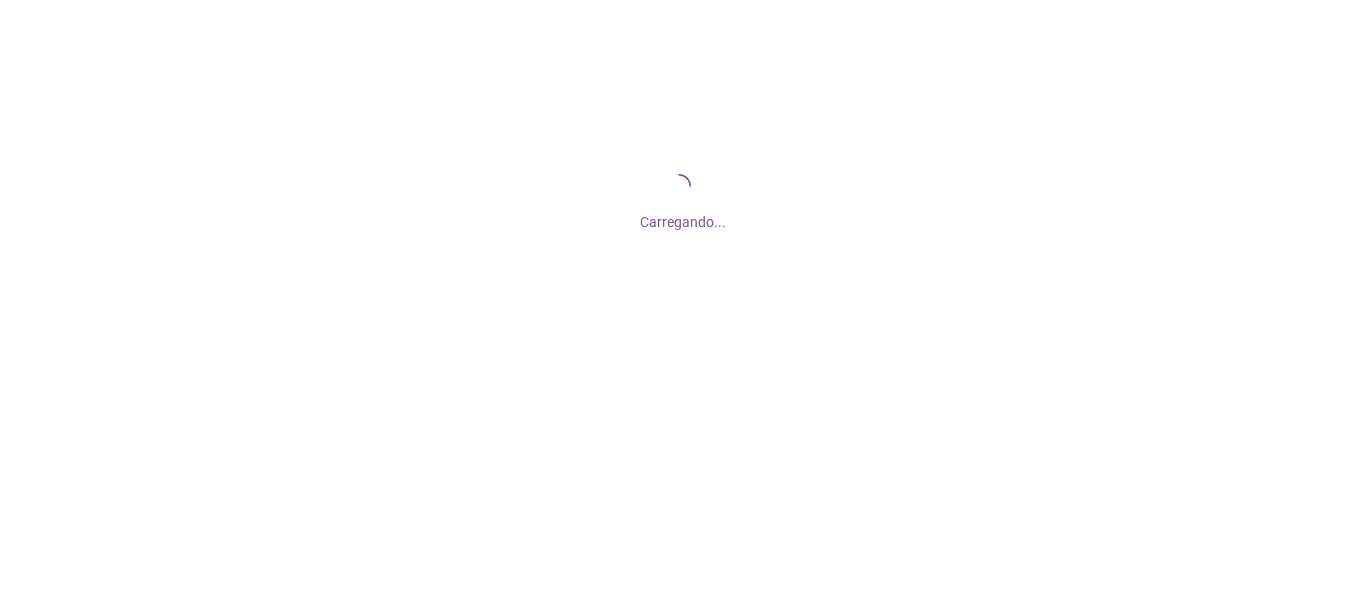 scroll, scrollTop: 0, scrollLeft: 0, axis: both 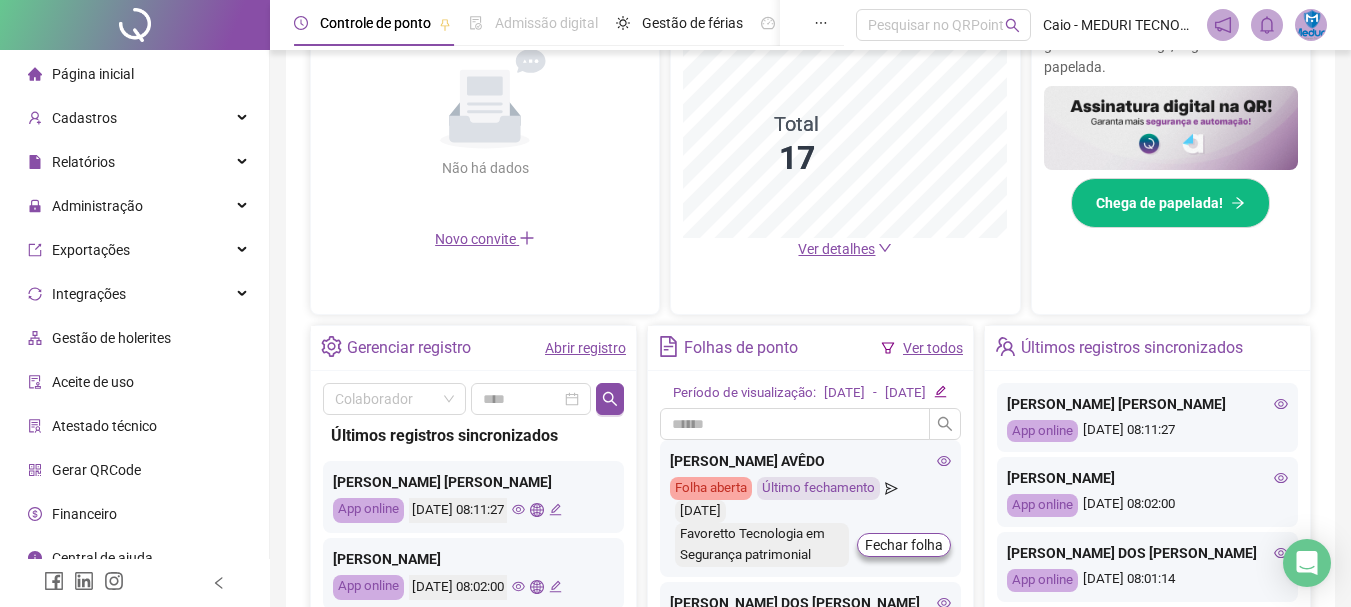 click on "Ver detalhes" at bounding box center [836, 249] 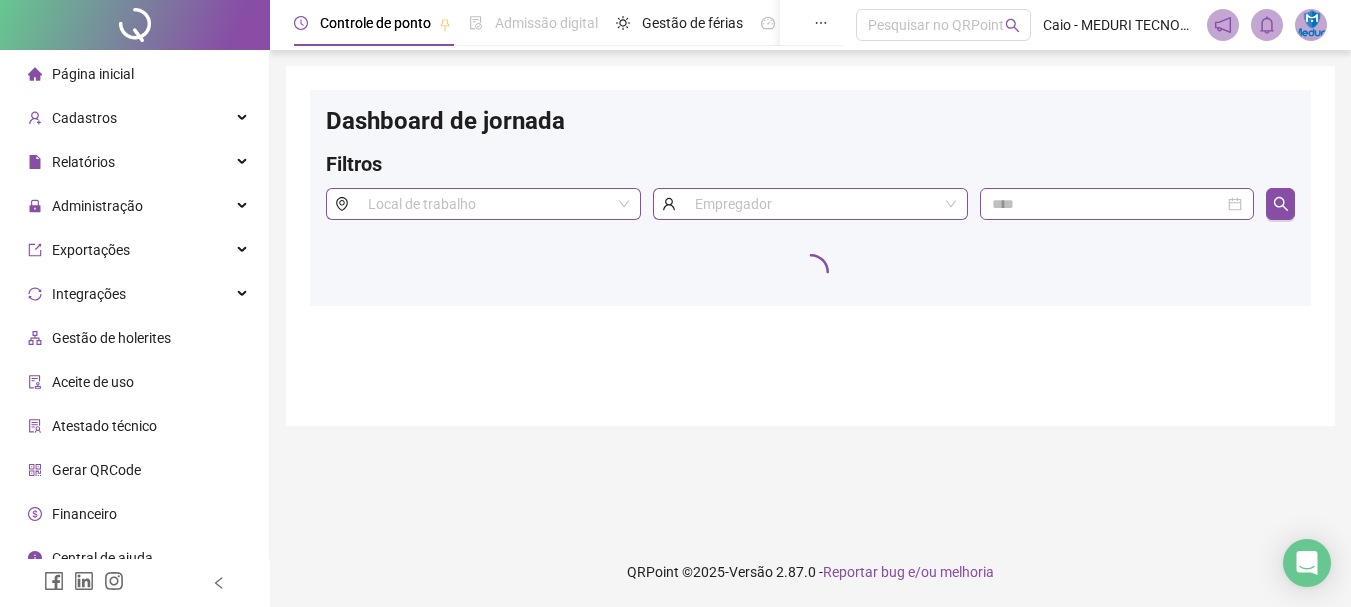 scroll, scrollTop: 0, scrollLeft: 0, axis: both 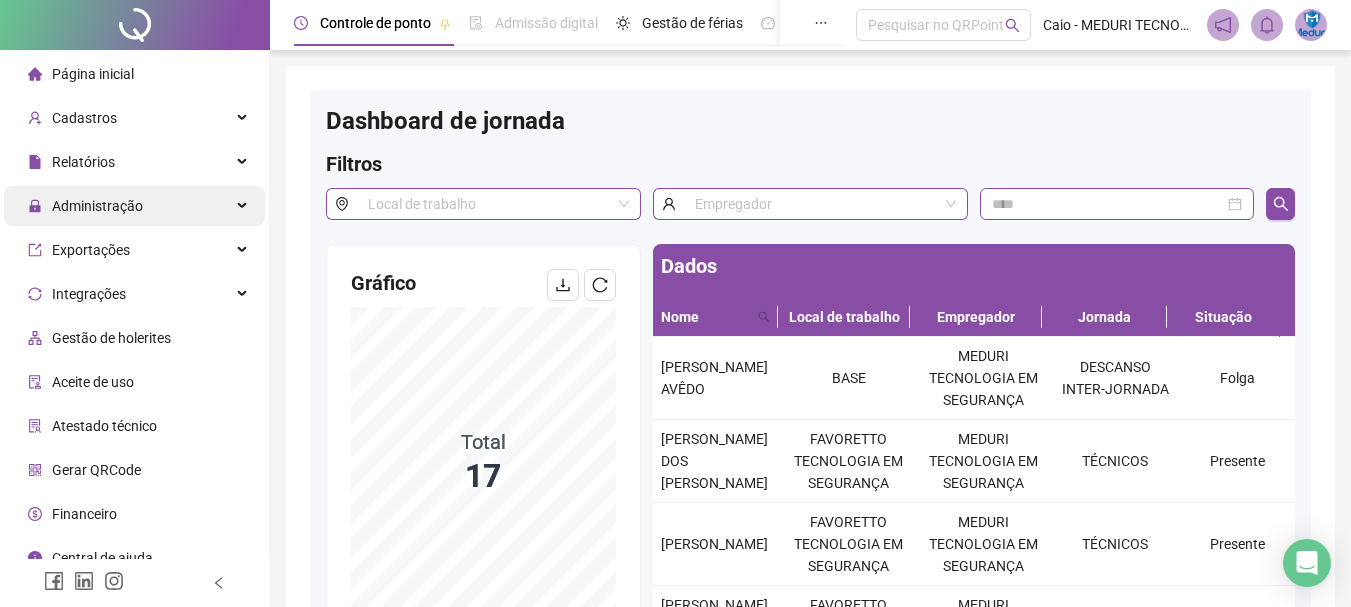 click on "Administração" at bounding box center [97, 206] 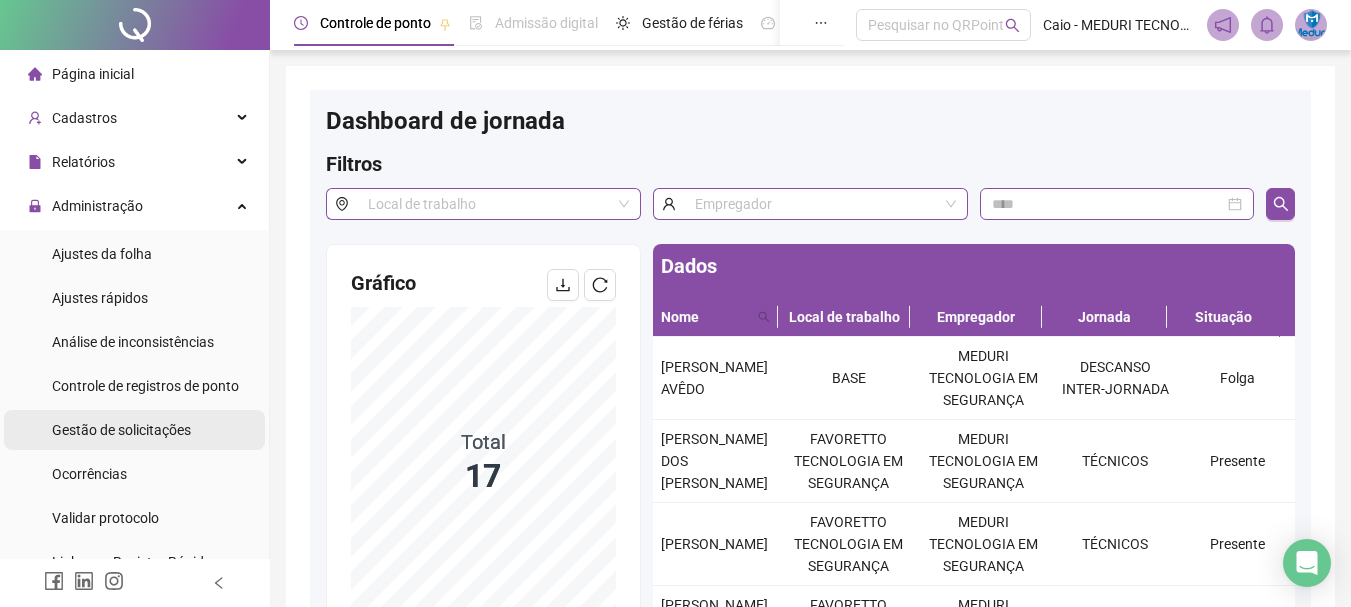 click on "Gestão de solicitações" at bounding box center [121, 430] 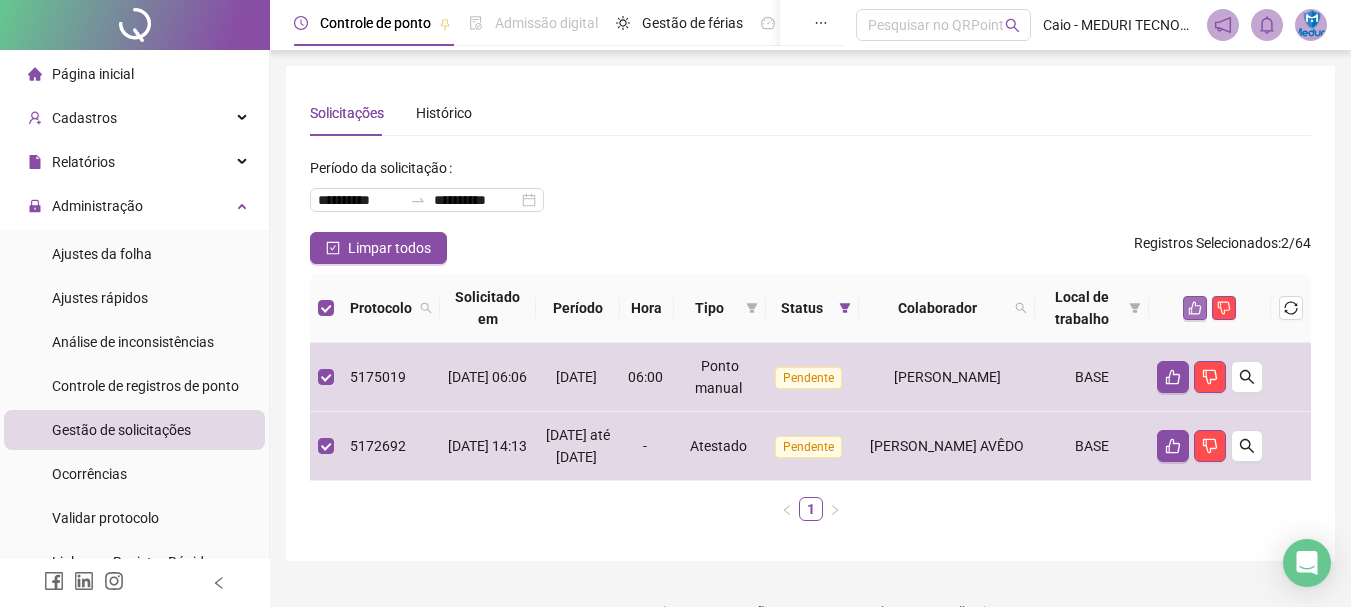 click 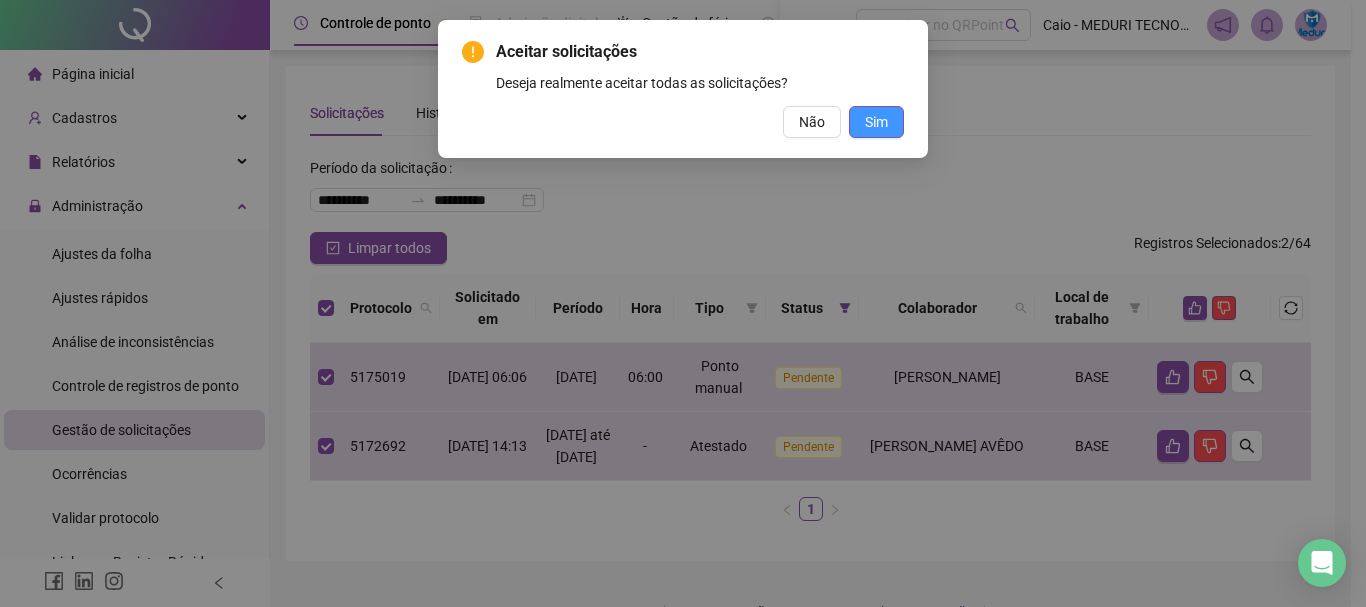 click on "Sim" at bounding box center (876, 122) 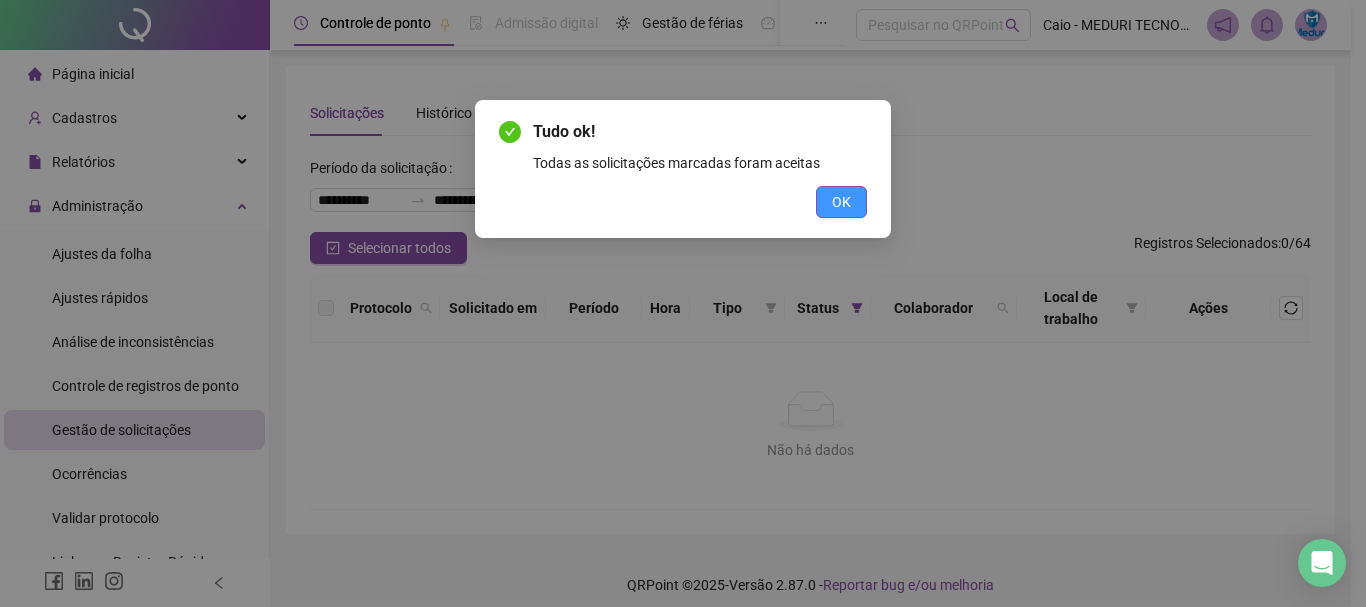 click on "OK" at bounding box center (841, 202) 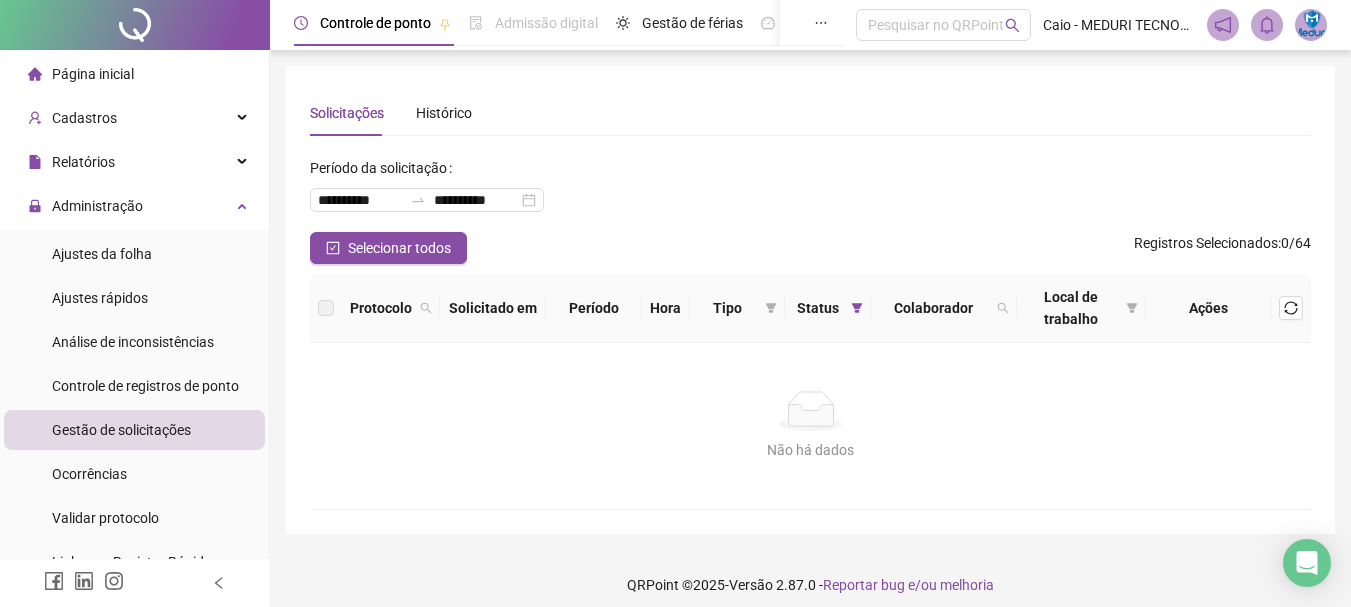 click on "Página inicial" at bounding box center (93, 74) 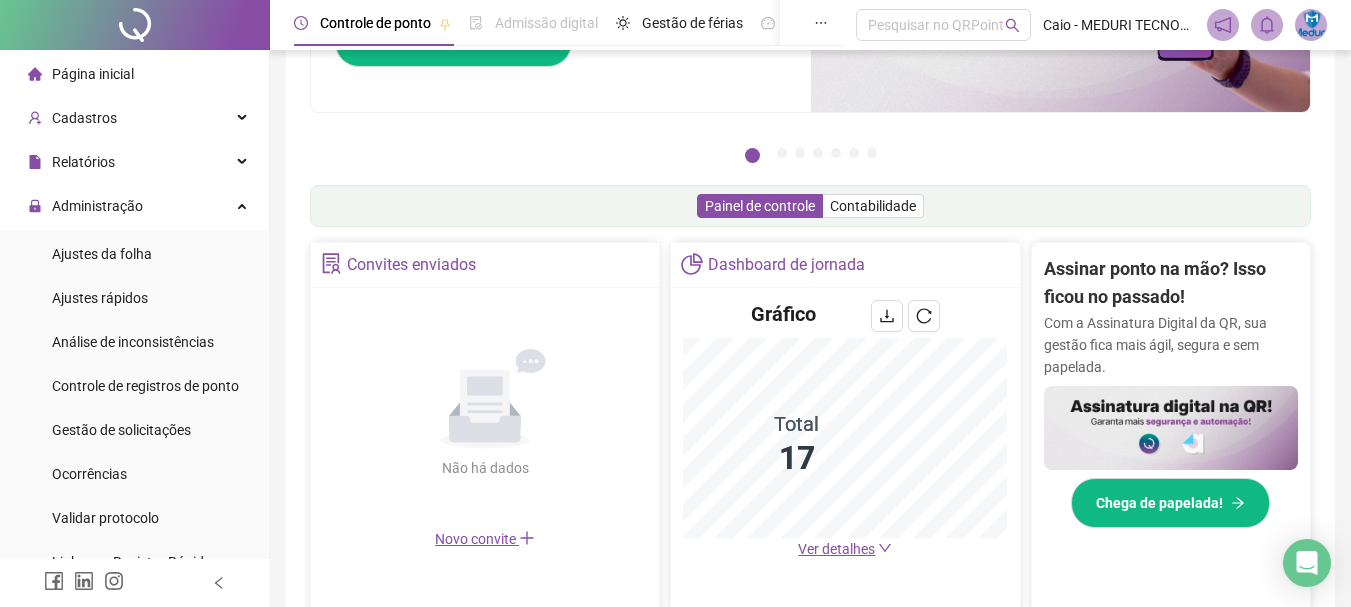 scroll, scrollTop: 0, scrollLeft: 0, axis: both 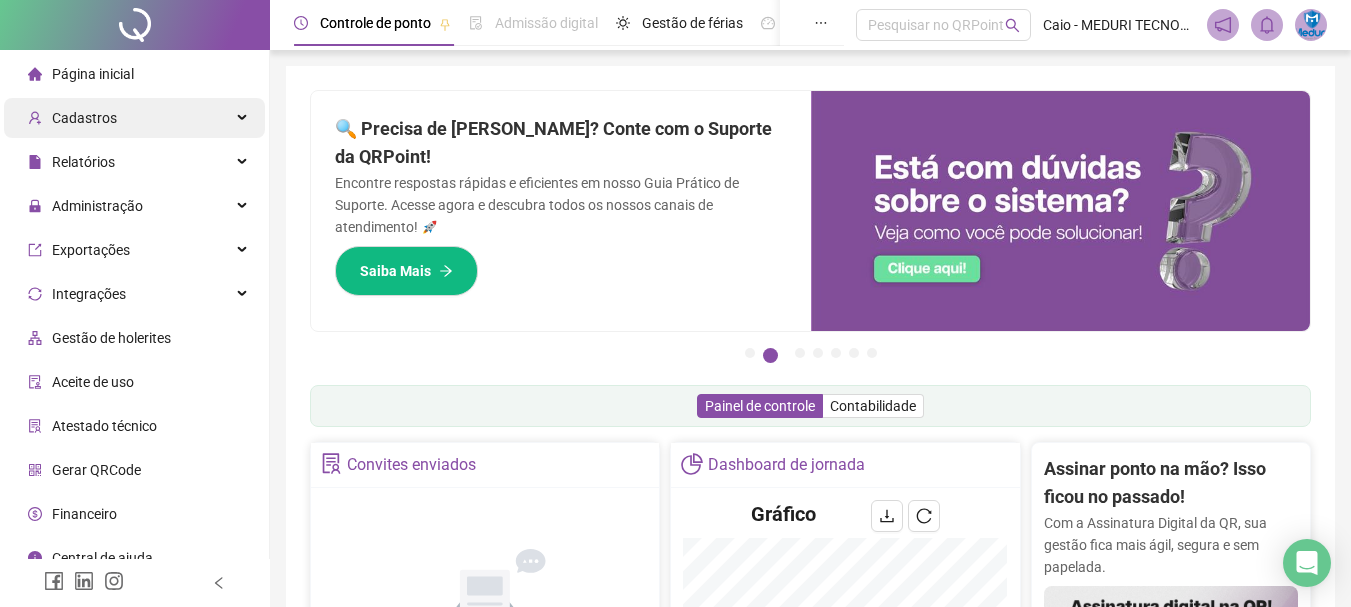 click on "Cadastros" at bounding box center (84, 118) 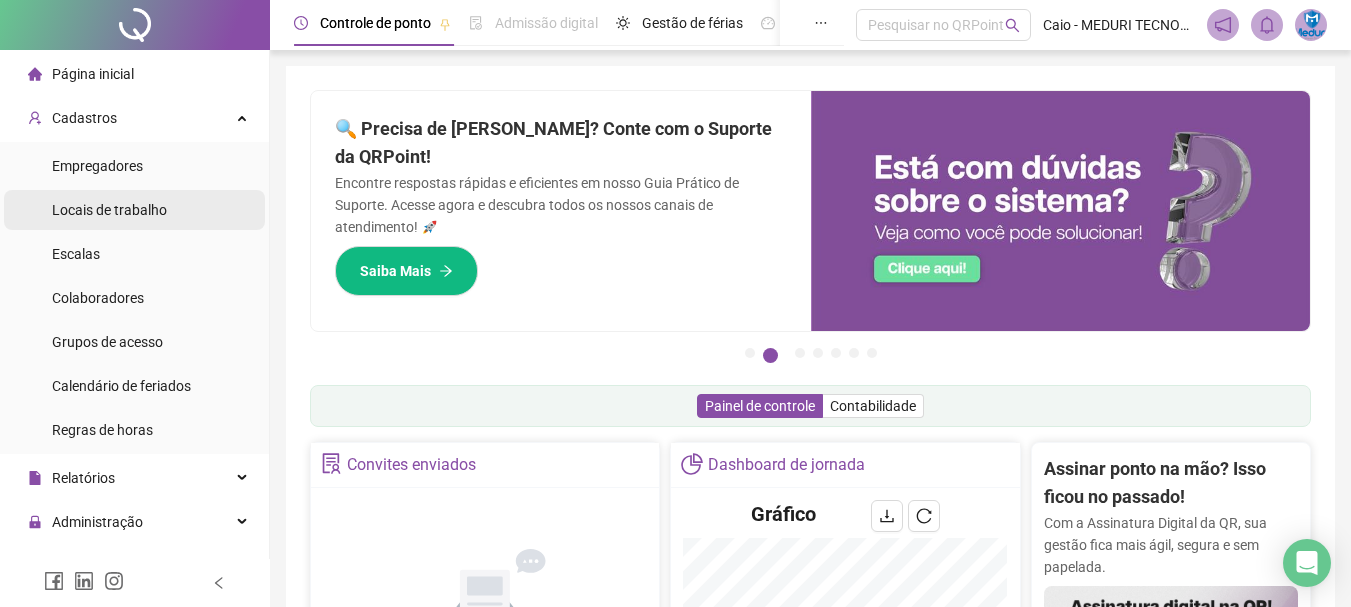click on "Locais de trabalho" at bounding box center [109, 210] 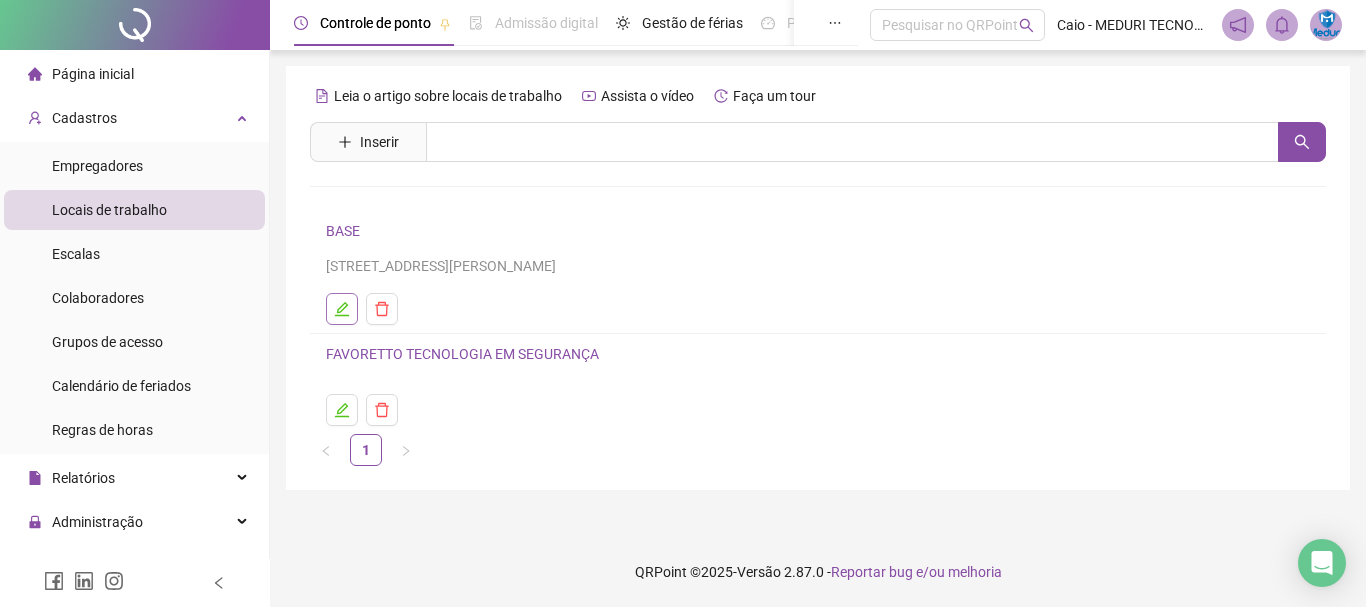 click 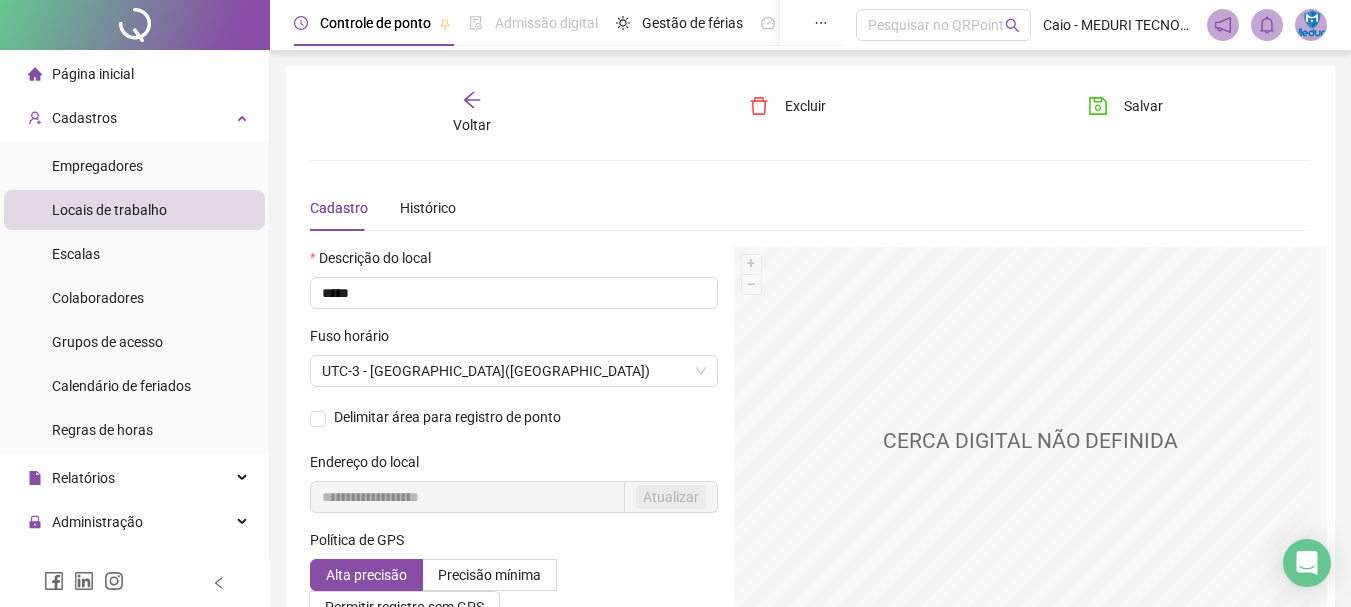 scroll, scrollTop: 100, scrollLeft: 0, axis: vertical 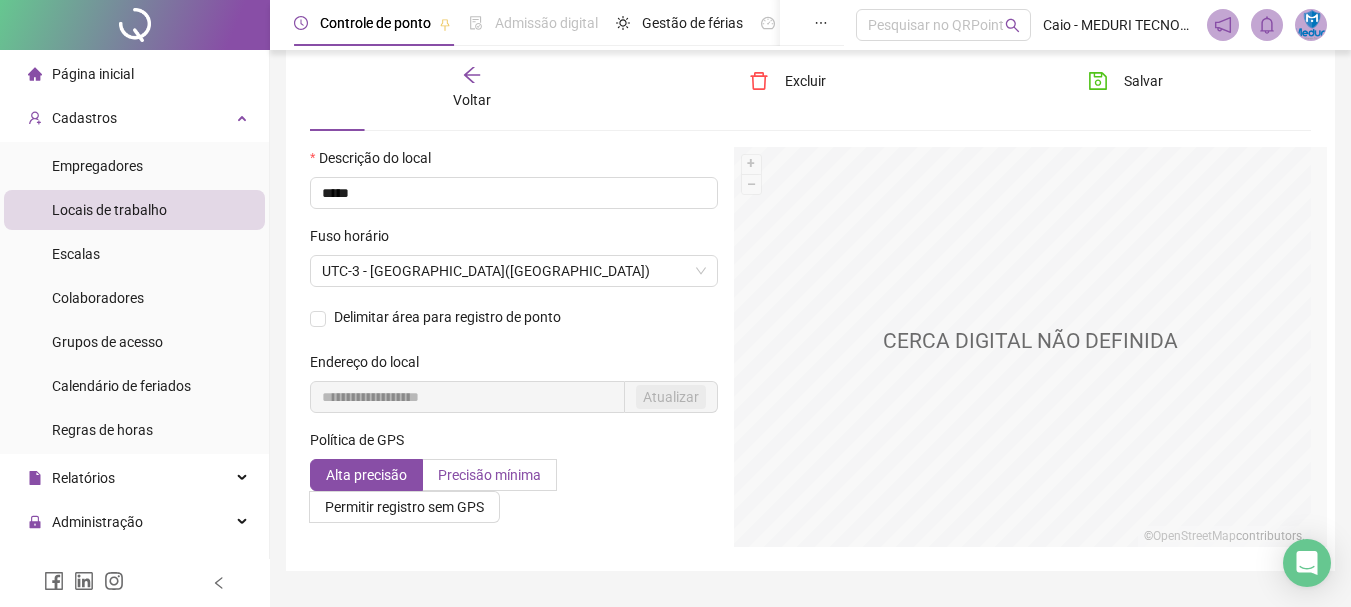 click on "Precisão mínima" at bounding box center (490, 475) 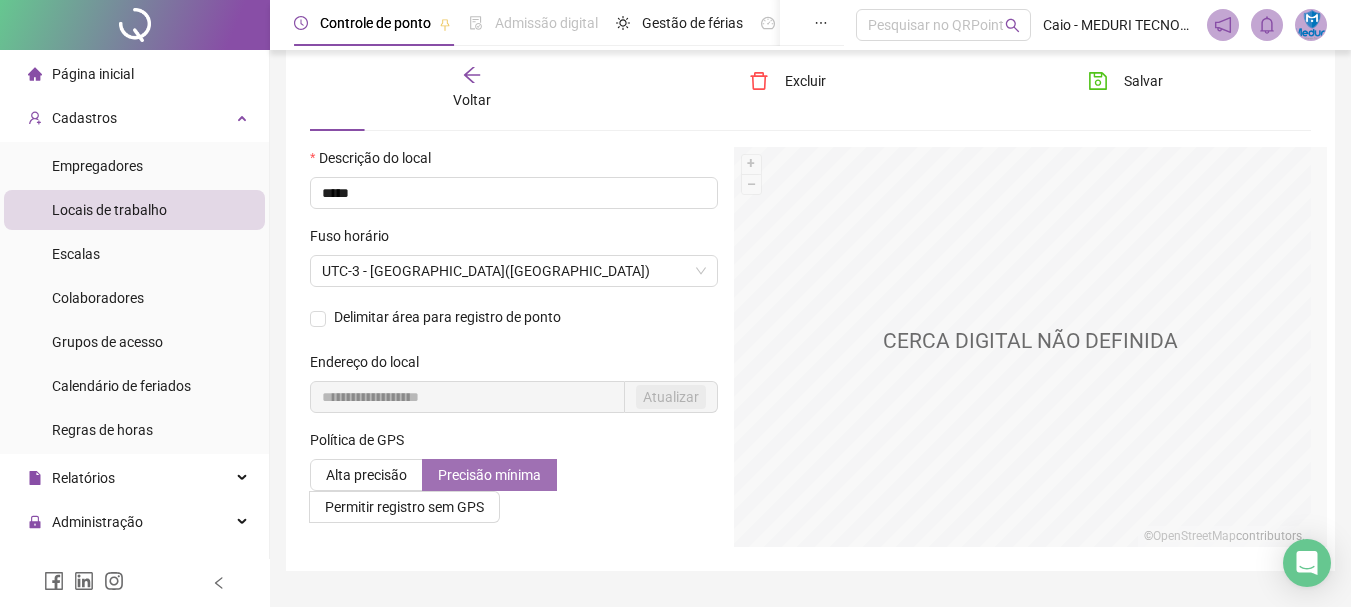 click on "Precisão mínima" at bounding box center (489, 475) 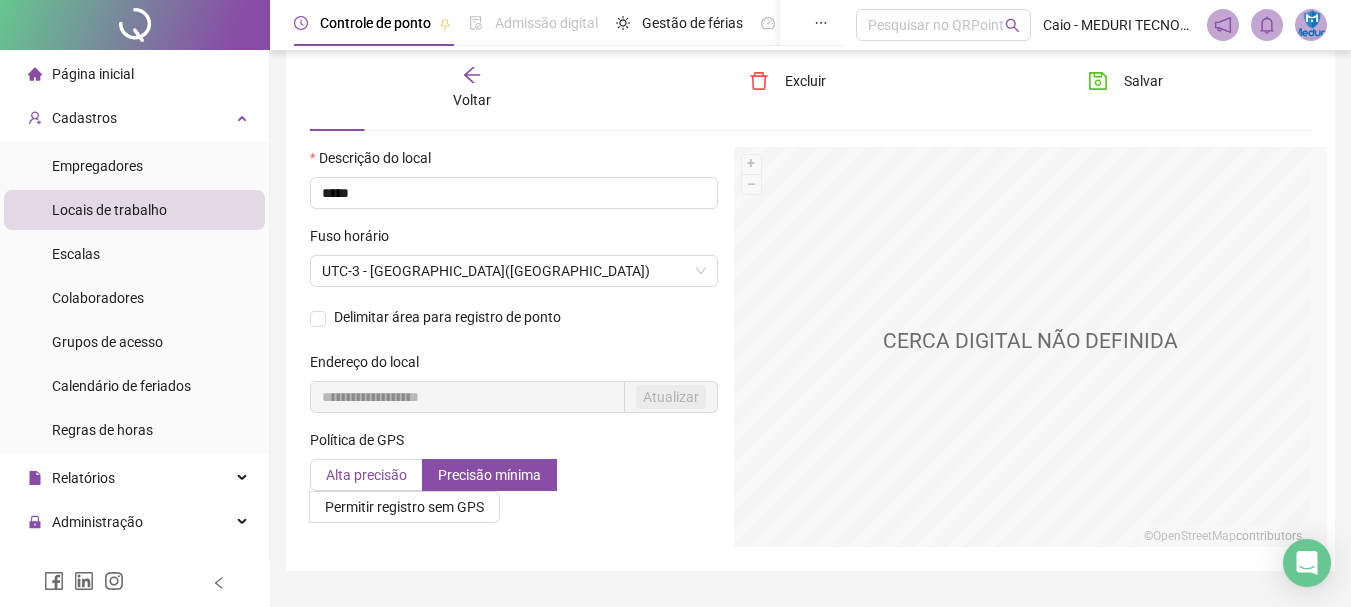 click on "Alta precisão" at bounding box center (366, 475) 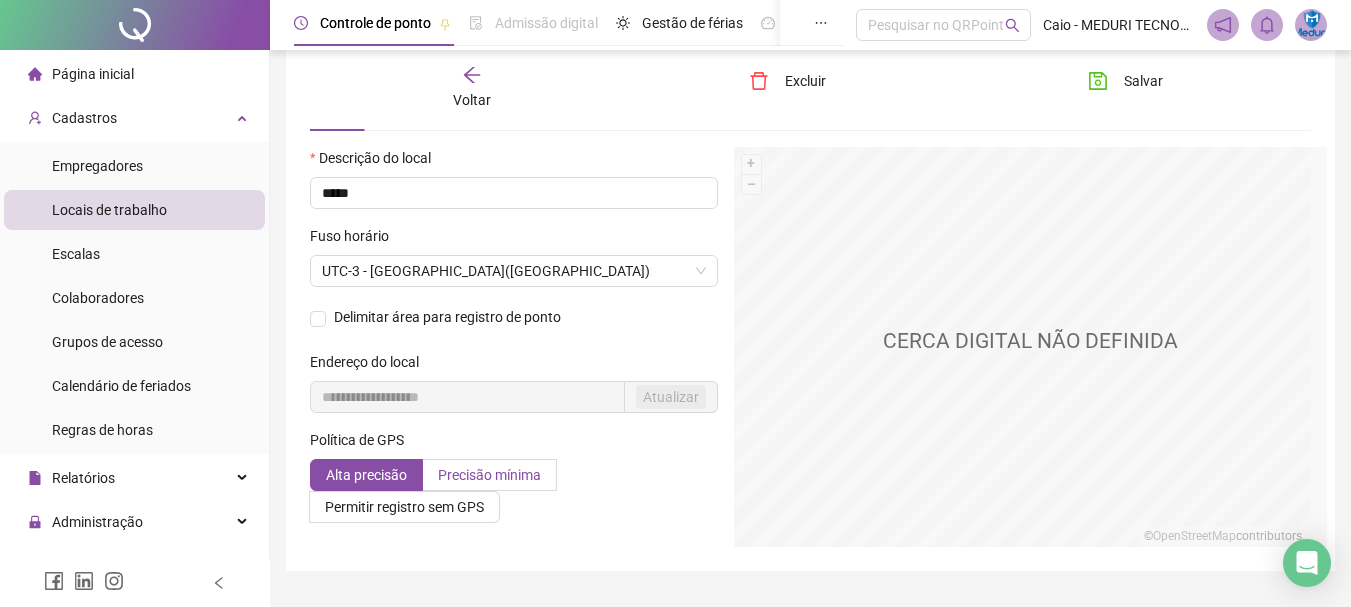click on "Precisão mínima" at bounding box center (489, 475) 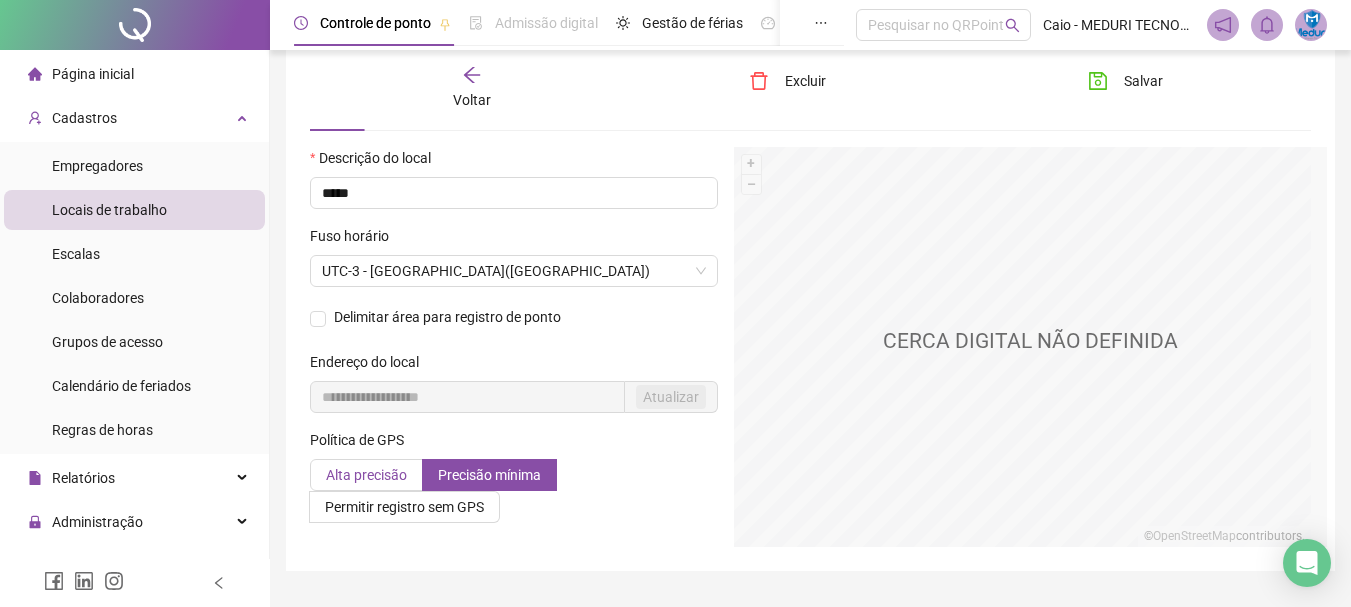 click on "Alta precisão" at bounding box center (366, 475) 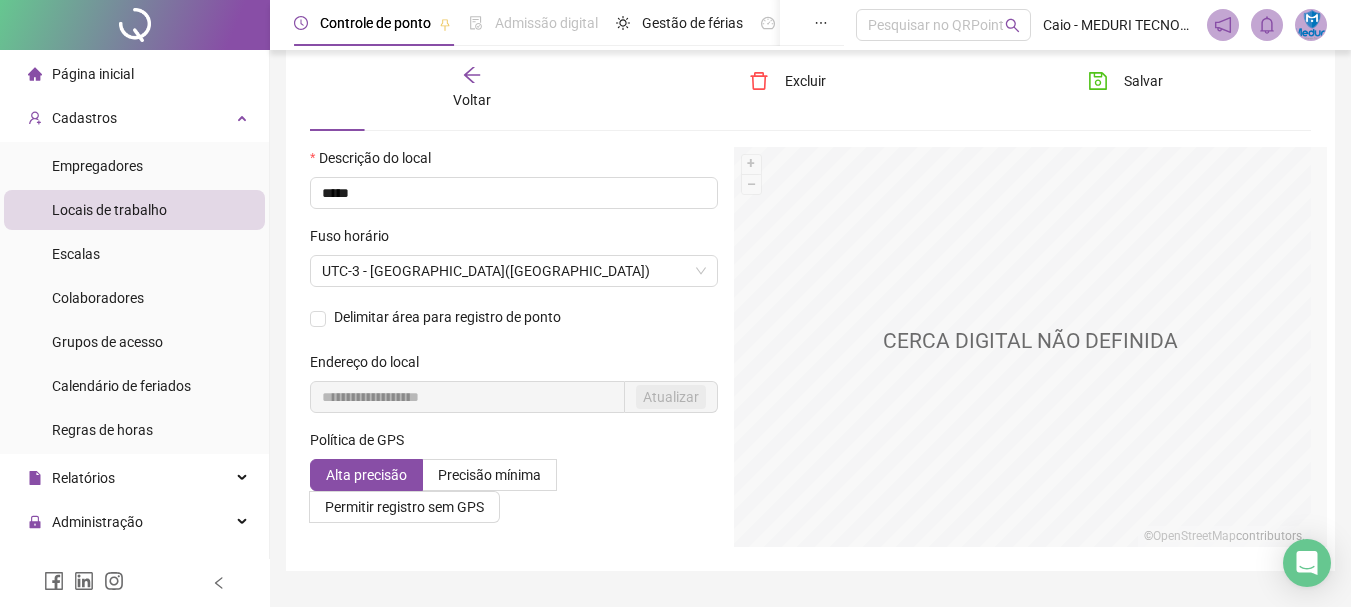 scroll, scrollTop: 150, scrollLeft: 0, axis: vertical 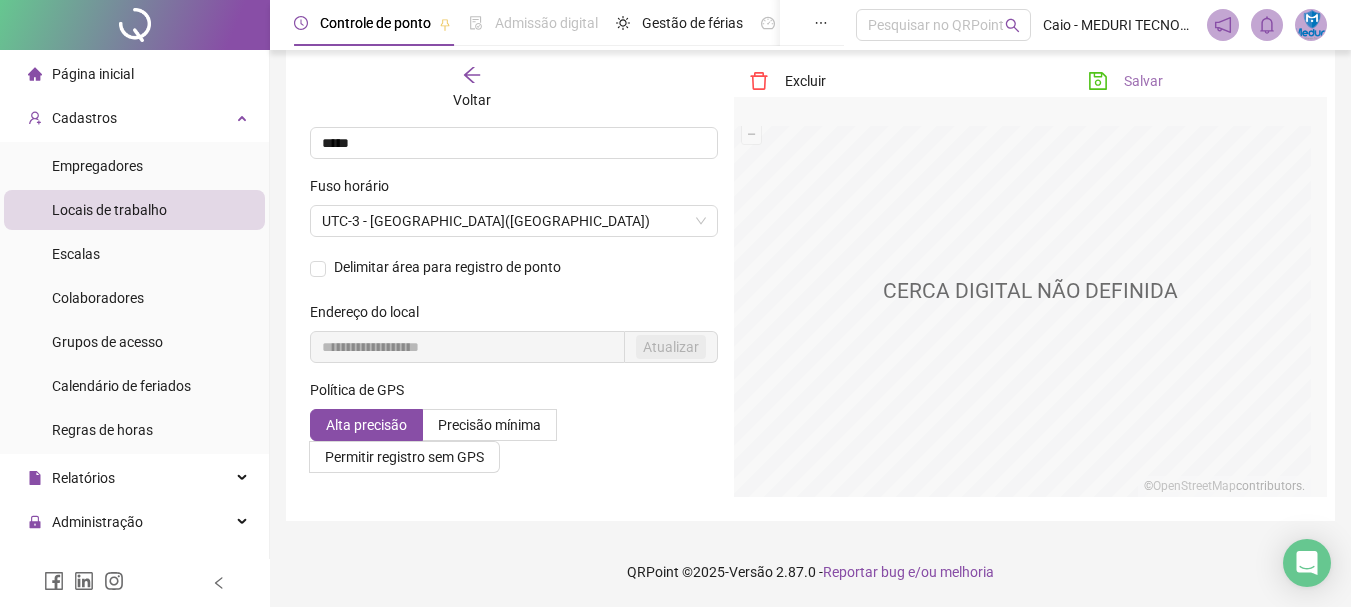 click on "Salvar" at bounding box center (1143, 81) 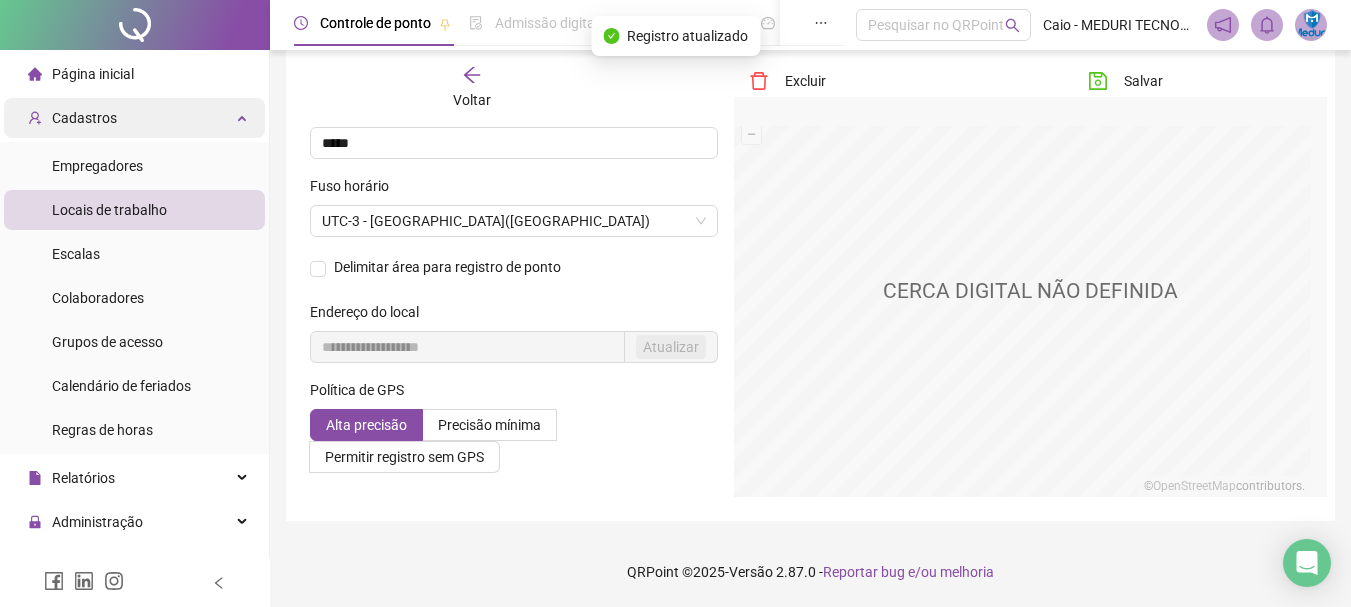 click on "Cadastros" at bounding box center [84, 118] 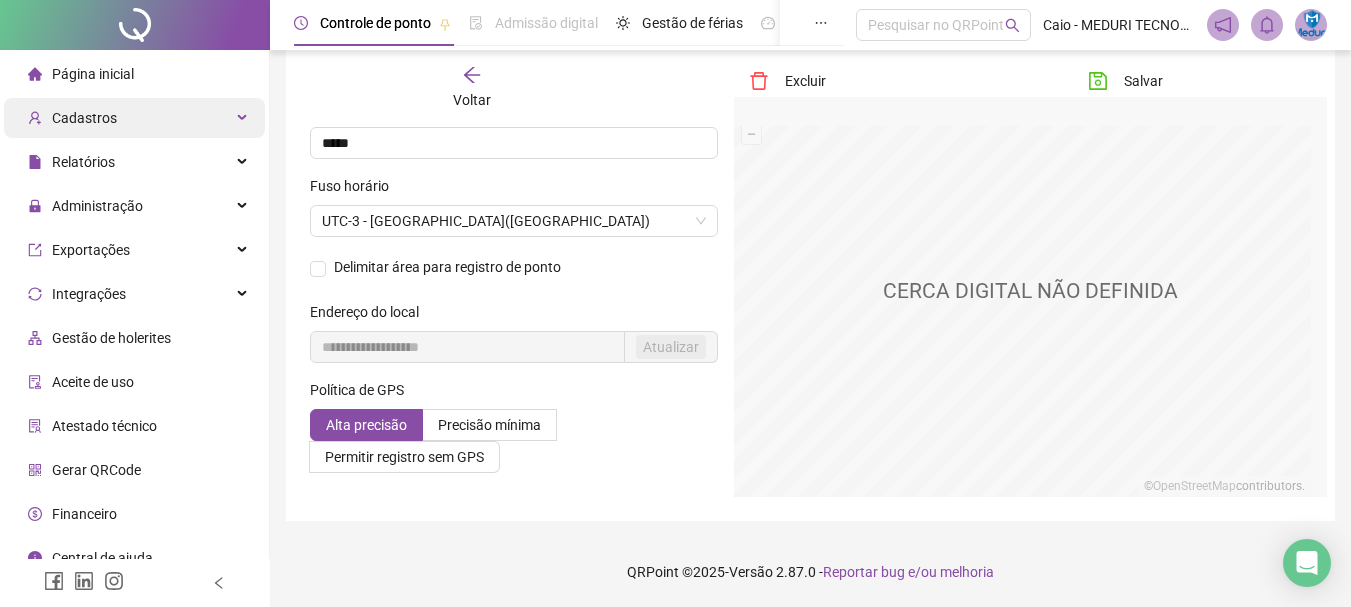 click on "Cadastros" at bounding box center (84, 118) 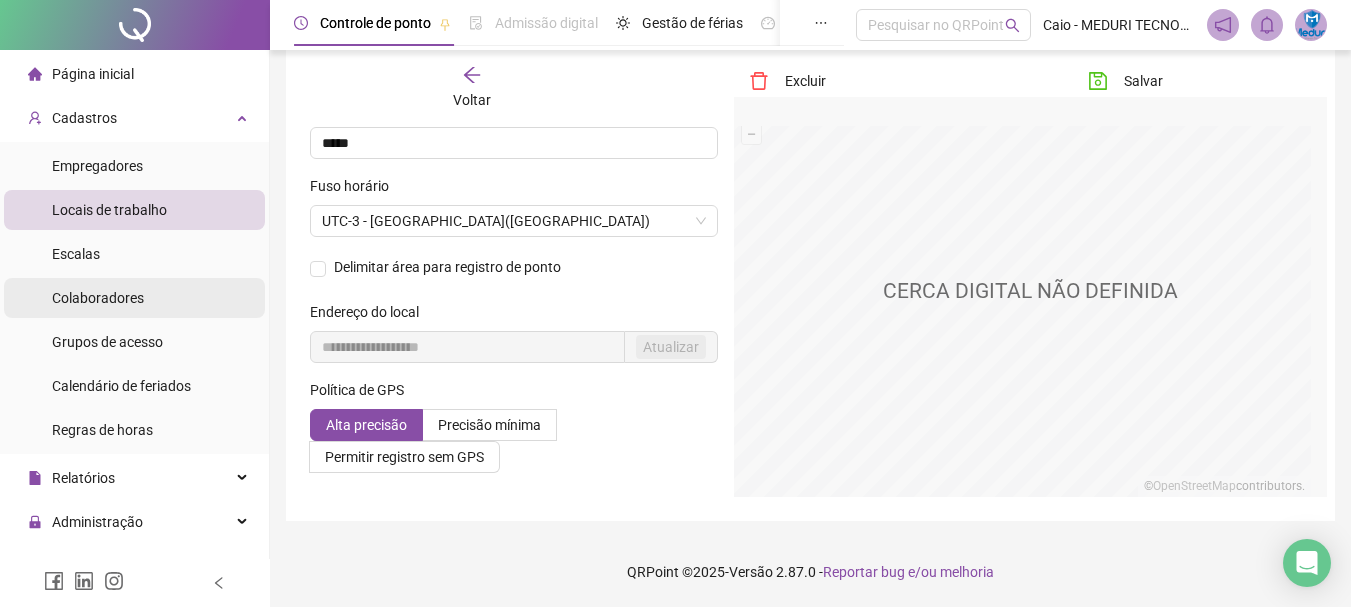 click on "Colaboradores" at bounding box center (98, 298) 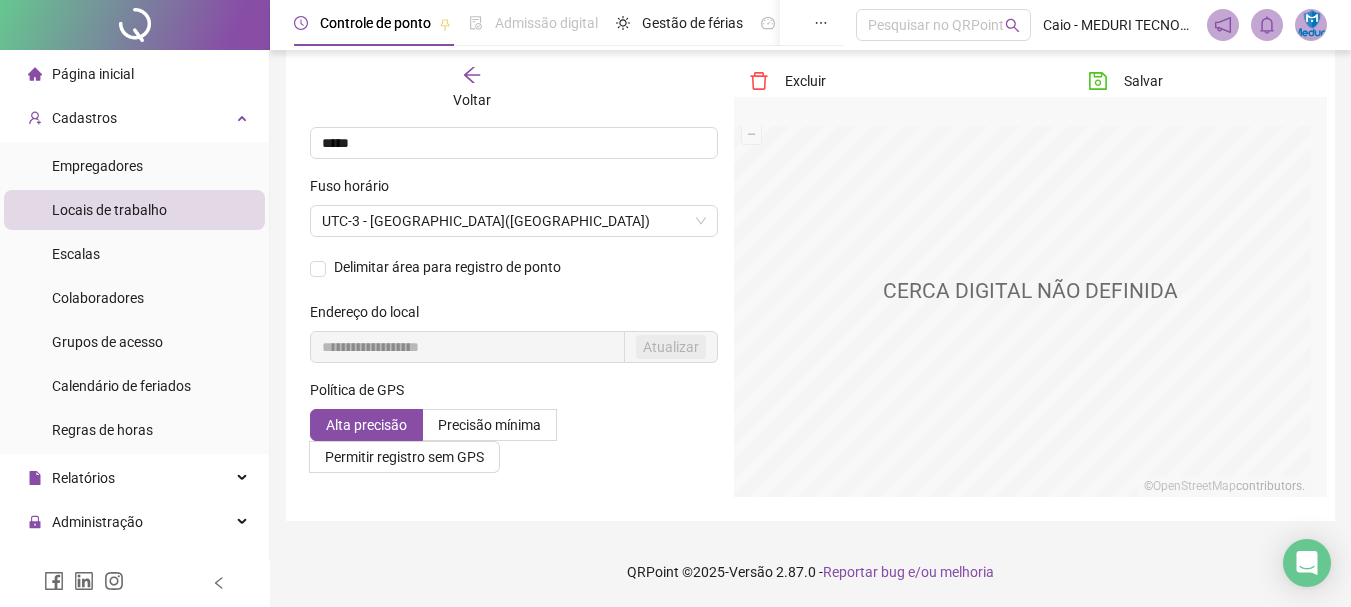 scroll, scrollTop: 0, scrollLeft: 0, axis: both 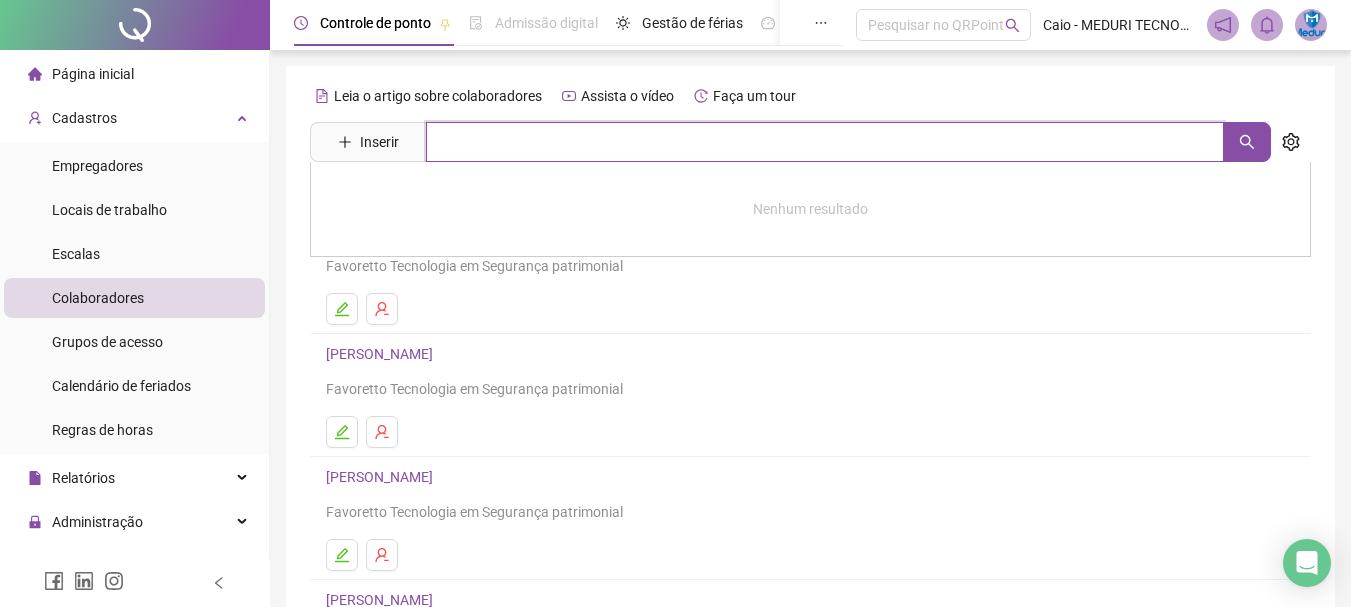 click at bounding box center [825, 142] 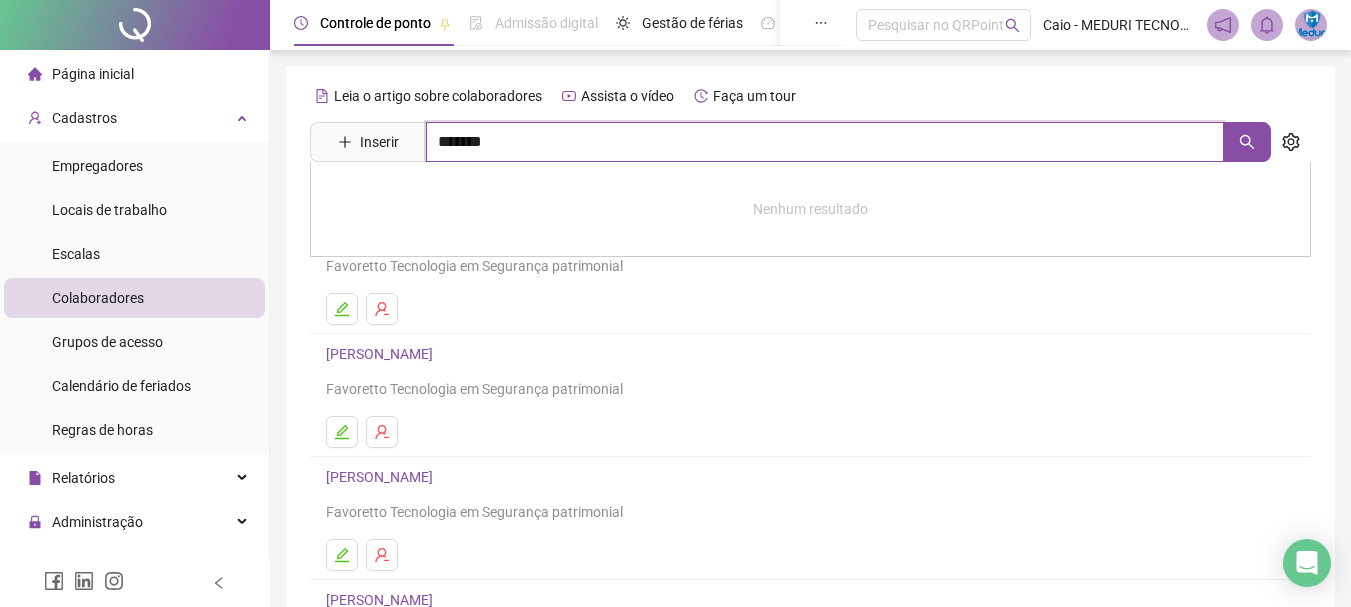drag, startPoint x: 1258, startPoint y: 135, endPoint x: 1222, endPoint y: 144, distance: 37.107952 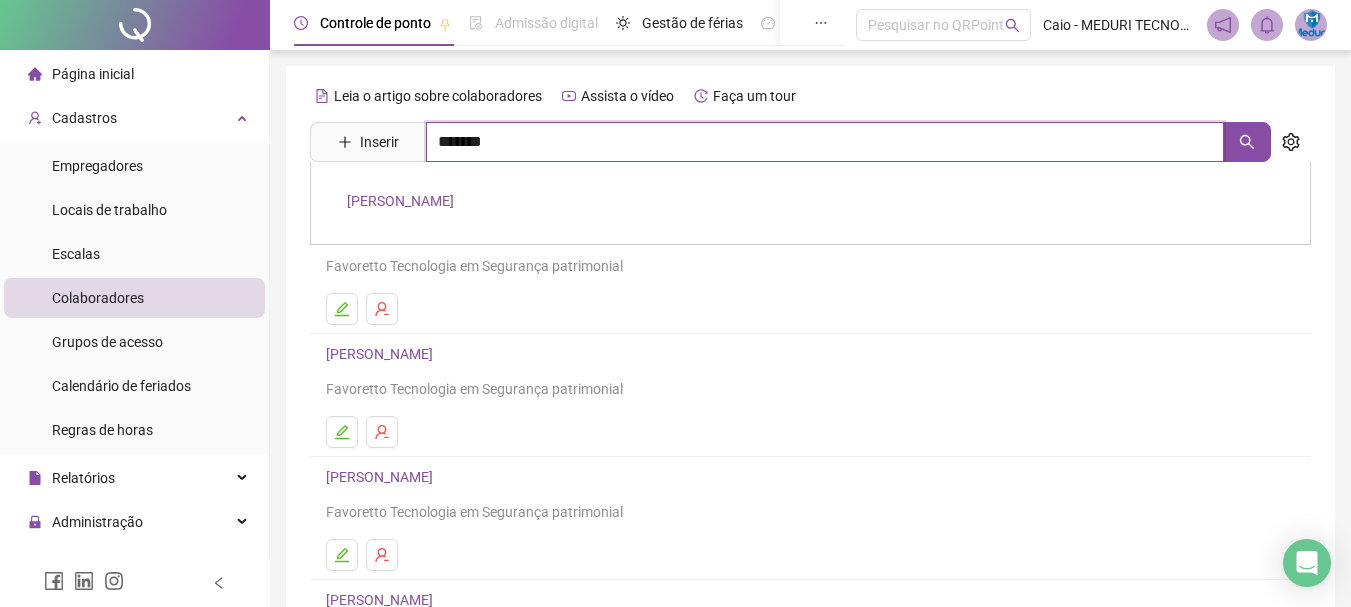 type on "*******" 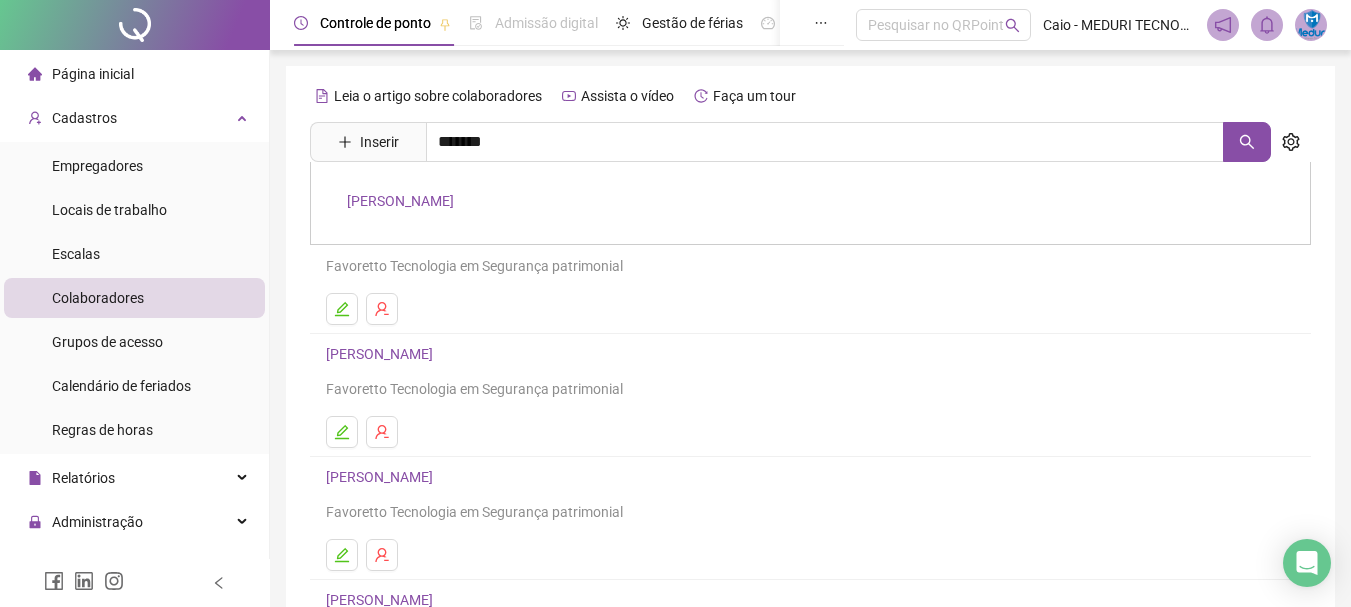 click on "[PERSON_NAME]" at bounding box center [810, 203] 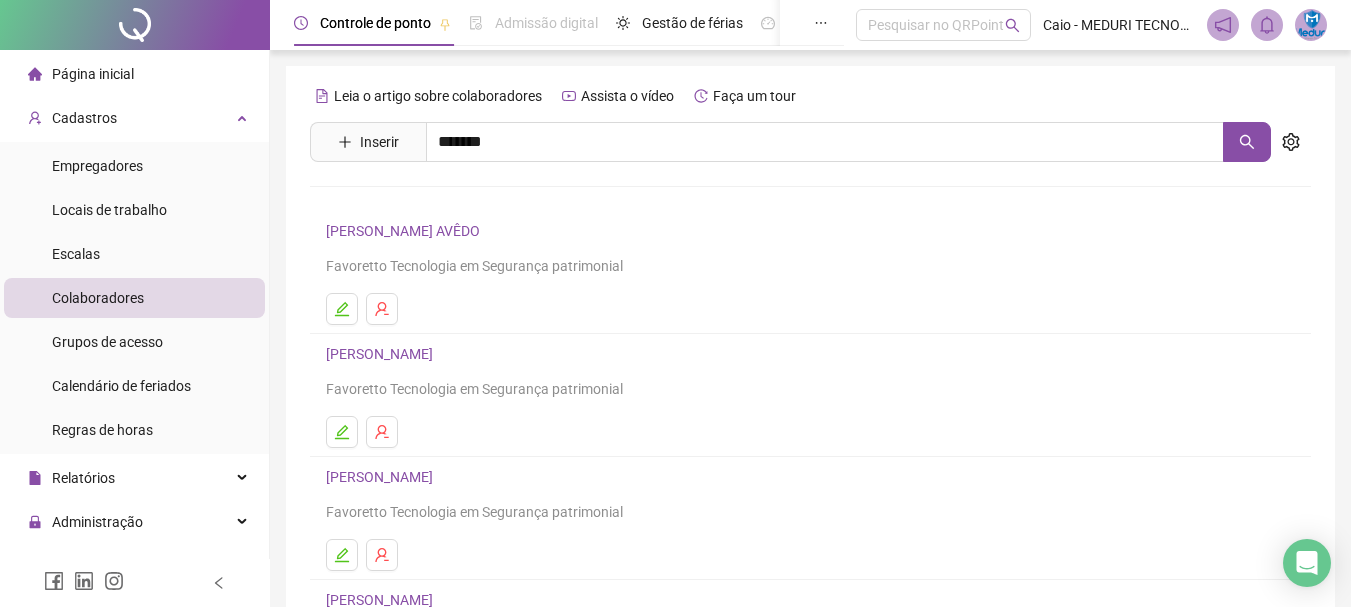 click on "Leia o artigo sobre colaboradores Assista o vídeo Faça um tour Inserir ******* MONIQUE SABINO DE ALMEIDA   EDILSA SANTOS AVÊDO    Favoretto Tecnologia em Segurança patrimonial EDUARDO MACHADO DOS SANTOS    Favoretto Tecnologia em Segurança patrimonial EVERTON MARQUES TAVARES    Favoretto Tecnologia em Segurança patrimonial GABRIEL HENRIQUE DOS SANTOS     Favoretto Tecnologia em Segurança patrimonial GUILHERME HENRIQUE SENA DA SILVA    Favoretto Tecnologia em Segurança patrimonial 1 2 3 4" at bounding box center [810, 468] 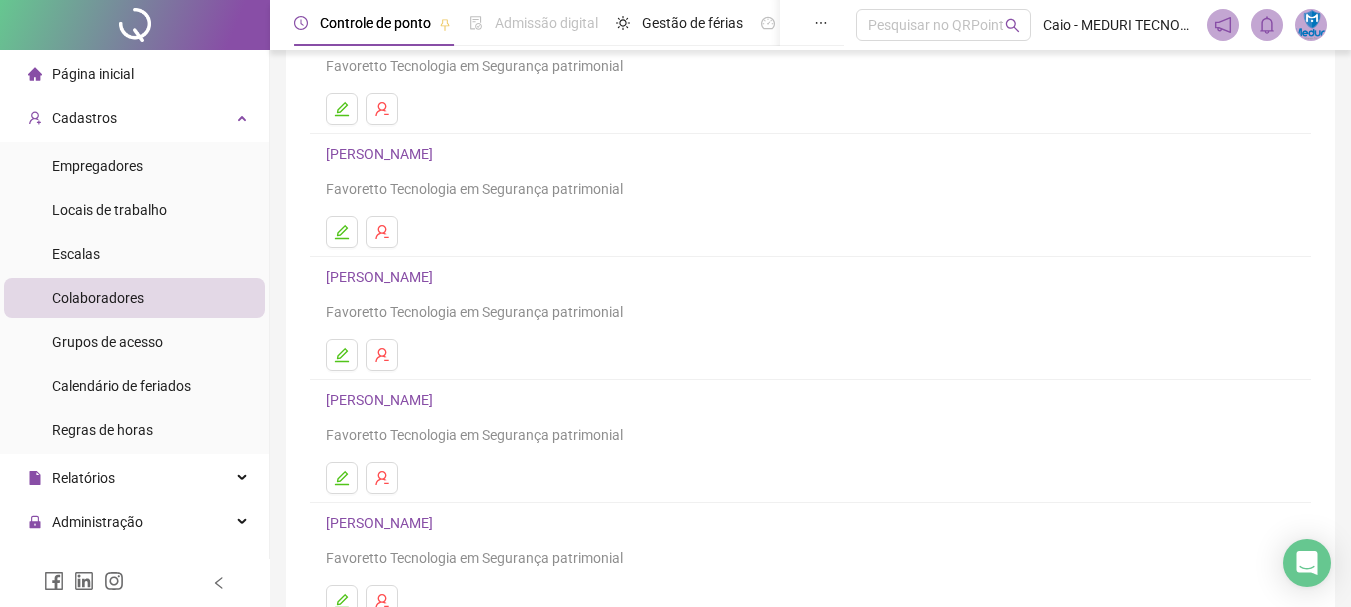 scroll, scrollTop: 360, scrollLeft: 0, axis: vertical 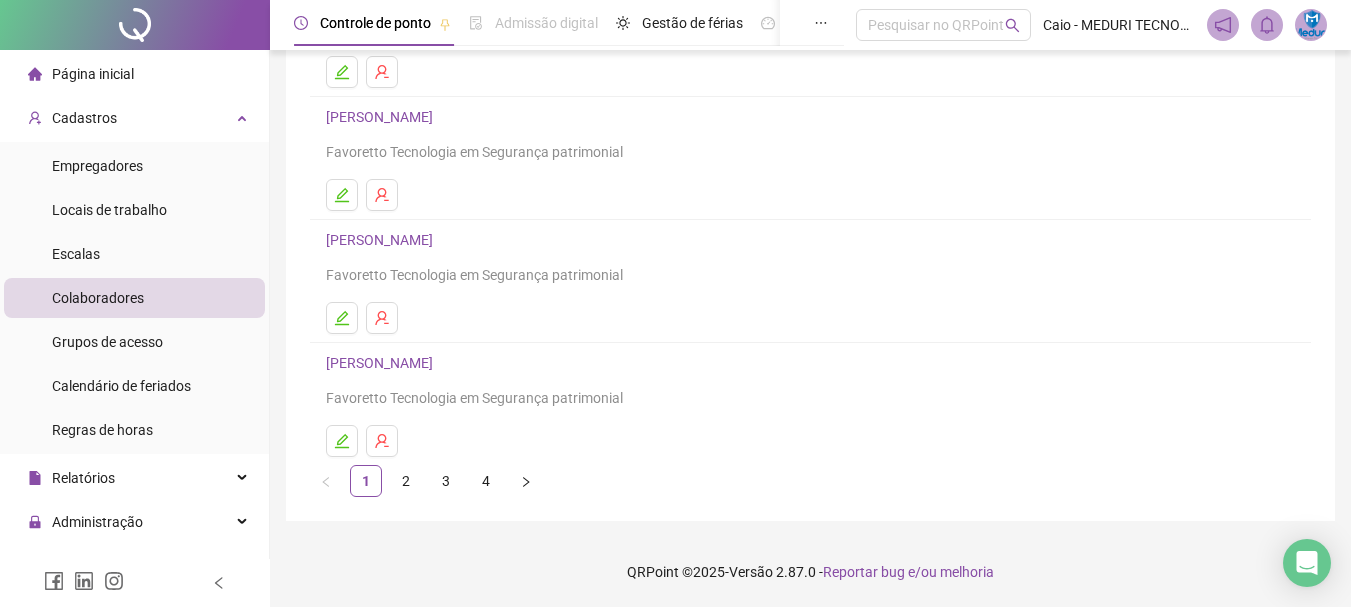click on "2" at bounding box center (406, 481) 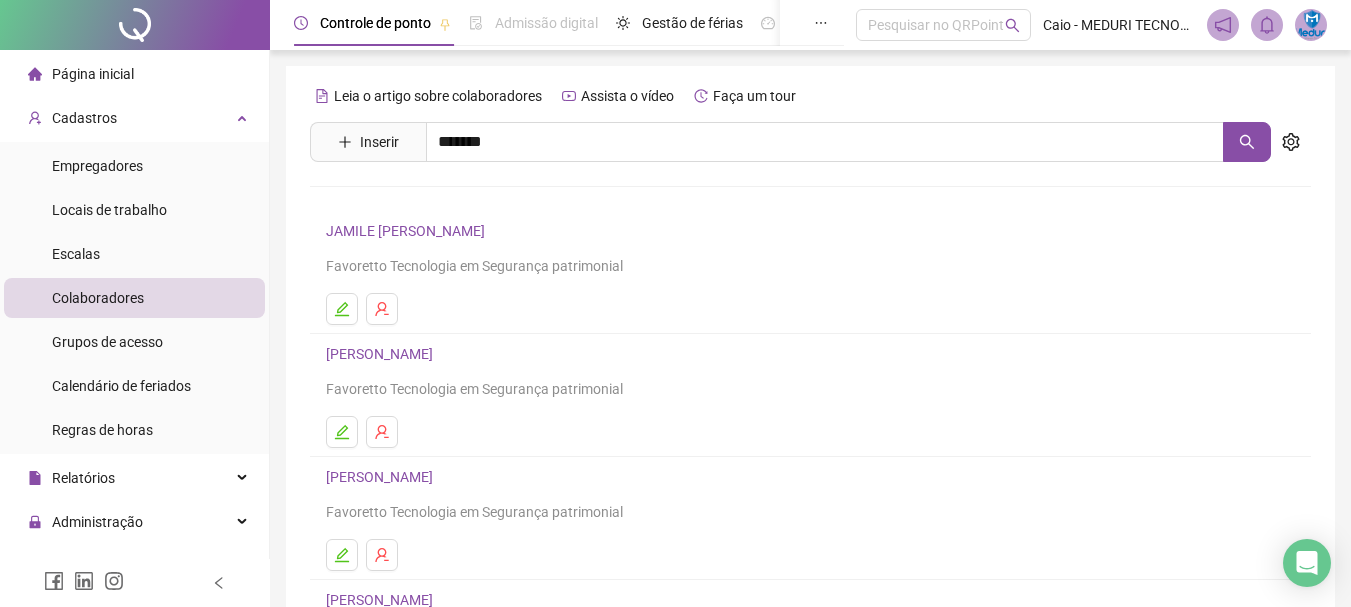 scroll, scrollTop: 300, scrollLeft: 0, axis: vertical 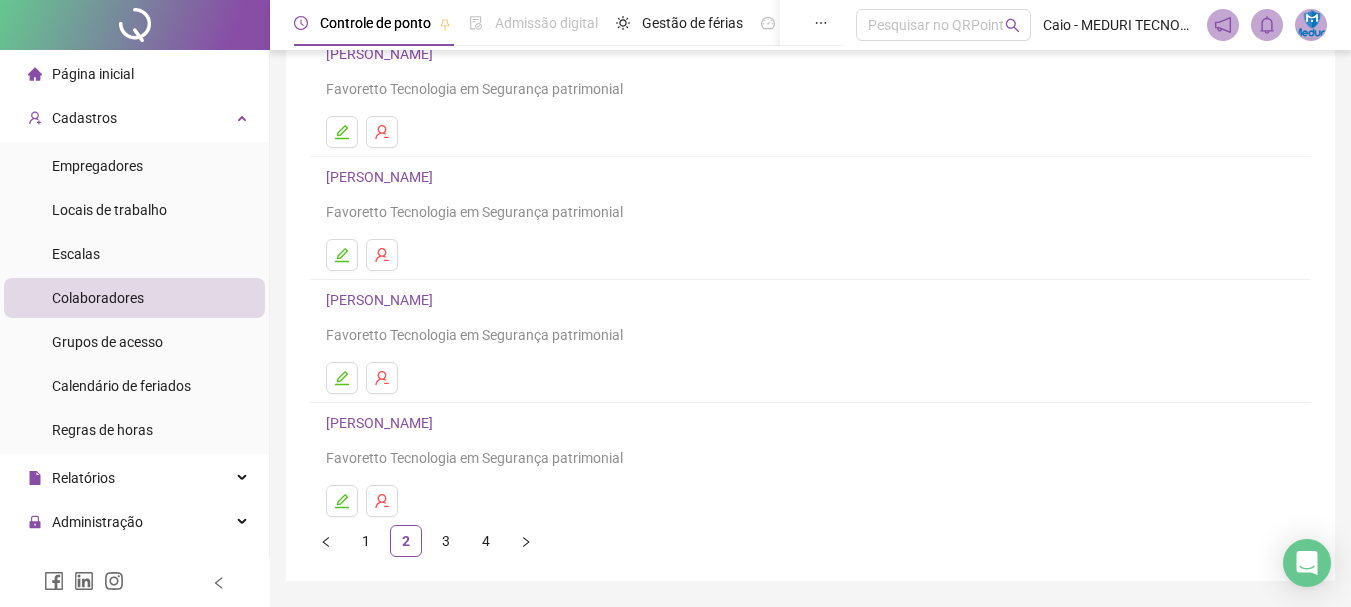 click on "3" at bounding box center (446, 541) 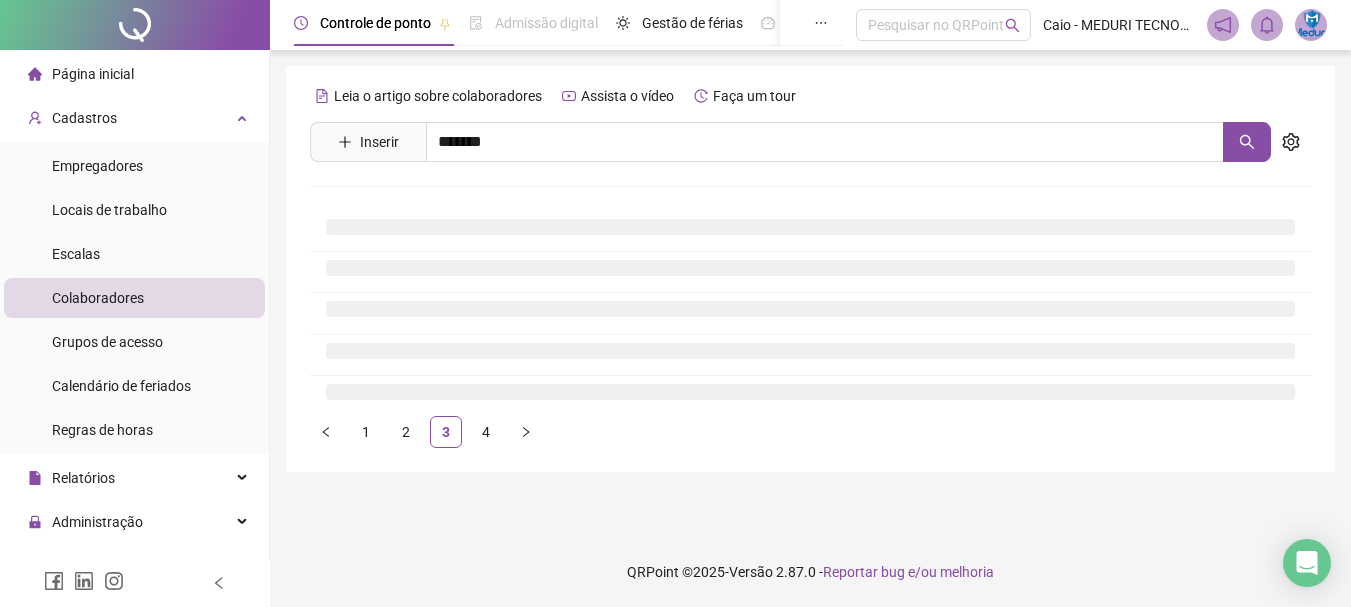 scroll, scrollTop: 0, scrollLeft: 0, axis: both 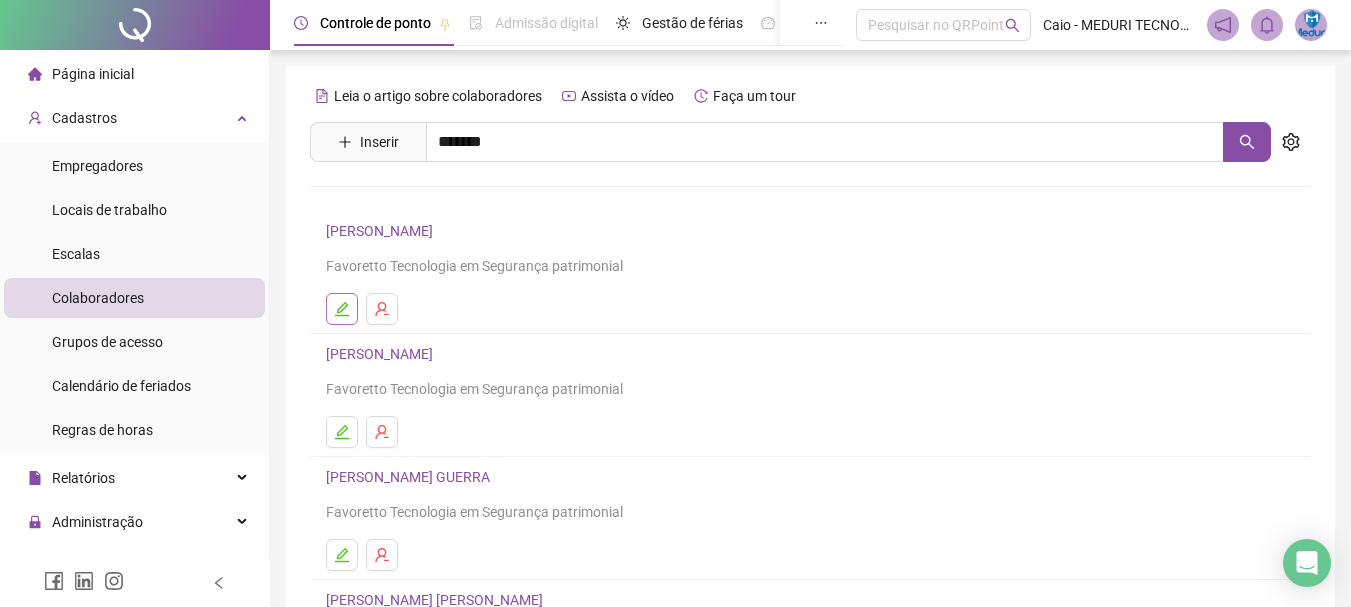 click 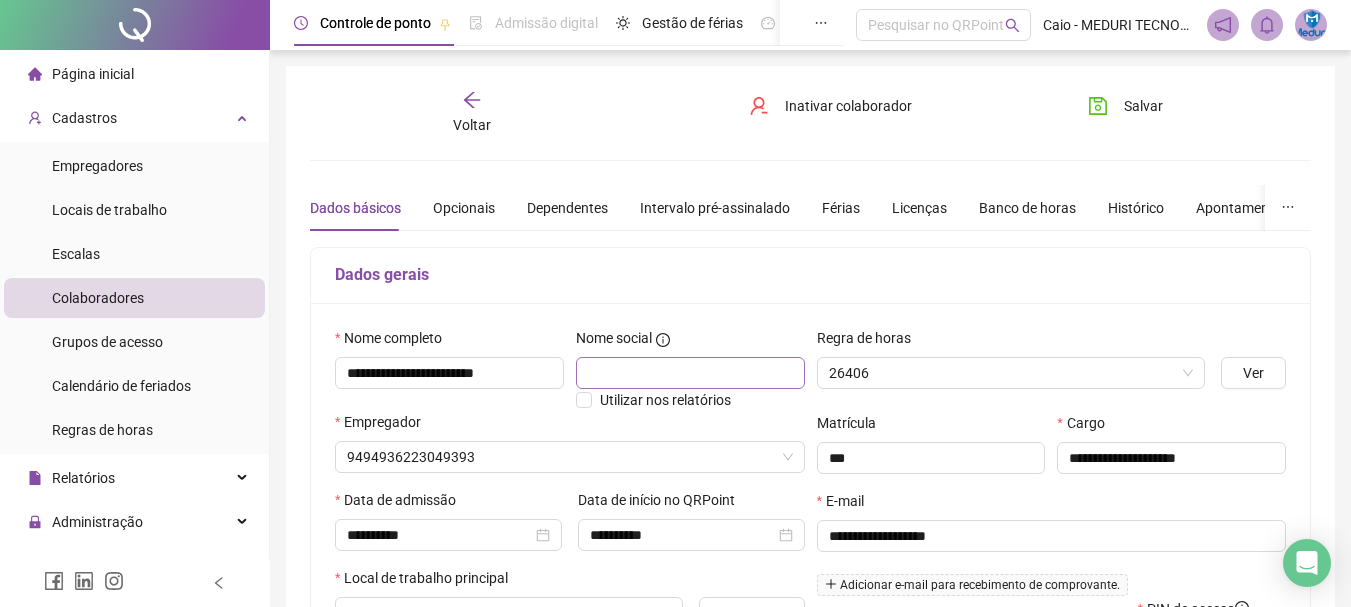 type on "**********" 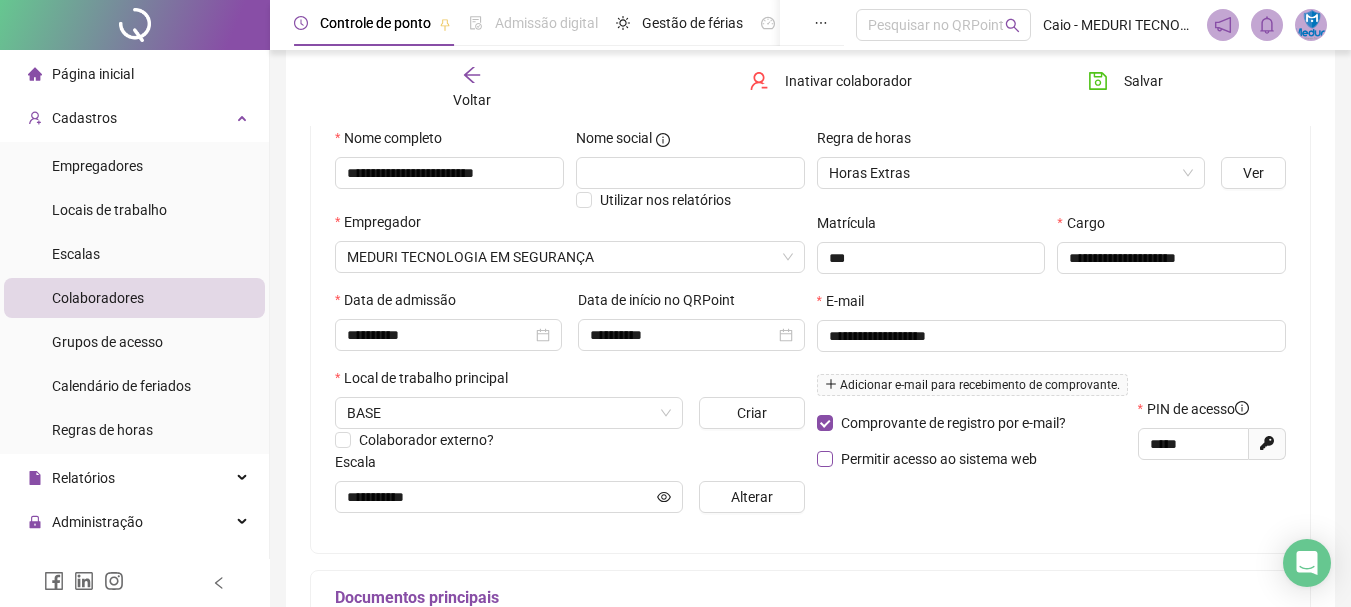 scroll, scrollTop: 0, scrollLeft: 0, axis: both 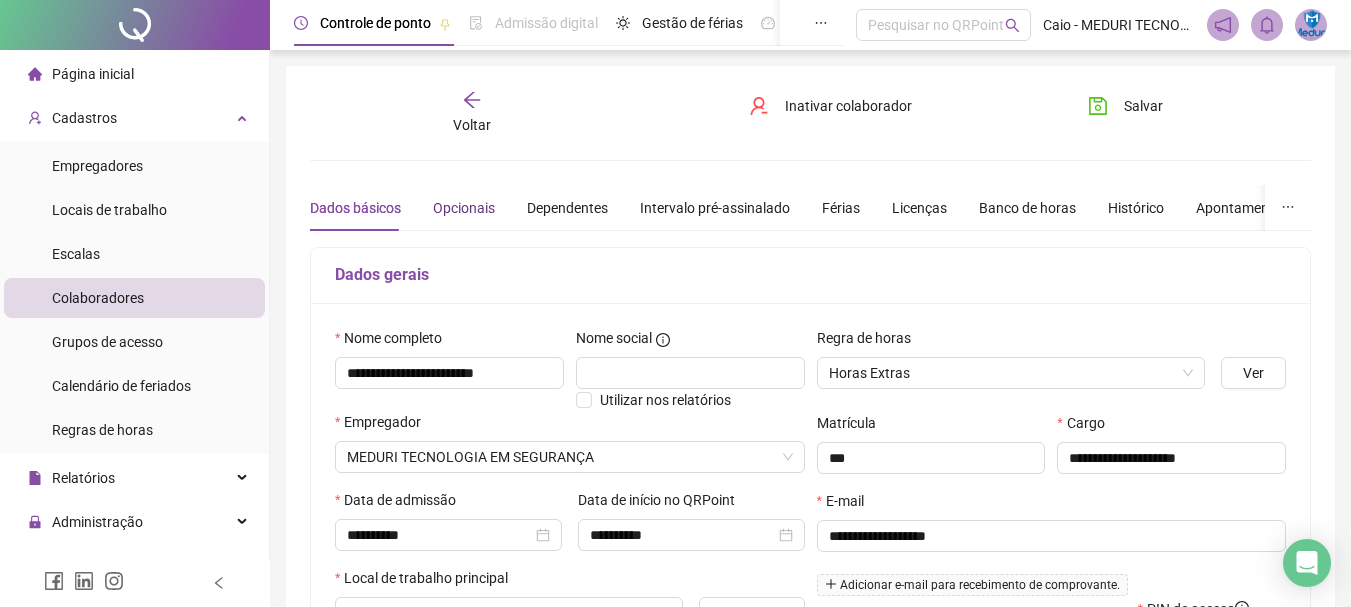 click on "Opcionais" at bounding box center [464, 208] 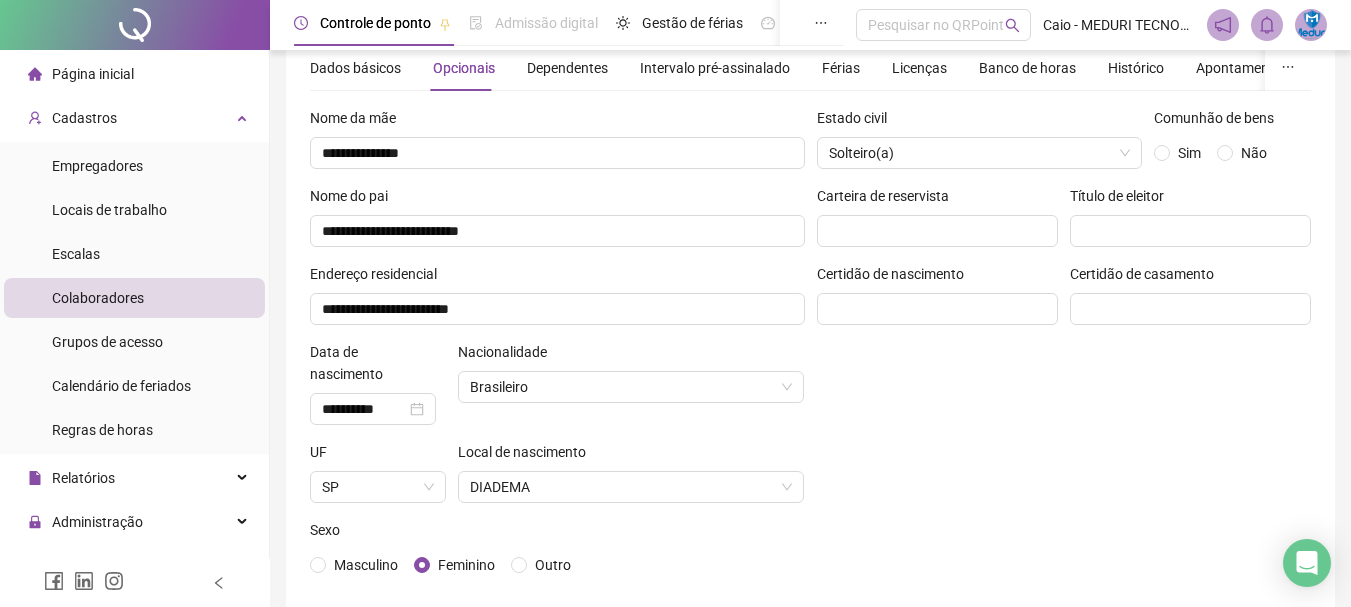 scroll, scrollTop: 0, scrollLeft: 0, axis: both 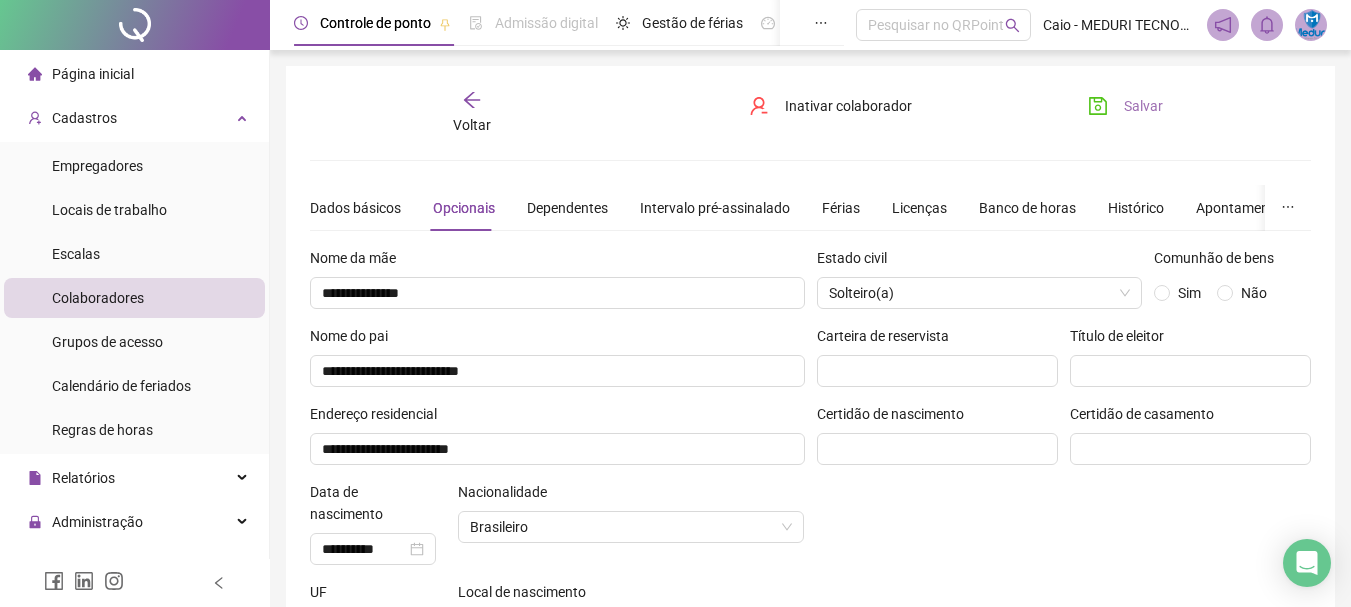 click on "Salvar" at bounding box center [1143, 106] 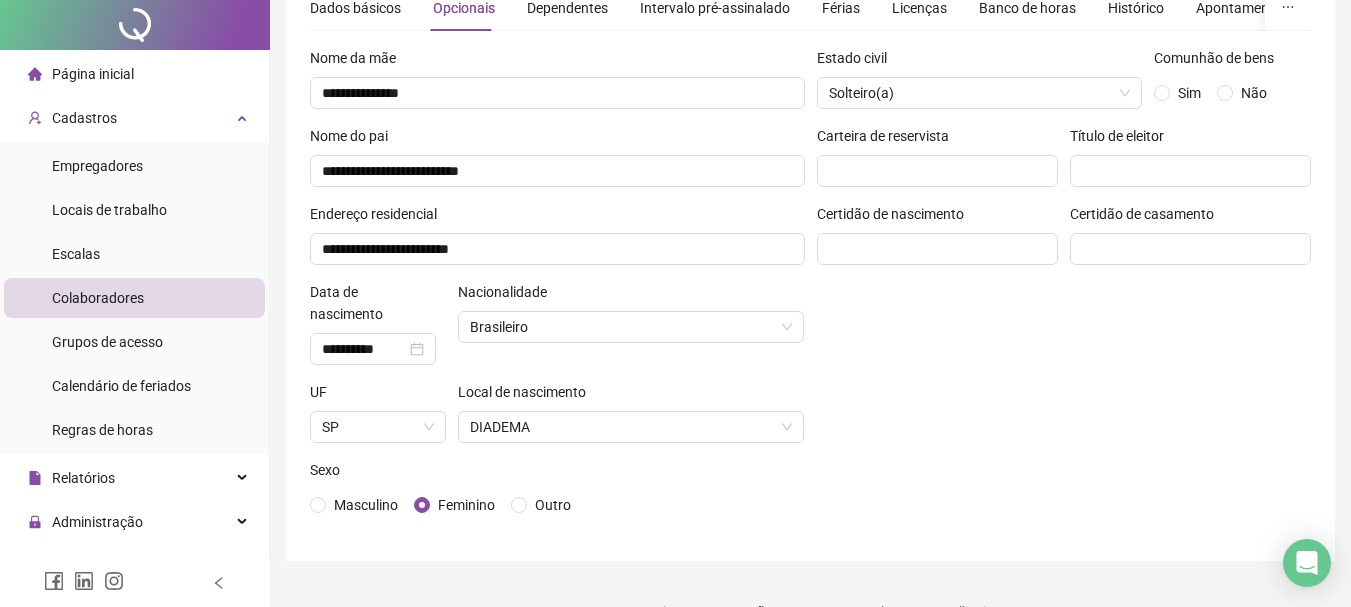 scroll, scrollTop: 0, scrollLeft: 0, axis: both 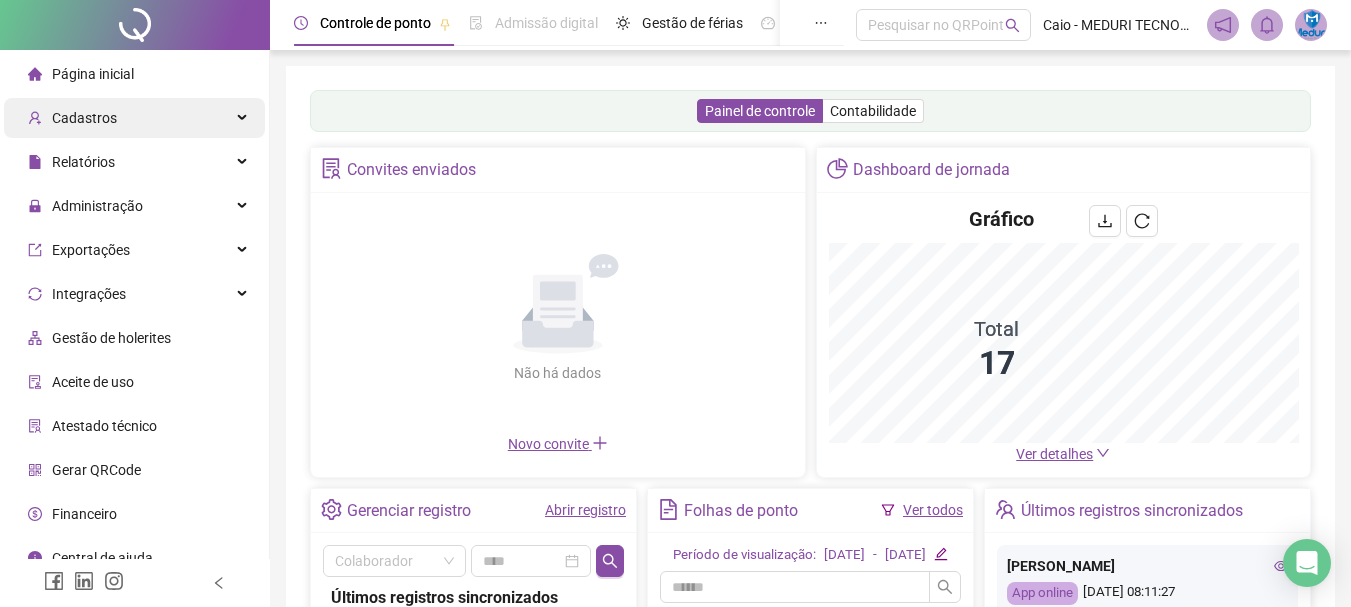 click on "Cadastros" at bounding box center [84, 118] 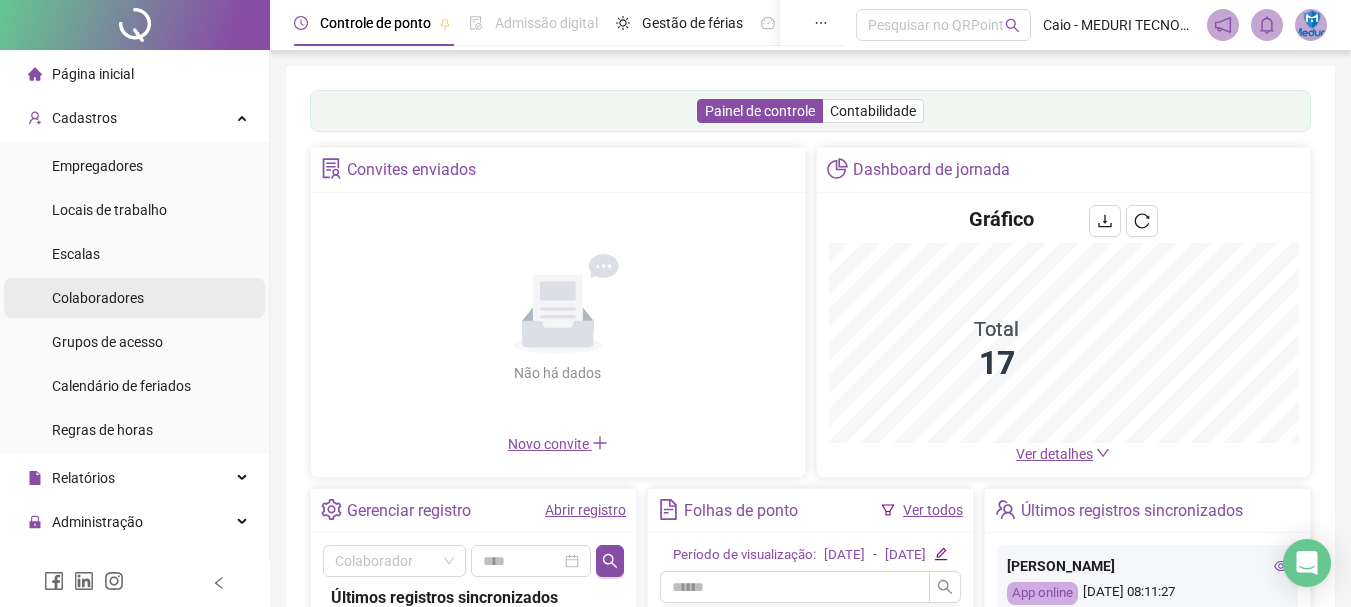 click on "Colaboradores" at bounding box center (98, 298) 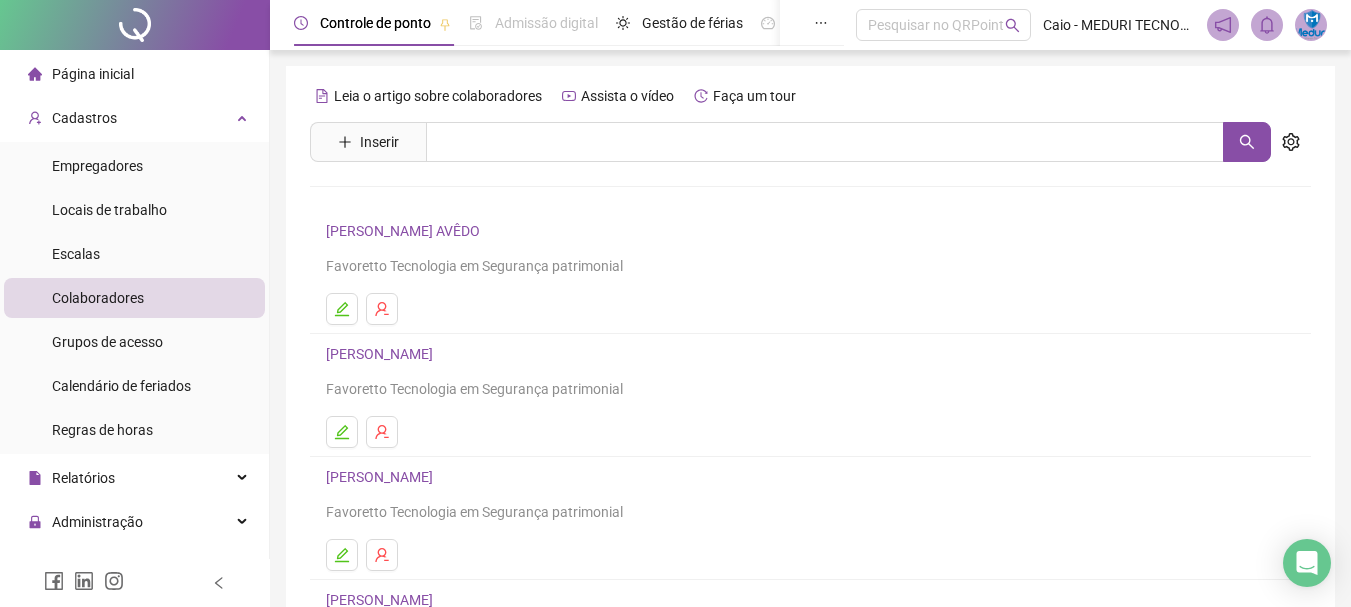 scroll, scrollTop: 360, scrollLeft: 0, axis: vertical 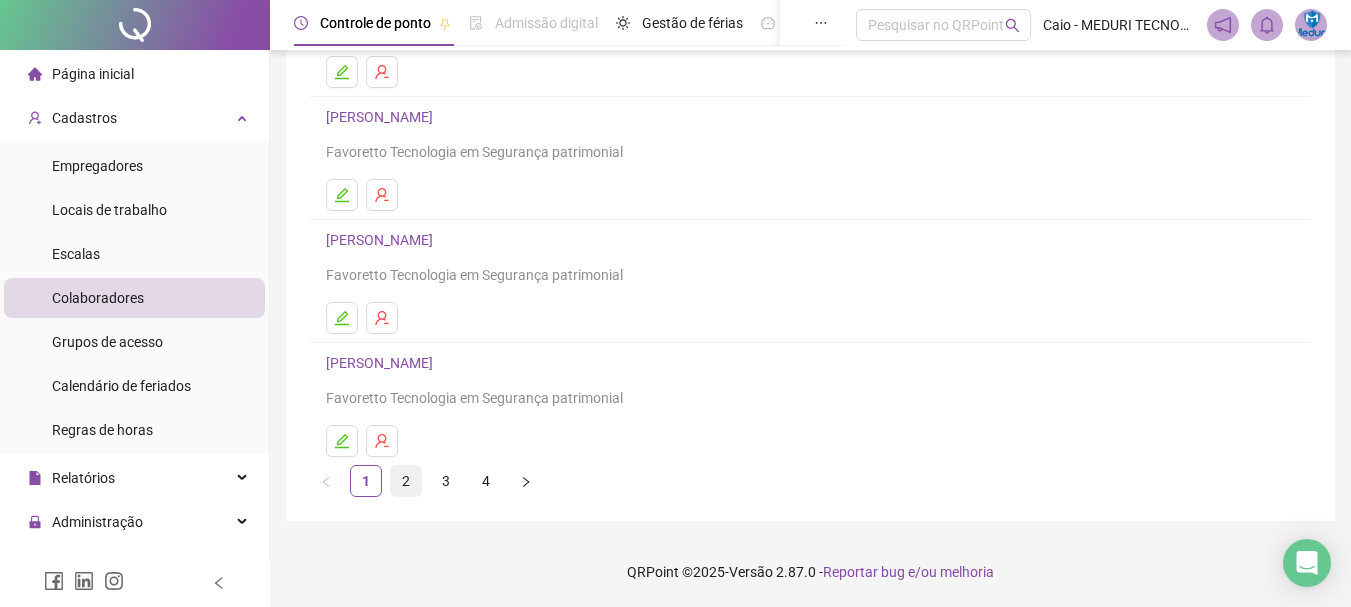 click on "2" at bounding box center [406, 481] 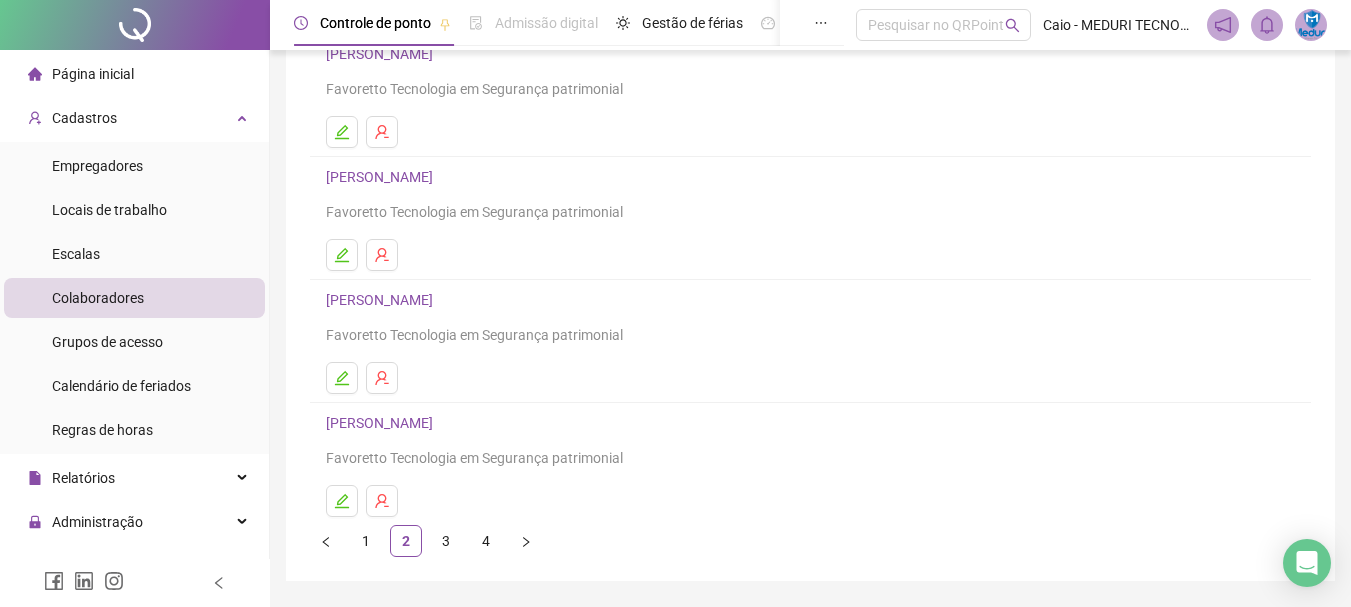 scroll, scrollTop: 360, scrollLeft: 0, axis: vertical 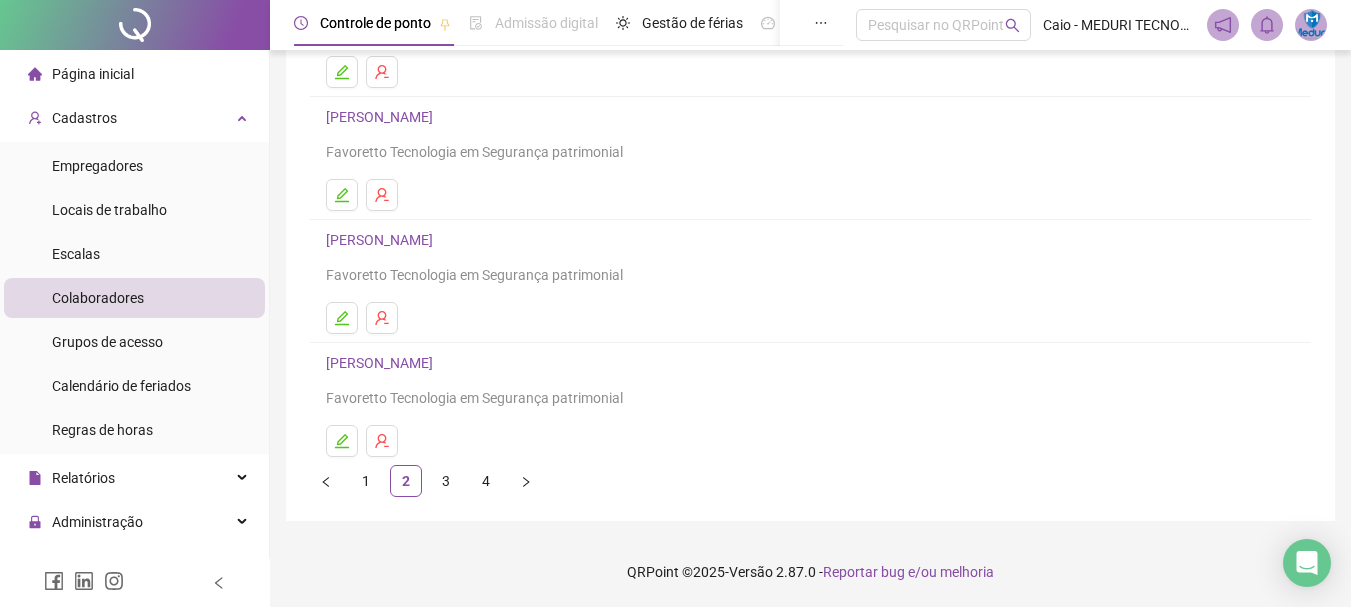 click on "3" at bounding box center [446, 481] 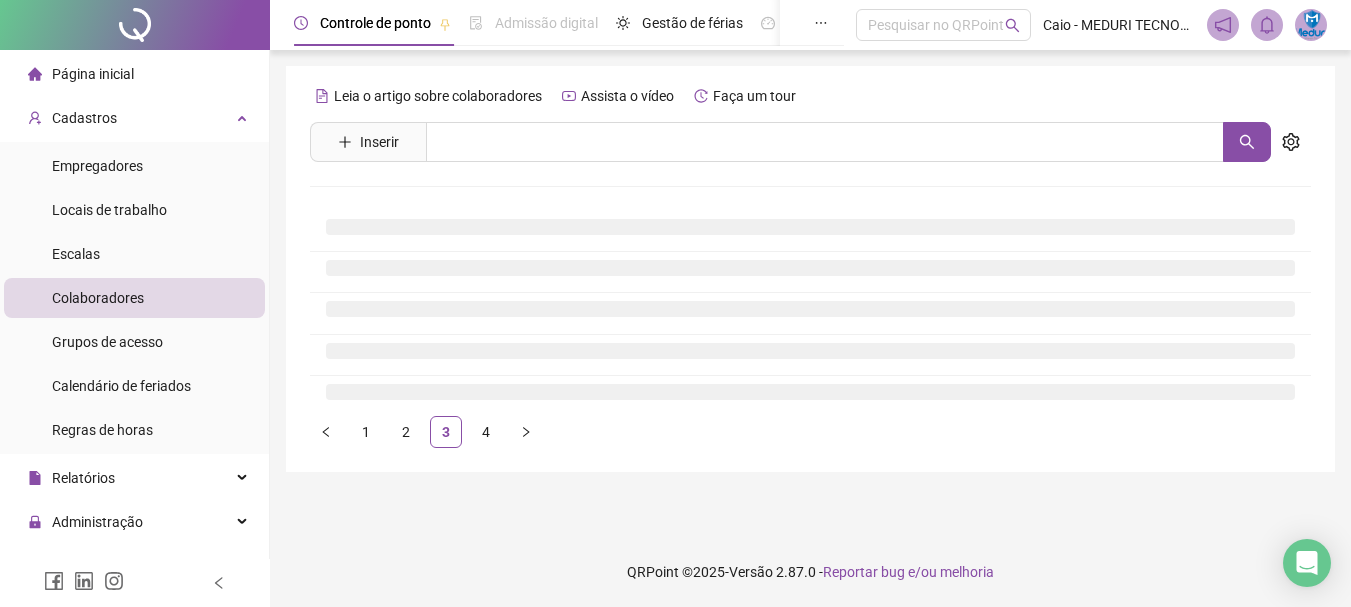 scroll, scrollTop: 0, scrollLeft: 0, axis: both 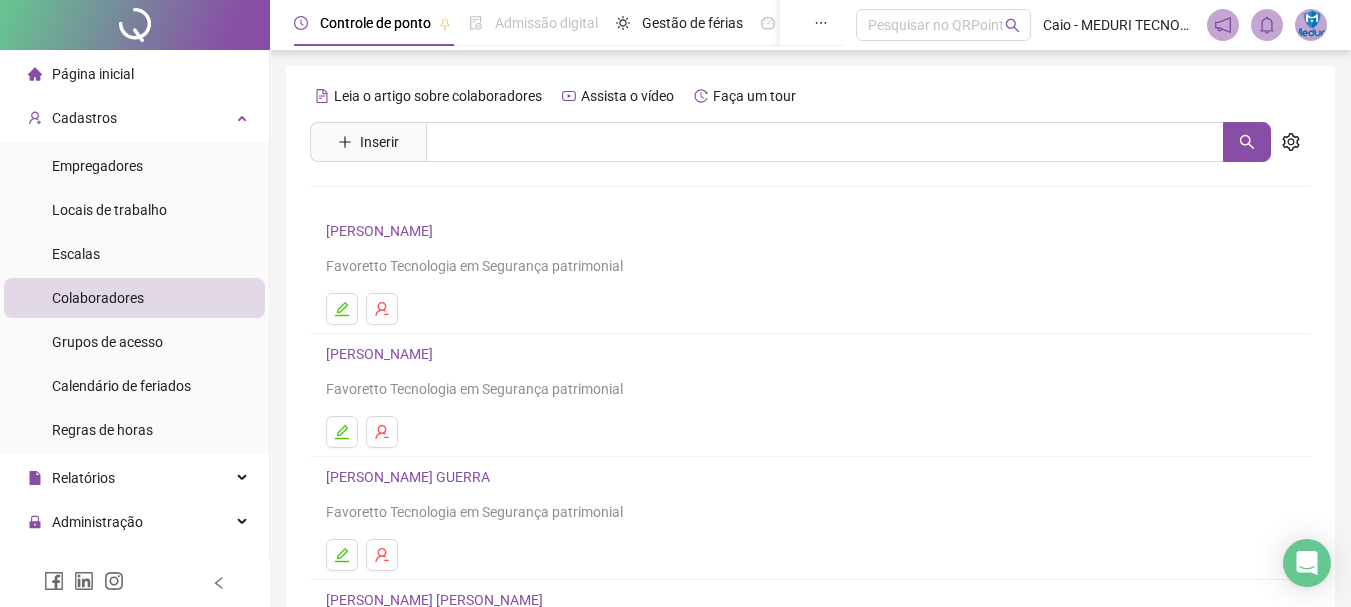 click on "[PERSON_NAME]" at bounding box center (382, 231) 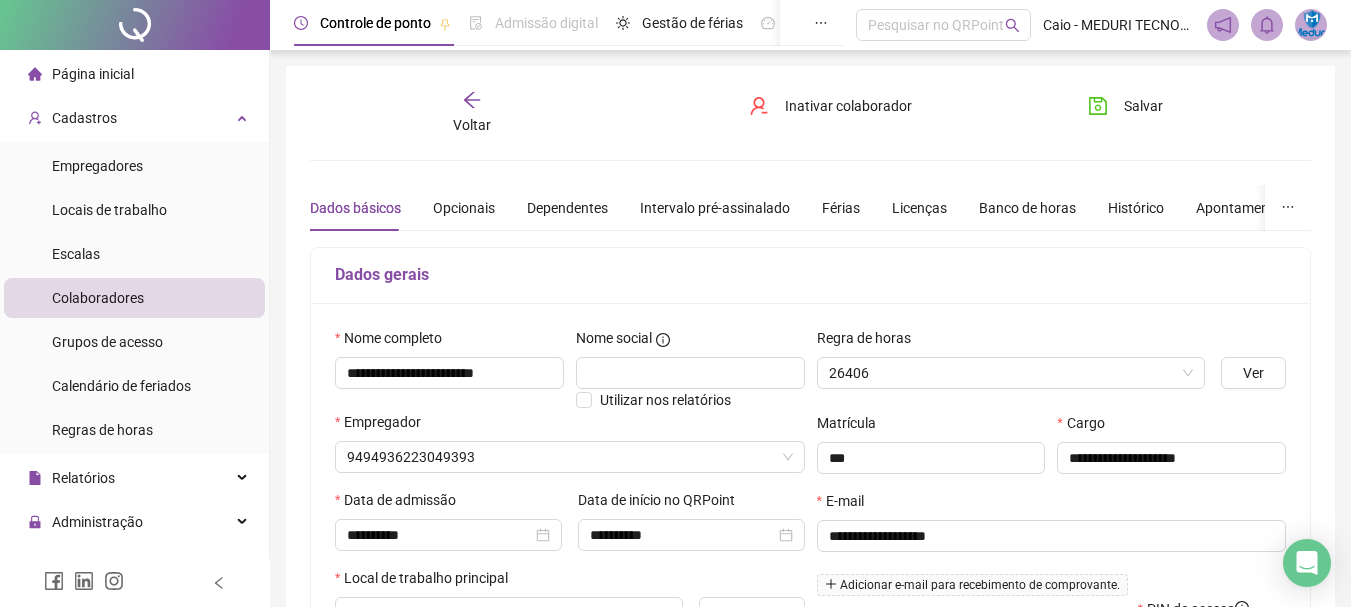 type on "**********" 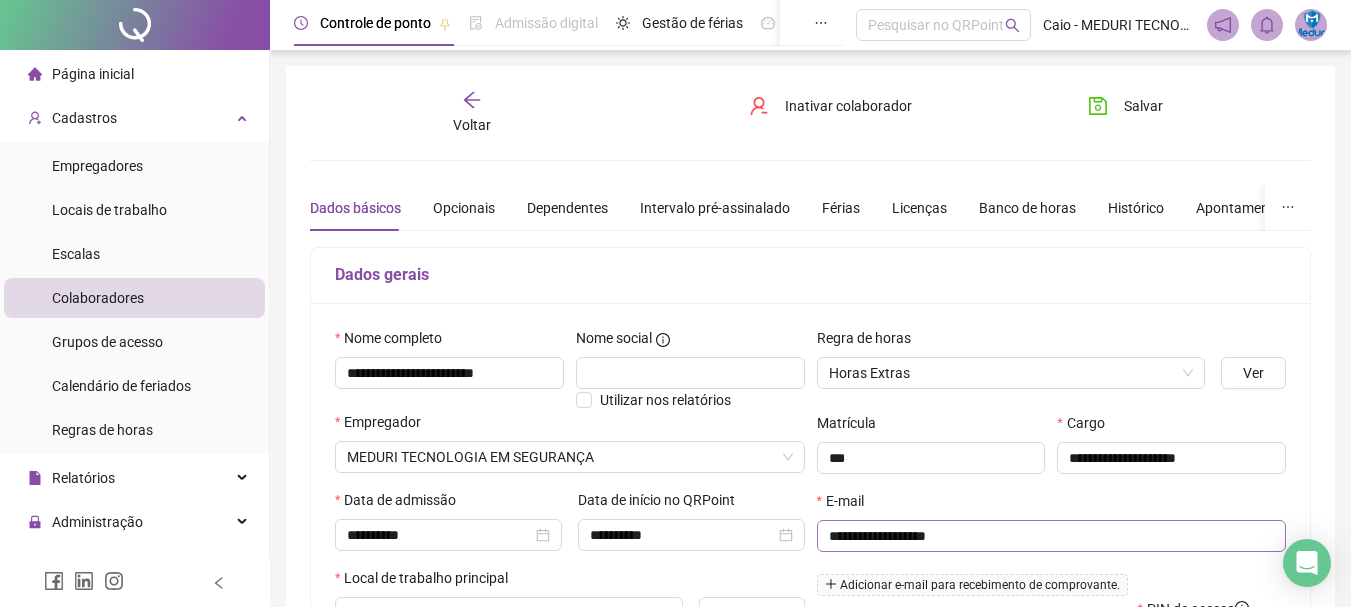 scroll, scrollTop: 200, scrollLeft: 0, axis: vertical 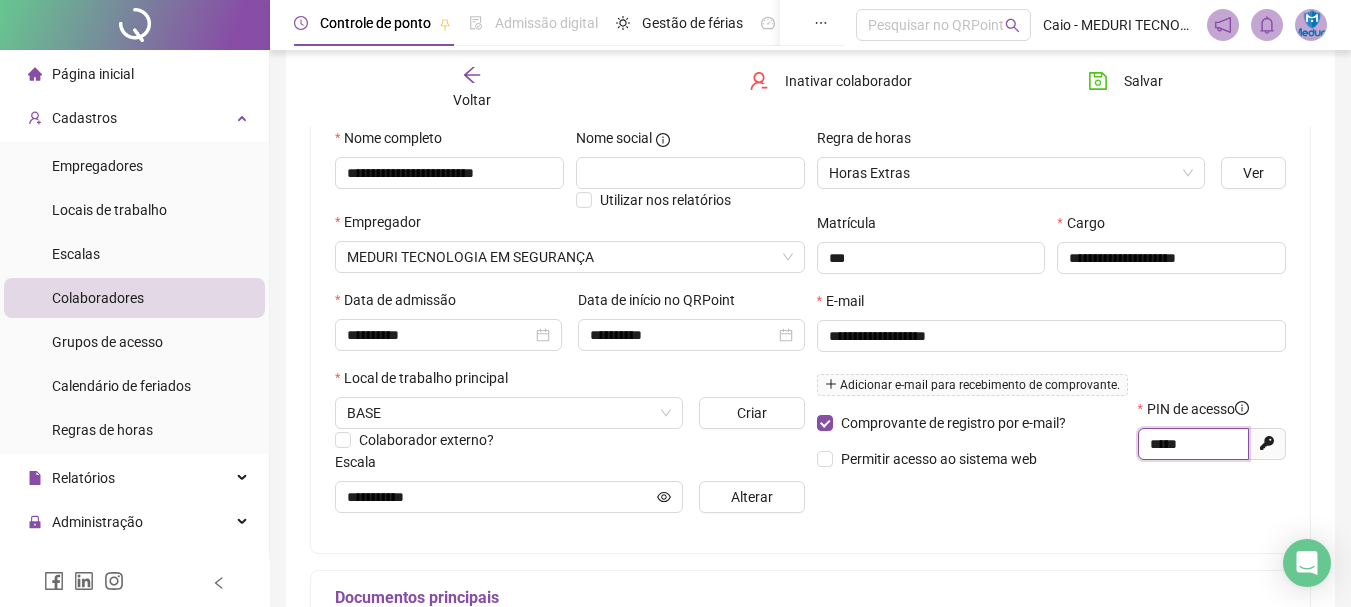 drag, startPoint x: 1202, startPoint y: 449, endPoint x: 1042, endPoint y: 449, distance: 160 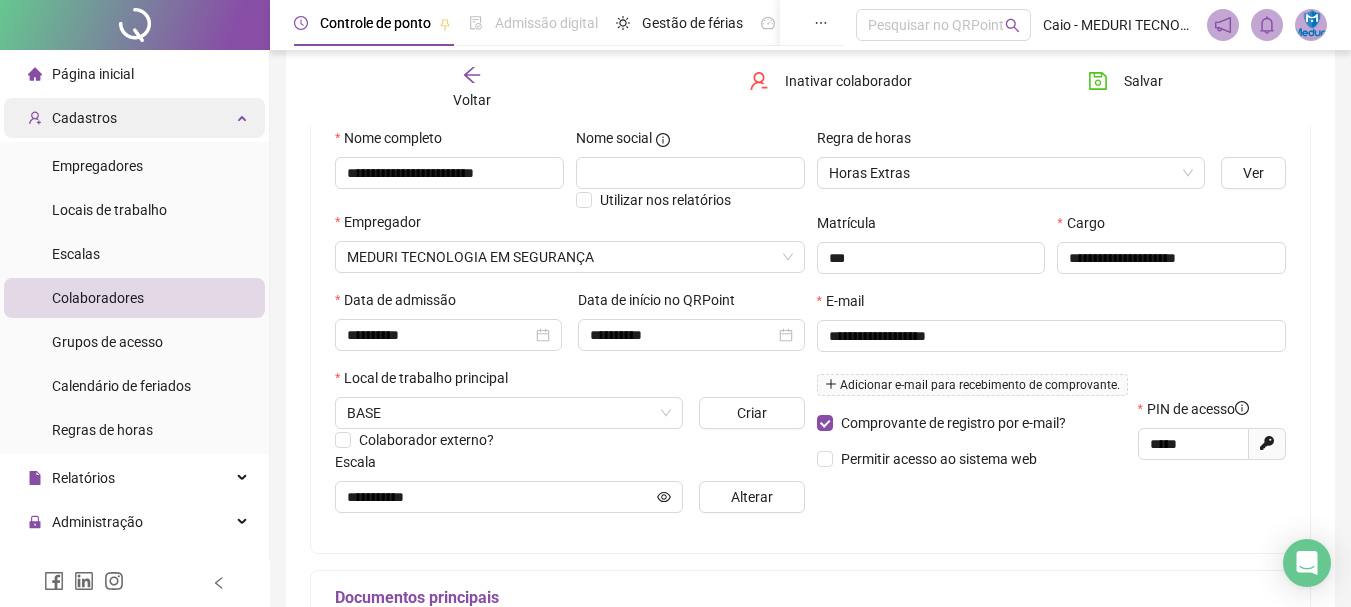 click on "Cadastros" at bounding box center (84, 118) 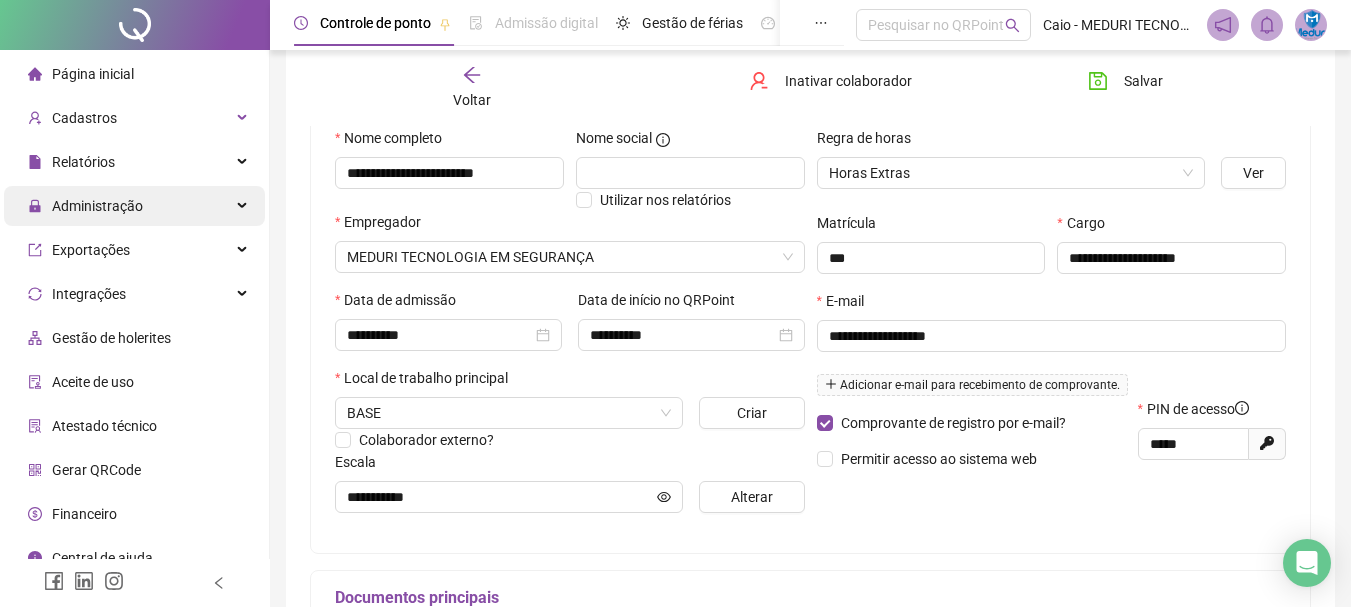 click on "Administração" at bounding box center [97, 206] 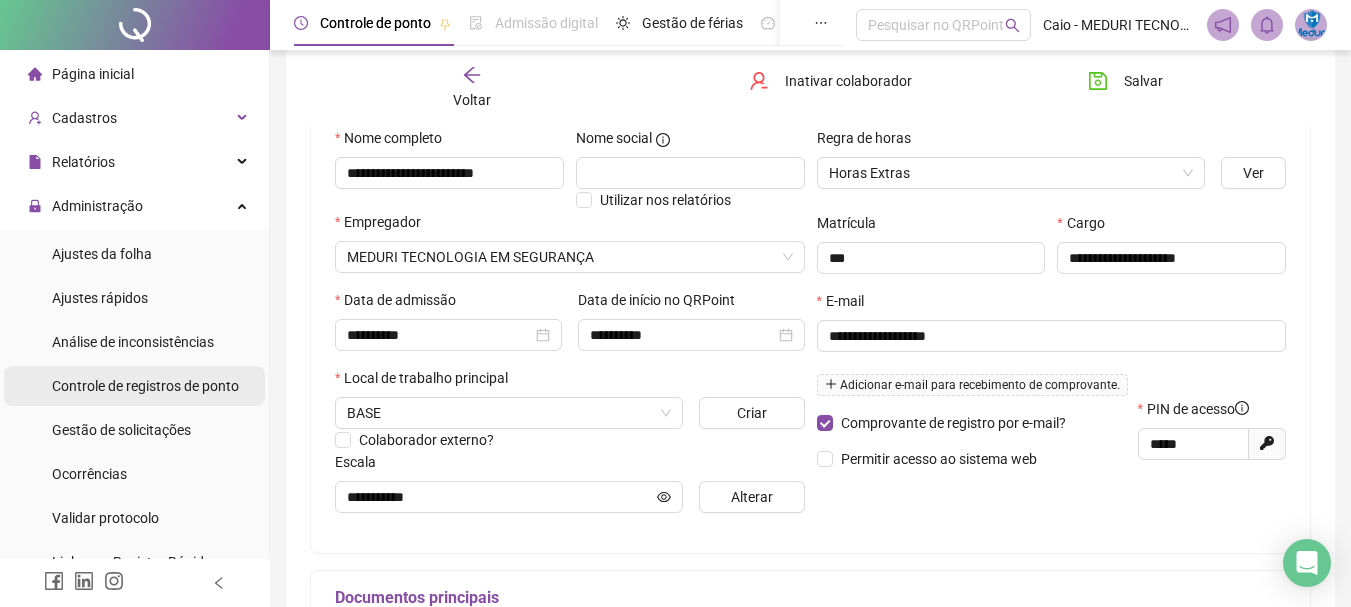 click on "Controle de registros de ponto" at bounding box center (145, 386) 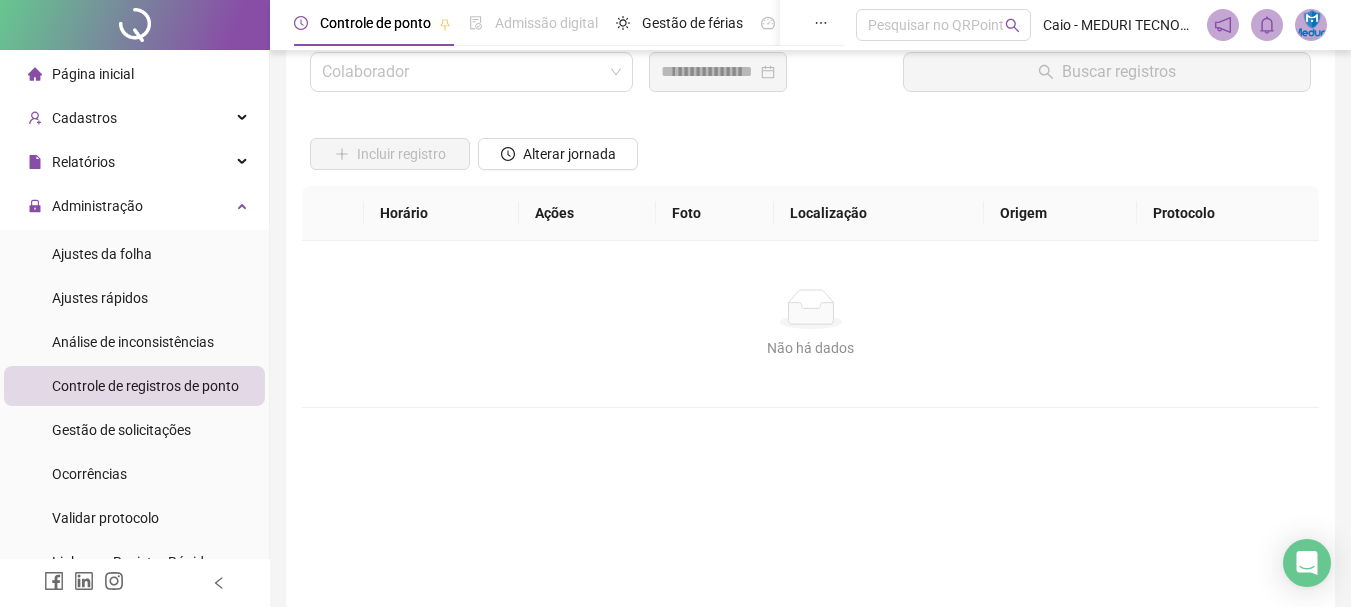 scroll, scrollTop: 0, scrollLeft: 0, axis: both 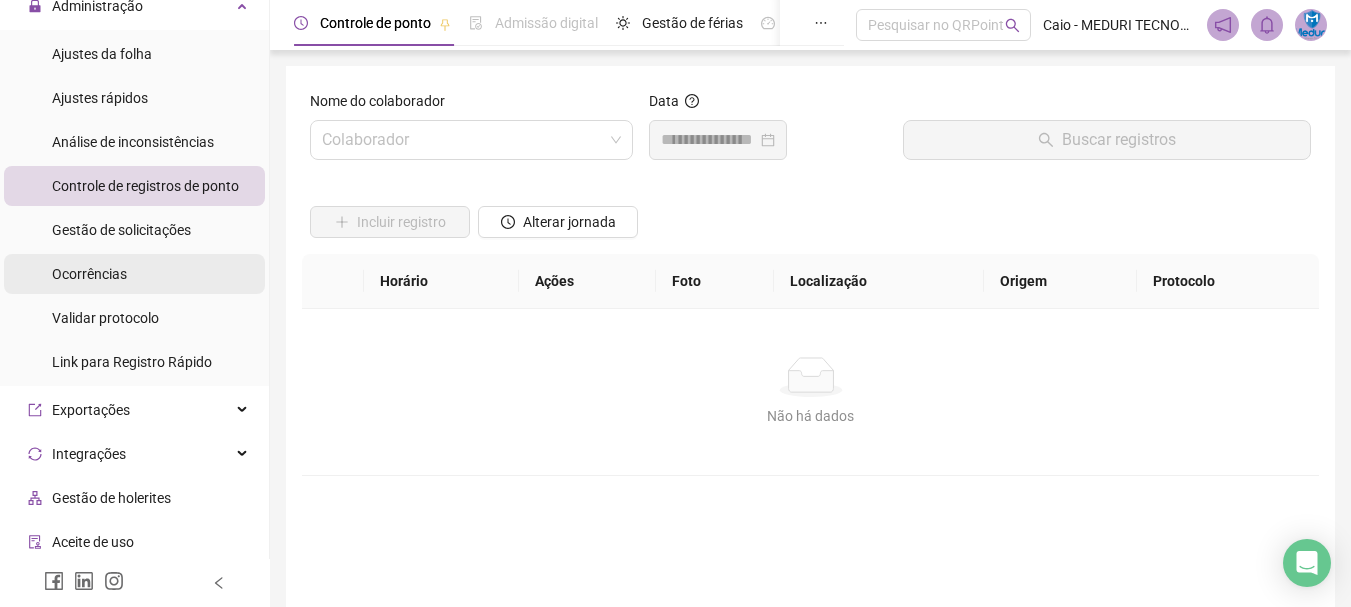 click on "Integrações" at bounding box center (134, 454) 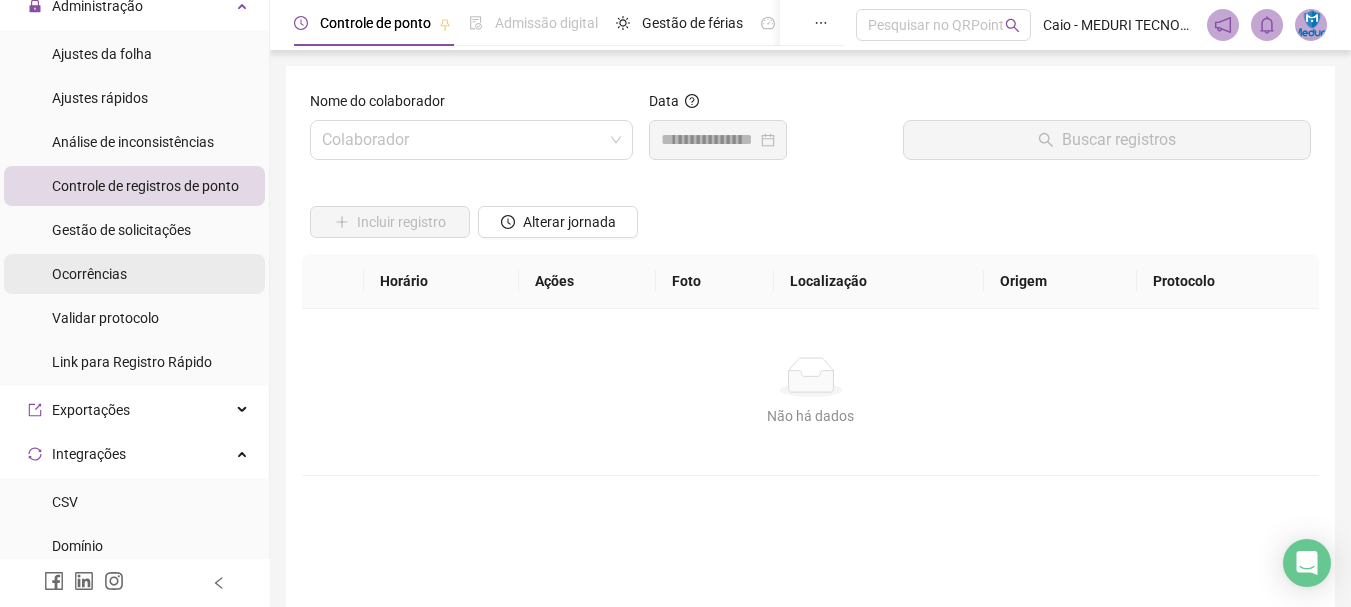 click on "Integrações" at bounding box center [134, 454] 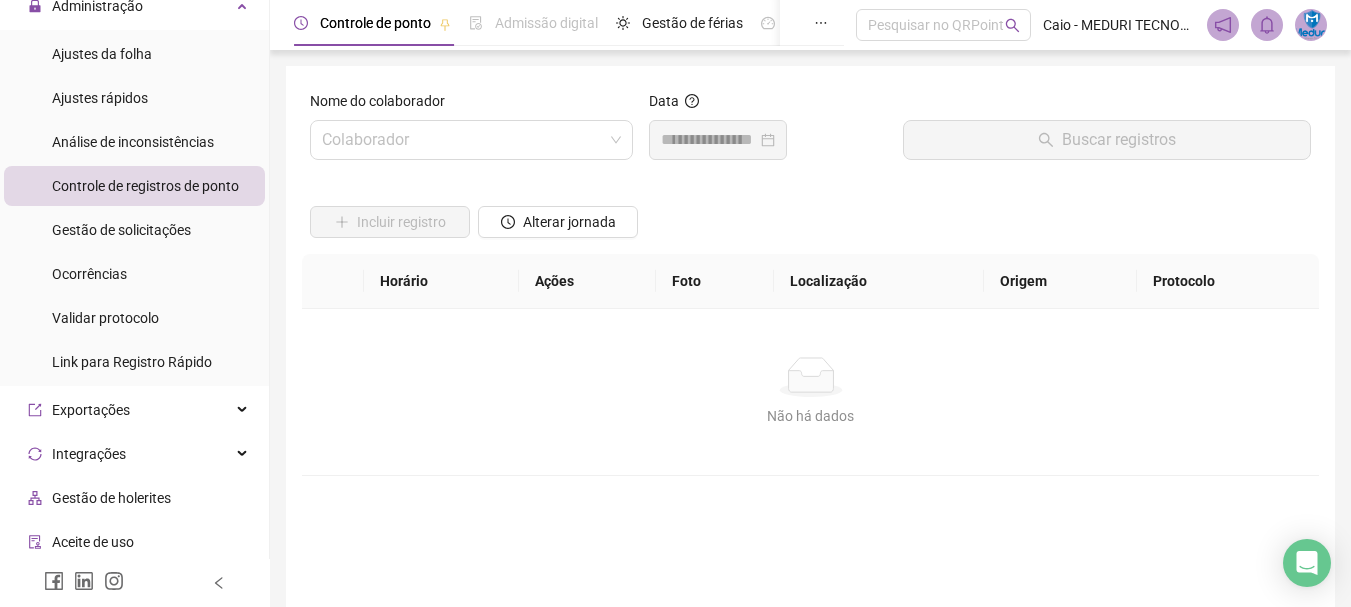 click on "Aceite de uso" at bounding box center [93, 542] 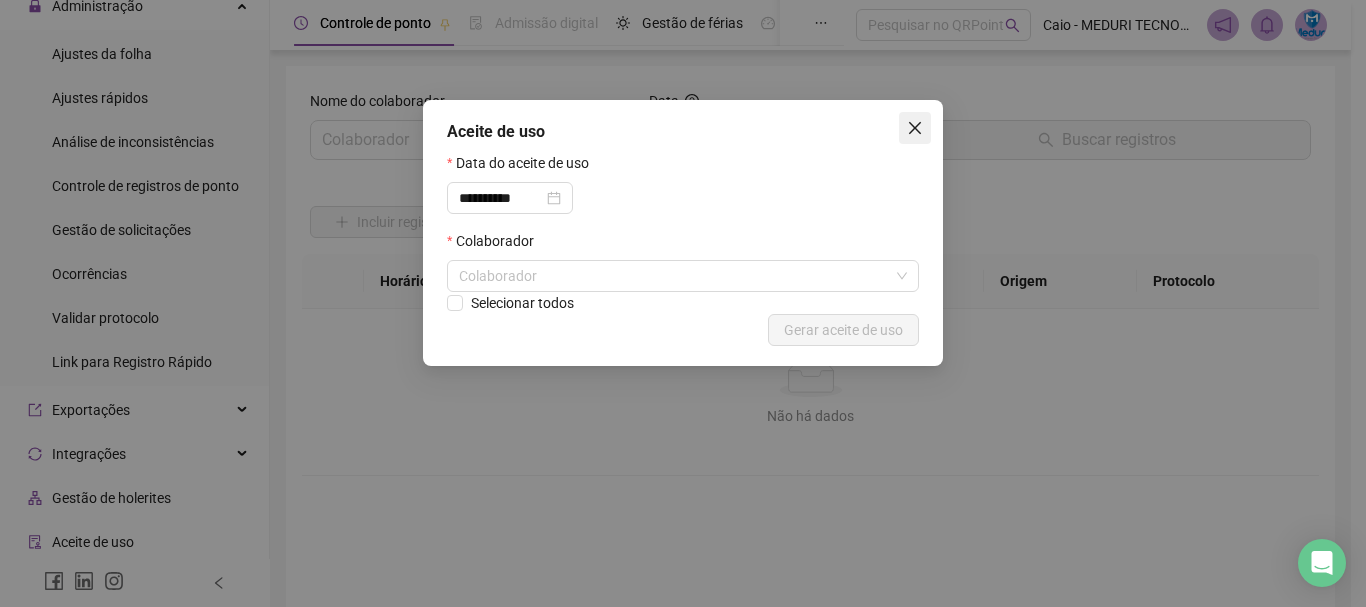 click 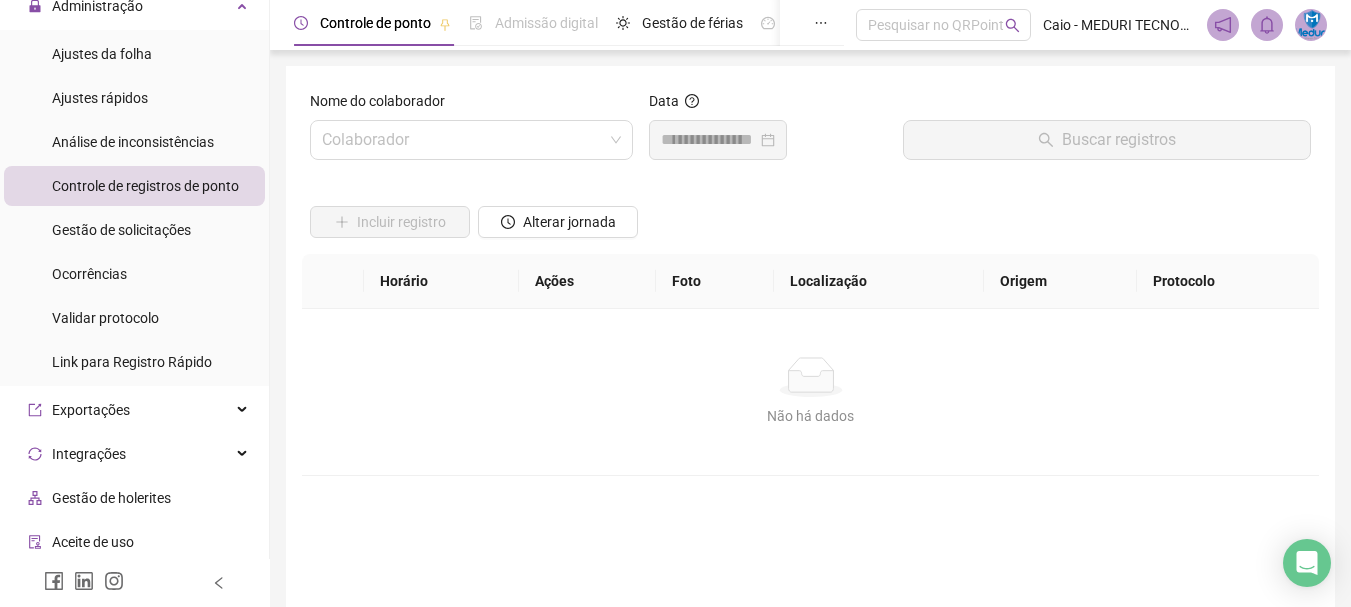 scroll, scrollTop: 168, scrollLeft: 0, axis: vertical 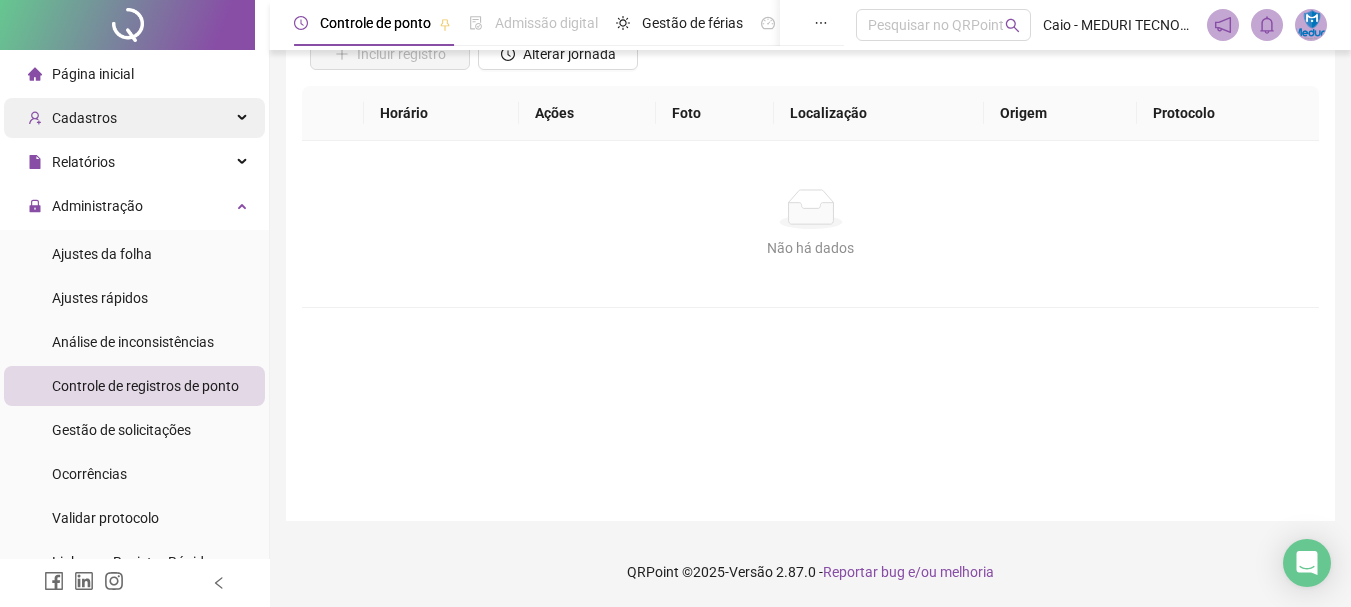 click on "Cadastros" at bounding box center [84, 118] 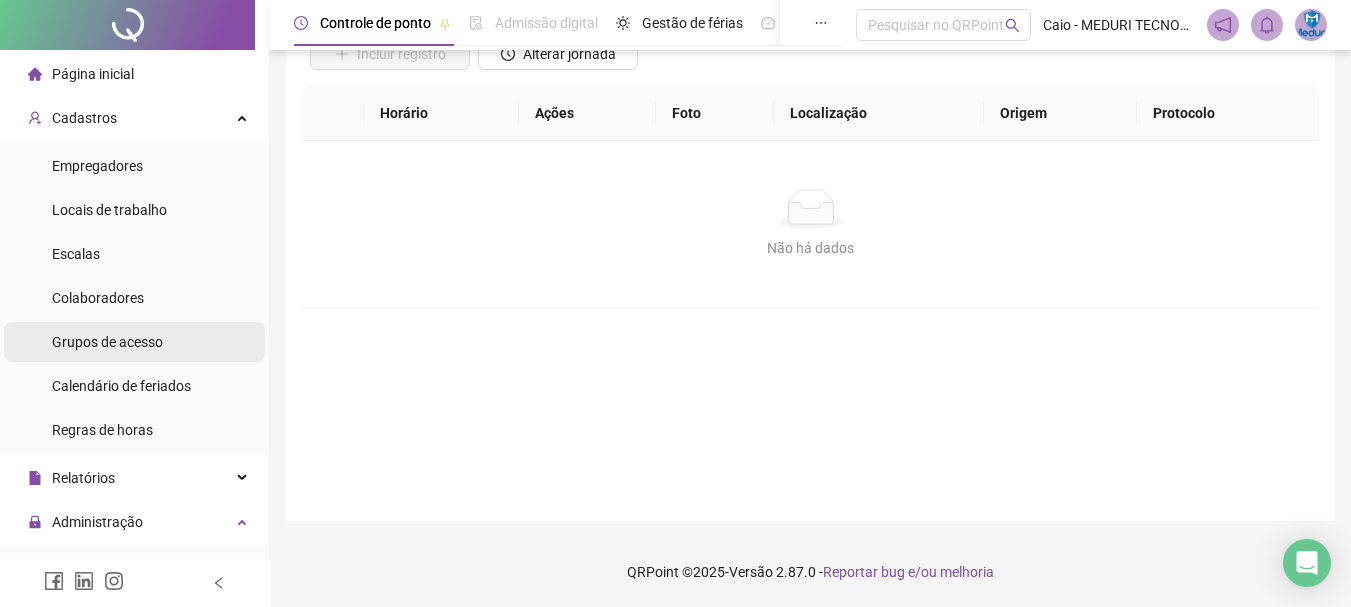 click on "Grupos de acesso" at bounding box center [107, 342] 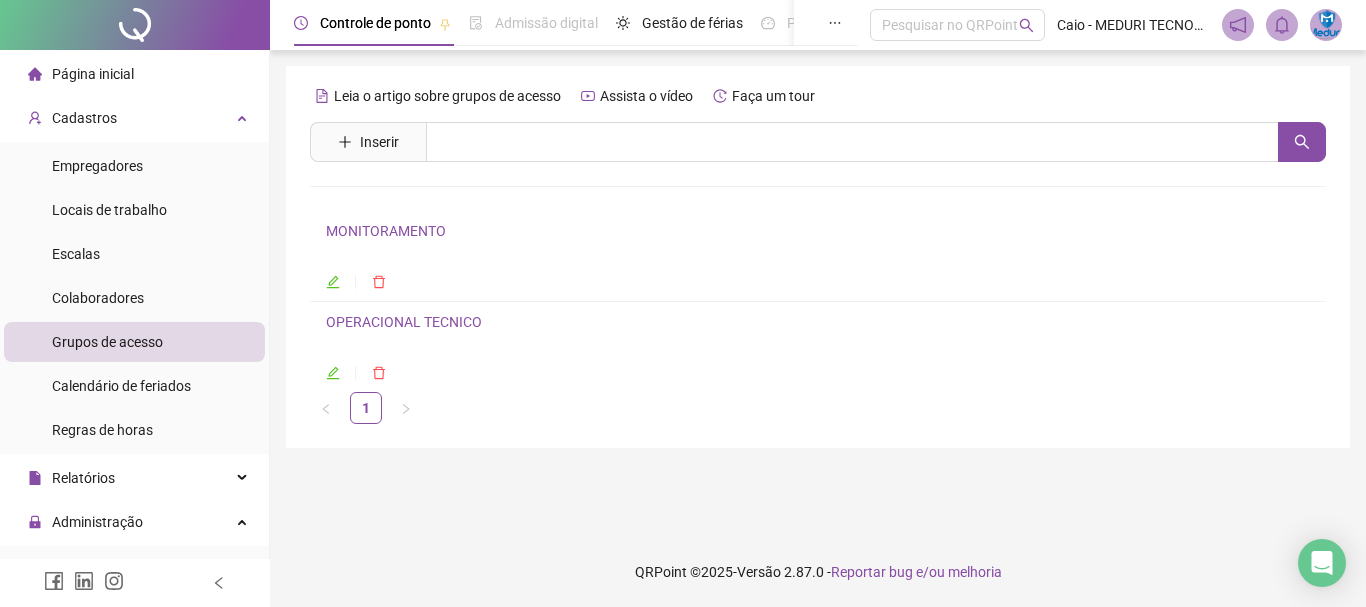 click on "MONITORAMENTO" at bounding box center [386, 231] 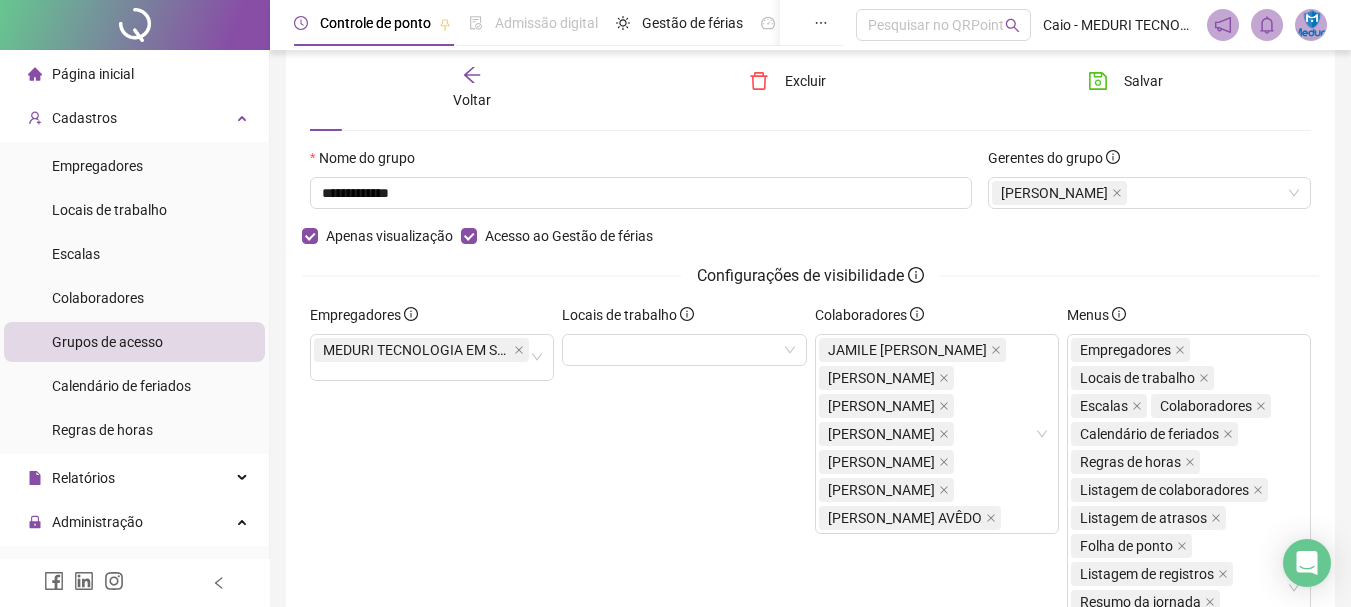 scroll, scrollTop: 0, scrollLeft: 0, axis: both 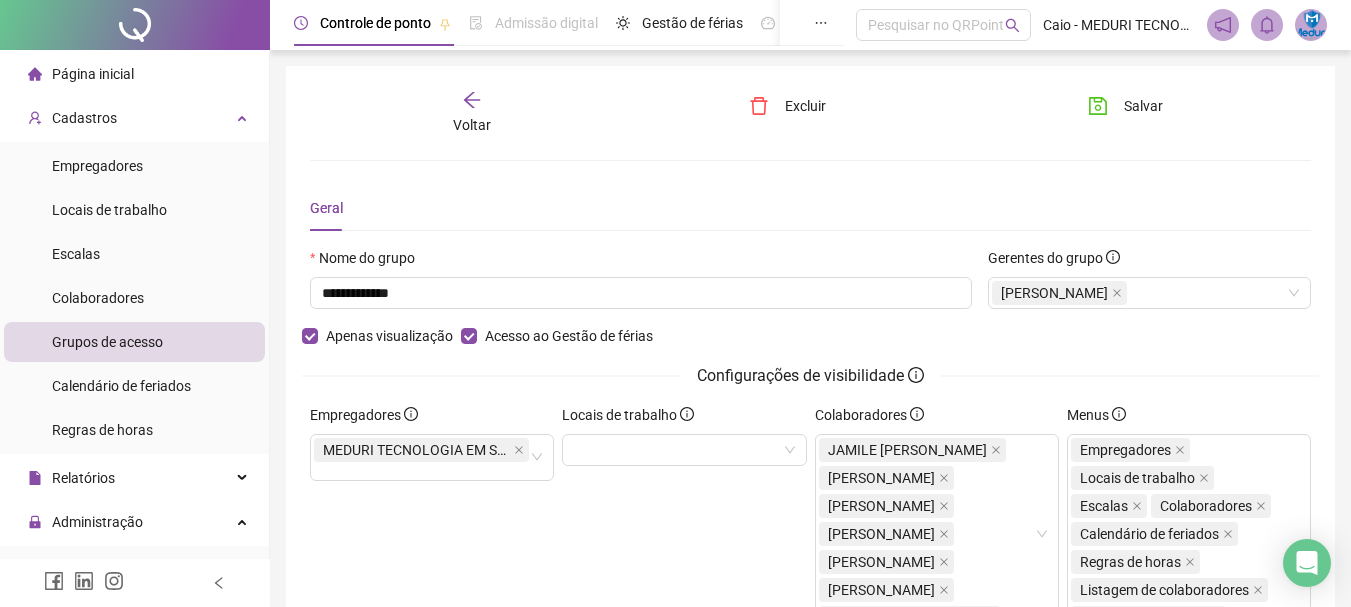 click on "Grupos de acesso" at bounding box center (107, 342) 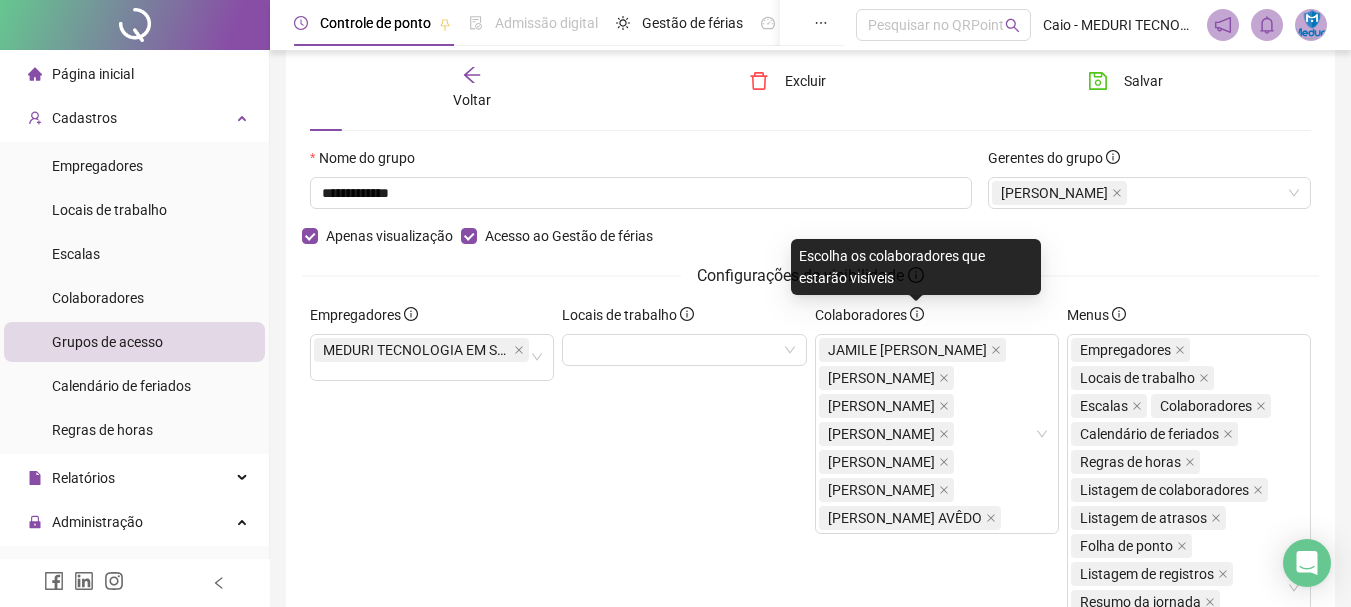 click 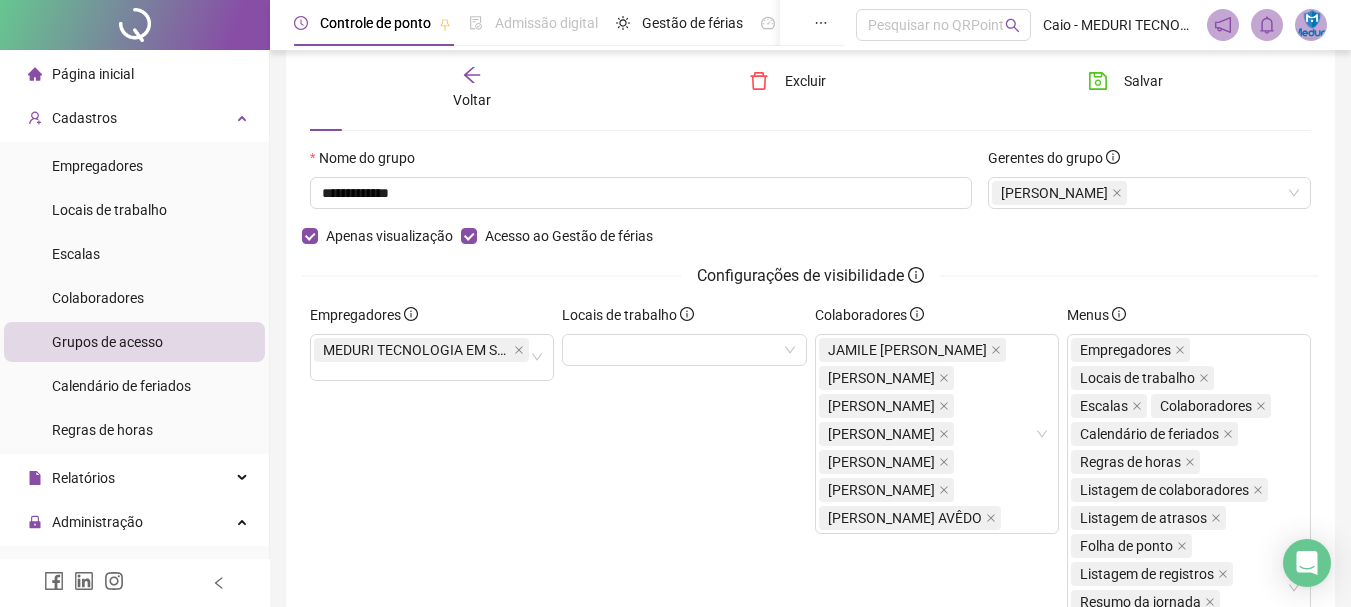 scroll, scrollTop: 200, scrollLeft: 0, axis: vertical 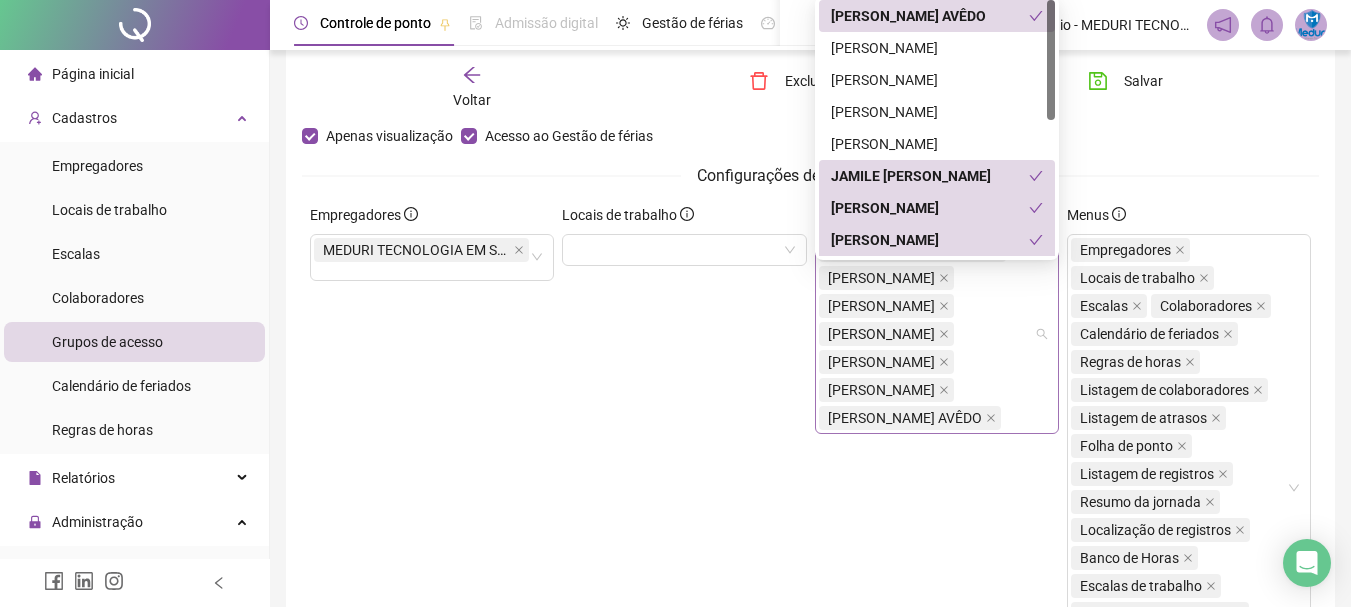 click on "JAMILE IRENE DA SILVA JOCIMARES SANTOS SOUZA  VANESSA APARECIDA JOYCE DOS SANTOS KELLY CRISTINA DA SILVA TAMIRES RODRIGUES FIGUEIREDO  EDILSA SANTOS AVÊDO" at bounding box center (937, 334) 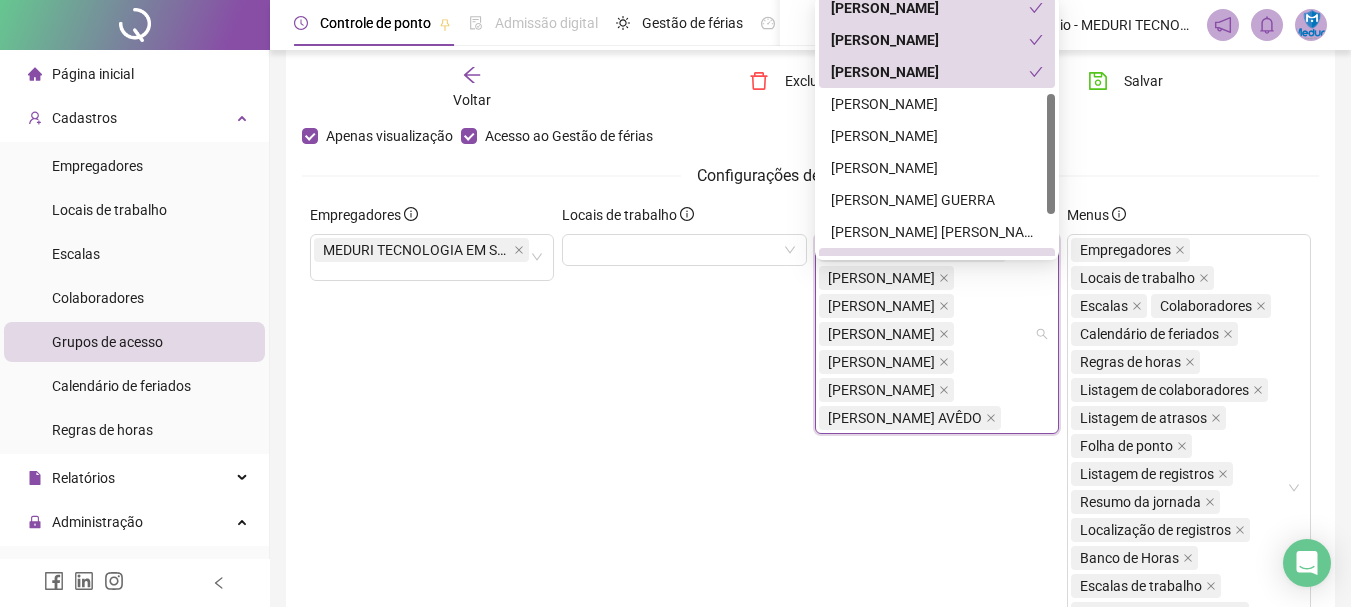 drag, startPoint x: 1049, startPoint y: 63, endPoint x: 1052, endPoint y: 159, distance: 96.04687 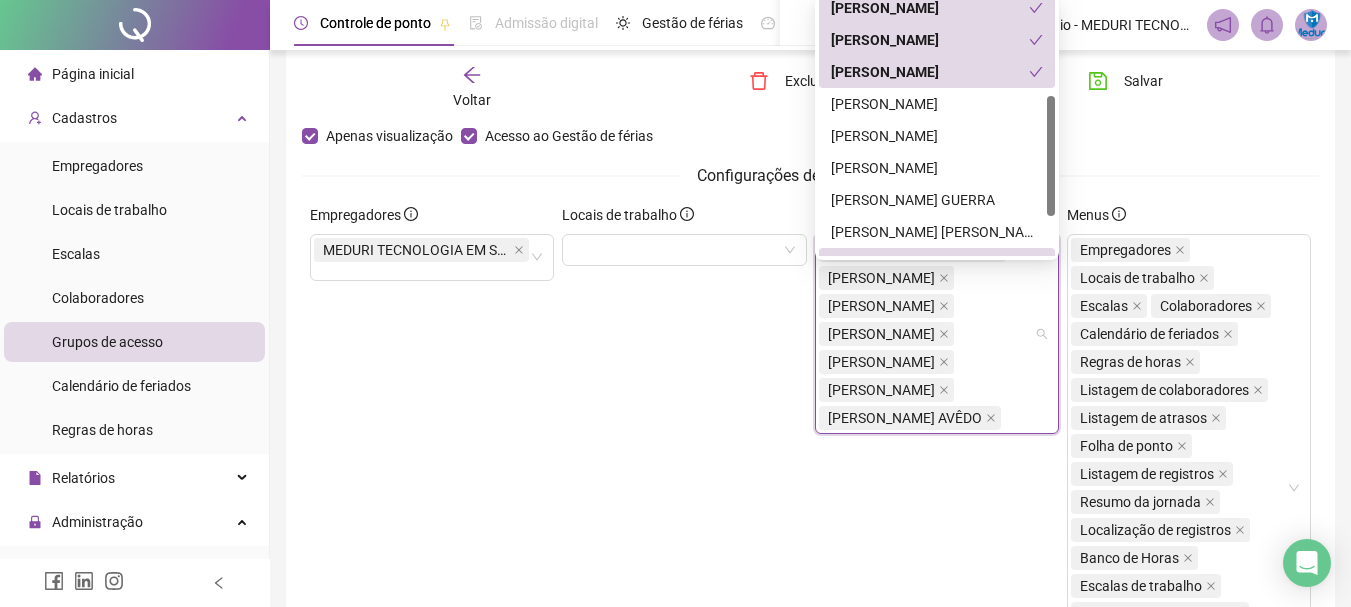 scroll, scrollTop: 204, scrollLeft: 0, axis: vertical 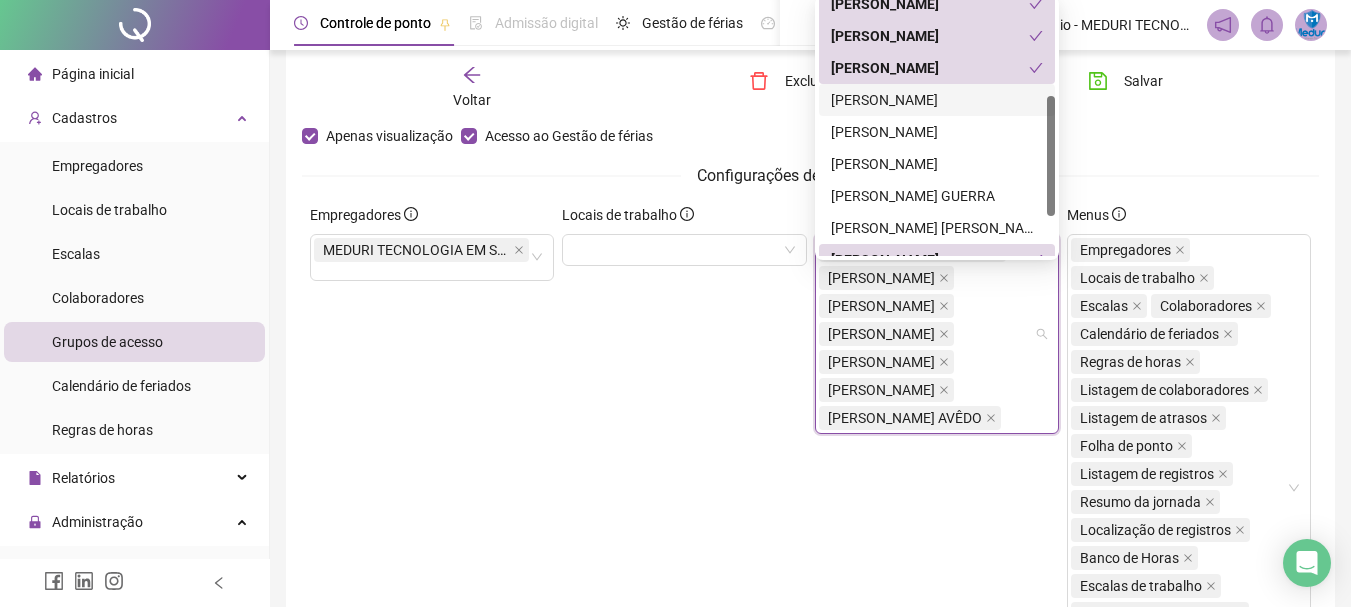 click on "[PERSON_NAME]" at bounding box center [937, 100] 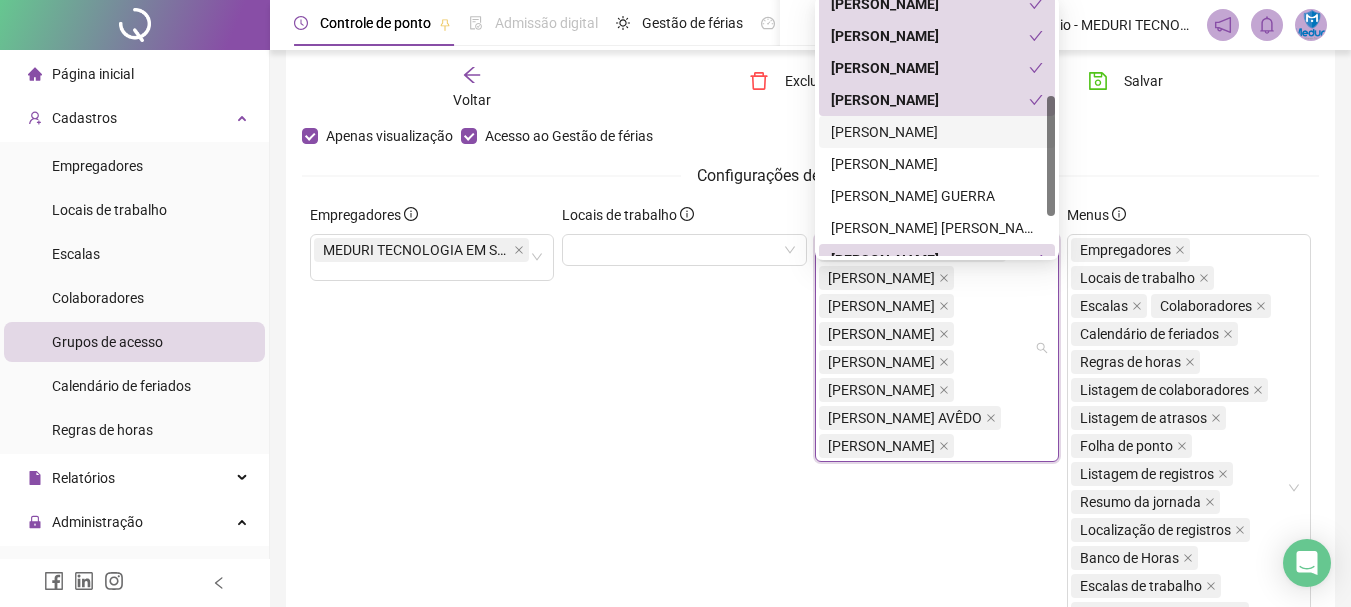 click on "[PERSON_NAME]" at bounding box center [937, 132] 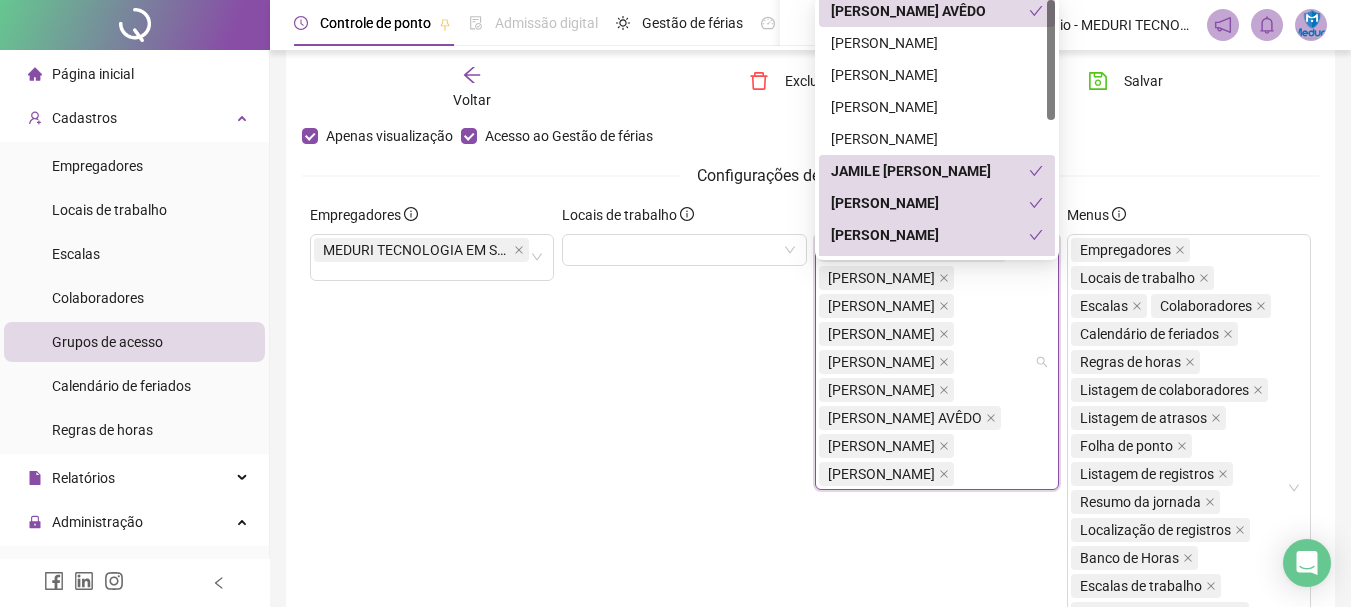 scroll, scrollTop: 0, scrollLeft: 0, axis: both 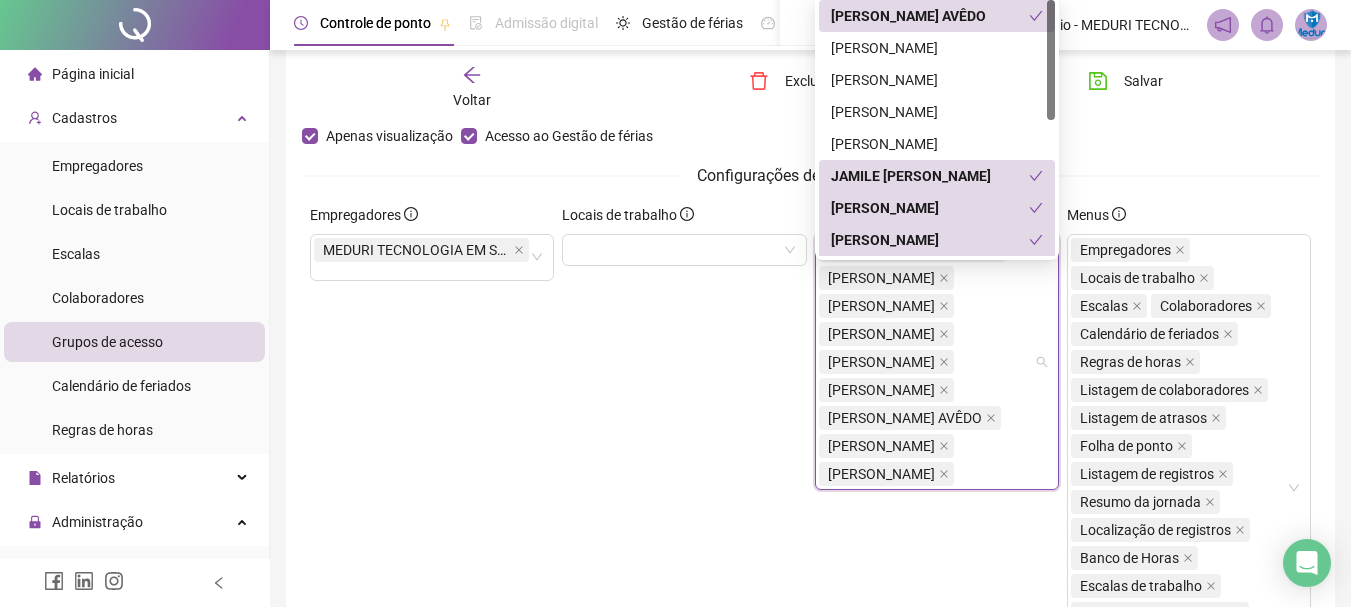 drag, startPoint x: 1050, startPoint y: 170, endPoint x: 1032, endPoint y: 48, distance: 123.32072 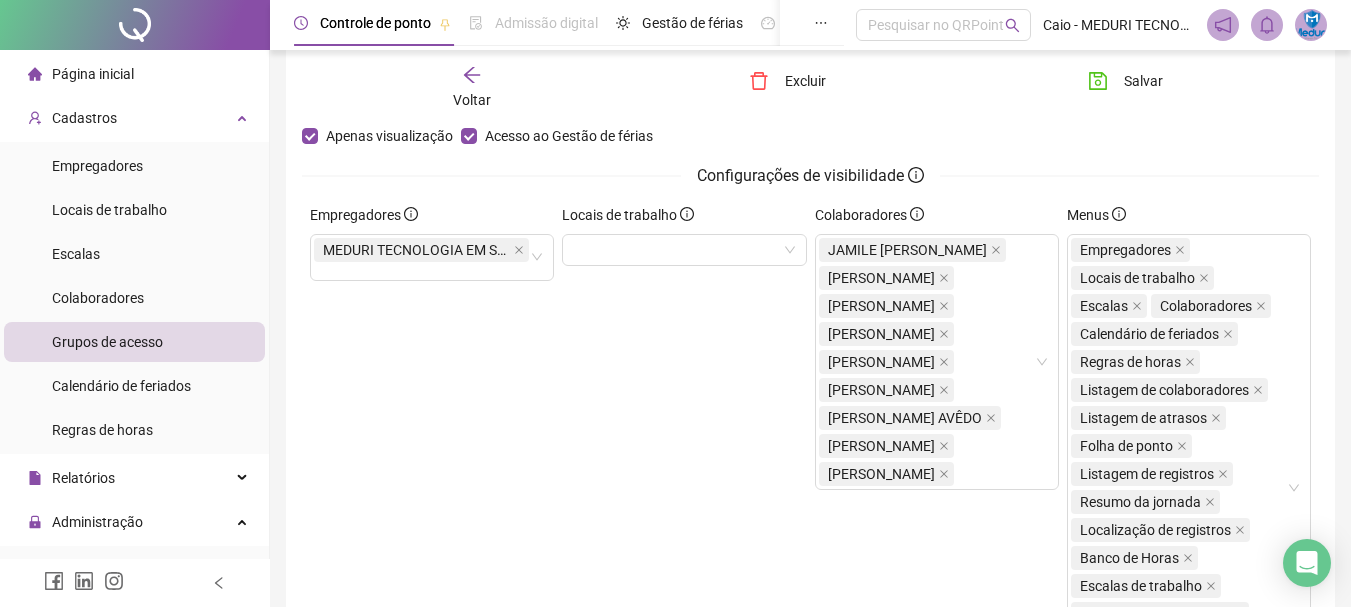 click on "**********" at bounding box center (810, 125) 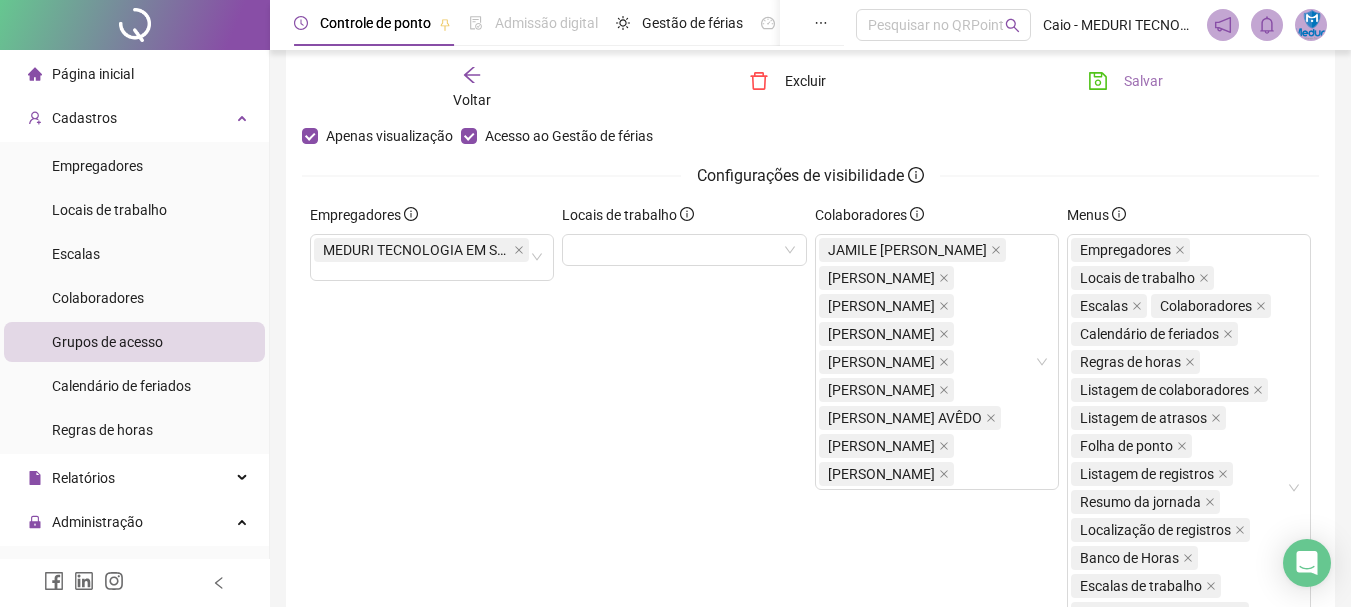 click on "Salvar" at bounding box center (1125, 81) 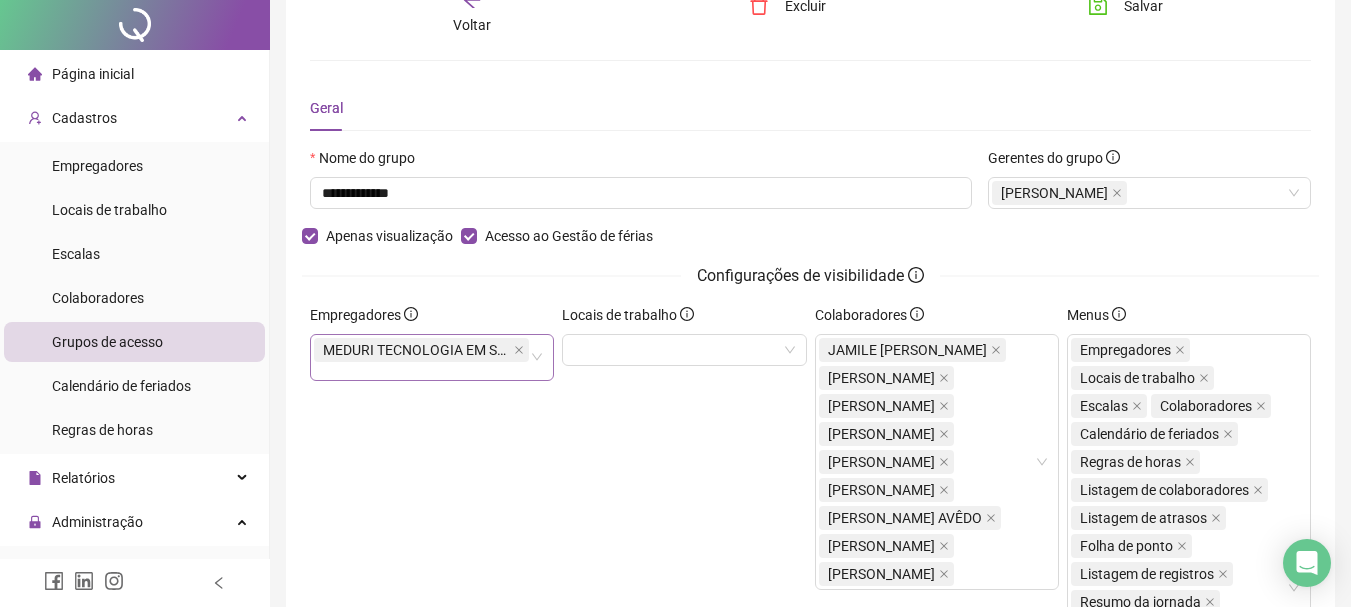 scroll, scrollTop: 0, scrollLeft: 0, axis: both 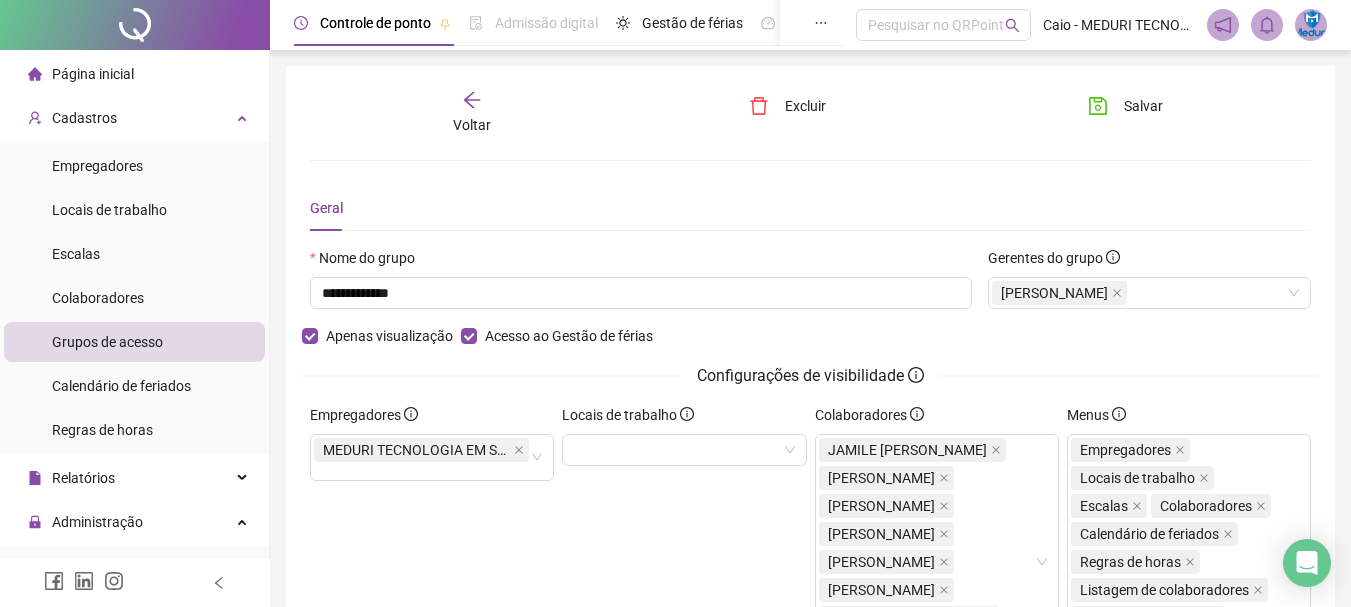 click on "Voltar" at bounding box center (472, 125) 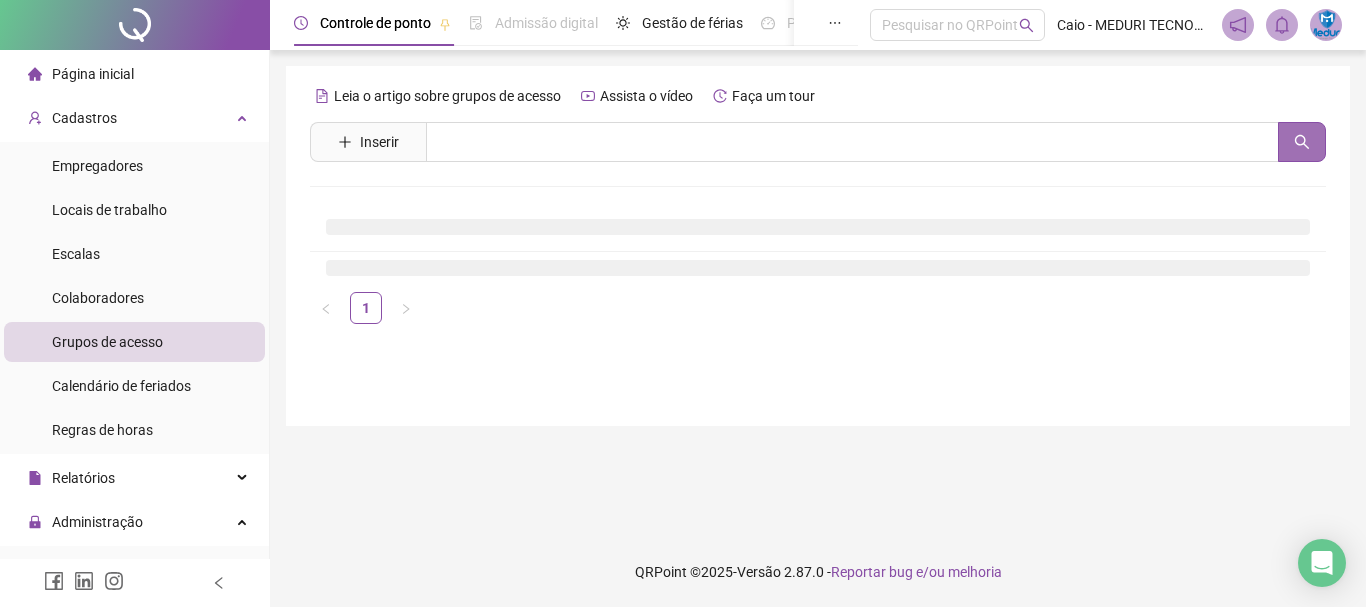 click 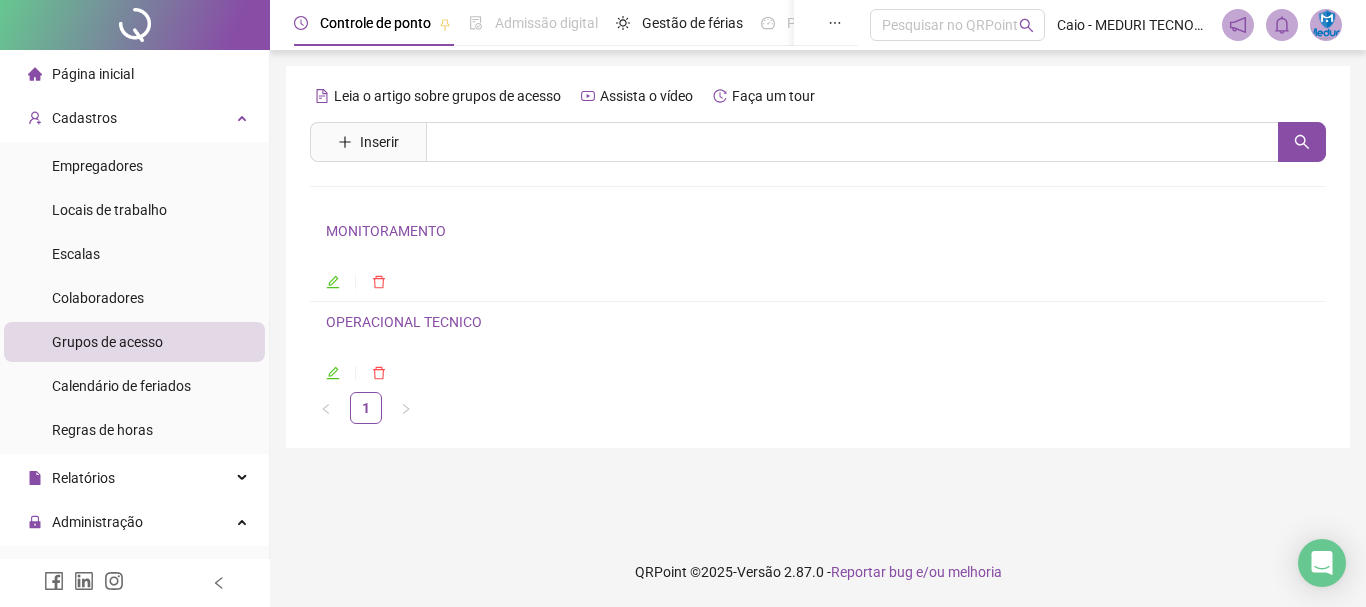 click on "OPERACIONAL TECNICO" at bounding box center [404, 322] 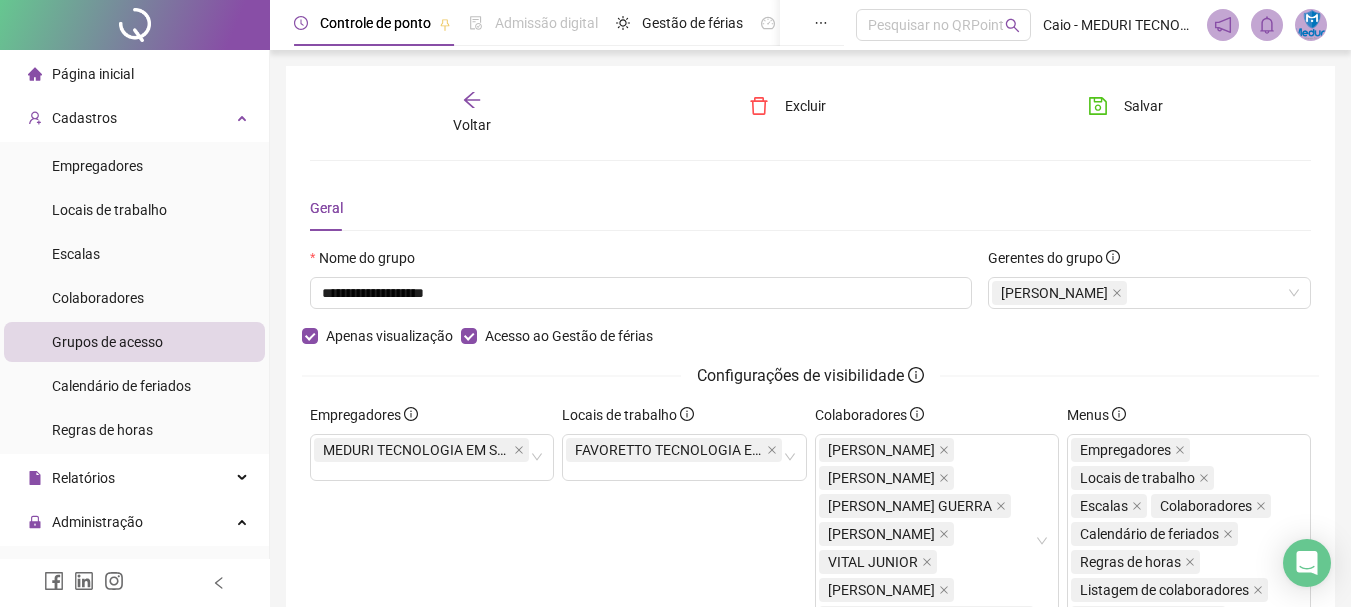 scroll, scrollTop: 100, scrollLeft: 0, axis: vertical 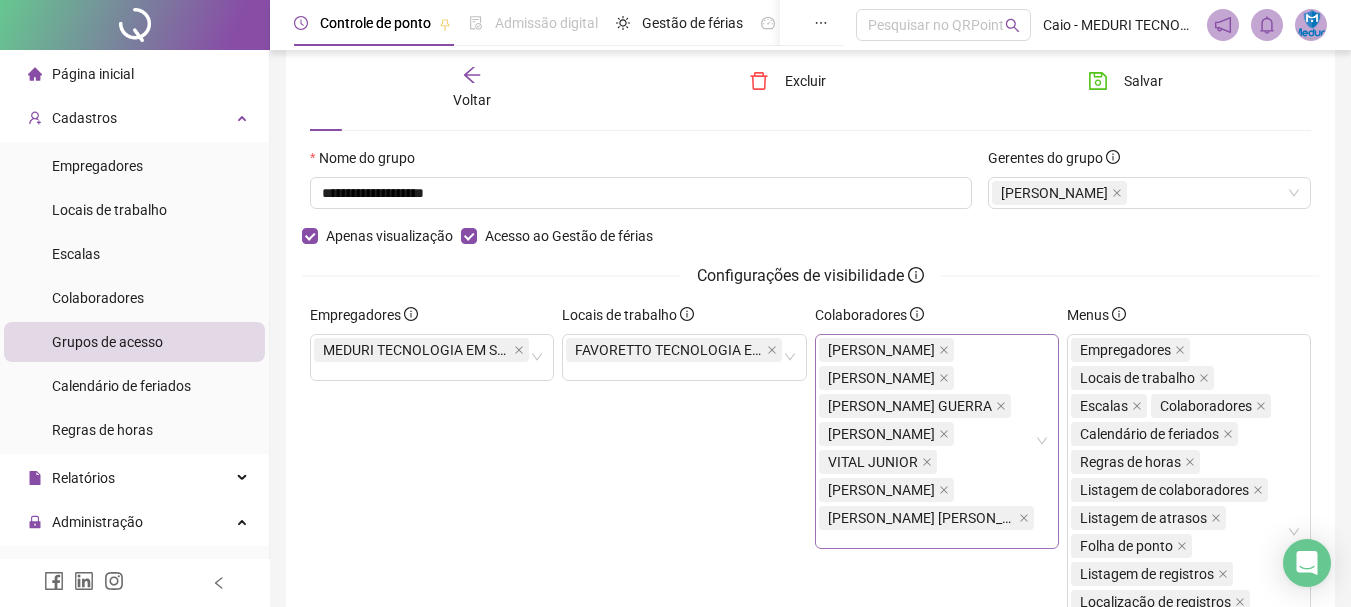 click on "EDUARDO MACHADO DOS SANTOS GABRIEL HENRIQUE DOS SANTOS  PEDRO HENRIQUE VALVERDES GUERRA ODAIR ALVES FILHO VITAL JUNIOR GUILHERME HENRIQUE SENA DA SILVA ROBSON LEONARDO DA MATA RIBEIRO" at bounding box center [926, 441] 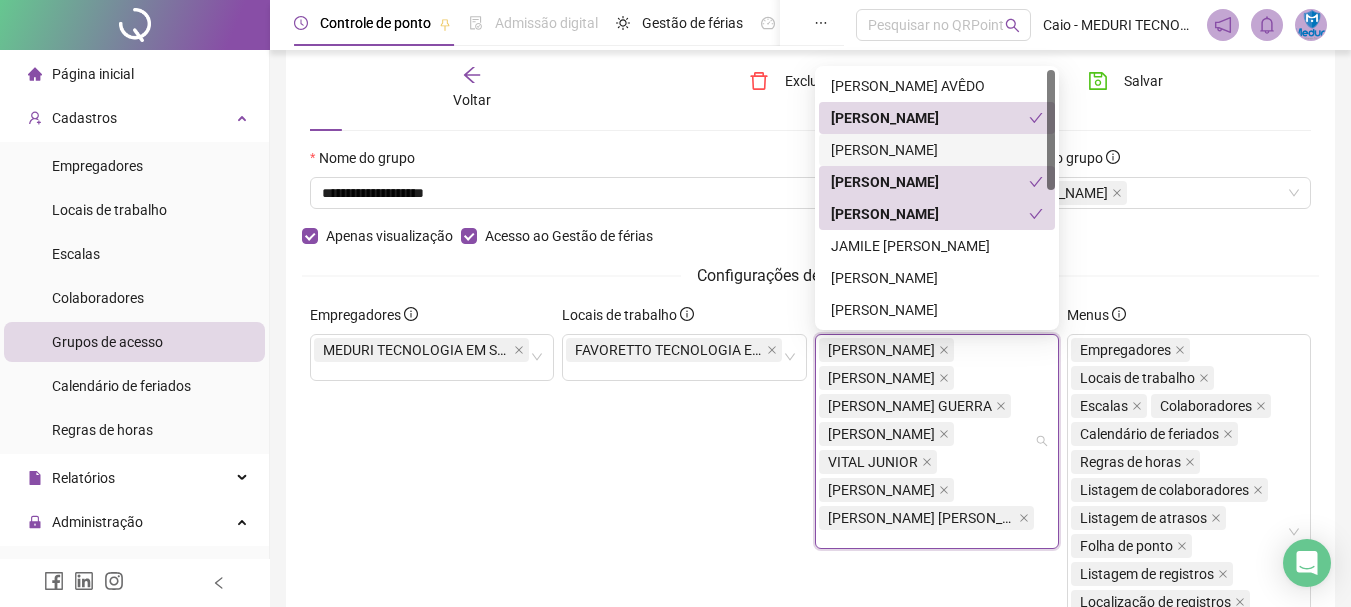 click on "[PERSON_NAME]" at bounding box center (937, 150) 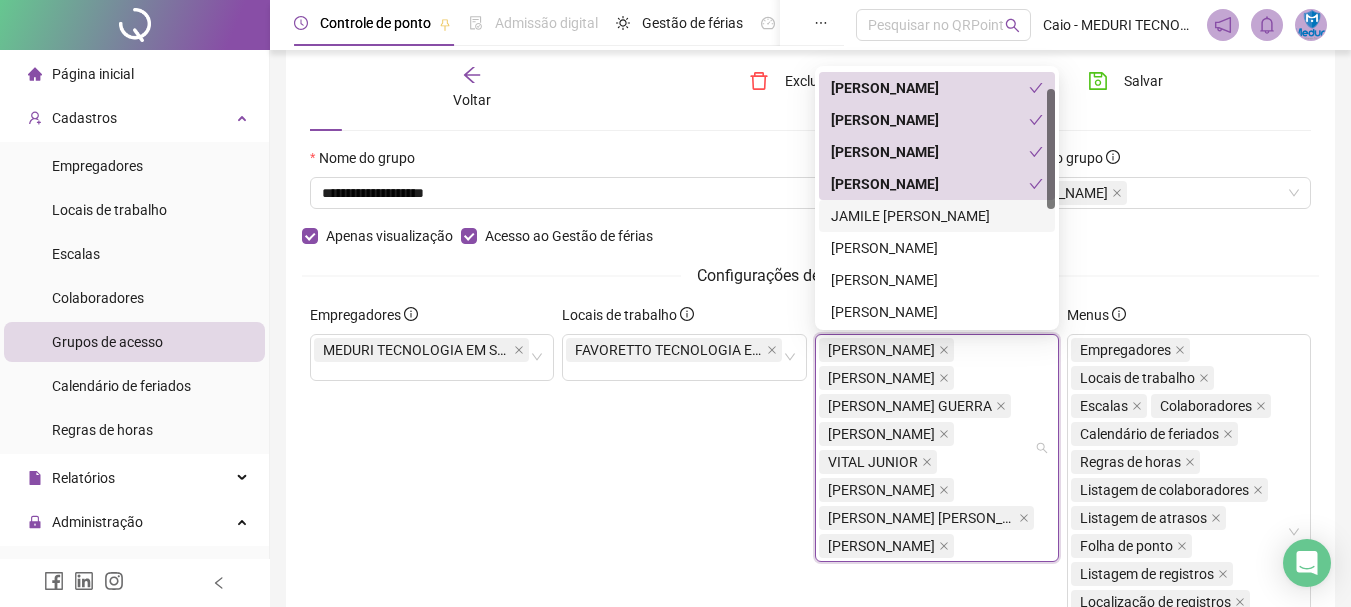 scroll, scrollTop: 0, scrollLeft: 0, axis: both 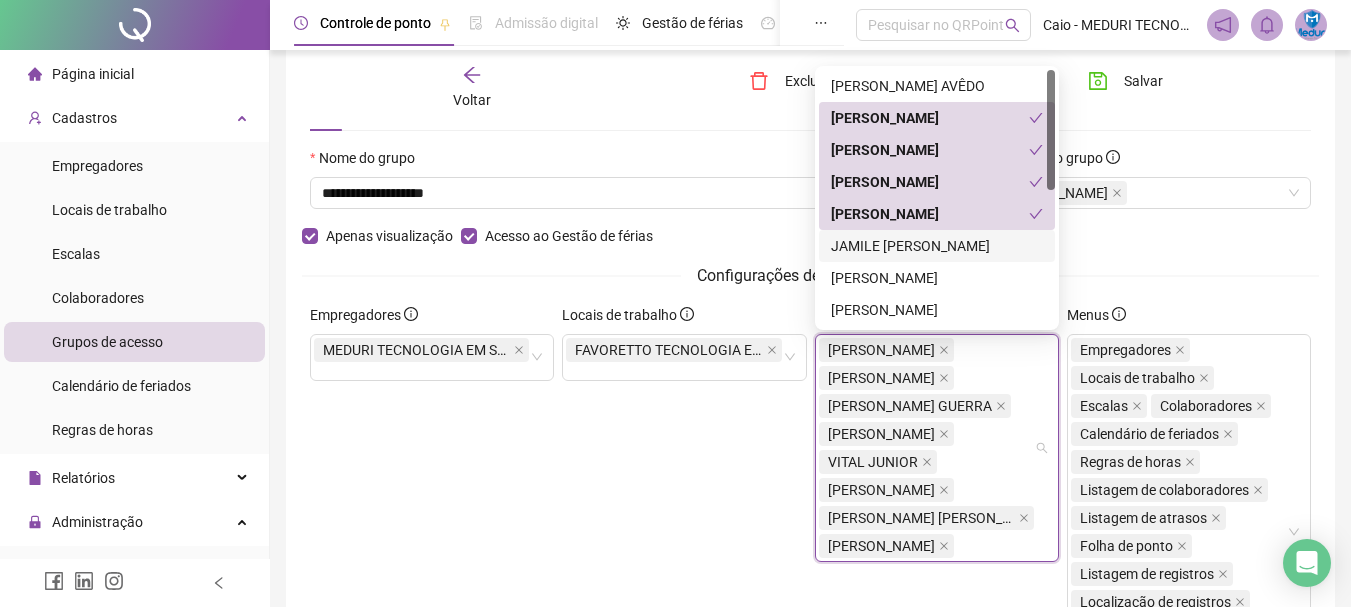 drag, startPoint x: 1052, startPoint y: 161, endPoint x: 1088, endPoint y: 135, distance: 44.407207 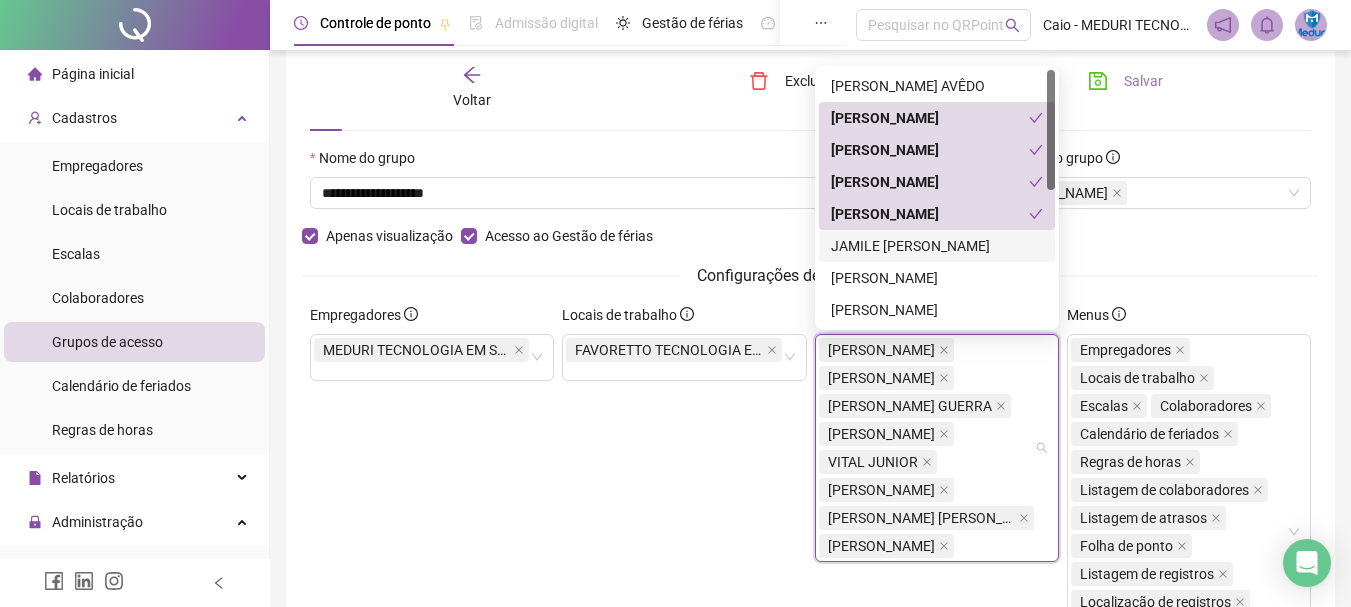 click on "Salvar" at bounding box center (1143, 81) 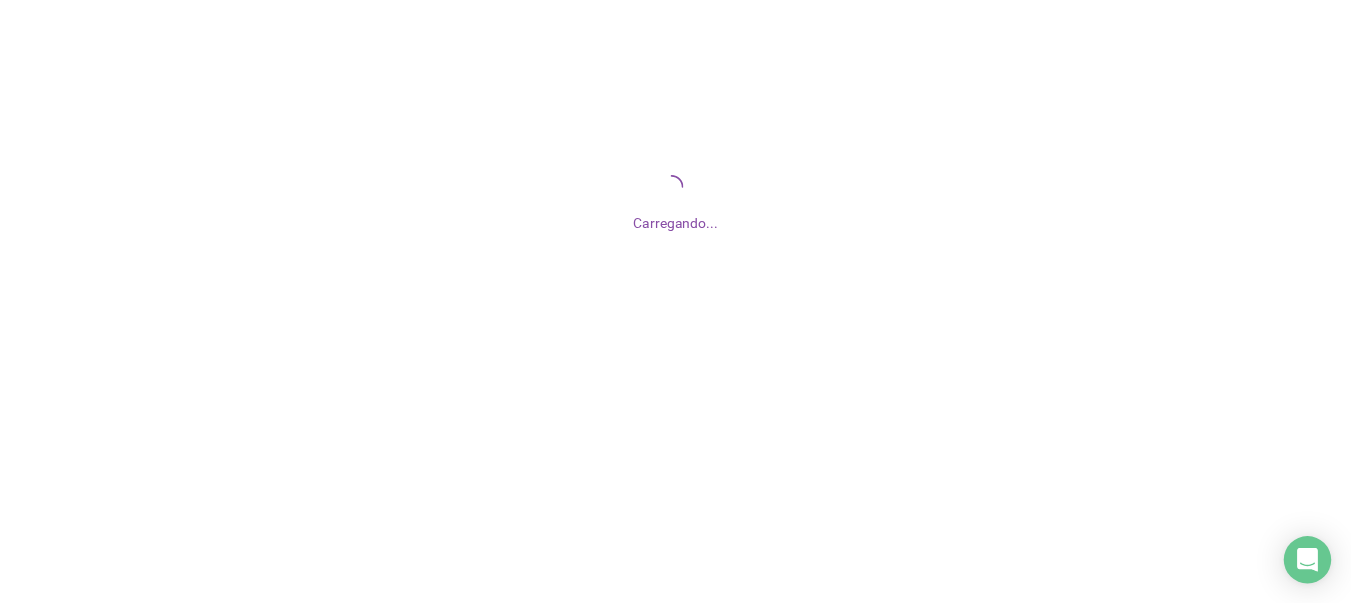 scroll, scrollTop: 0, scrollLeft: 0, axis: both 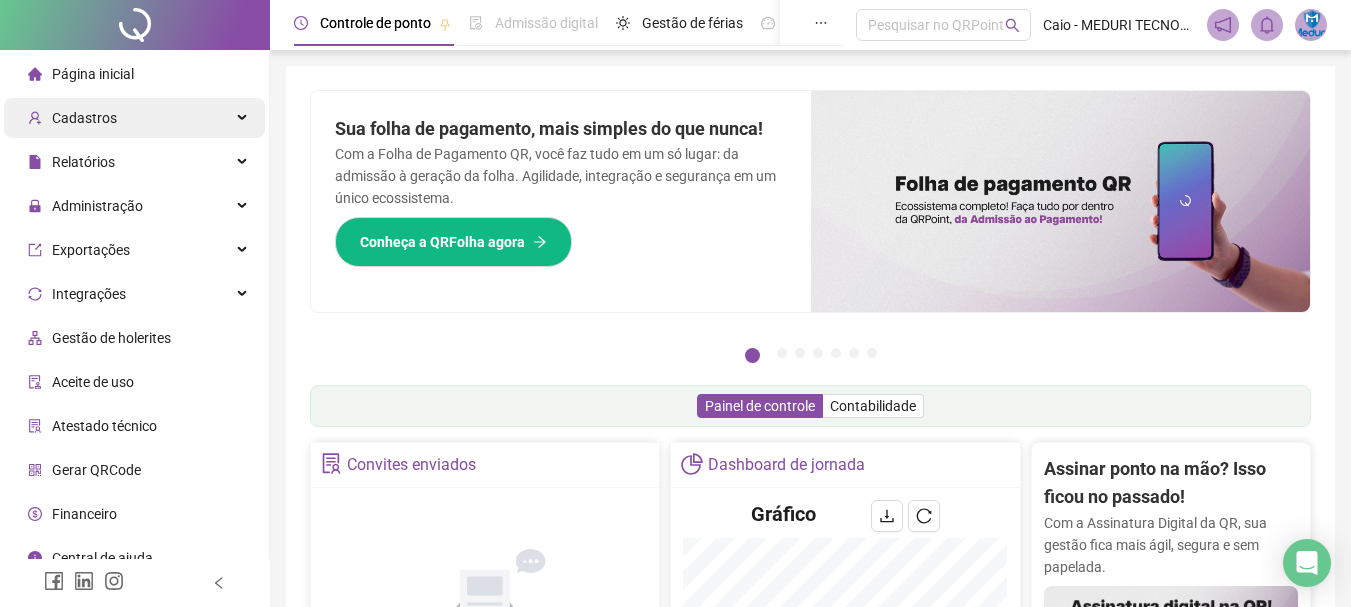 click on "Cadastros" at bounding box center (84, 118) 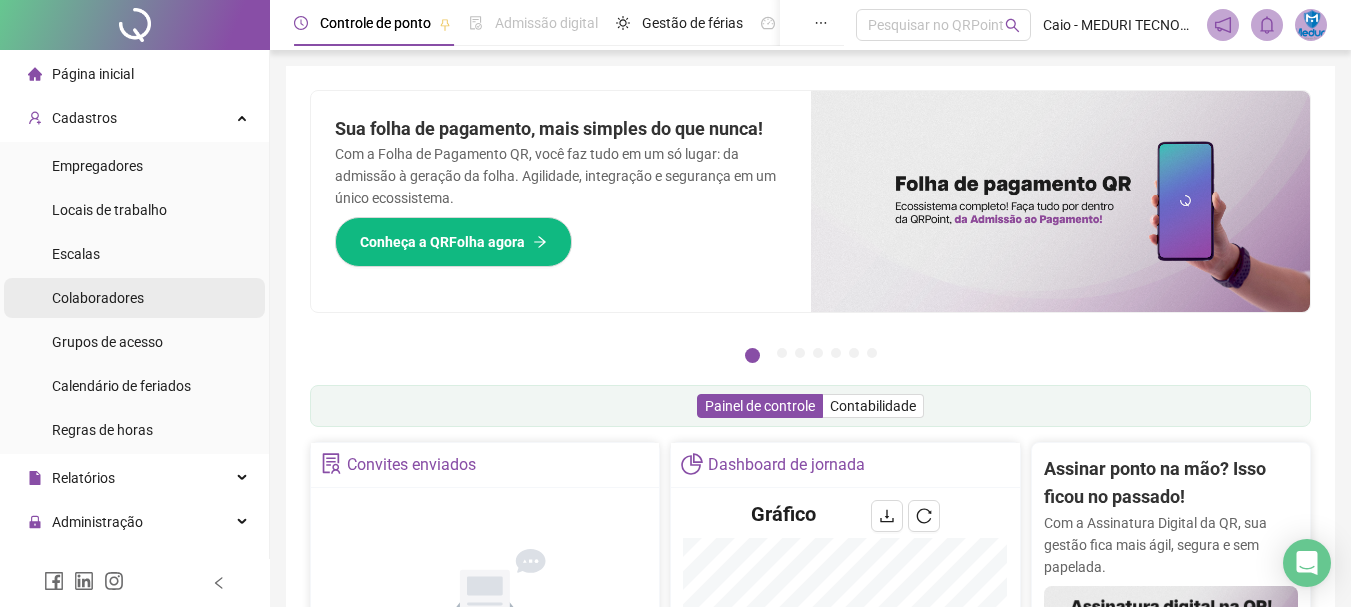 click on "Colaboradores" at bounding box center (98, 298) 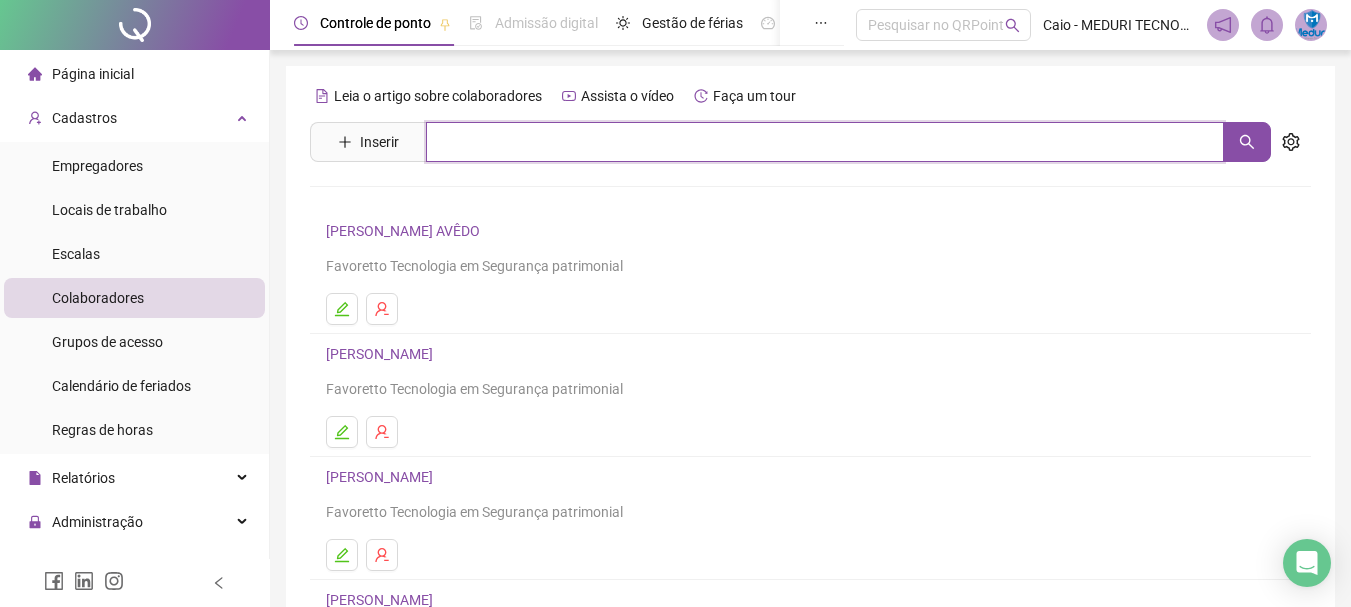 click at bounding box center (825, 142) 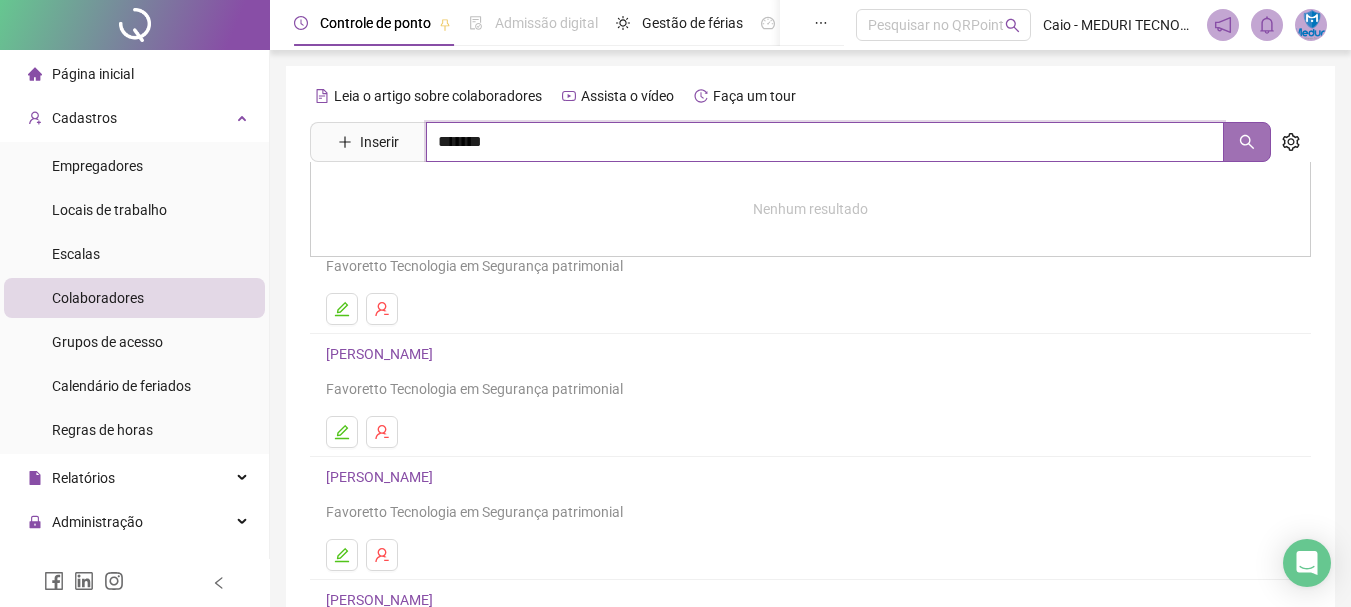 click 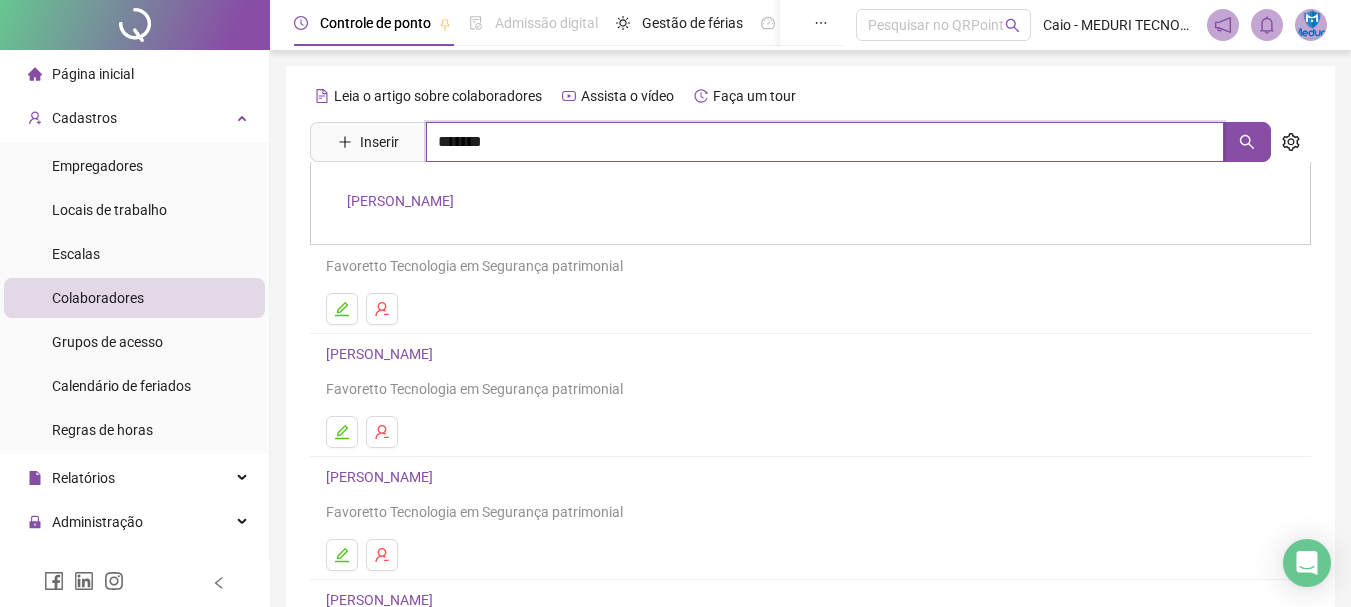 type on "*******" 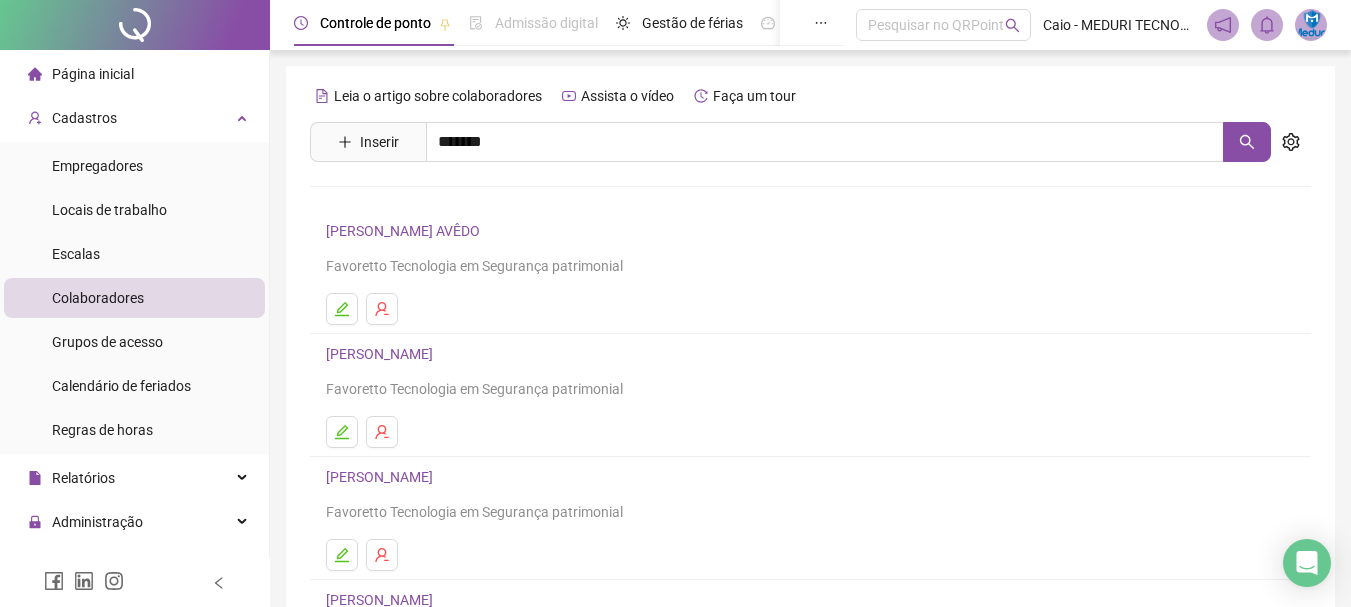 click on "[PERSON_NAME]" at bounding box center (400, 201) 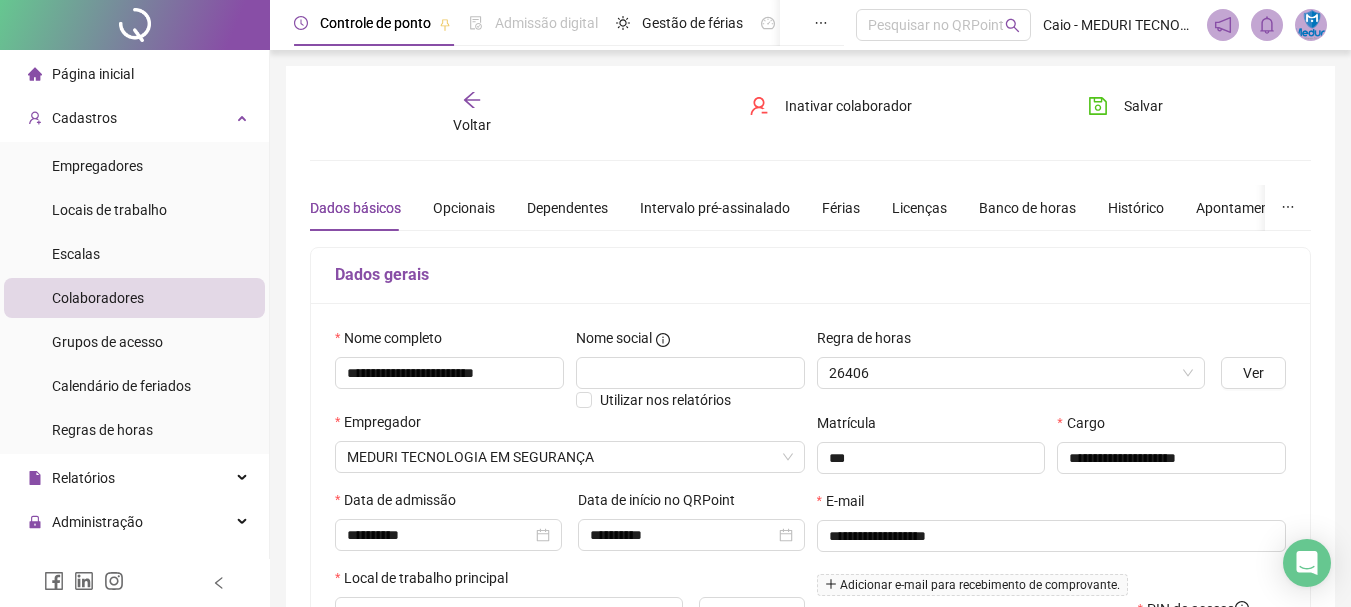 type on "**********" 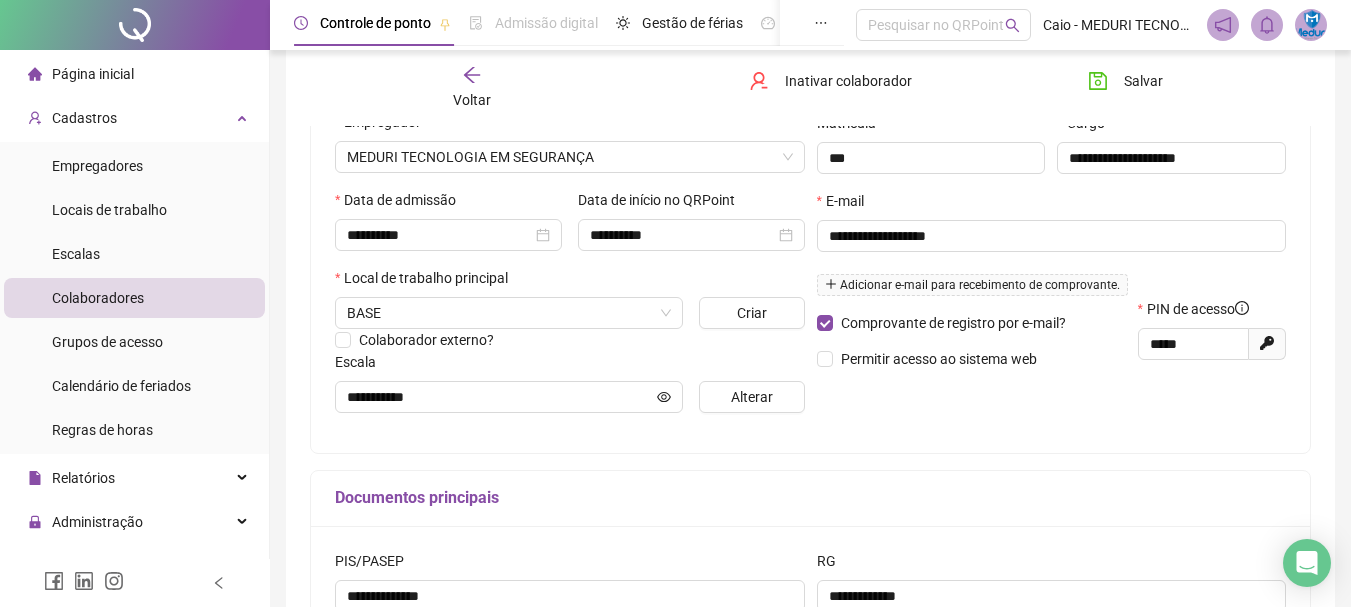scroll, scrollTop: 200, scrollLeft: 0, axis: vertical 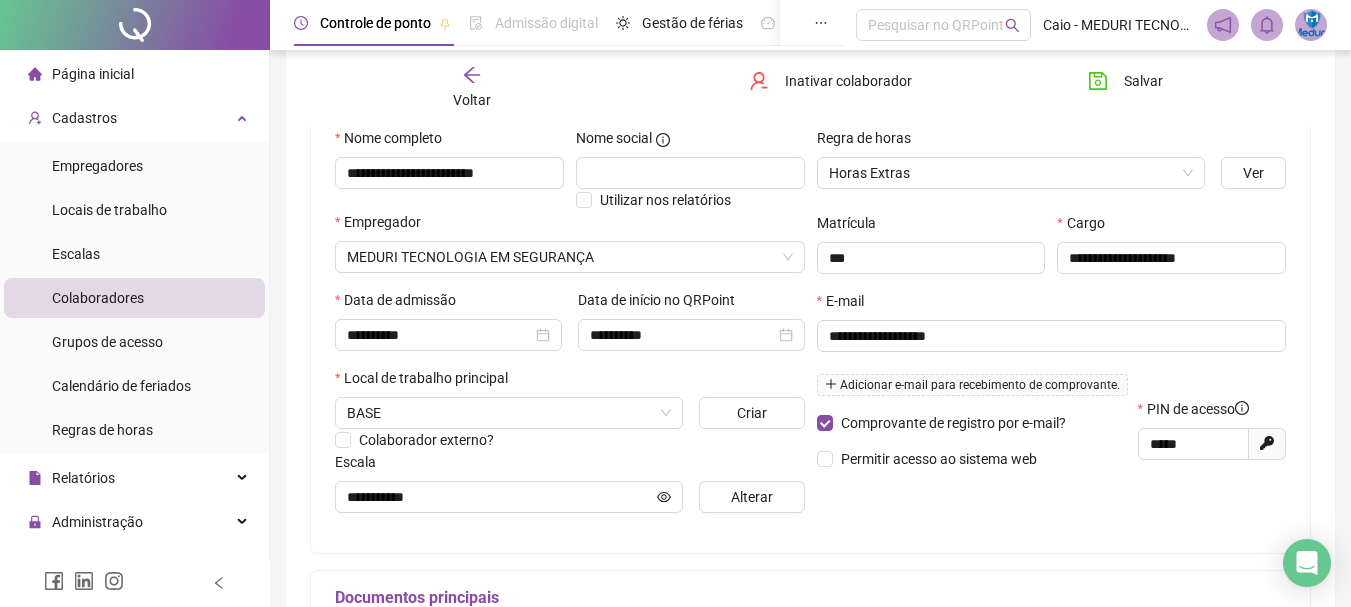 click 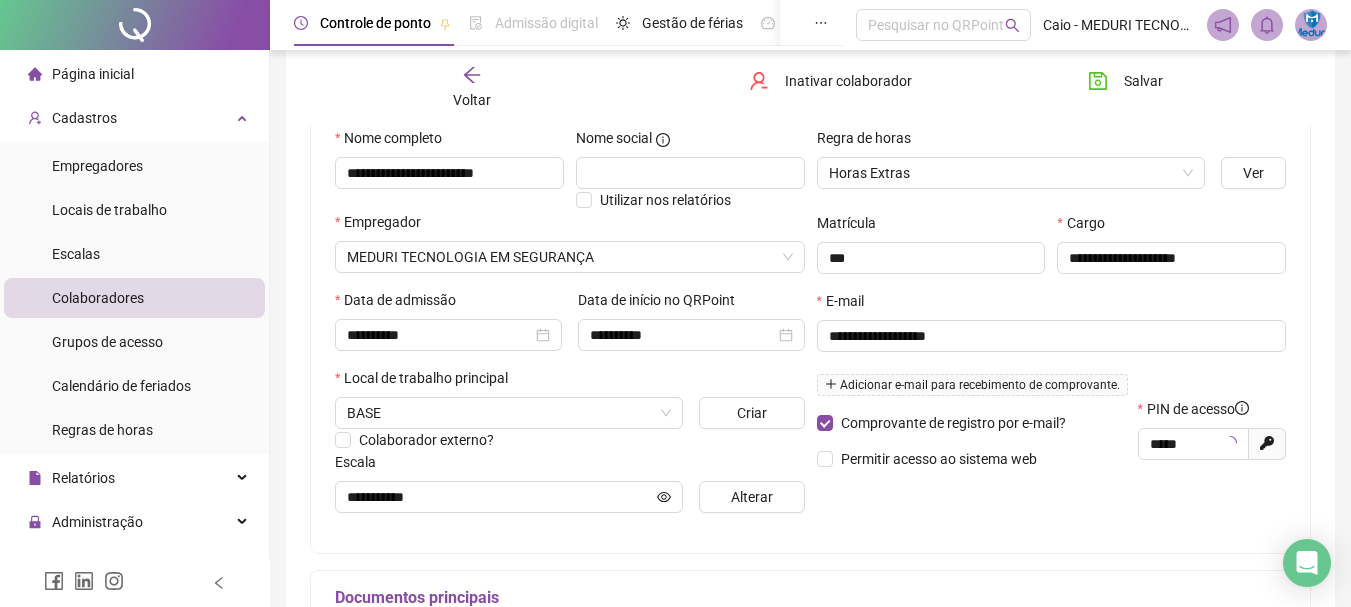 type on "*****" 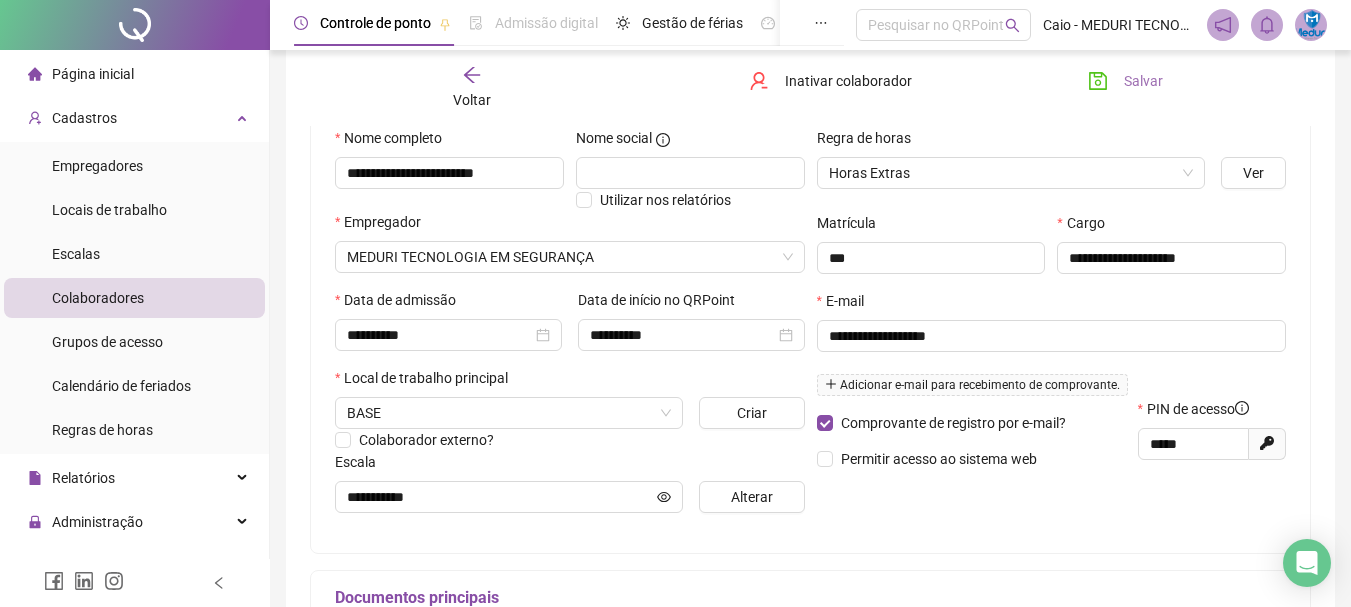 click on "Salvar" at bounding box center [1143, 81] 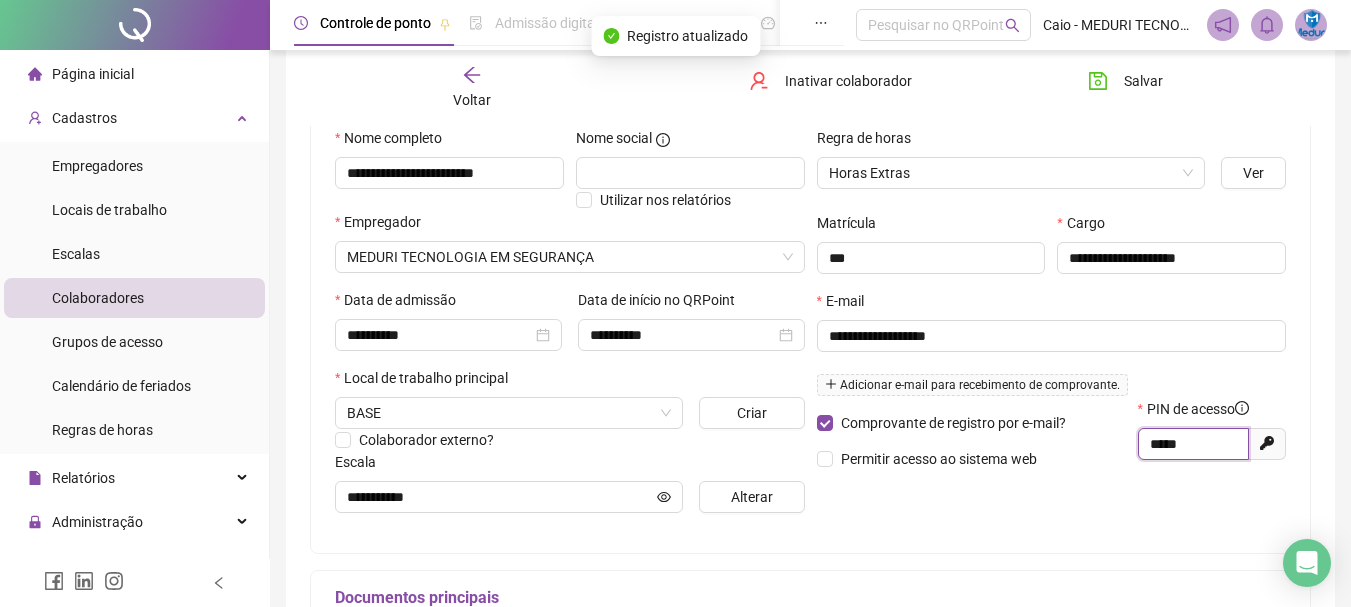 drag, startPoint x: 1193, startPoint y: 447, endPoint x: 1087, endPoint y: 449, distance: 106.01887 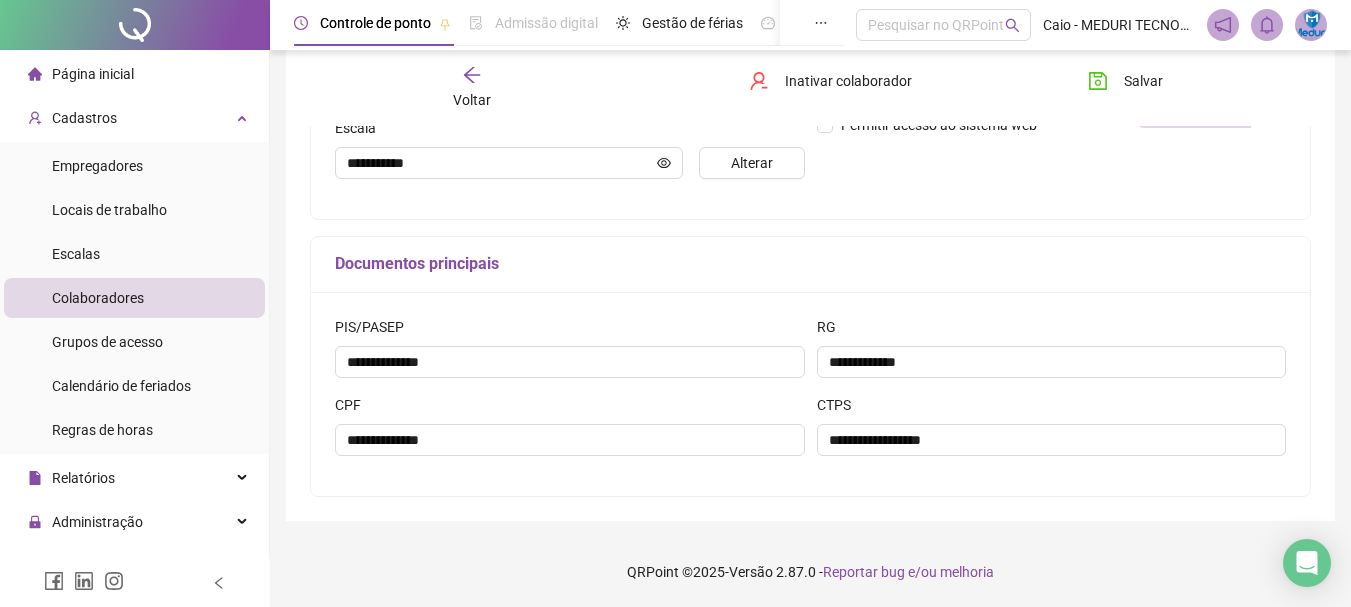 scroll, scrollTop: 334, scrollLeft: 0, axis: vertical 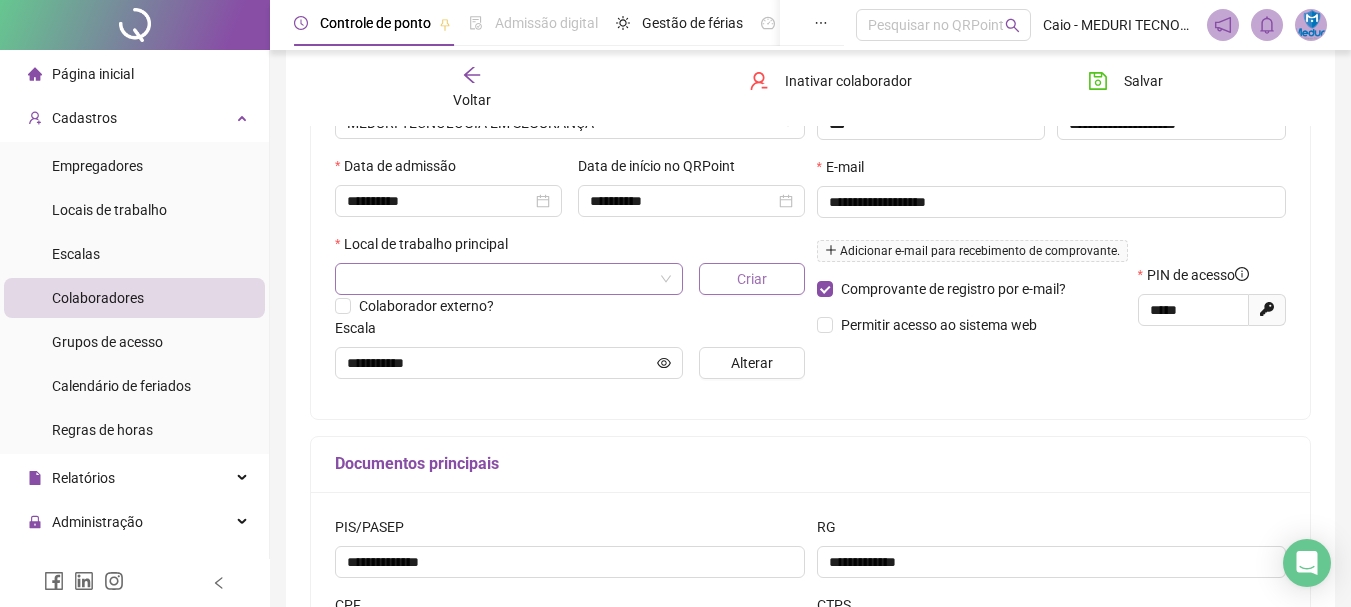 click on "Criar" at bounding box center [752, 279] 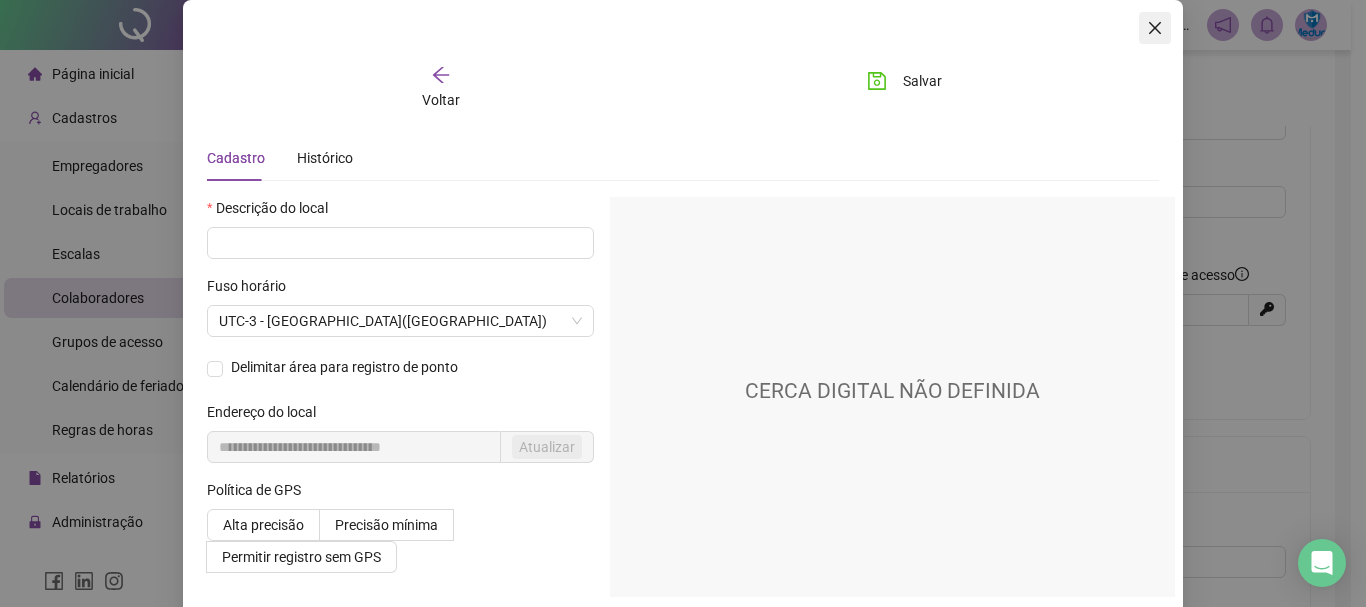 click 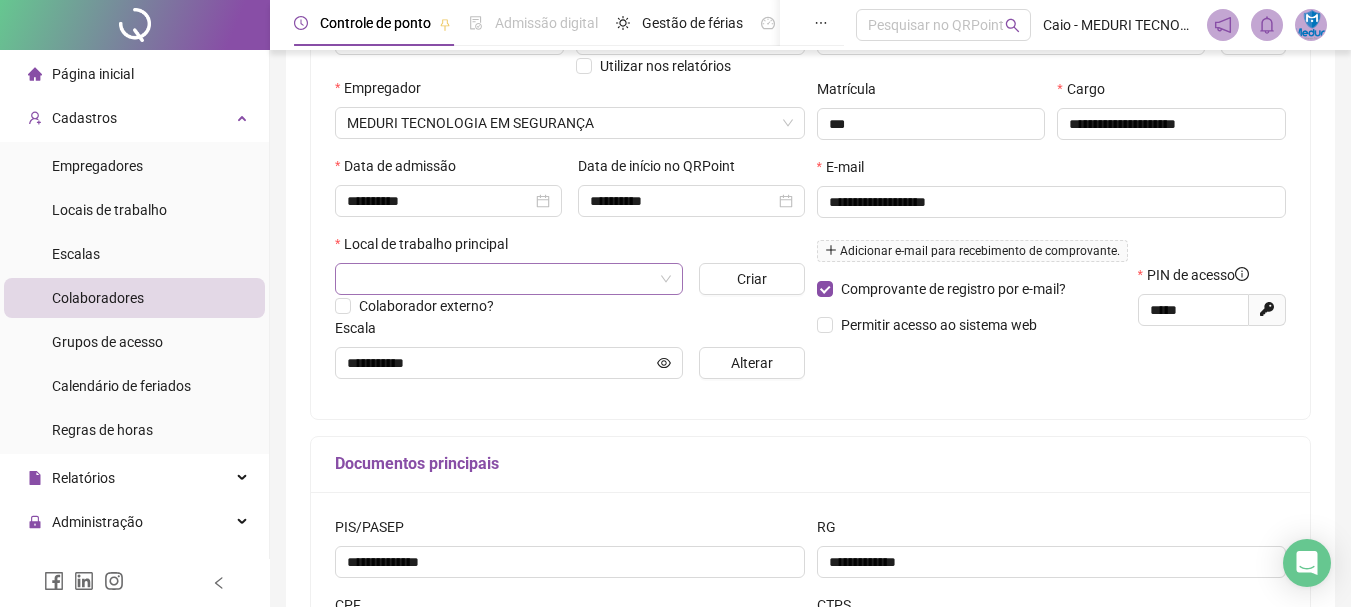 scroll, scrollTop: 0, scrollLeft: 0, axis: both 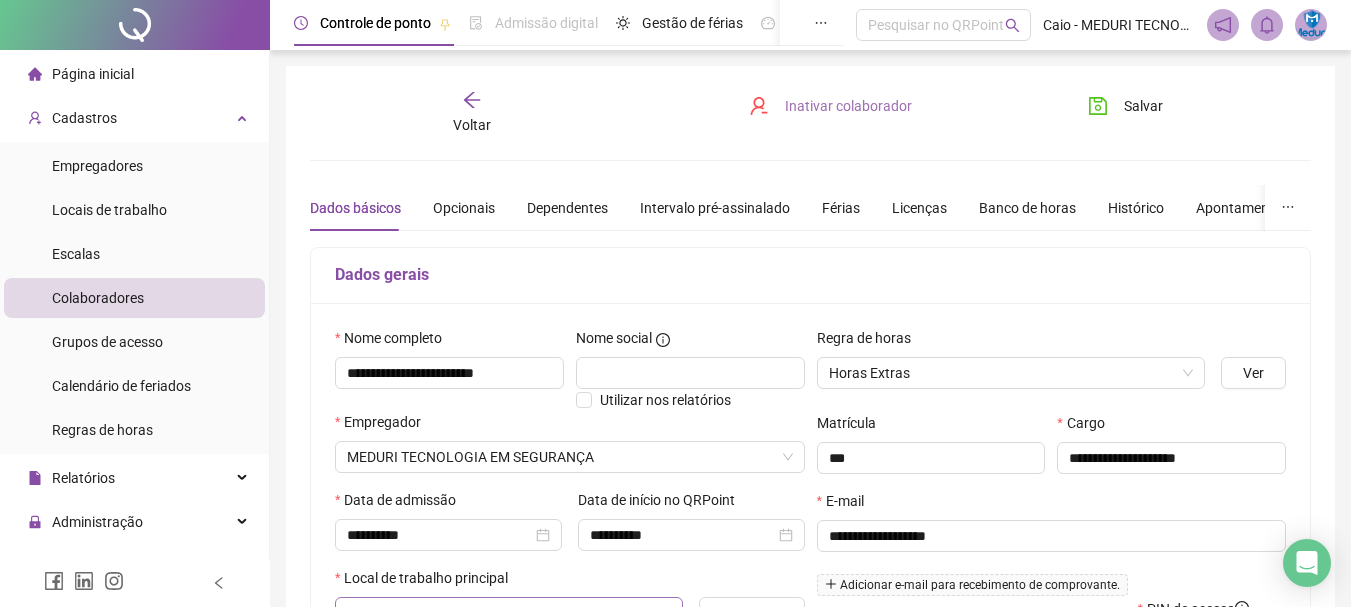 click on "Inativar colaborador" at bounding box center [848, 106] 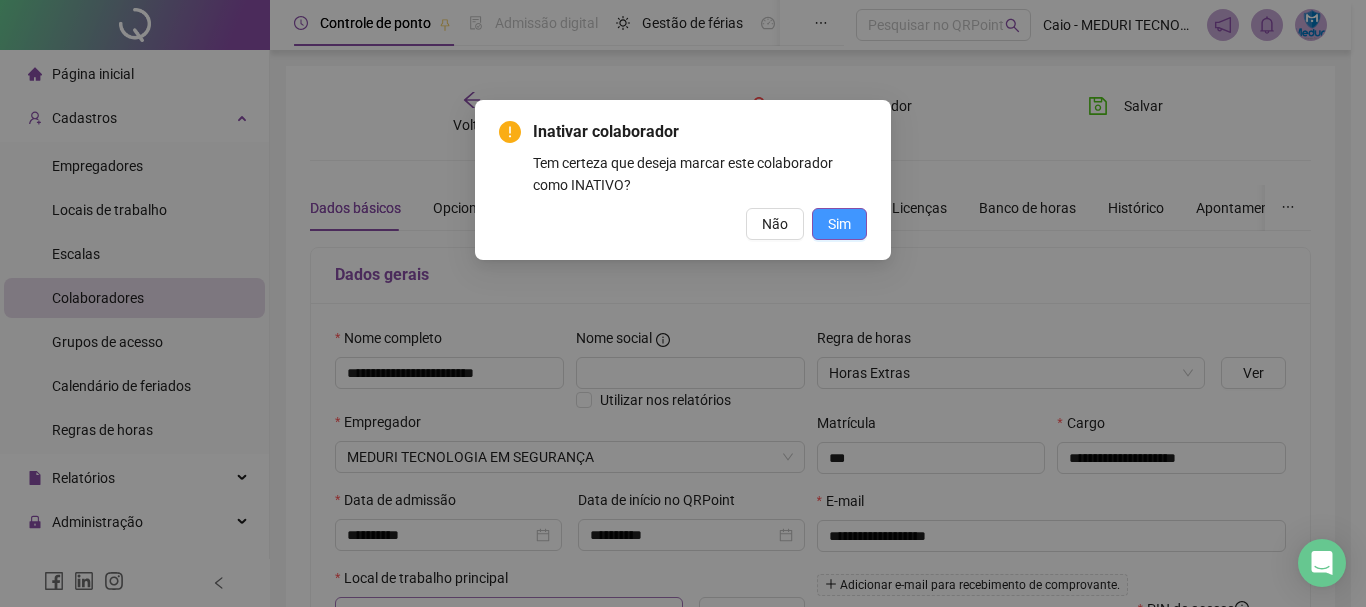 click on "Sim" at bounding box center [839, 224] 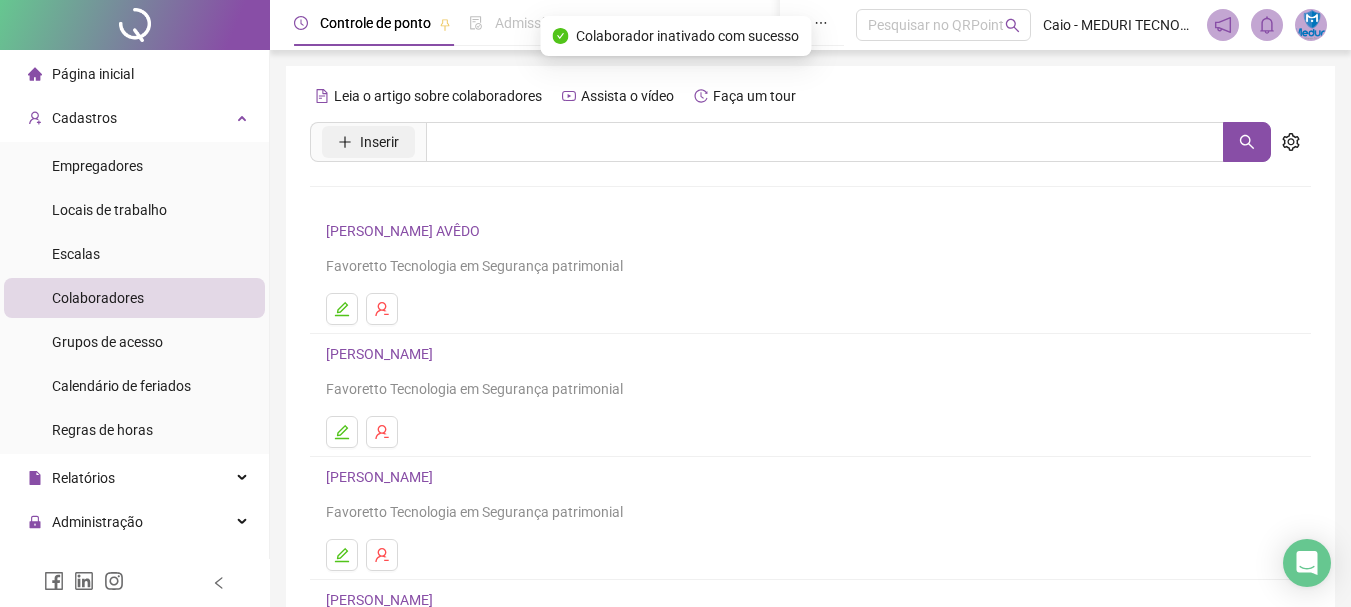 click on "Inserir" at bounding box center [379, 142] 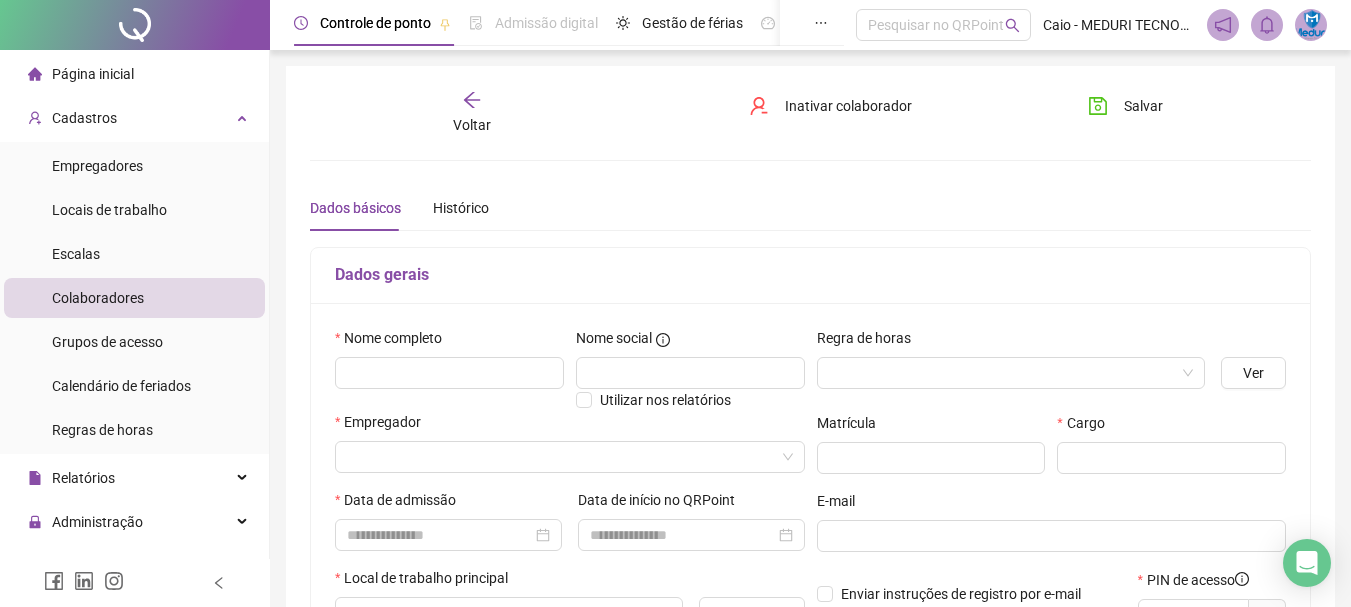 type on "*****" 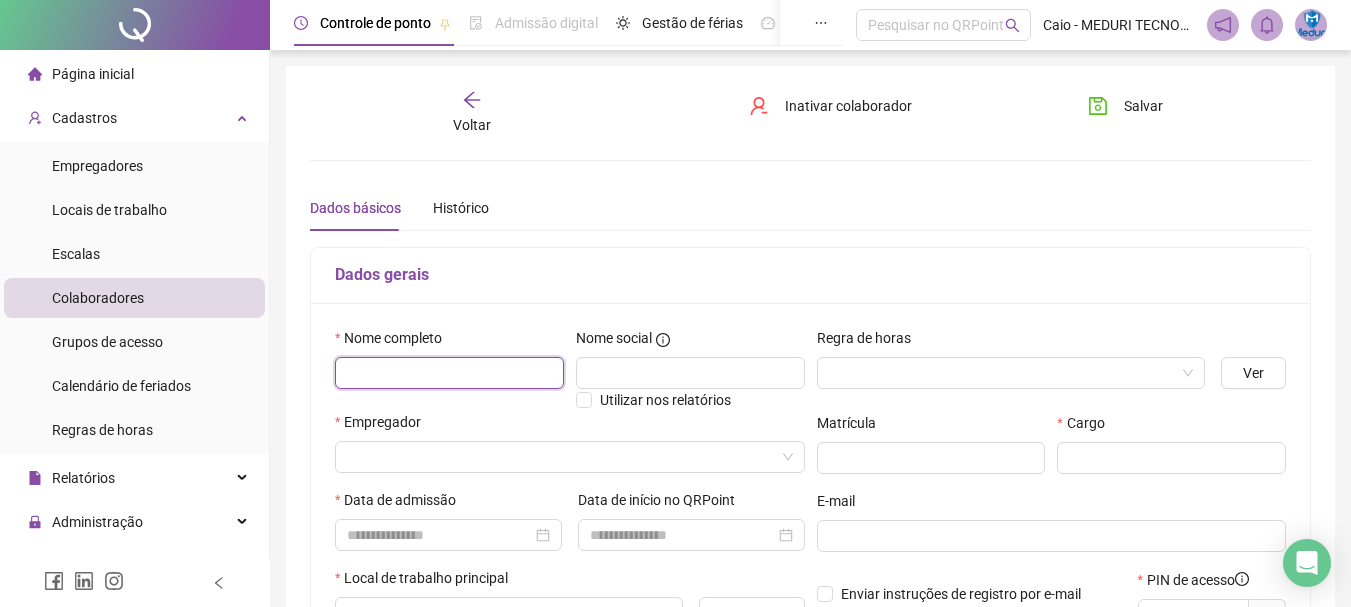 click at bounding box center (449, 373) 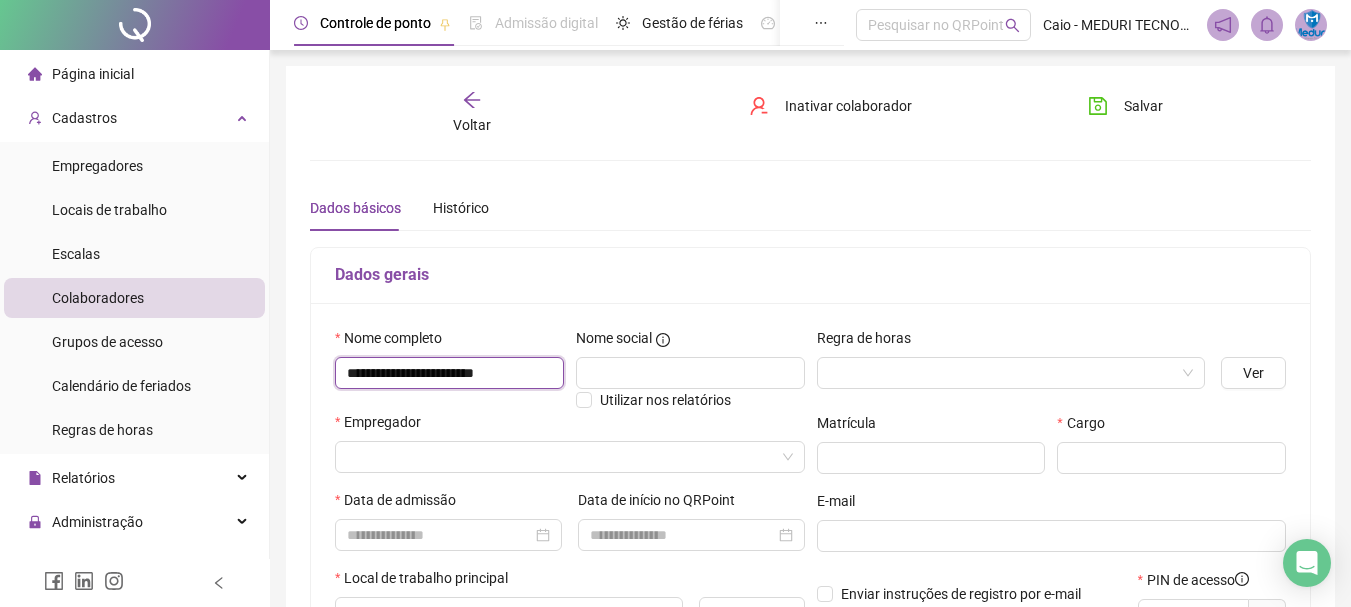 type on "**********" 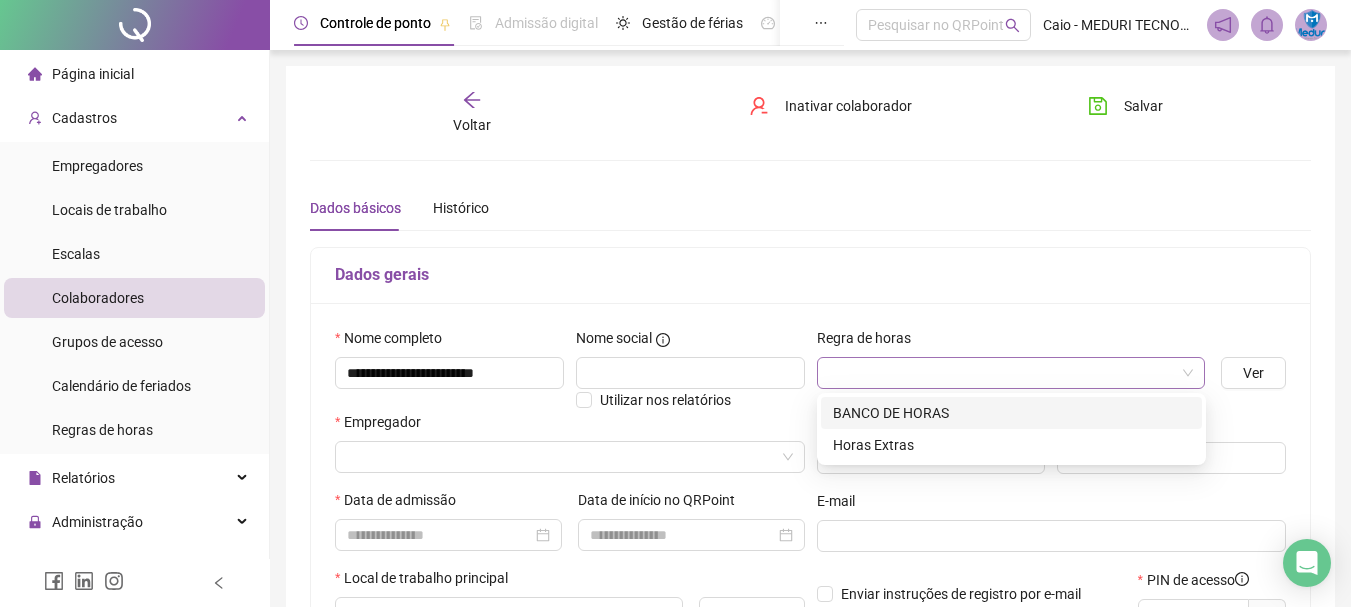 click at bounding box center (1011, 373) 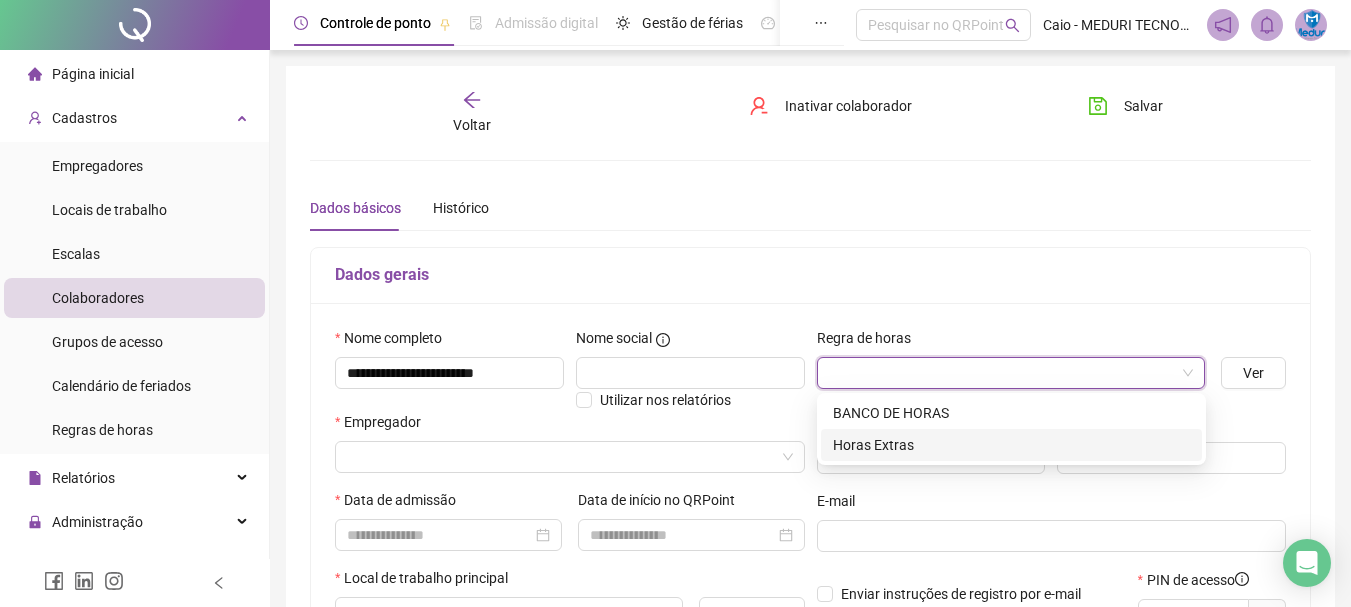 click on "Horas Extras" at bounding box center (1011, 445) 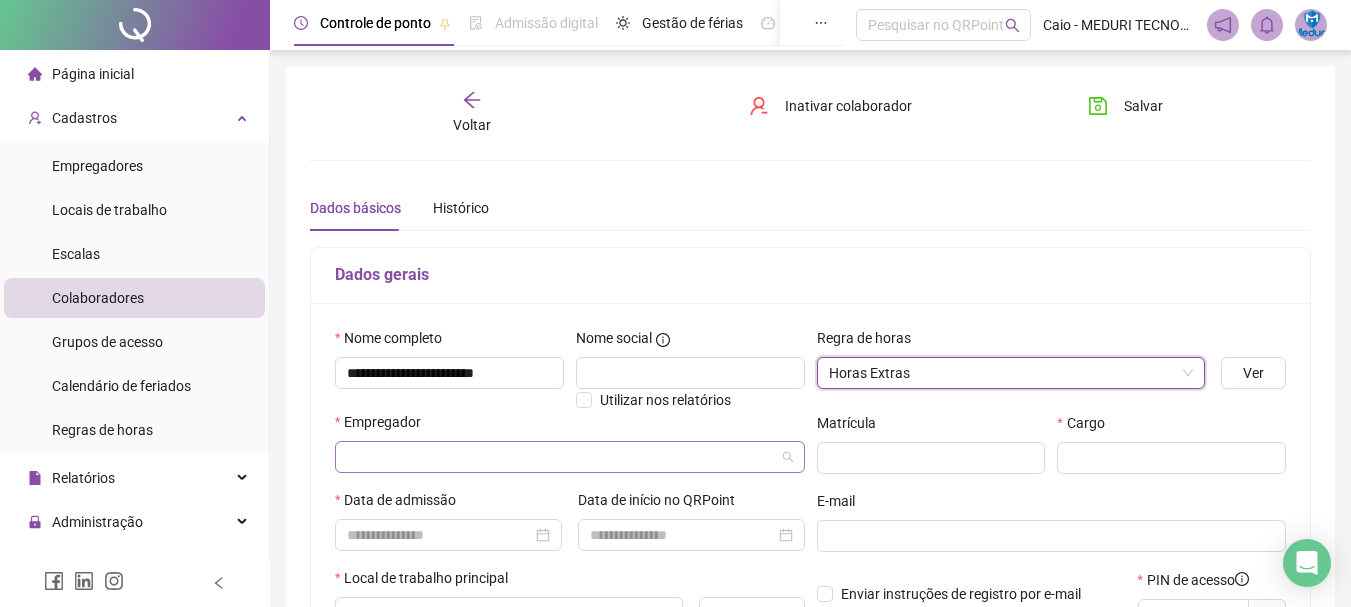click at bounding box center (564, 457) 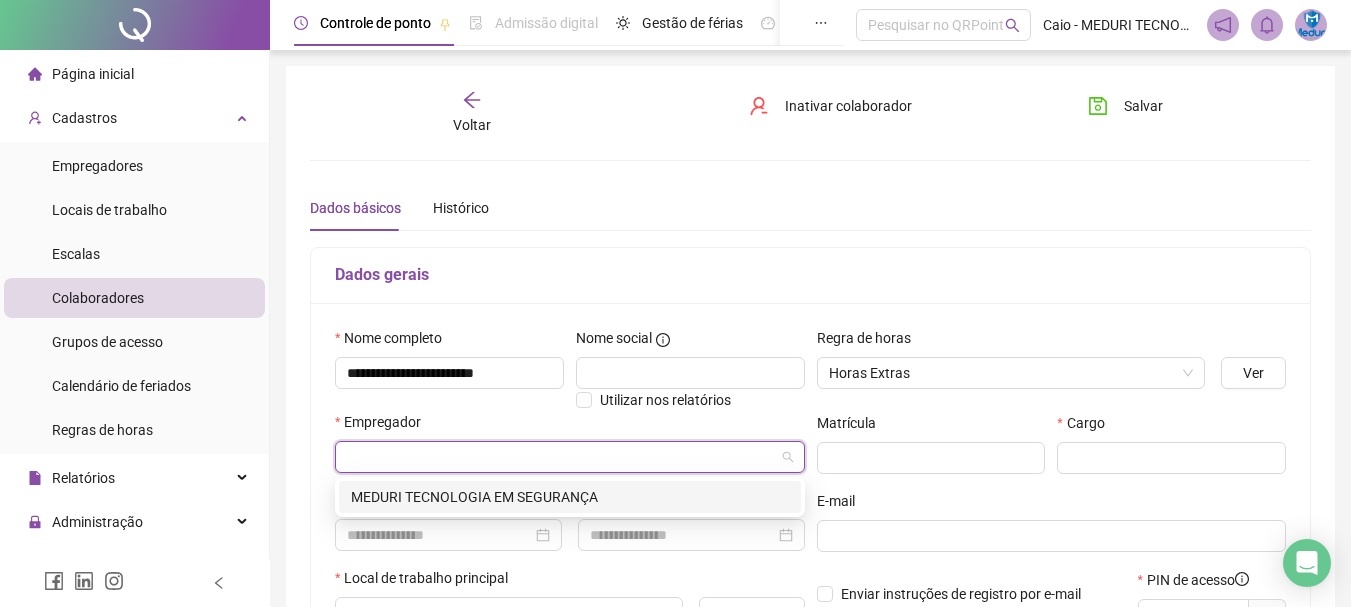 click on "MEDURI TECNOLOGIA EM SEGURANÇA" at bounding box center (570, 497) 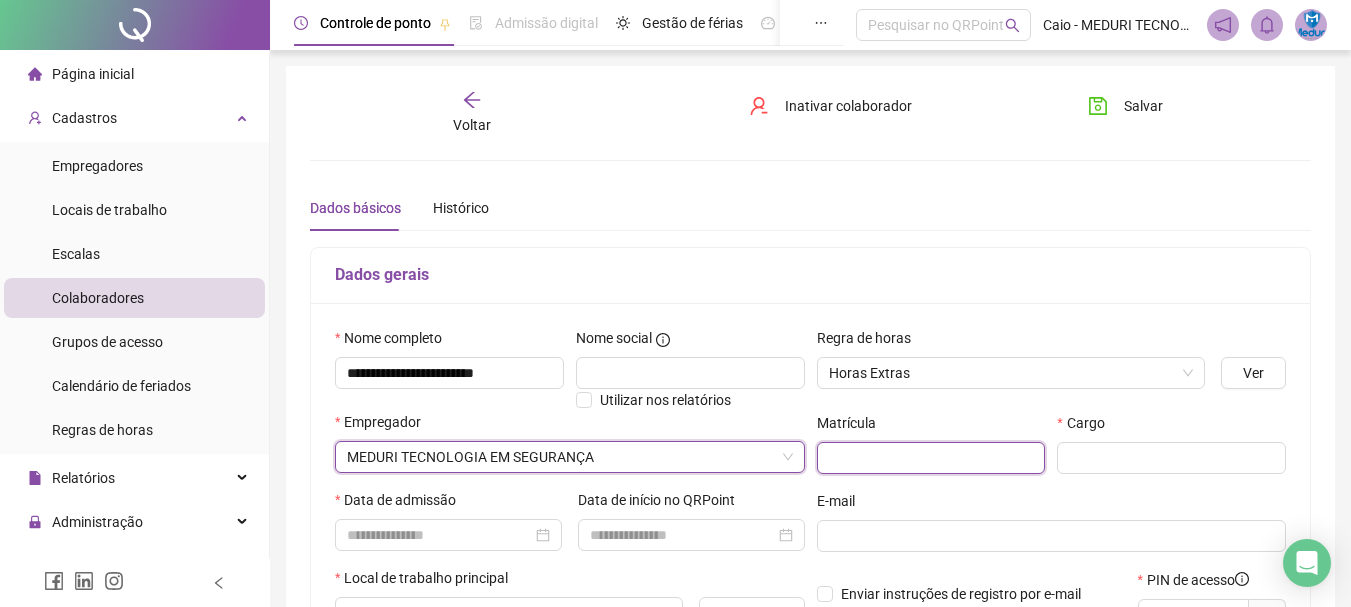 click at bounding box center [931, 458] 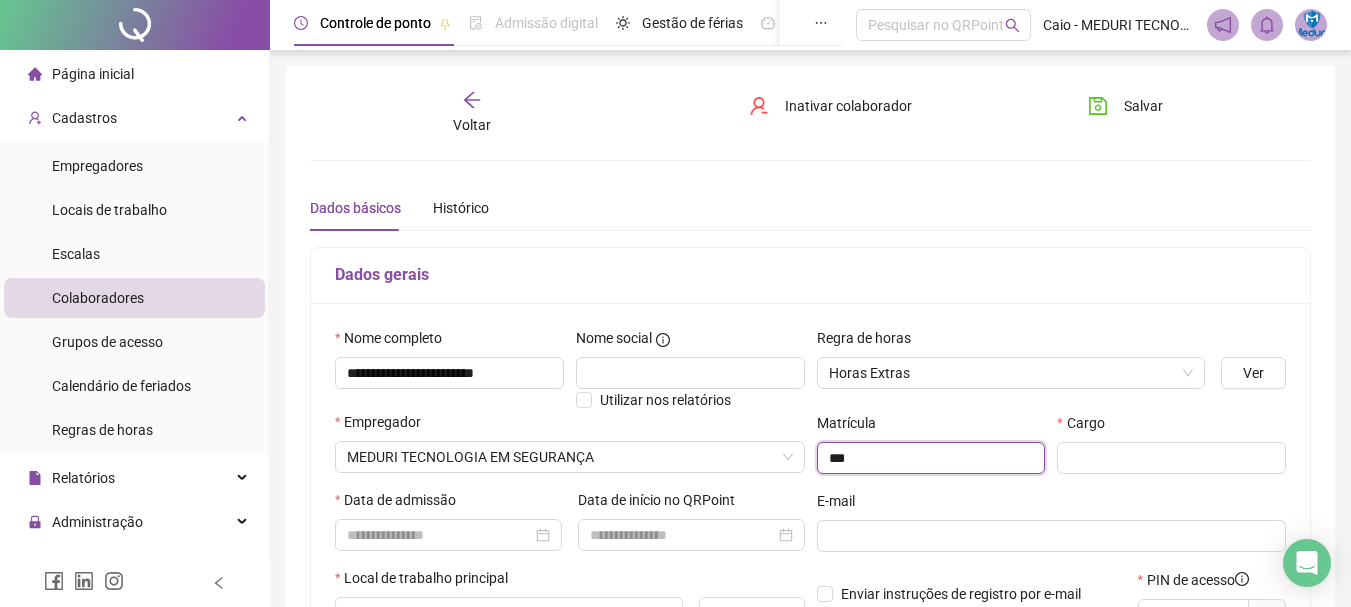 type on "***" 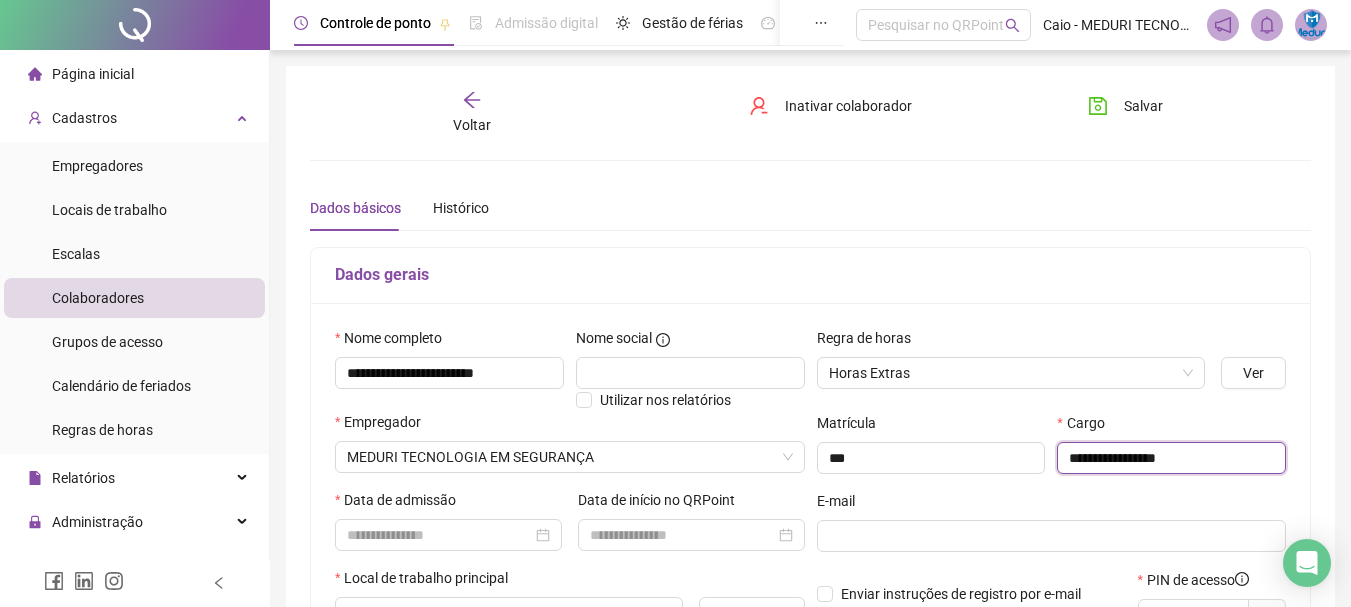 type on "**********" 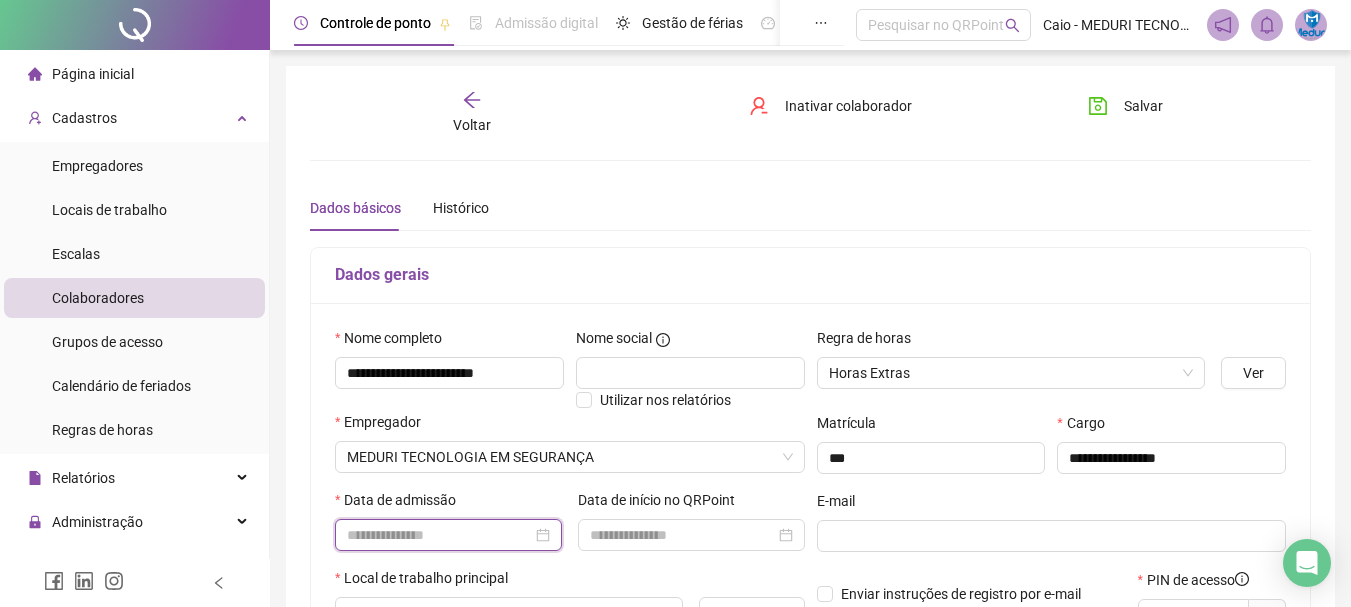 click at bounding box center (439, 535) 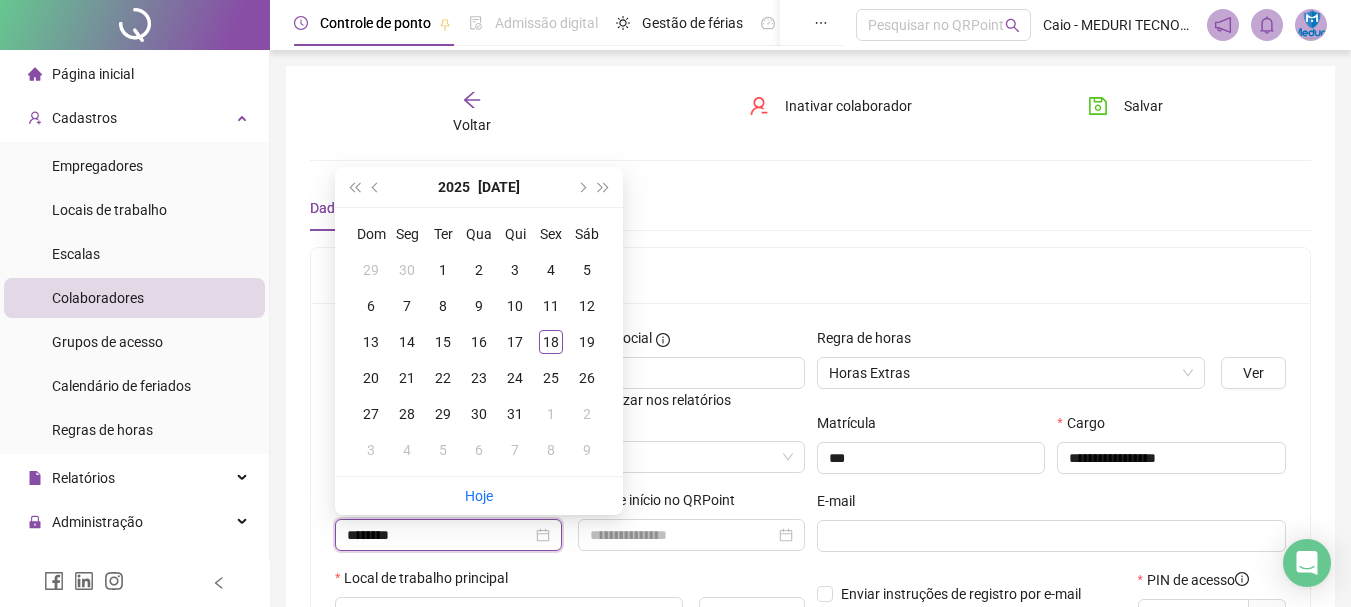type on "********" 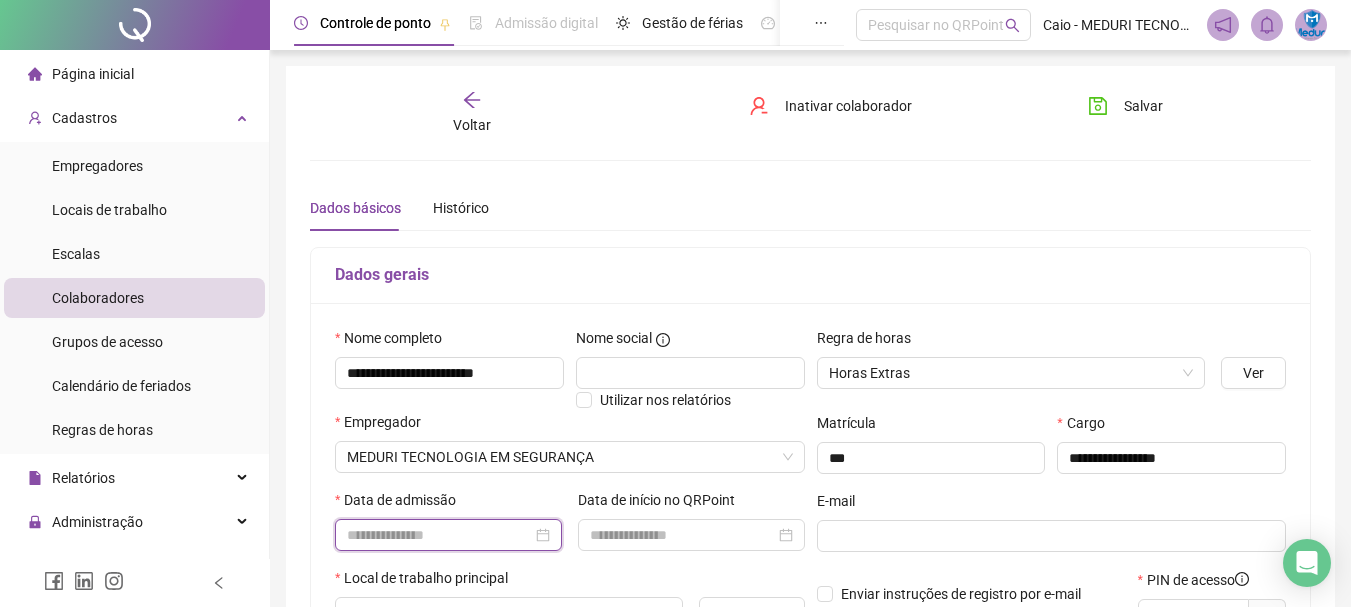 click at bounding box center [439, 535] 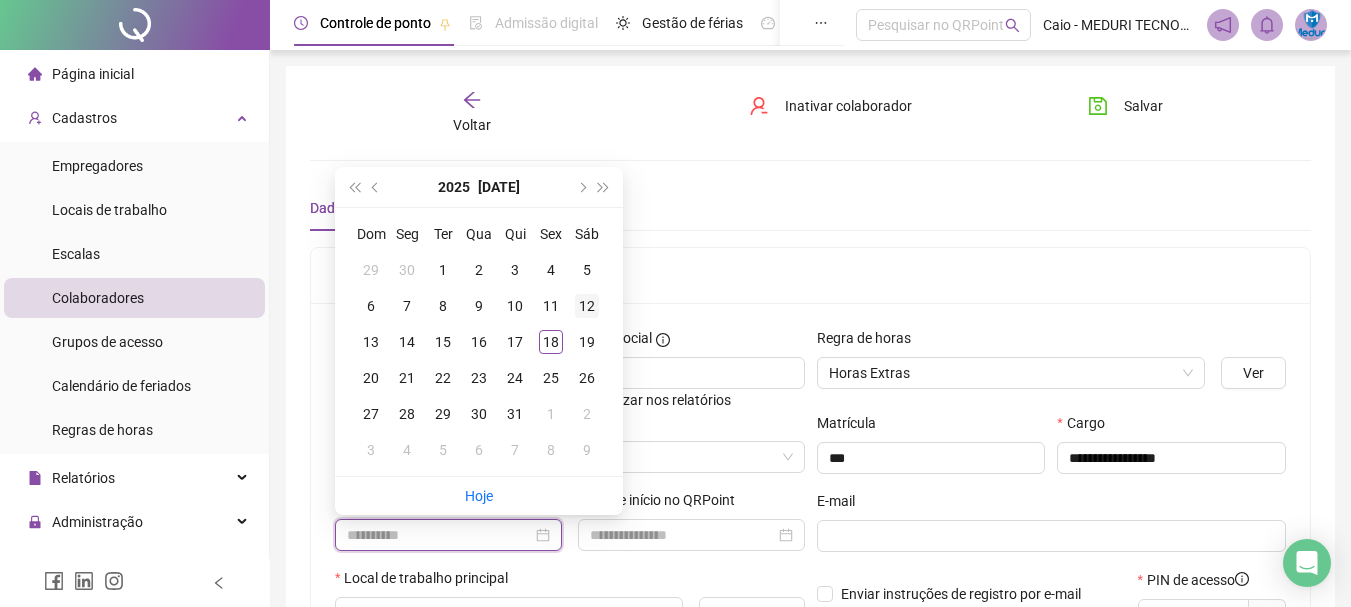 type on "**********" 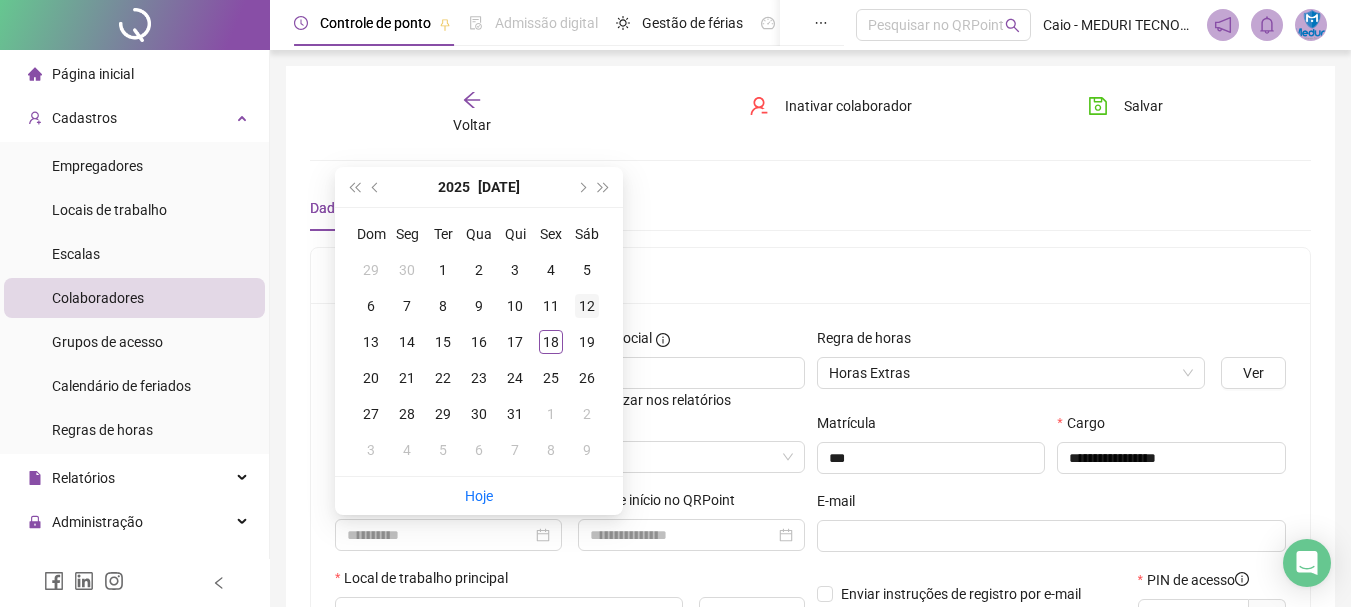 click on "12" at bounding box center [587, 306] 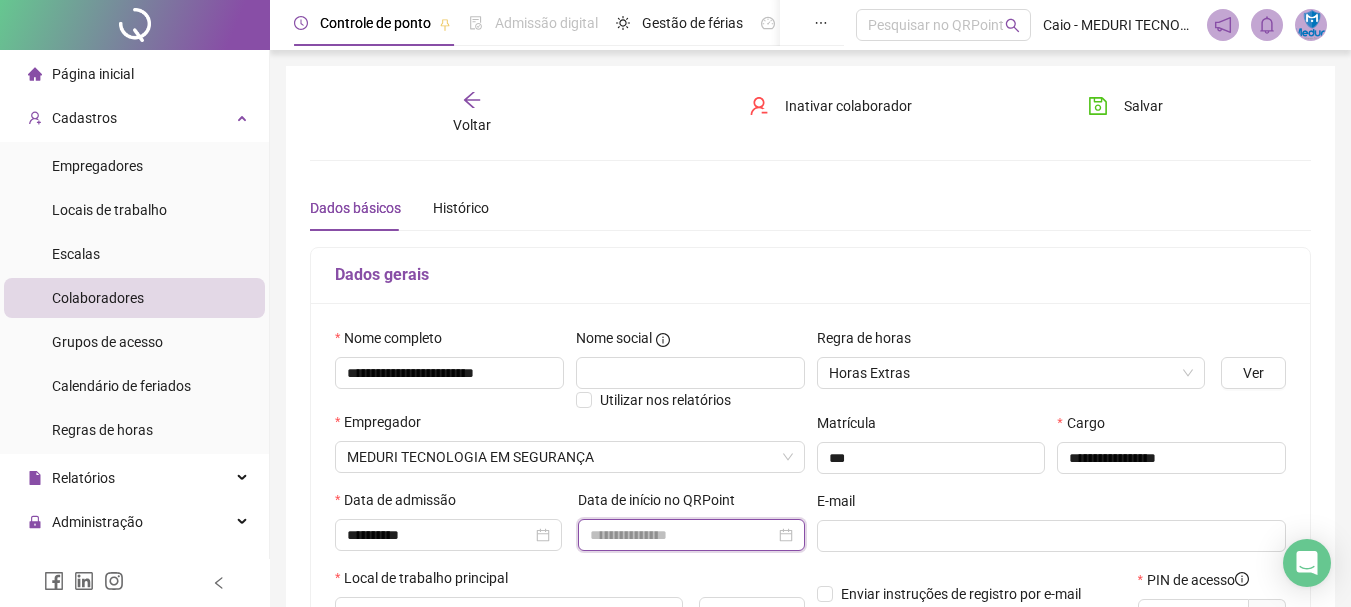 click at bounding box center (682, 535) 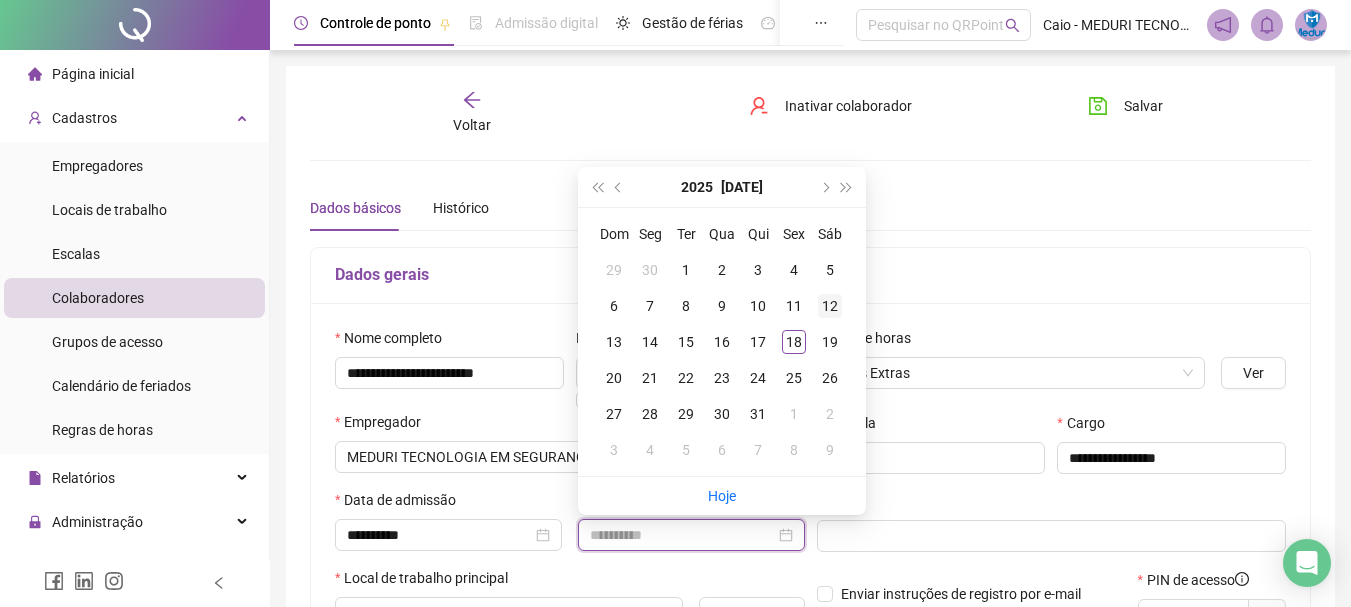 type on "**********" 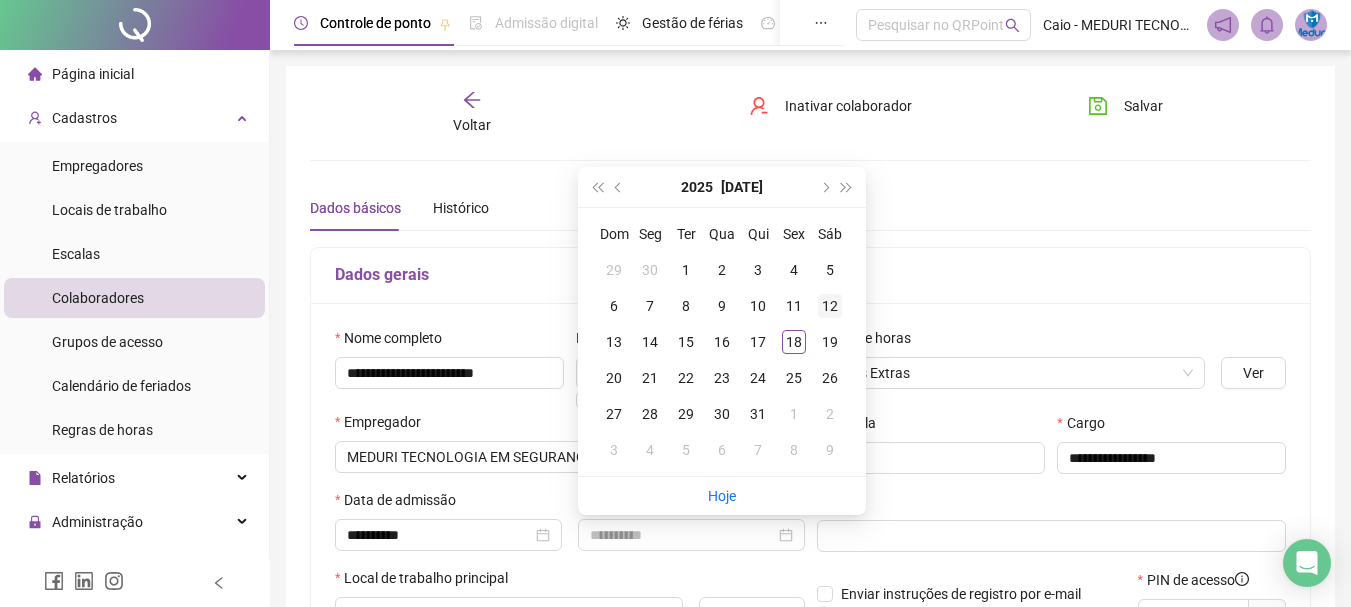click on "12" at bounding box center [830, 306] 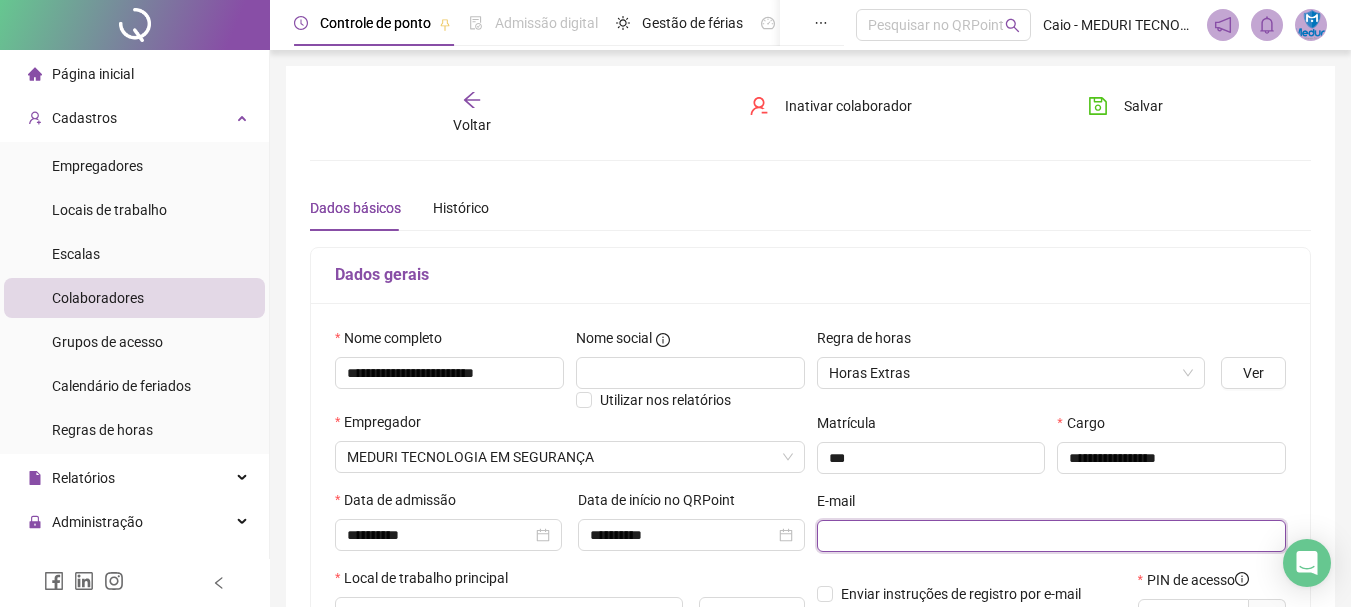 click at bounding box center [1050, 536] 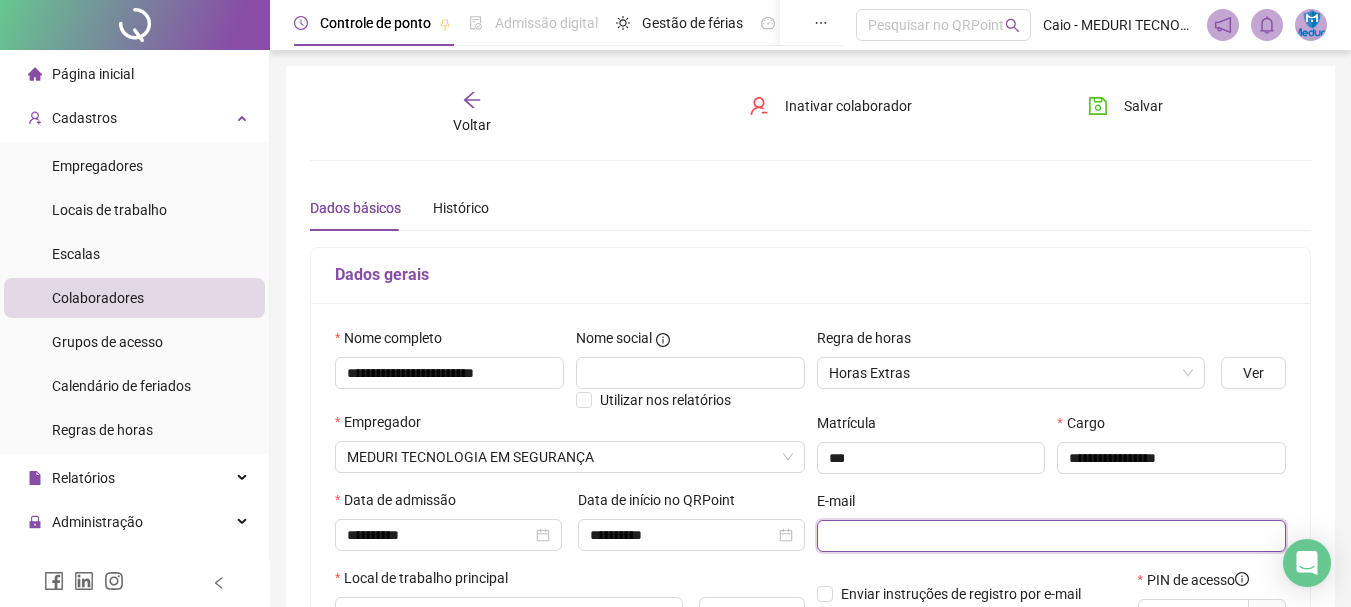 type on "*" 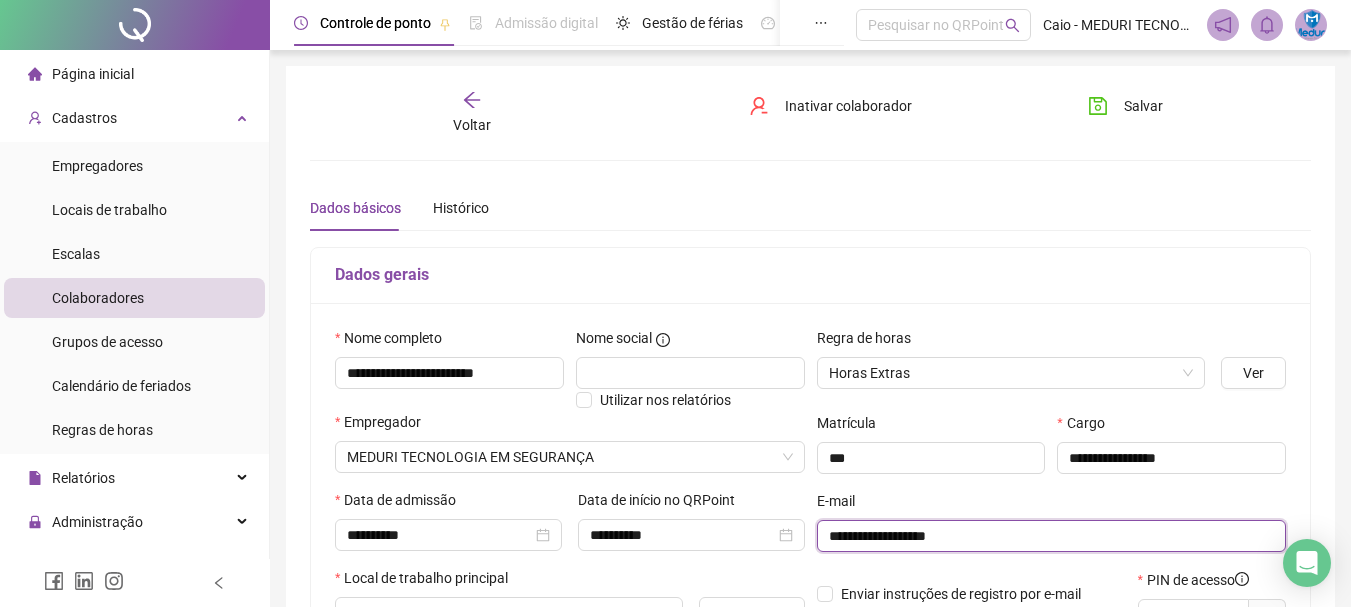 type on "**********" 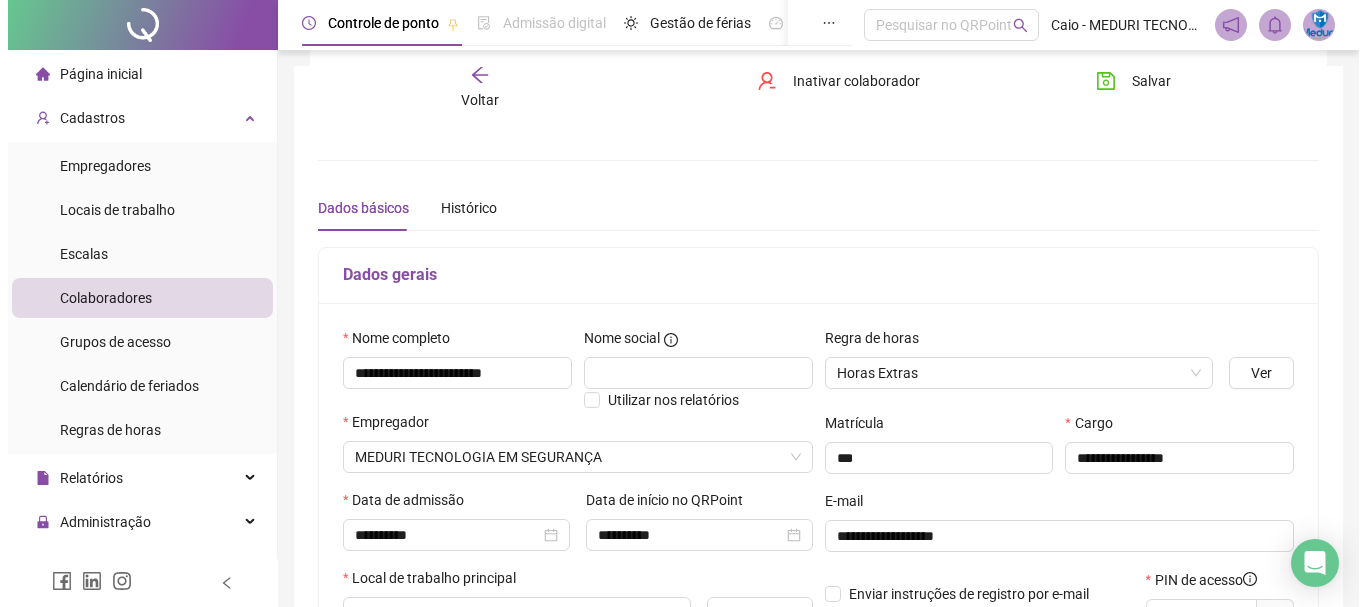 scroll, scrollTop: 200, scrollLeft: 0, axis: vertical 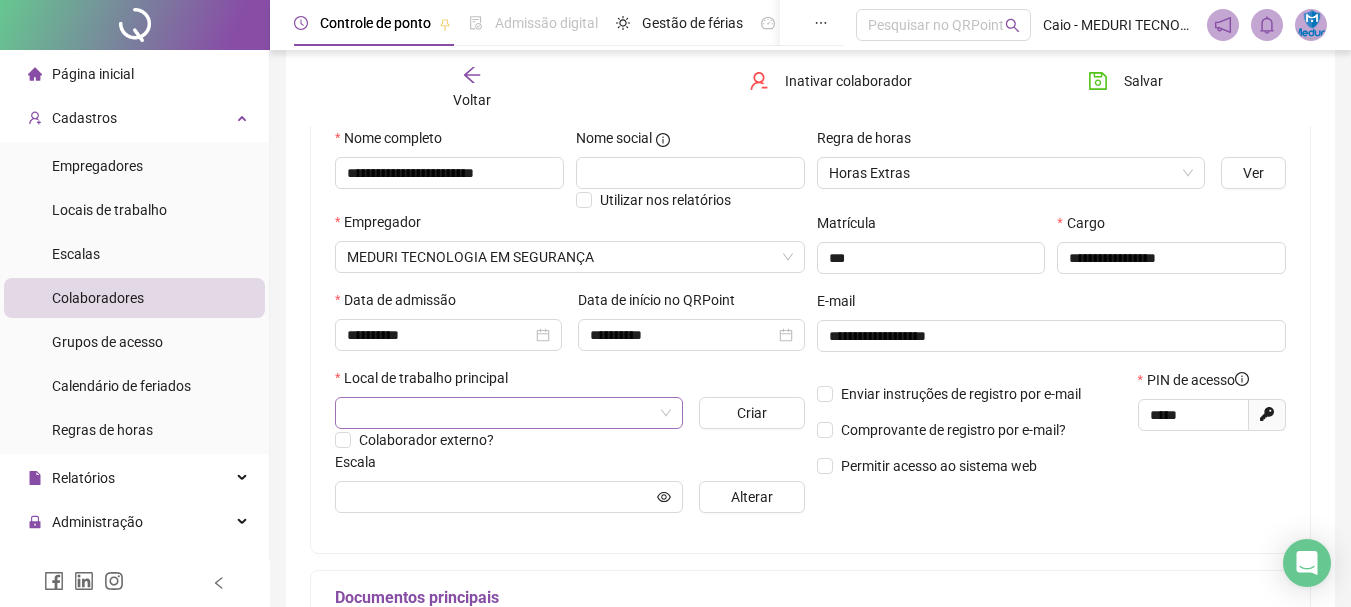 click at bounding box center (503, 413) 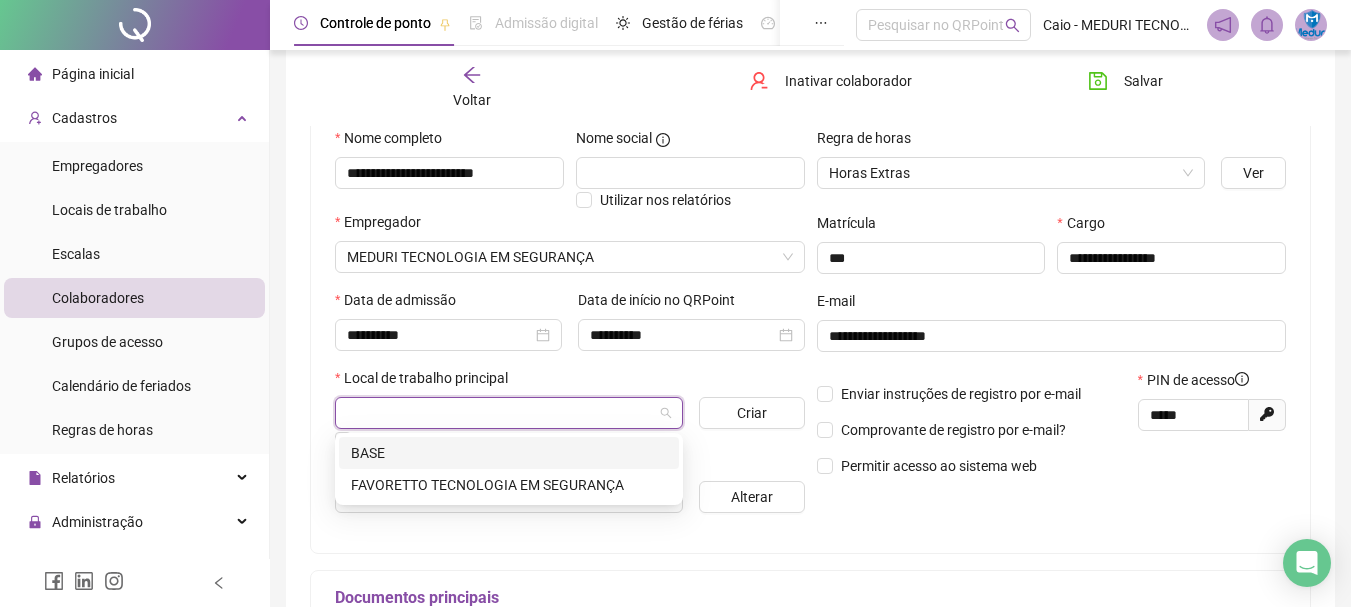 click on "BASE" at bounding box center (509, 453) 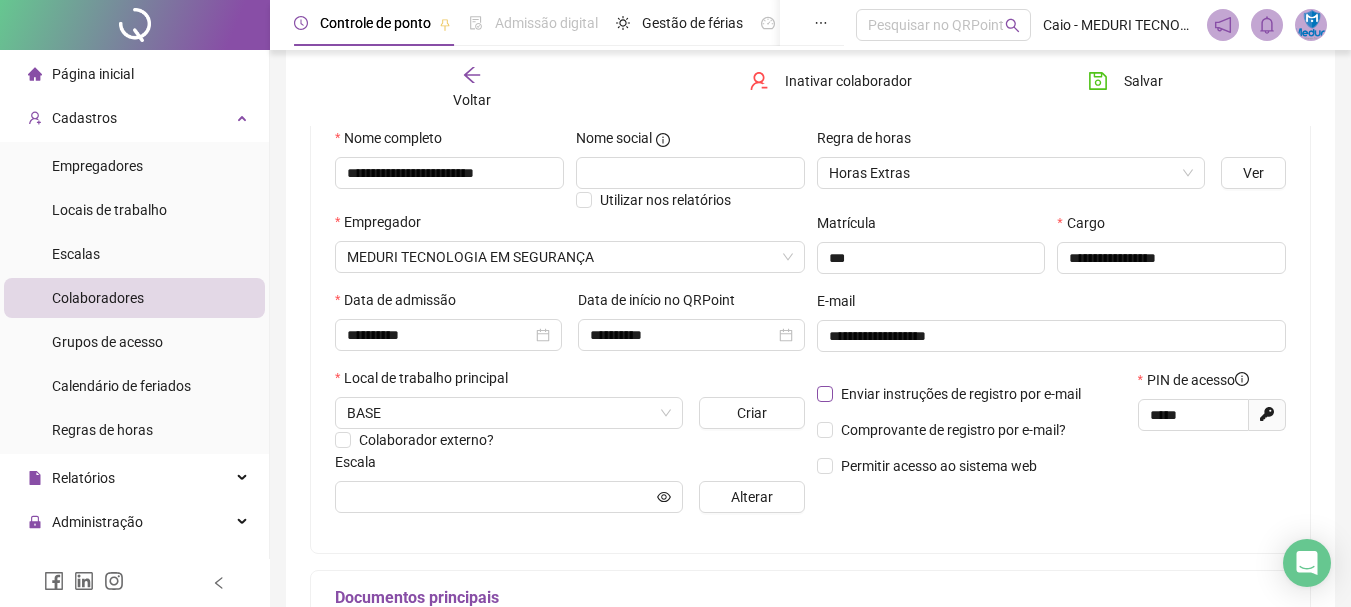 click on "Enviar instruções de registro por e-mail" at bounding box center [961, 394] 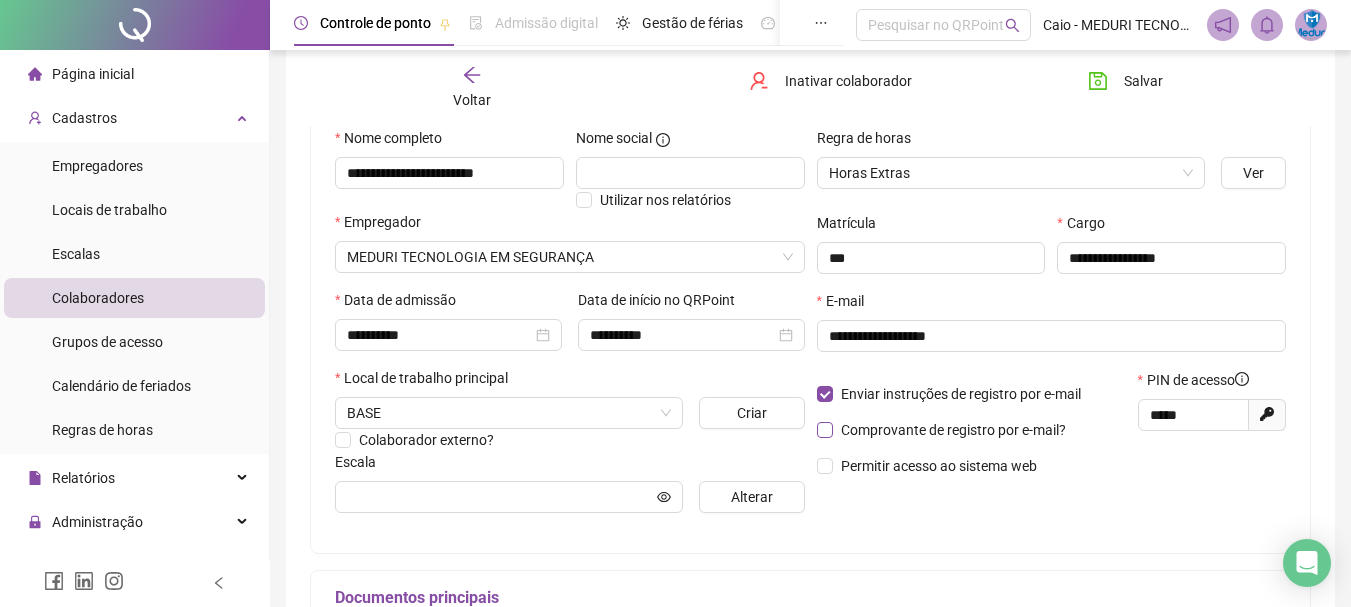 click on "Comprovante de registro por e-mail?" at bounding box center [953, 430] 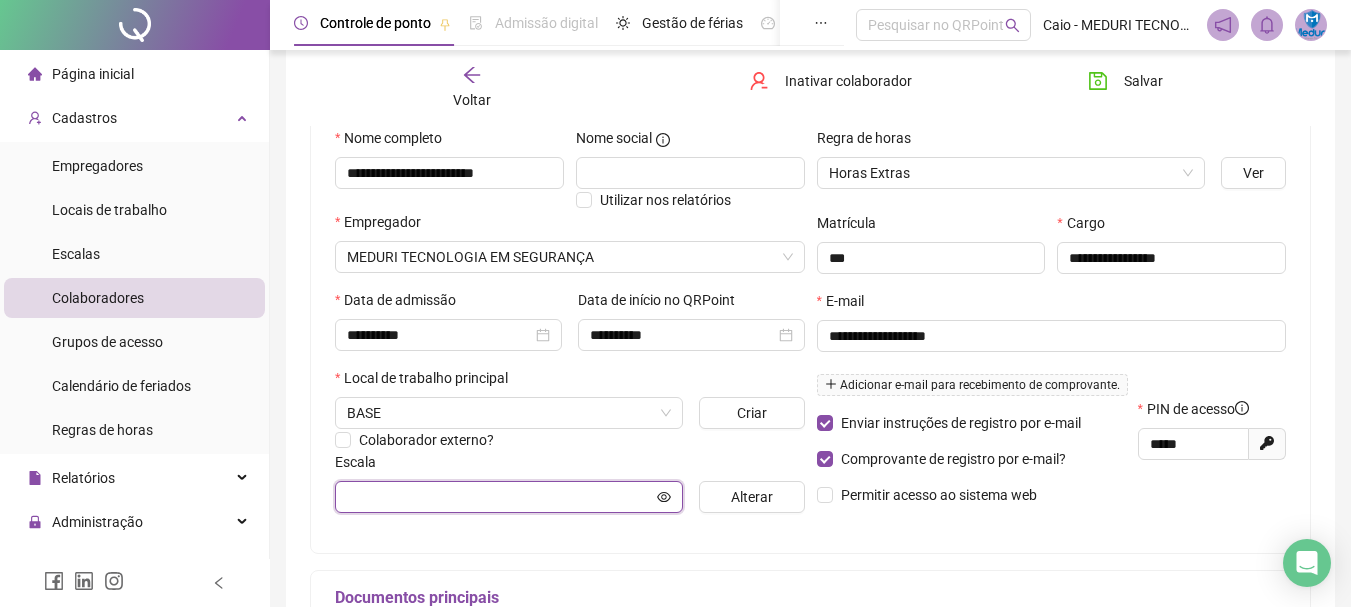 click at bounding box center [500, 497] 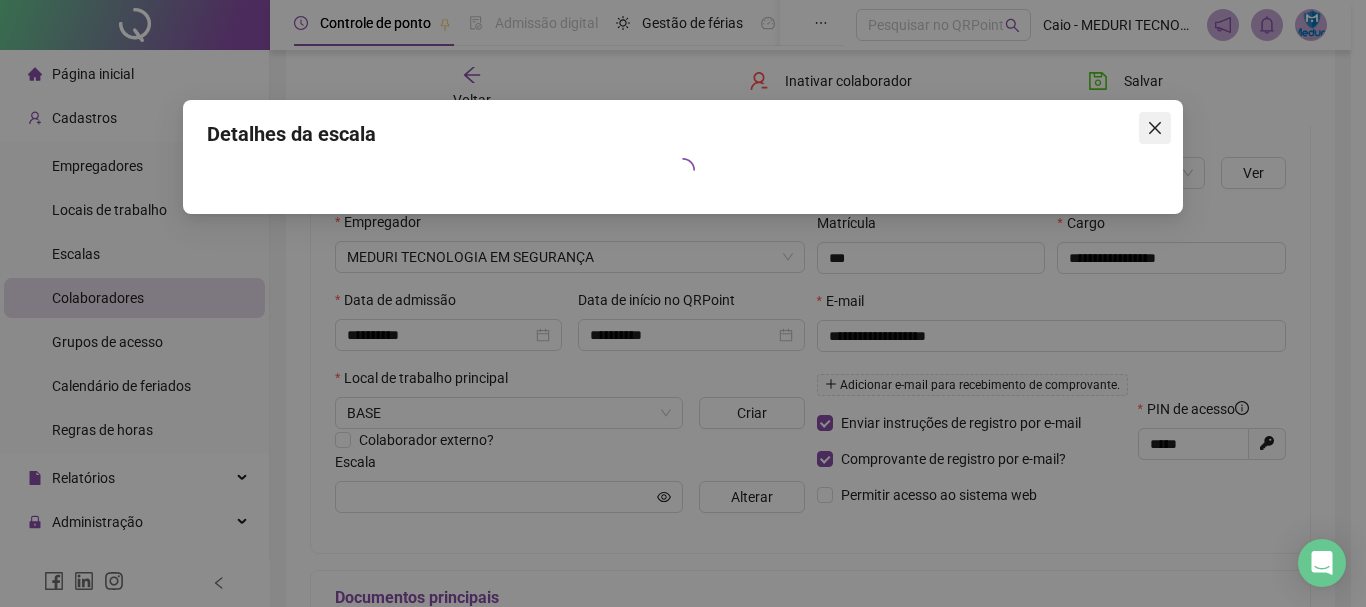 click at bounding box center [1155, 128] 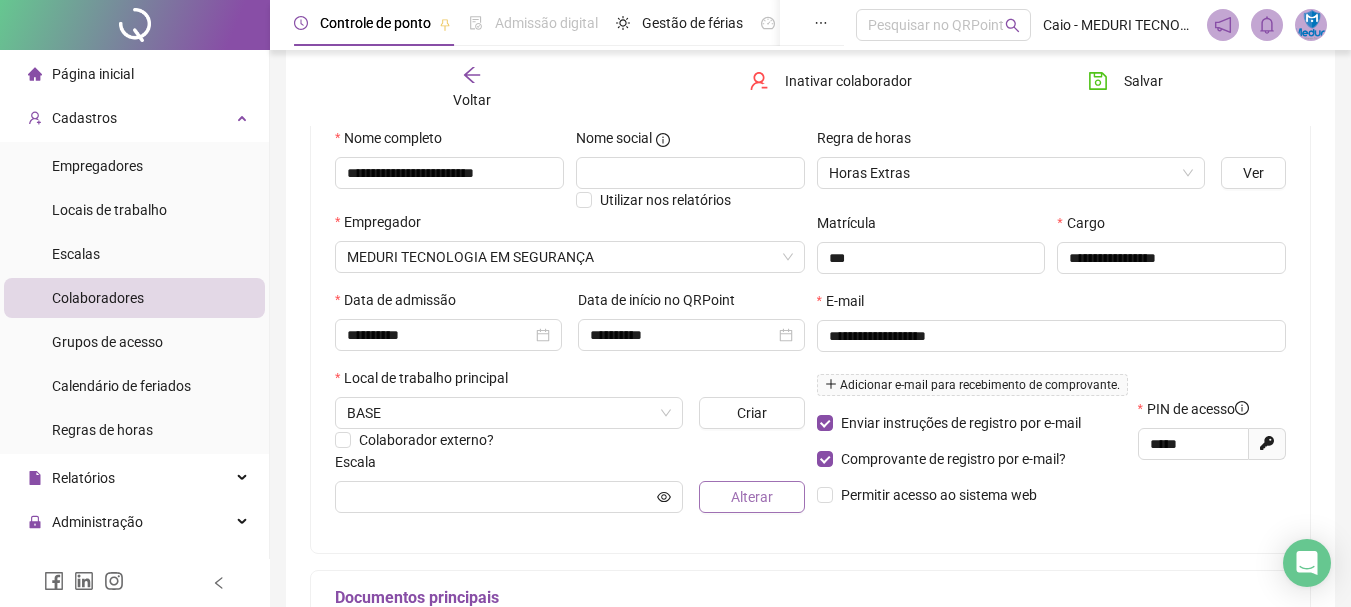 click on "Alterar" at bounding box center [752, 497] 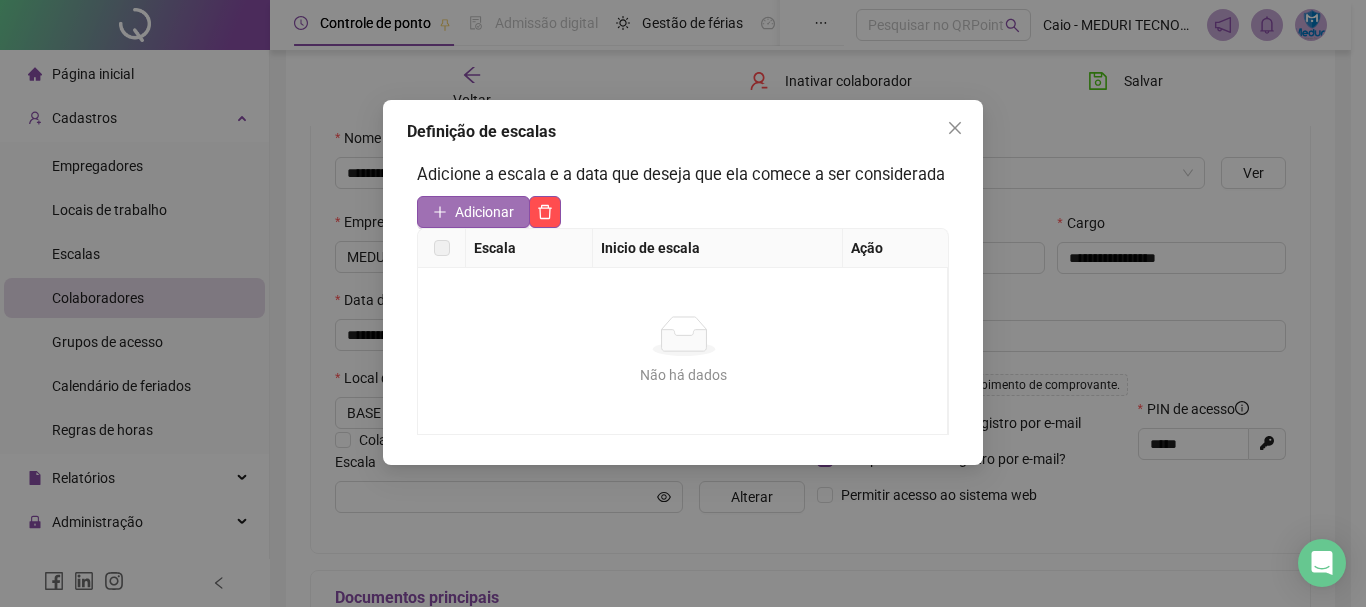 click on "Adicionar" at bounding box center [484, 212] 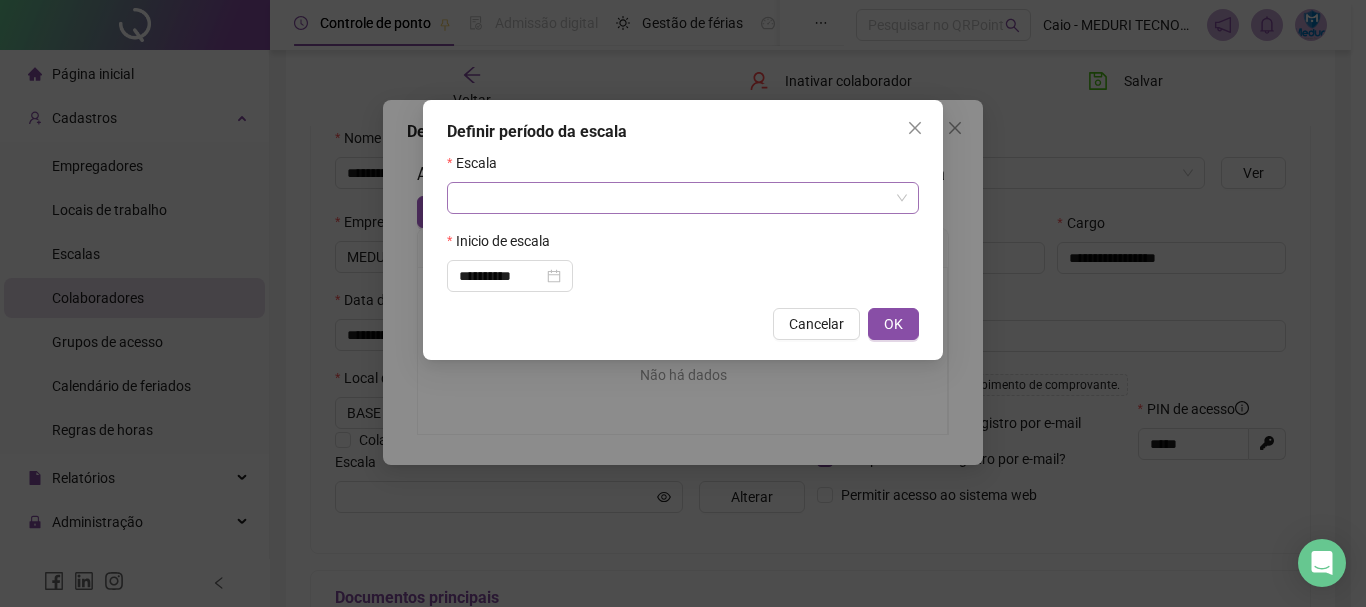 click at bounding box center (677, 198) 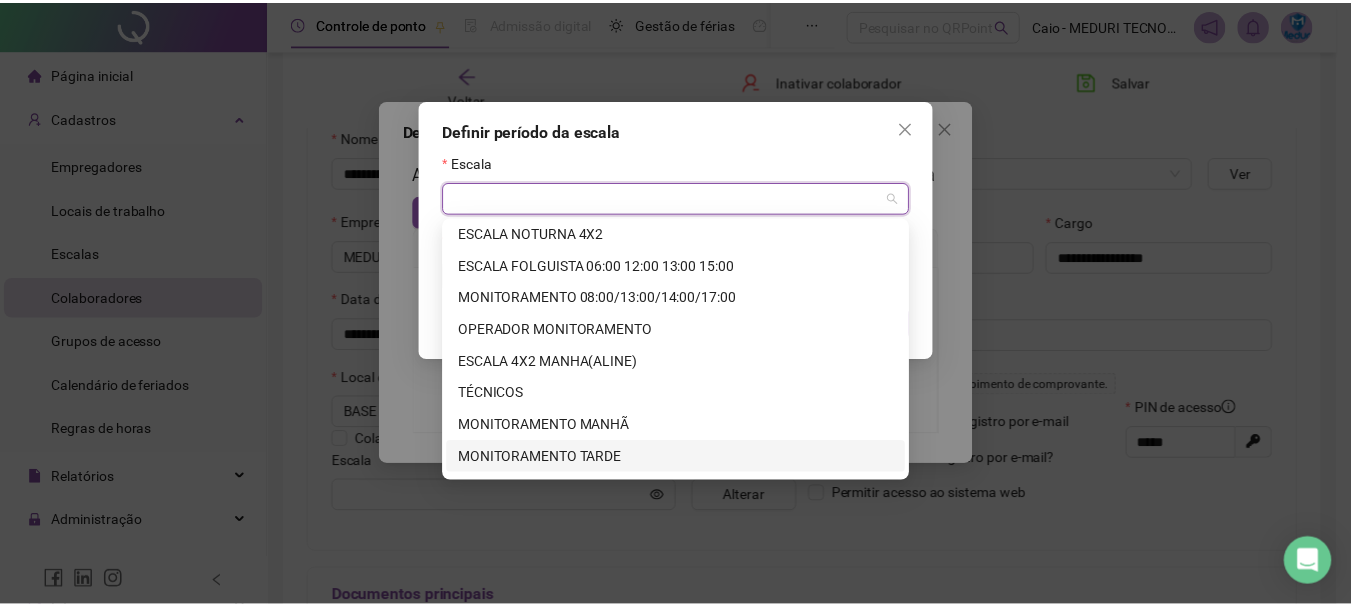 scroll, scrollTop: 192, scrollLeft: 0, axis: vertical 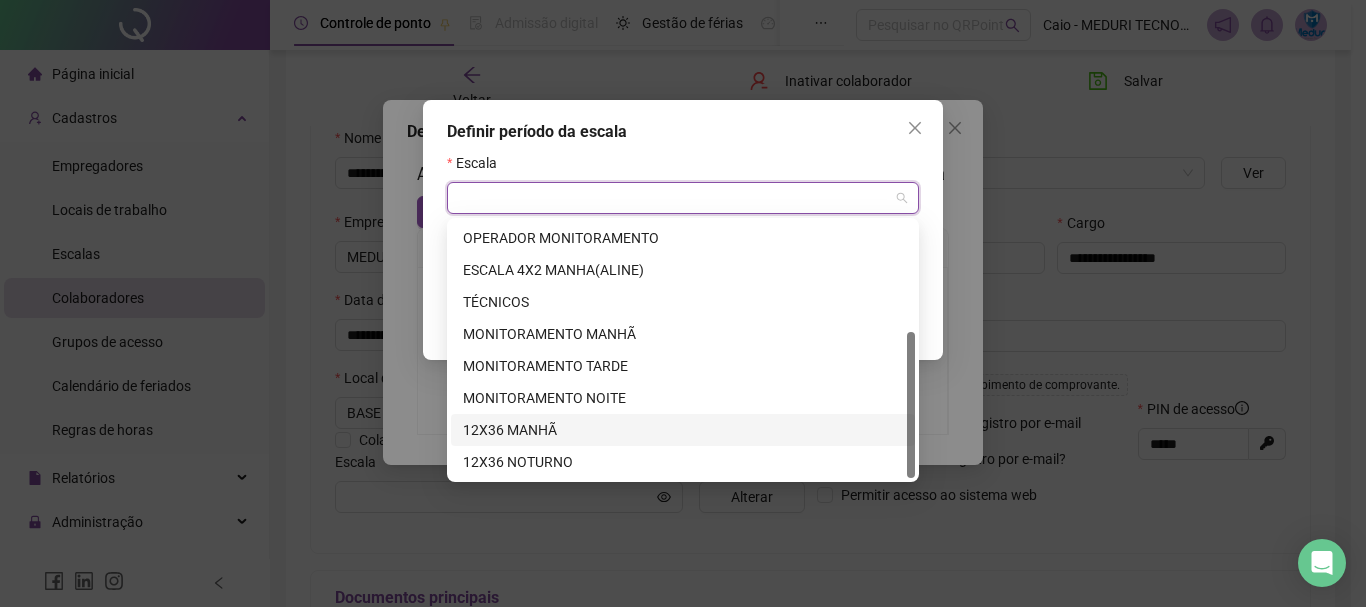 click on "12X36 MANHÃ" at bounding box center (683, 430) 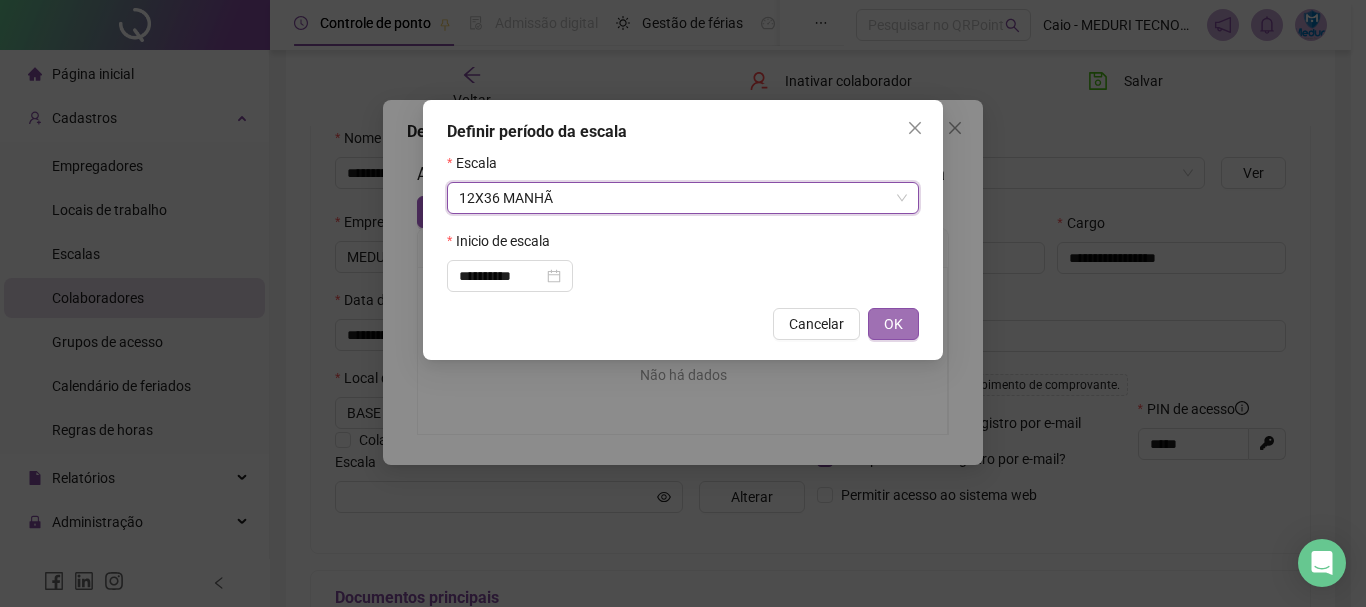 click on "OK" at bounding box center (893, 324) 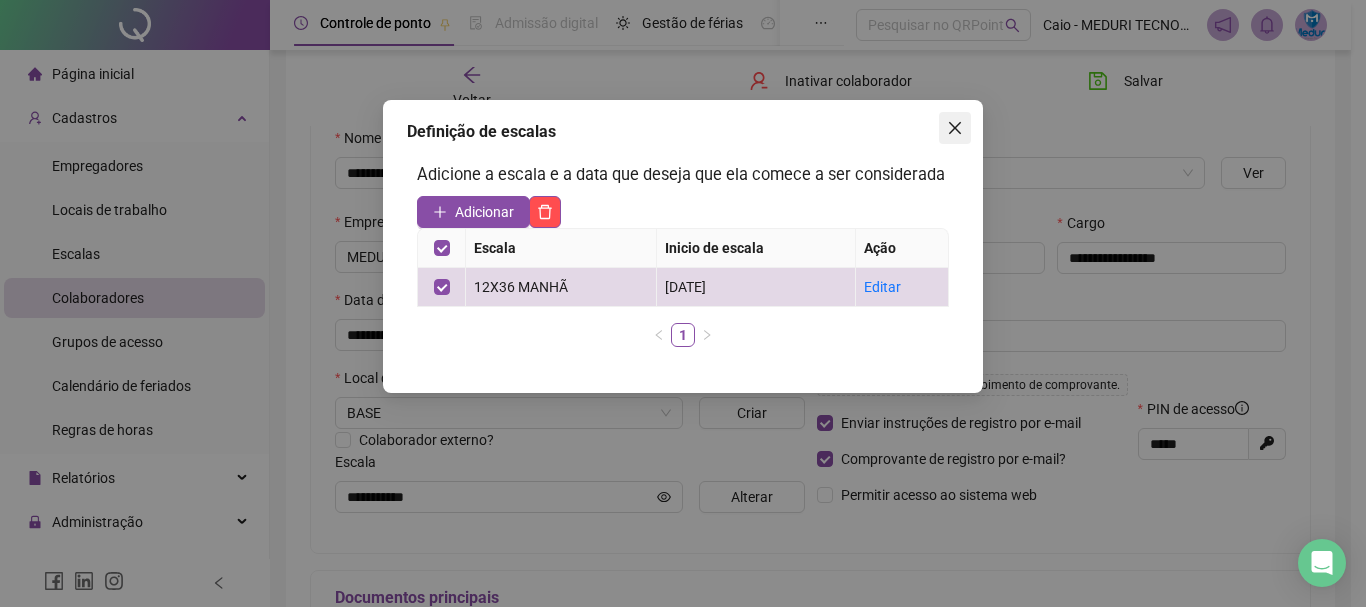 click 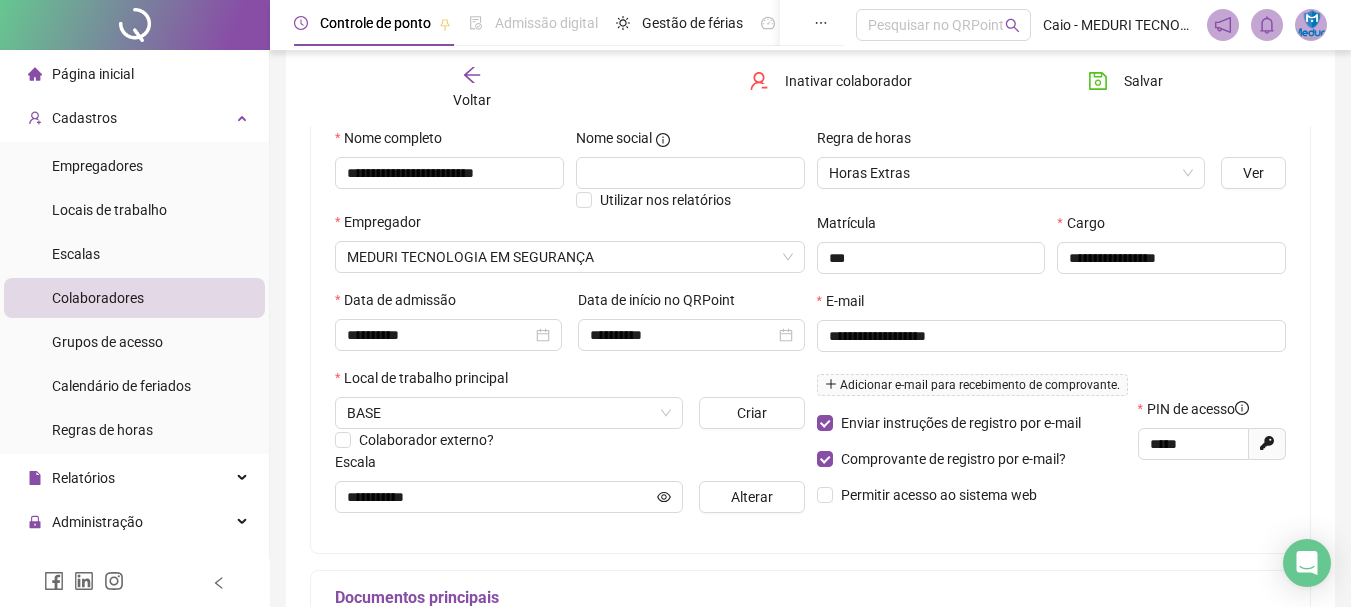 scroll, scrollTop: 400, scrollLeft: 0, axis: vertical 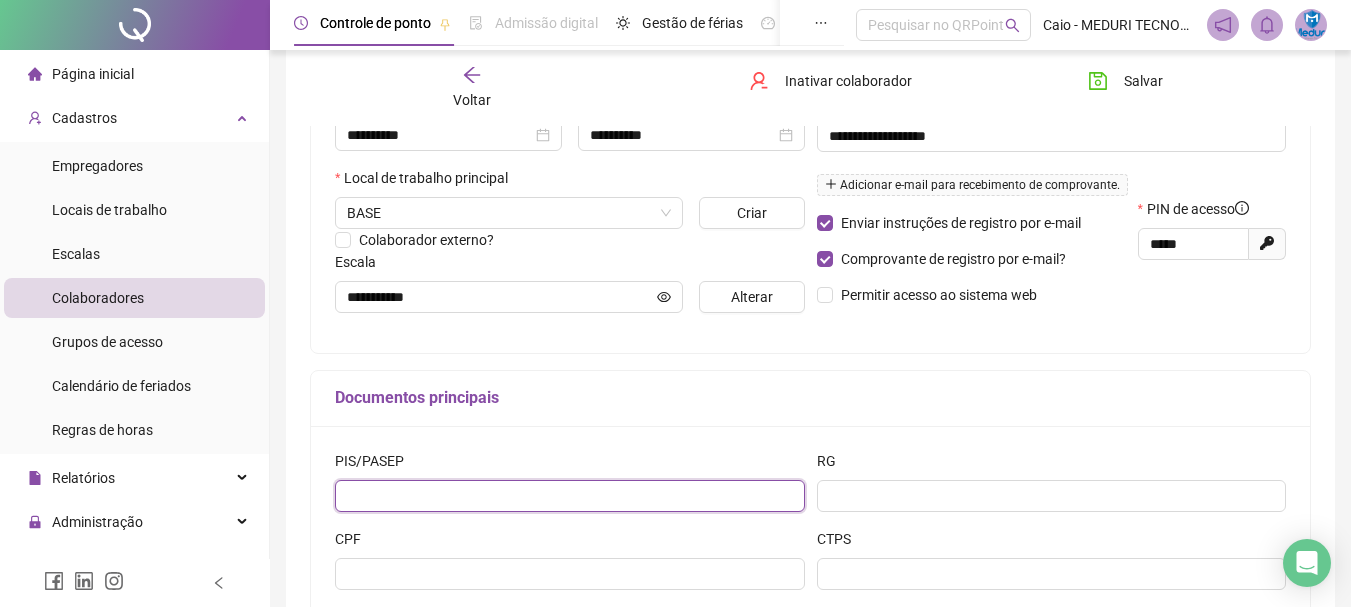 click at bounding box center [570, 496] 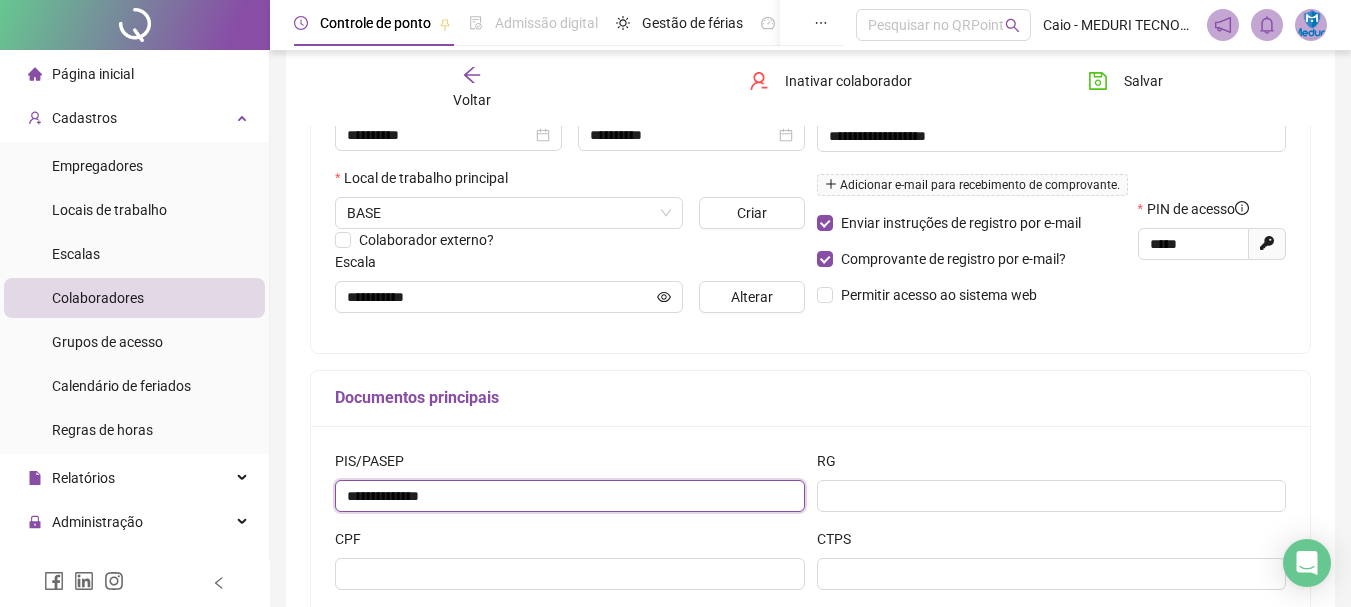 type on "**********" 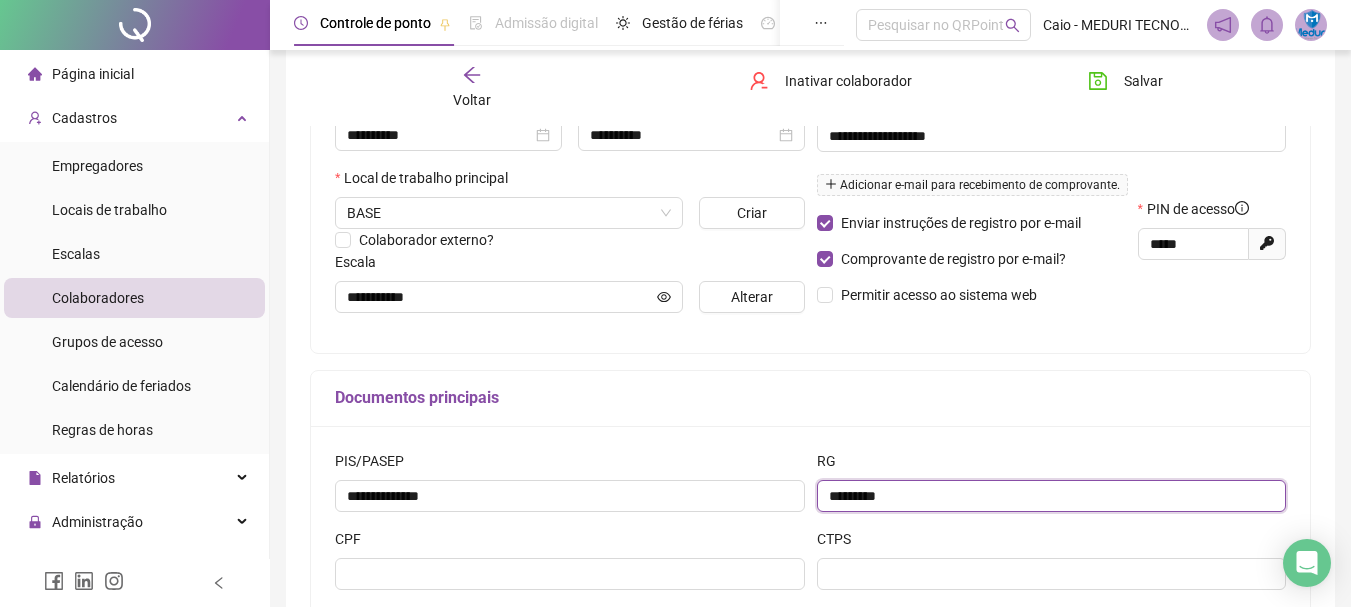type on "*********" 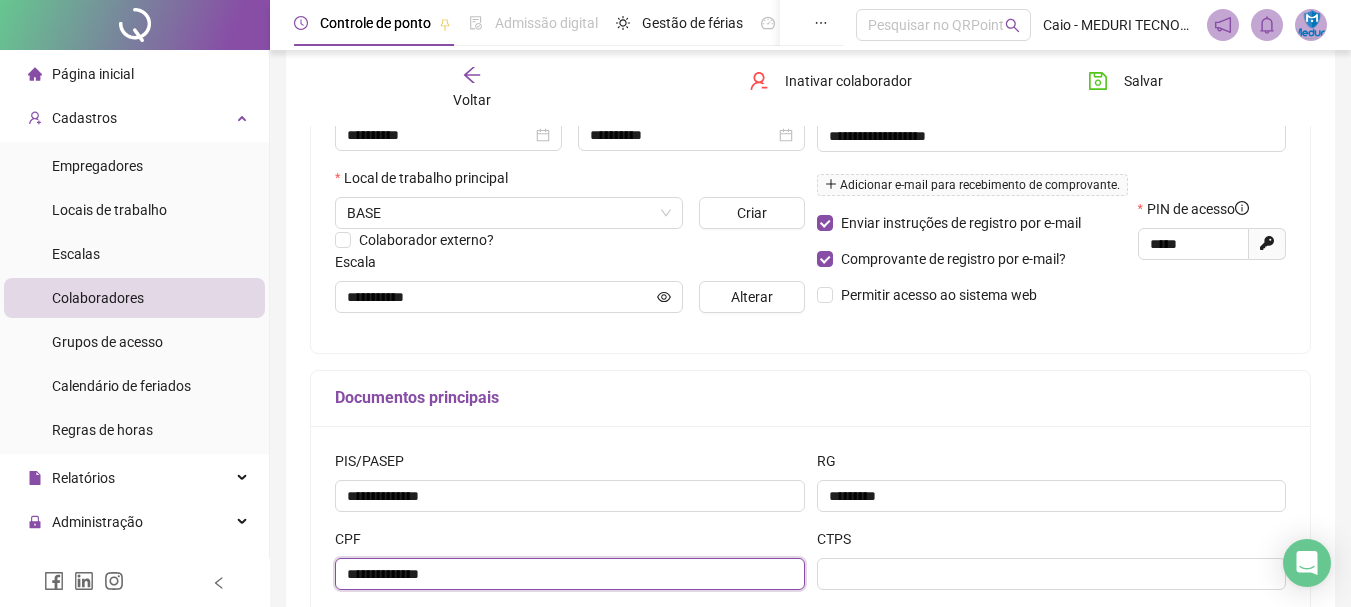 type on "**********" 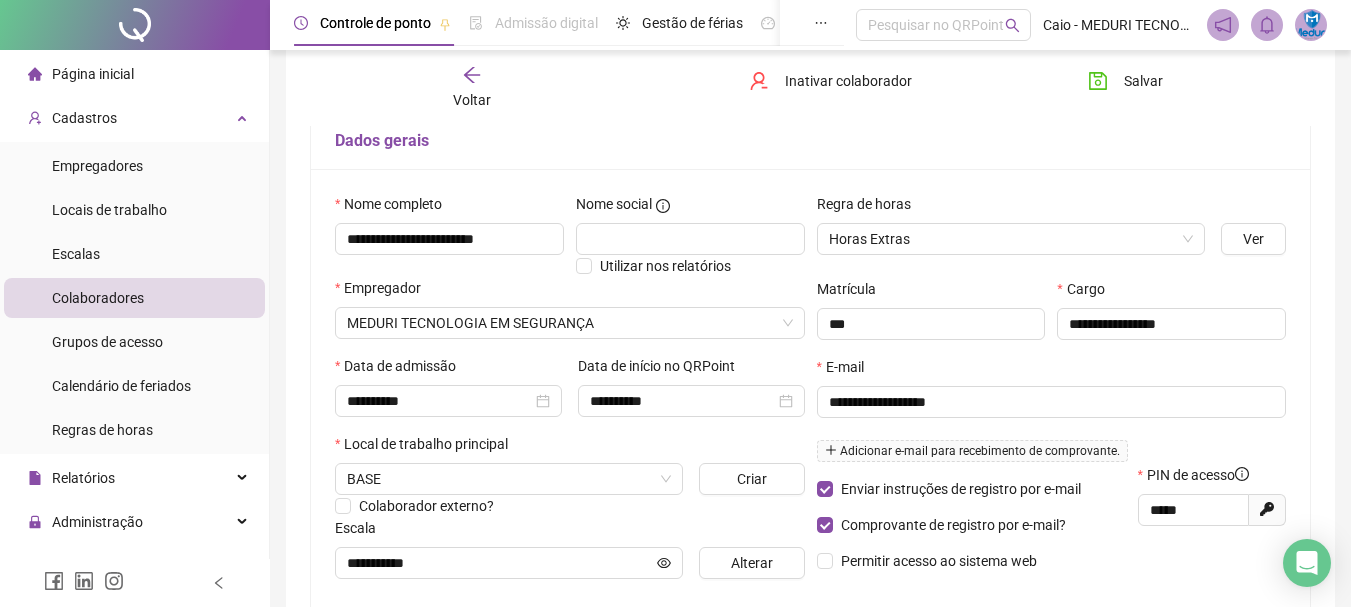 scroll, scrollTop: 34, scrollLeft: 0, axis: vertical 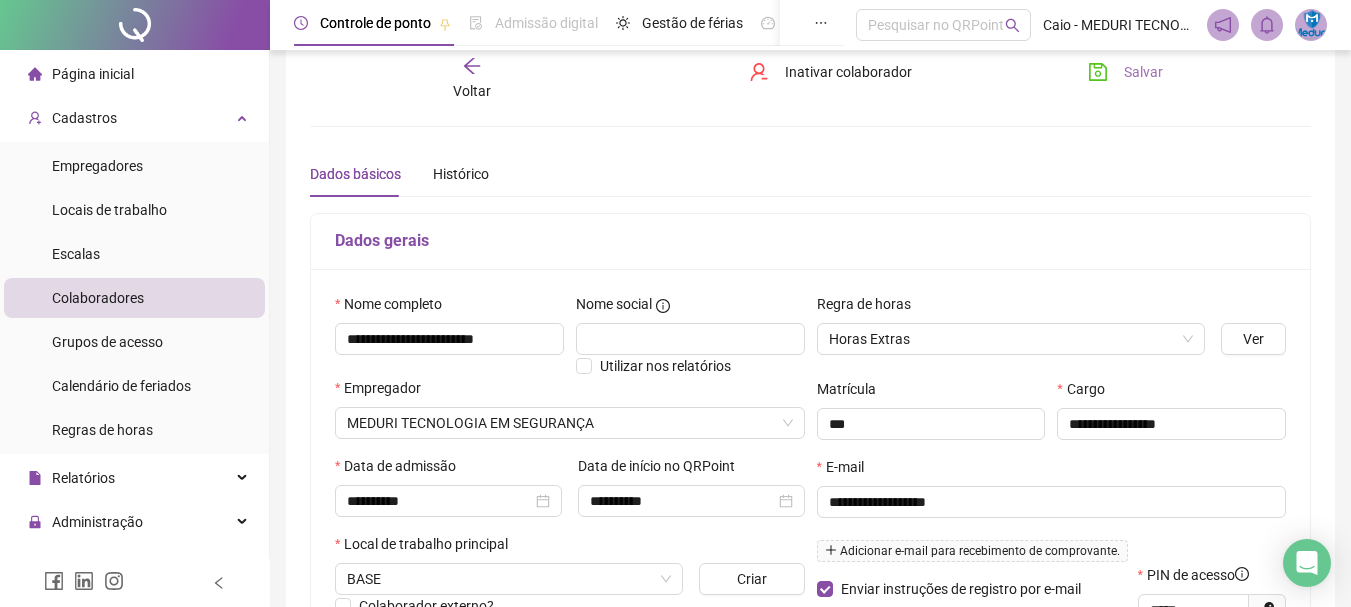 type on "**********" 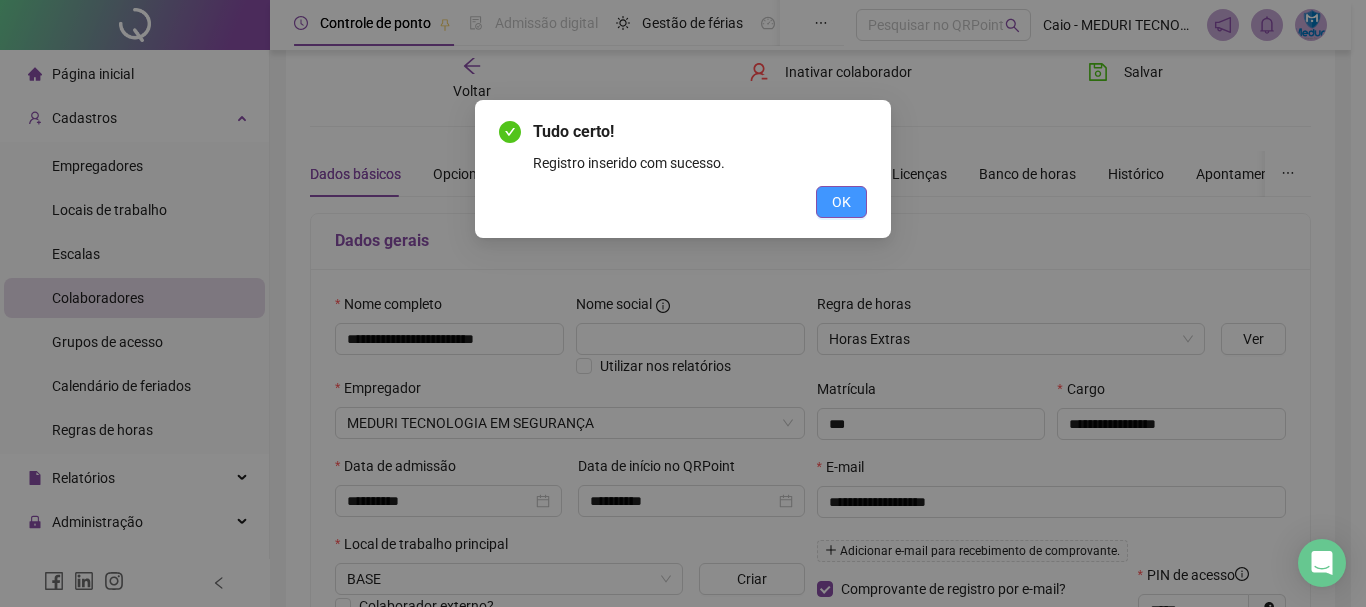 click on "OK" at bounding box center [841, 202] 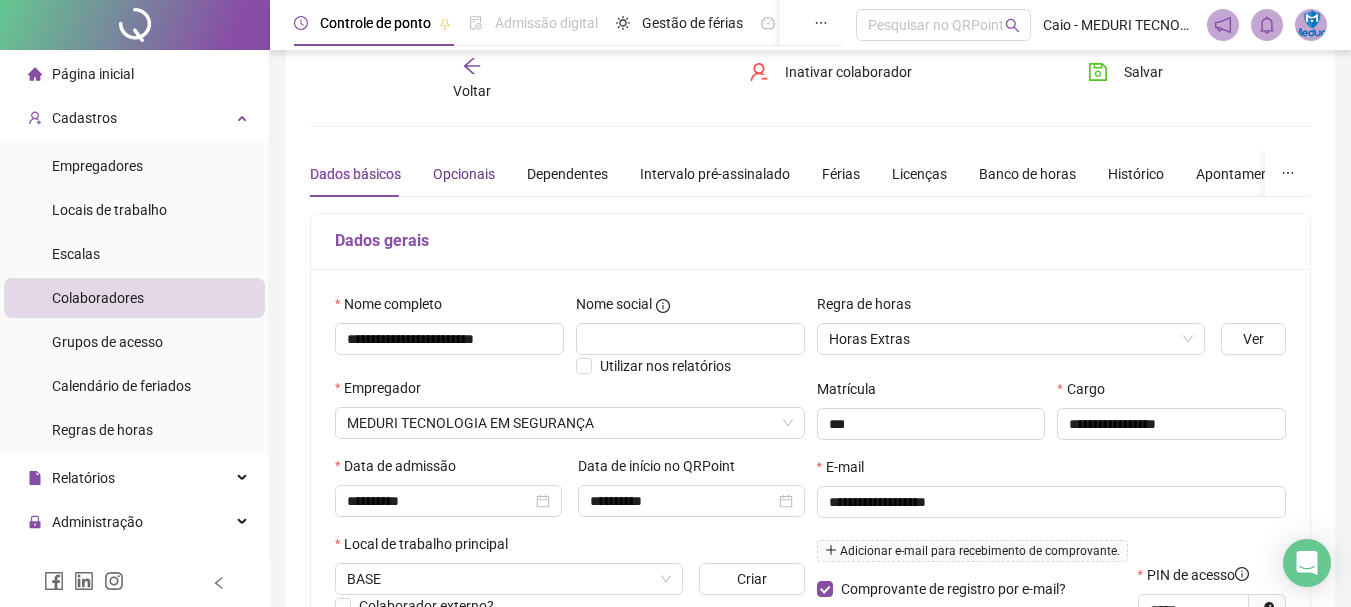 click on "Opcionais" at bounding box center [464, 174] 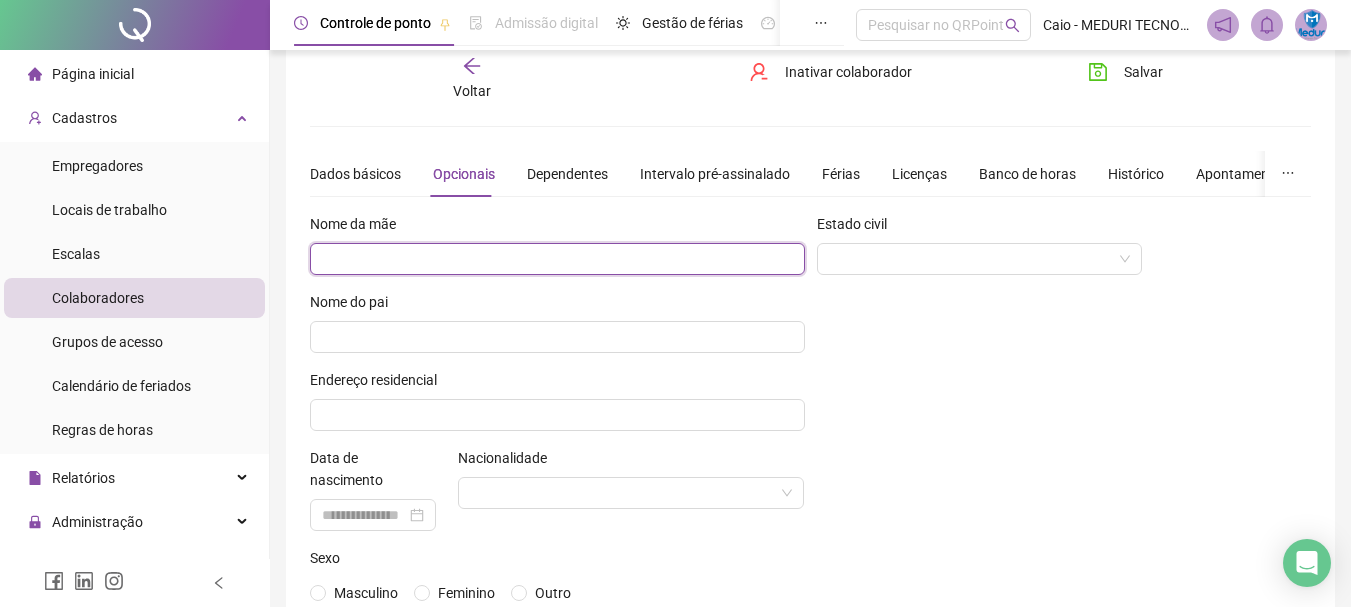 click at bounding box center [557, 259] 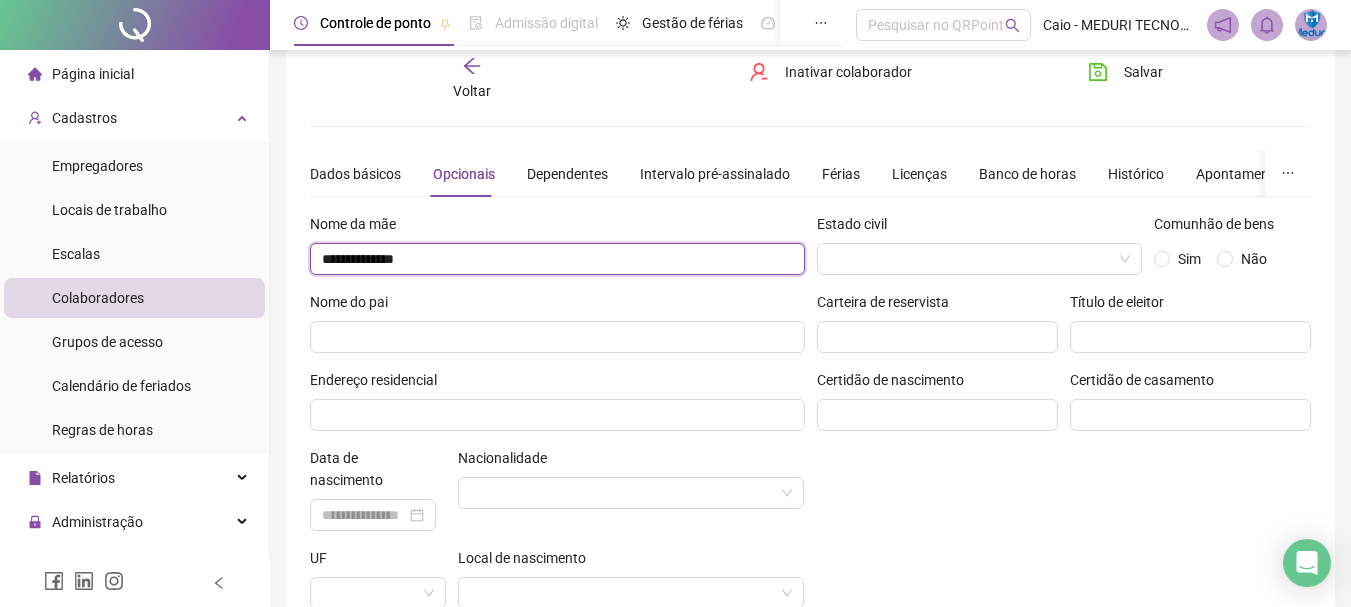 type on "**********" 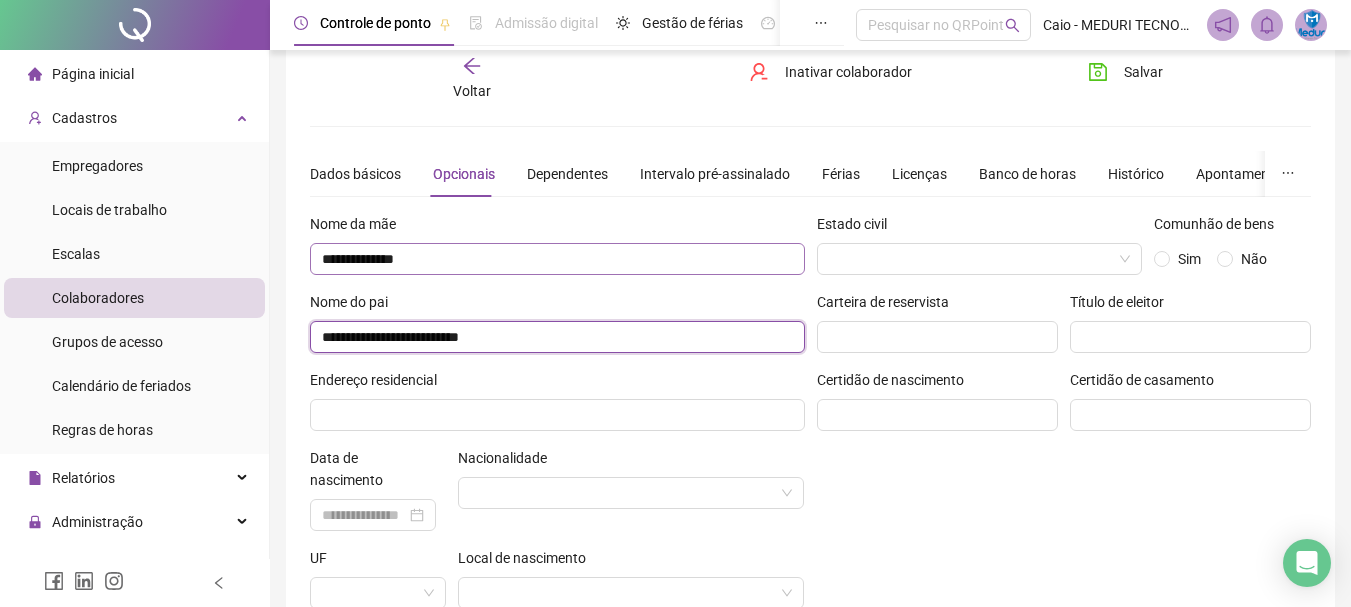 type on "**********" 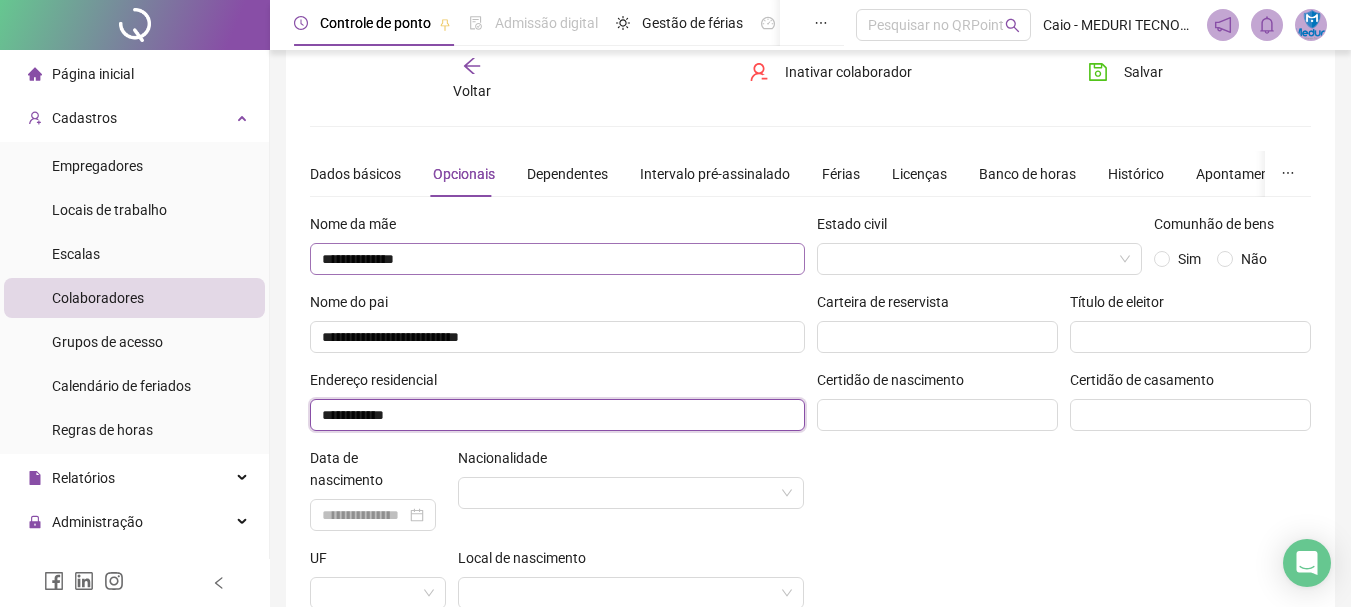 type on "**********" 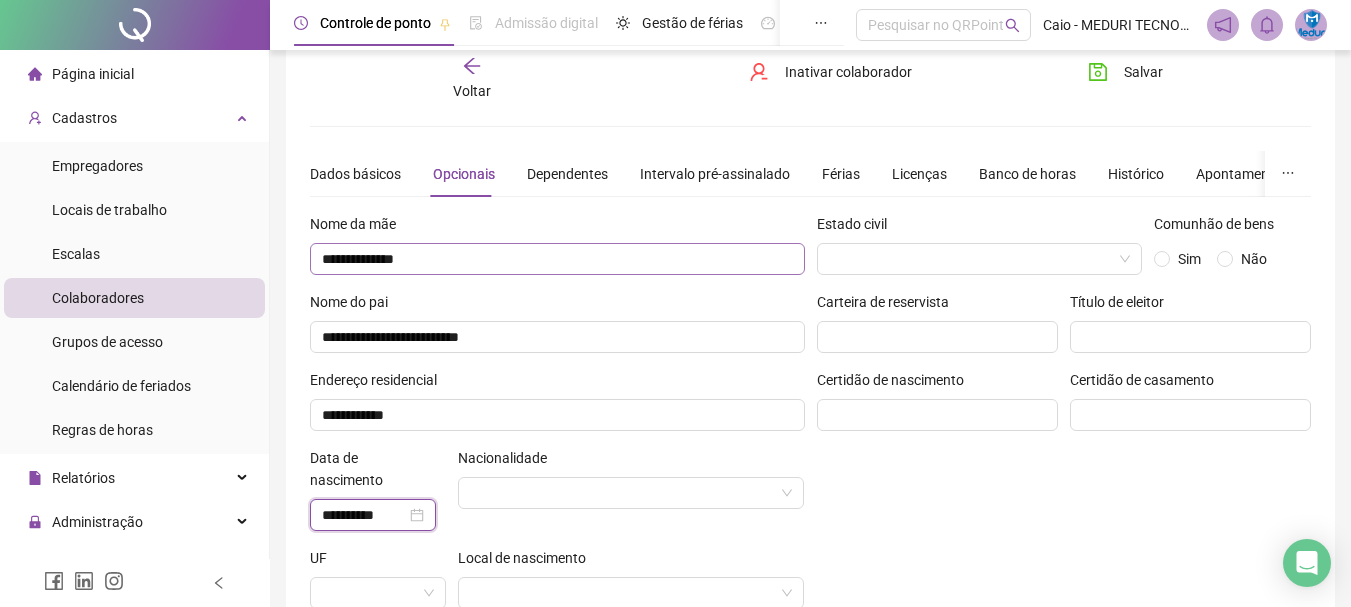 type on "**********" 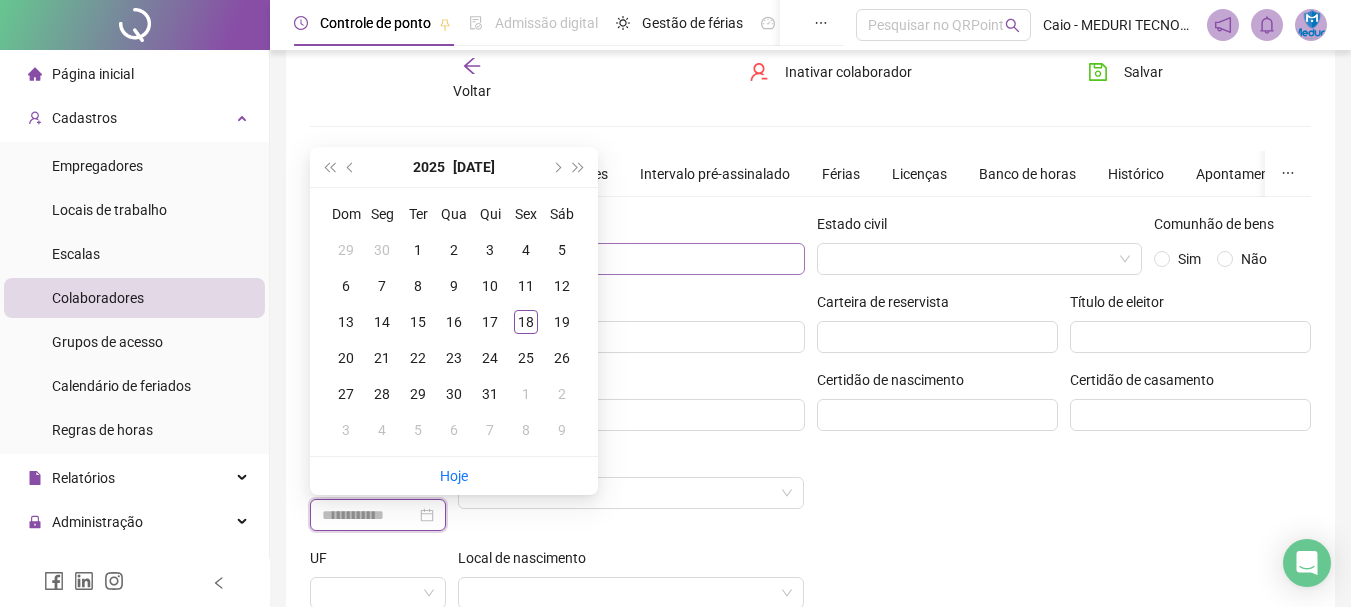 scroll, scrollTop: 0, scrollLeft: 0, axis: both 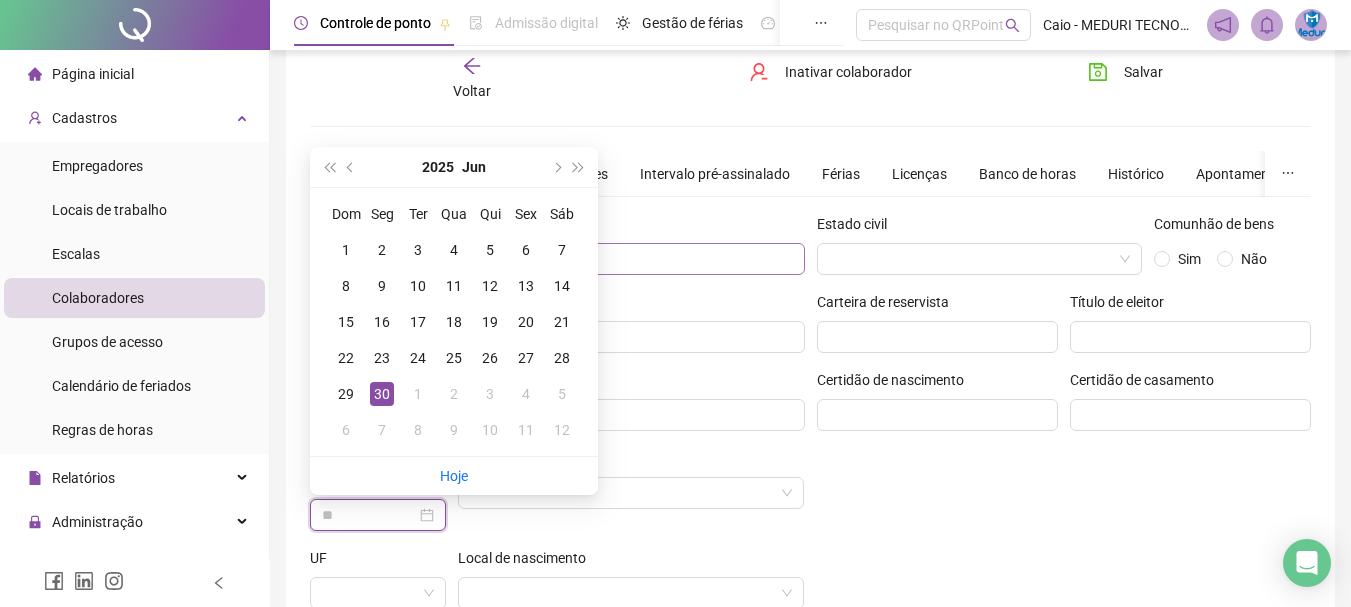 type on "*" 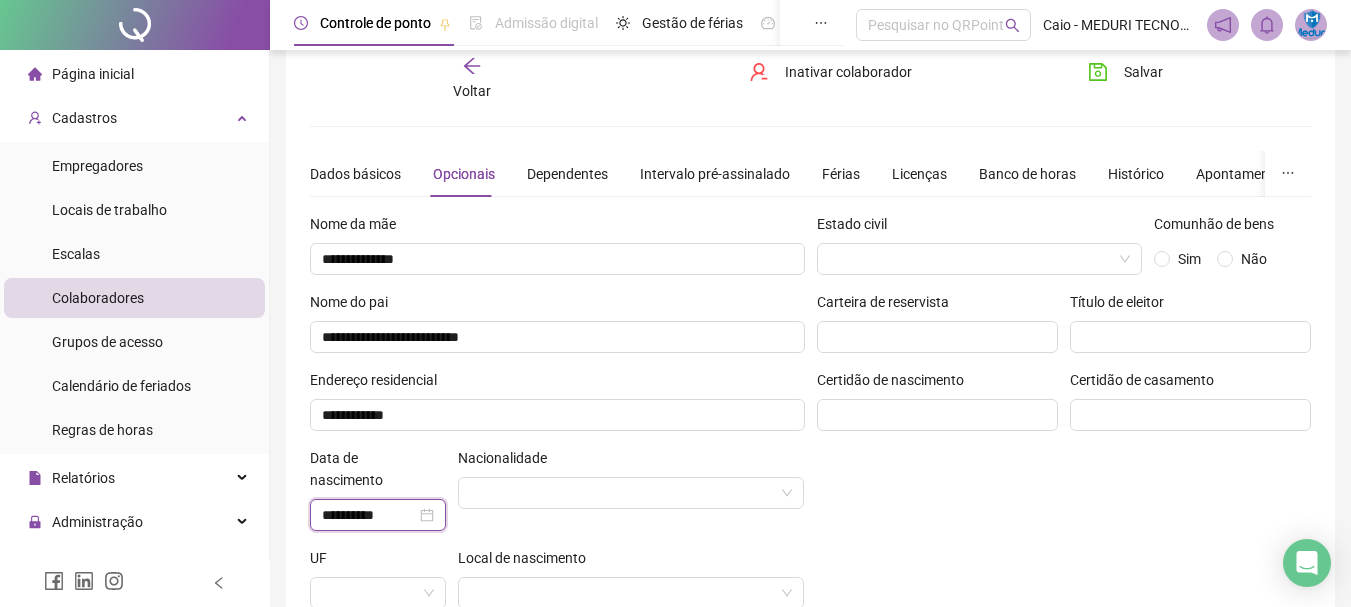 drag, startPoint x: 397, startPoint y: 519, endPoint x: 0, endPoint y: 522, distance: 397.01132 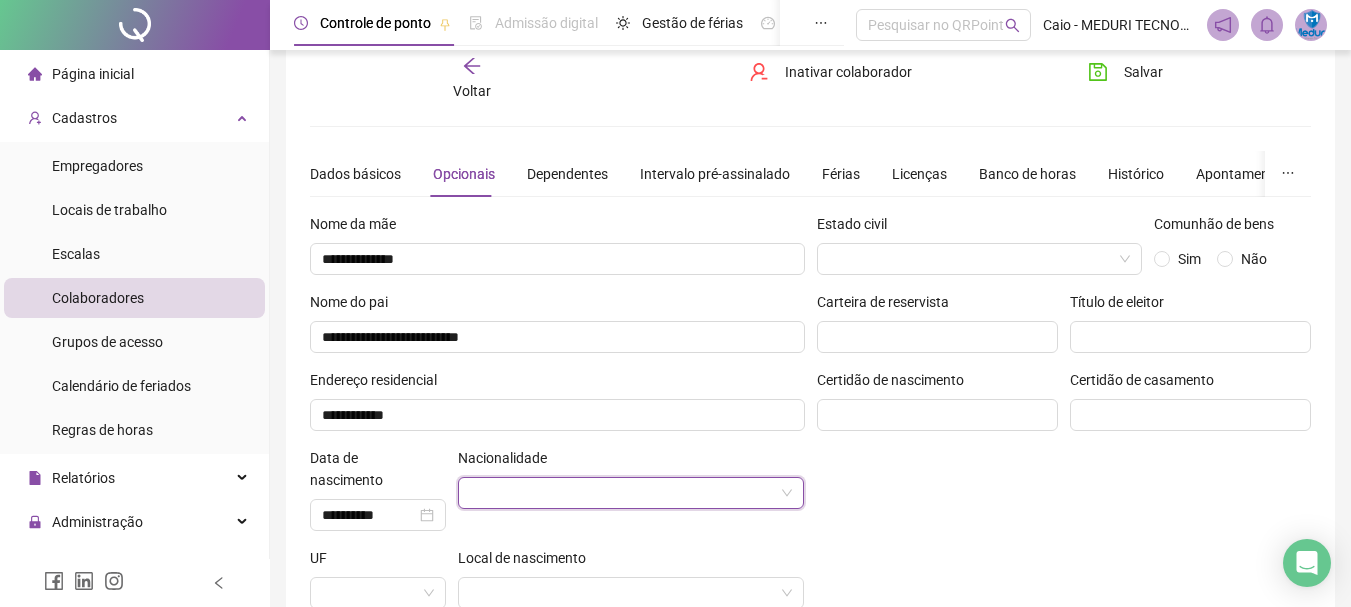 click on "**********" at bounding box center (378, 497) 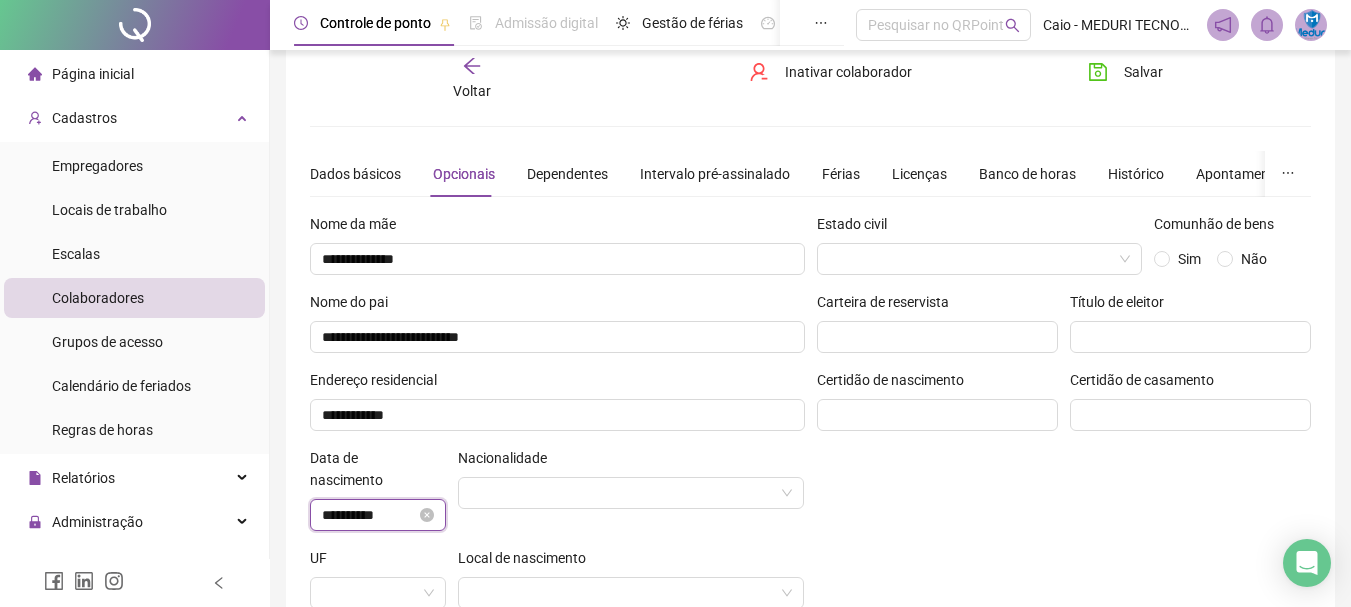 click on "**********" at bounding box center [369, 515] 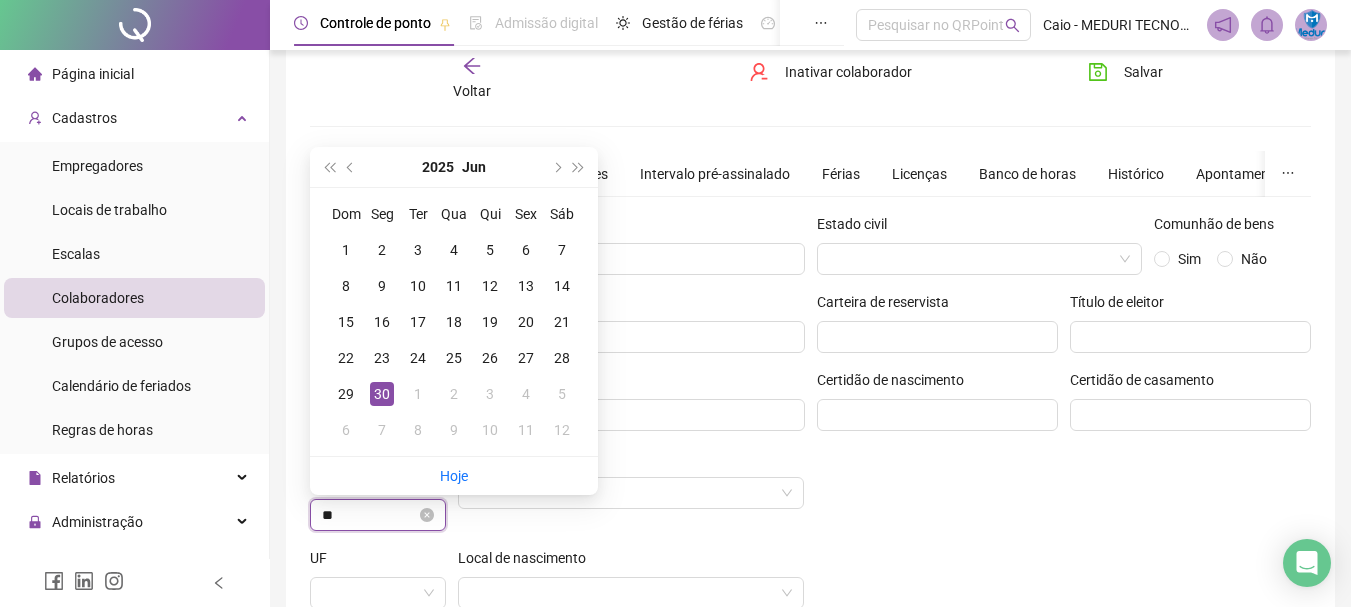 type on "*" 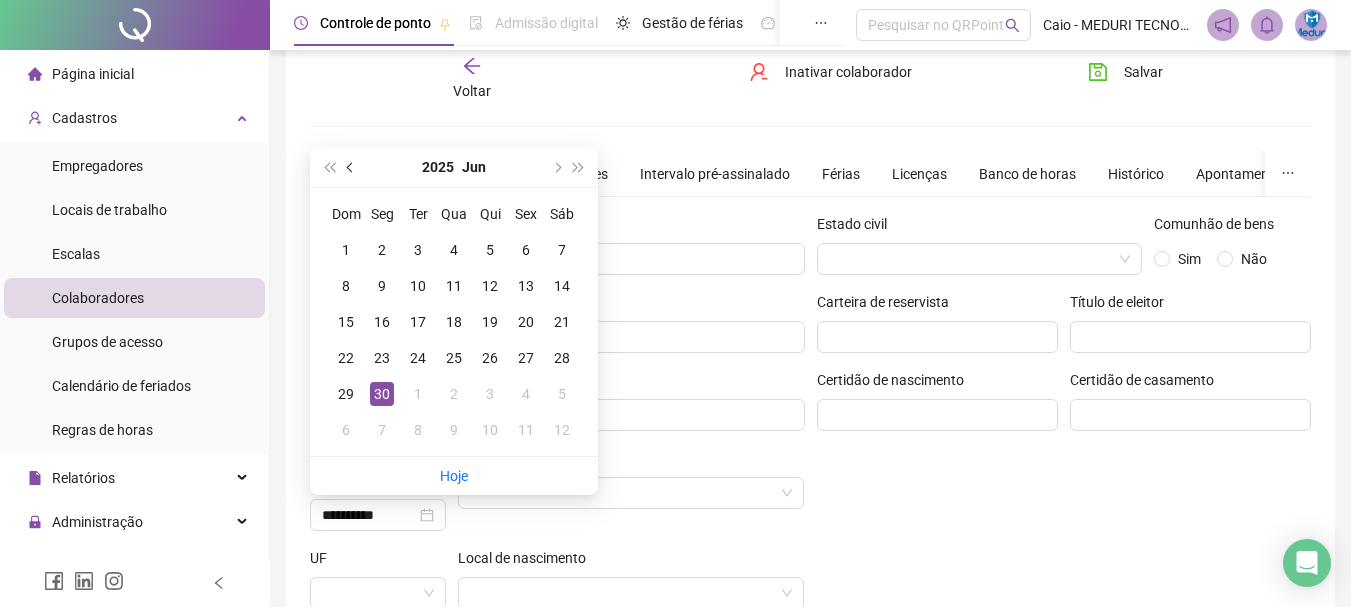 click at bounding box center [352, 167] 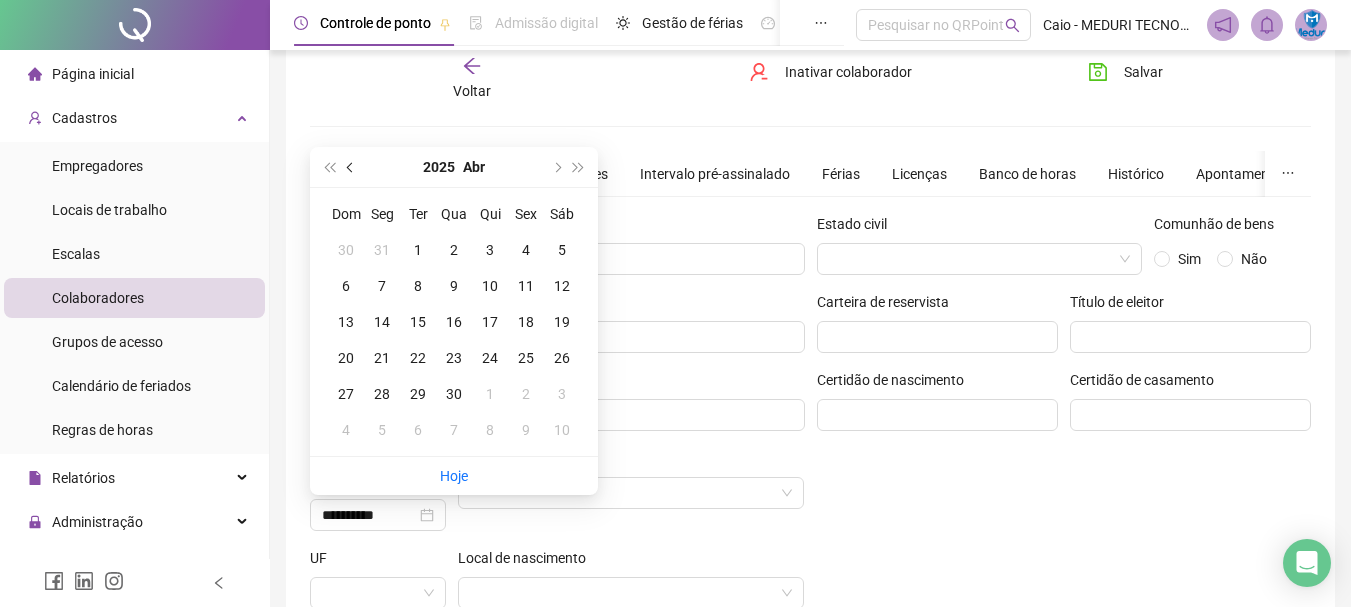 click at bounding box center [352, 167] 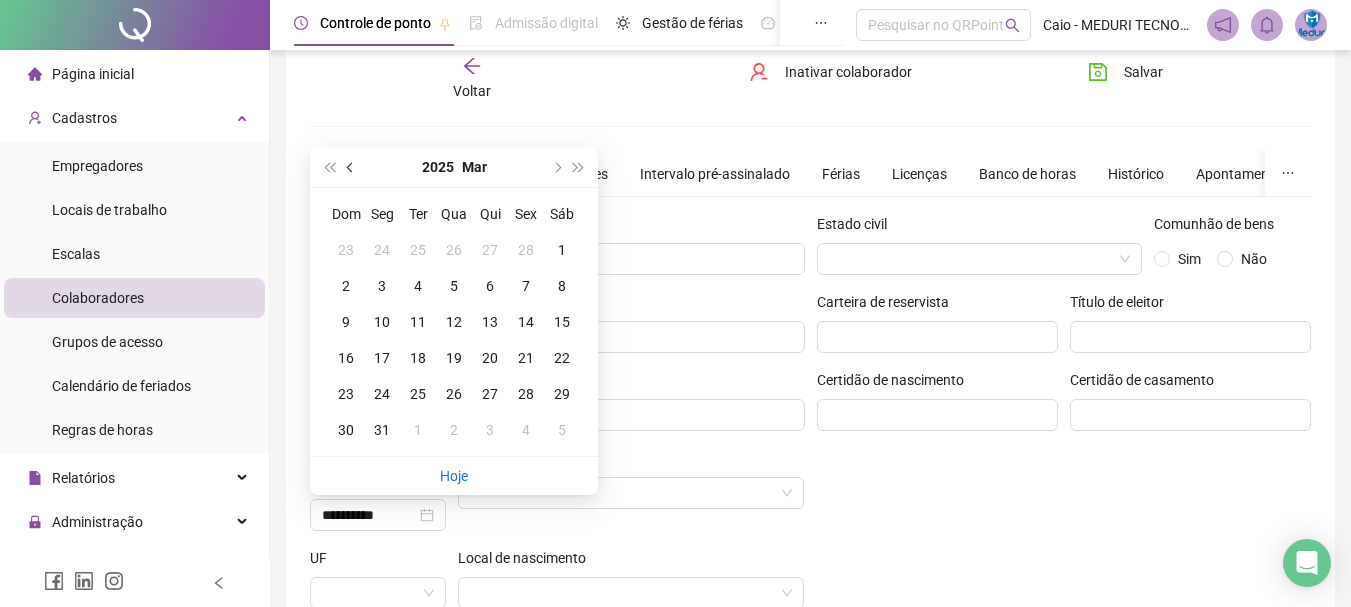 click at bounding box center (352, 167) 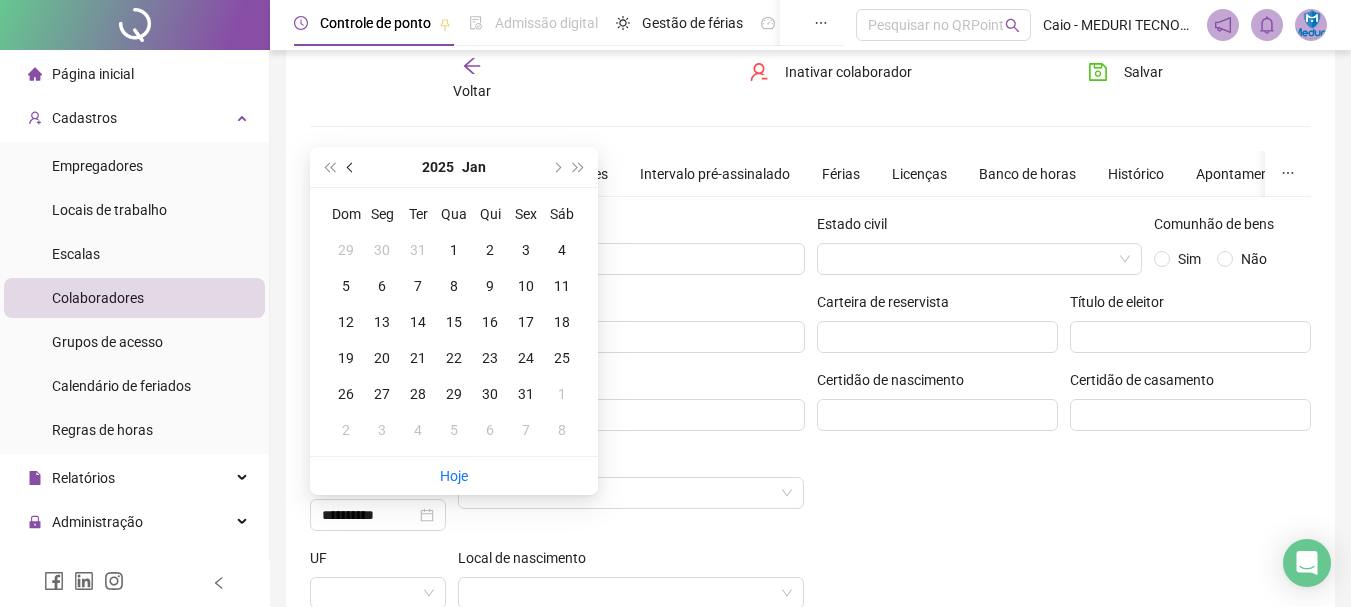 click at bounding box center (352, 167) 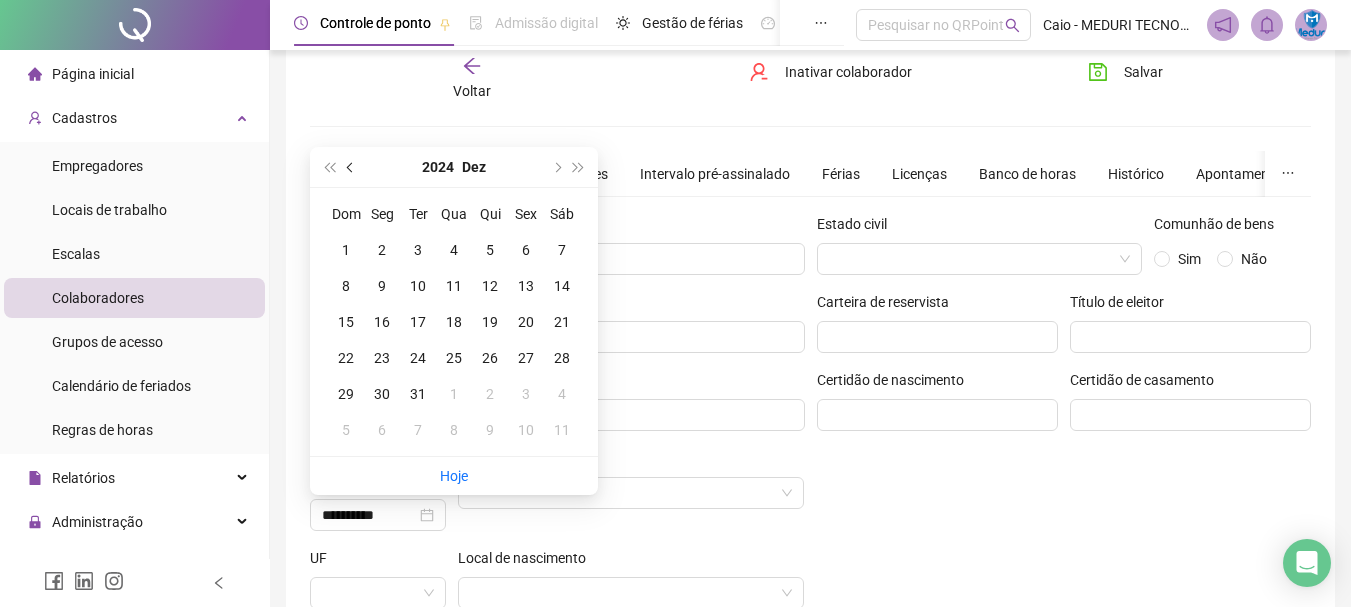 click at bounding box center [352, 167] 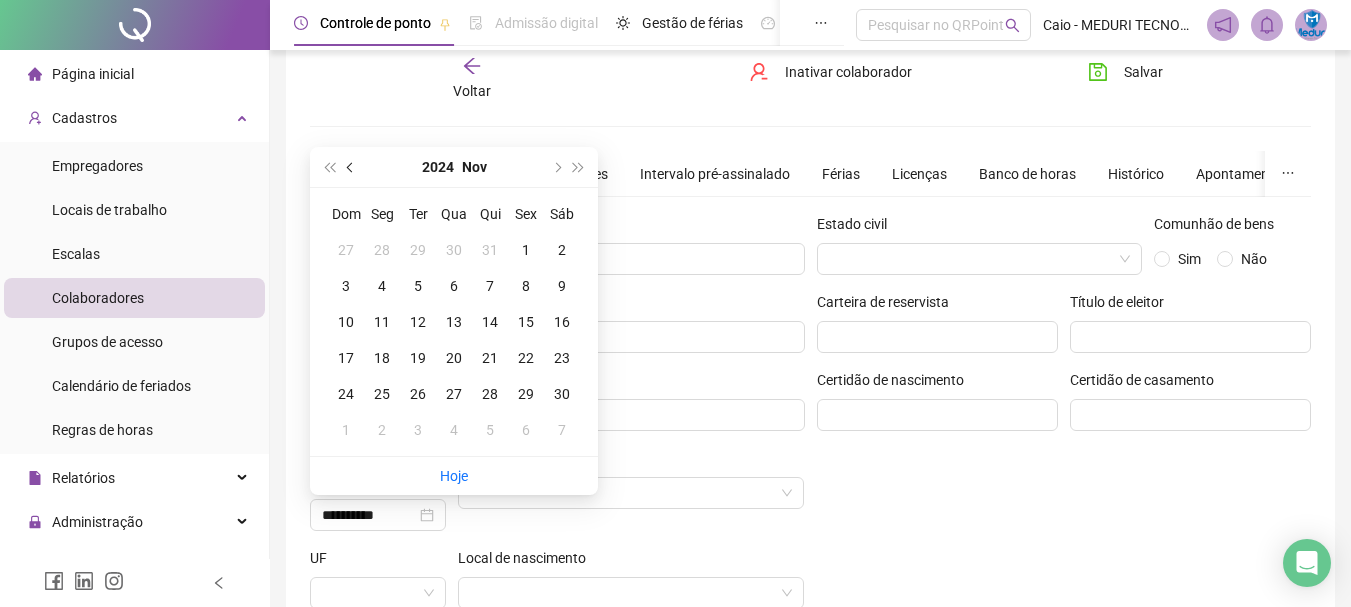 click at bounding box center (352, 167) 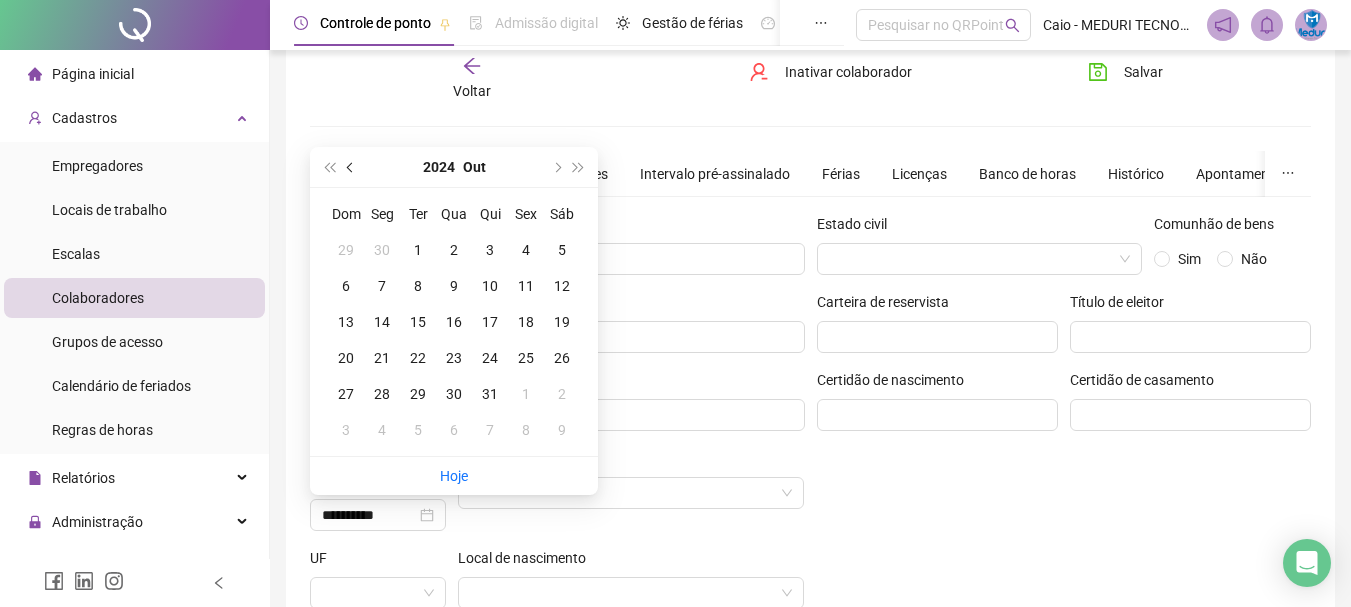 click at bounding box center (352, 167) 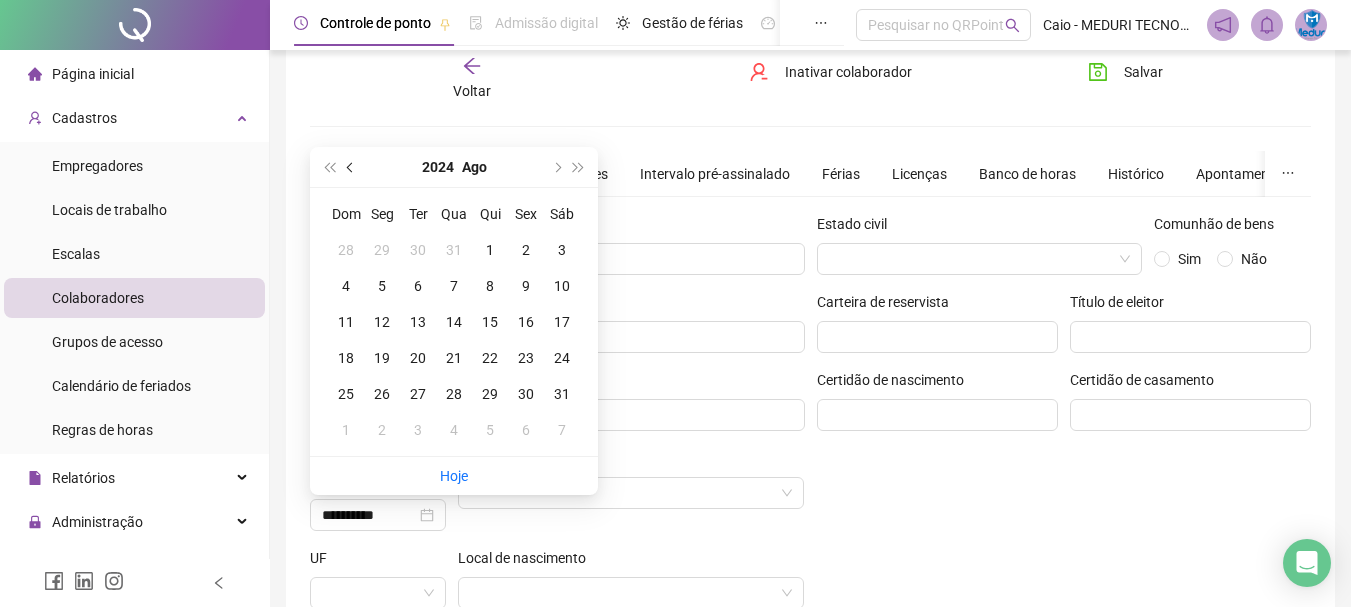 click at bounding box center [352, 167] 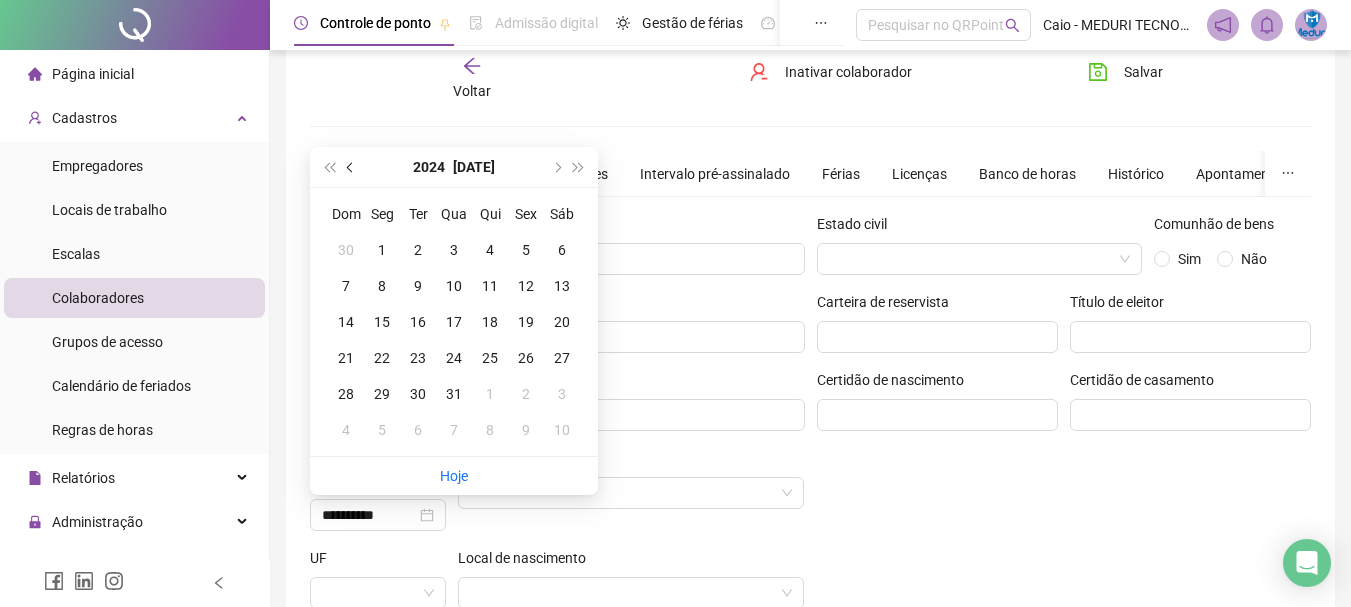 click at bounding box center (352, 167) 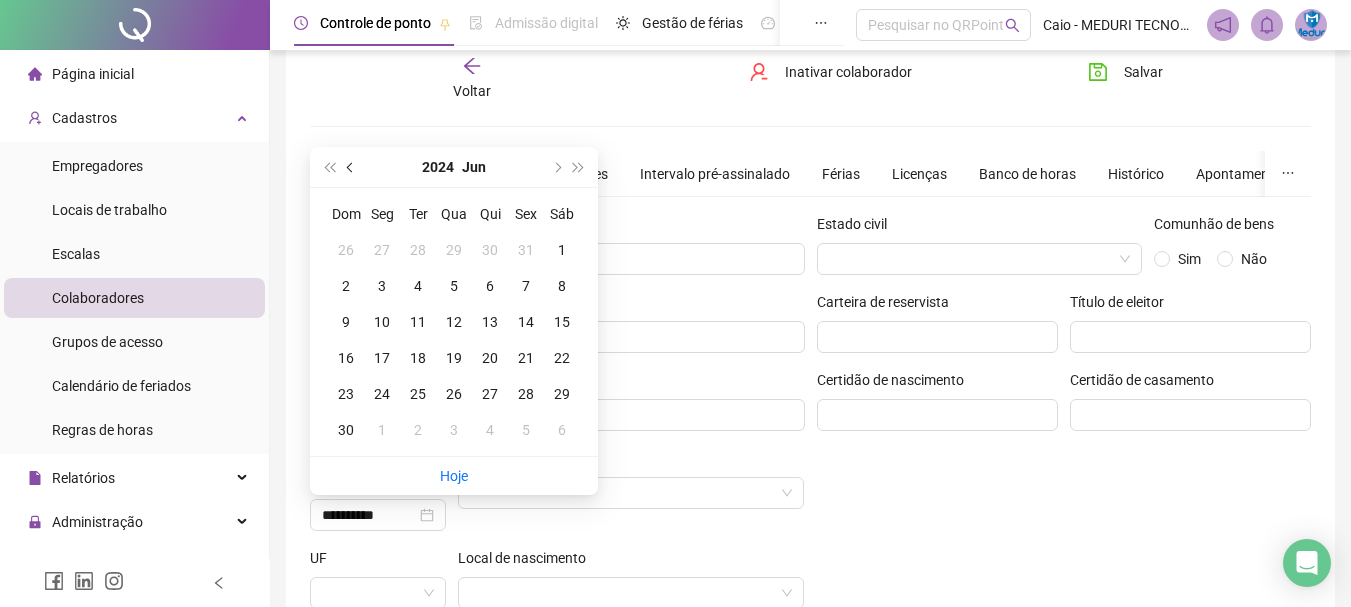 click at bounding box center (352, 167) 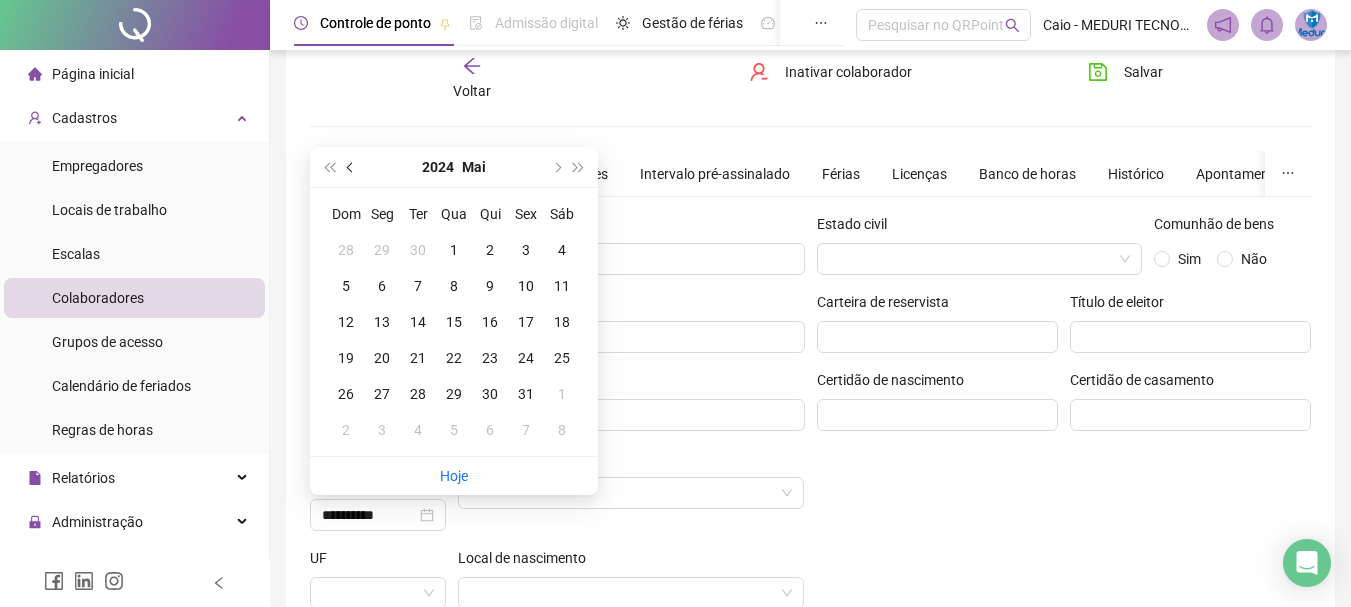 click at bounding box center (352, 167) 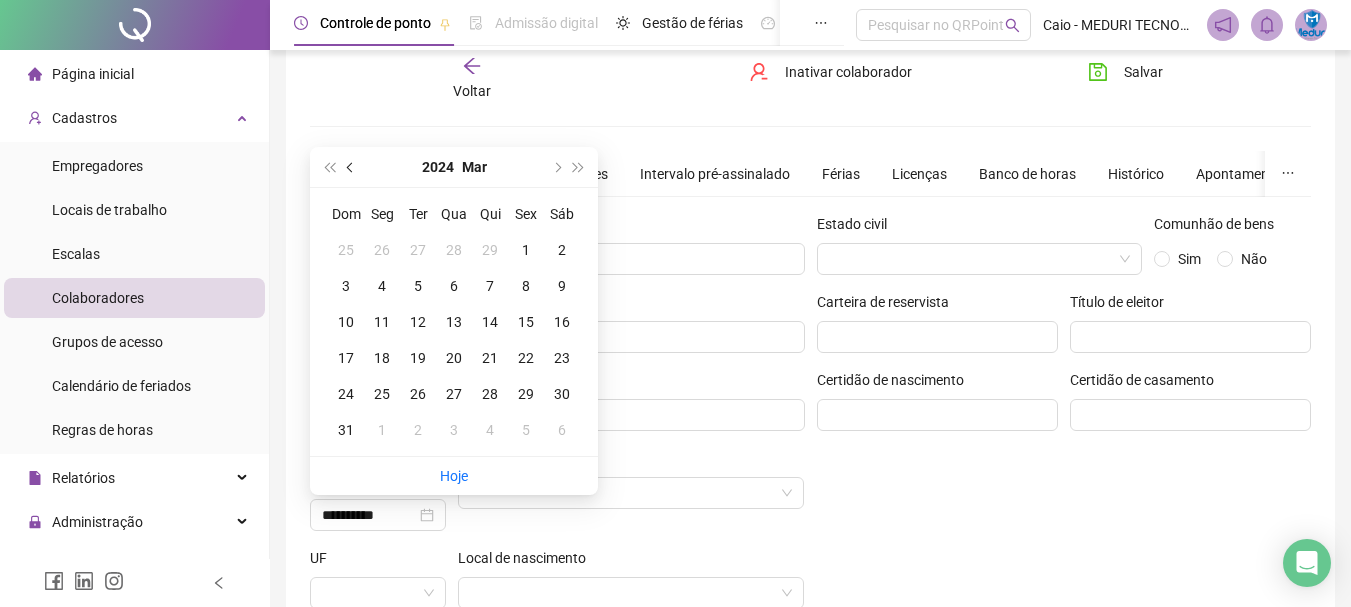 click at bounding box center (352, 167) 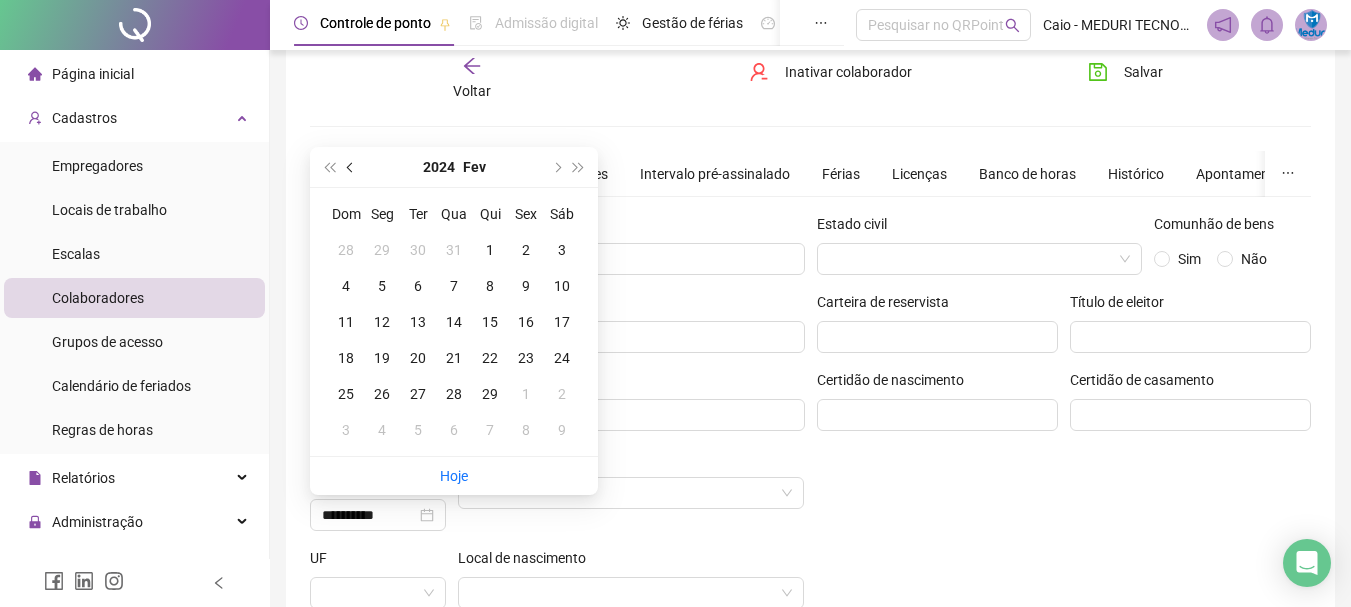 click at bounding box center [352, 167] 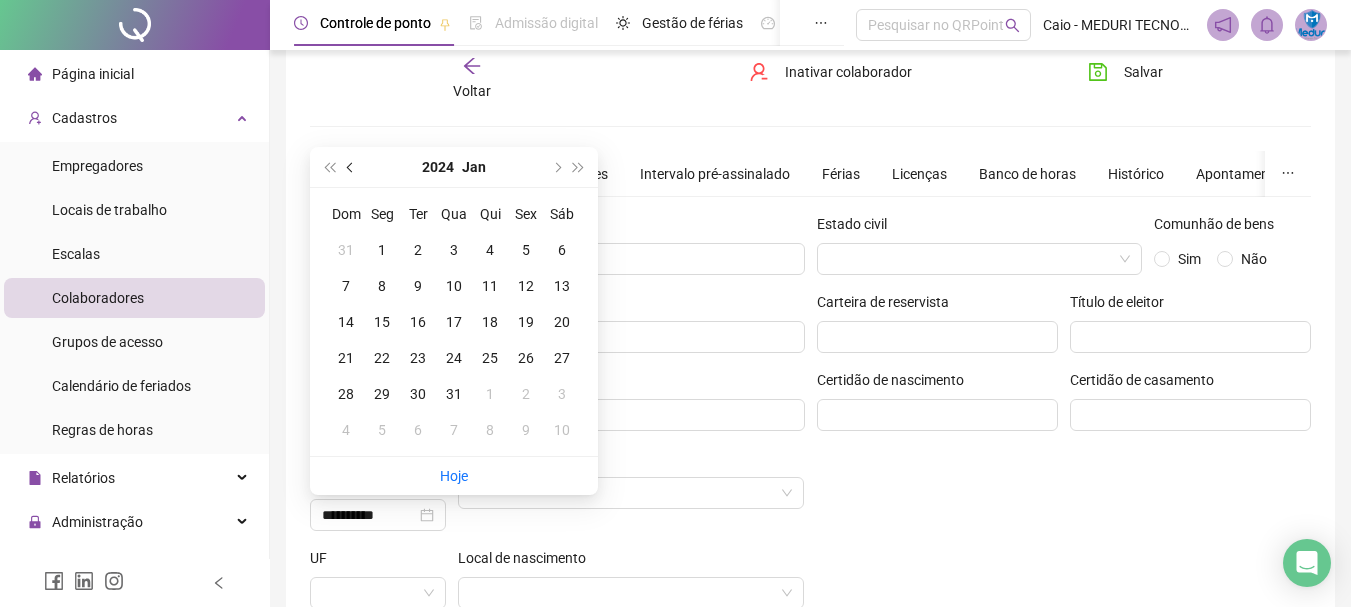 click at bounding box center (352, 167) 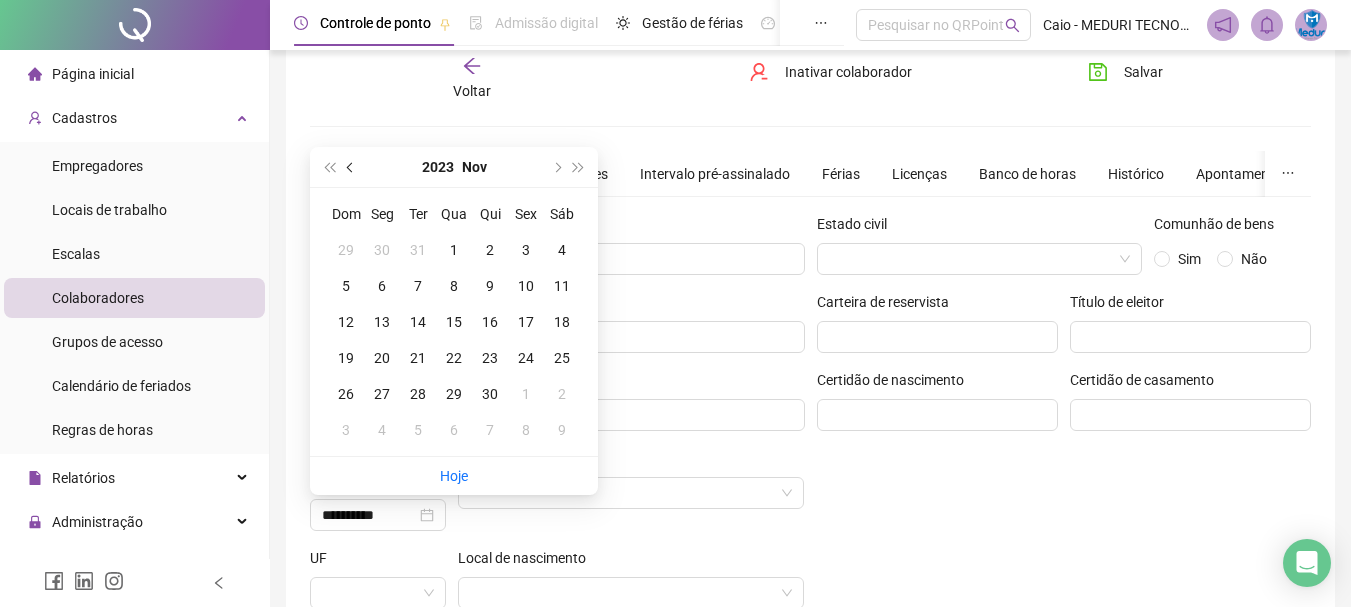 click at bounding box center (352, 167) 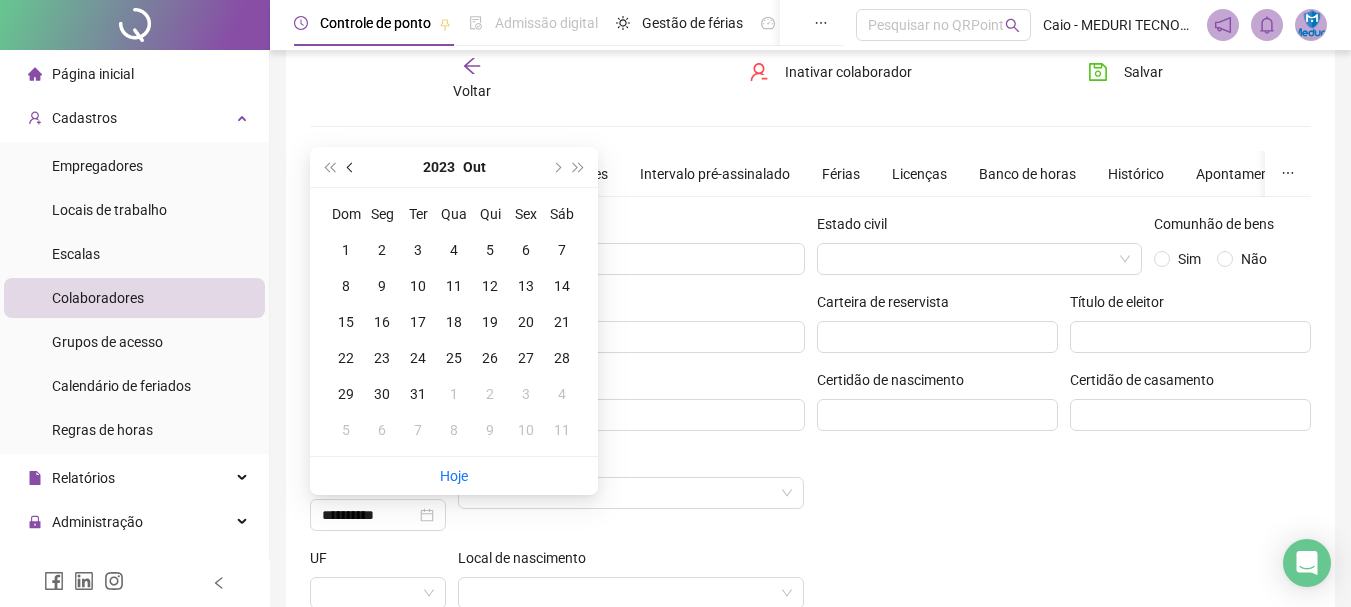 click at bounding box center (352, 167) 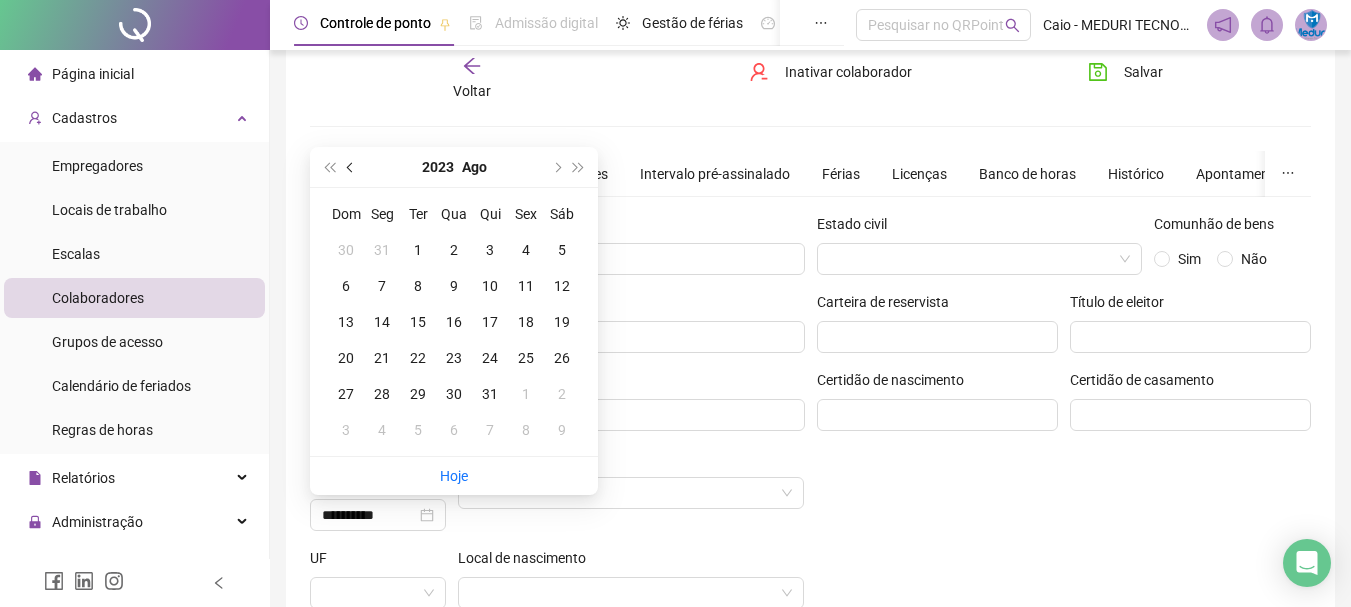 click at bounding box center [352, 167] 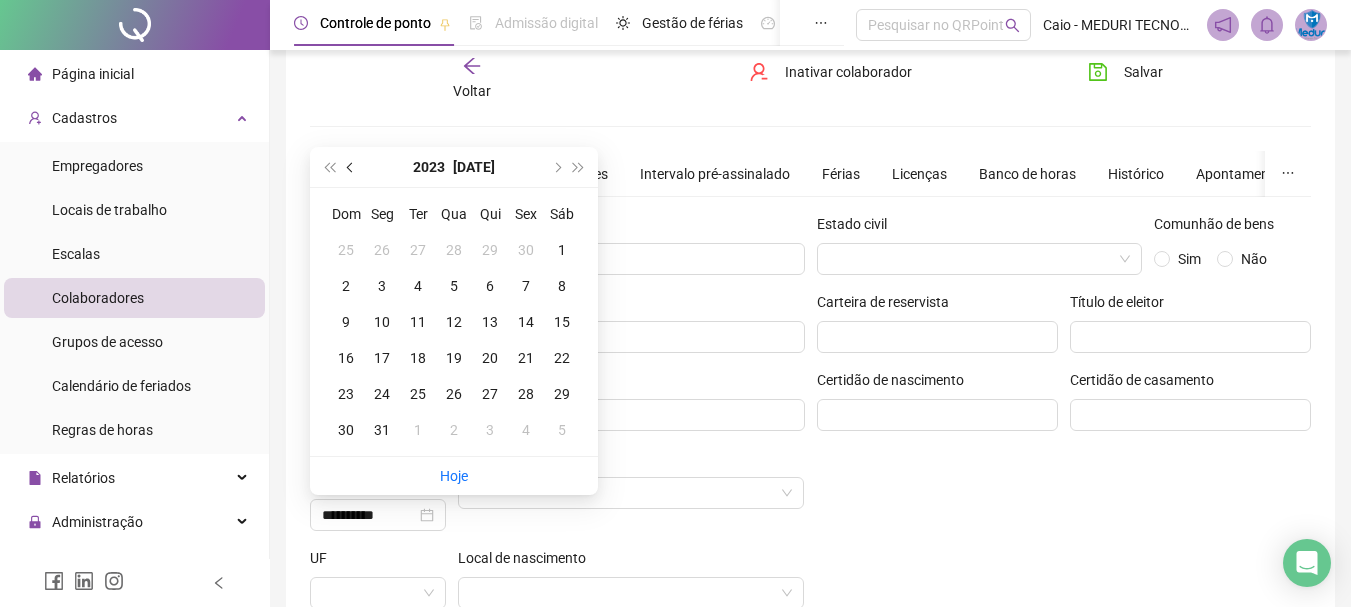 click at bounding box center (352, 167) 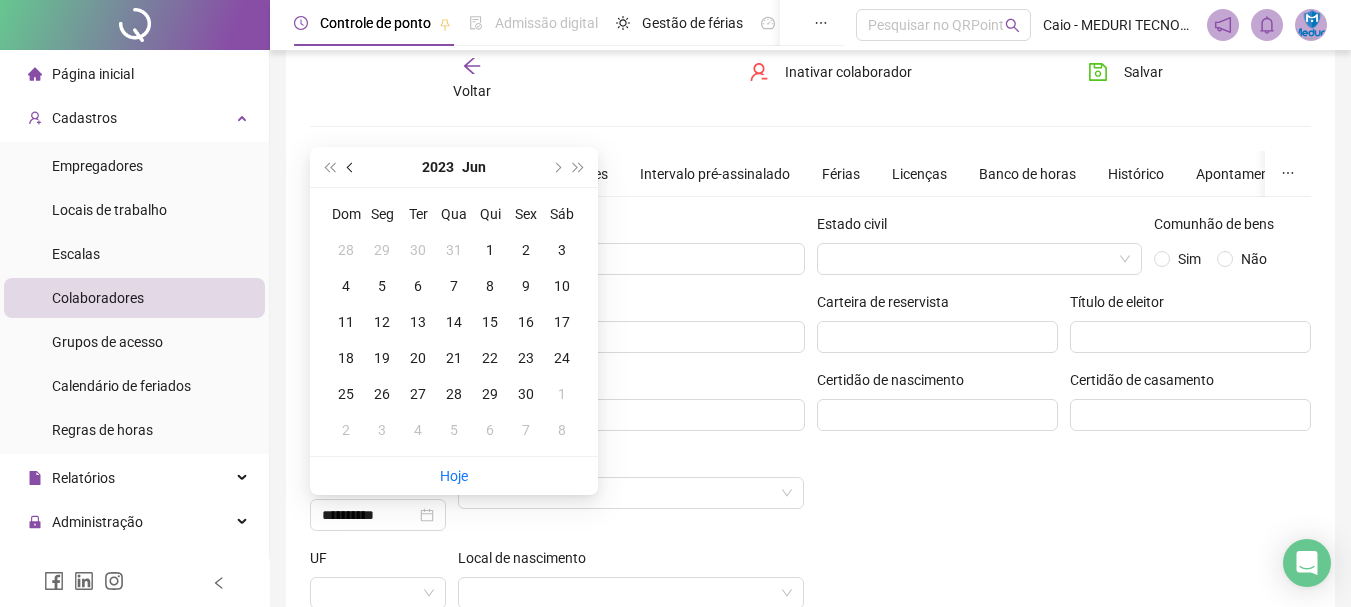 click at bounding box center [352, 167] 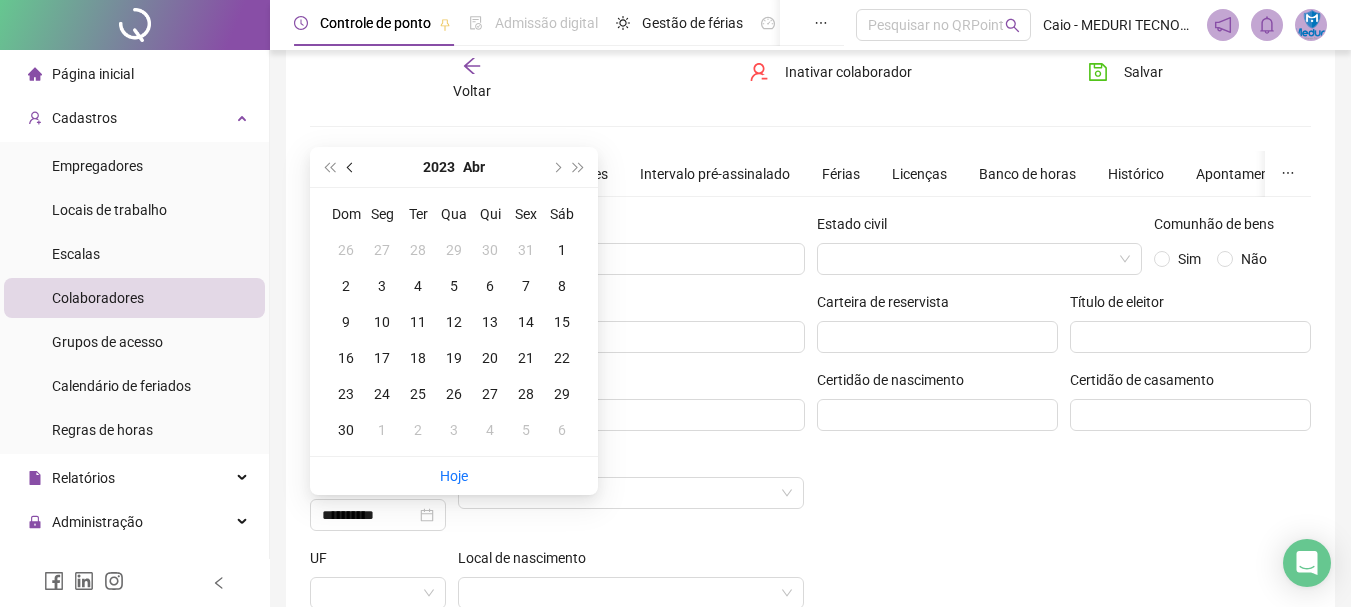 click at bounding box center [352, 167] 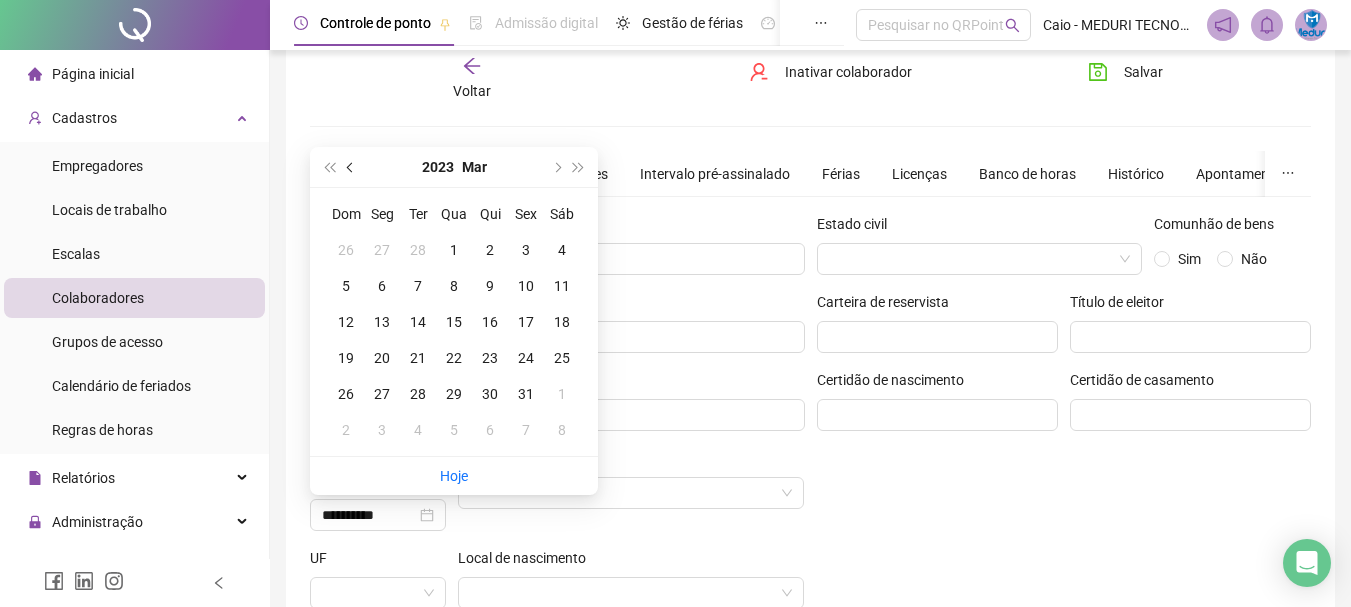 click at bounding box center (352, 167) 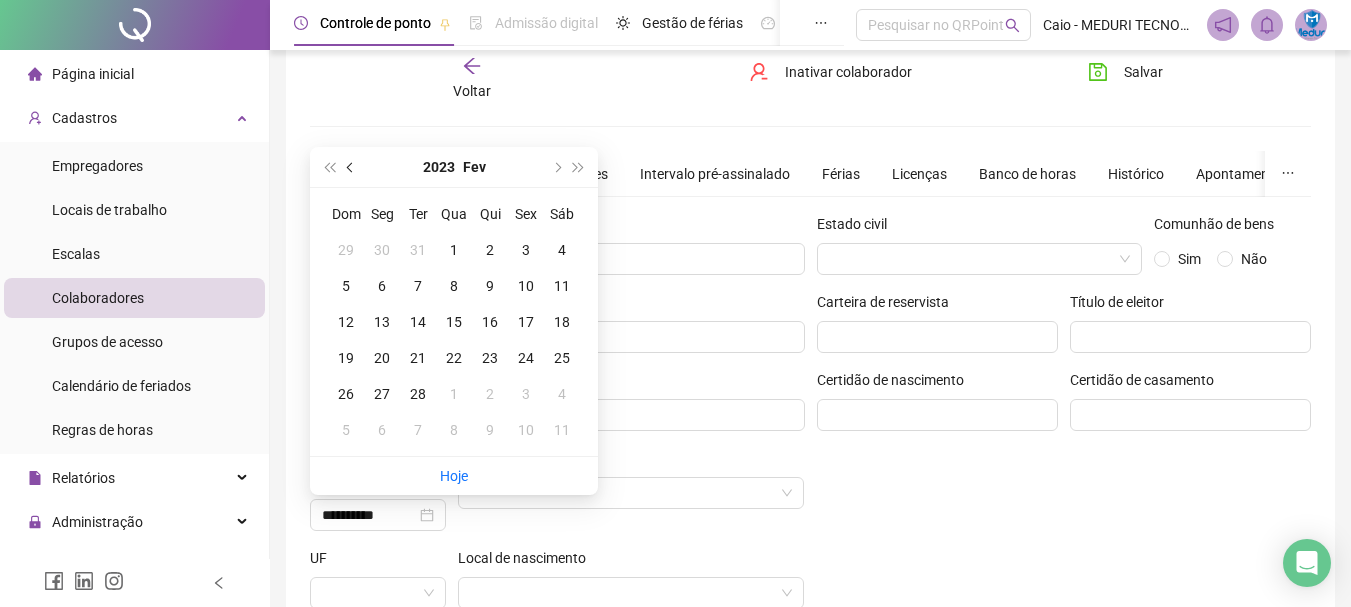 click at bounding box center (352, 167) 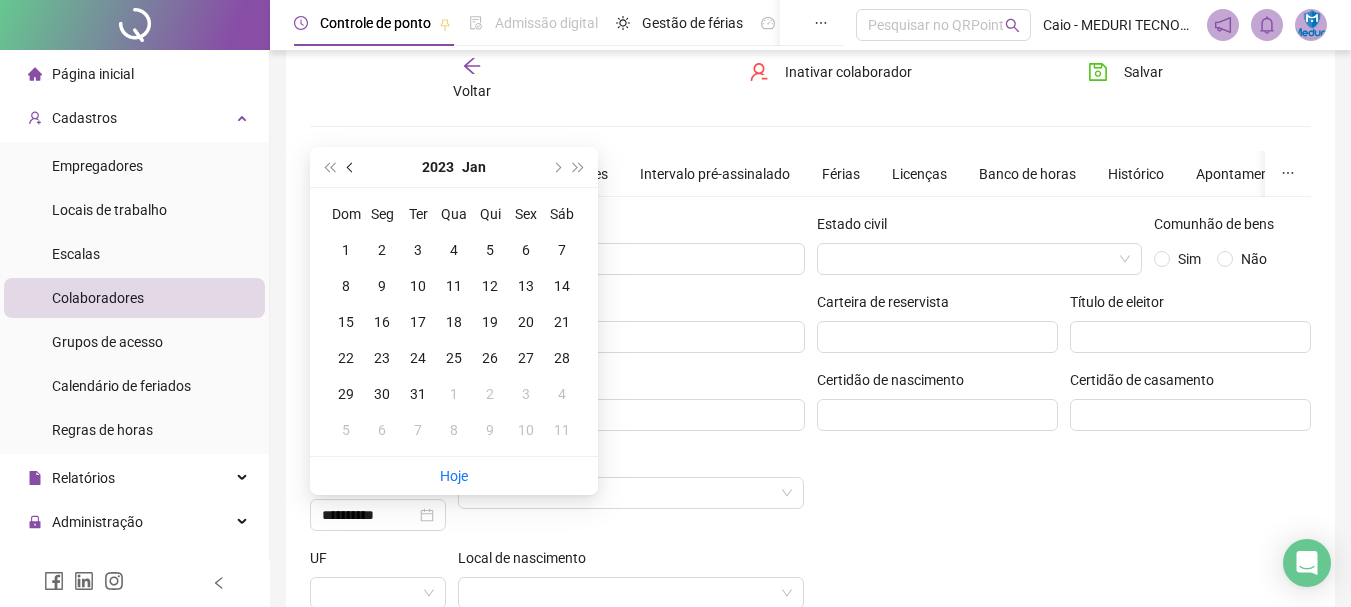 click at bounding box center (352, 167) 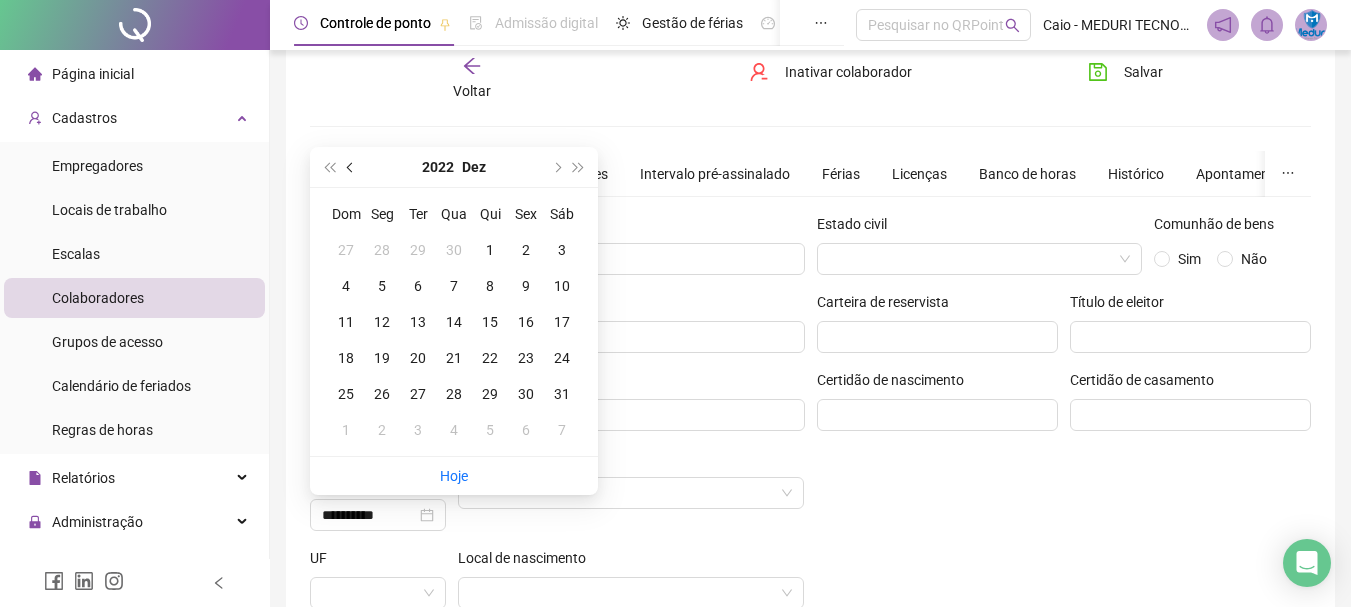 click at bounding box center (352, 167) 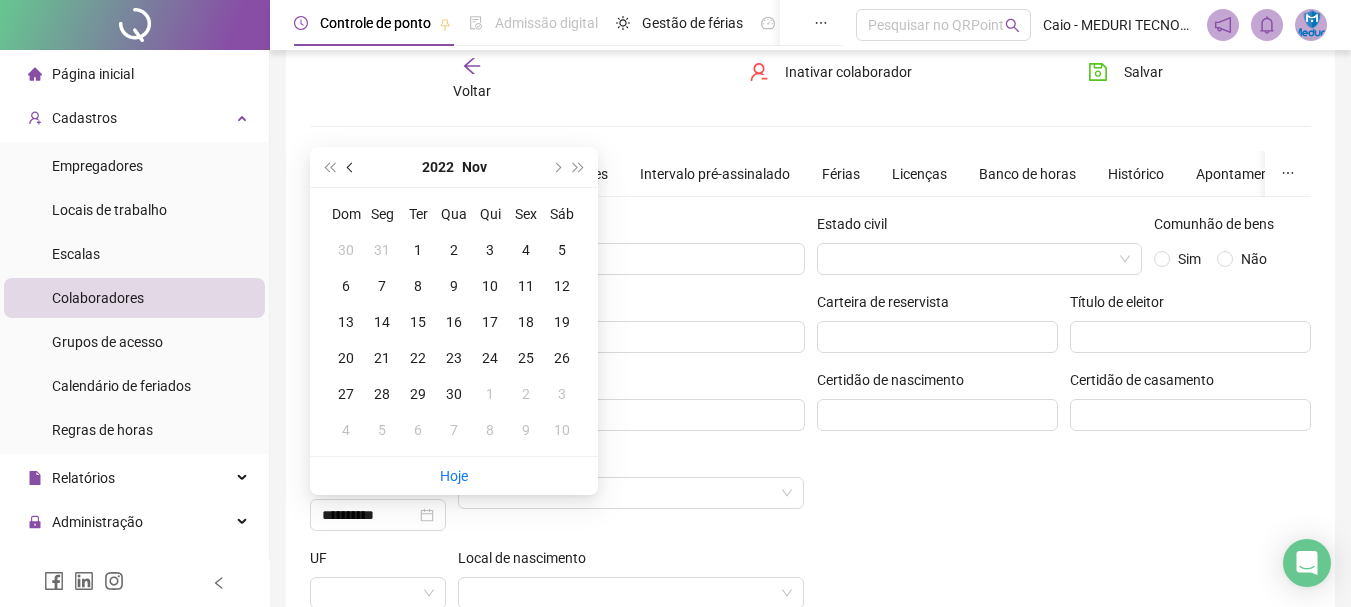 click at bounding box center (352, 167) 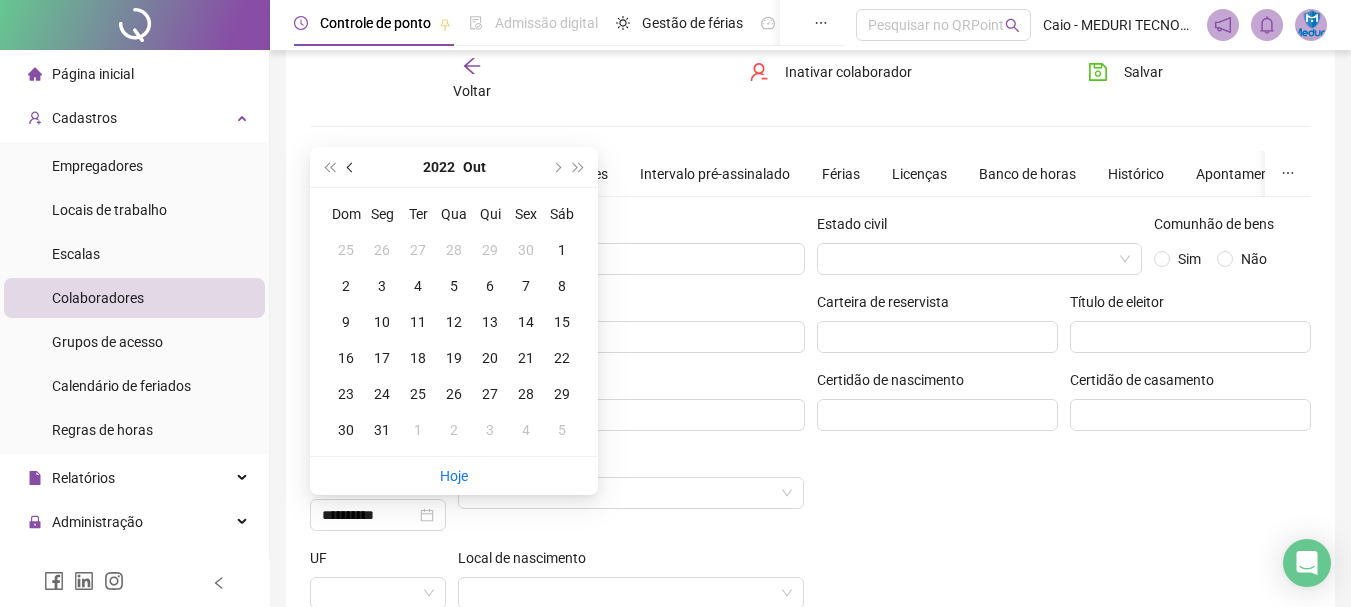 click at bounding box center [352, 167] 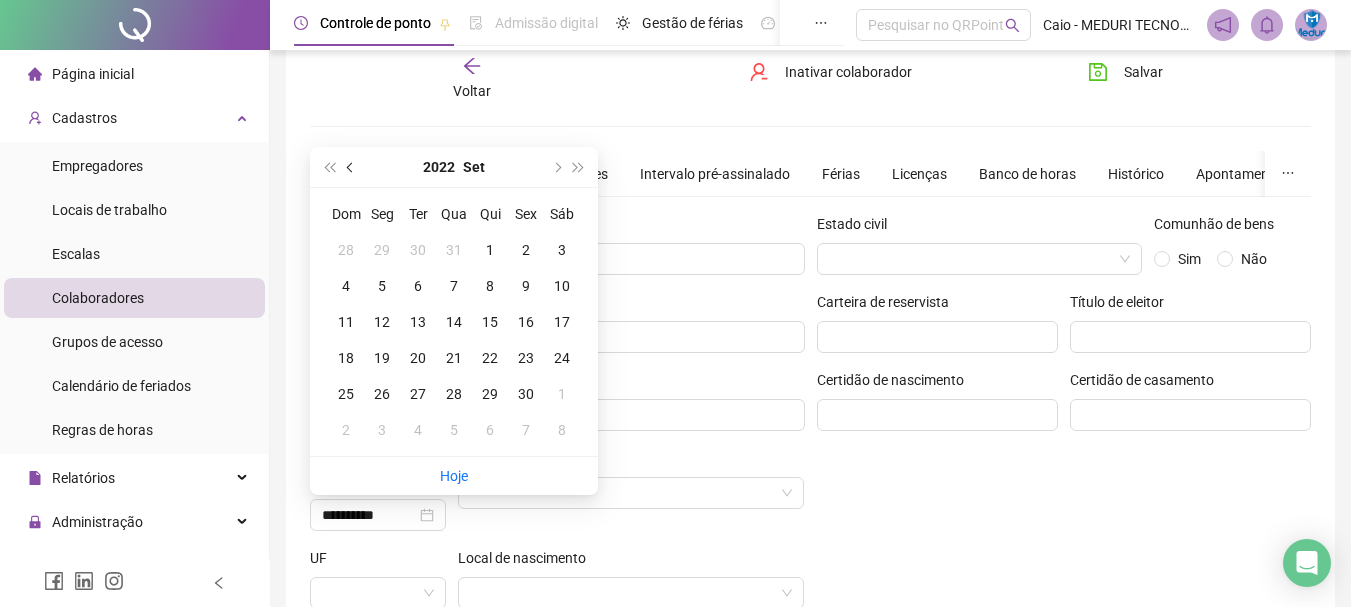 click at bounding box center [352, 167] 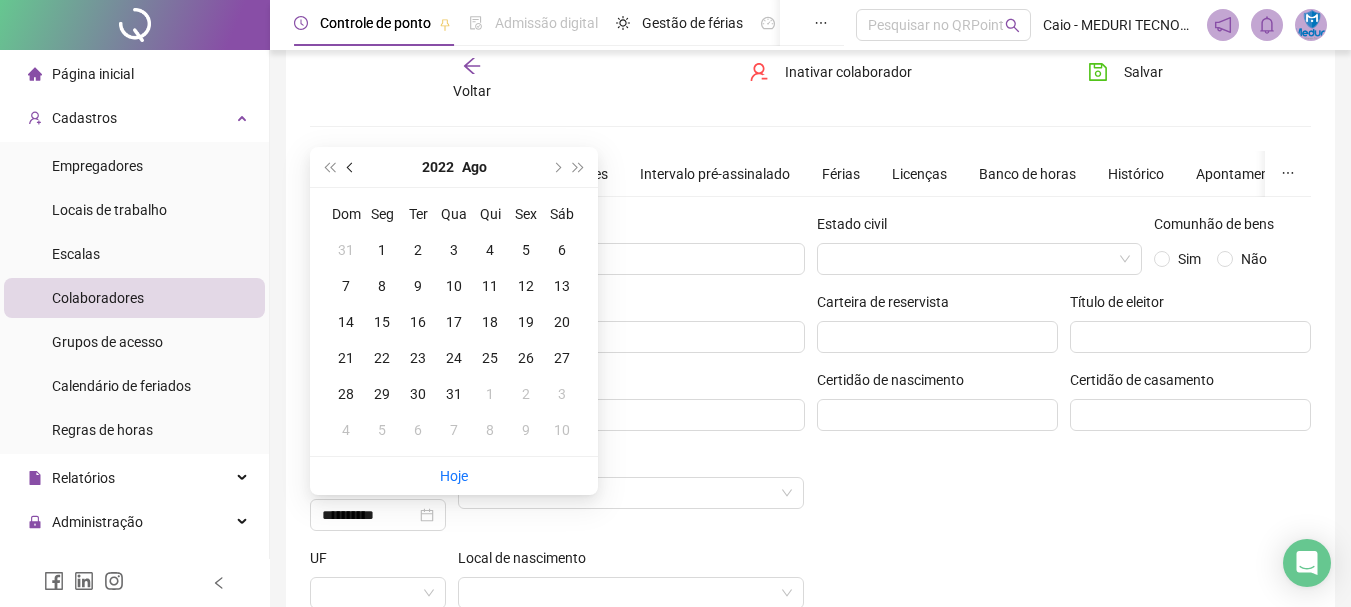 click at bounding box center (352, 167) 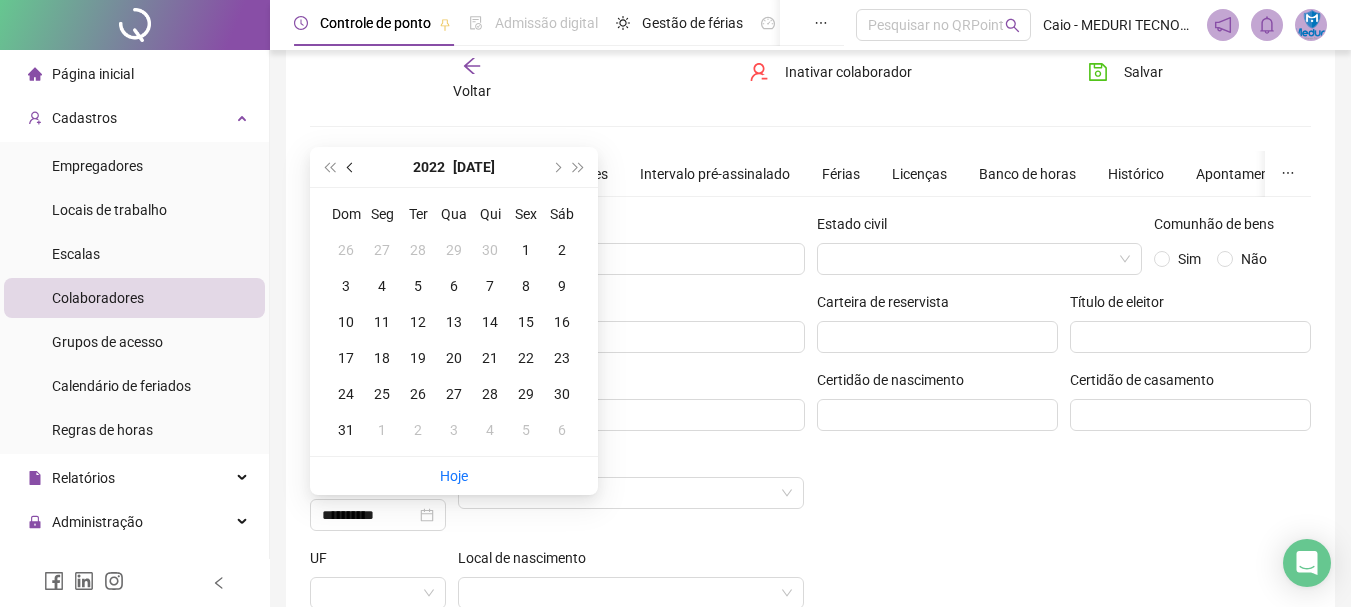 click at bounding box center (352, 167) 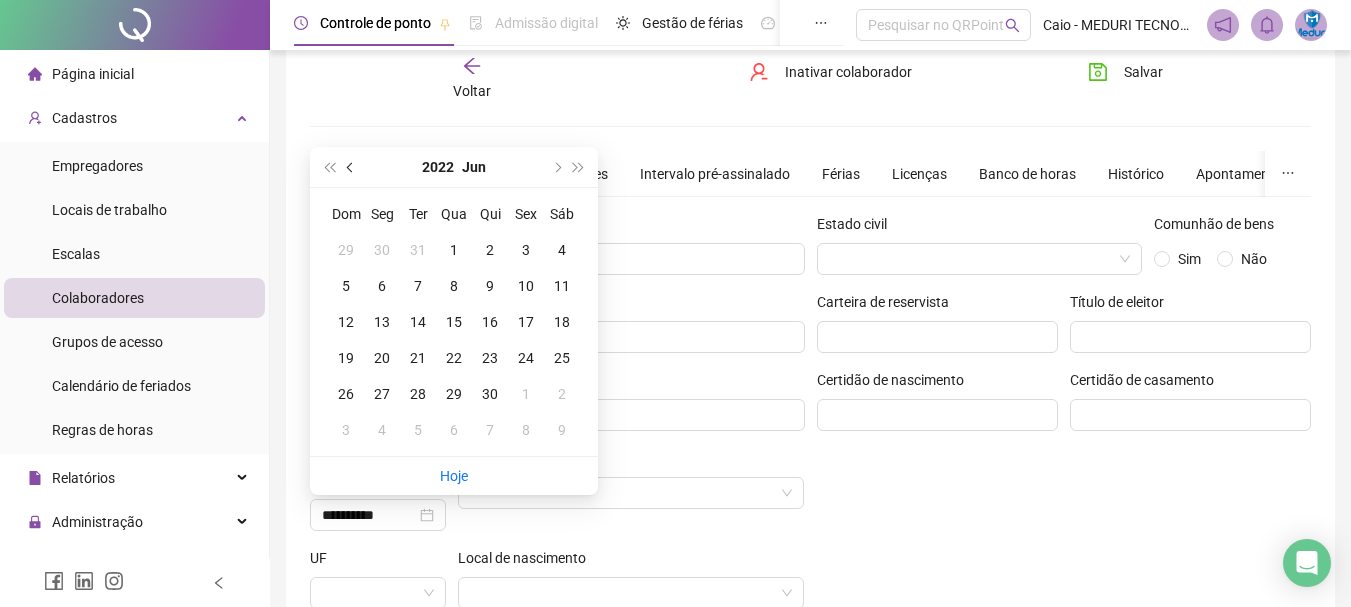 click at bounding box center (352, 167) 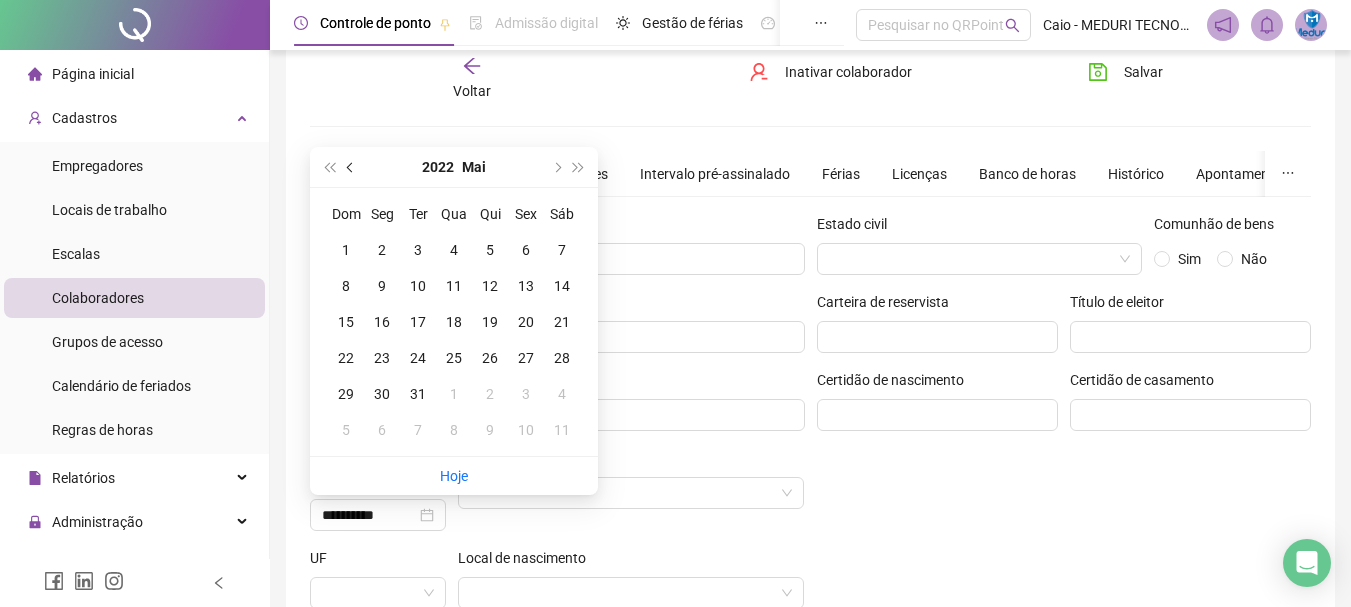 click at bounding box center [352, 167] 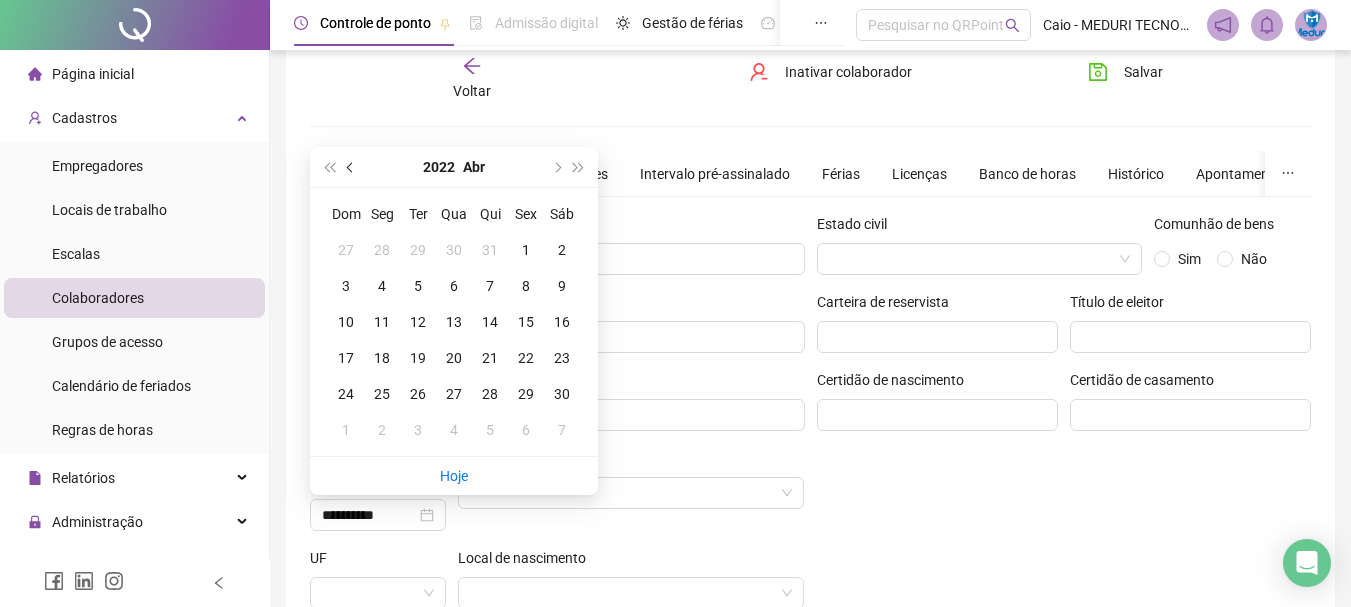 click at bounding box center [352, 167] 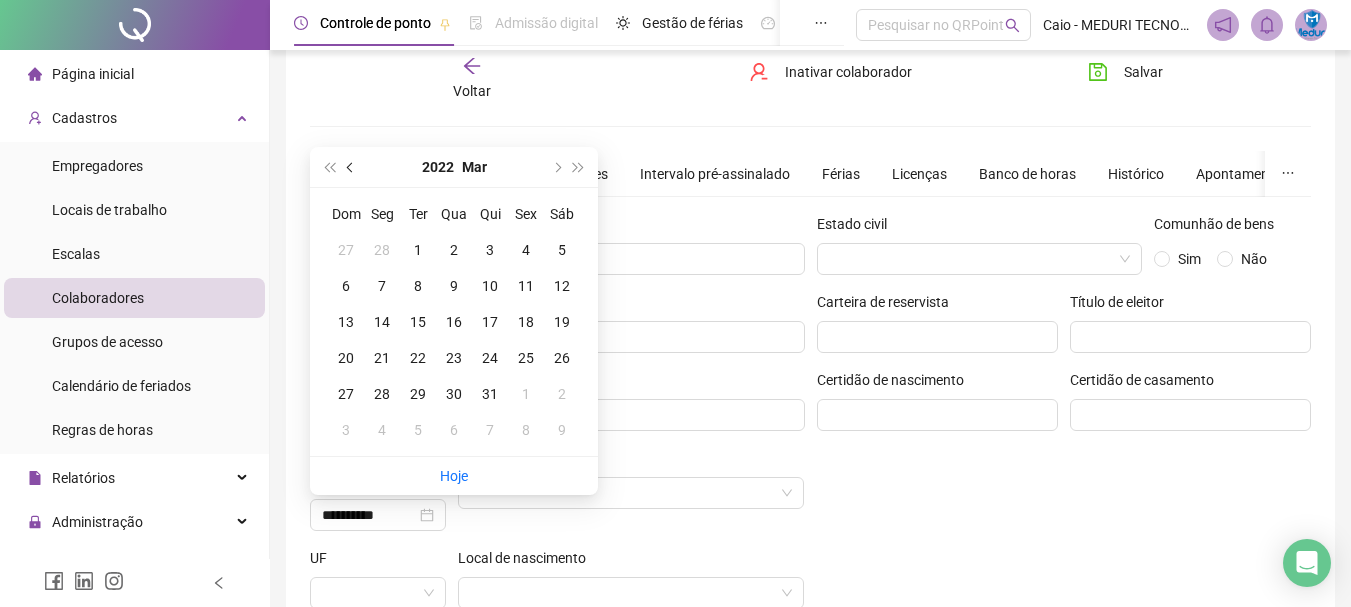 click at bounding box center (352, 167) 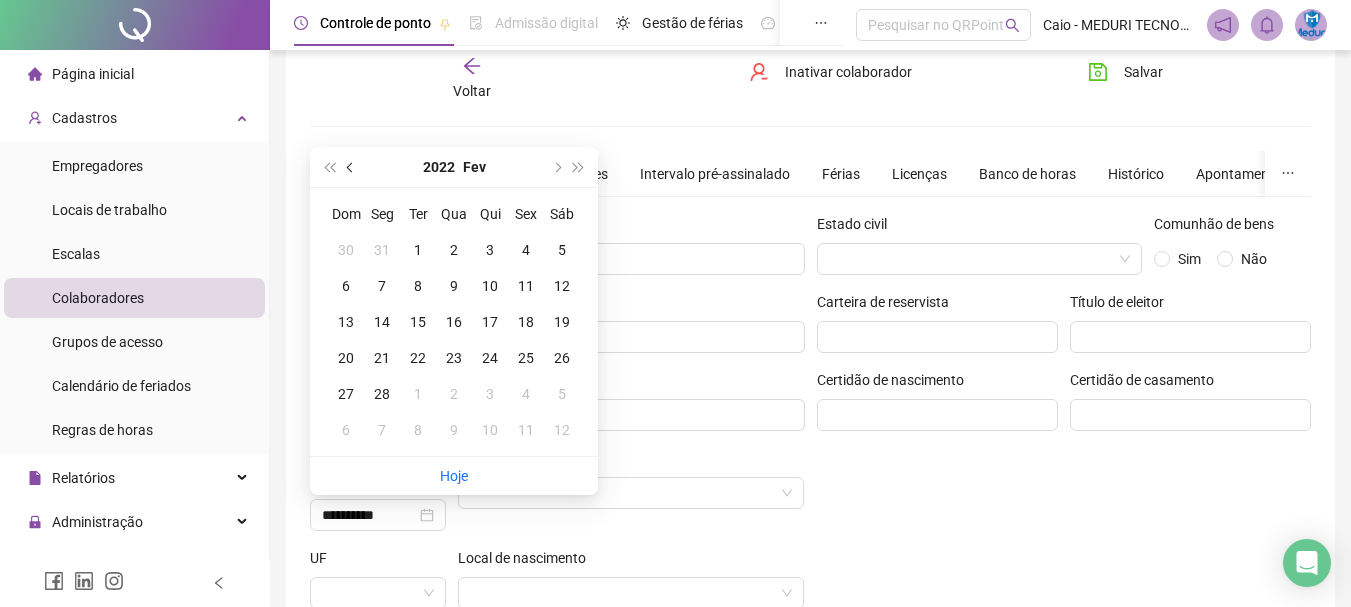click at bounding box center [352, 167] 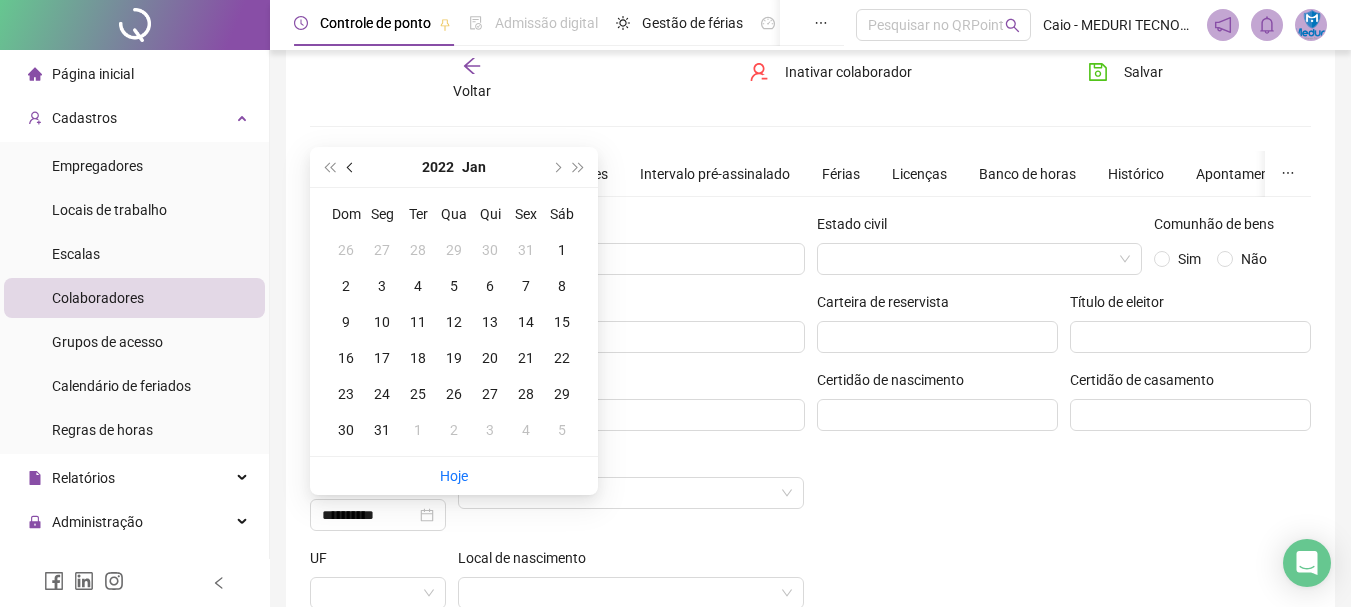 click at bounding box center (352, 167) 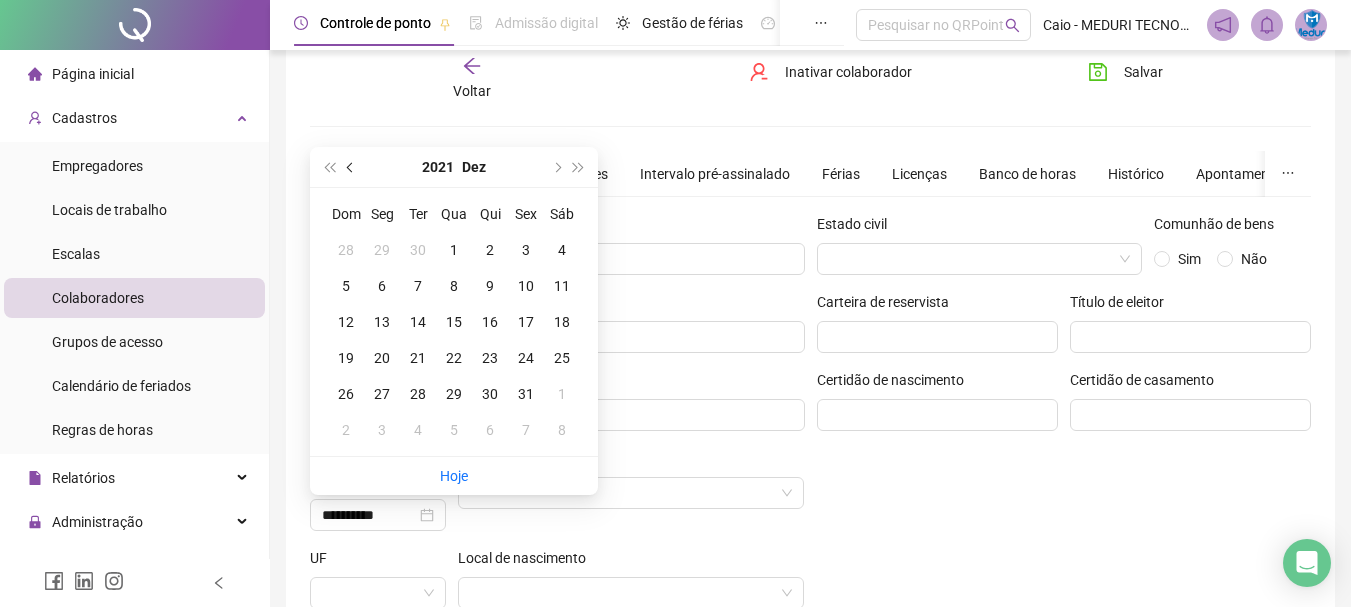click at bounding box center [352, 167] 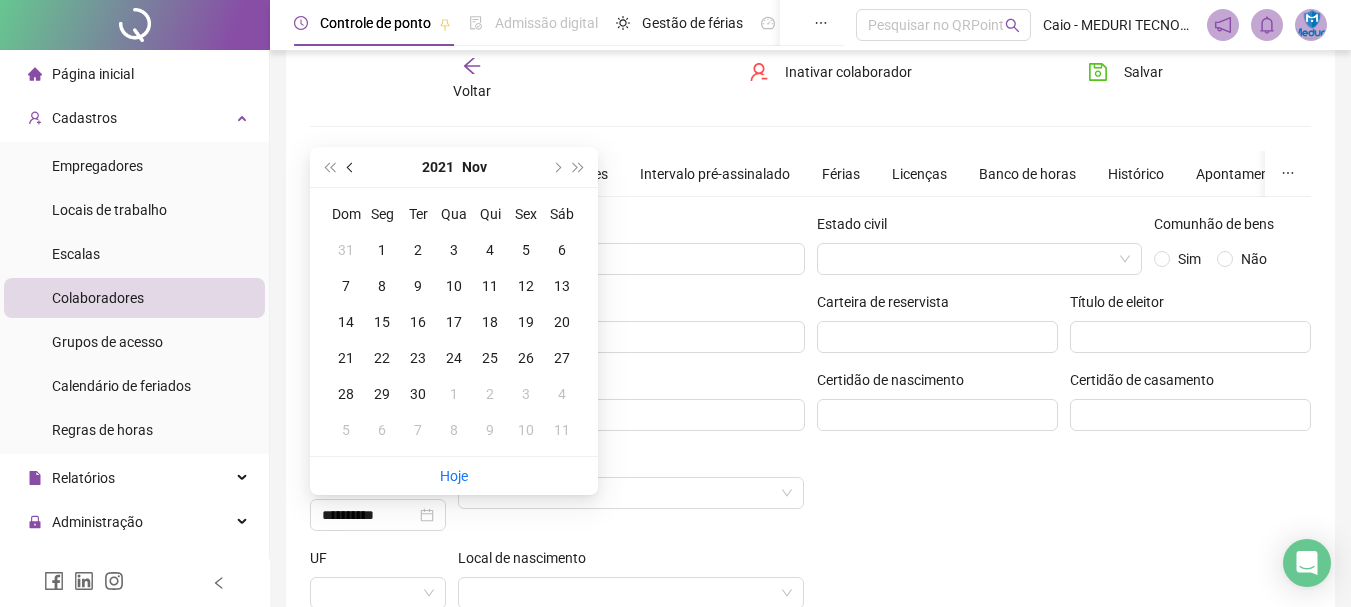 click at bounding box center [352, 167] 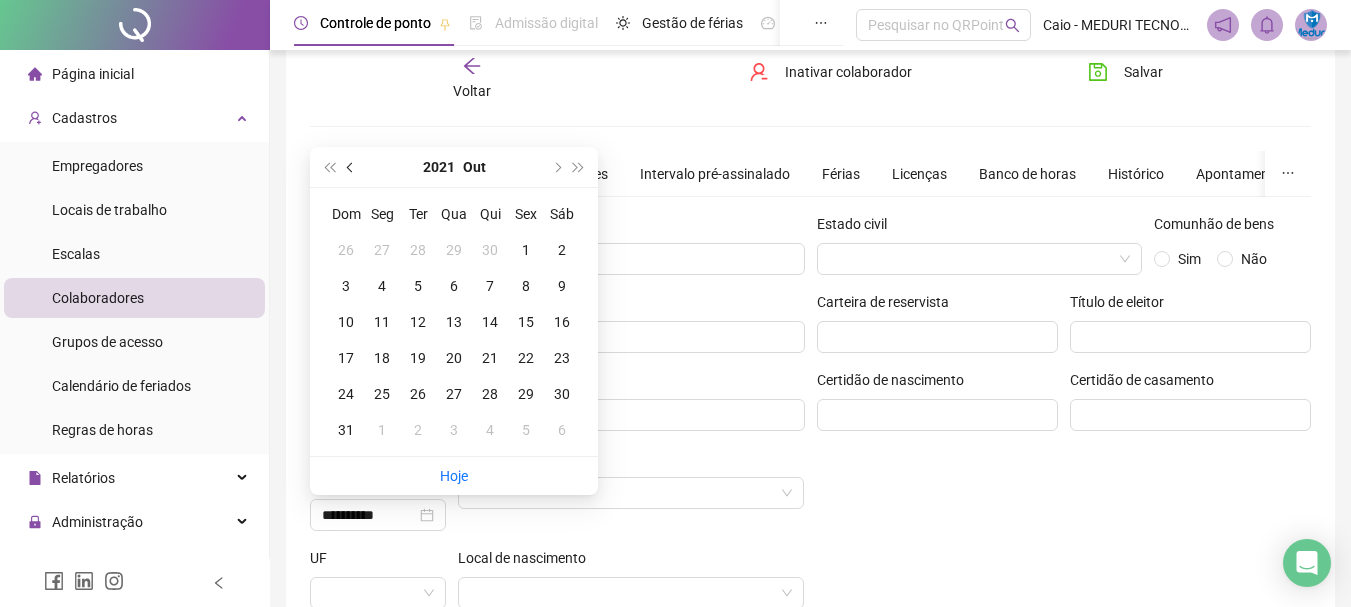 click at bounding box center [352, 167] 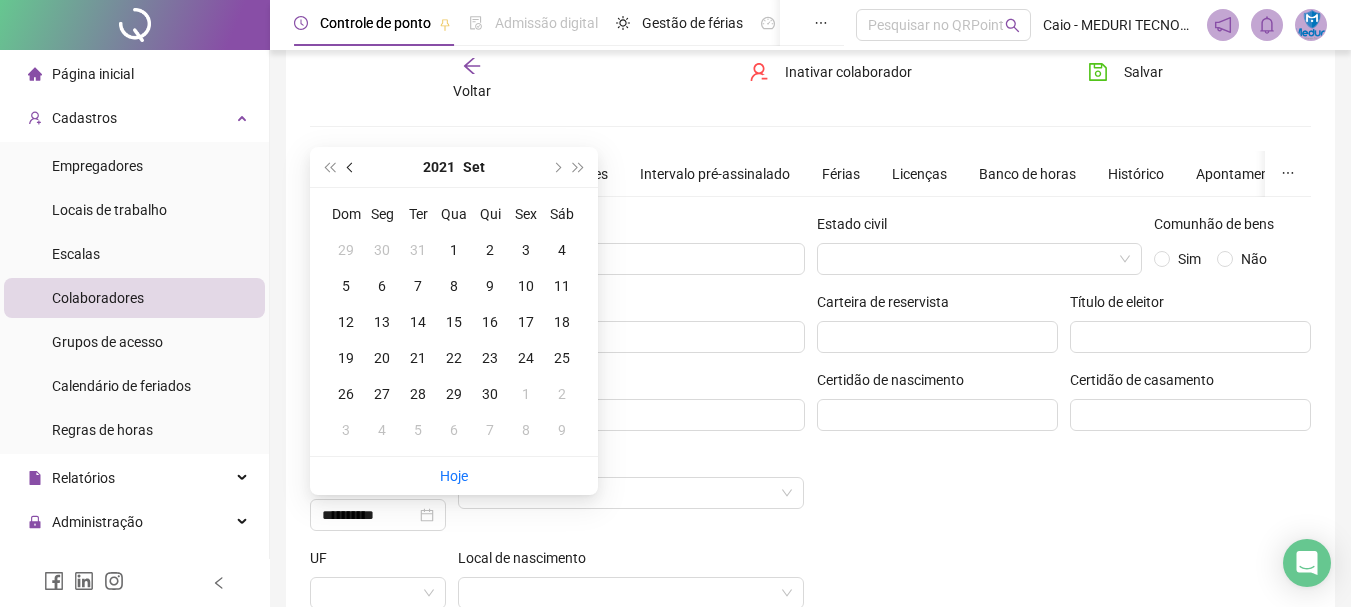 click at bounding box center [352, 167] 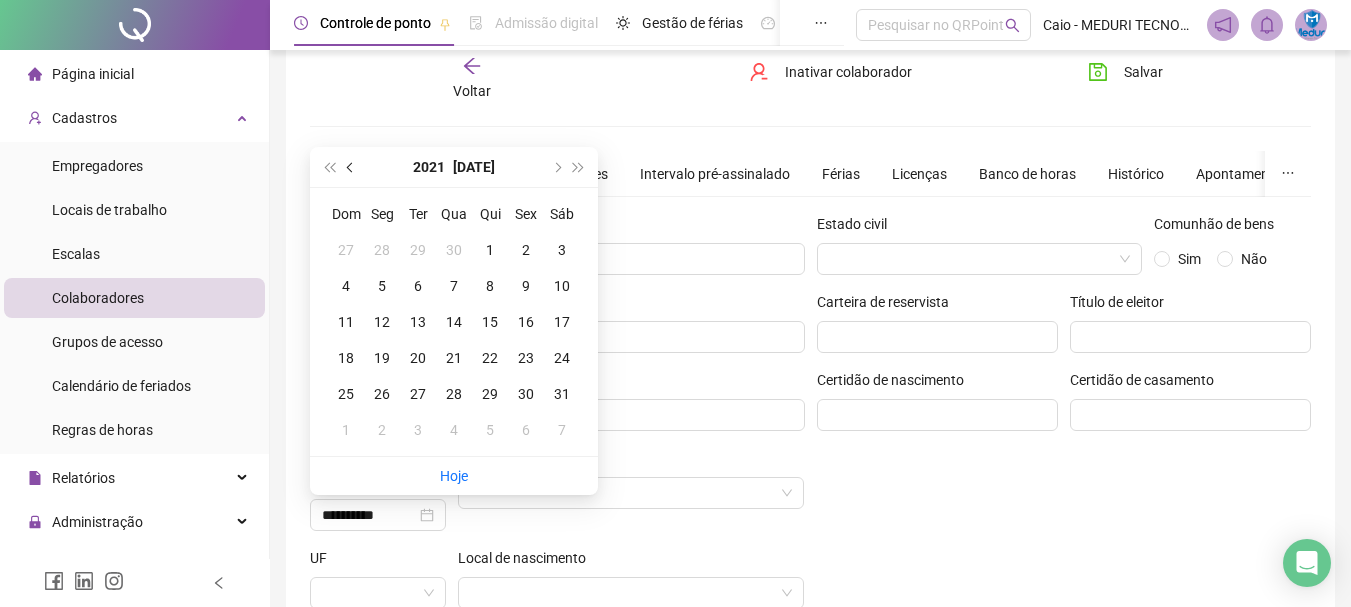 click at bounding box center (352, 167) 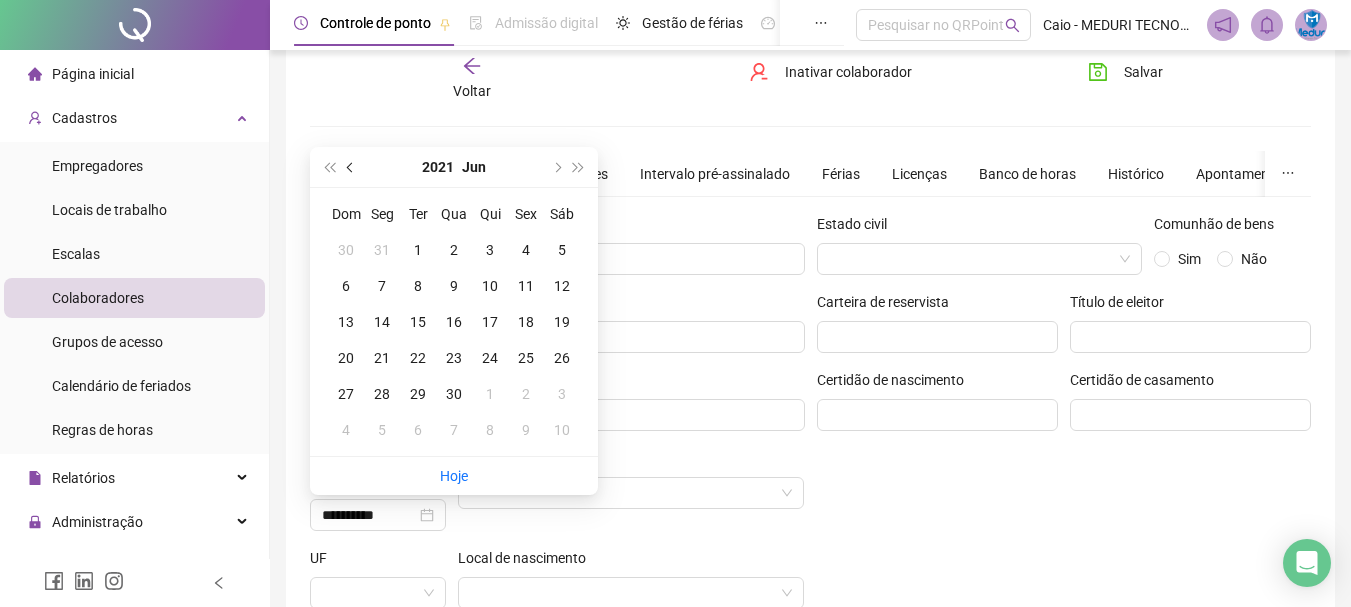 click at bounding box center (352, 167) 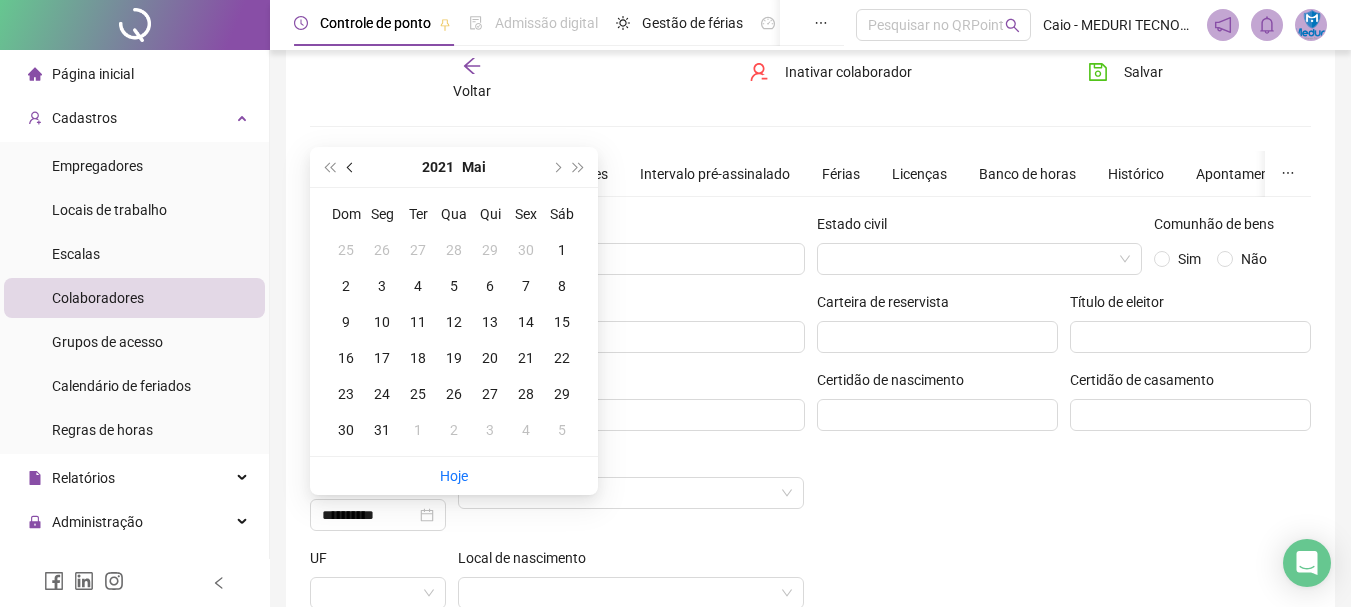 click at bounding box center [352, 167] 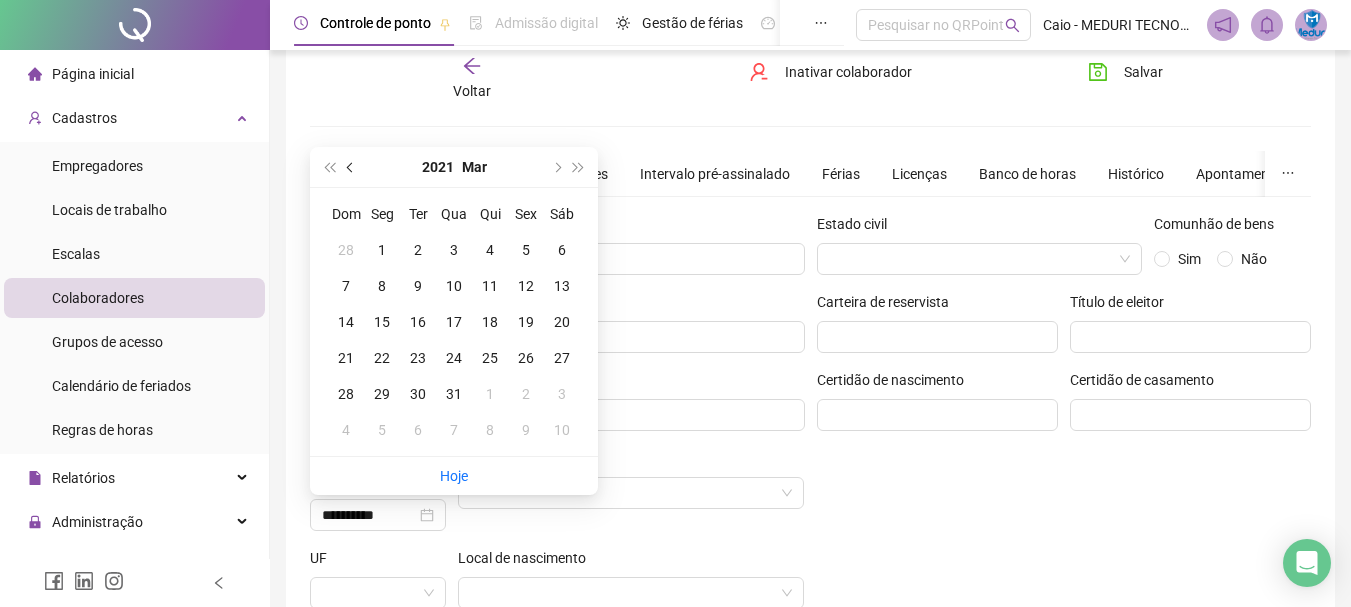 click at bounding box center [352, 167] 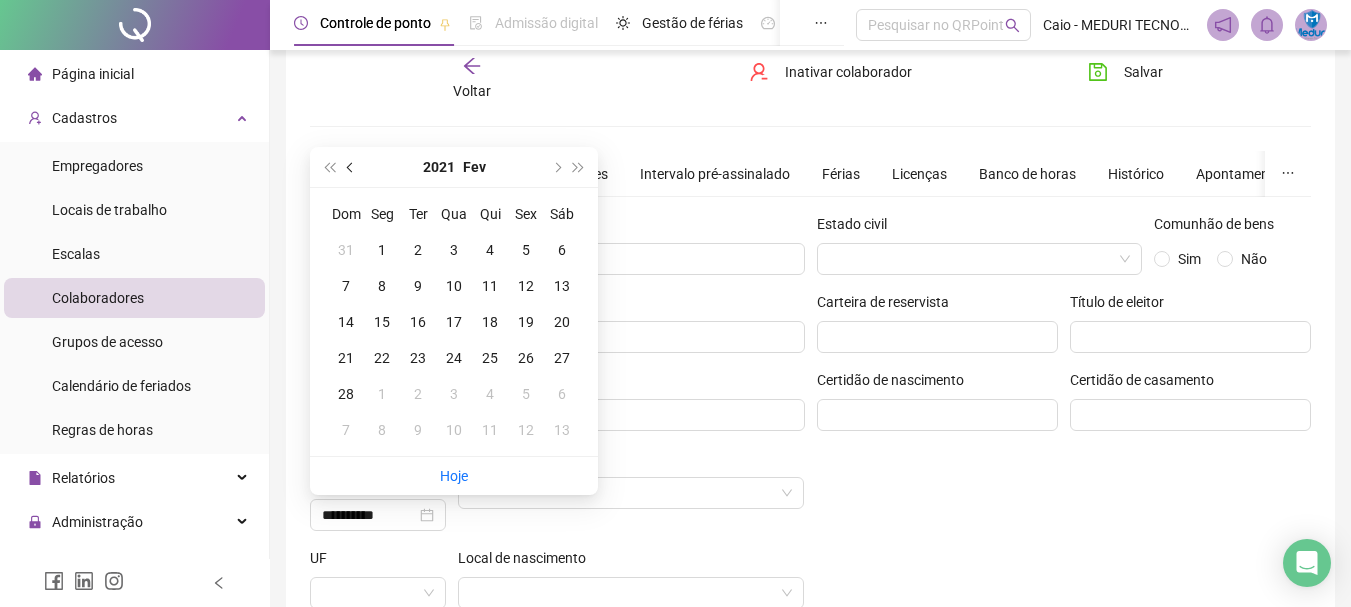 click at bounding box center [352, 167] 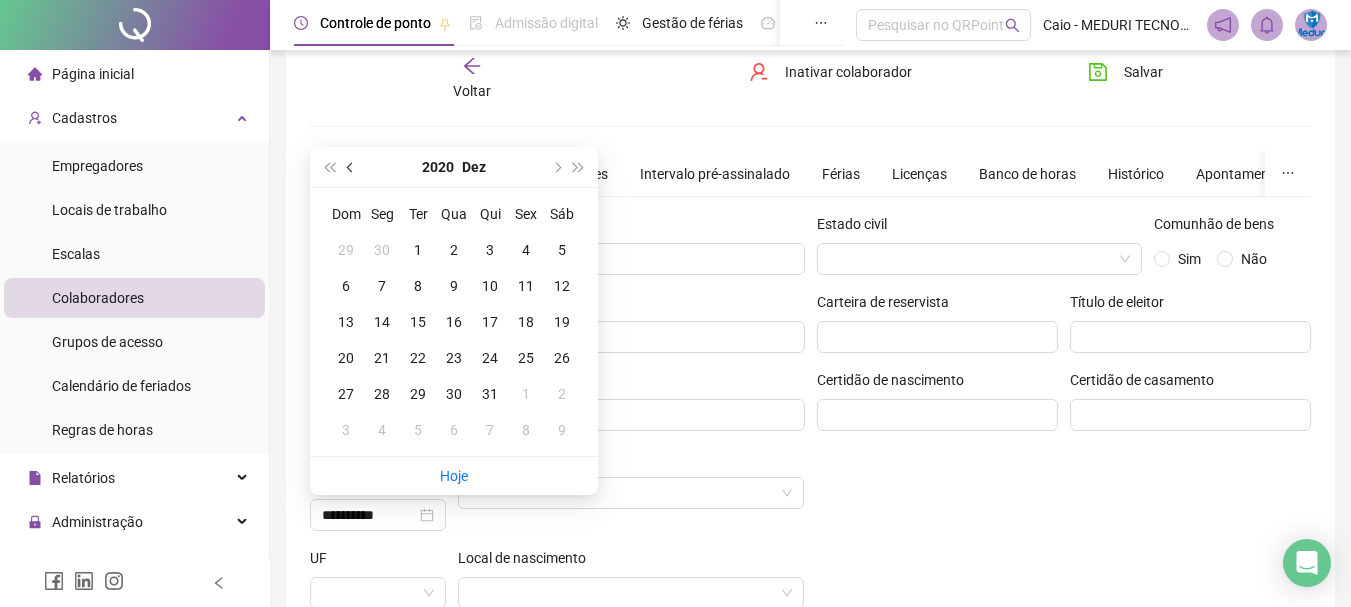 click at bounding box center [352, 167] 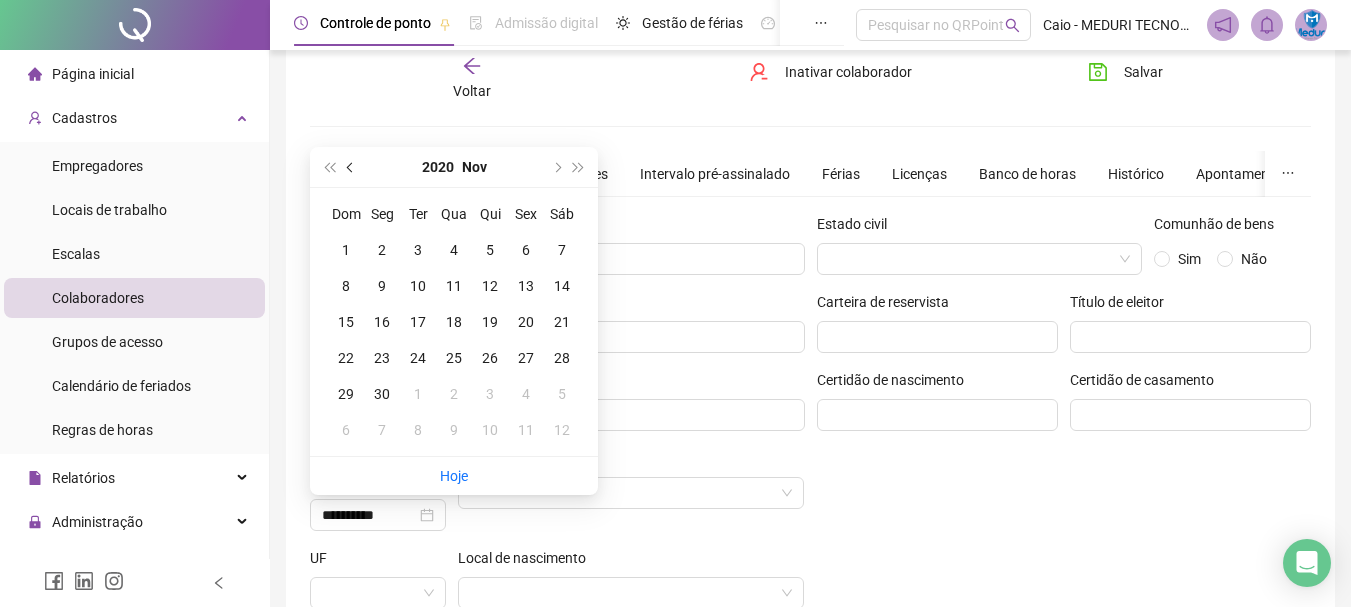 click at bounding box center (352, 167) 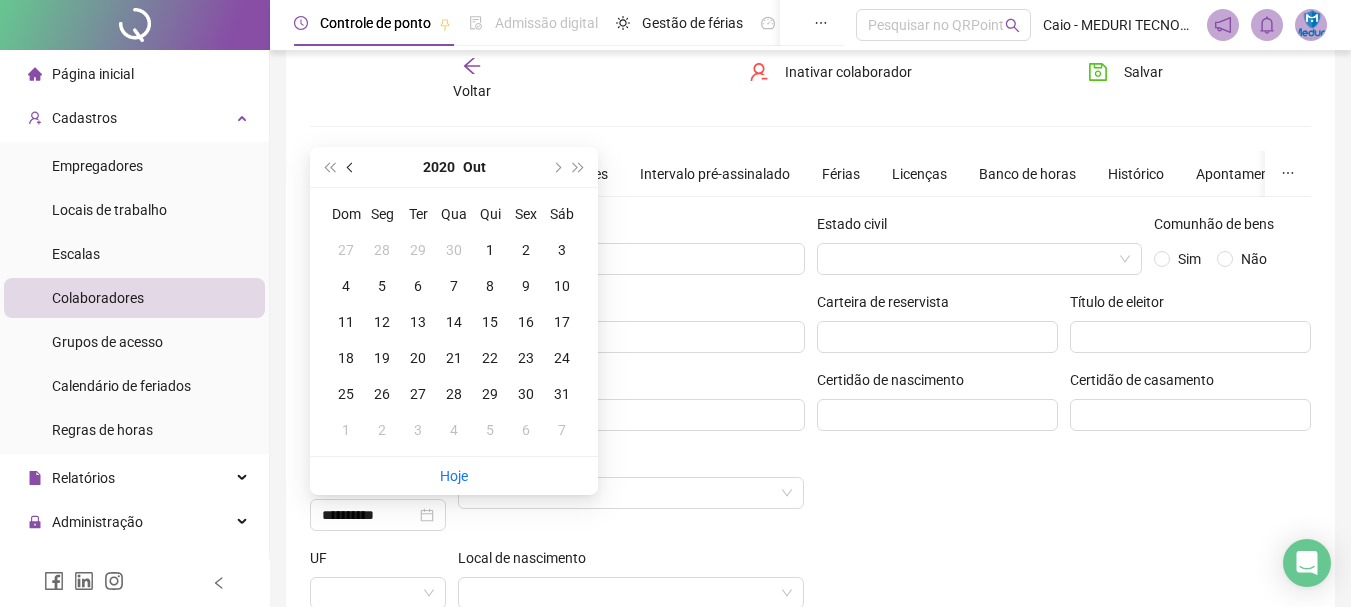 click at bounding box center [352, 167] 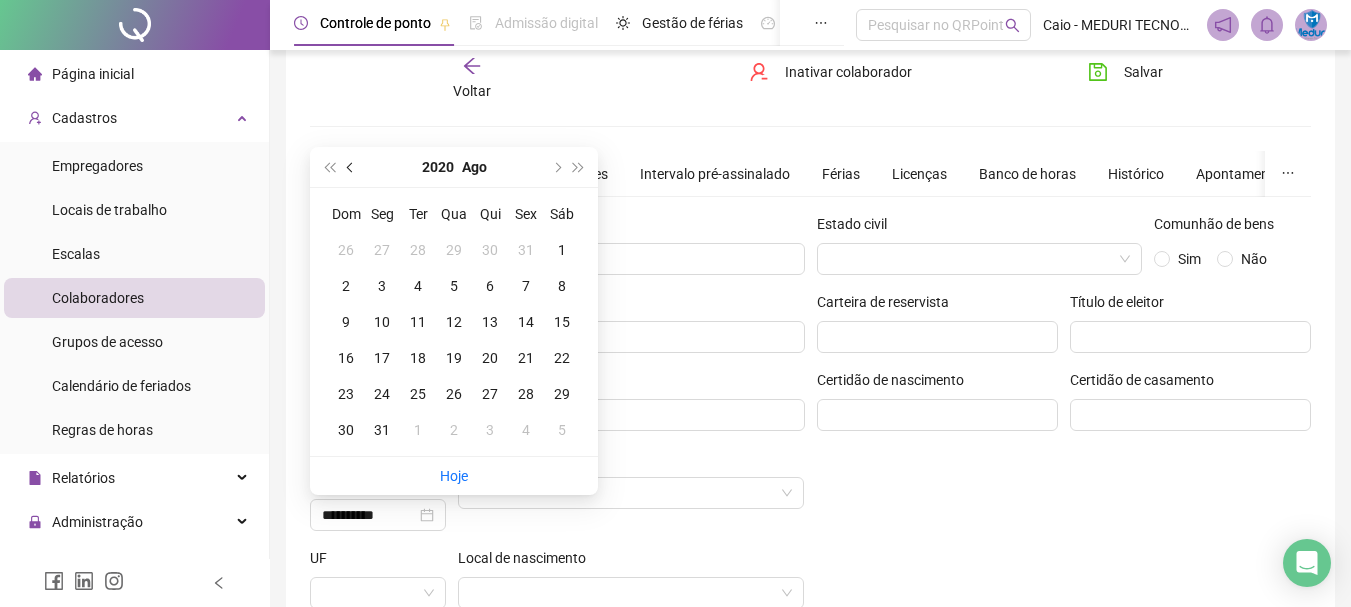 click at bounding box center [352, 167] 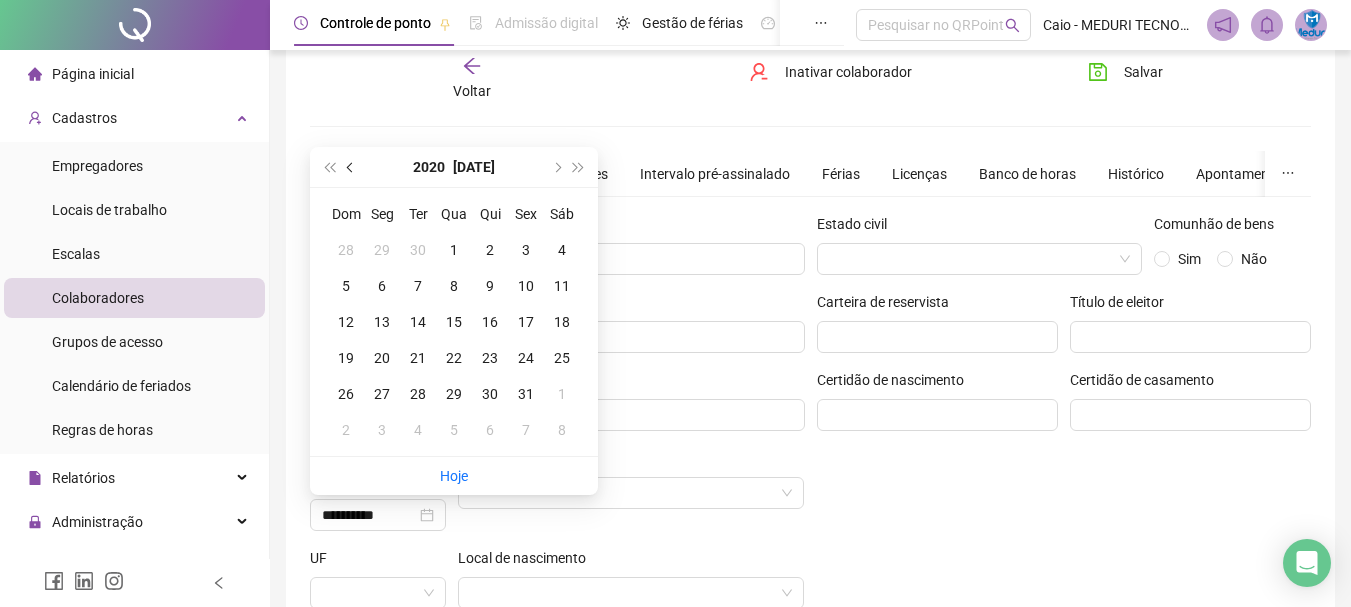 click at bounding box center [352, 167] 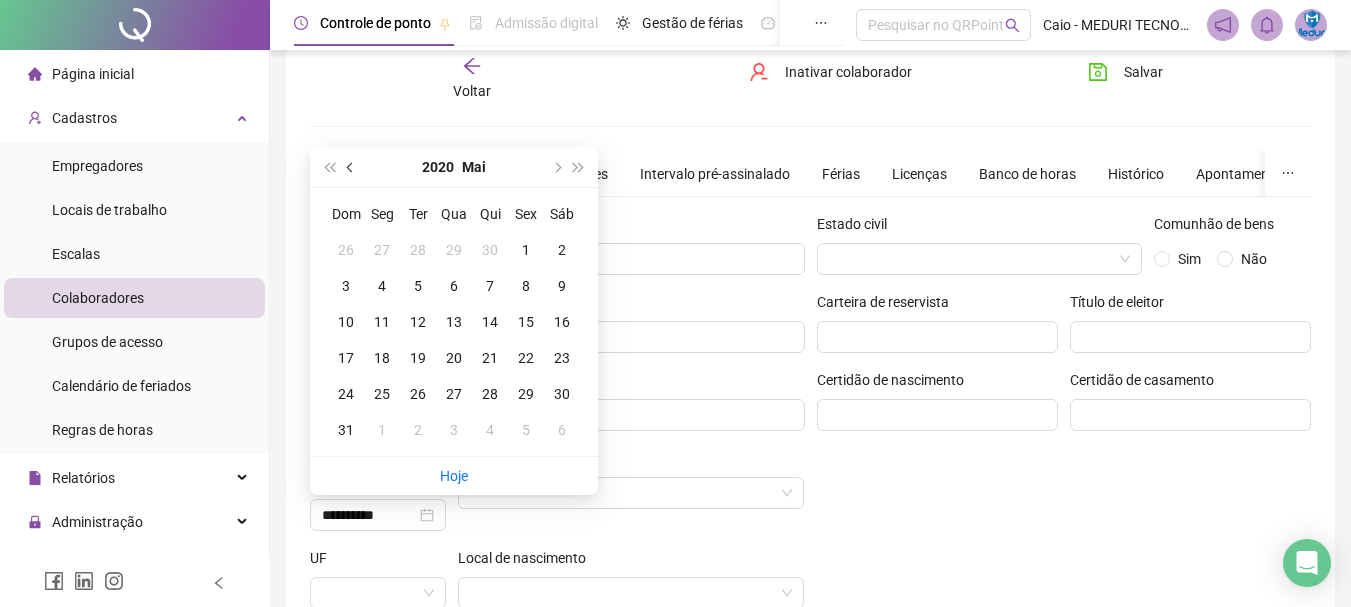 click at bounding box center (352, 167) 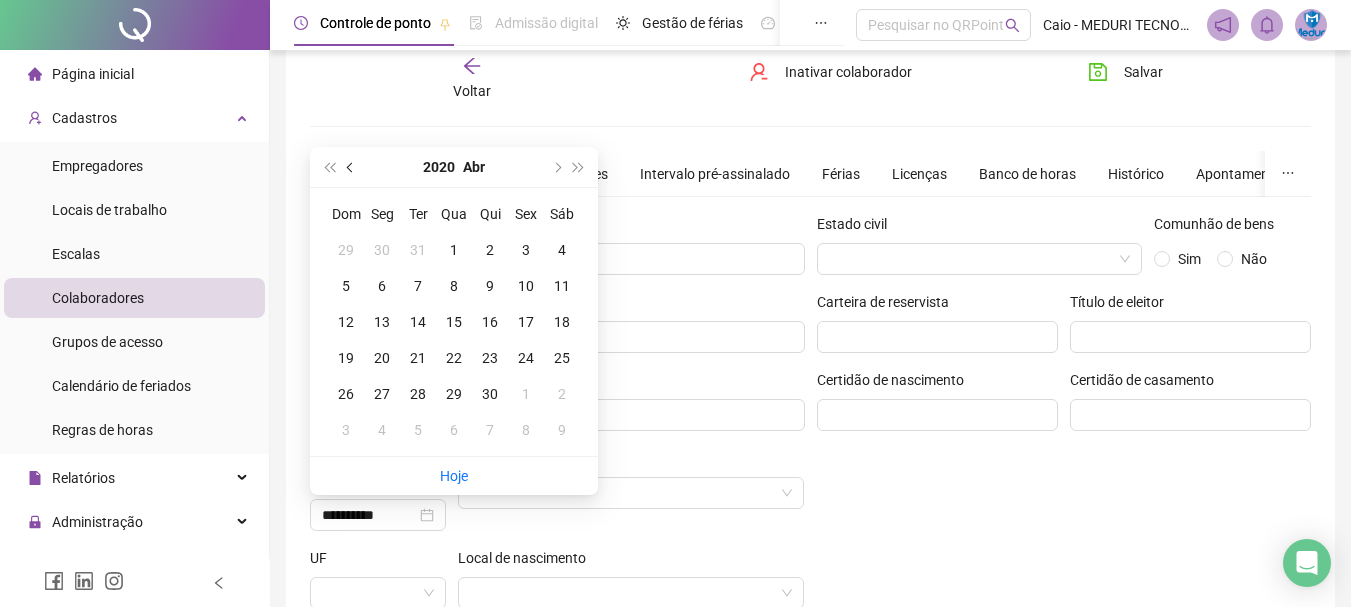 click at bounding box center (352, 167) 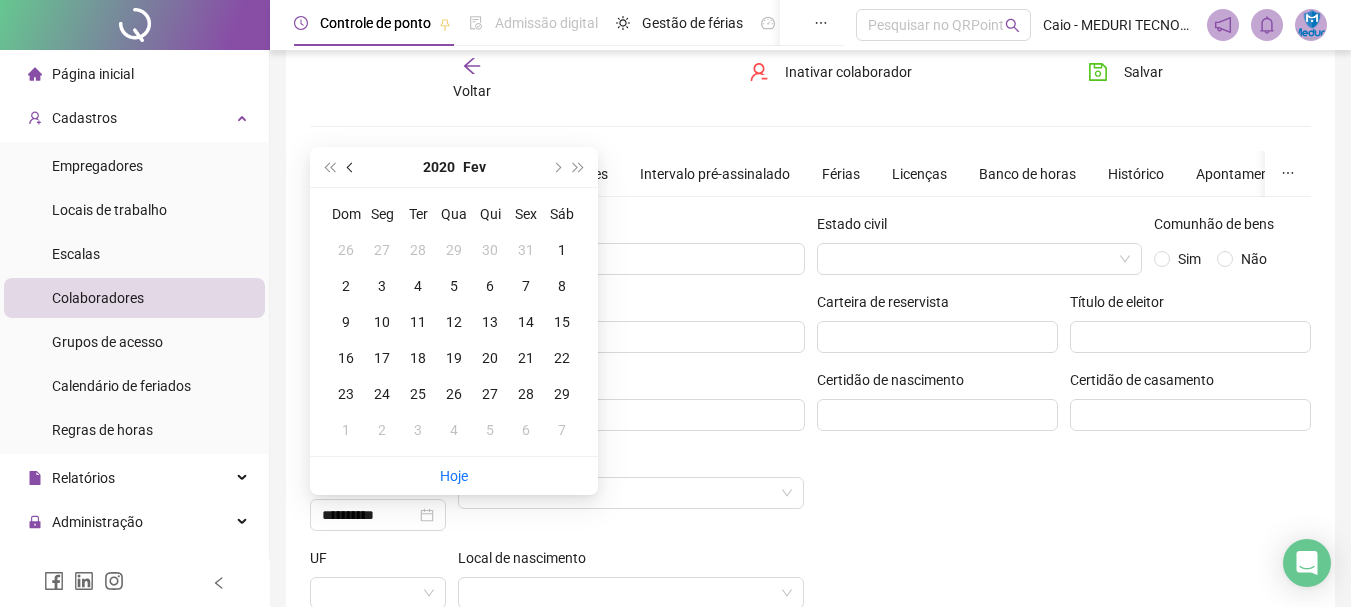 click at bounding box center (352, 167) 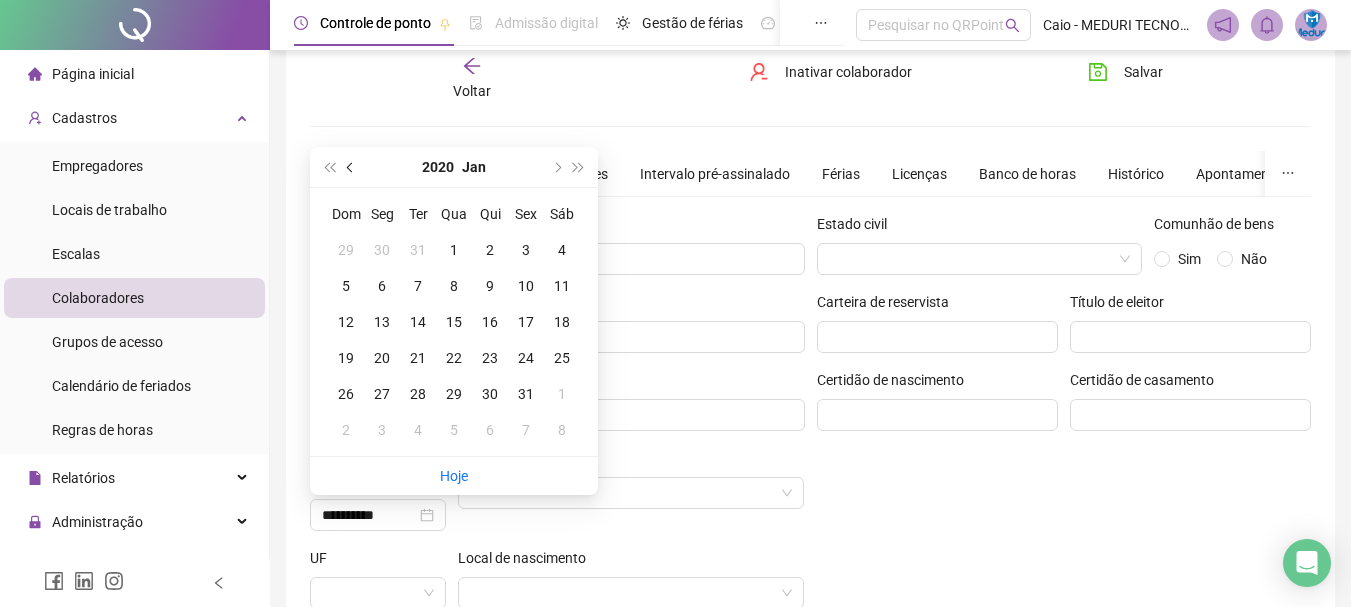 click at bounding box center [352, 167] 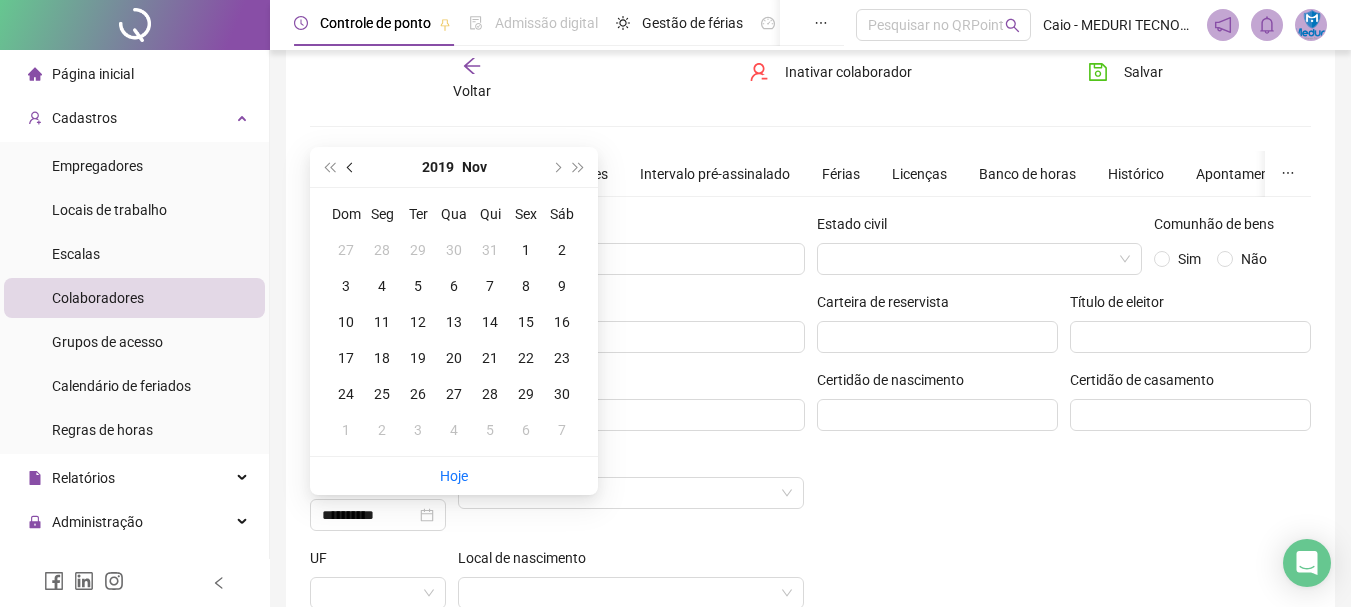 click at bounding box center [352, 167] 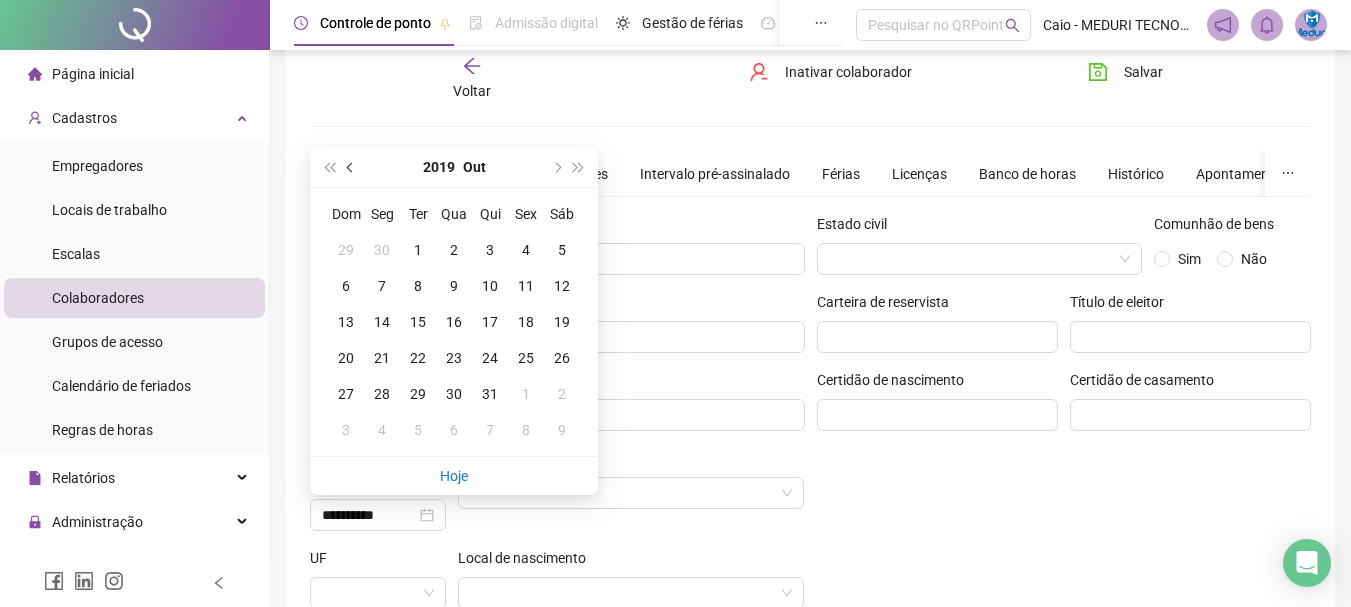 click at bounding box center (352, 167) 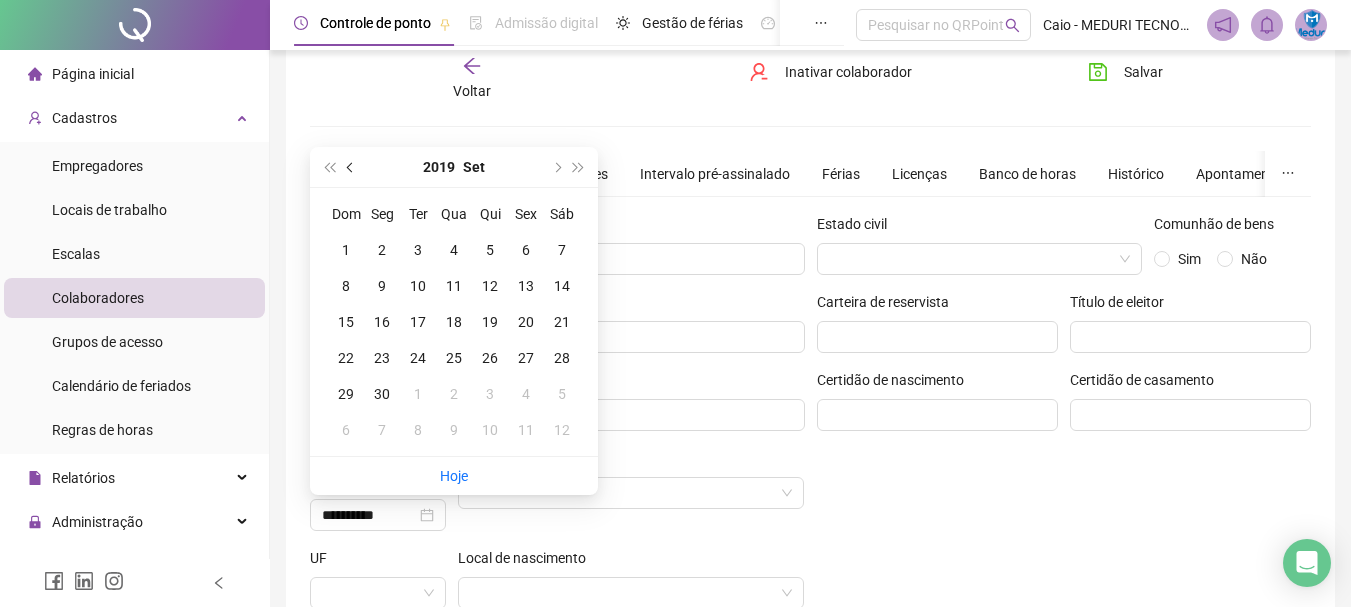 click at bounding box center (352, 167) 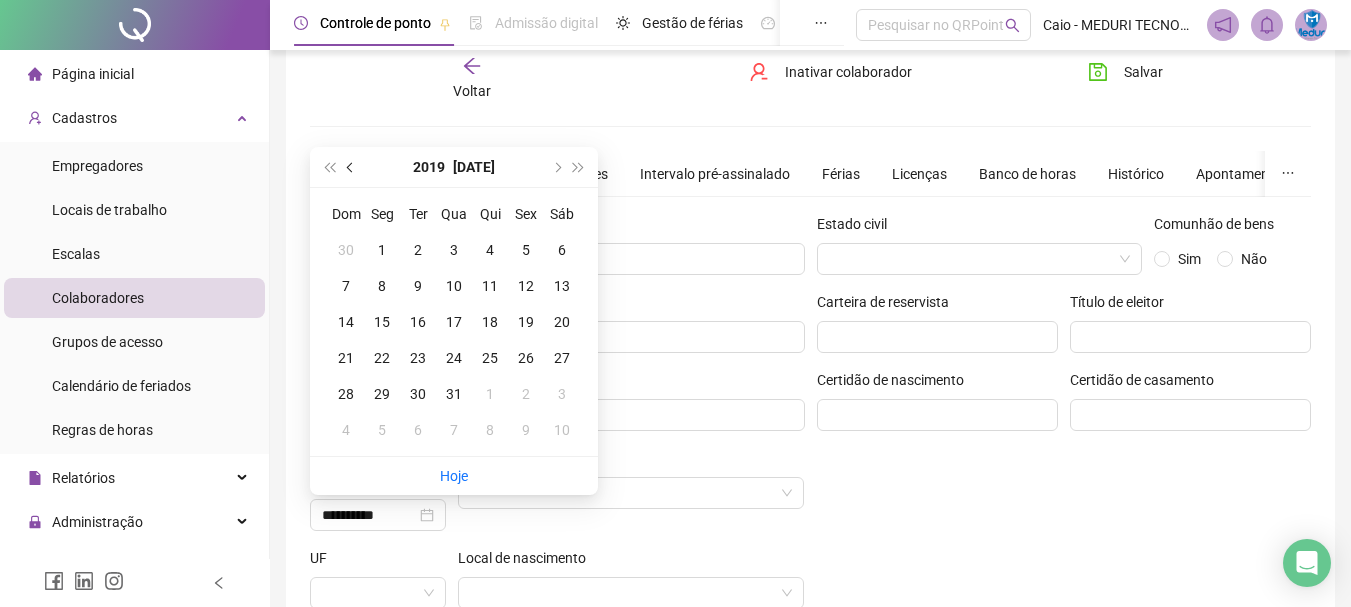 click at bounding box center [352, 167] 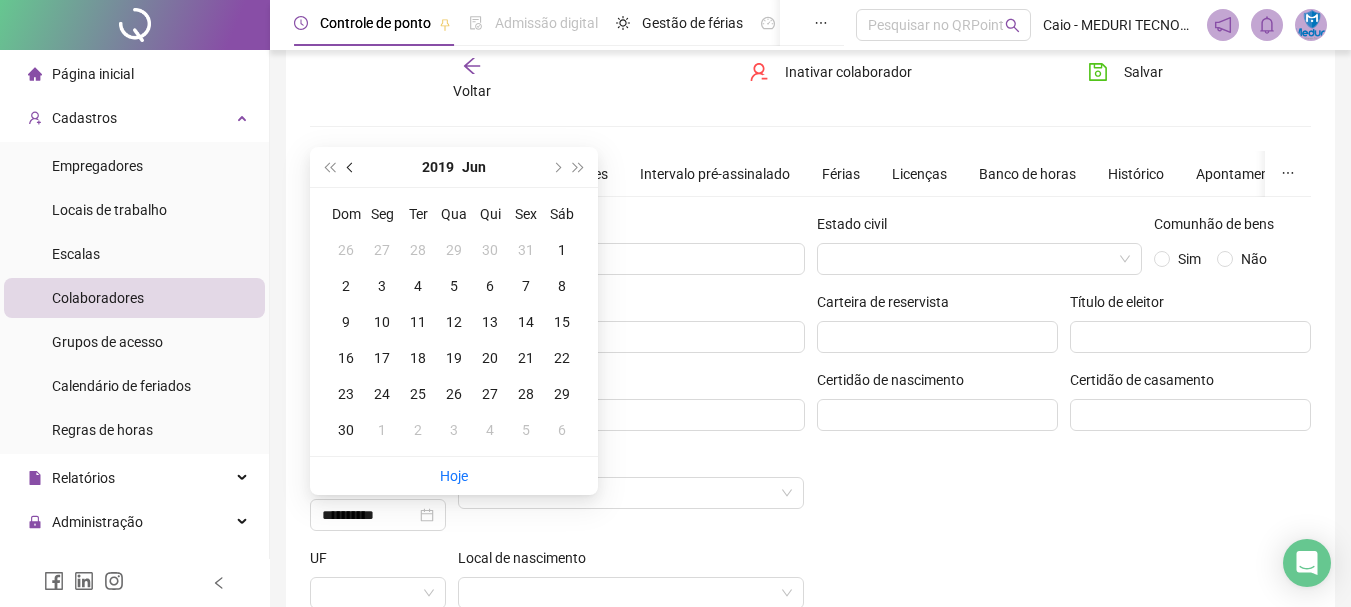 click at bounding box center (352, 167) 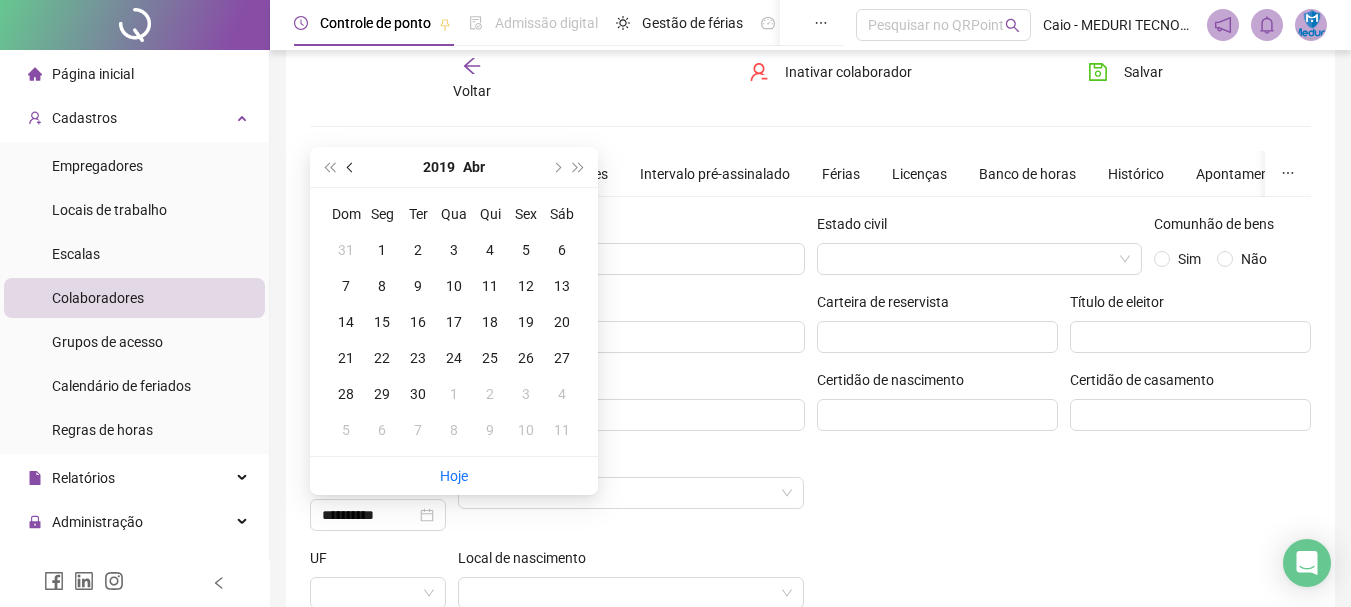 click at bounding box center [352, 167] 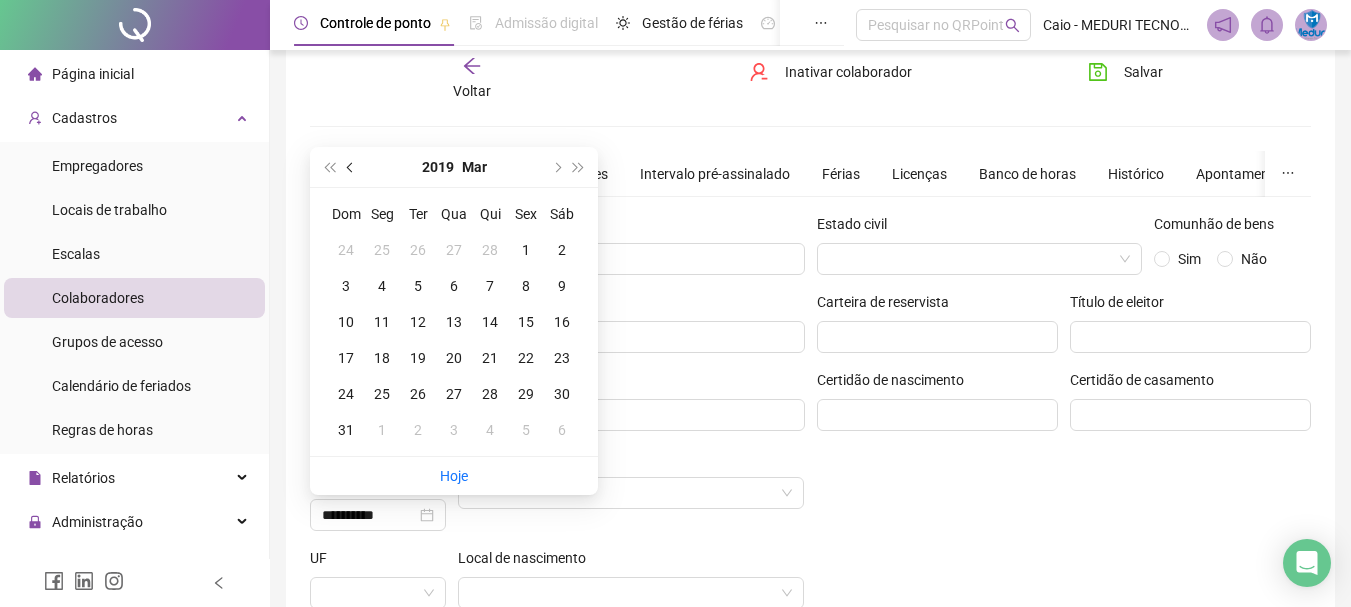 click at bounding box center (352, 167) 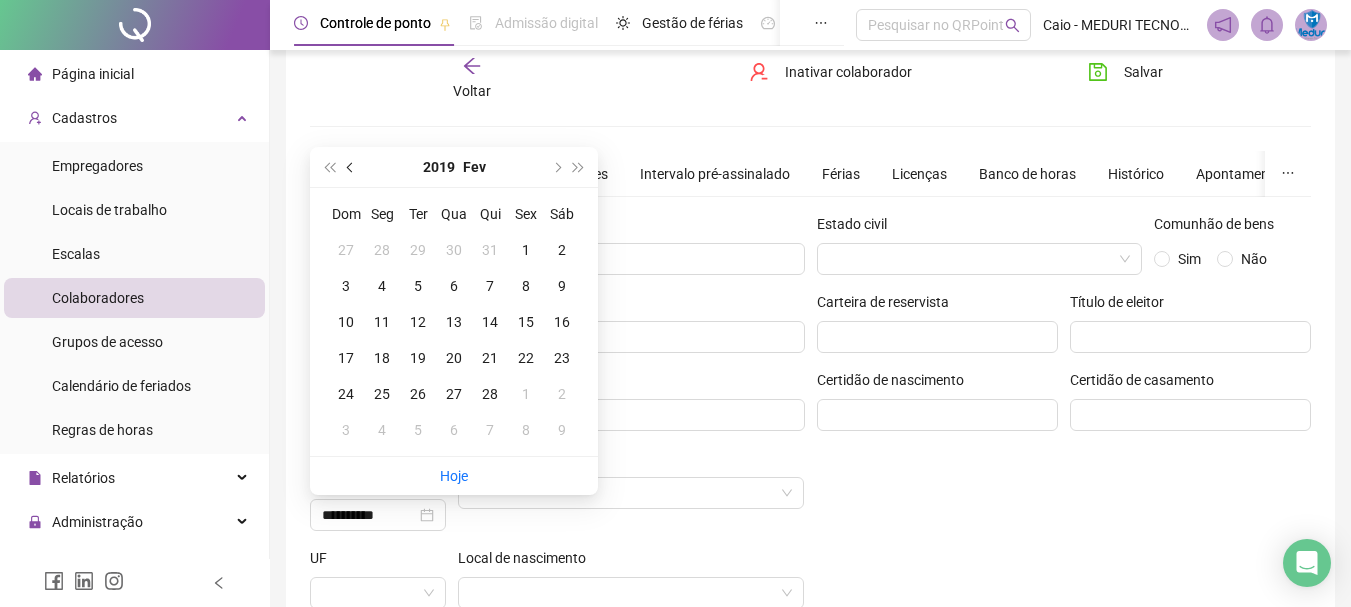 click at bounding box center (352, 167) 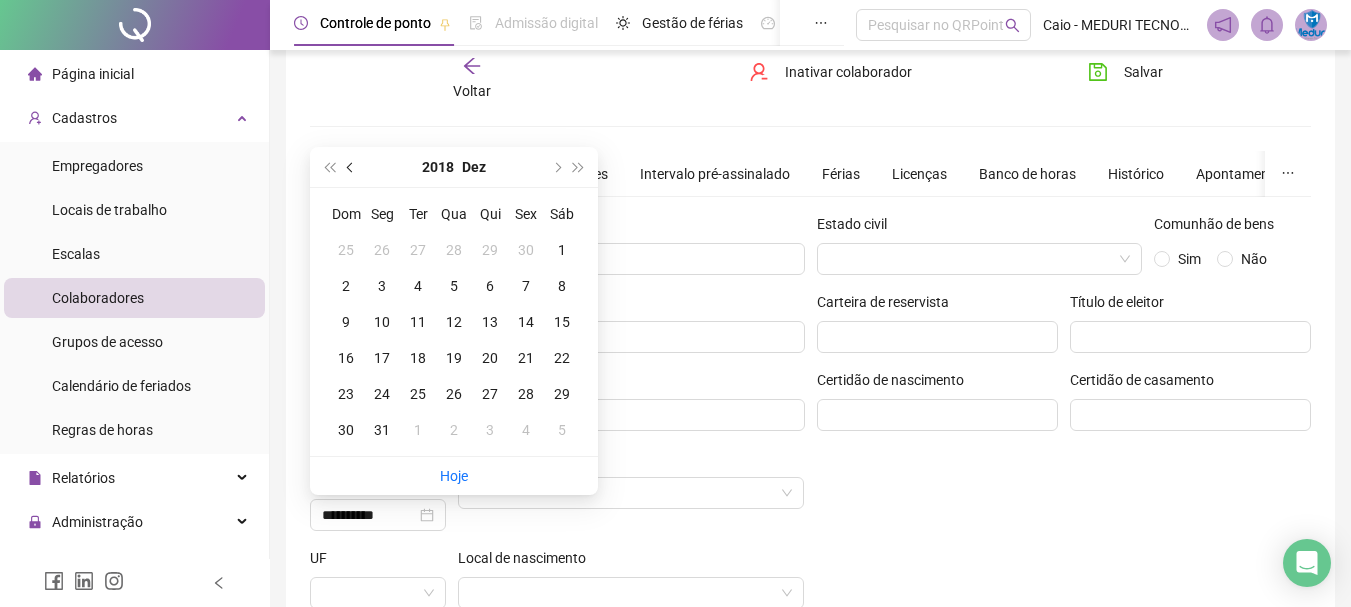 click at bounding box center (352, 167) 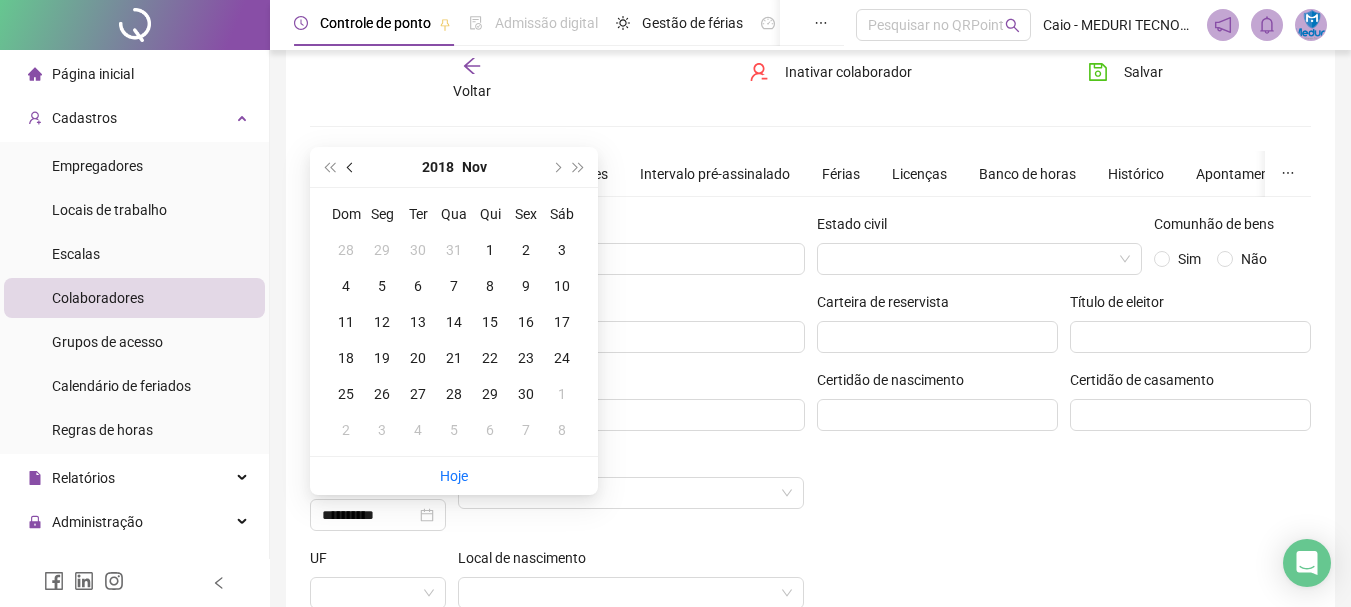 click at bounding box center (352, 167) 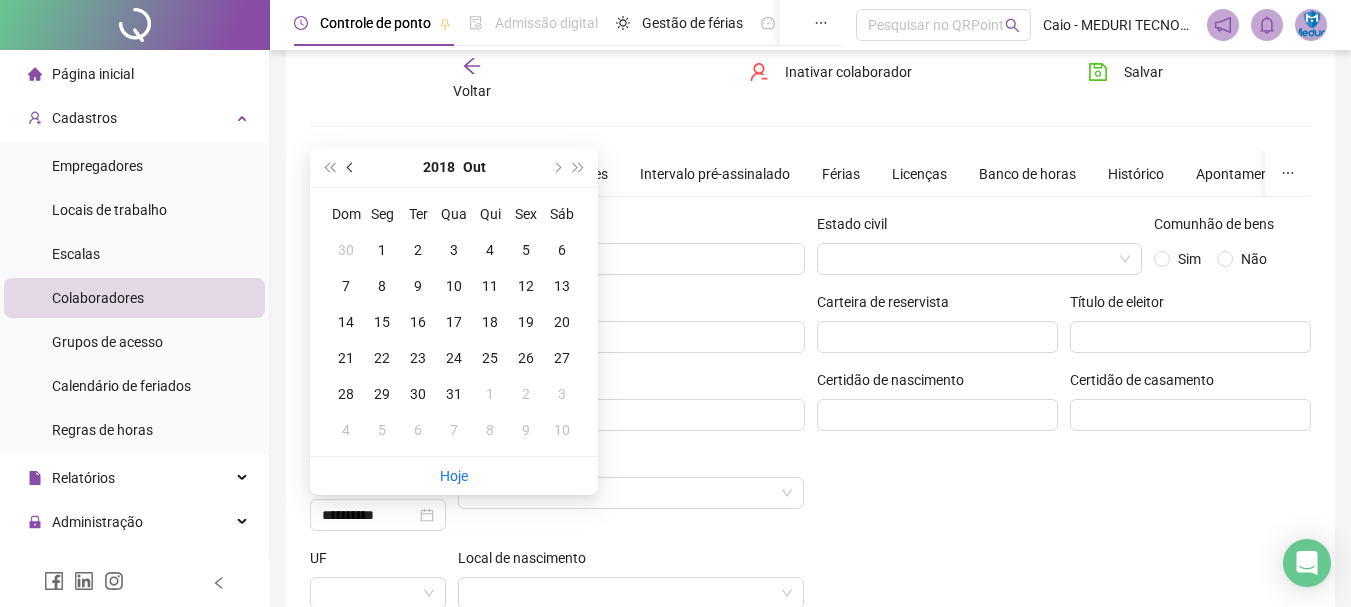 click at bounding box center [352, 167] 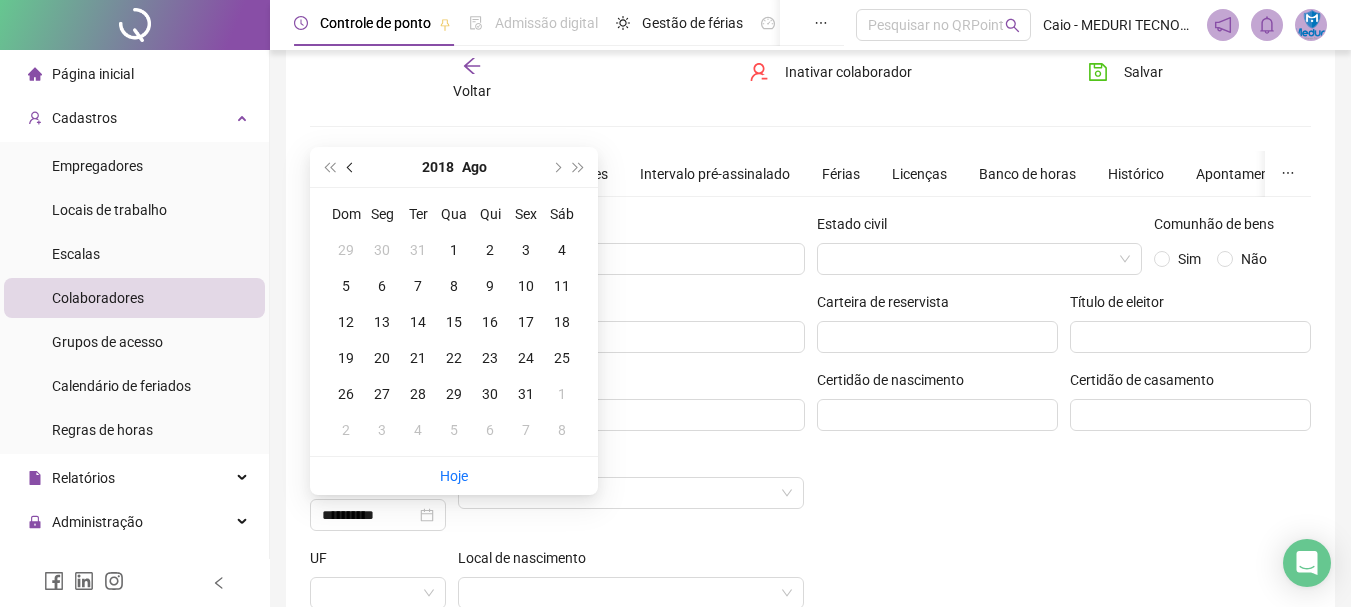 click at bounding box center (352, 167) 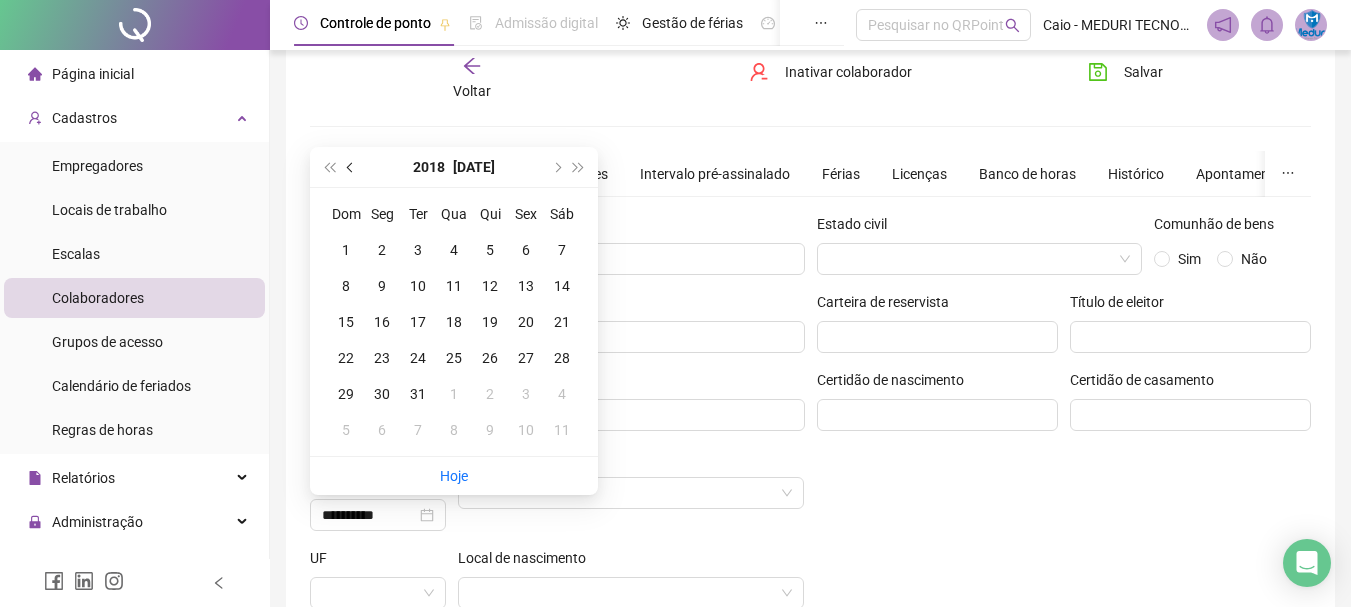 click at bounding box center [352, 167] 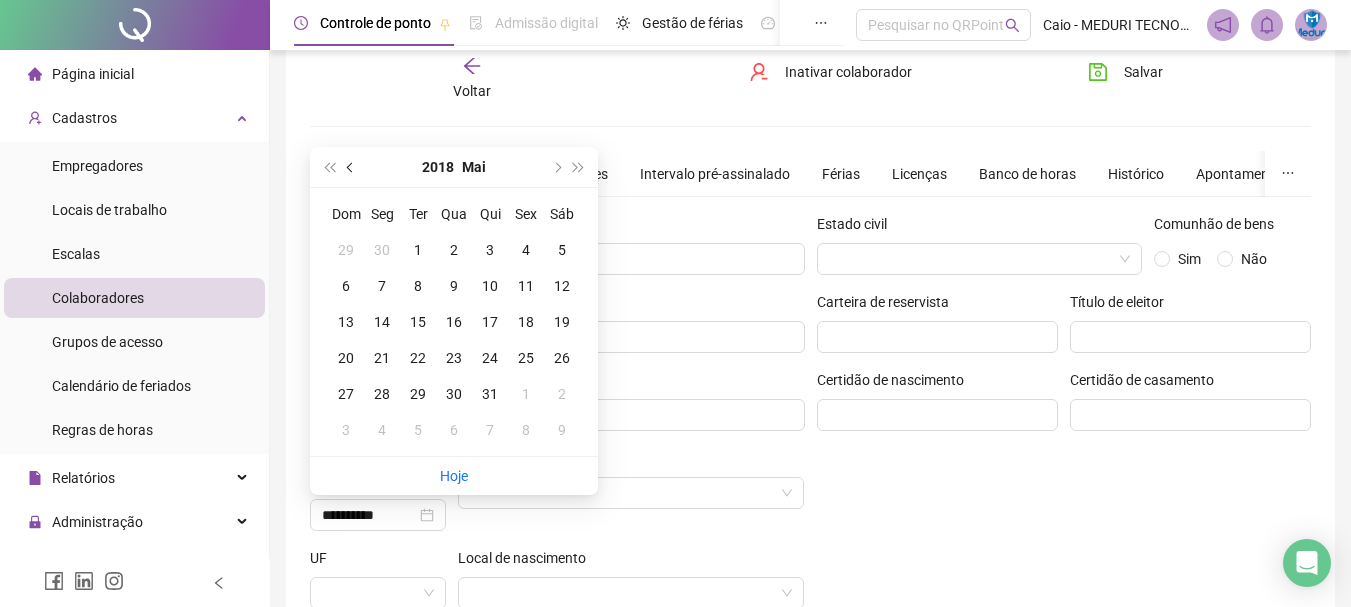 click at bounding box center [352, 167] 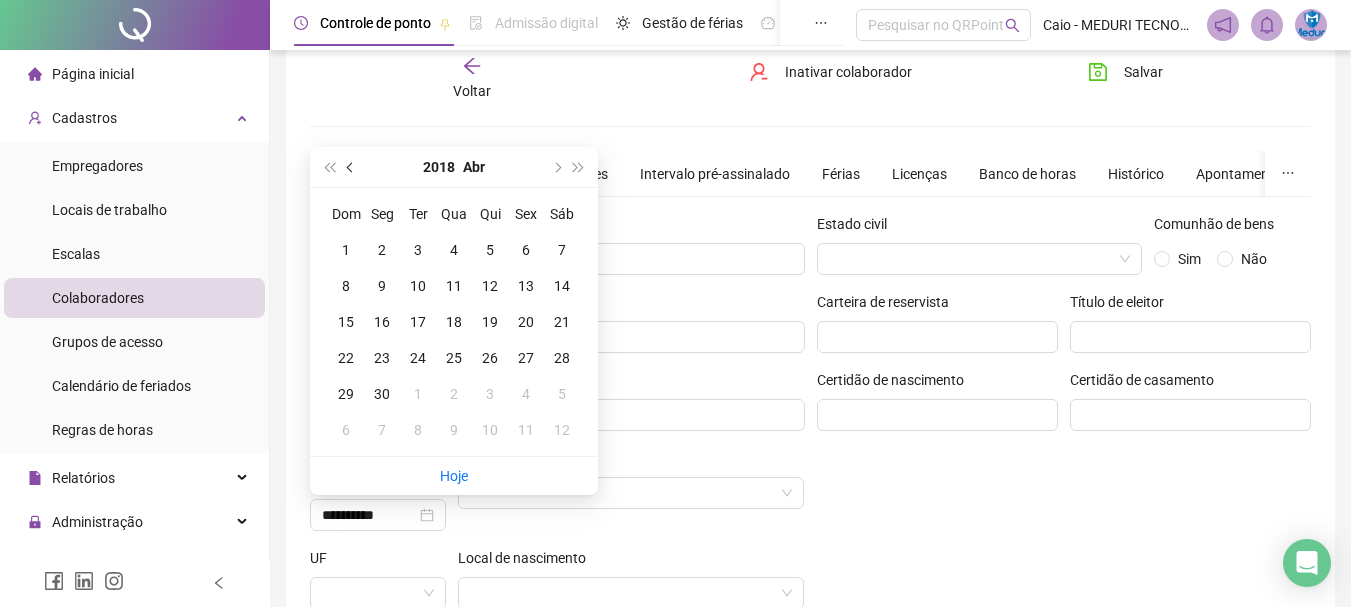 click at bounding box center (352, 167) 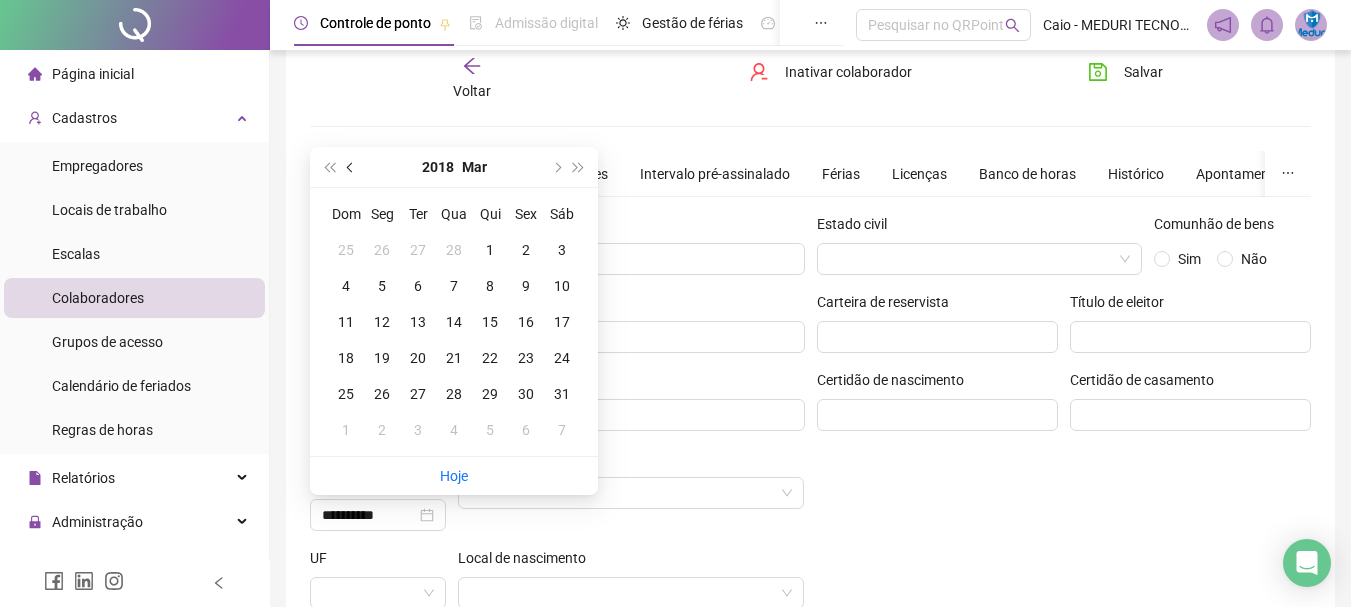 click at bounding box center (352, 167) 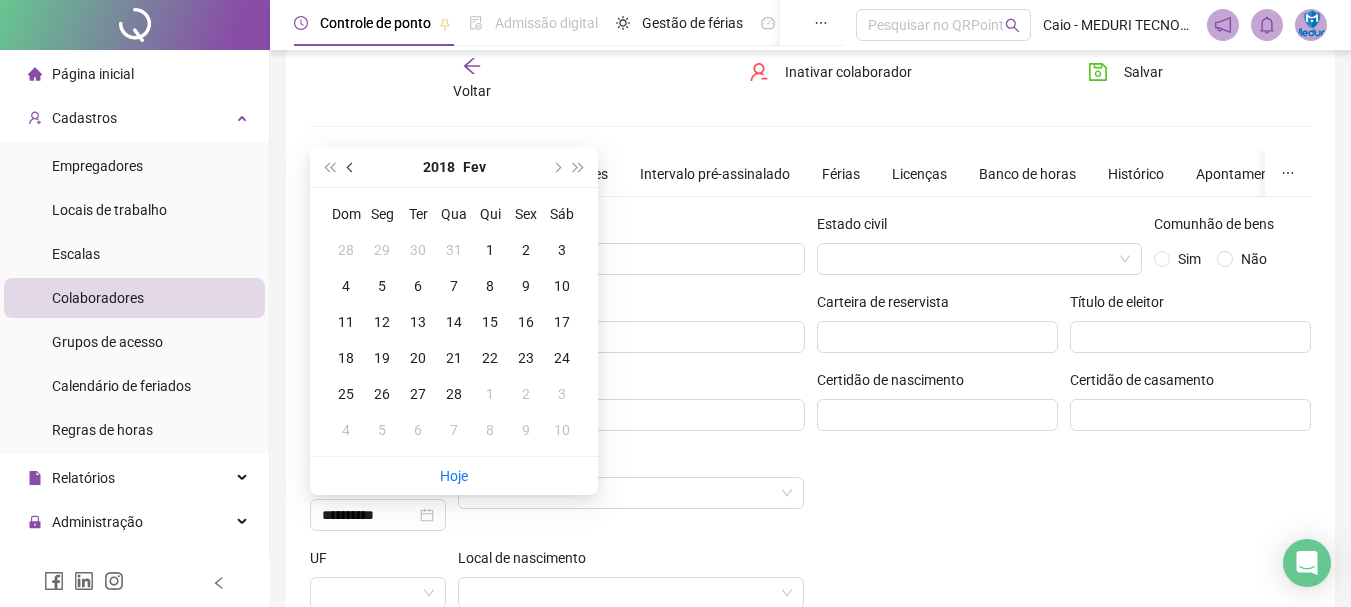 click at bounding box center (352, 167) 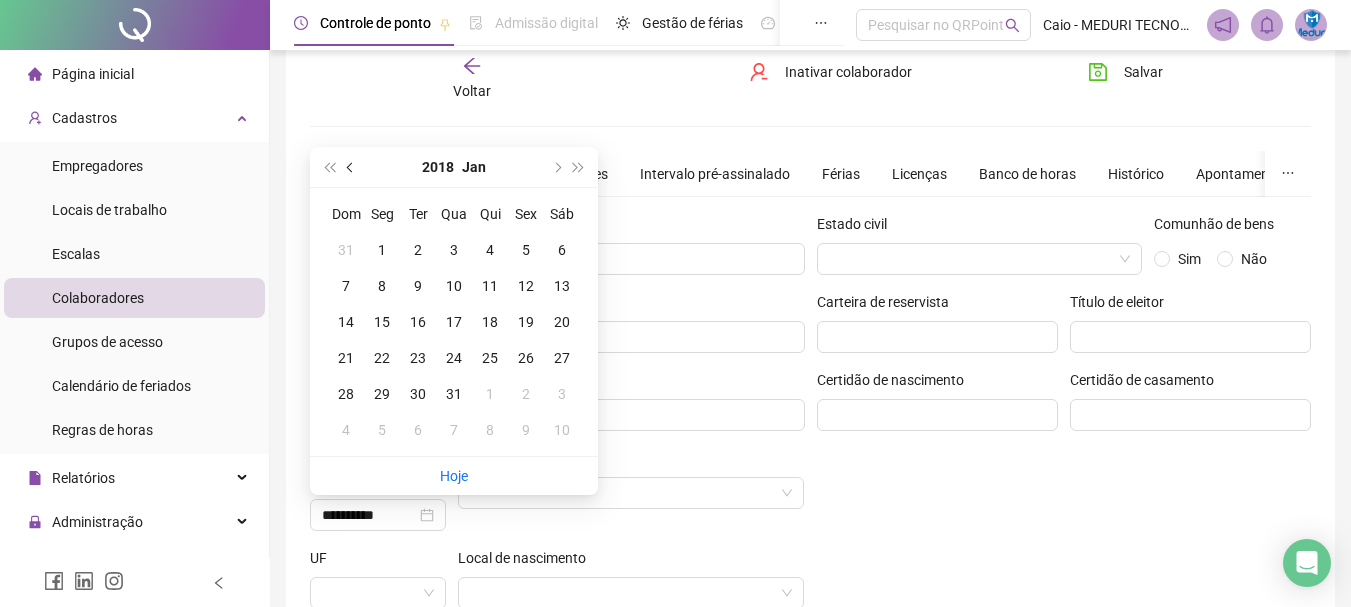 click at bounding box center (352, 167) 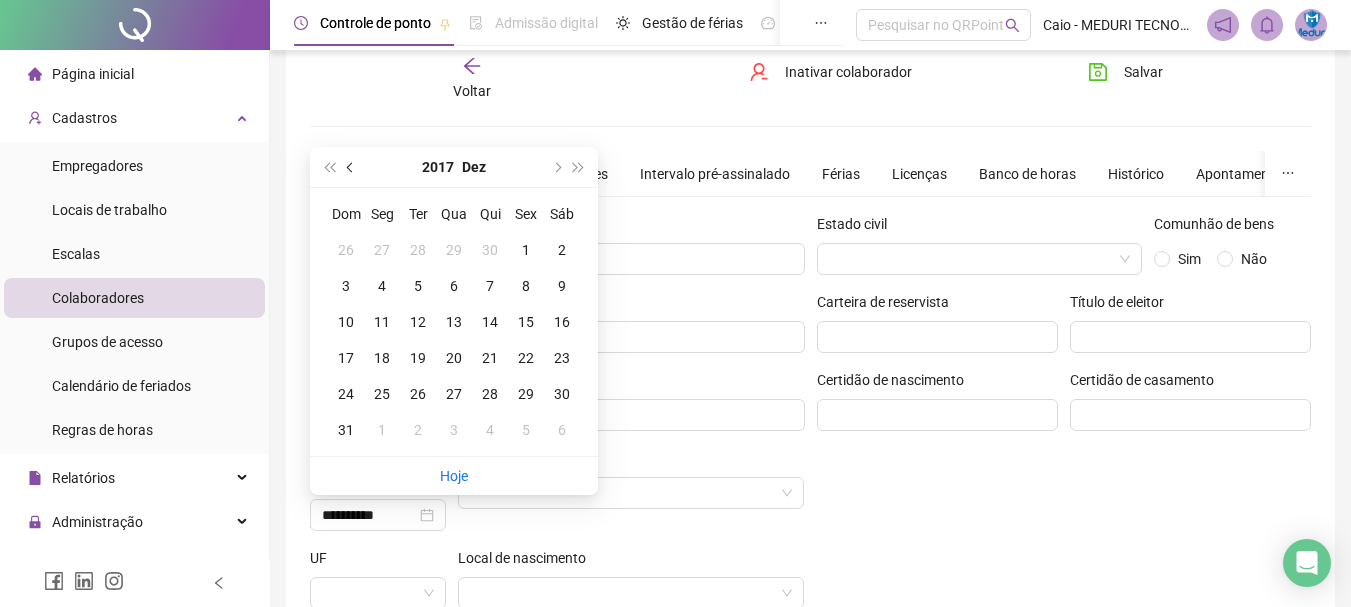 click at bounding box center [352, 167] 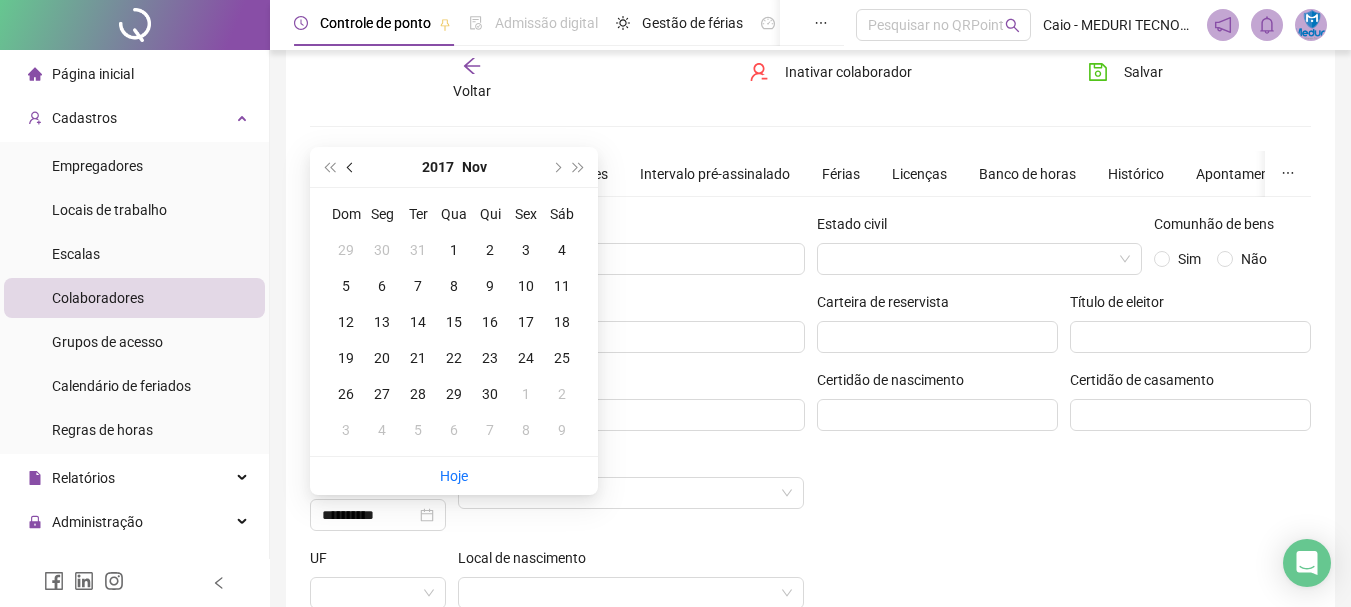 click at bounding box center [352, 167] 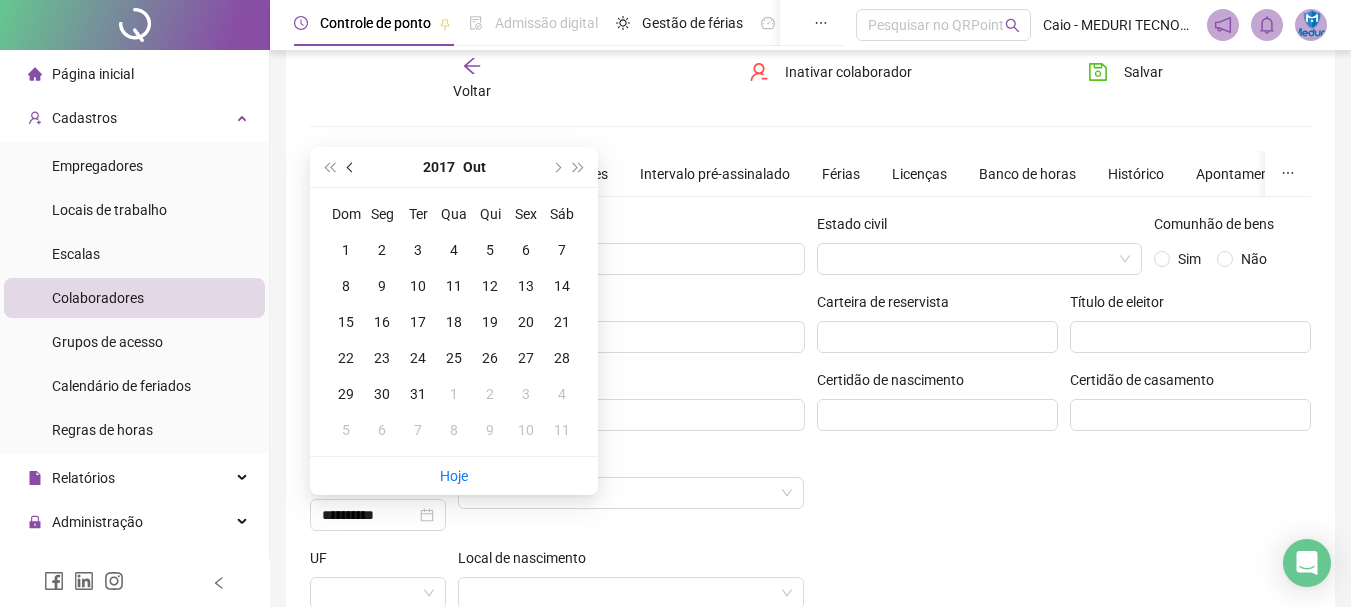 click at bounding box center [352, 167] 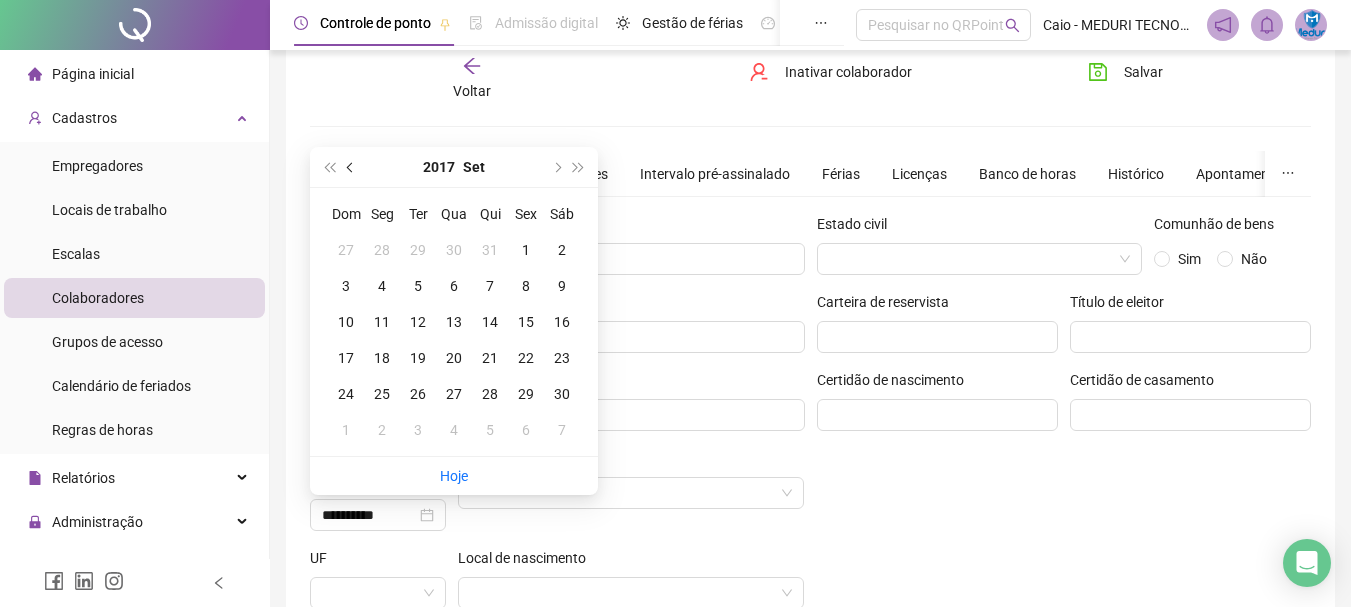 click at bounding box center (352, 167) 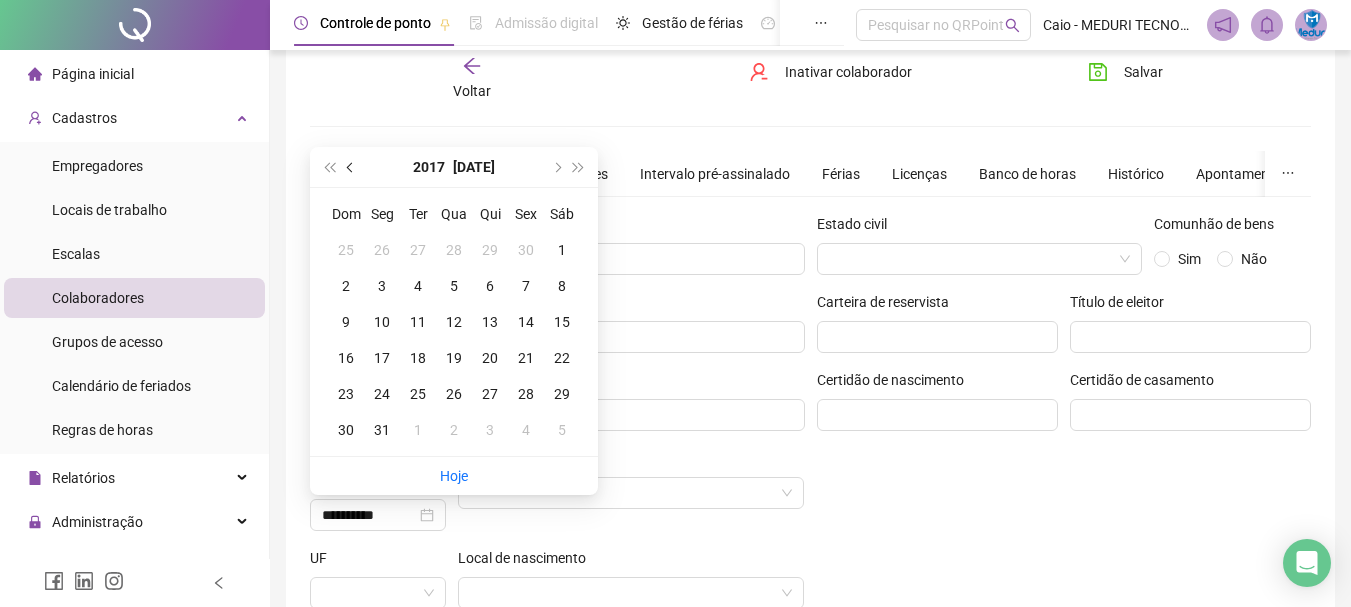 click at bounding box center [352, 167] 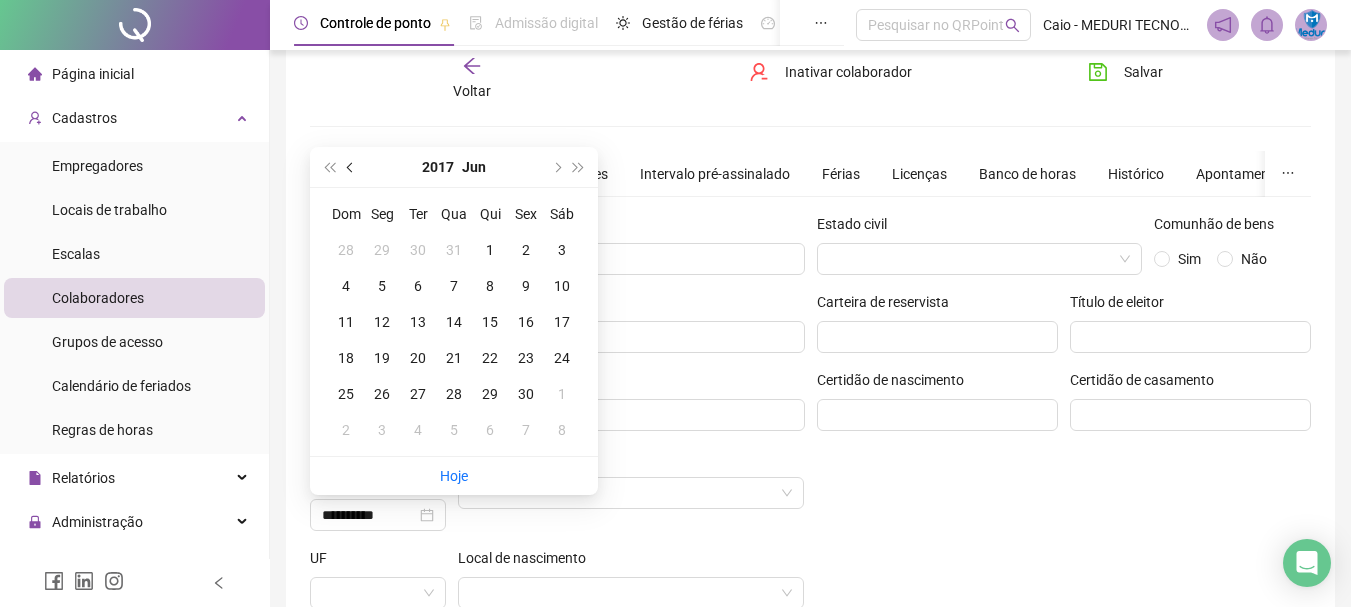 click at bounding box center [352, 167] 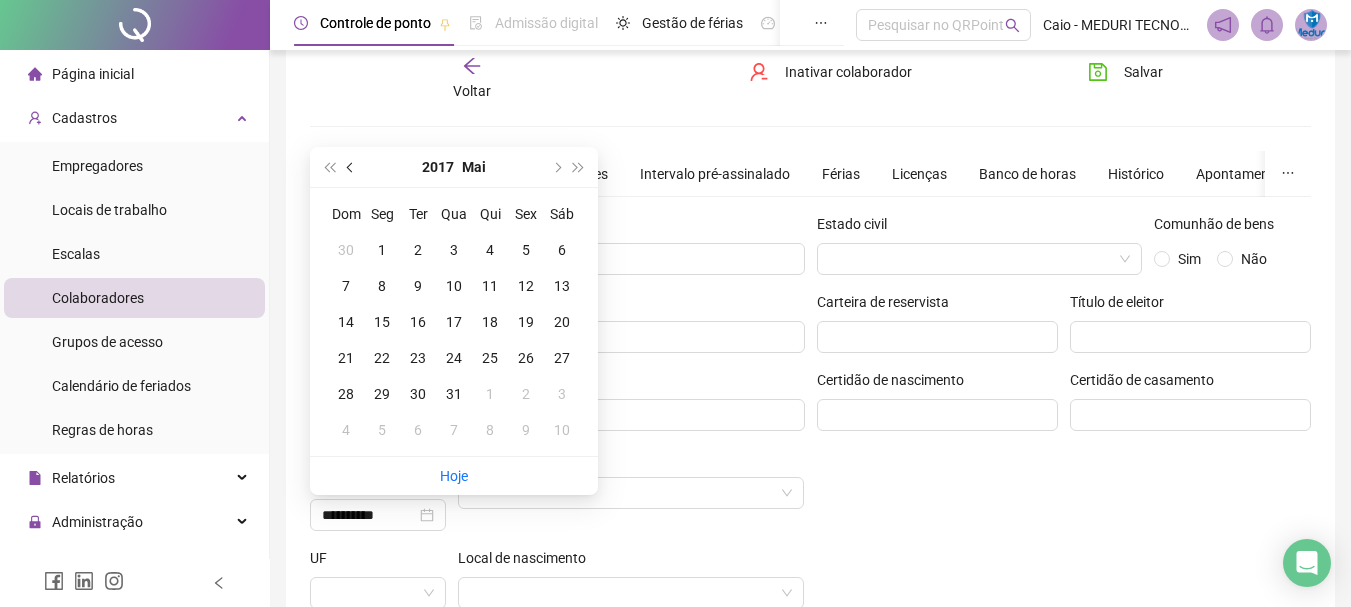 click at bounding box center [352, 167] 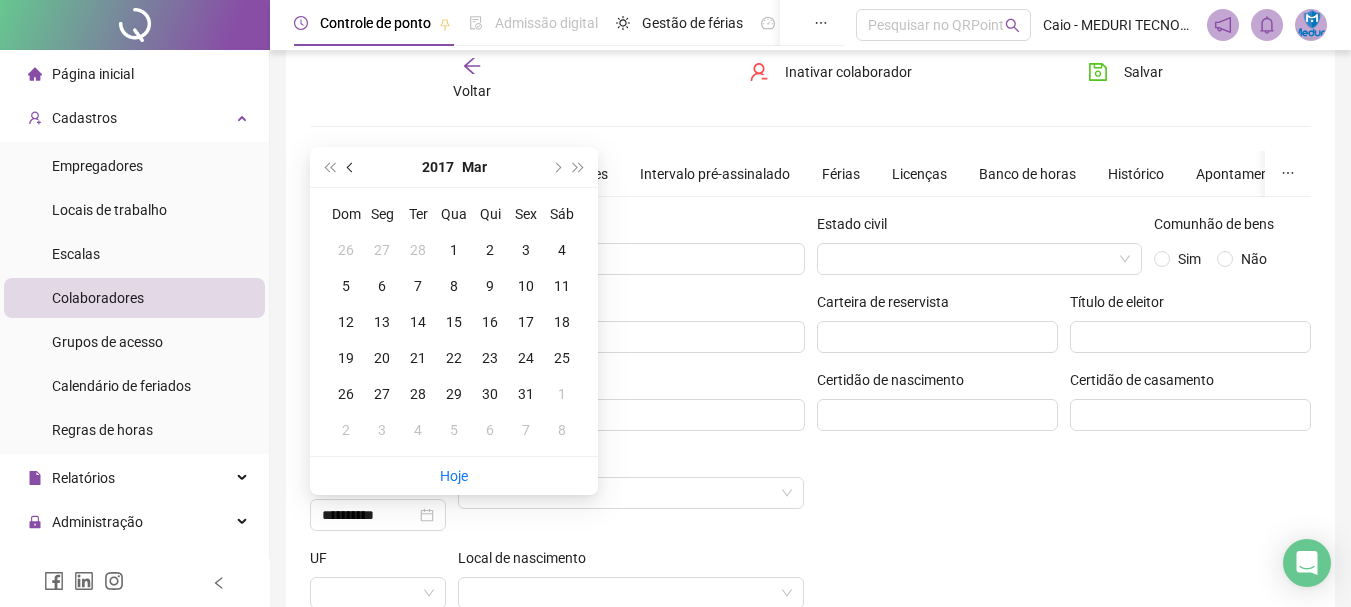click at bounding box center (352, 167) 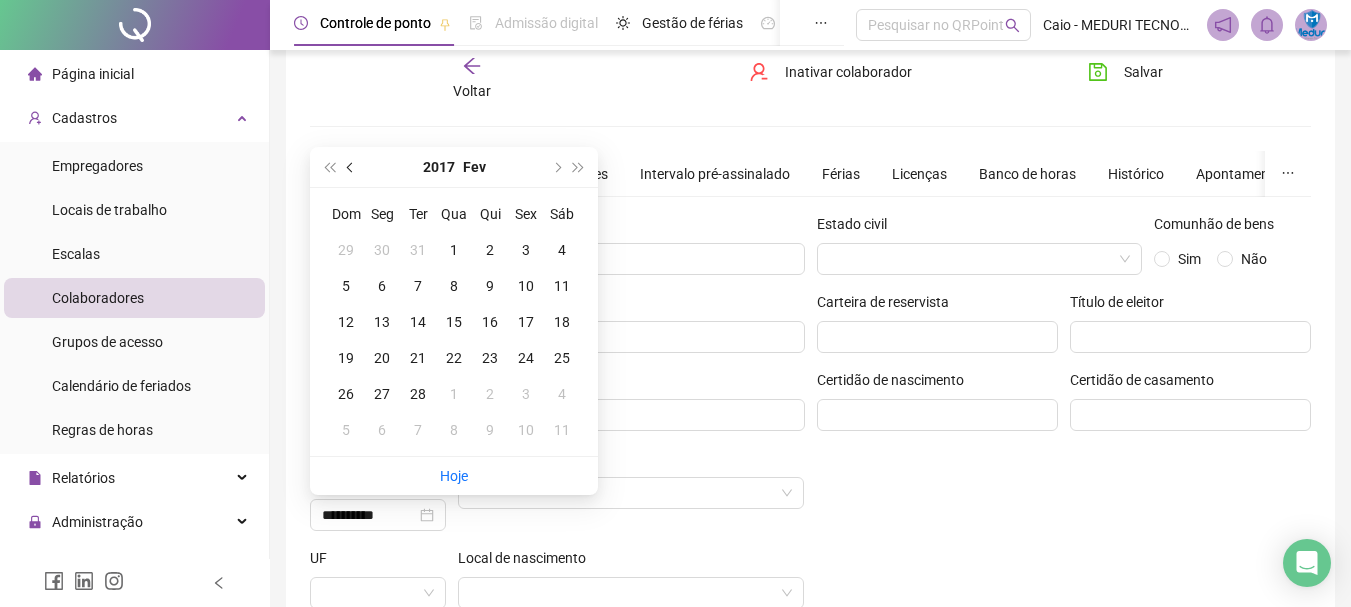 click at bounding box center [352, 167] 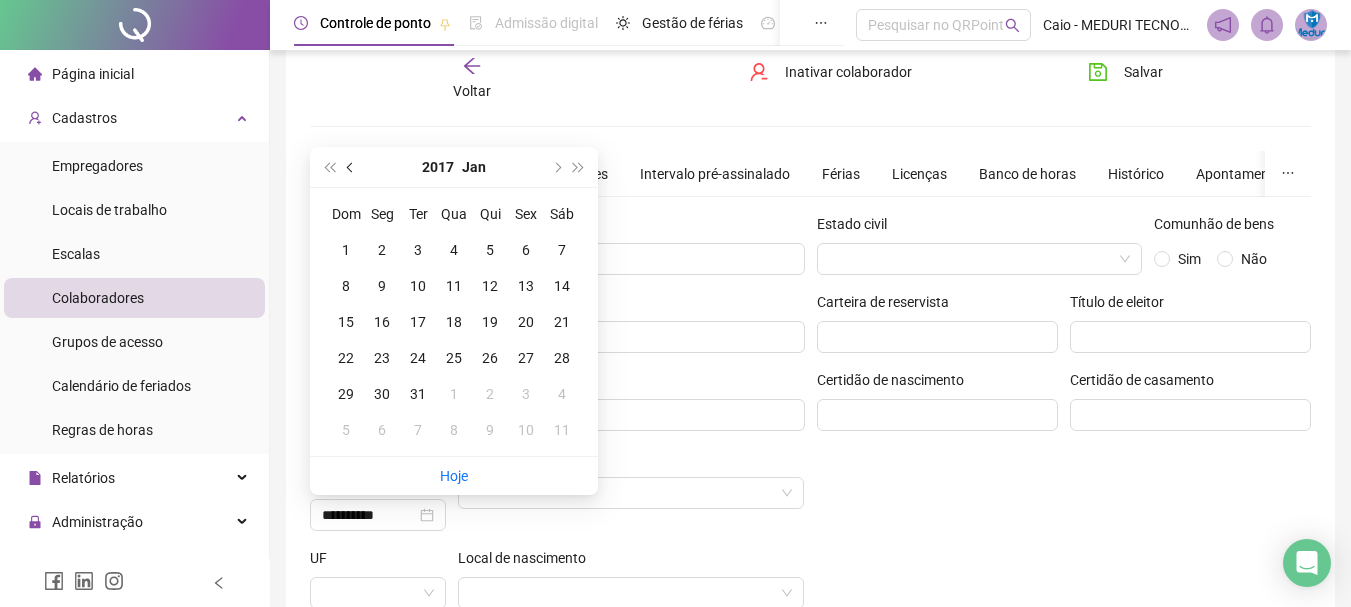 click at bounding box center (352, 167) 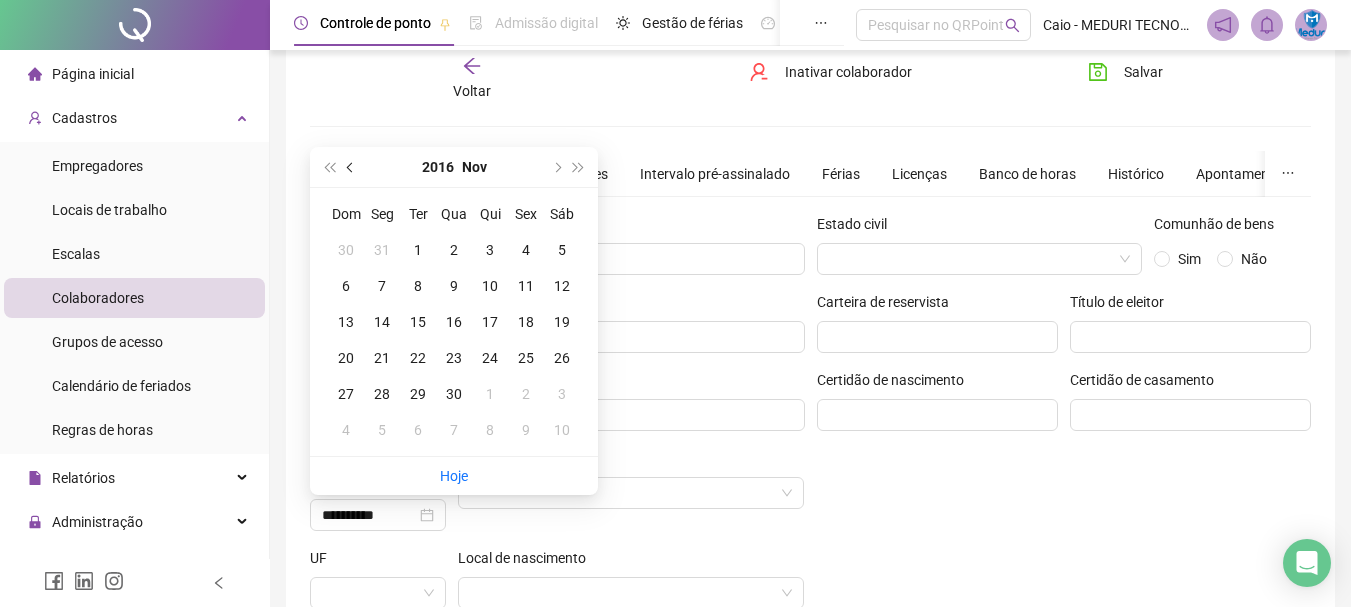 click at bounding box center (352, 167) 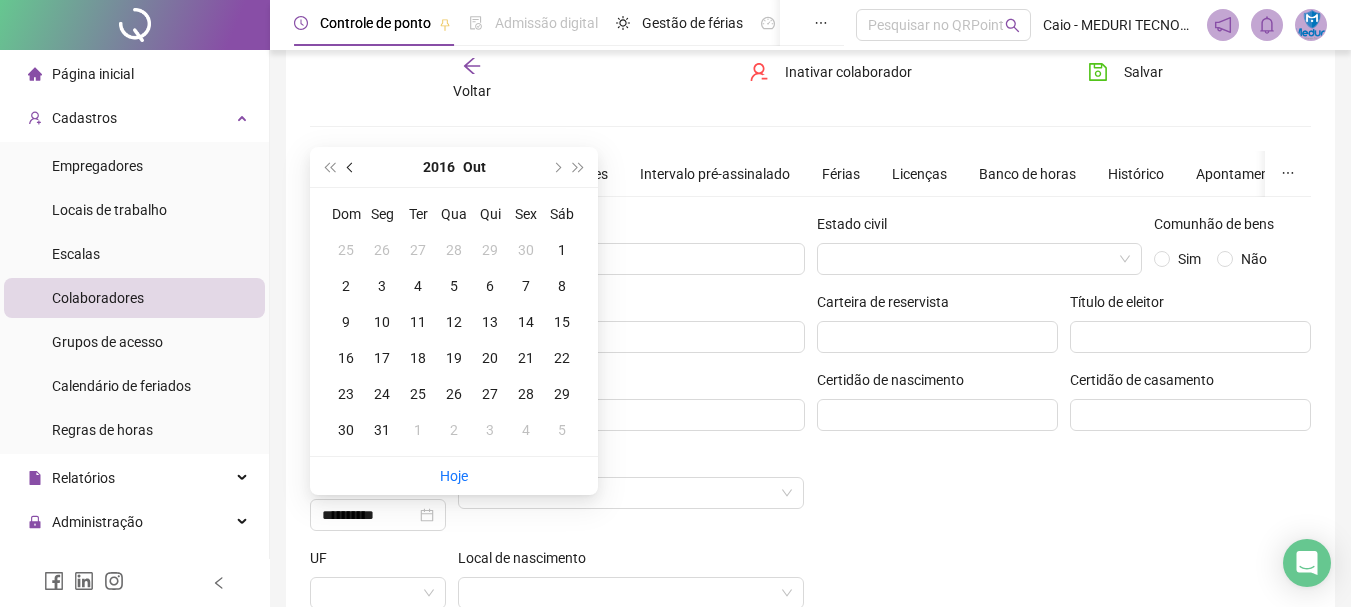 click at bounding box center [352, 167] 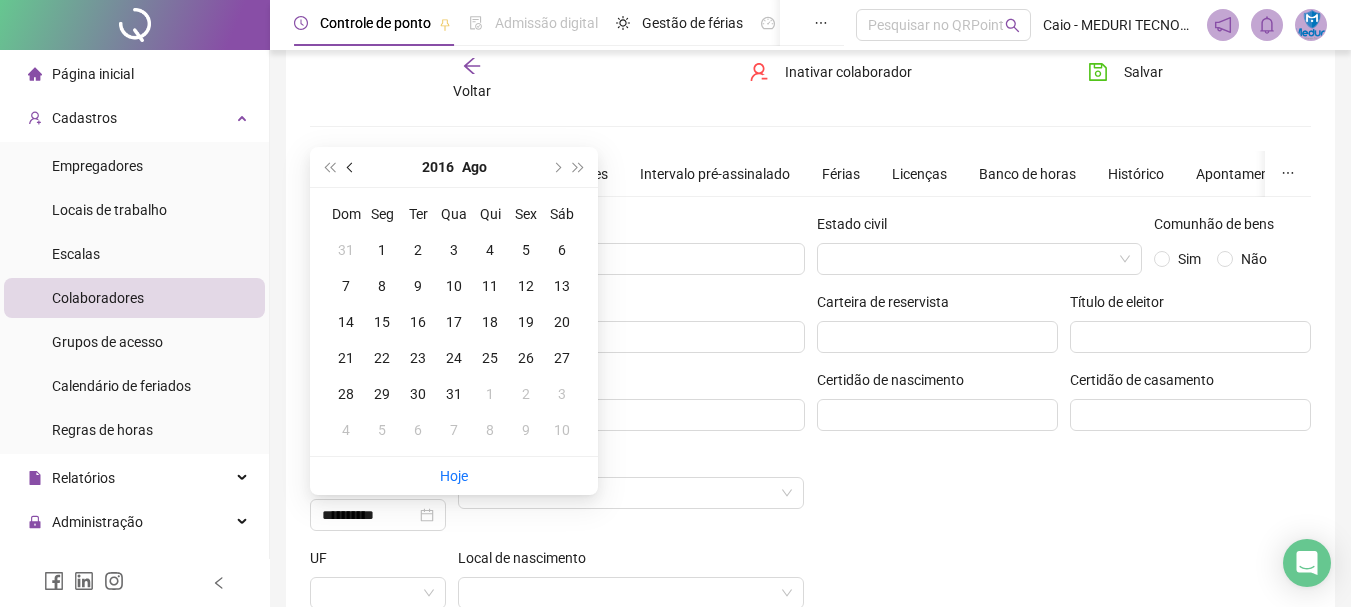 click at bounding box center (352, 167) 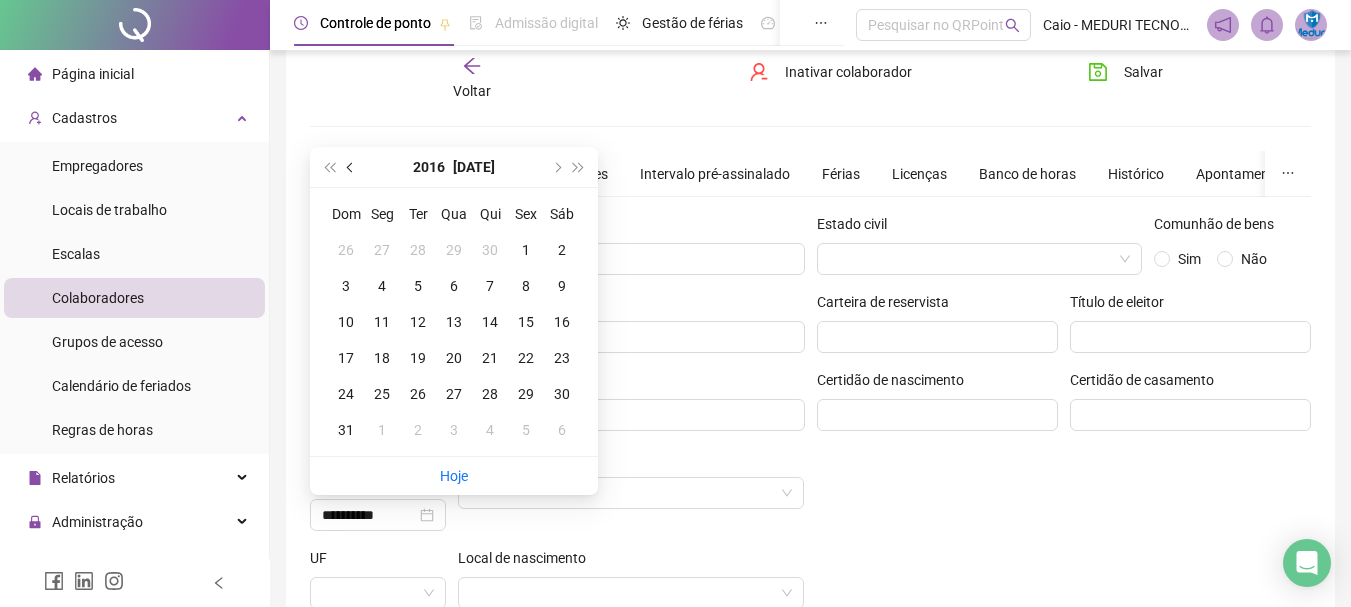 click at bounding box center (352, 167) 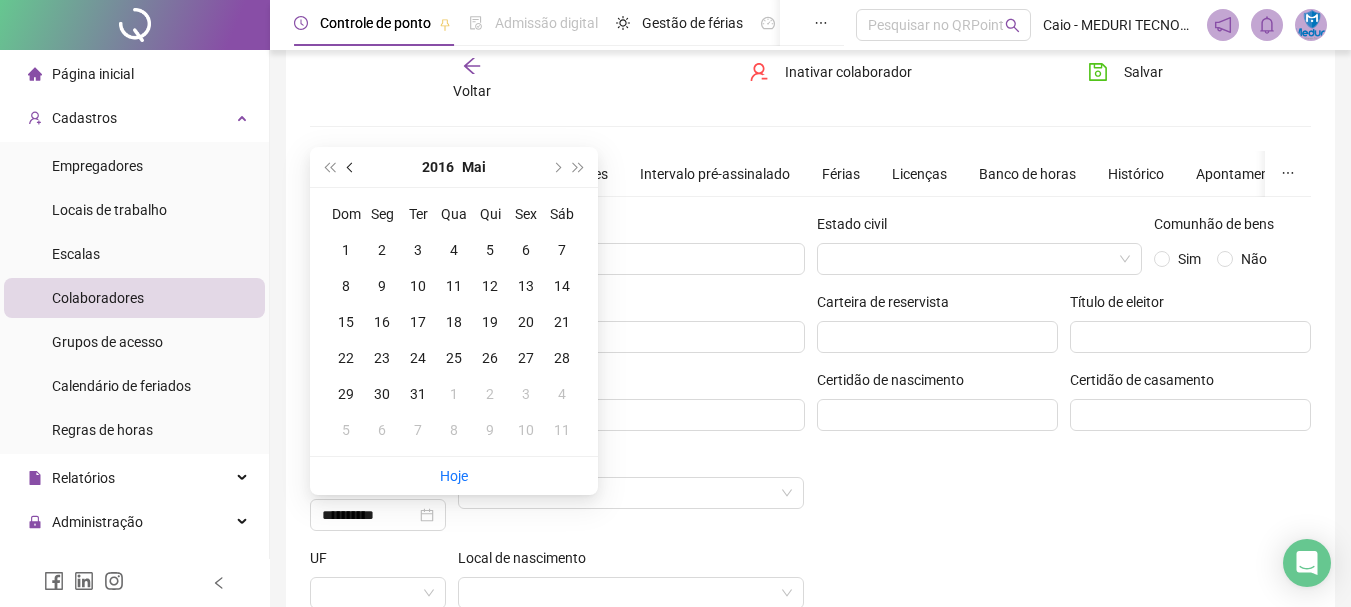 click at bounding box center [352, 167] 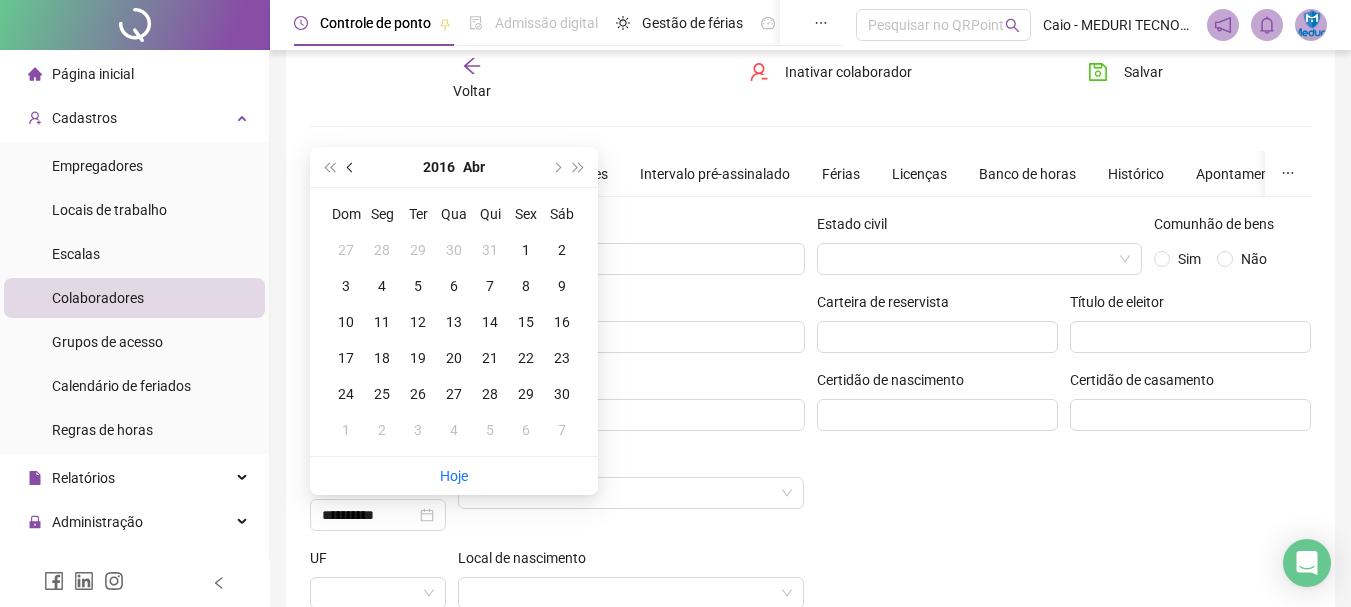 click at bounding box center (352, 167) 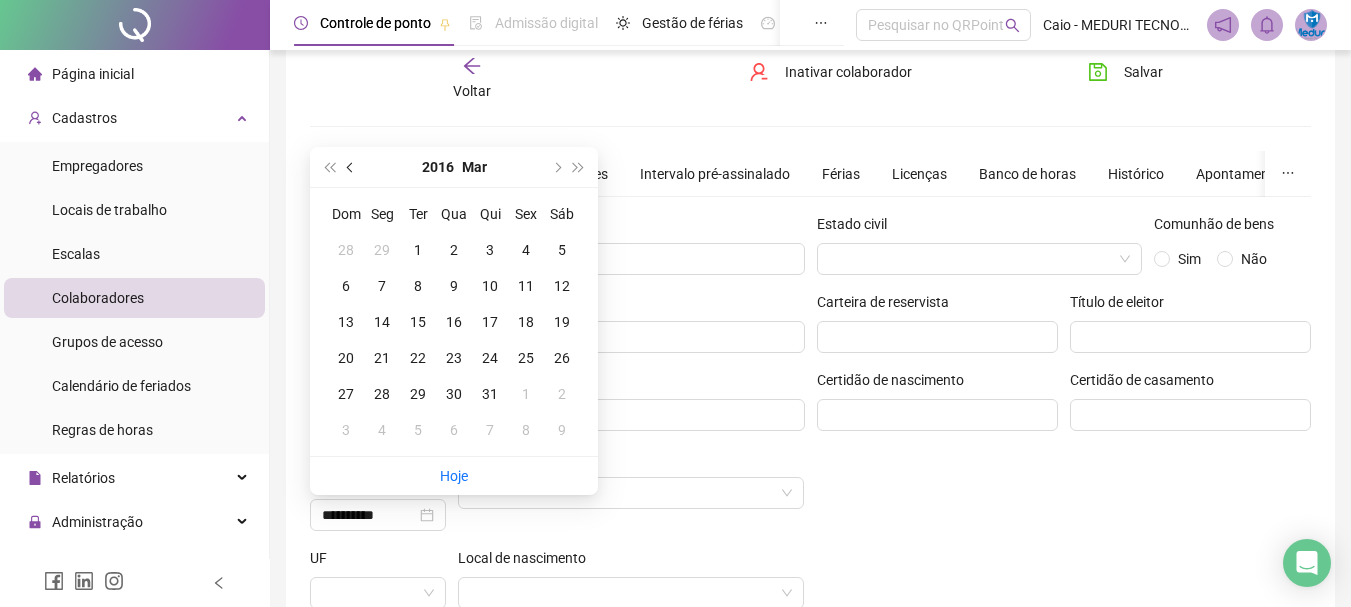 click at bounding box center (352, 167) 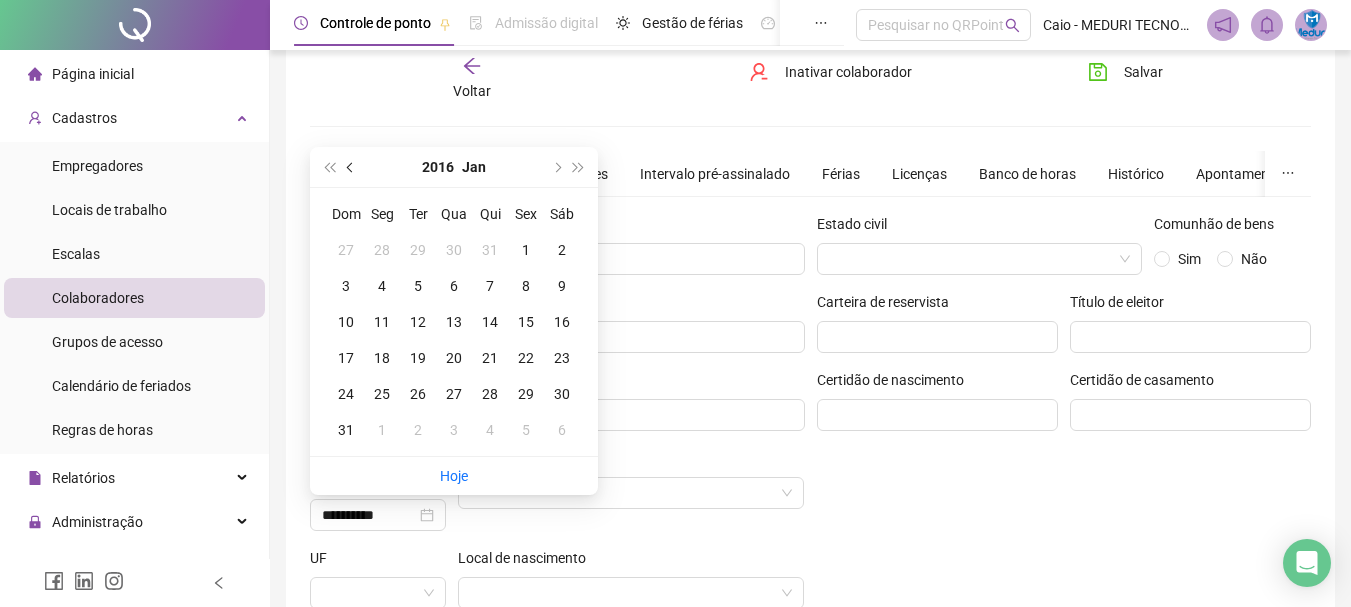 click at bounding box center (352, 167) 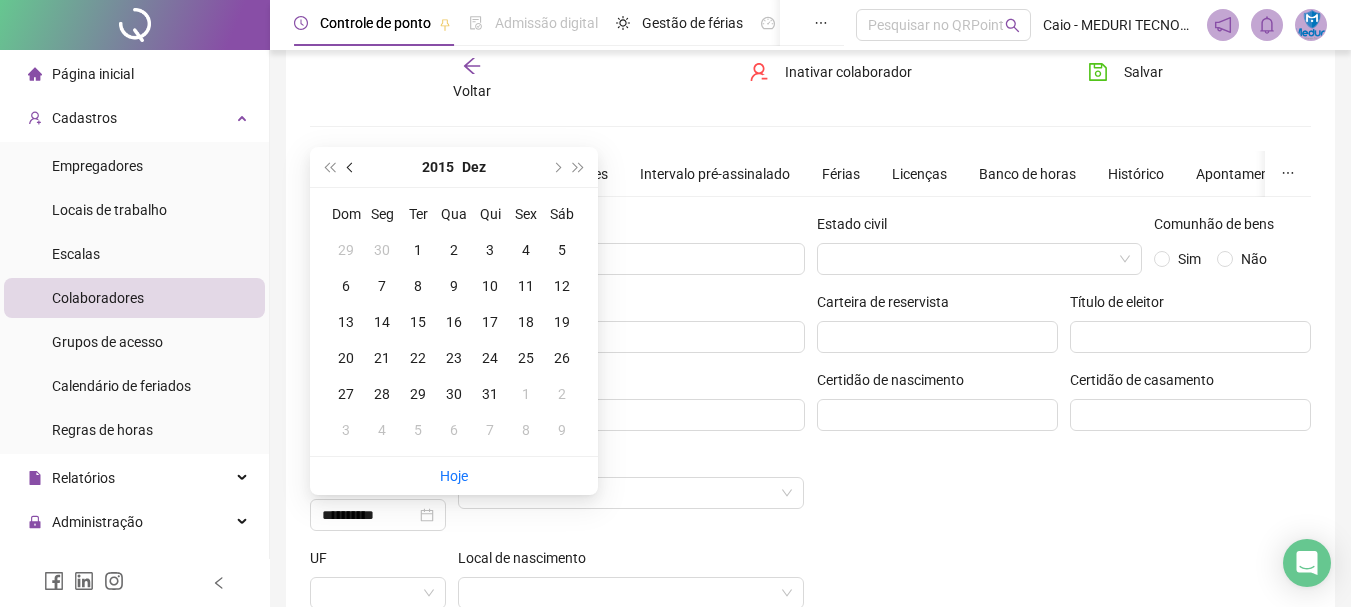 click at bounding box center (352, 167) 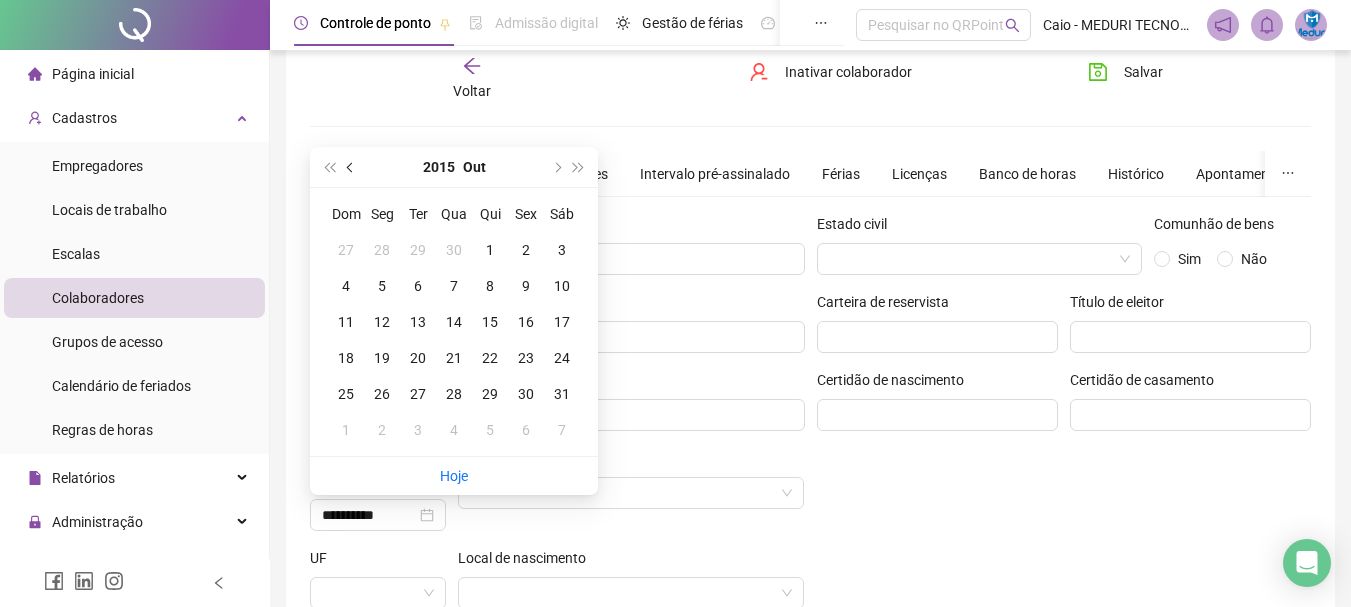 click at bounding box center [352, 167] 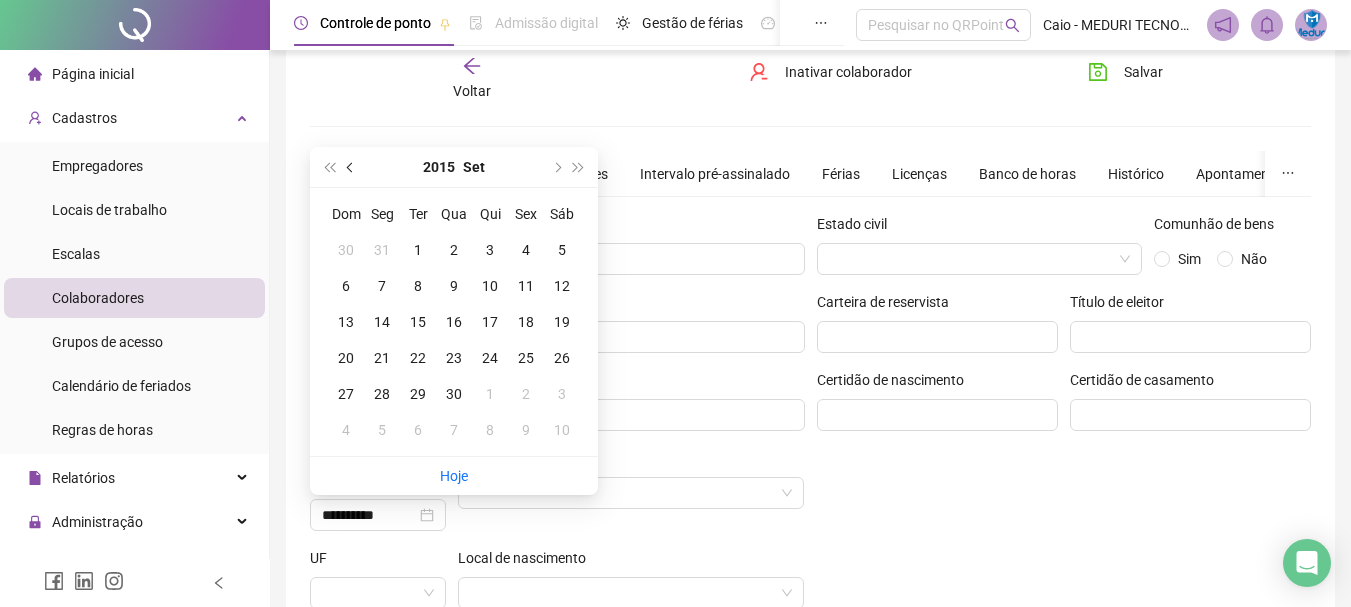 click at bounding box center (352, 167) 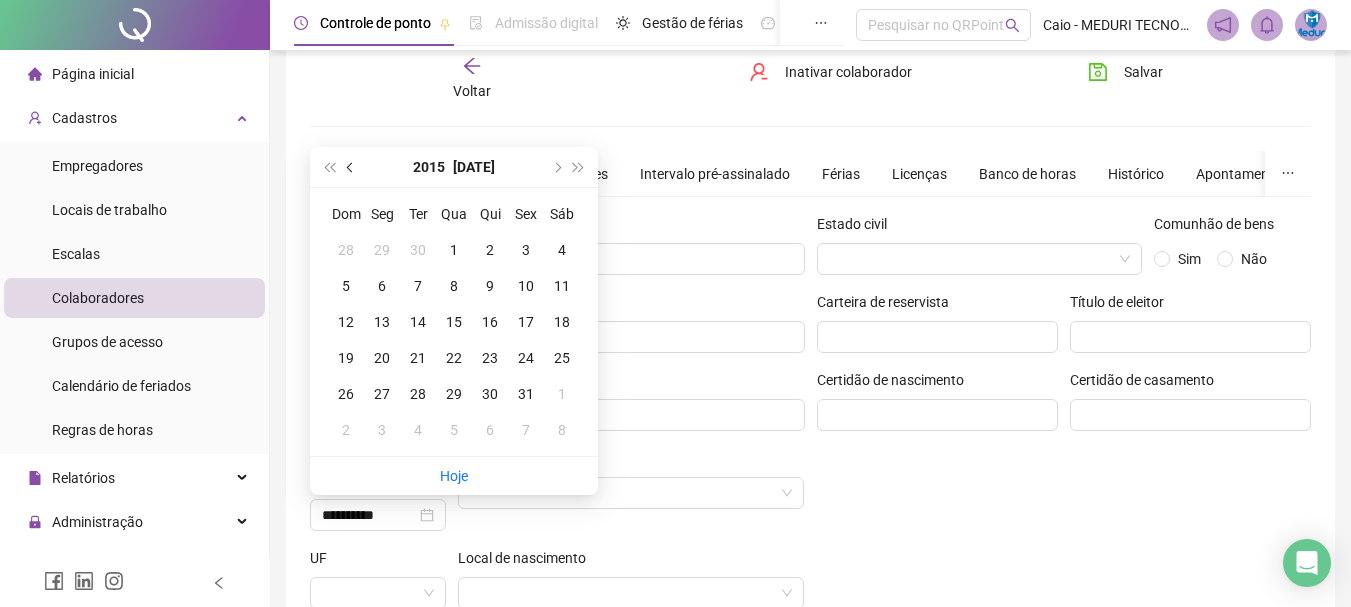 click at bounding box center [352, 167] 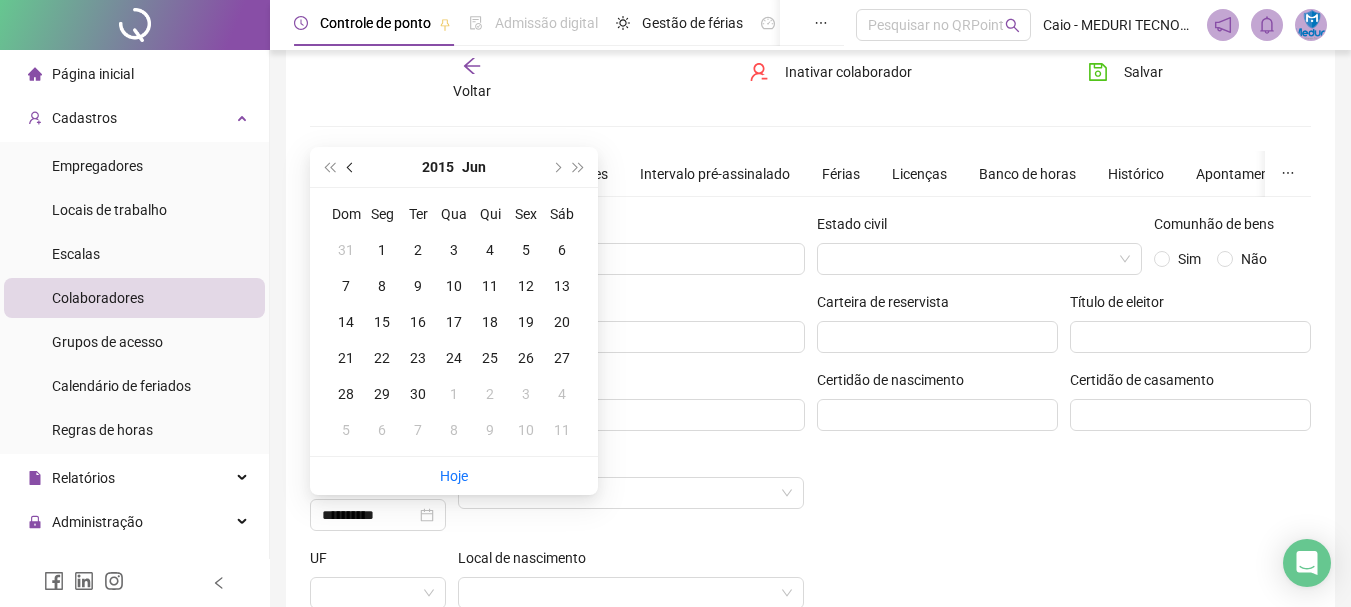 click at bounding box center (352, 167) 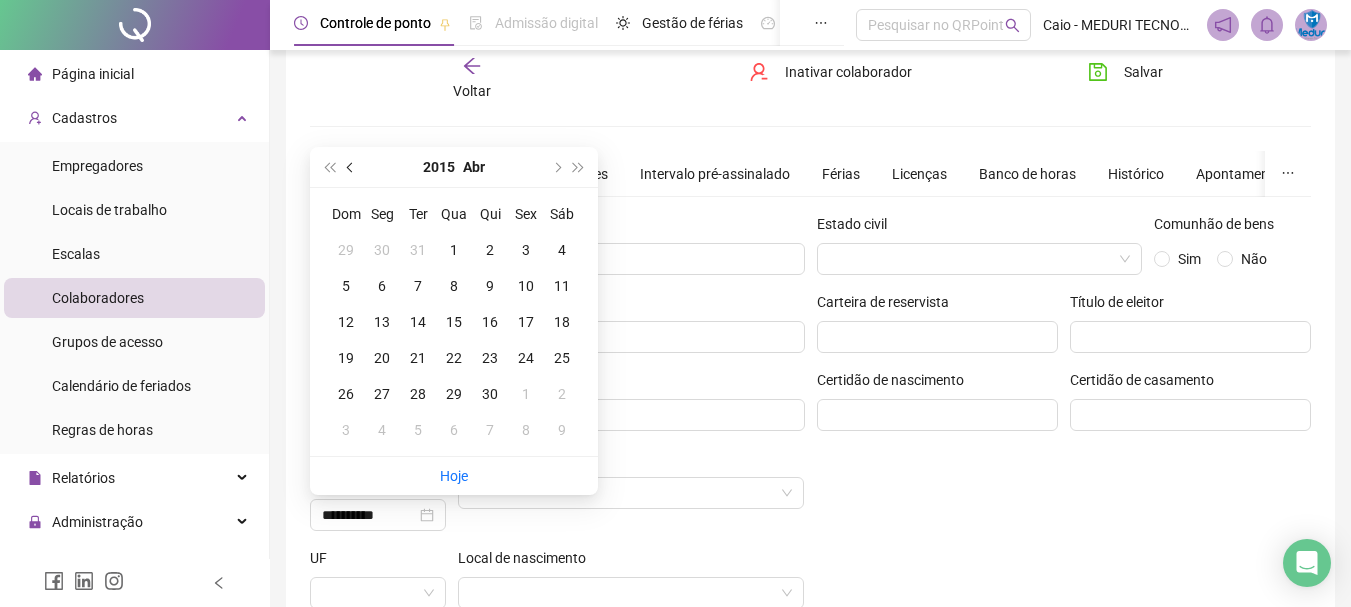 click at bounding box center (352, 167) 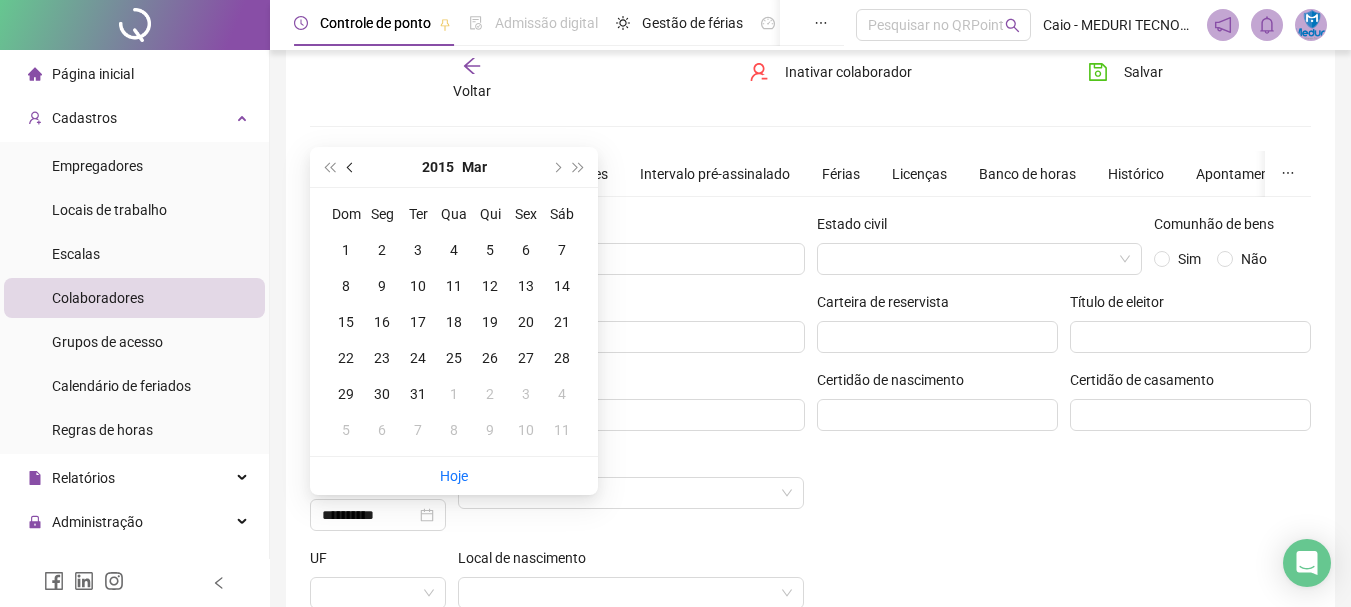 click at bounding box center [352, 167] 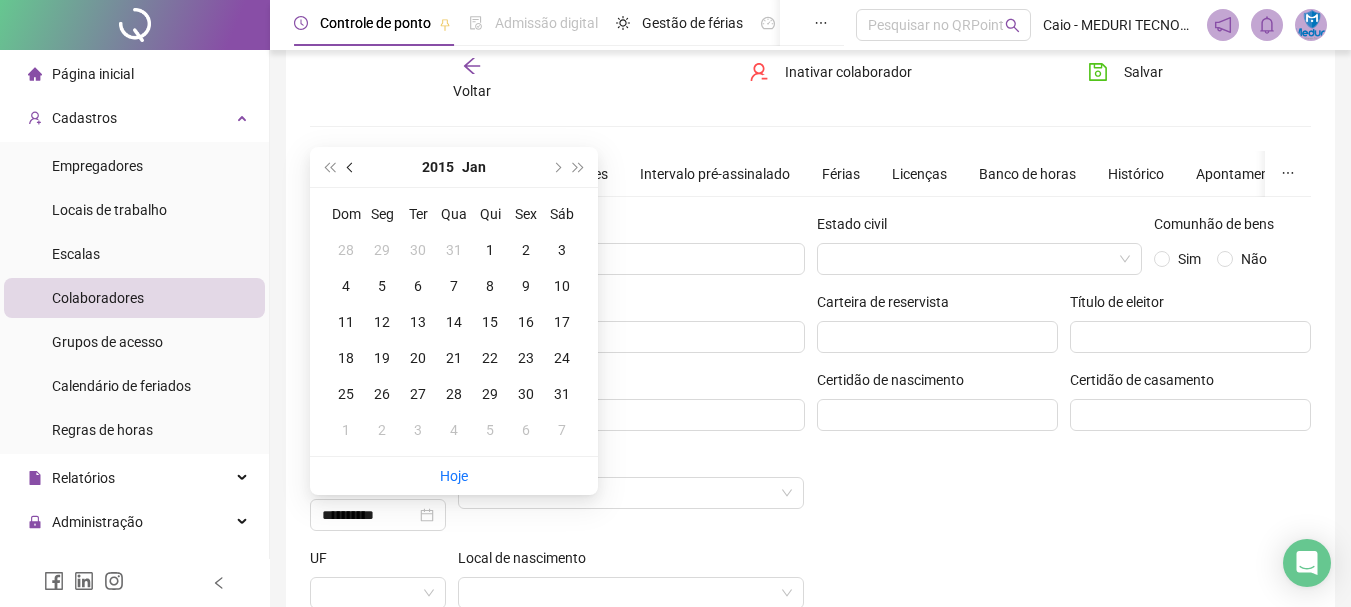 click at bounding box center (352, 167) 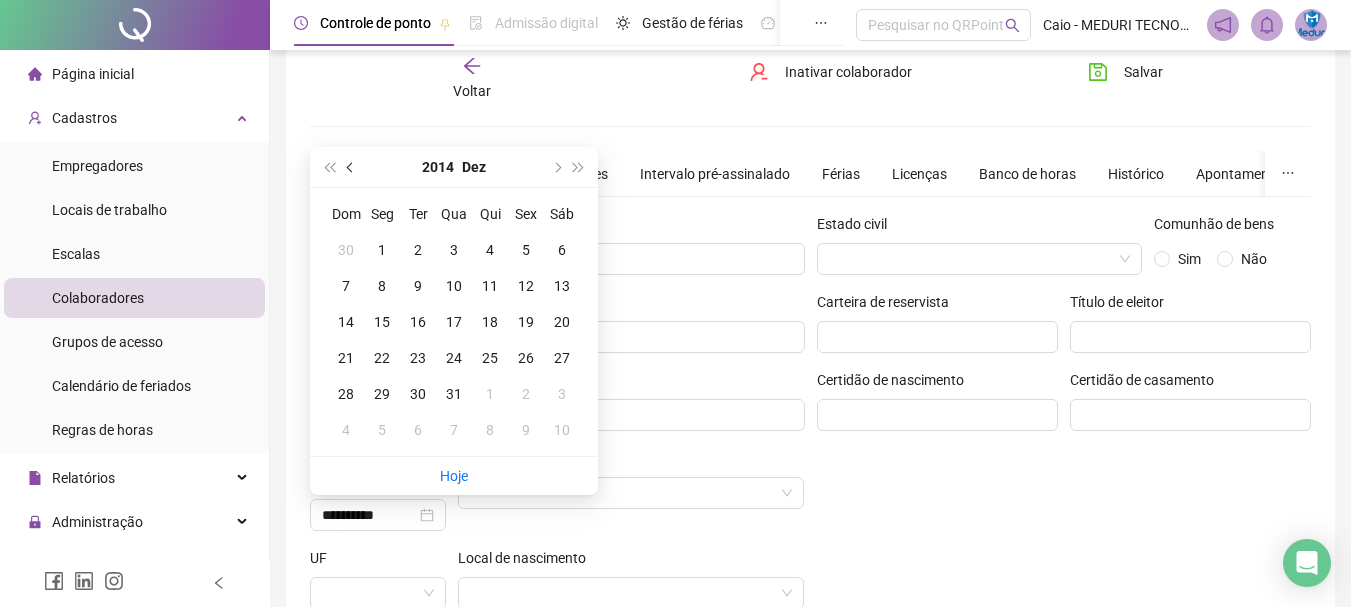 click at bounding box center [352, 167] 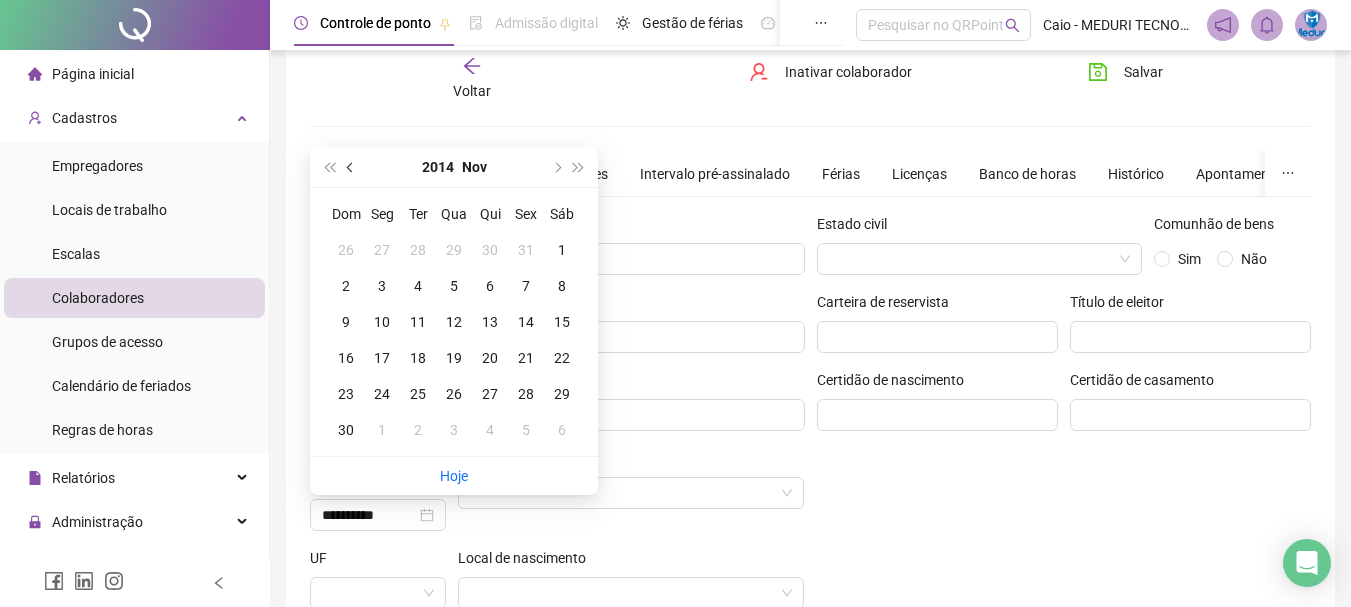 click at bounding box center [352, 167] 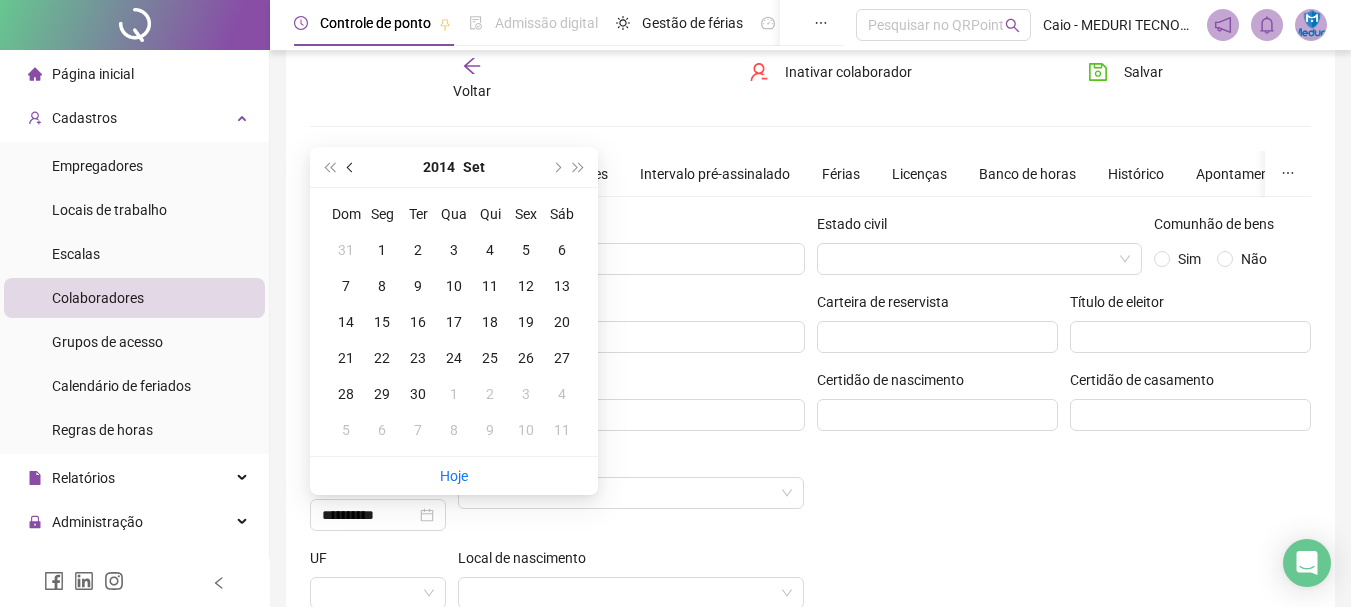 click at bounding box center [352, 167] 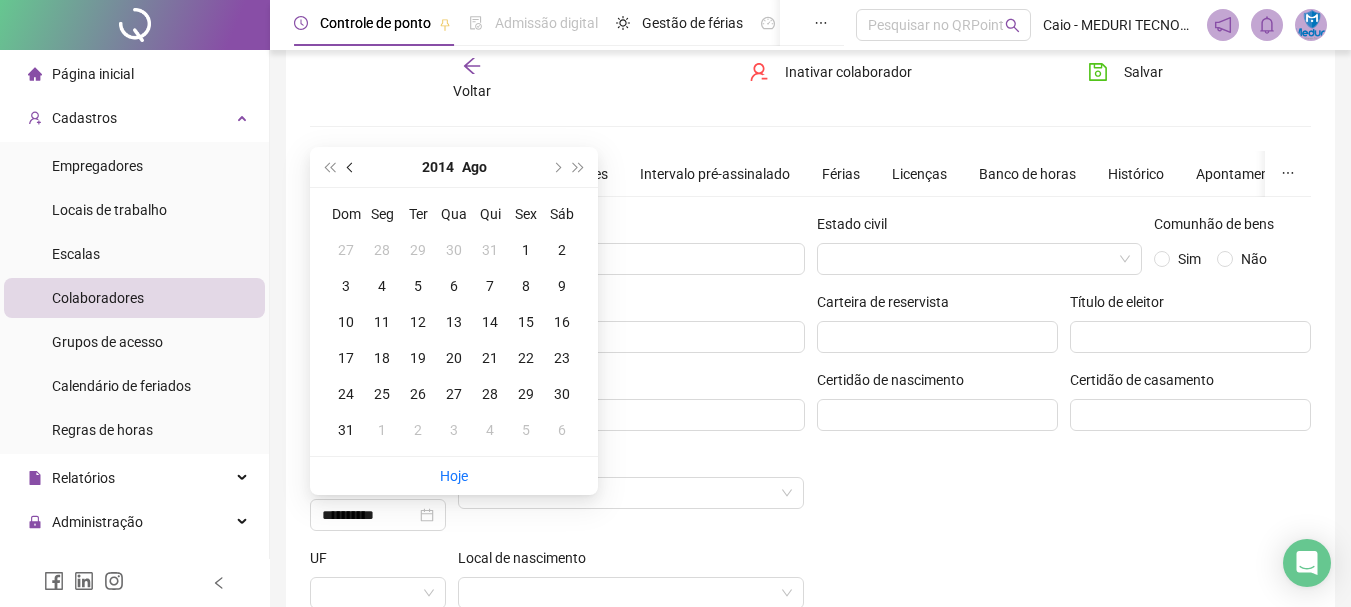 click at bounding box center (352, 167) 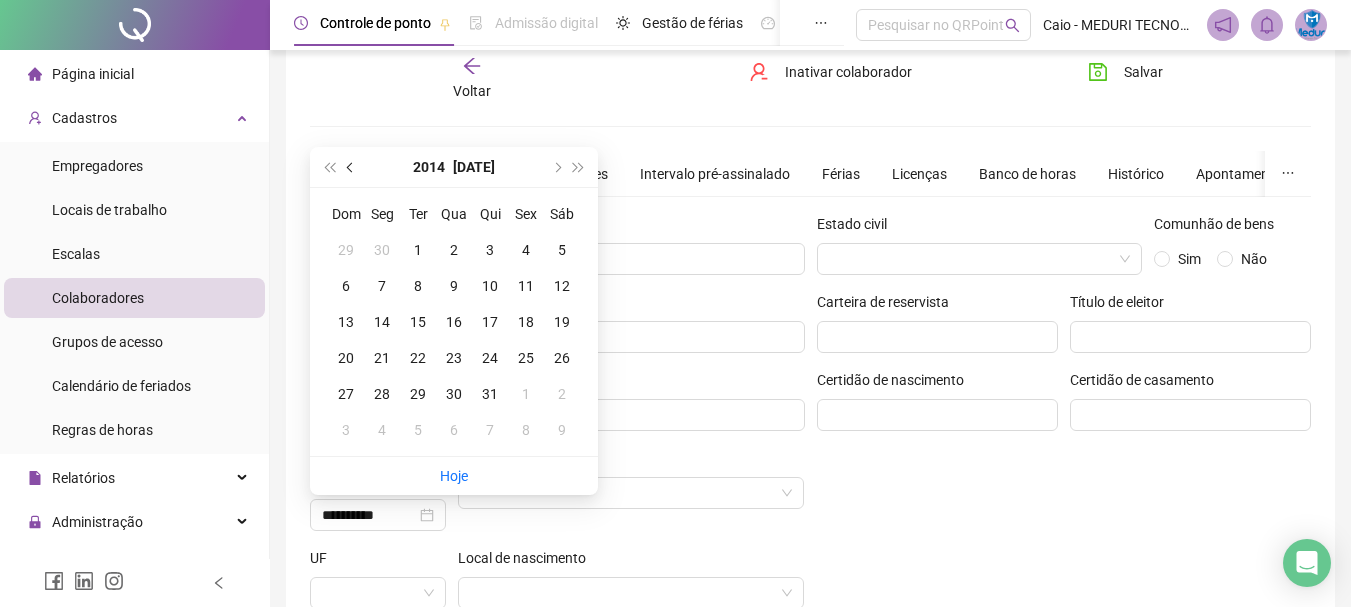 click at bounding box center [352, 167] 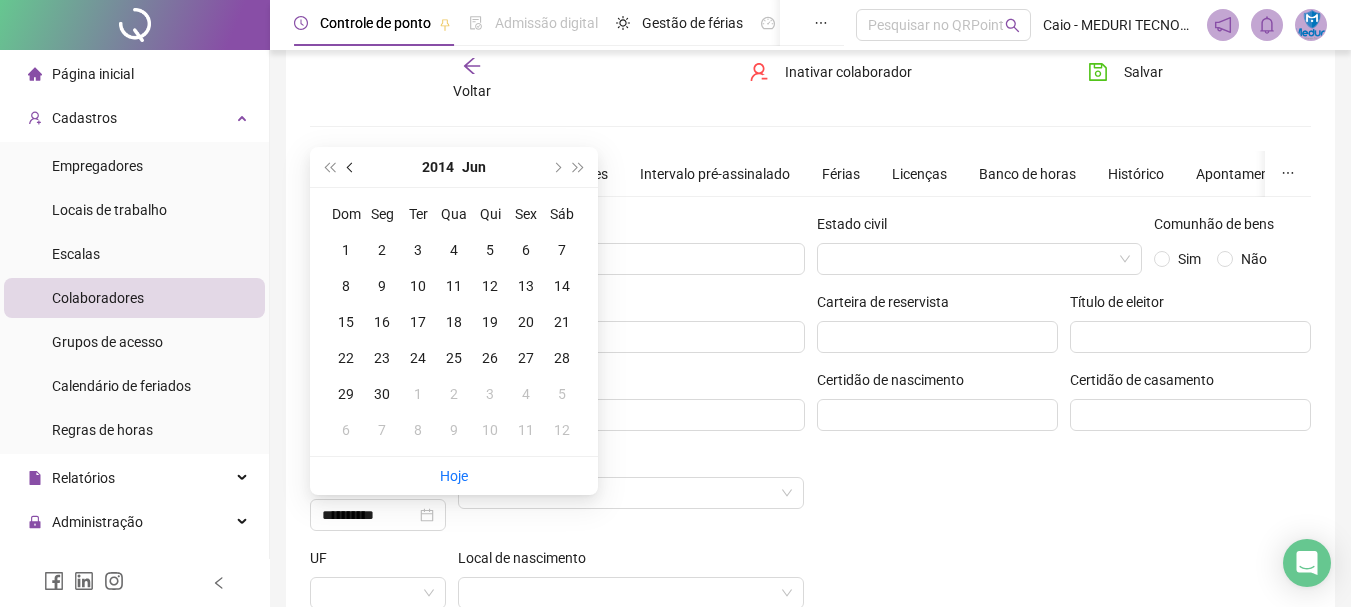 click at bounding box center (352, 167) 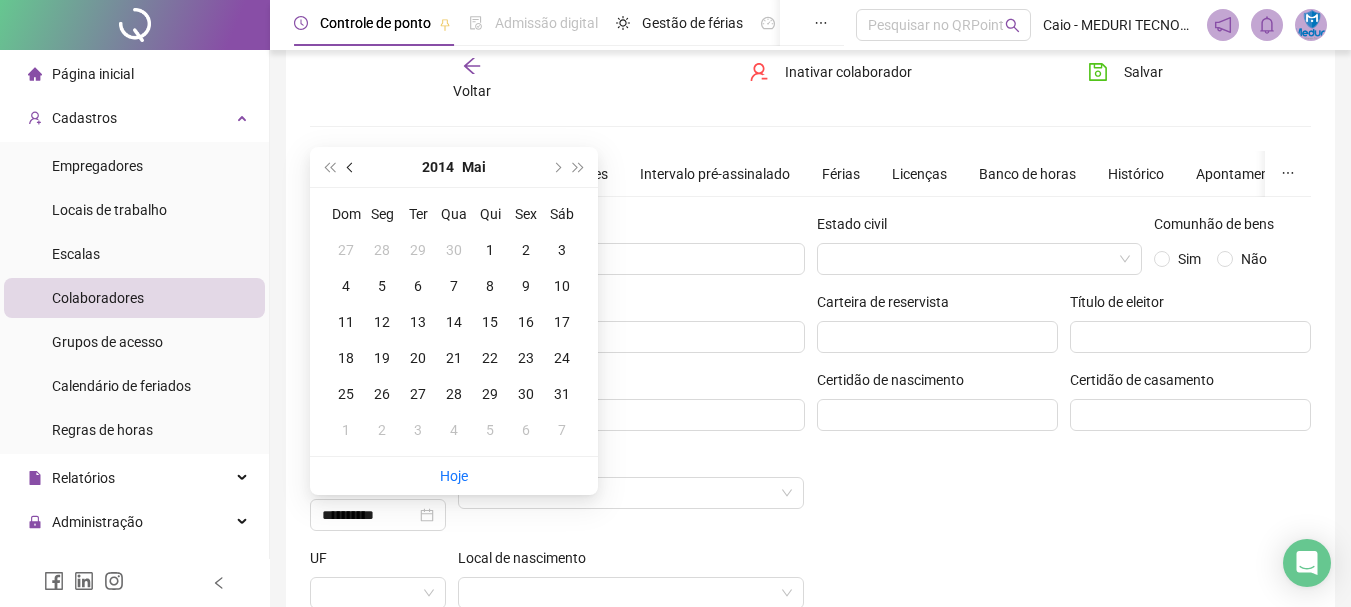 click at bounding box center (352, 167) 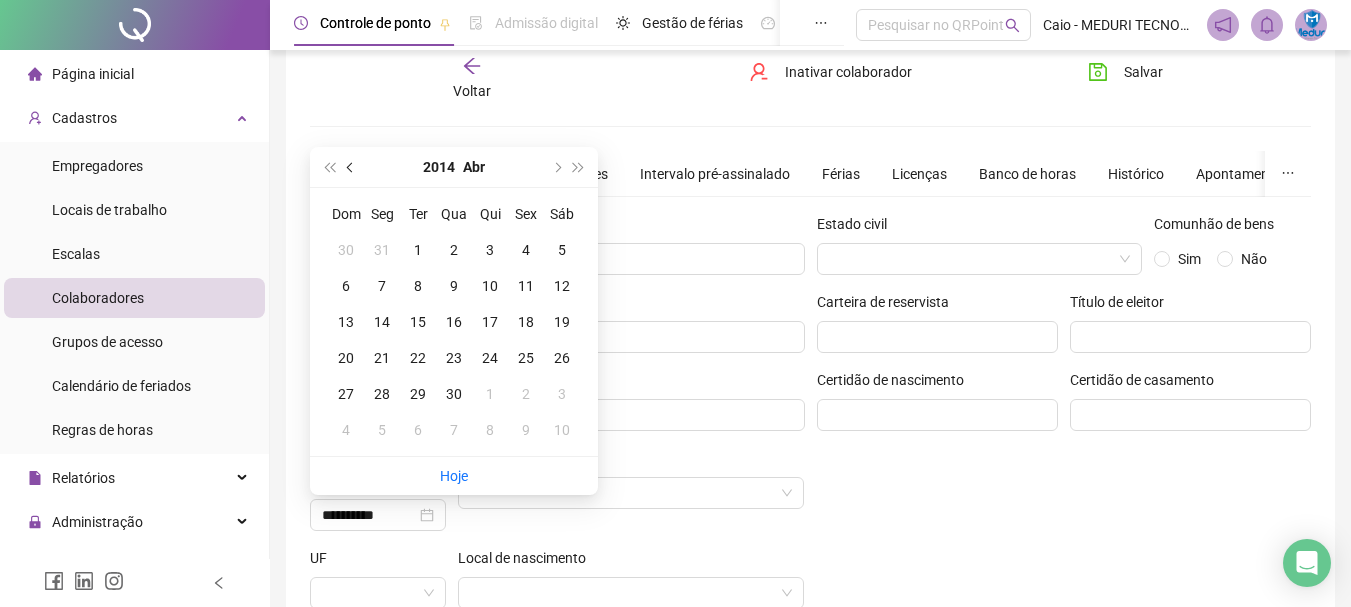 click at bounding box center (352, 167) 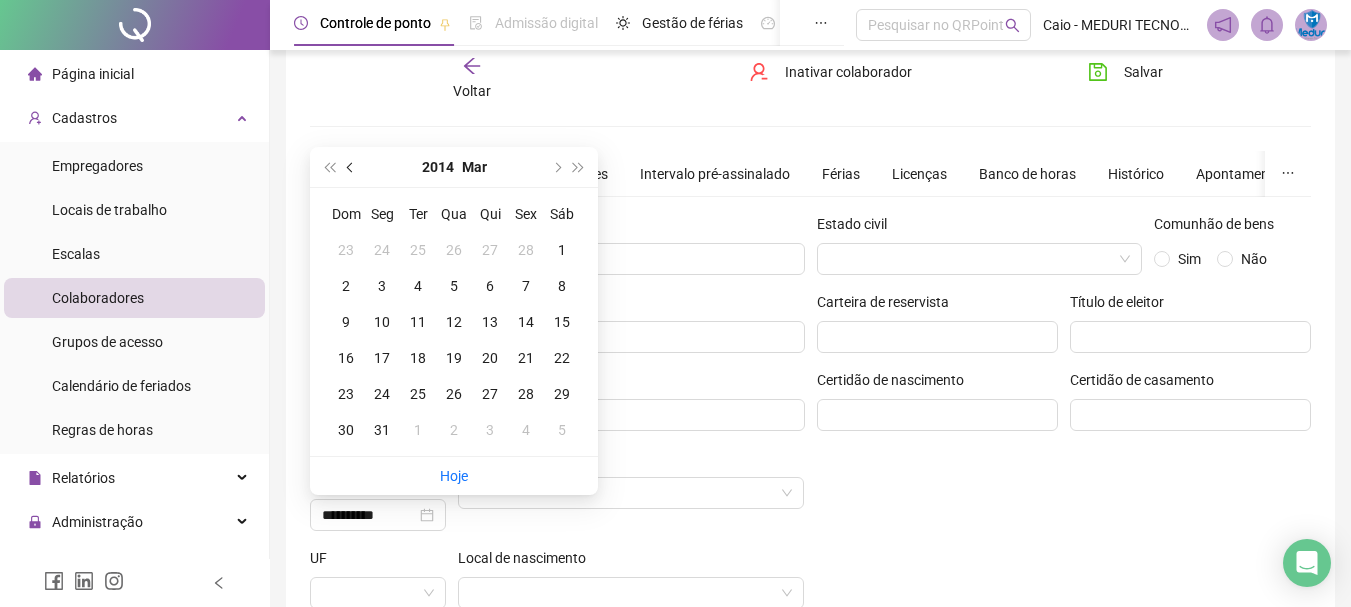 click at bounding box center (352, 167) 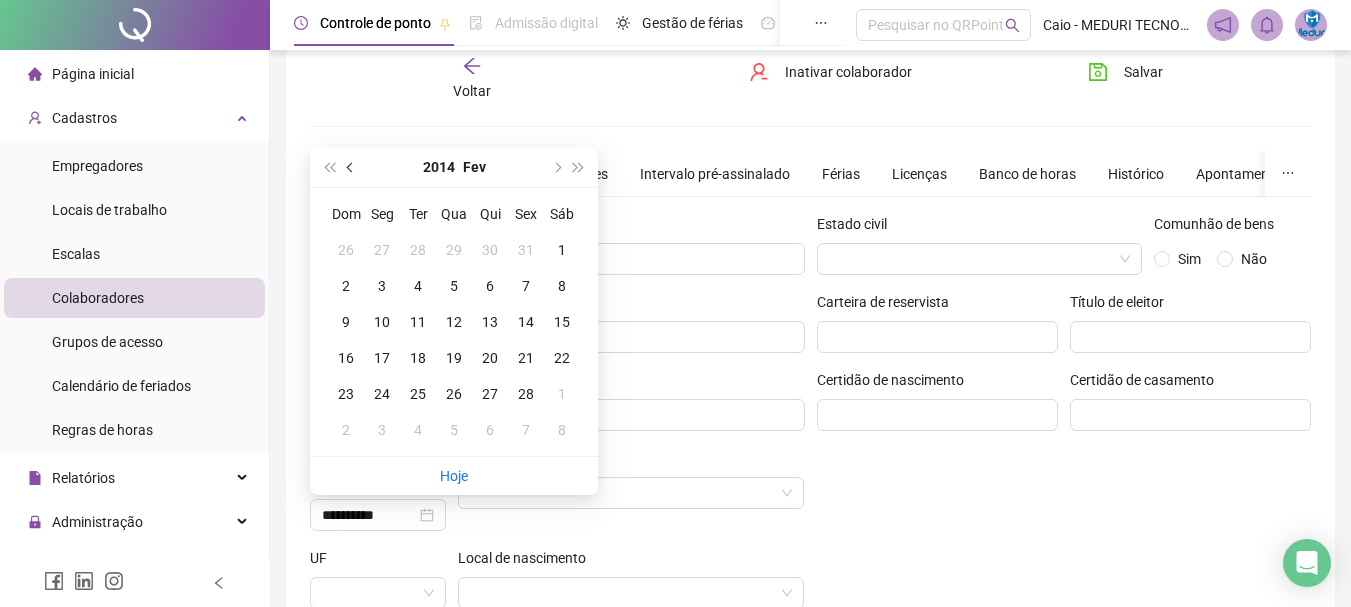 click at bounding box center [352, 167] 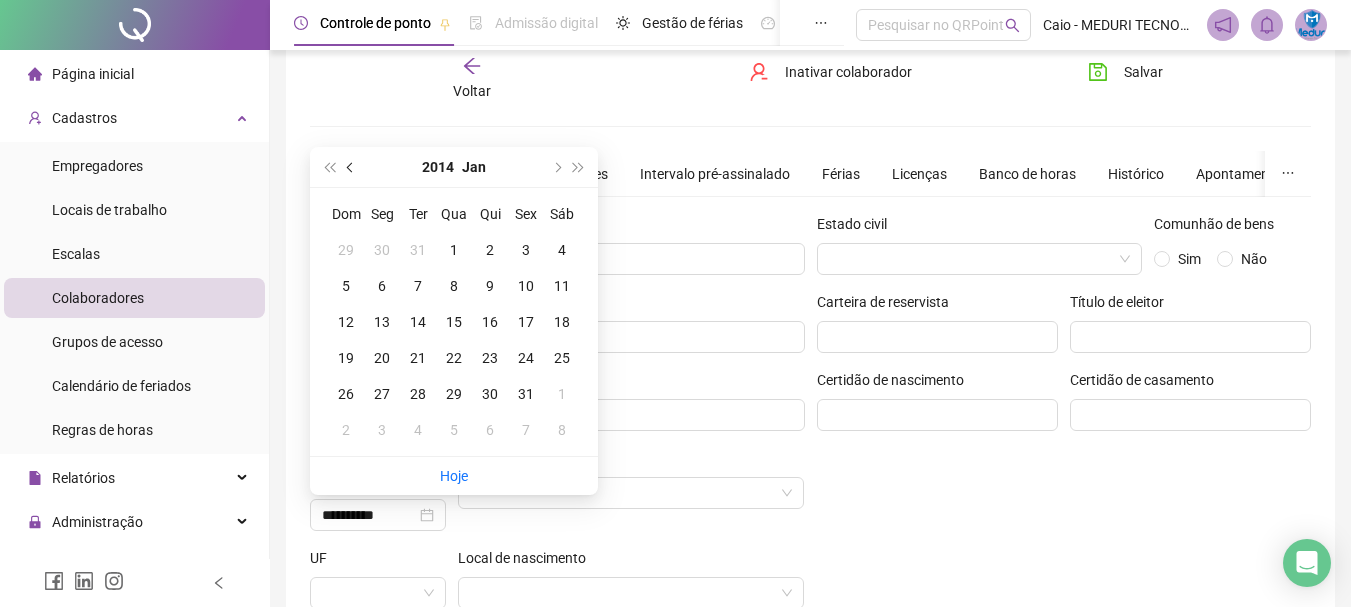 click at bounding box center [352, 167] 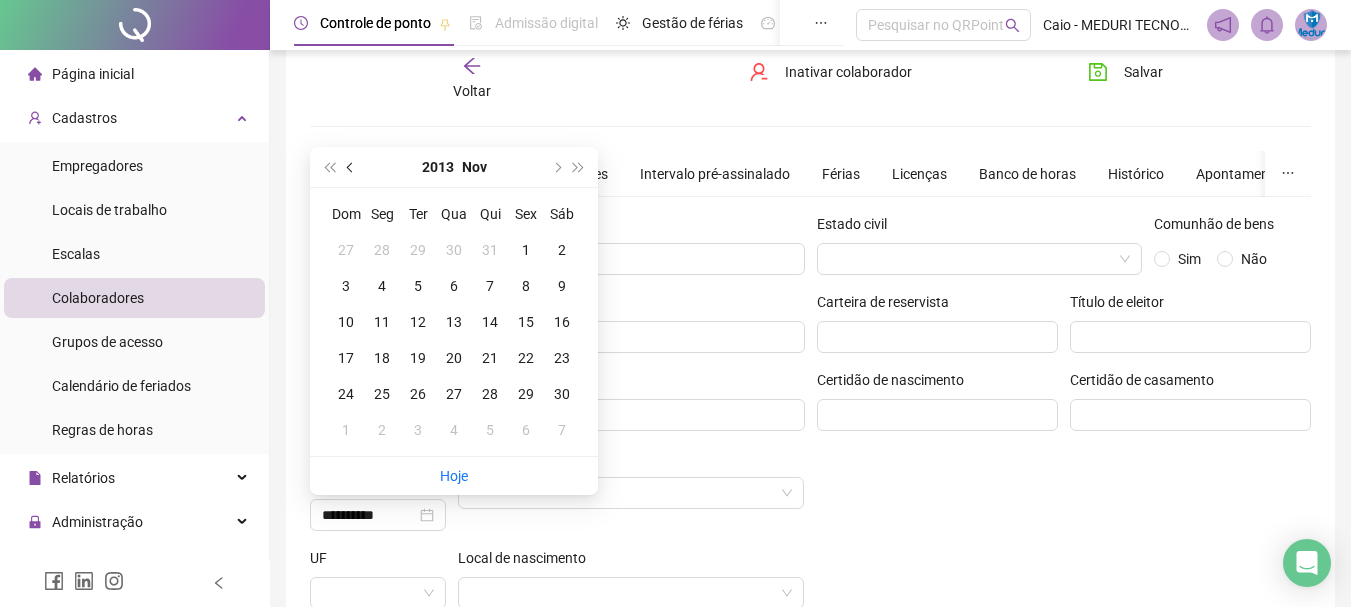 click at bounding box center (352, 167) 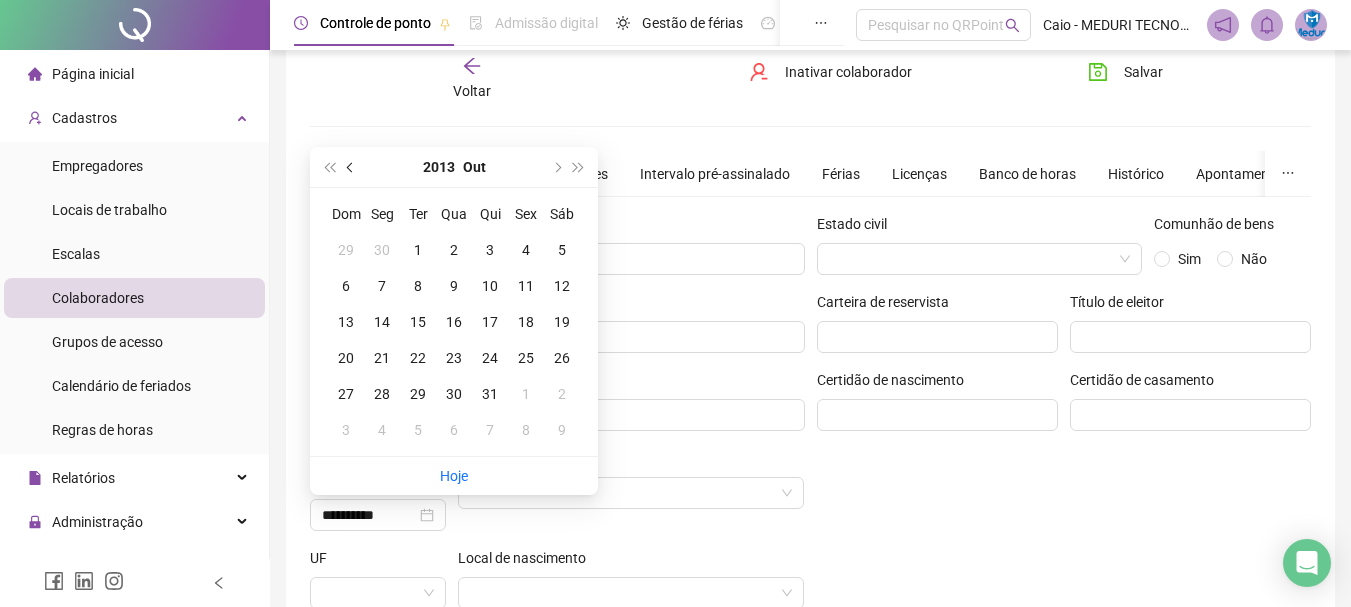 click at bounding box center (352, 167) 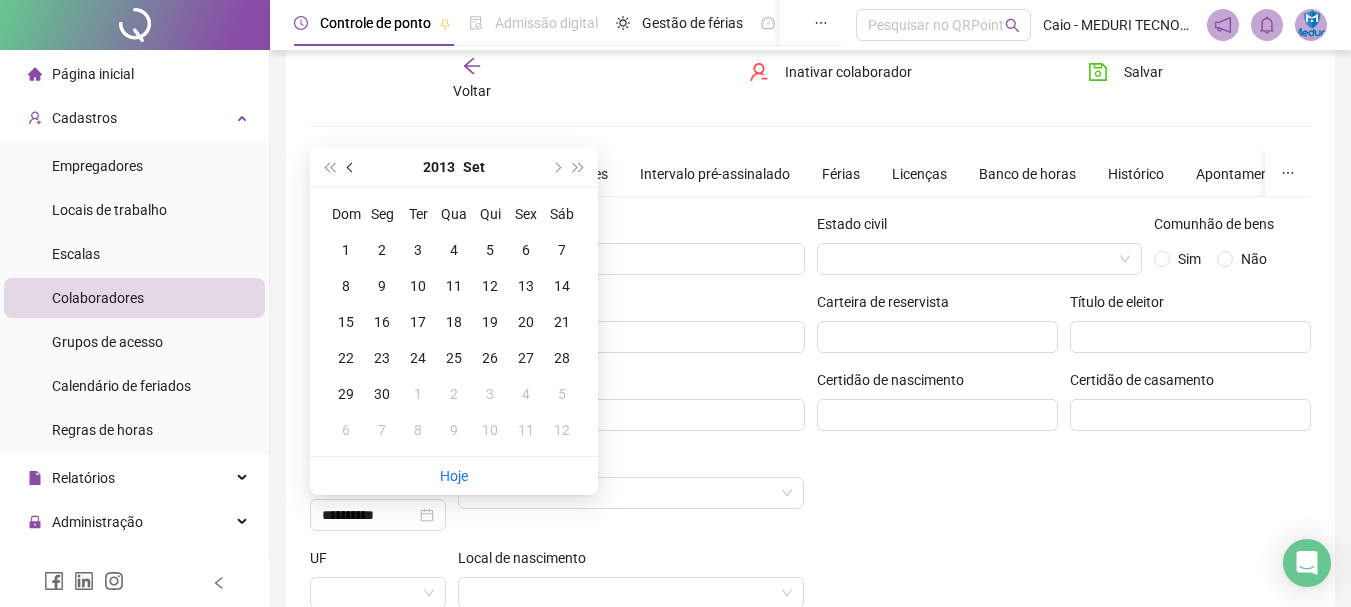 click at bounding box center [352, 167] 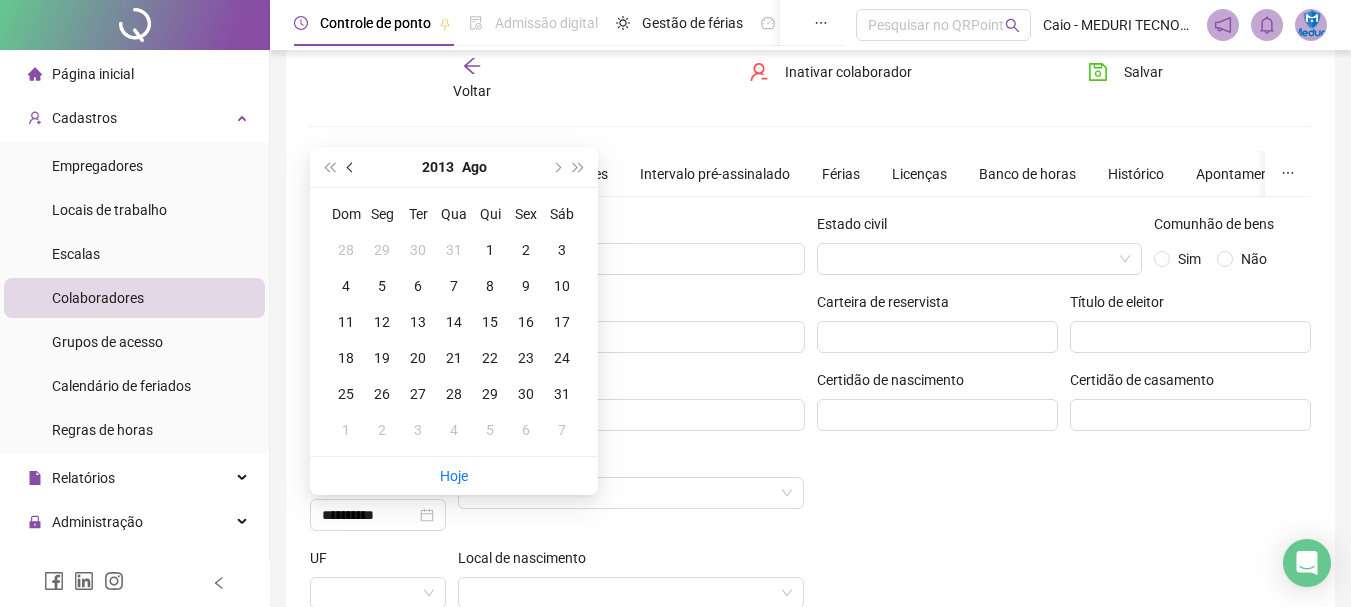 click at bounding box center [352, 167] 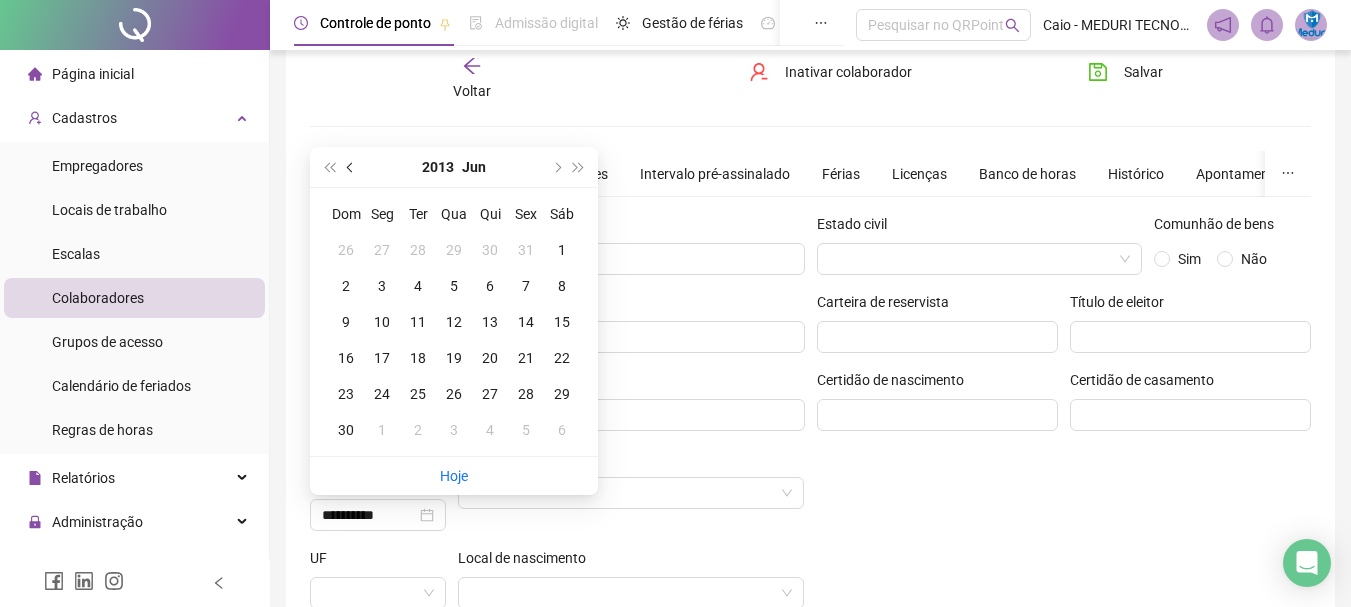 click at bounding box center [352, 167] 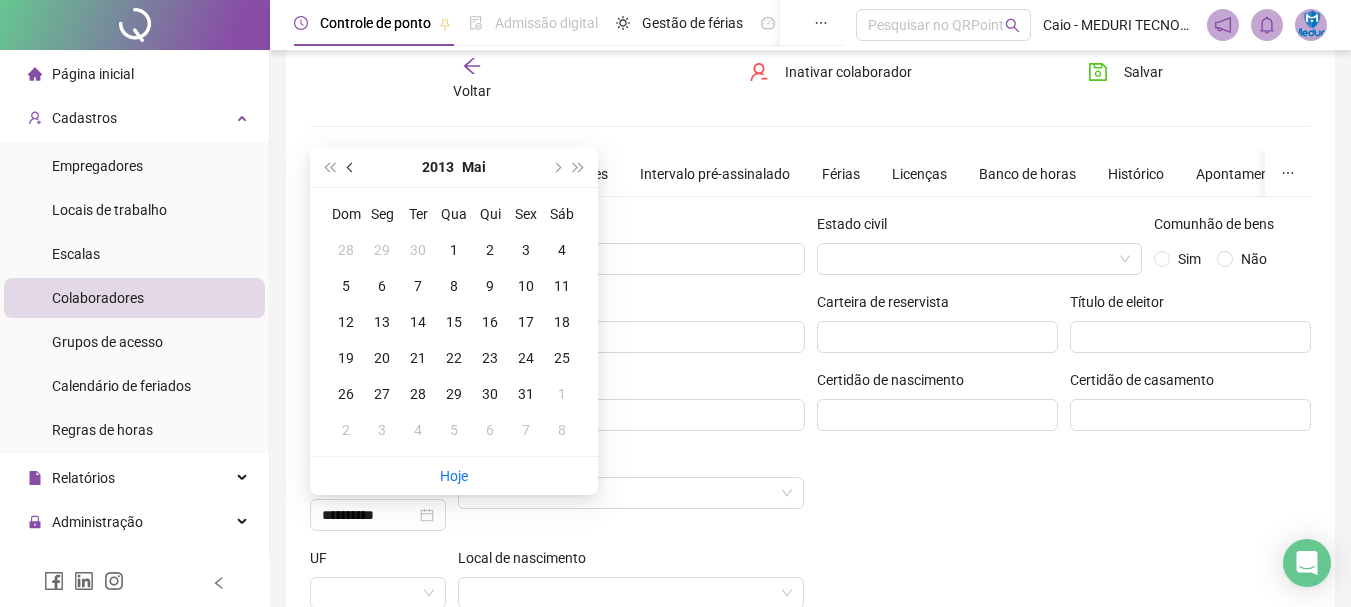 click at bounding box center (352, 167) 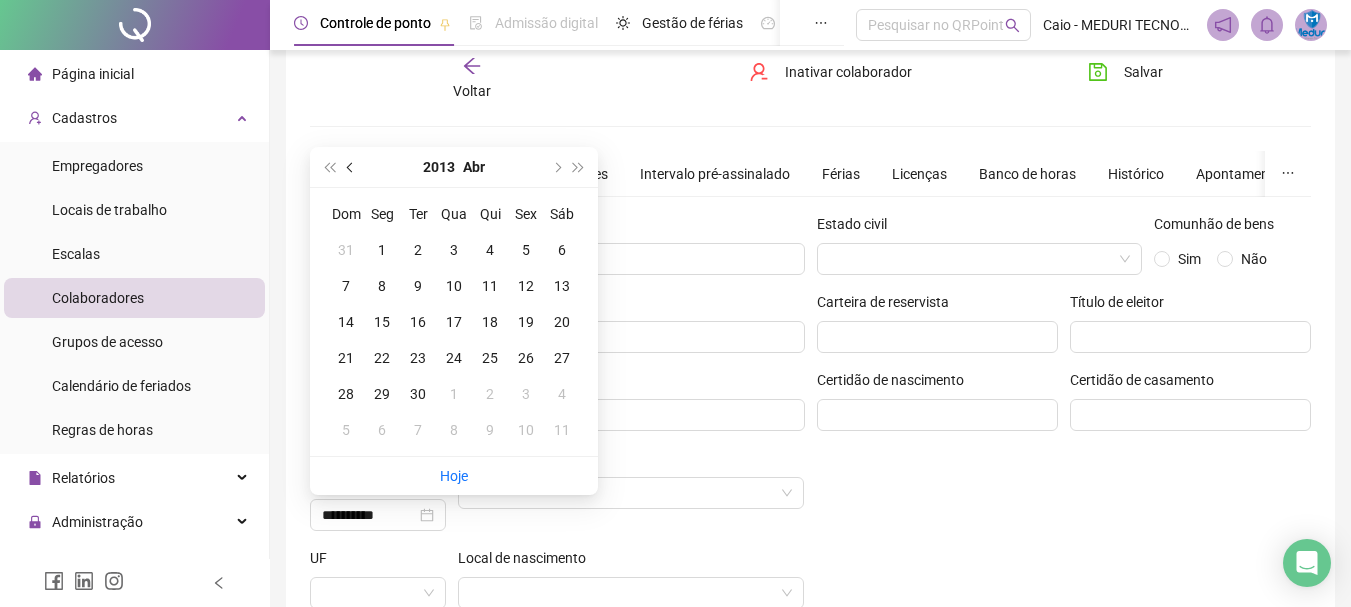 click at bounding box center (352, 167) 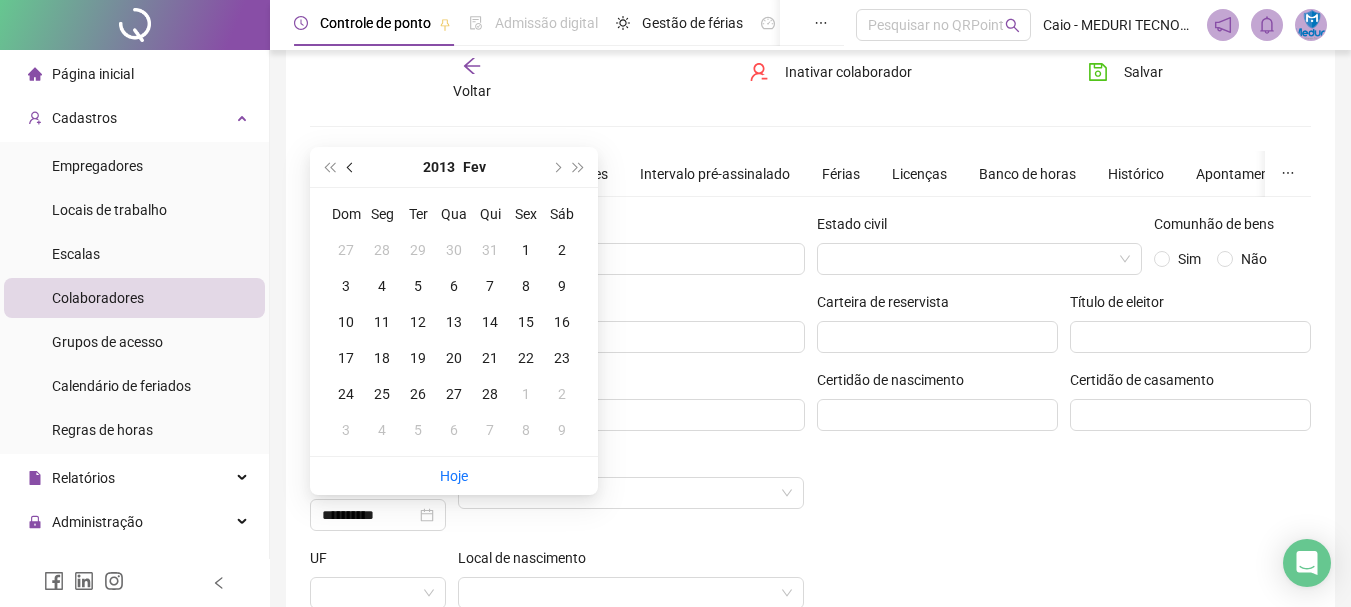click at bounding box center (352, 167) 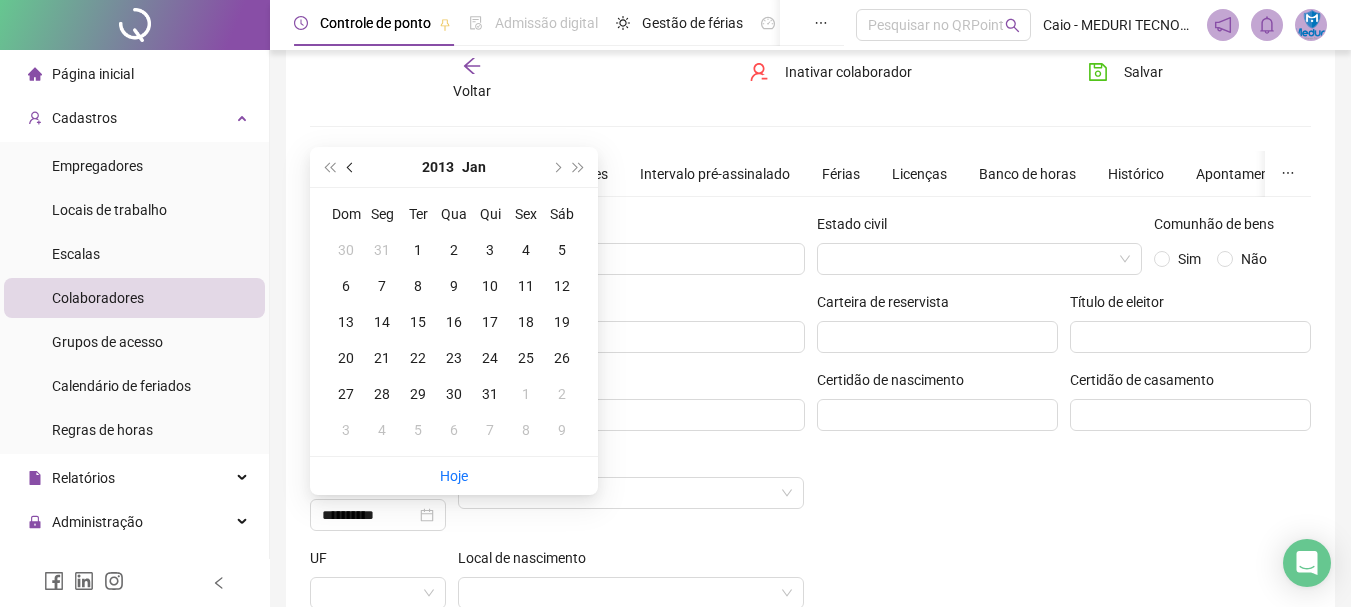click at bounding box center [352, 167] 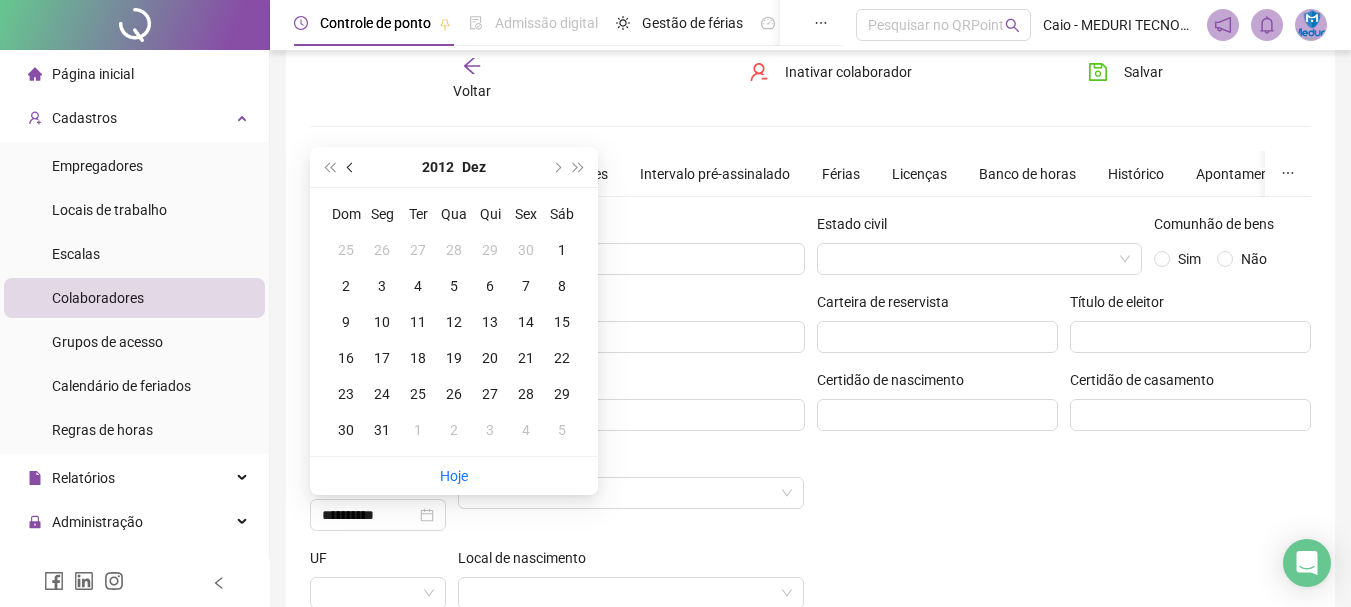 click at bounding box center [352, 167] 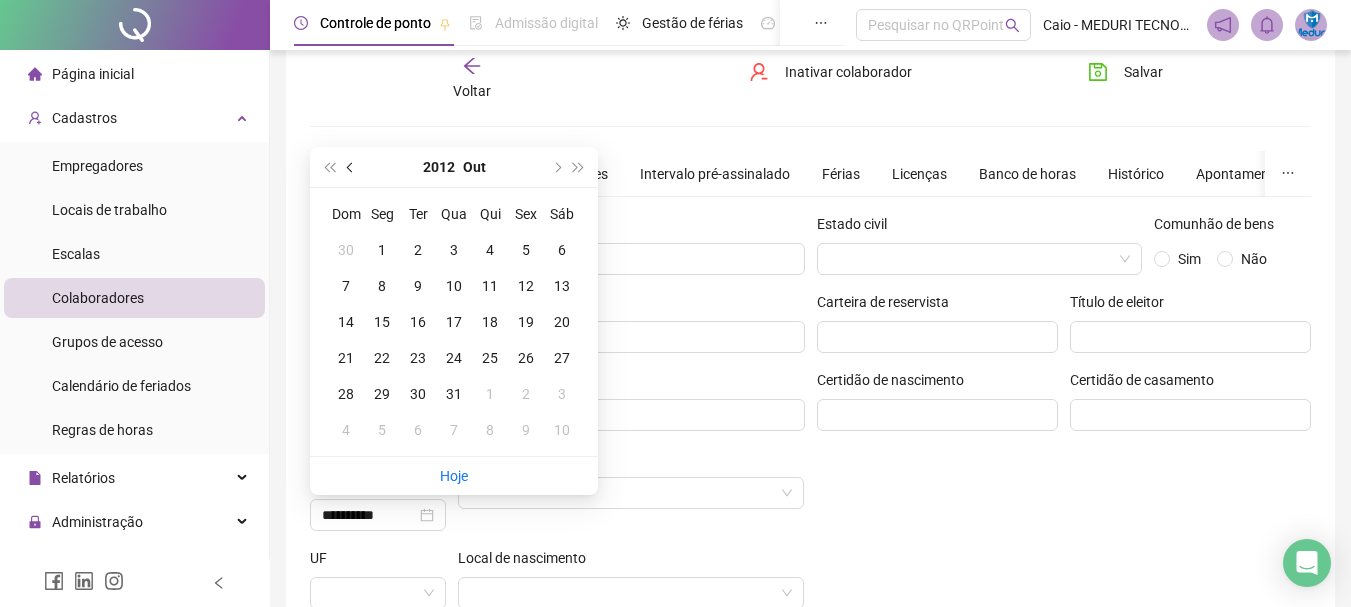 click at bounding box center [352, 167] 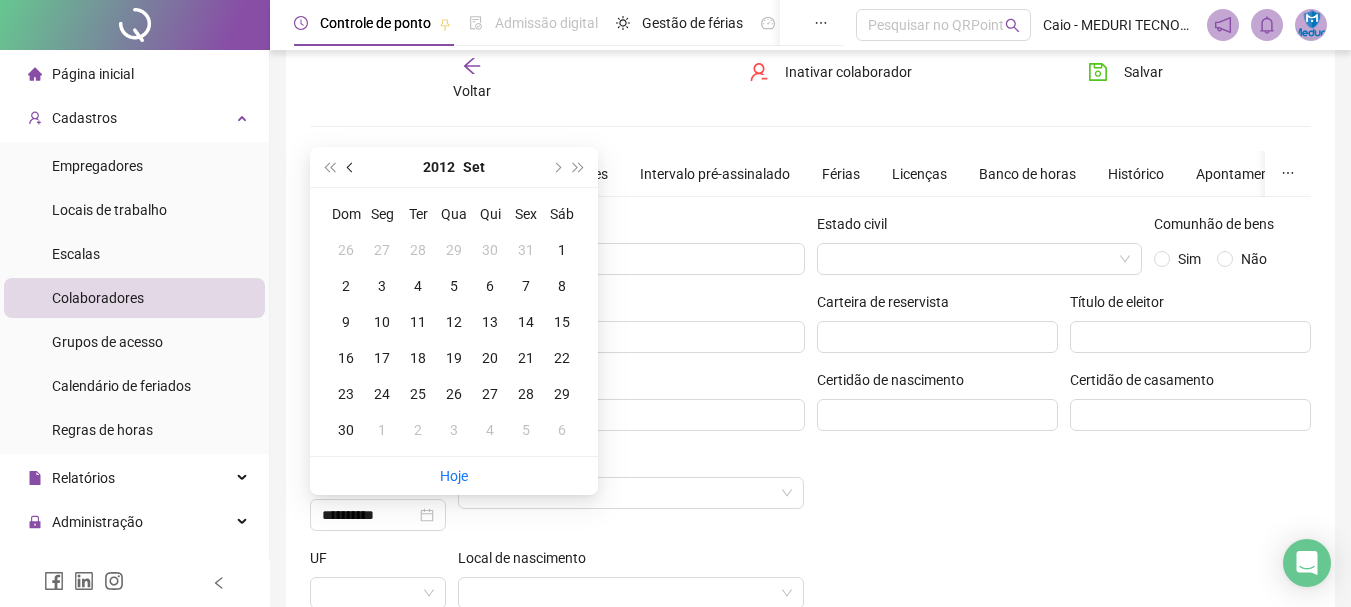 click at bounding box center [352, 167] 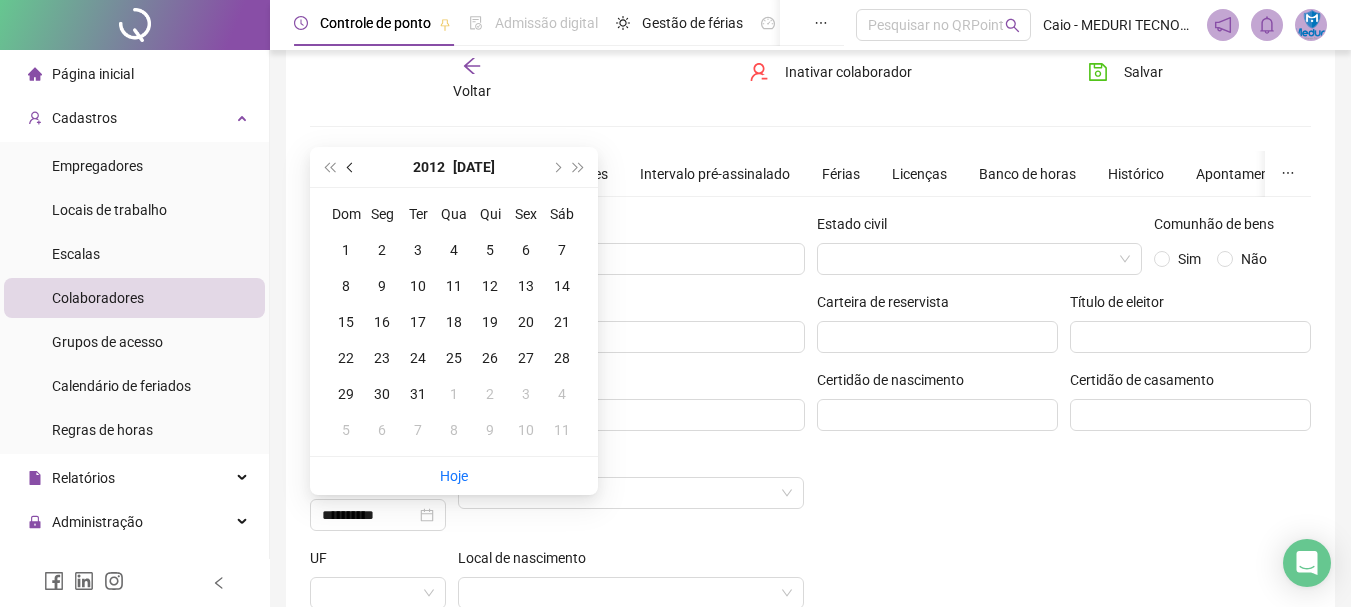 click at bounding box center (352, 167) 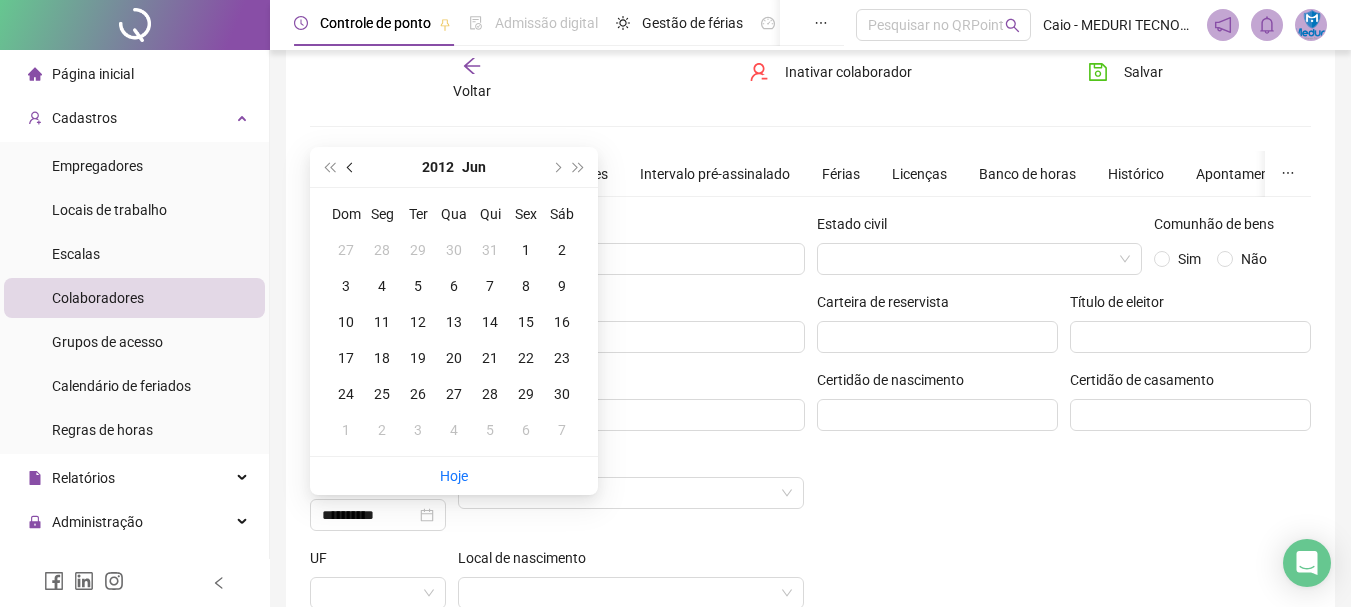 click at bounding box center [352, 167] 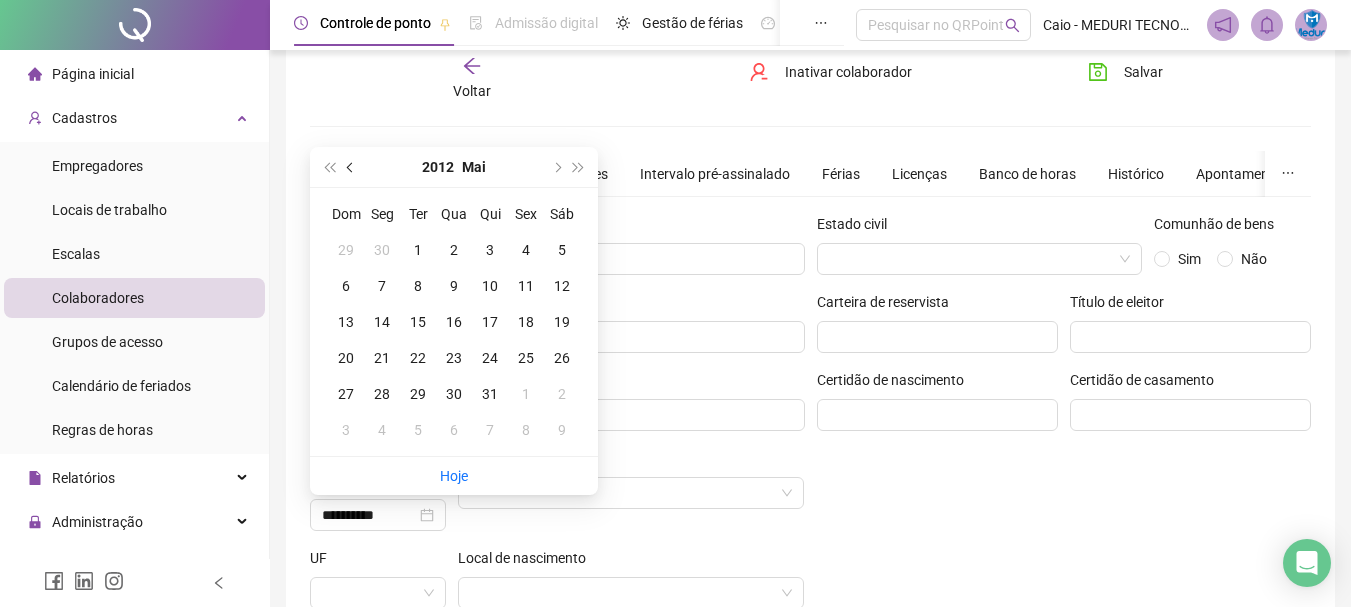 click at bounding box center (352, 167) 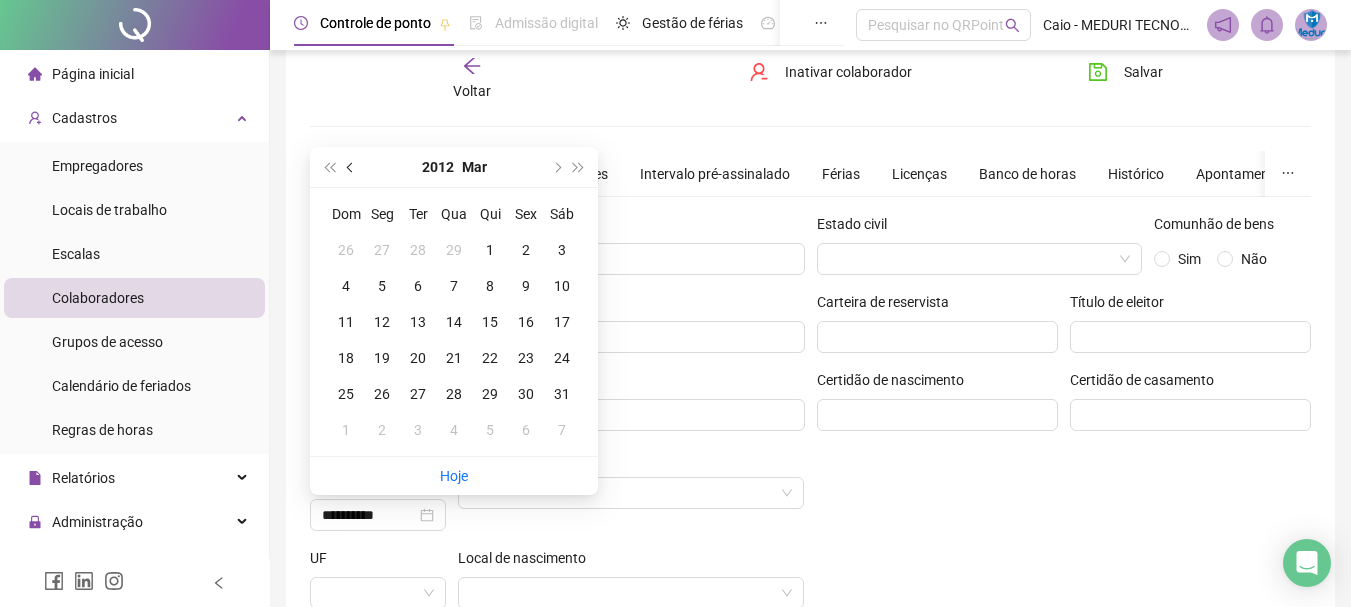 click at bounding box center [352, 167] 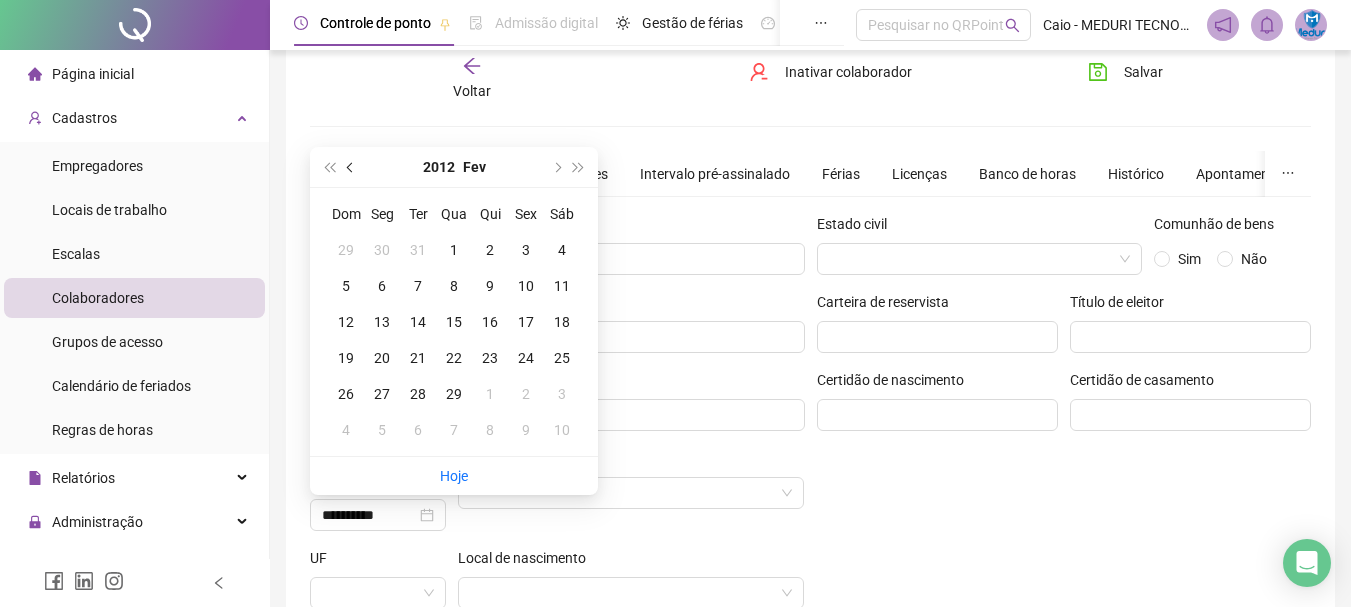 click at bounding box center [352, 167] 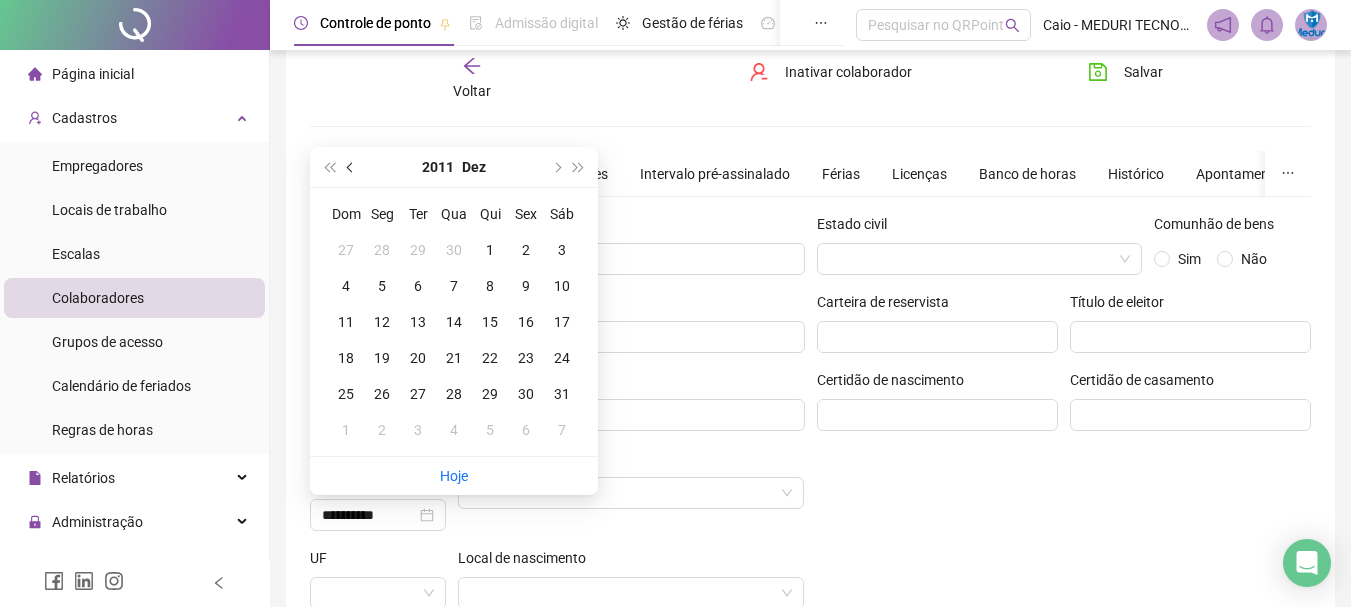 click at bounding box center [352, 167] 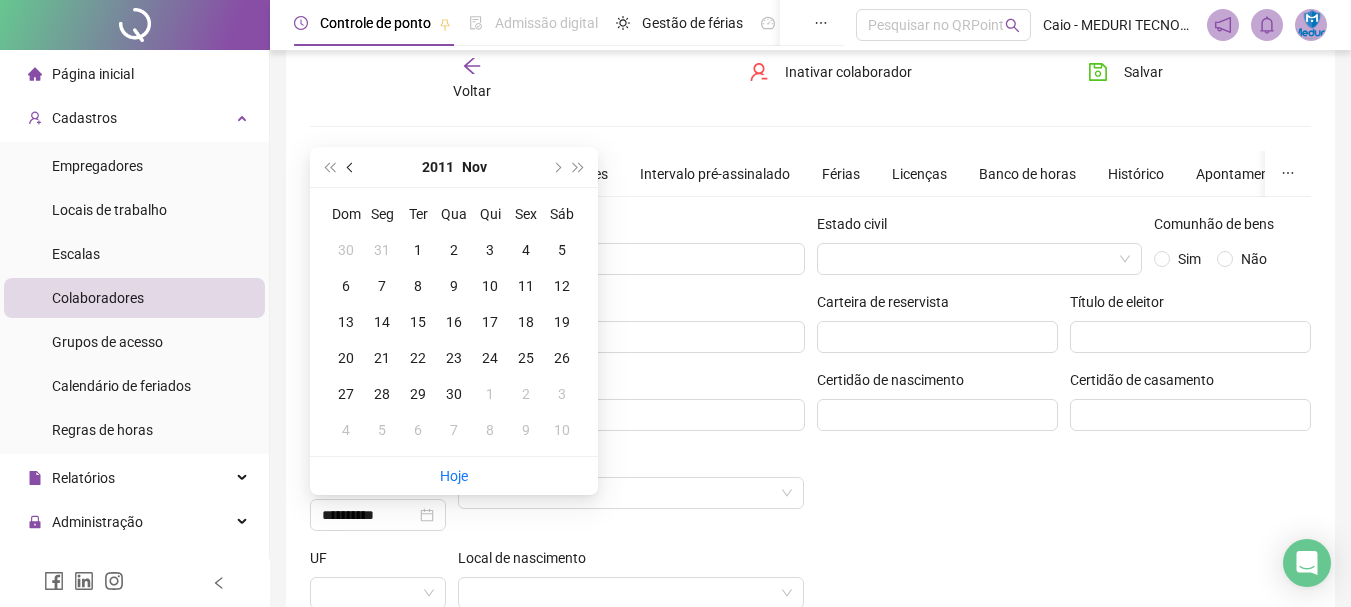 click at bounding box center (352, 167) 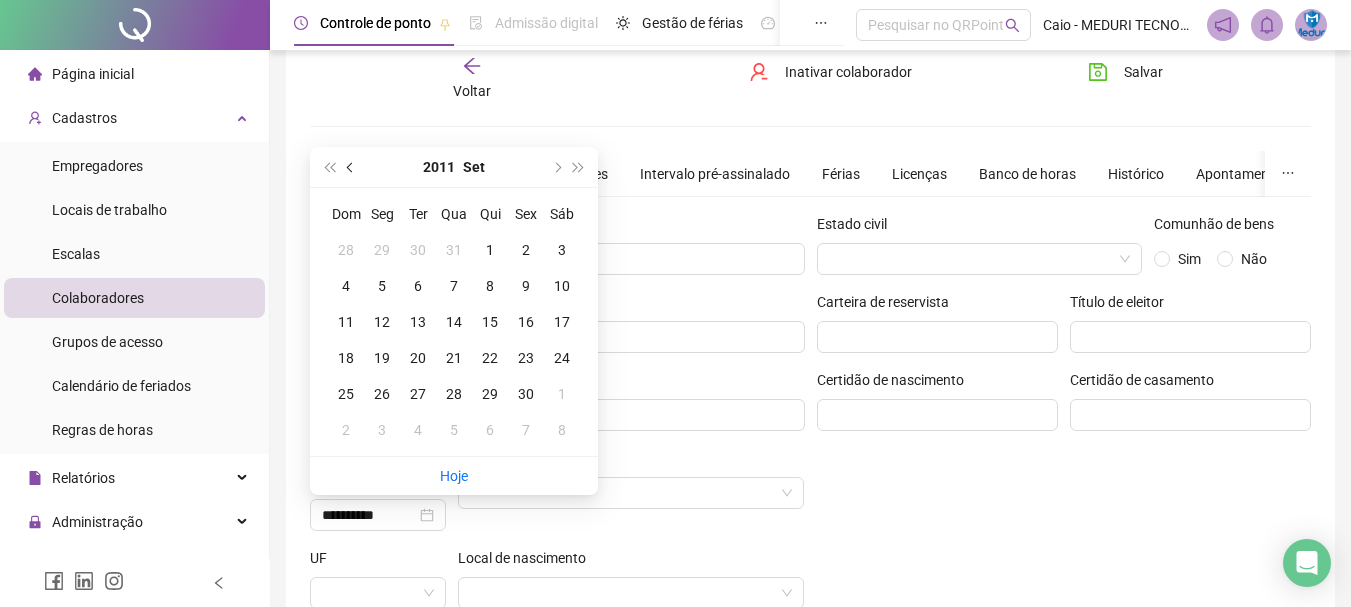 click at bounding box center (352, 167) 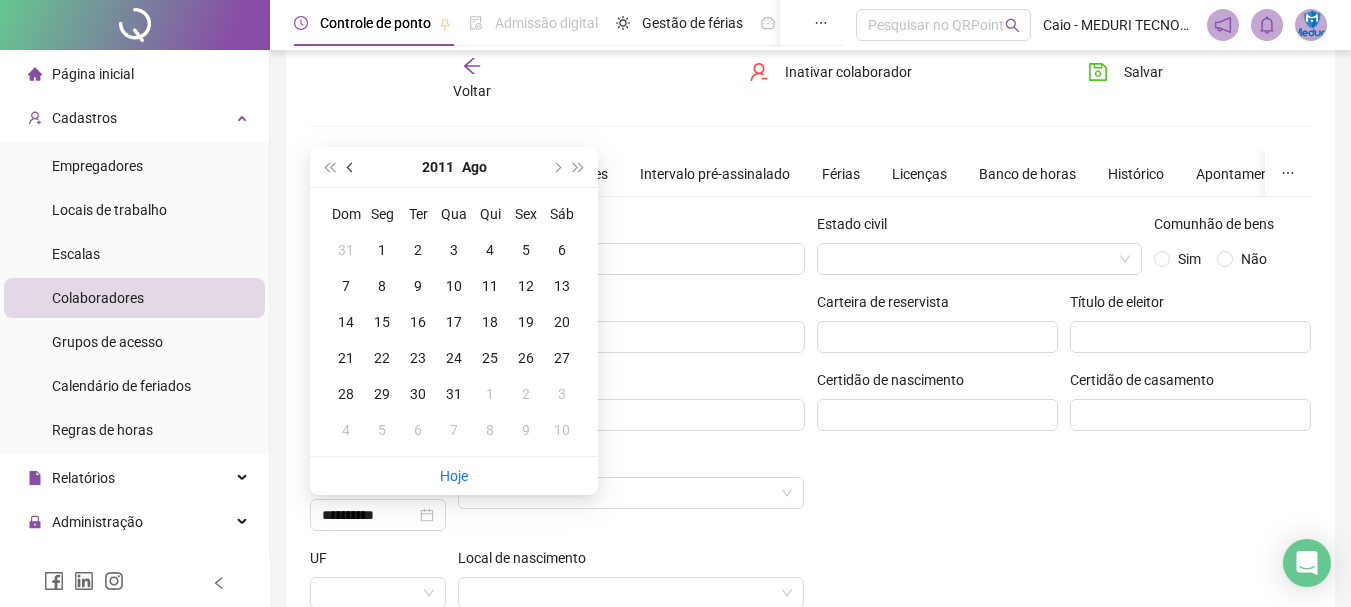 click at bounding box center (352, 167) 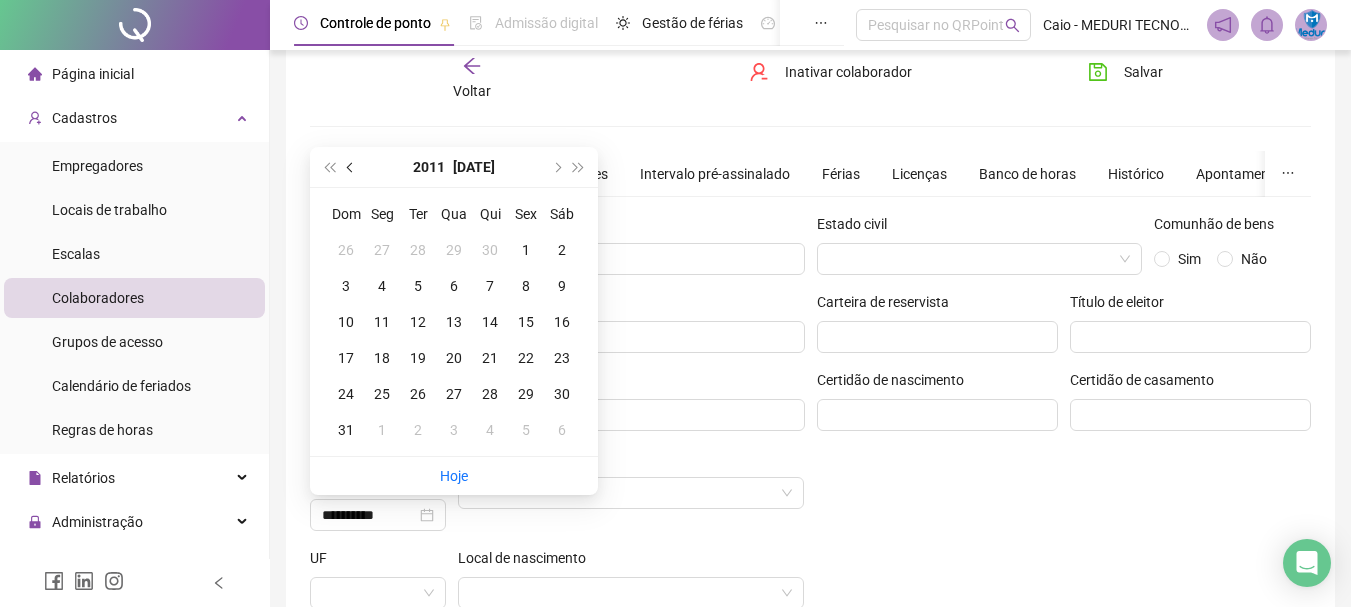 click at bounding box center [352, 167] 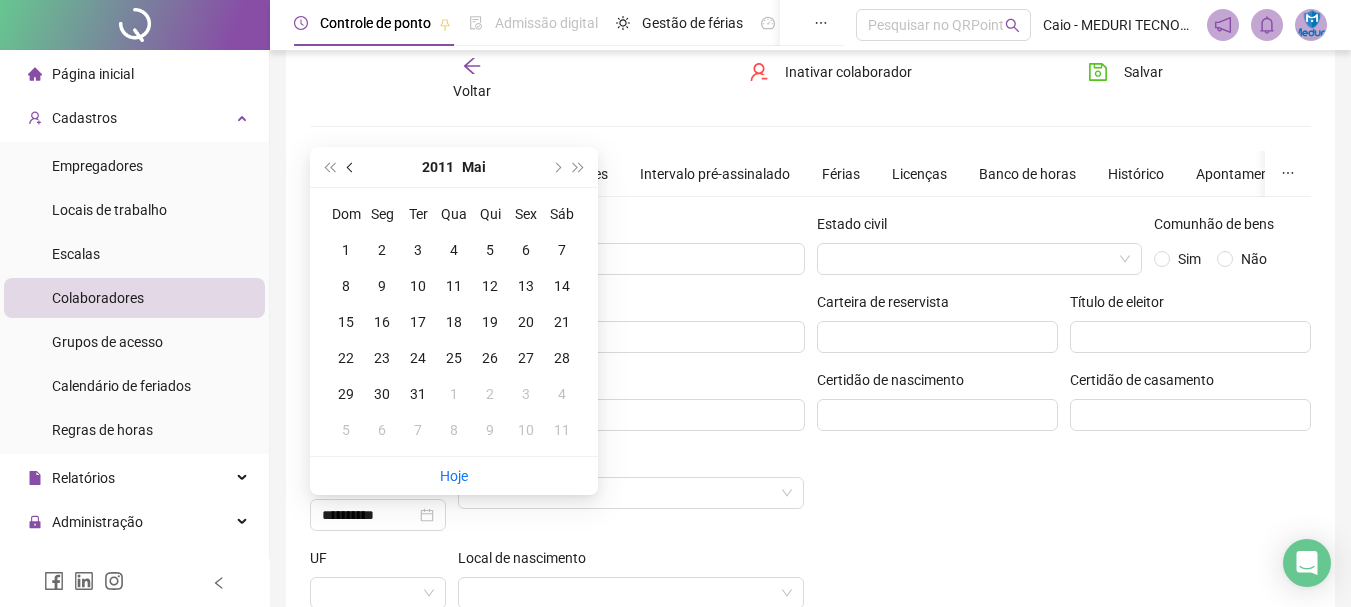 click at bounding box center (352, 167) 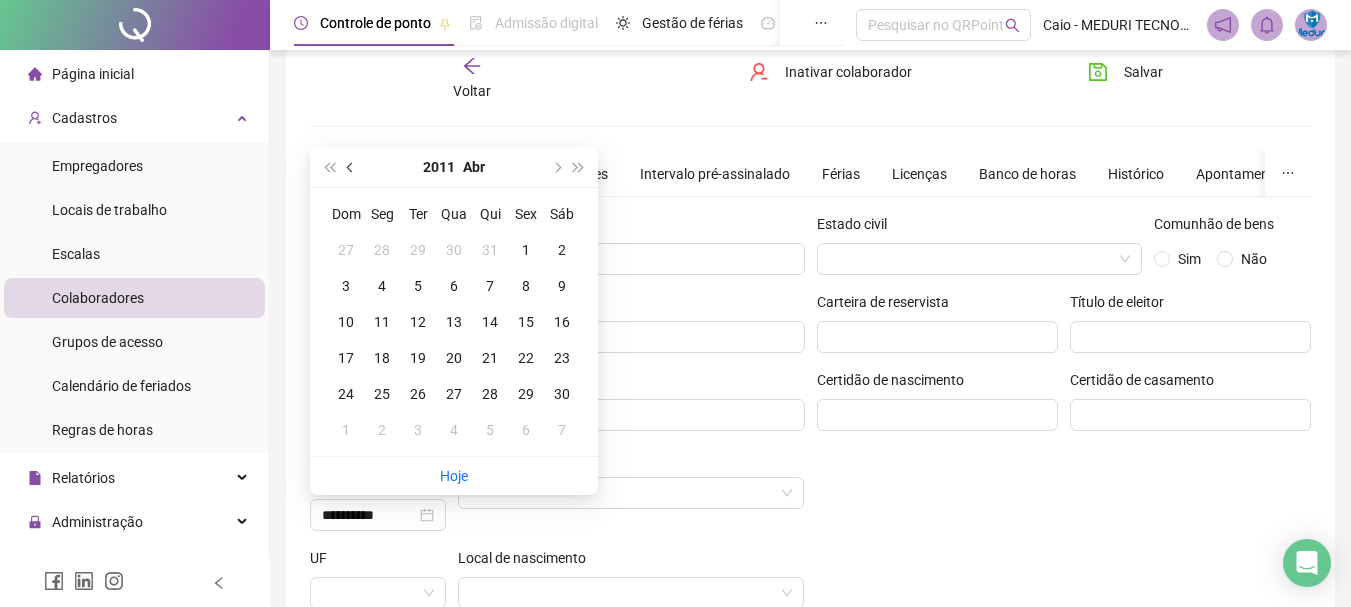 click at bounding box center [352, 167] 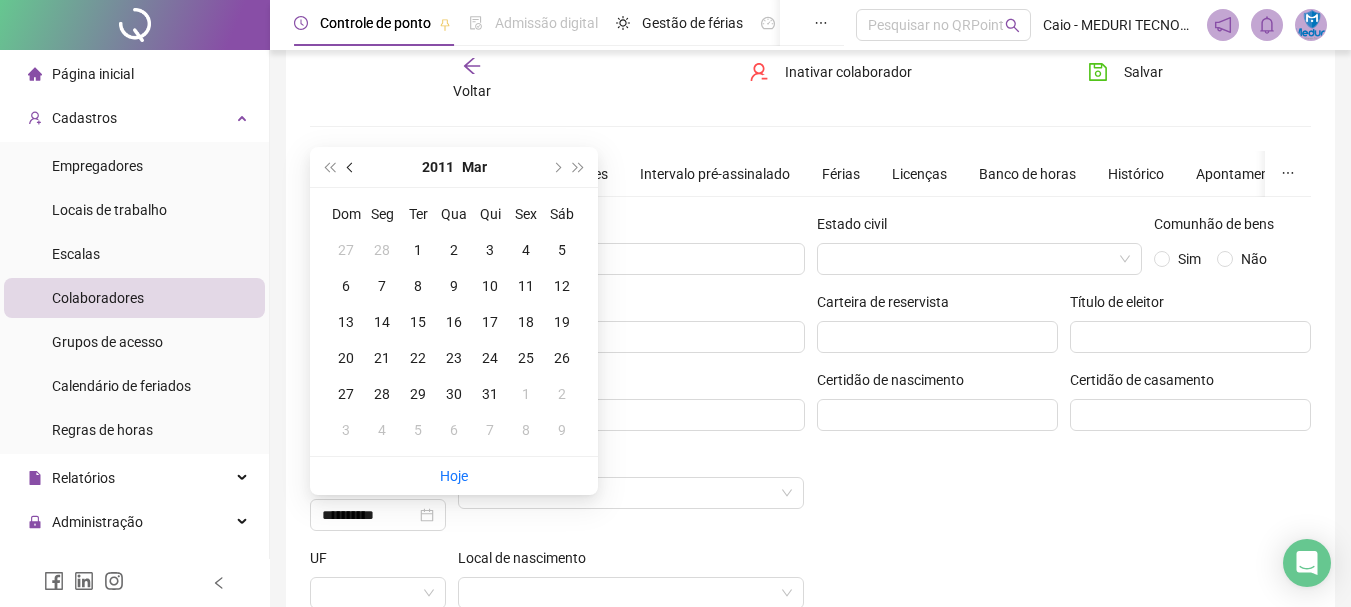 click at bounding box center [352, 167] 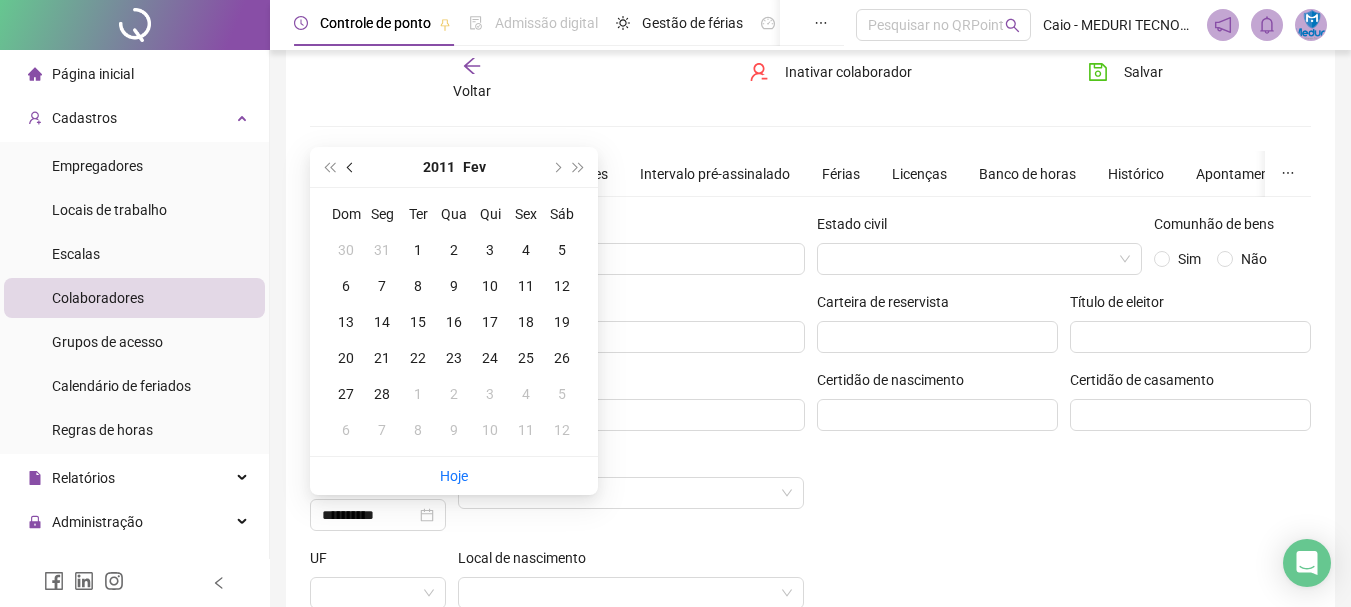 click at bounding box center [352, 167] 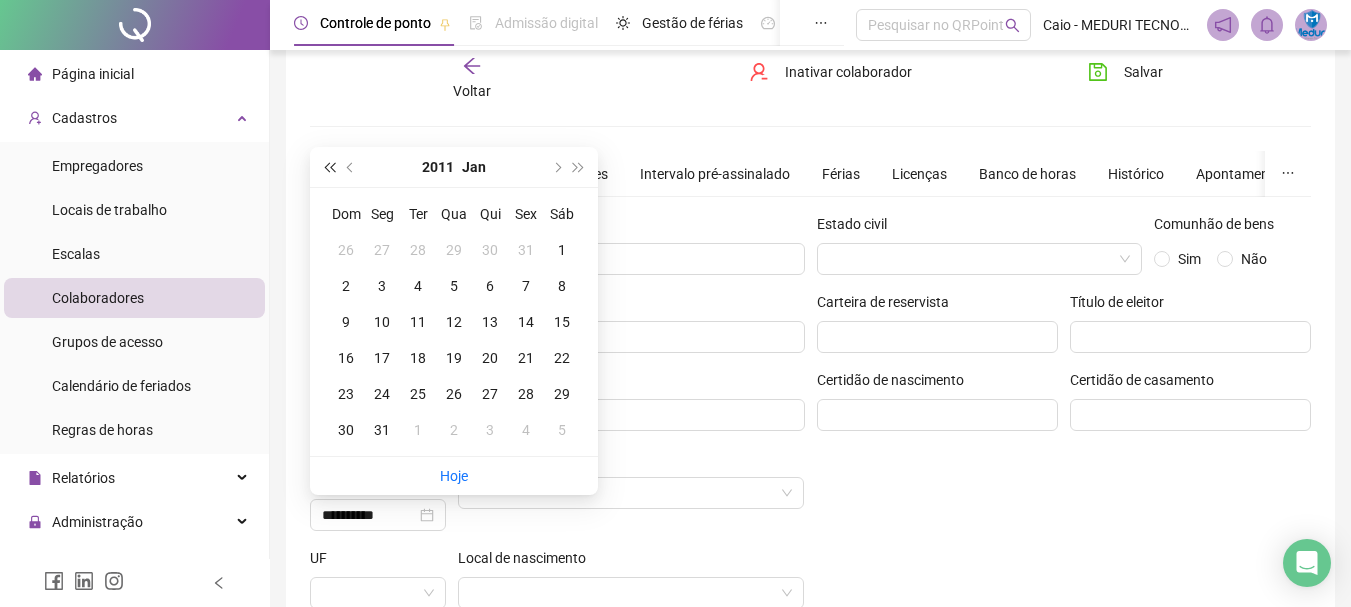 drag, startPoint x: 348, startPoint y: 166, endPoint x: 333, endPoint y: 172, distance: 16.155495 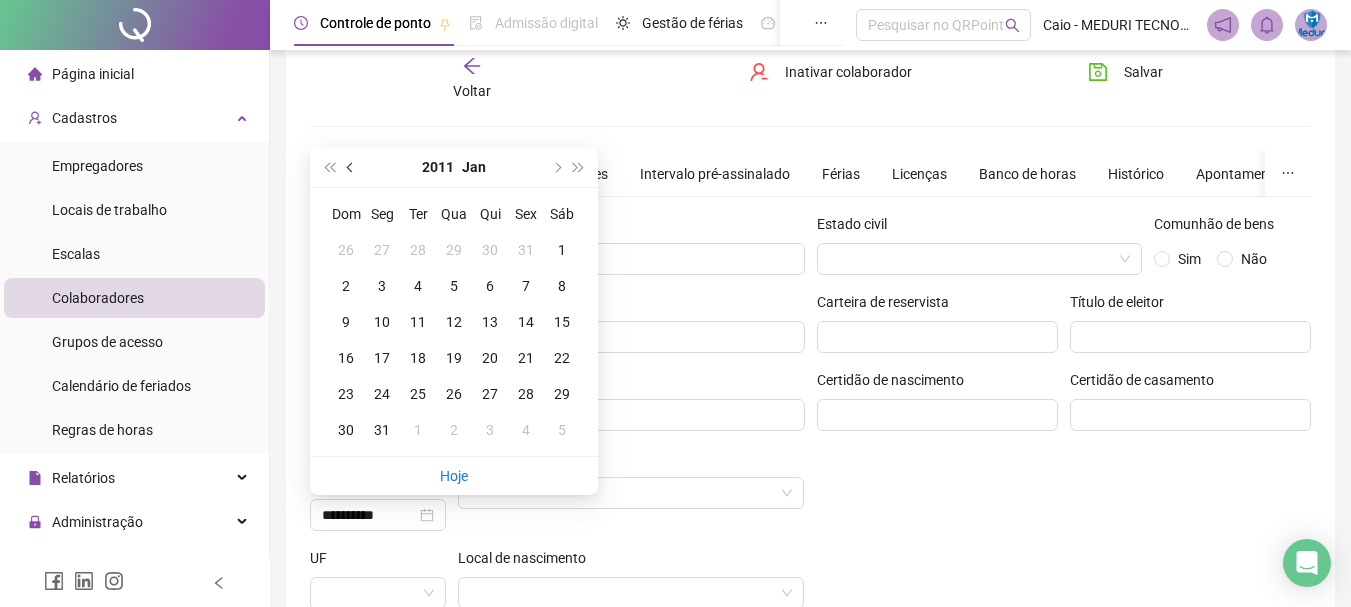 click at bounding box center [351, 167] 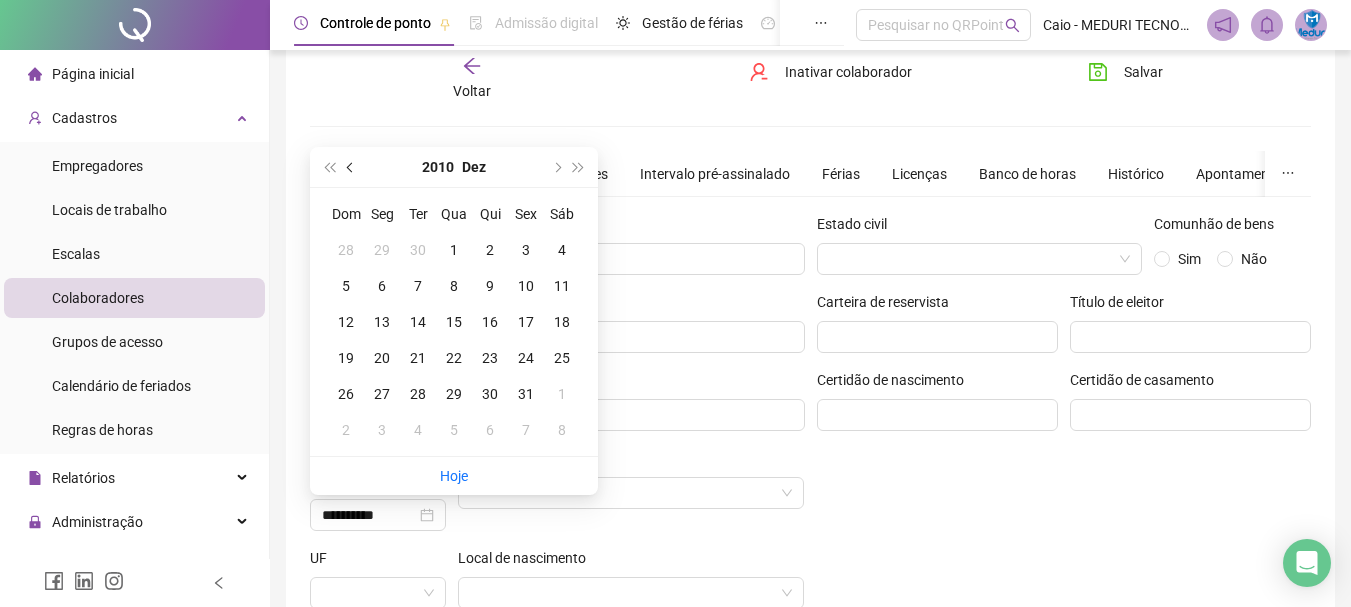 click at bounding box center (351, 167) 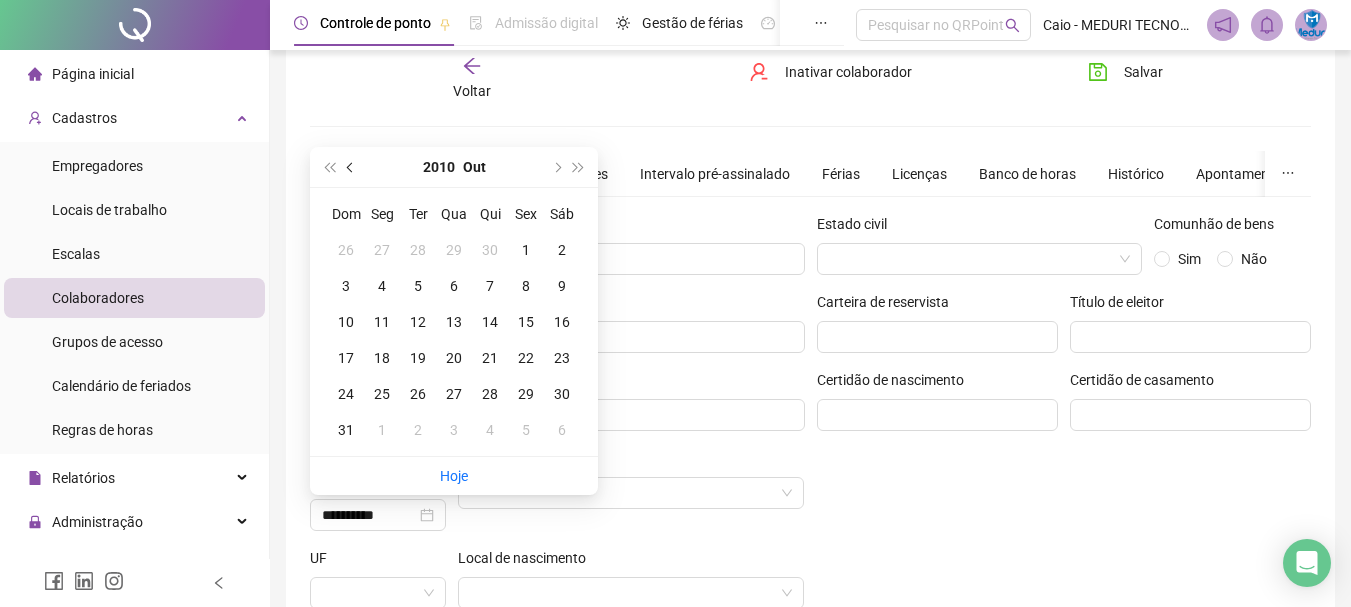 click at bounding box center [351, 167] 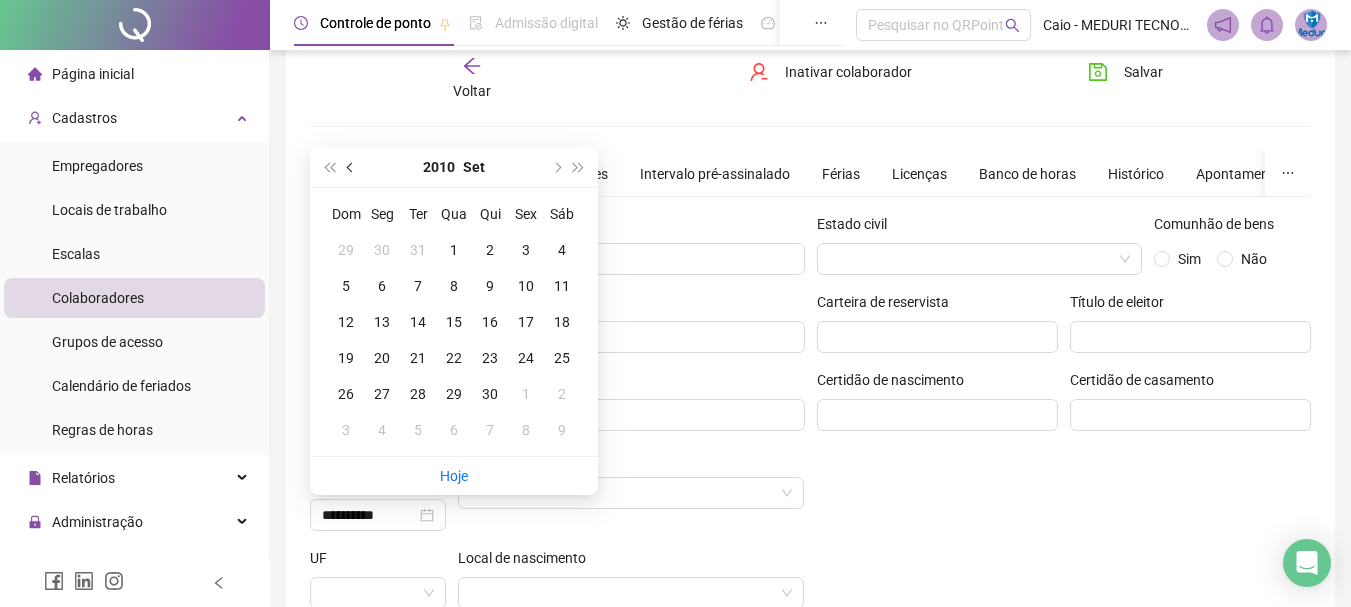 click at bounding box center (351, 167) 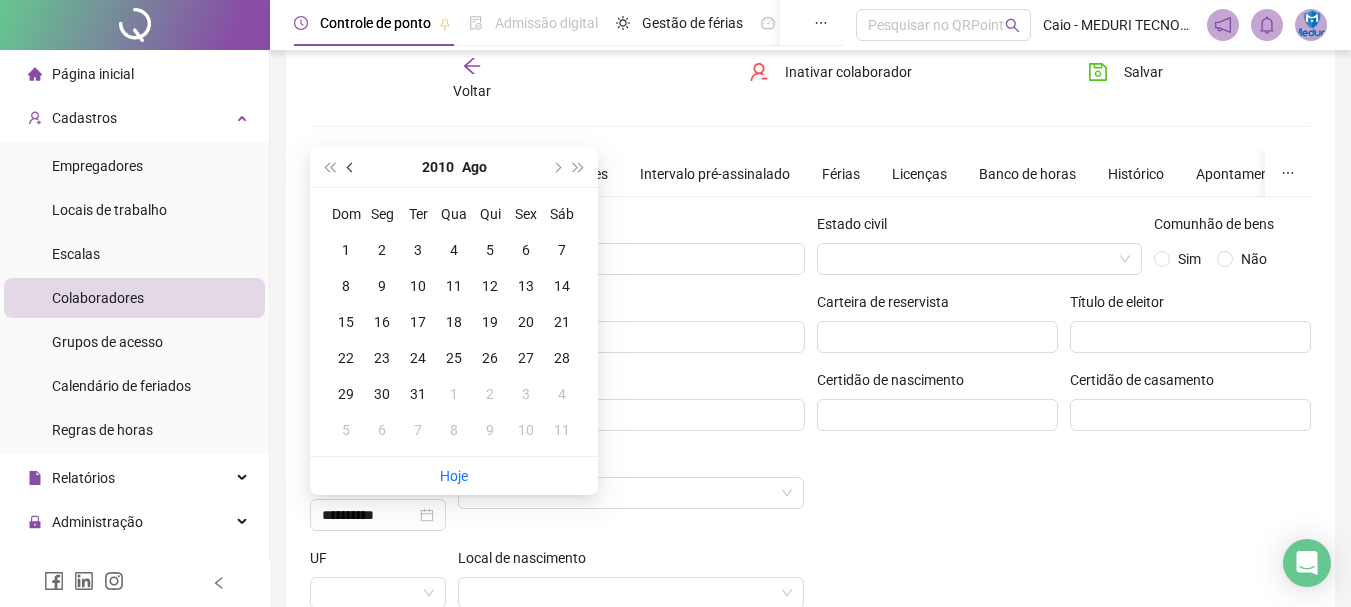 click at bounding box center (351, 167) 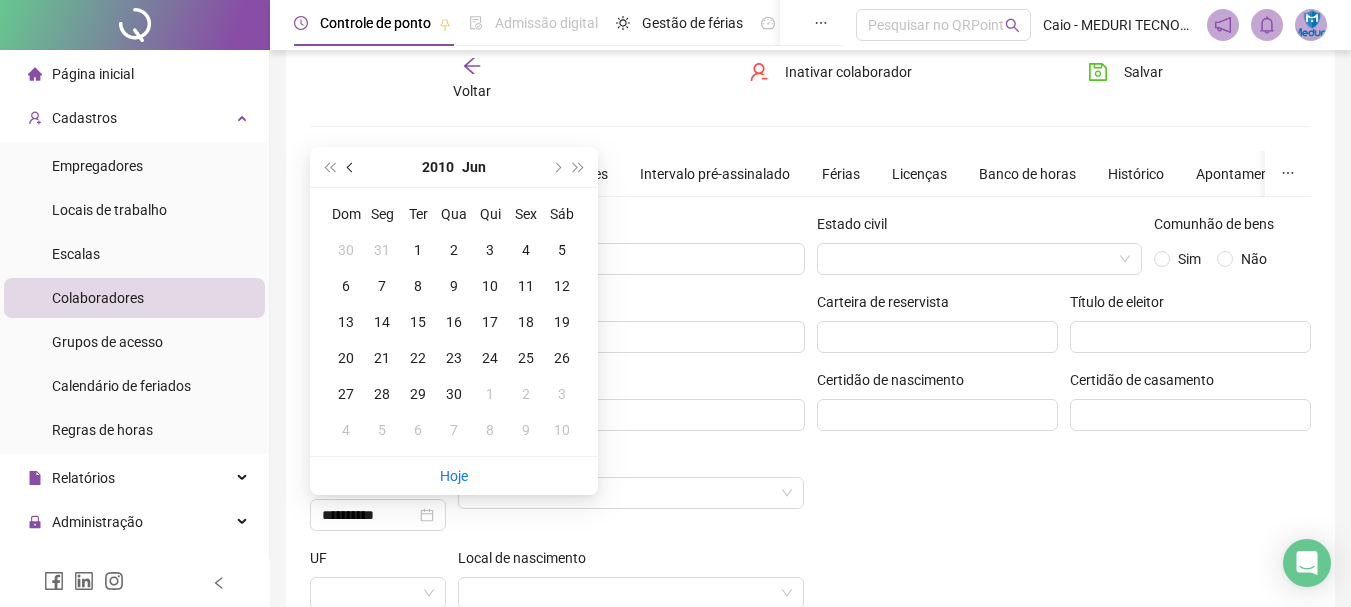 click at bounding box center (351, 167) 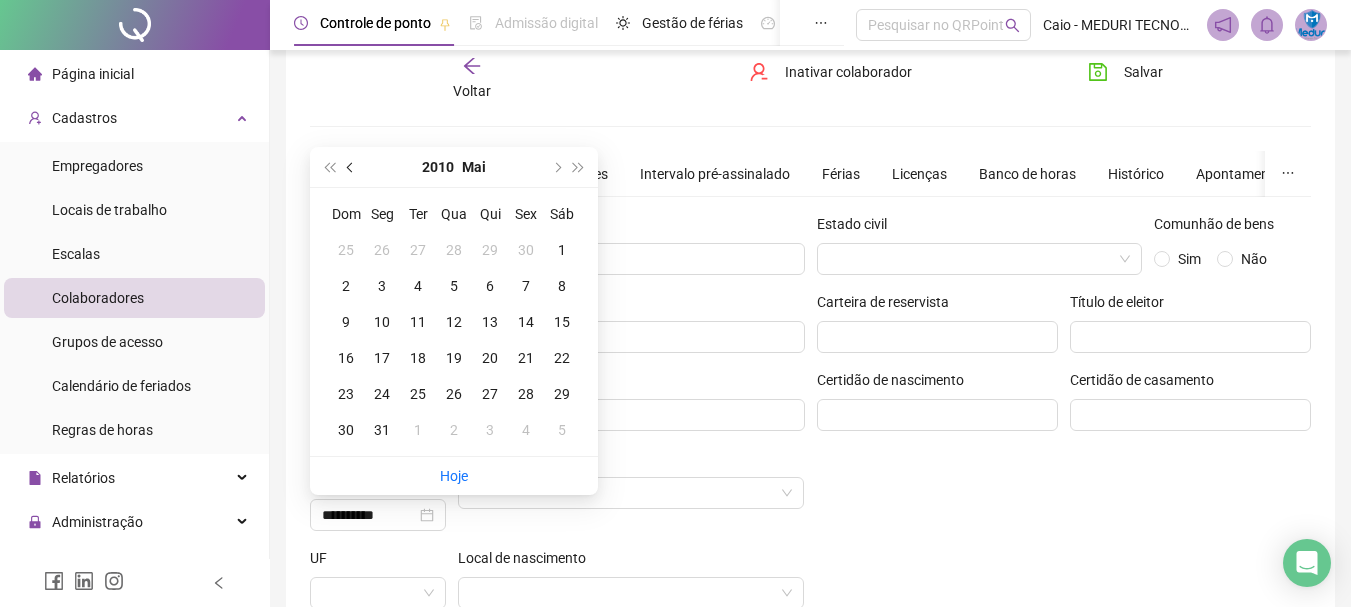 click at bounding box center (351, 167) 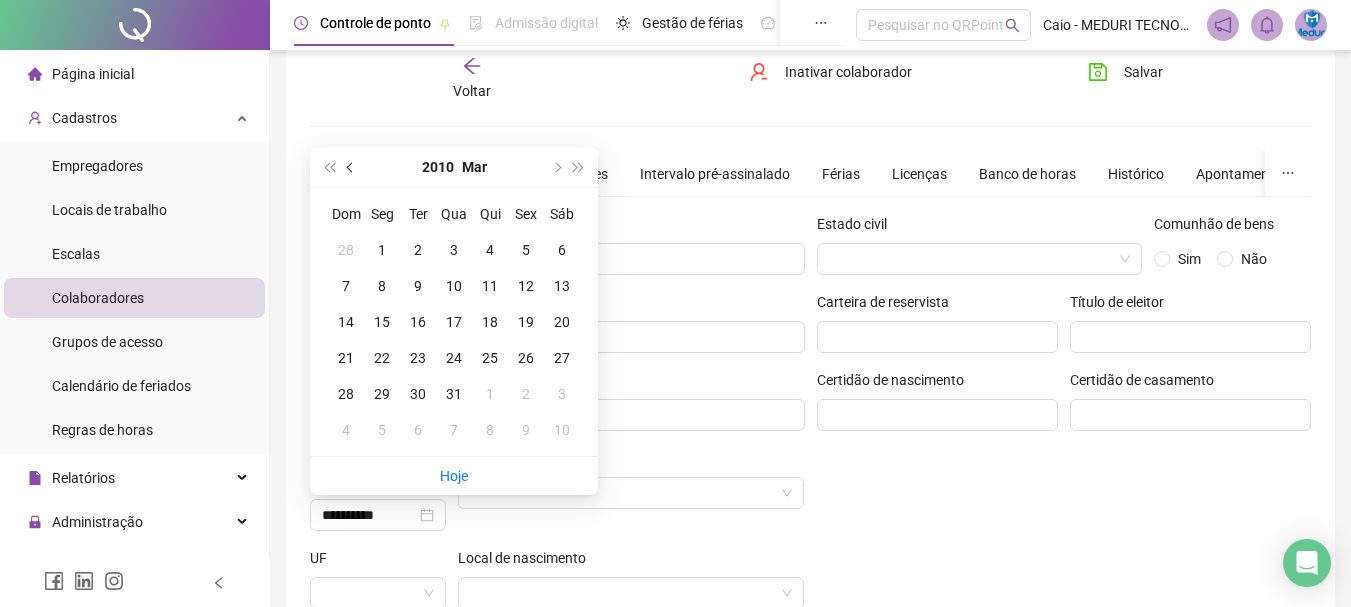 click at bounding box center (351, 167) 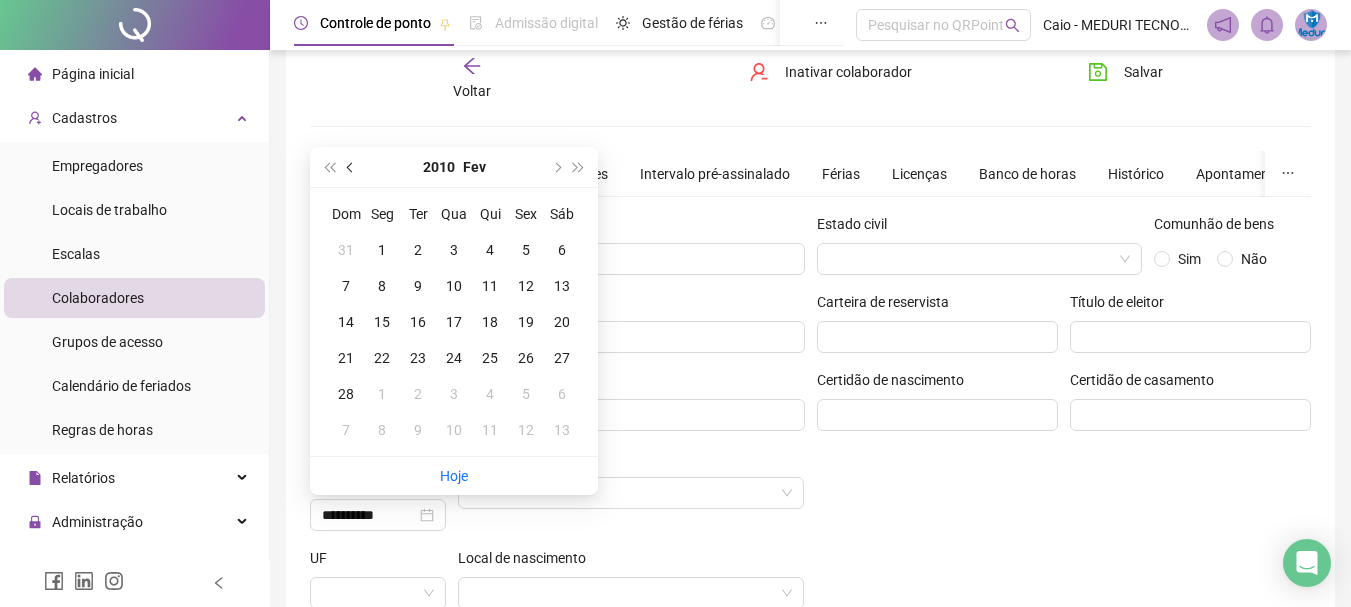 click at bounding box center (351, 167) 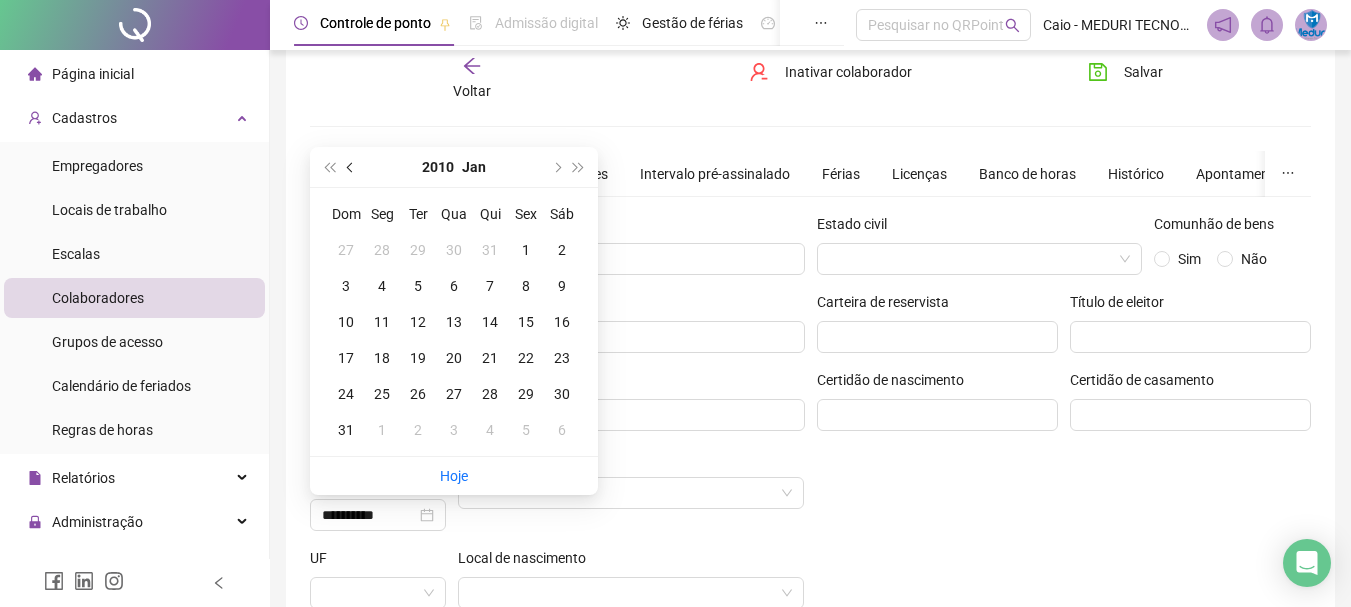 click at bounding box center (351, 167) 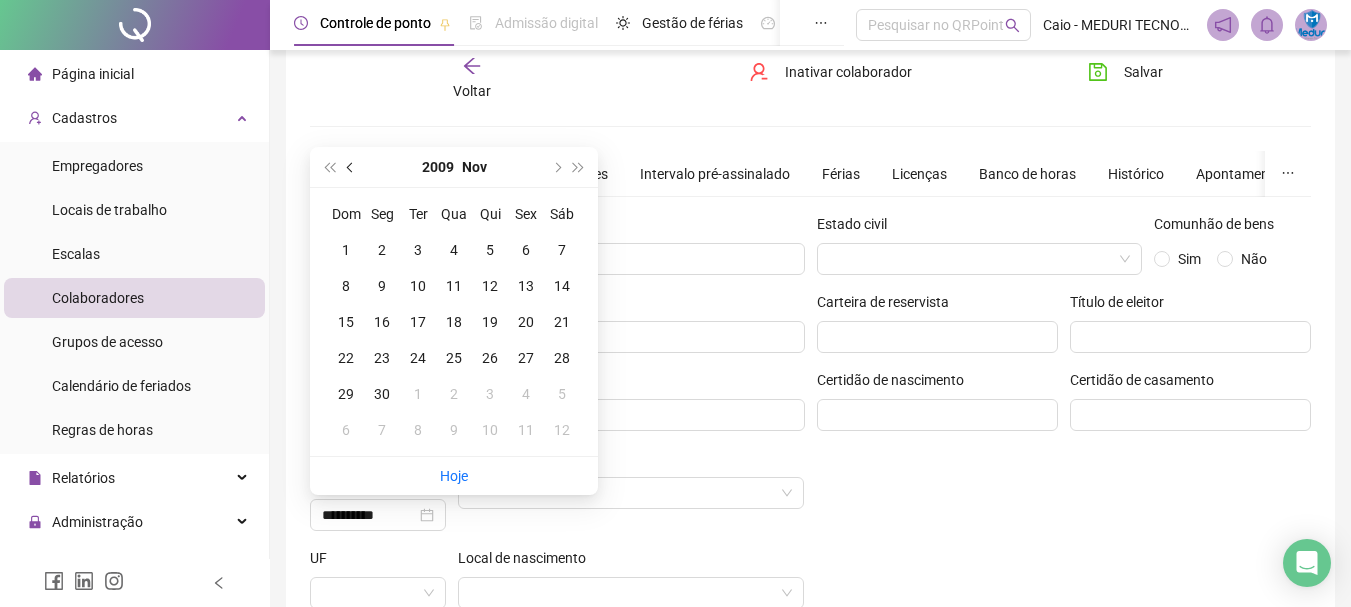 click at bounding box center (351, 167) 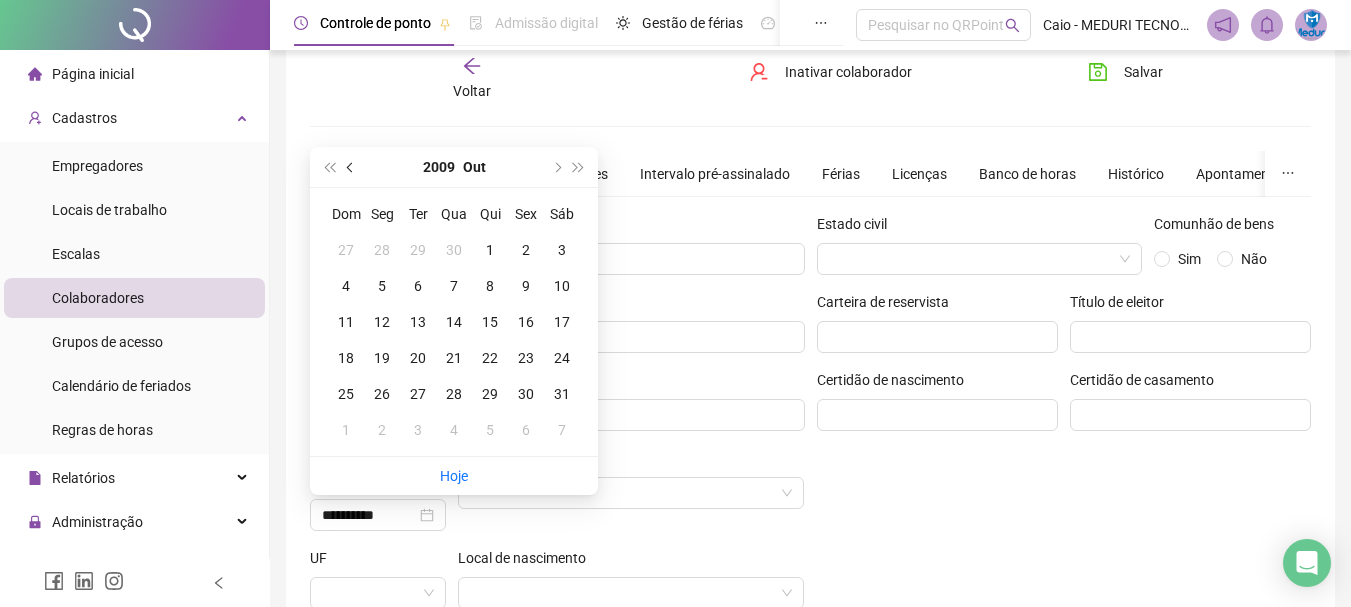 click at bounding box center [351, 167] 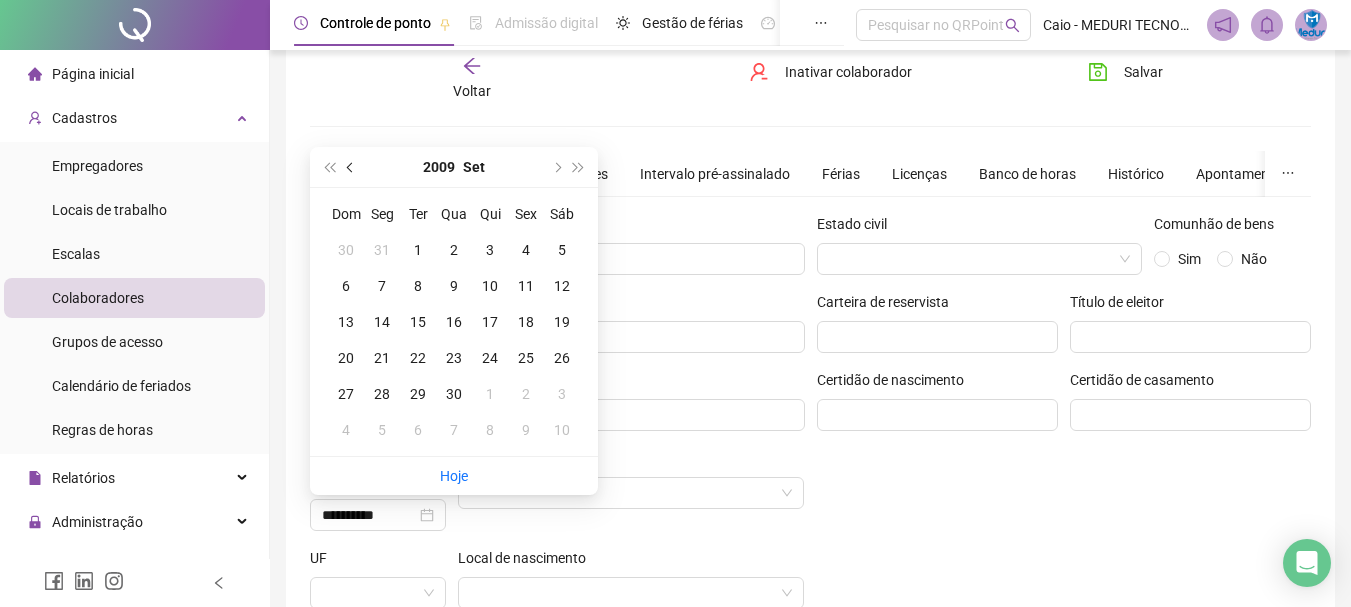 click at bounding box center (351, 167) 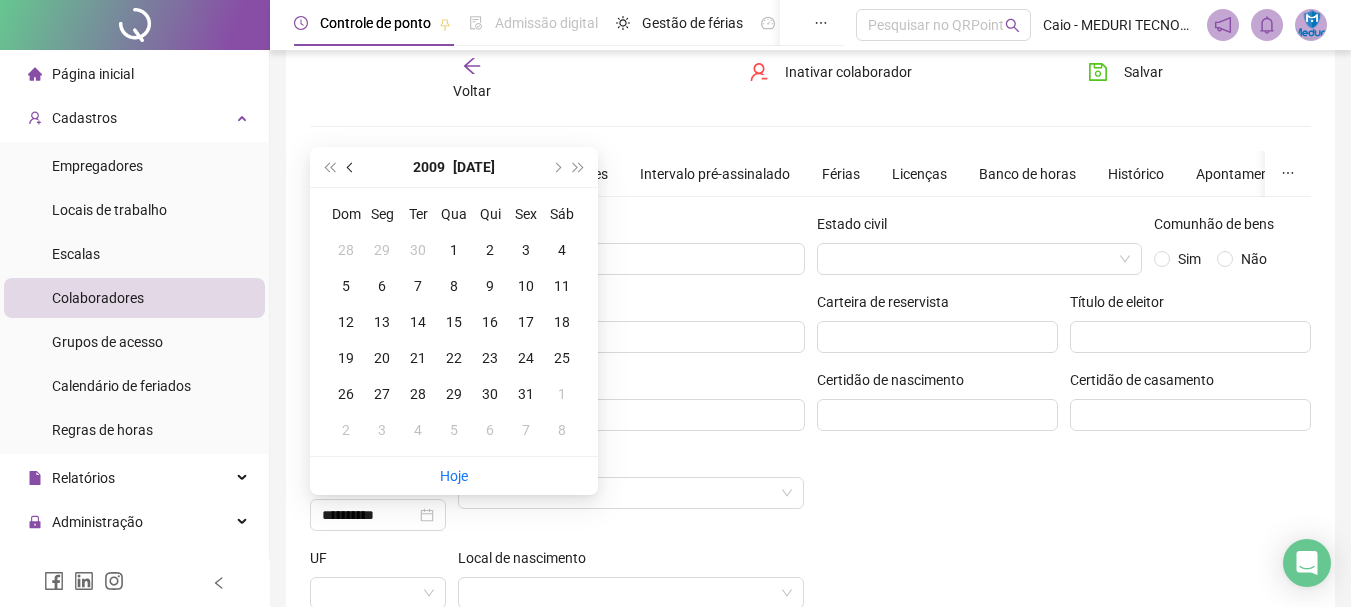 click at bounding box center [351, 167] 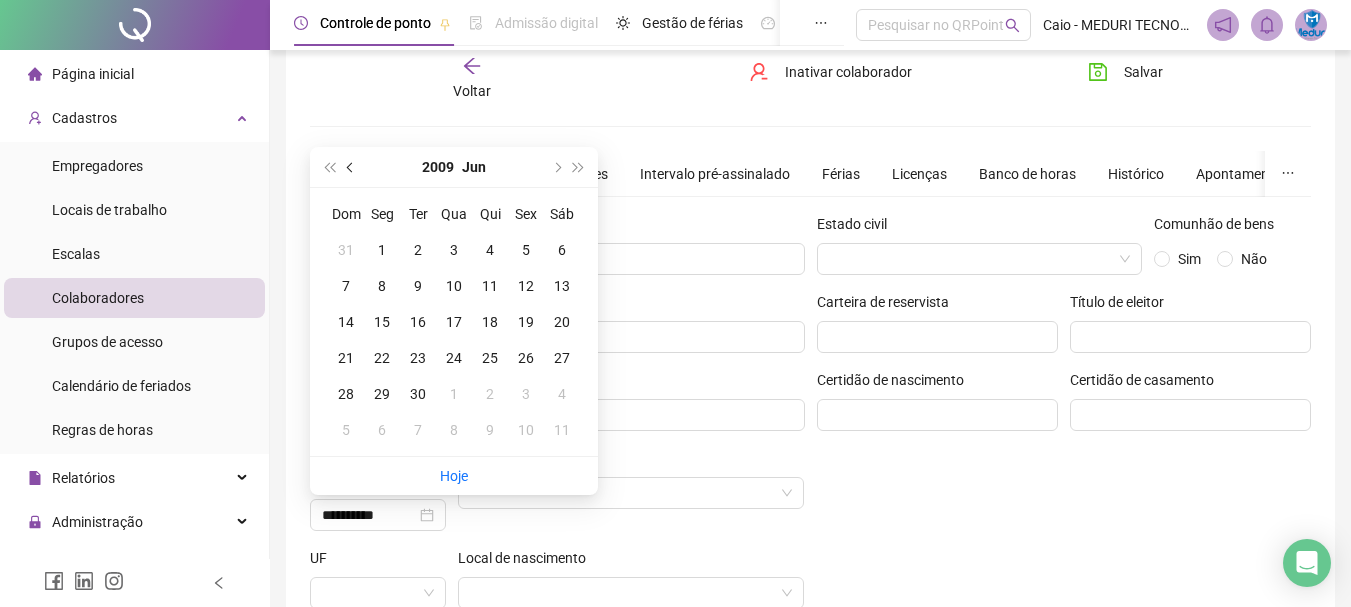click at bounding box center [351, 167] 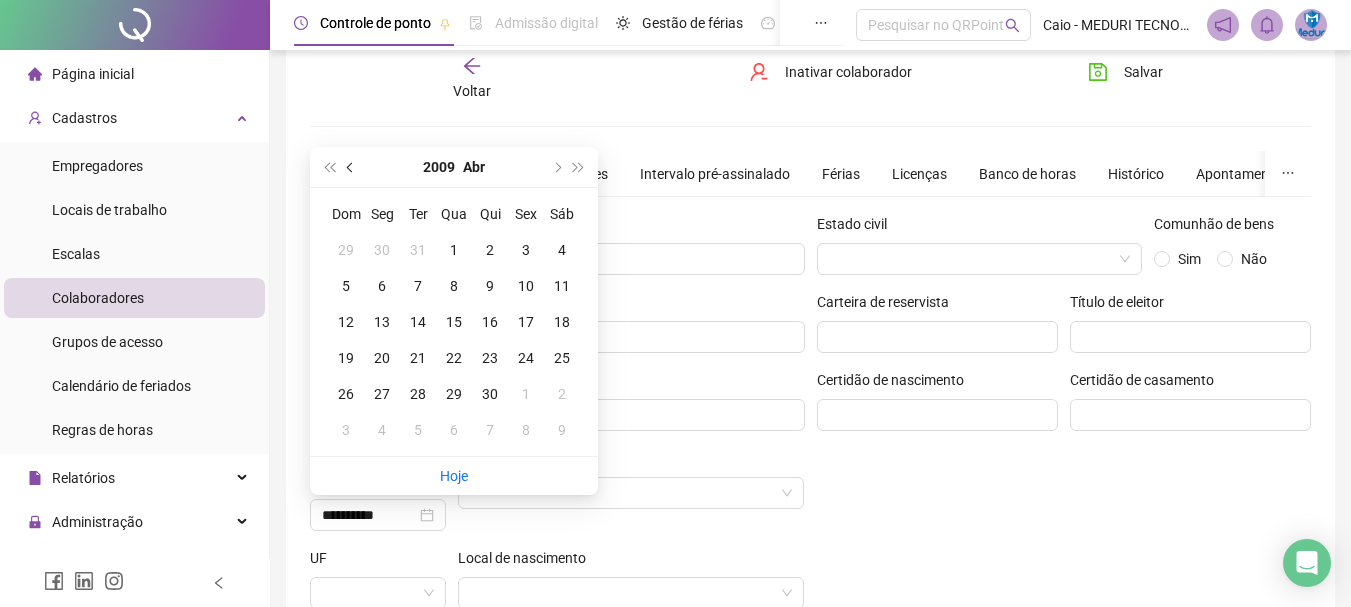 click at bounding box center (351, 167) 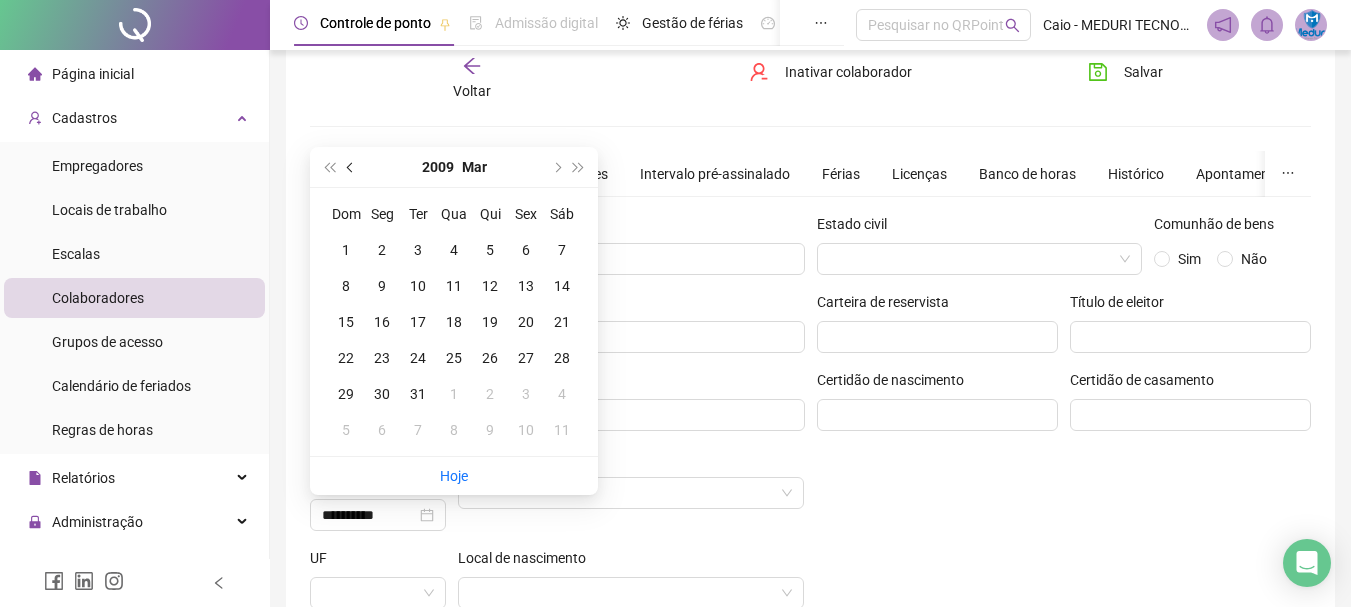 click at bounding box center [351, 167] 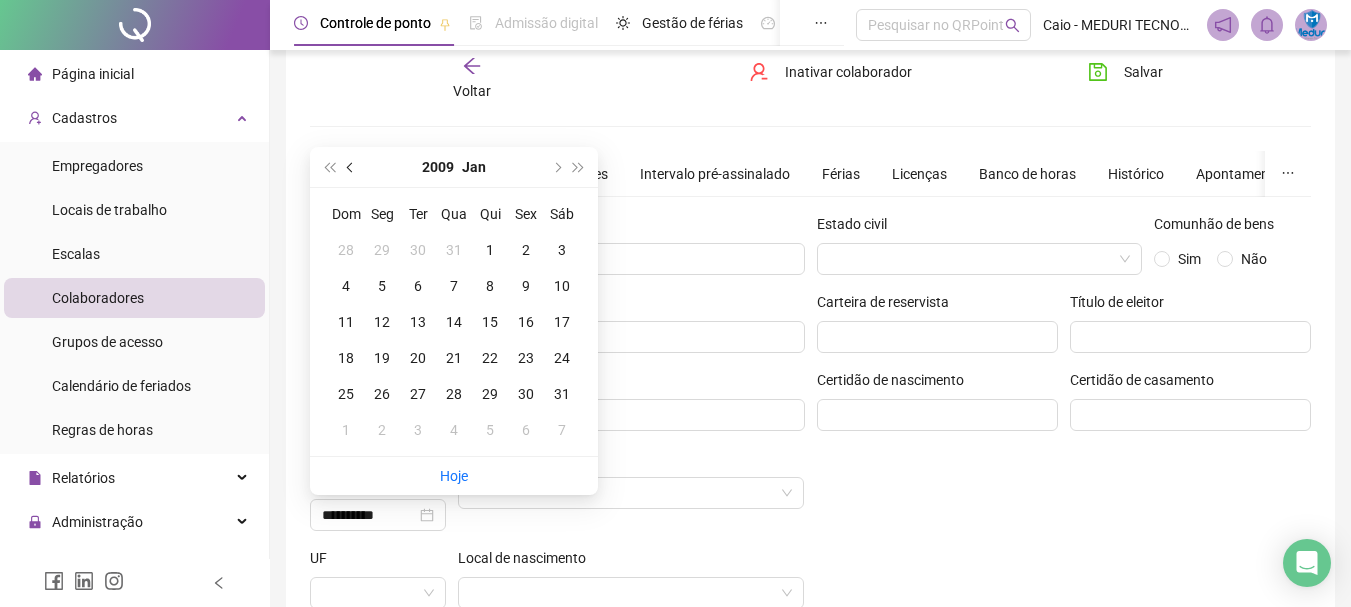 click at bounding box center (351, 167) 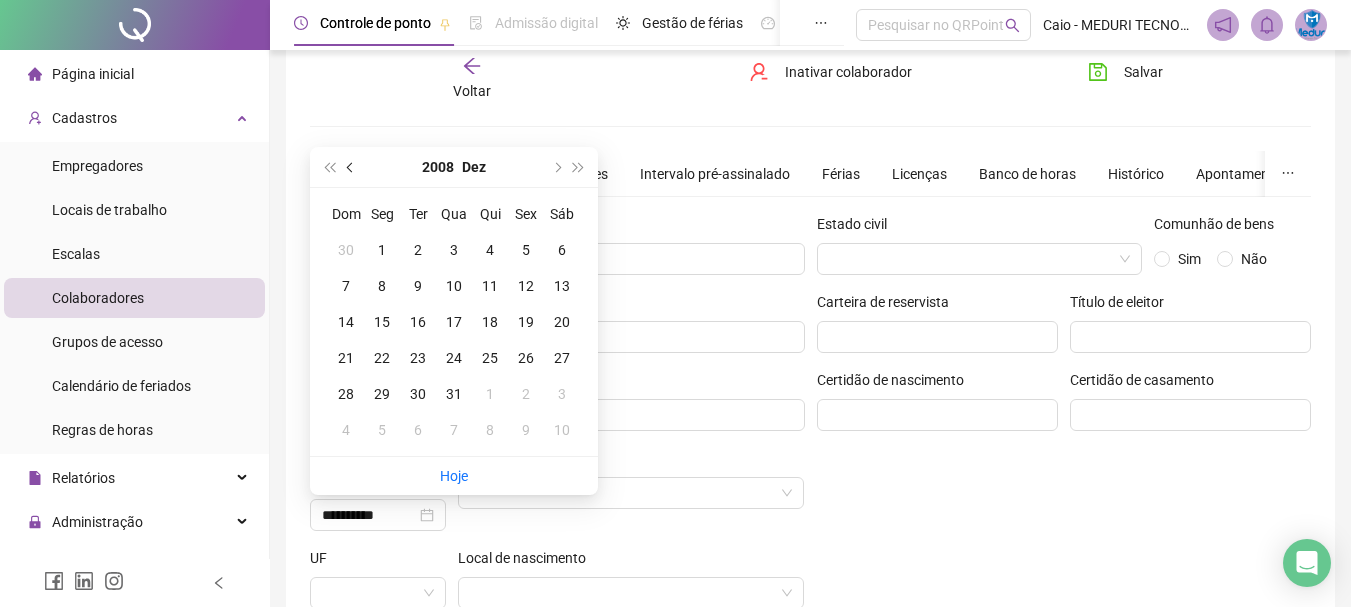 click at bounding box center (351, 167) 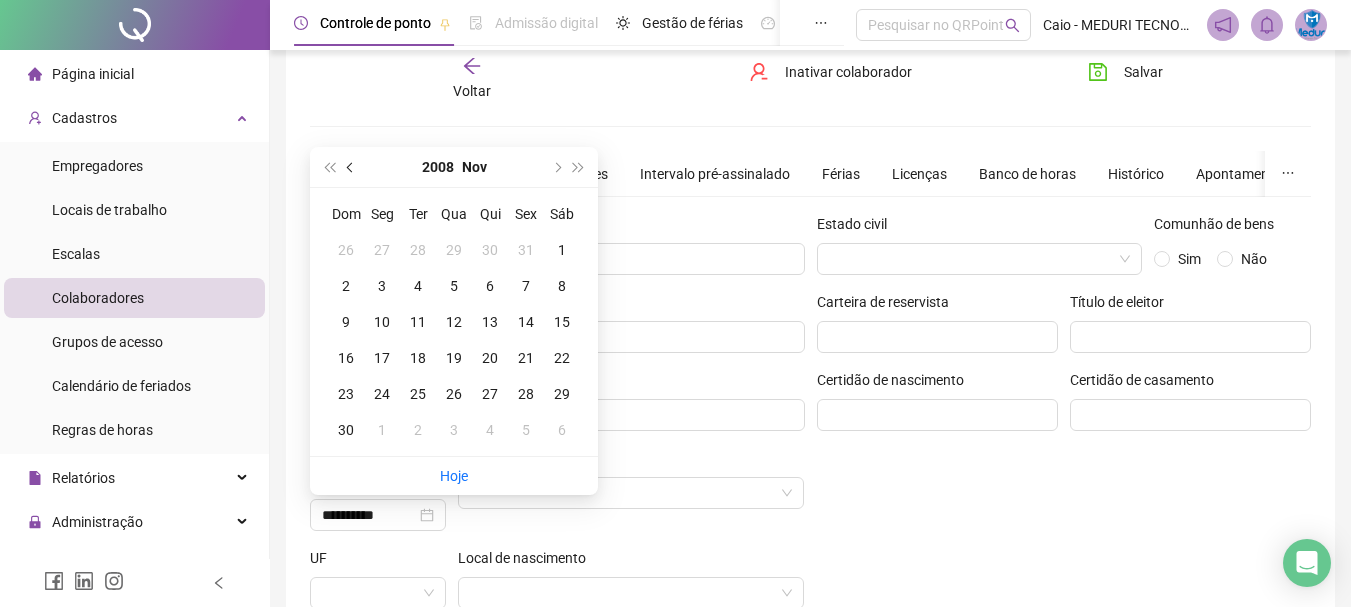 click at bounding box center [351, 167] 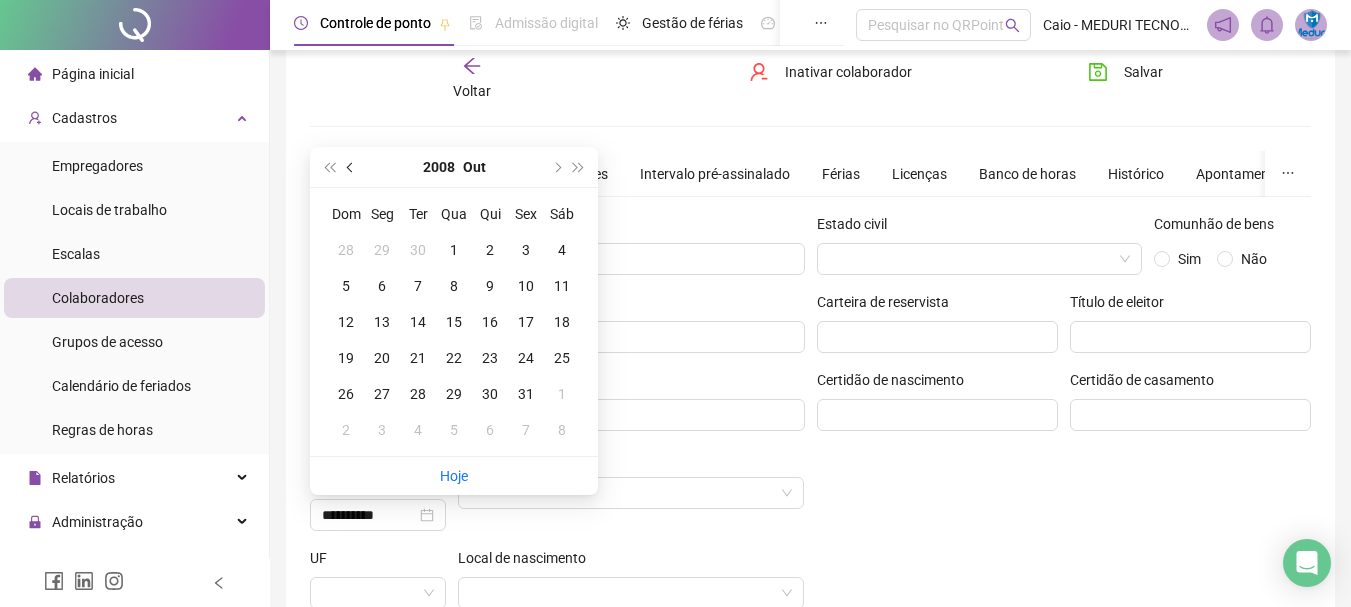 click at bounding box center (352, 167) 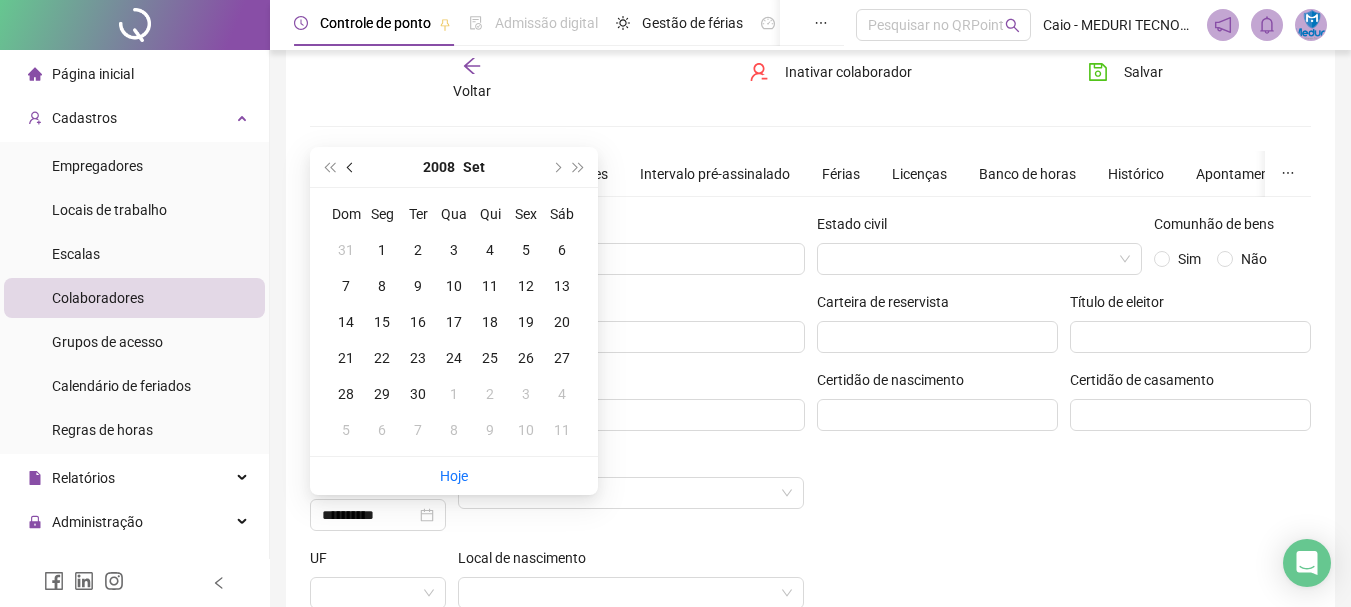 click at bounding box center [352, 167] 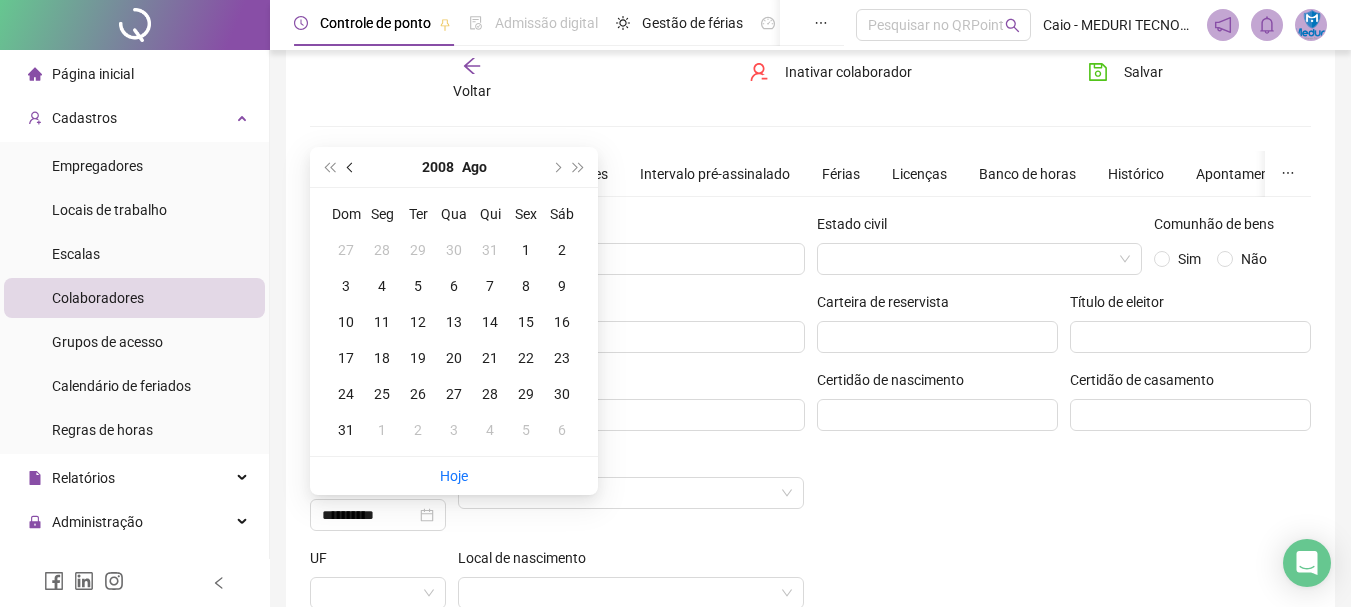 click at bounding box center [352, 167] 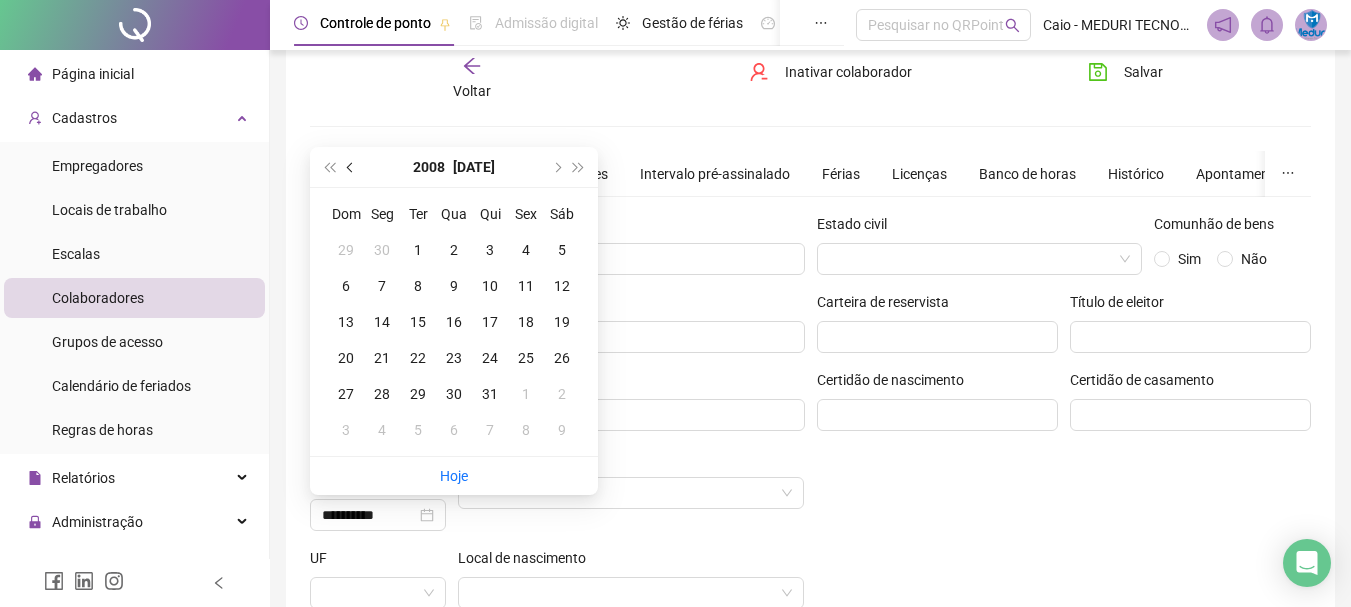 click at bounding box center [352, 167] 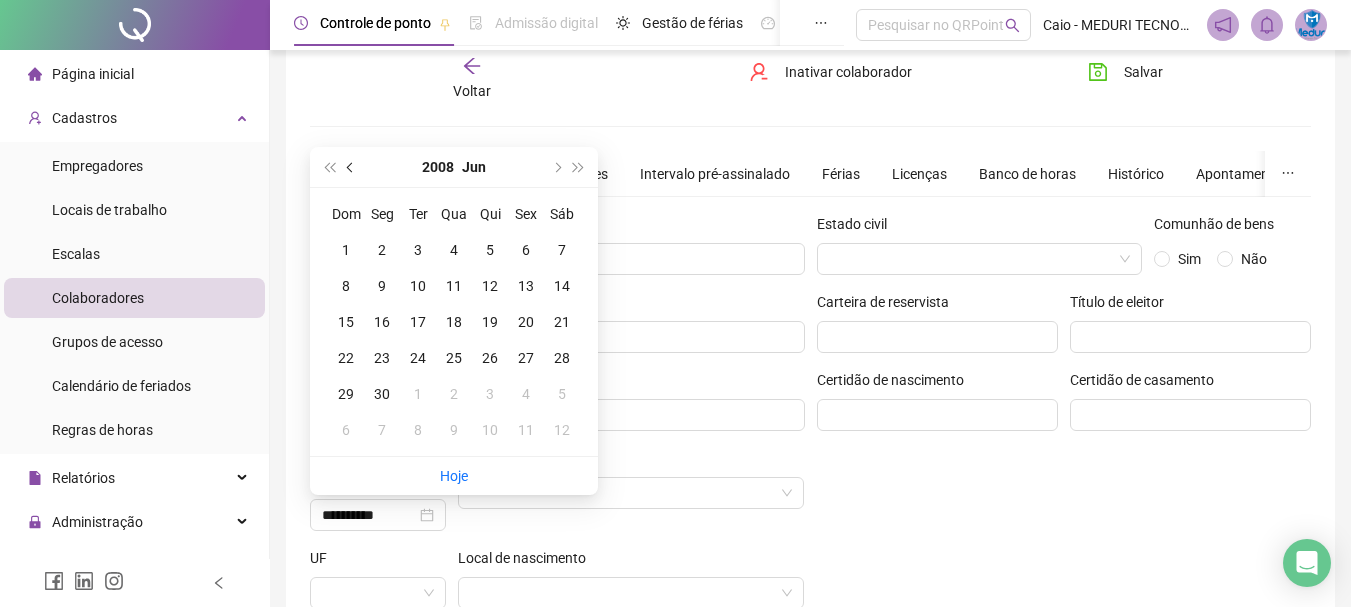 click at bounding box center [352, 167] 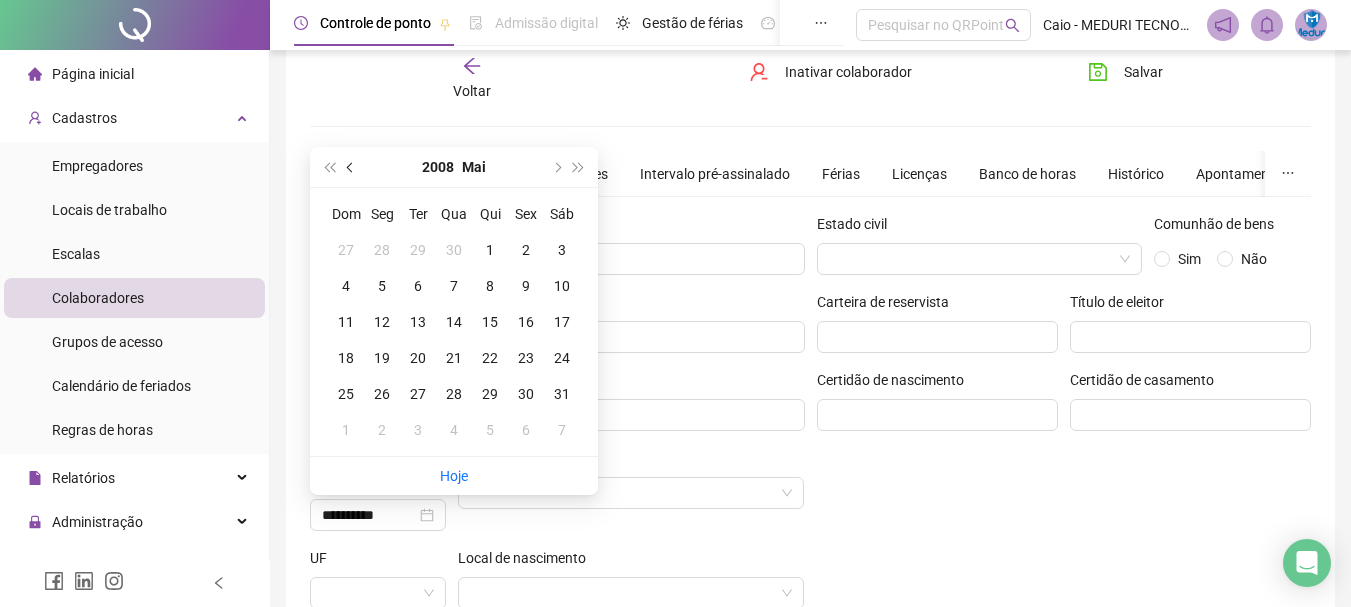 click at bounding box center (352, 167) 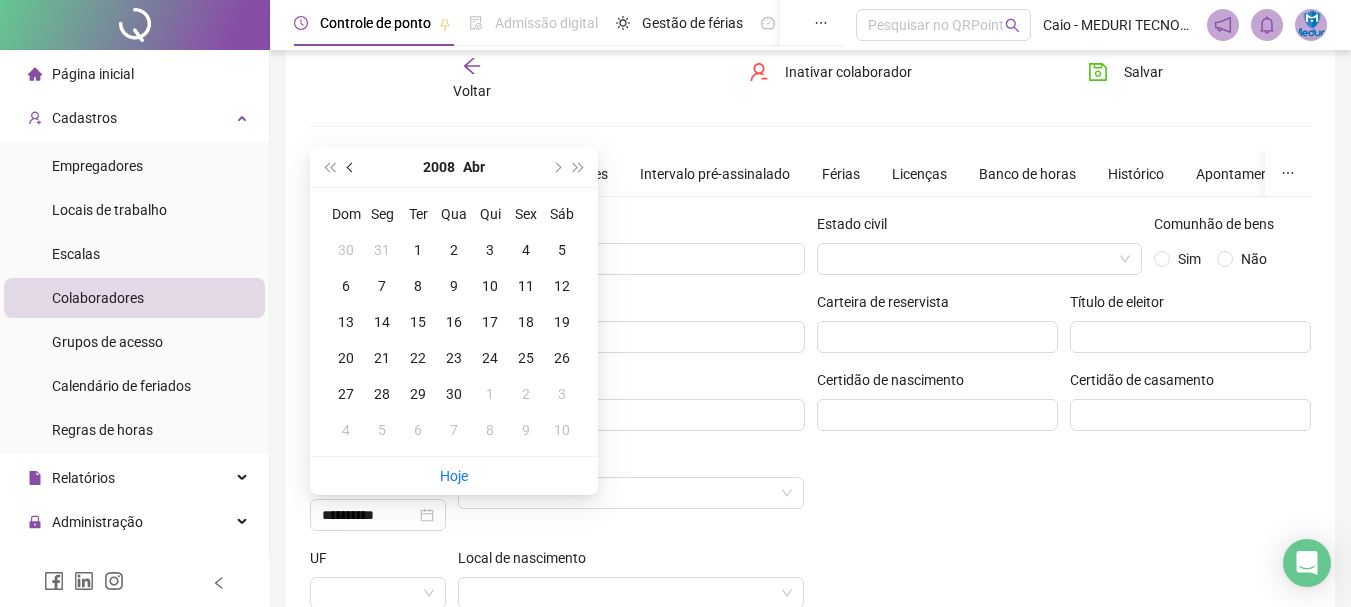 click at bounding box center [352, 167] 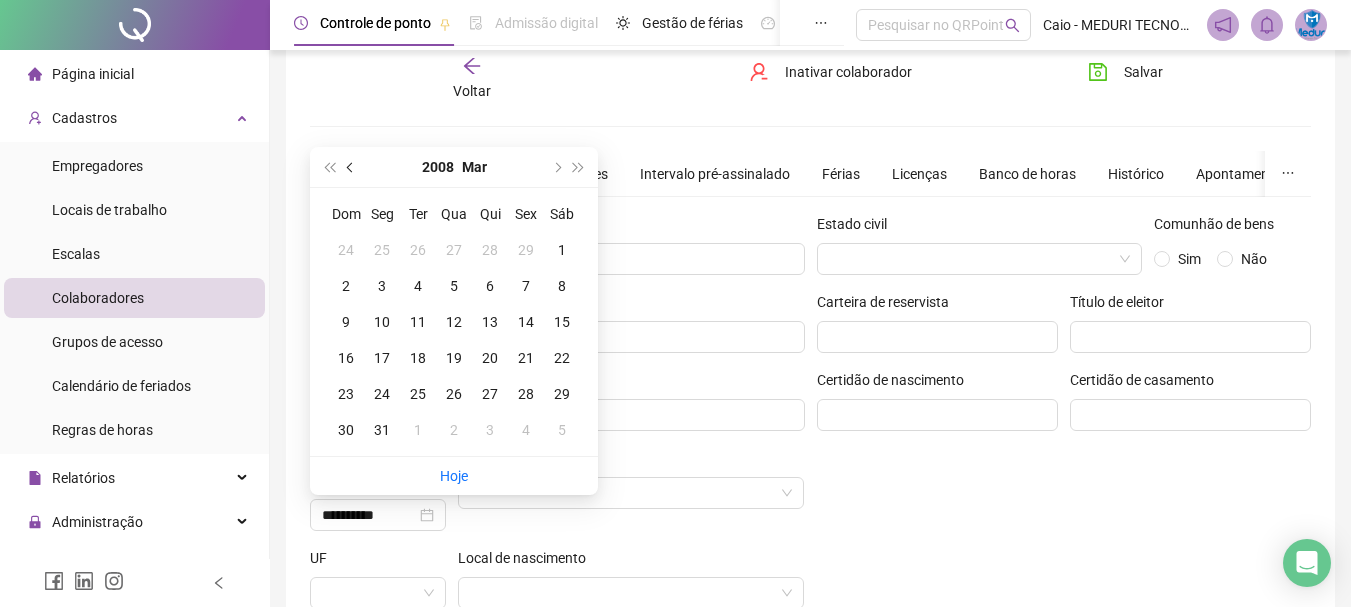 click at bounding box center (352, 167) 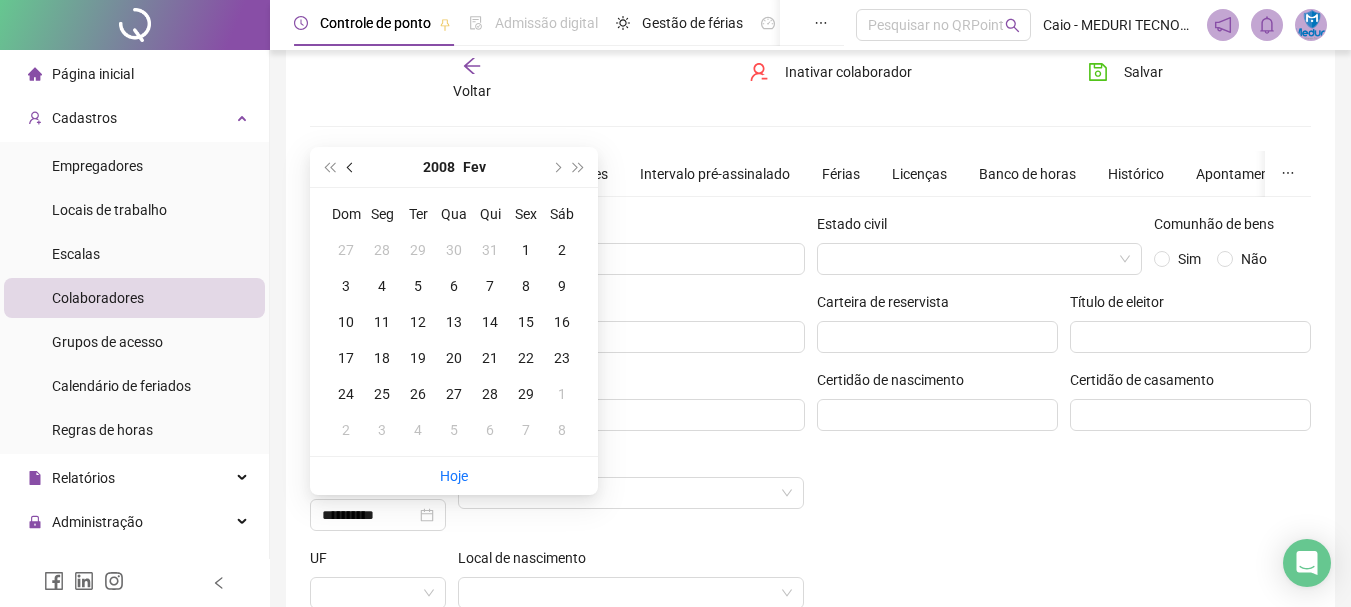 click at bounding box center [352, 167] 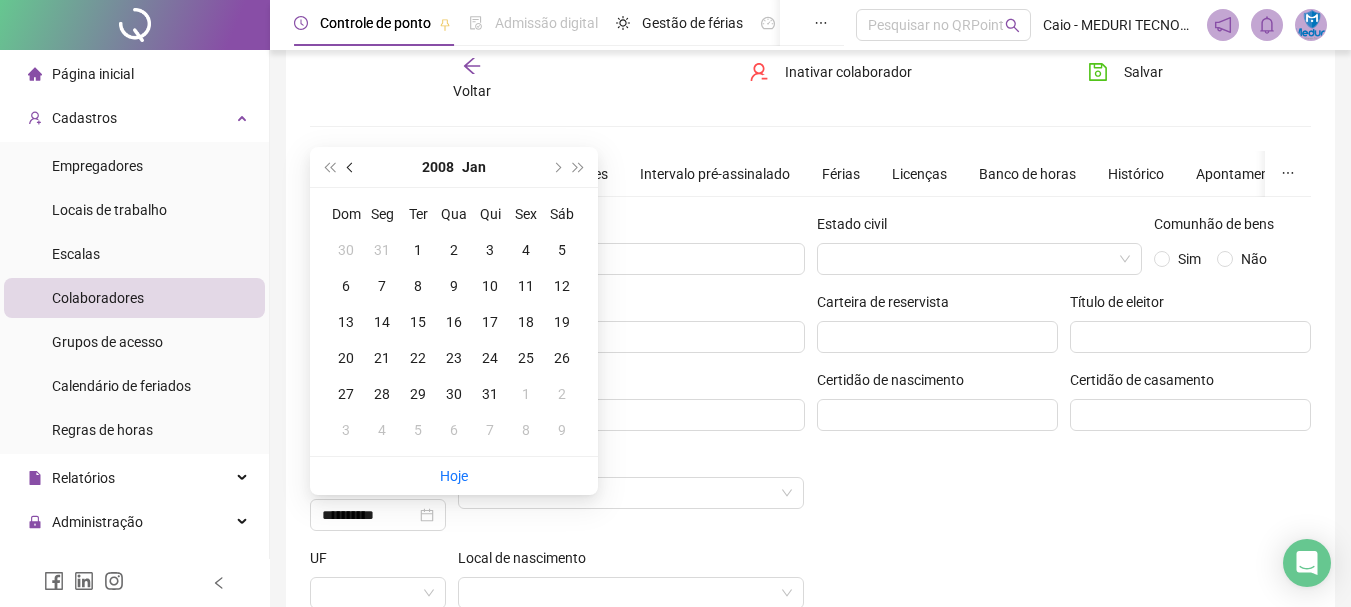 click at bounding box center (352, 167) 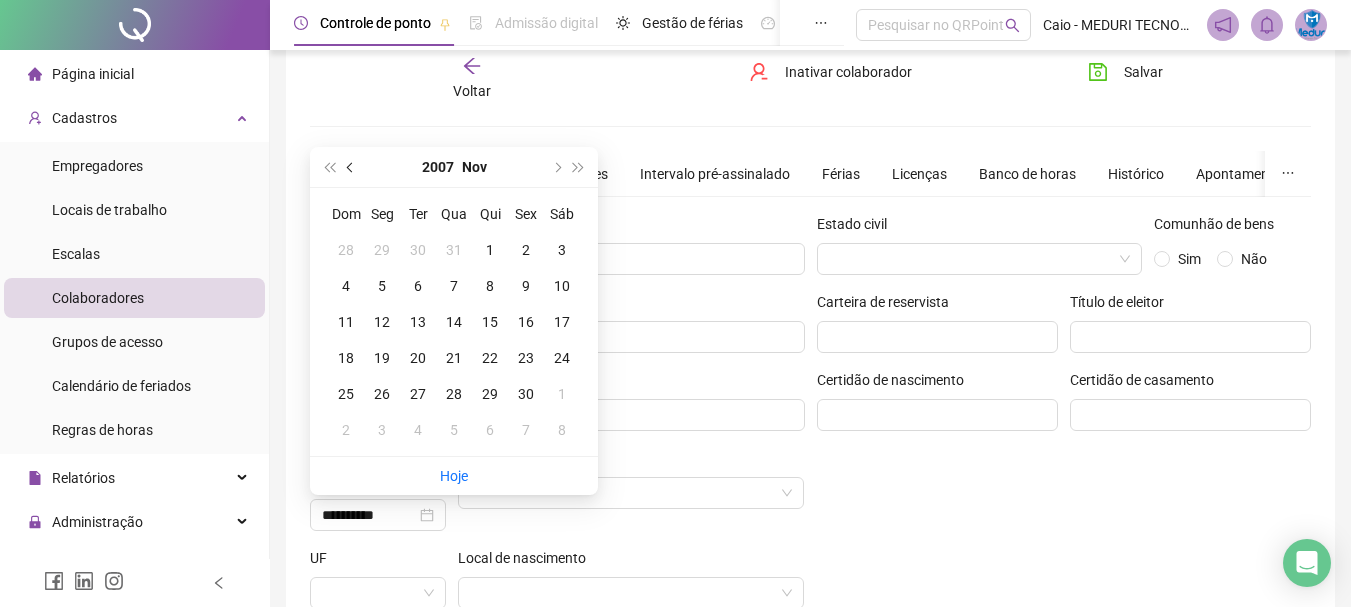 click at bounding box center [352, 167] 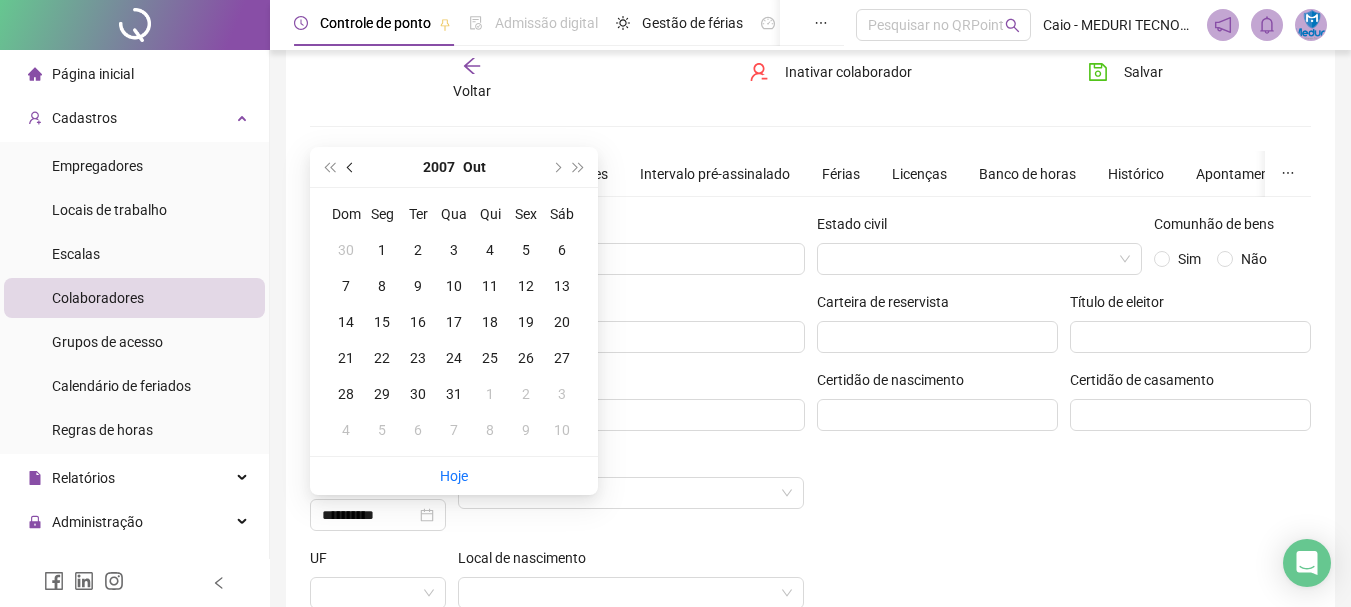 click at bounding box center (352, 167) 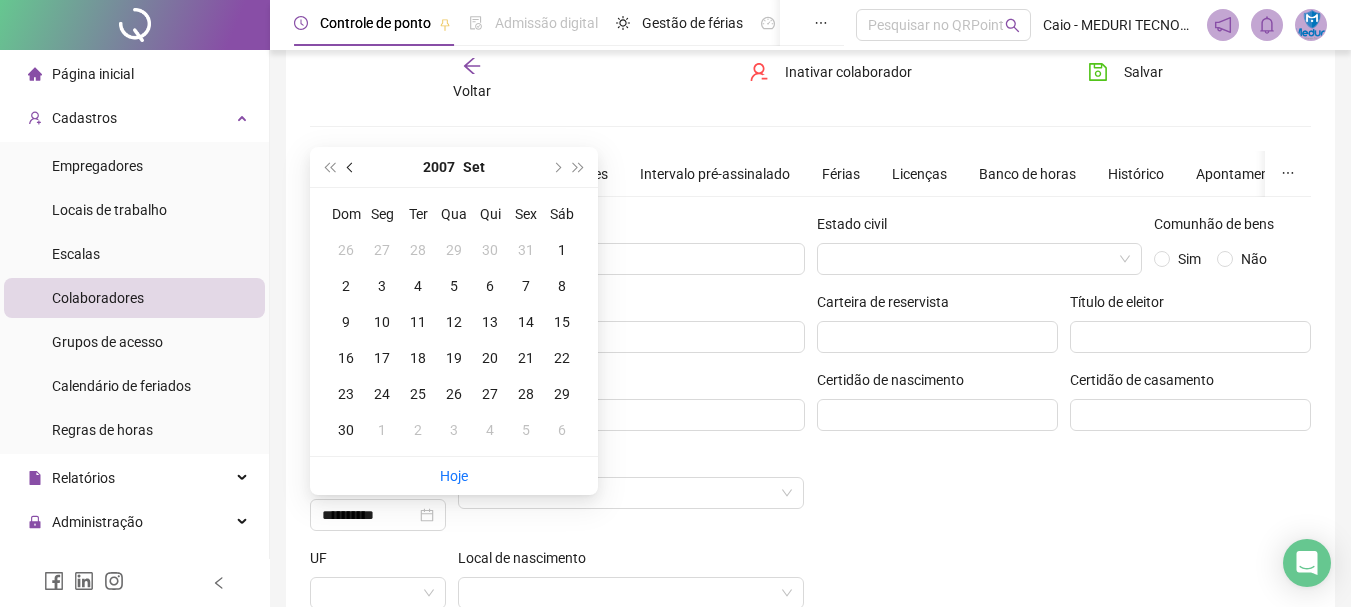click at bounding box center (352, 167) 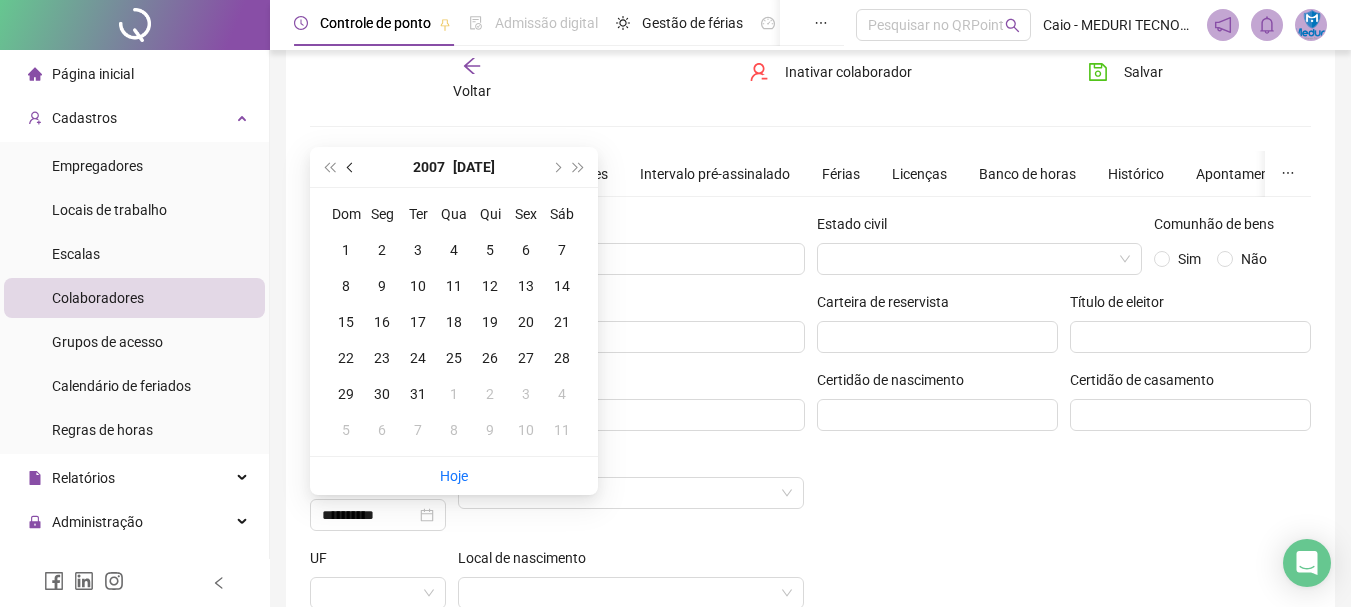 click at bounding box center [352, 167] 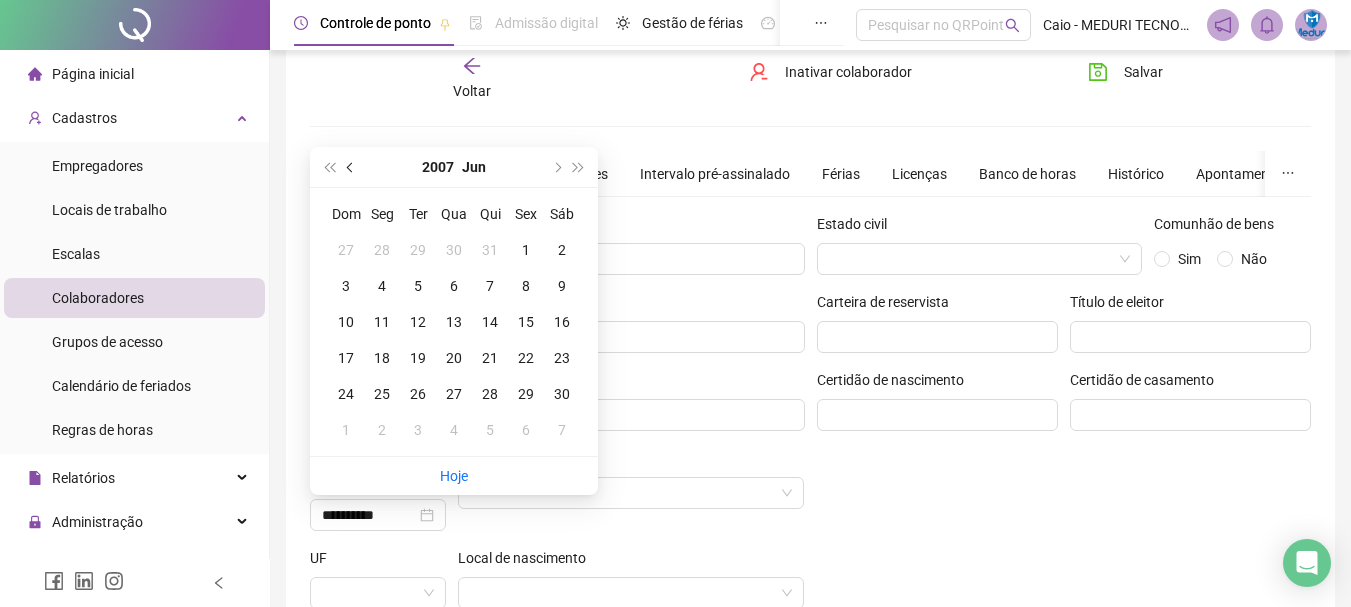 click at bounding box center [352, 167] 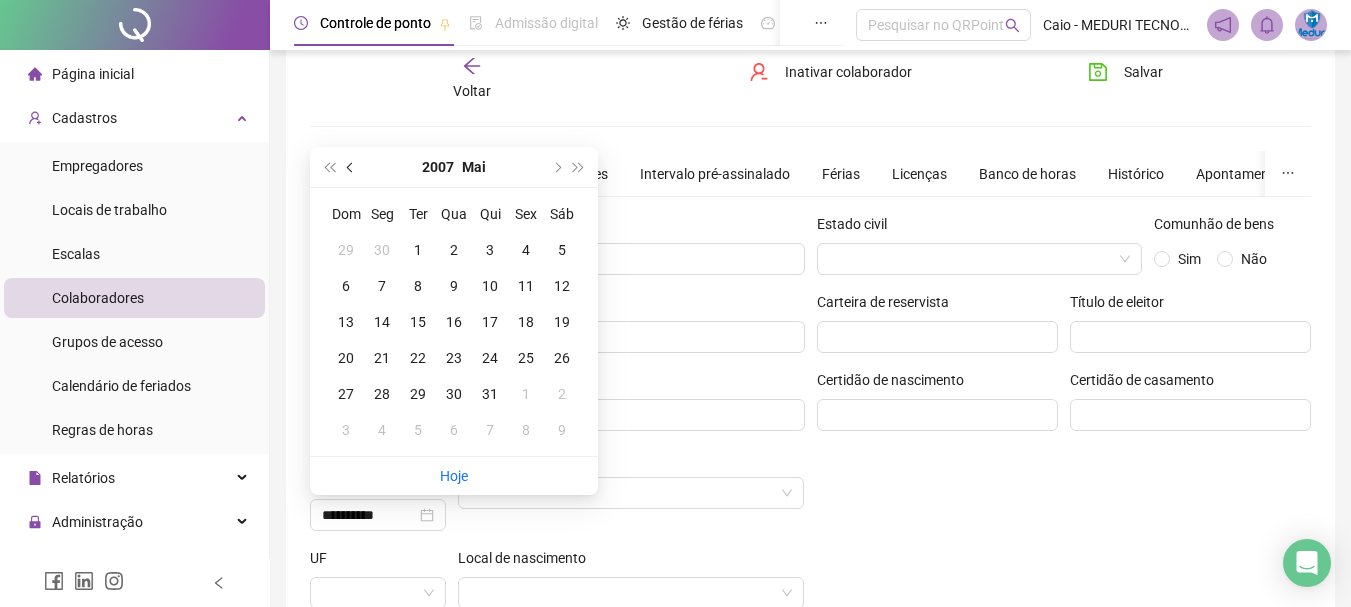 click at bounding box center (352, 167) 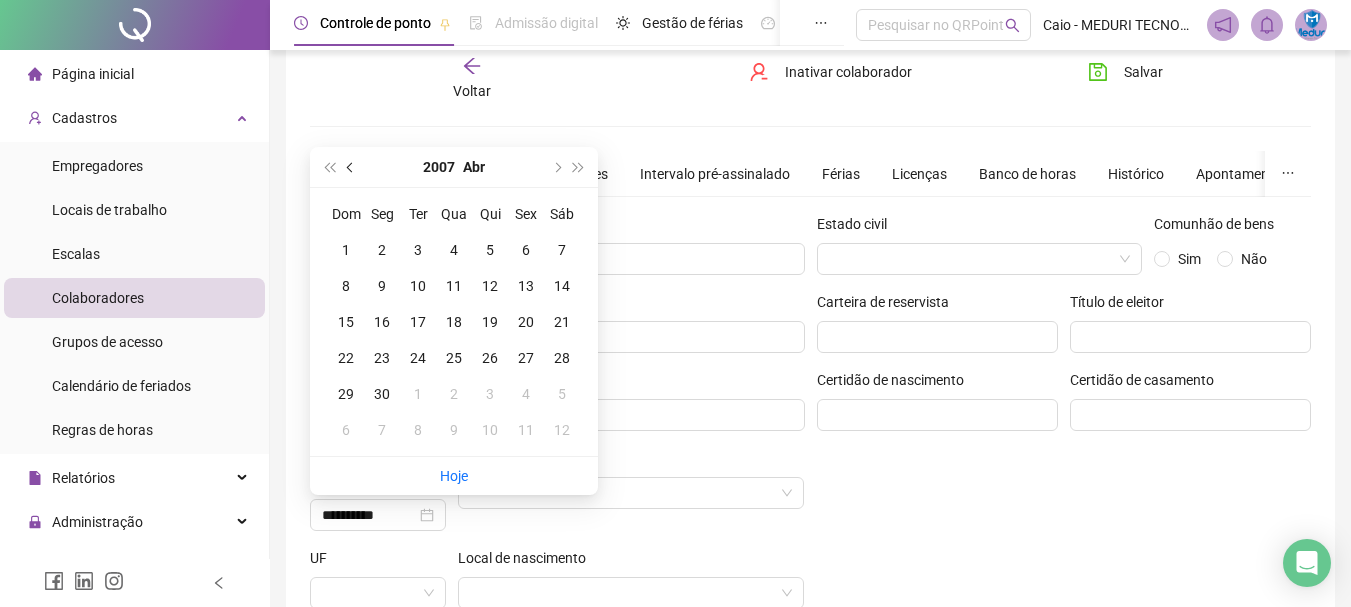 click at bounding box center (352, 167) 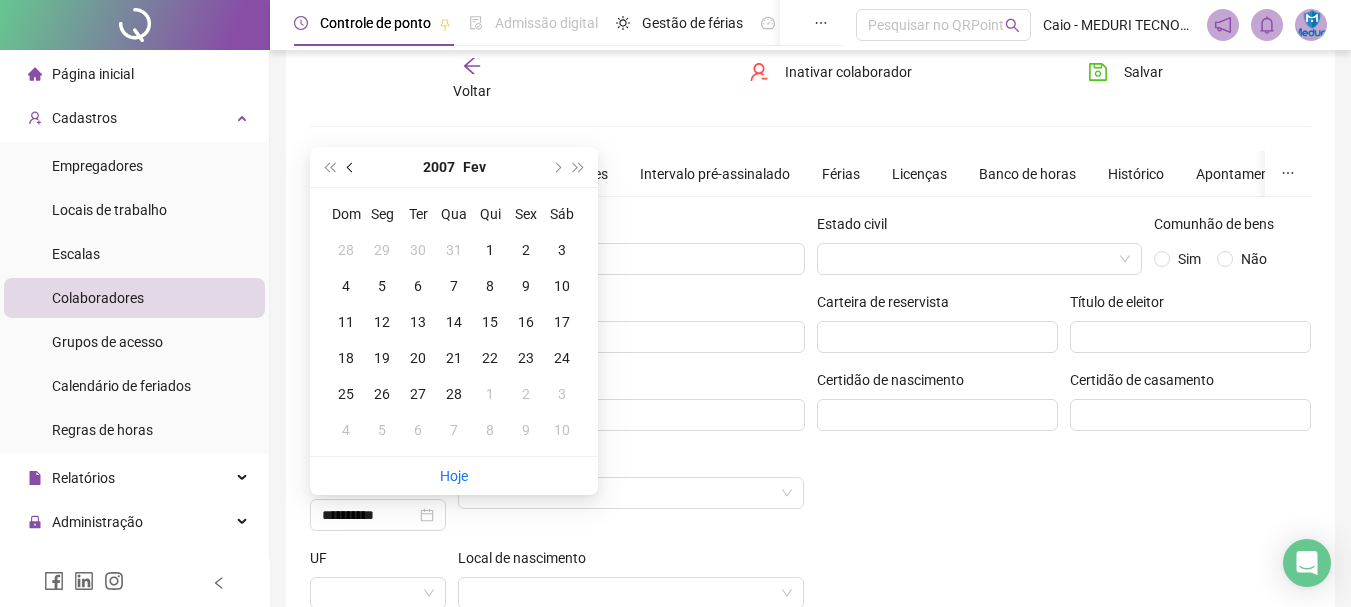 click at bounding box center (352, 167) 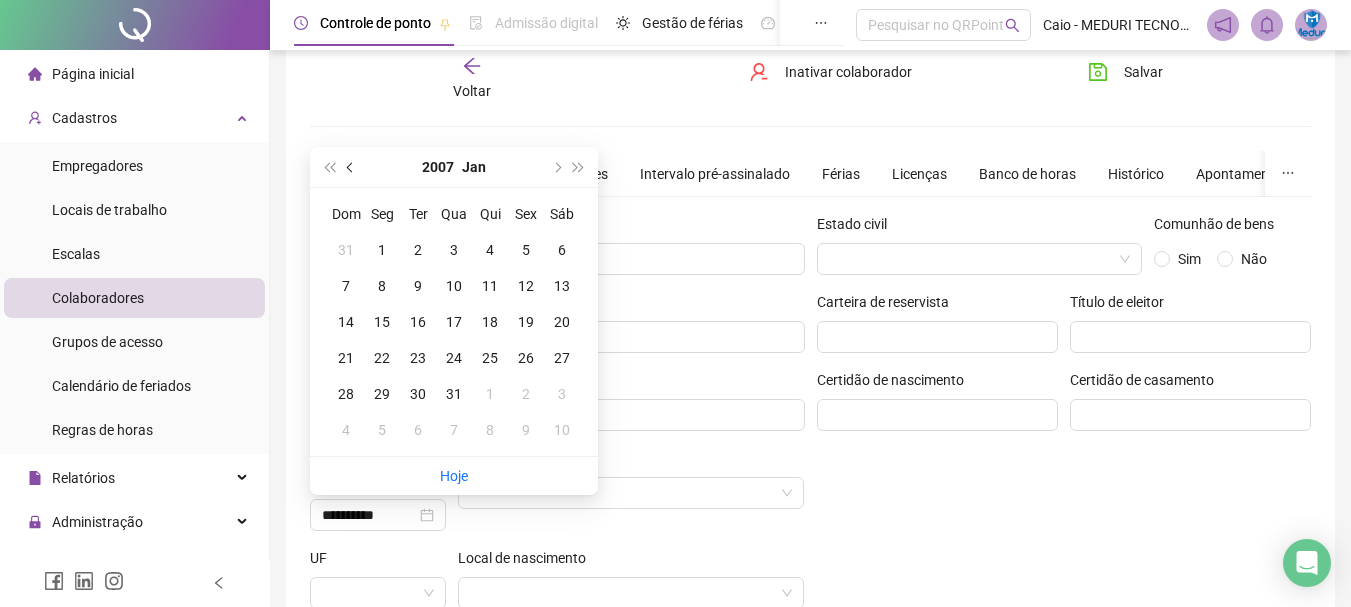 click at bounding box center (352, 167) 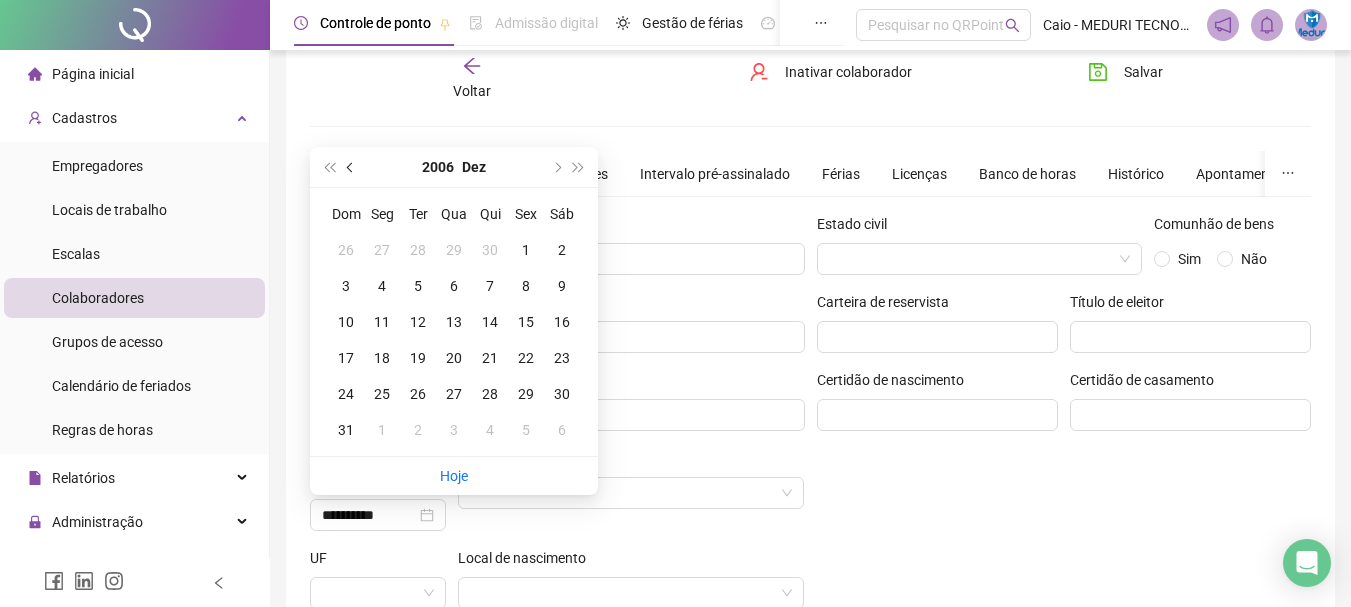 click at bounding box center (352, 167) 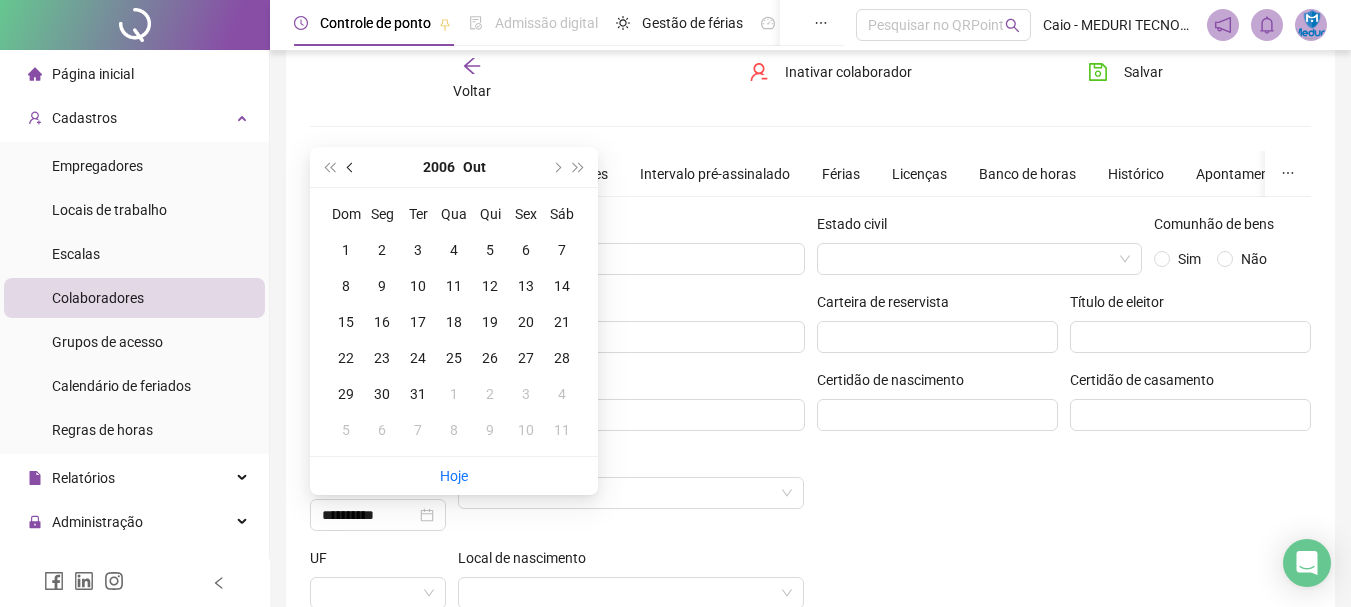 click at bounding box center (352, 167) 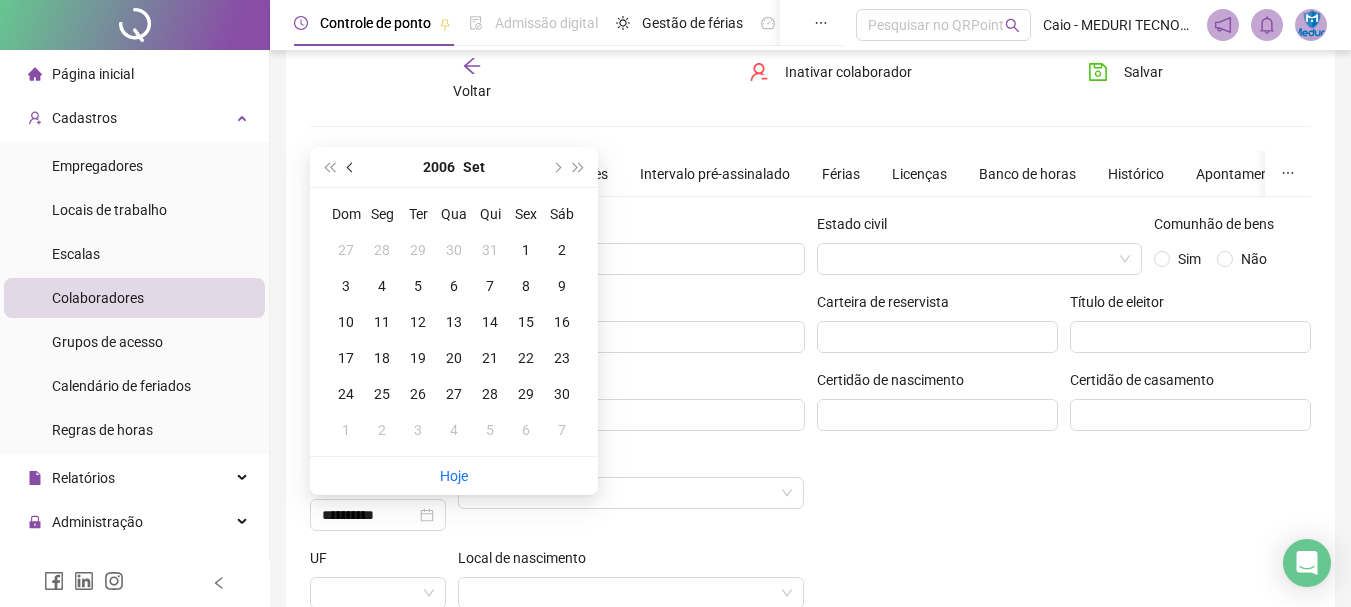 click at bounding box center [352, 167] 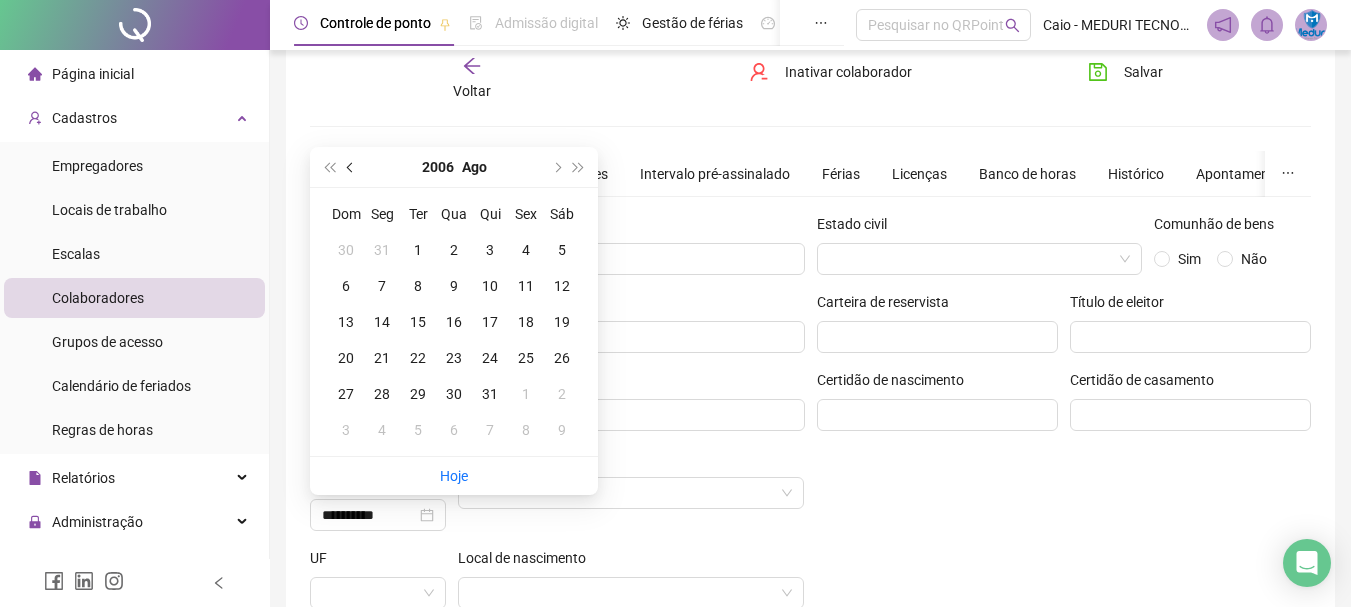 click at bounding box center [352, 167] 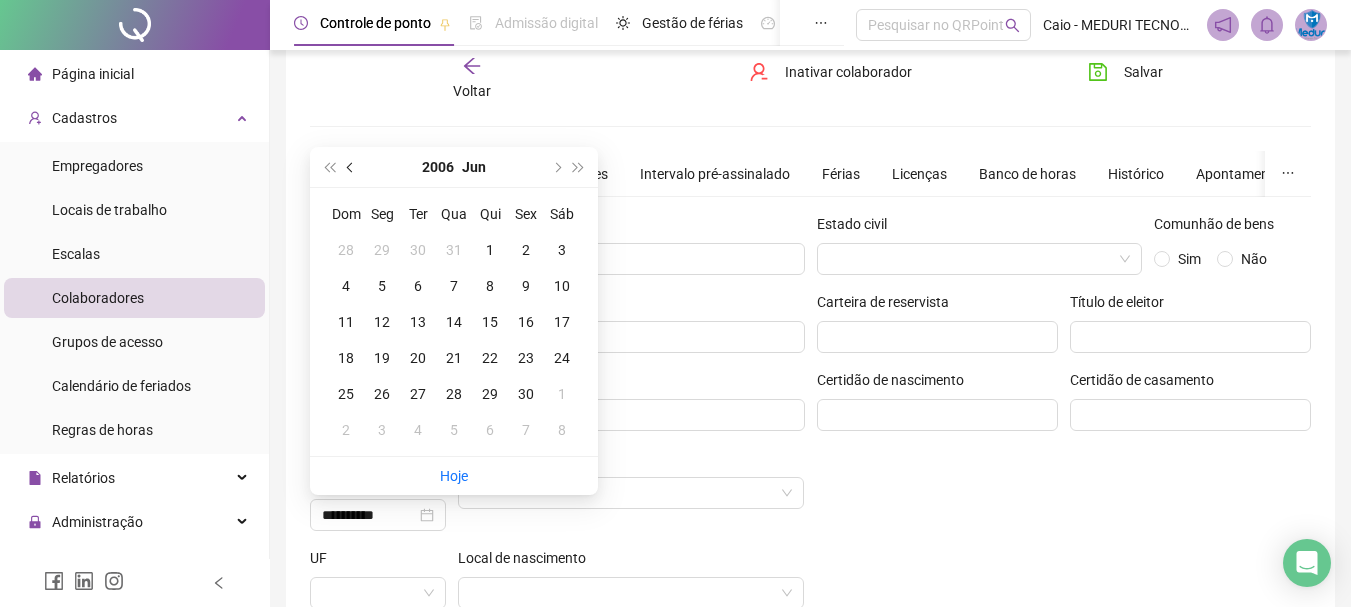click at bounding box center [352, 167] 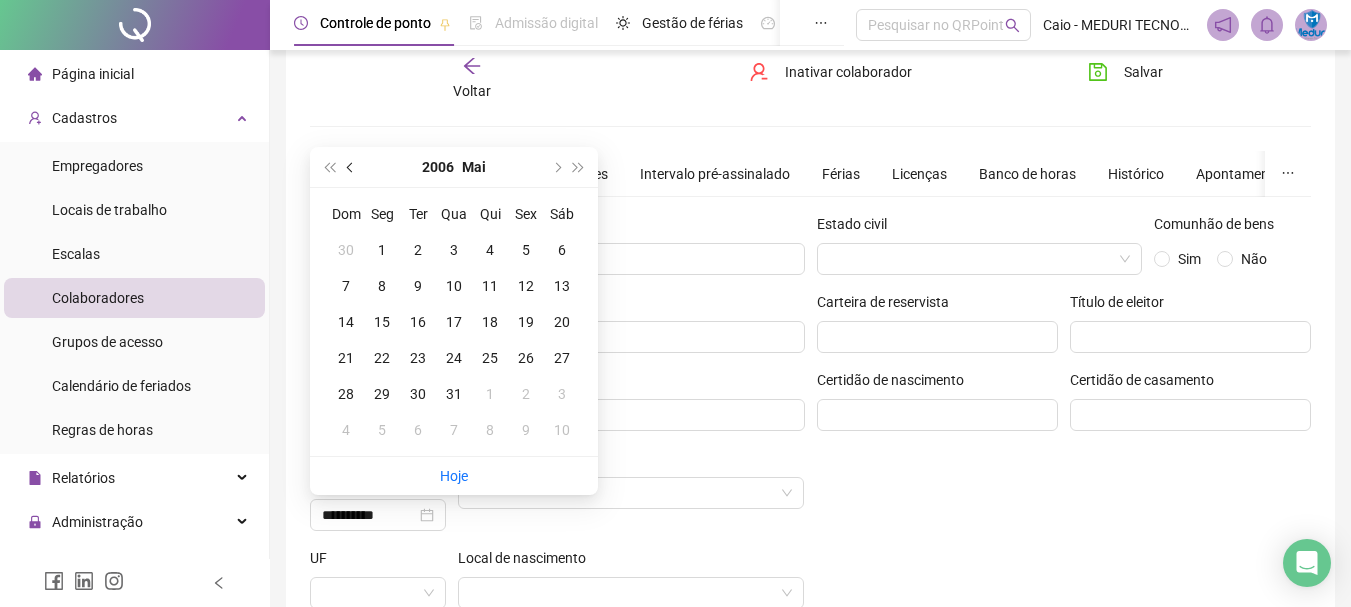 click at bounding box center [352, 167] 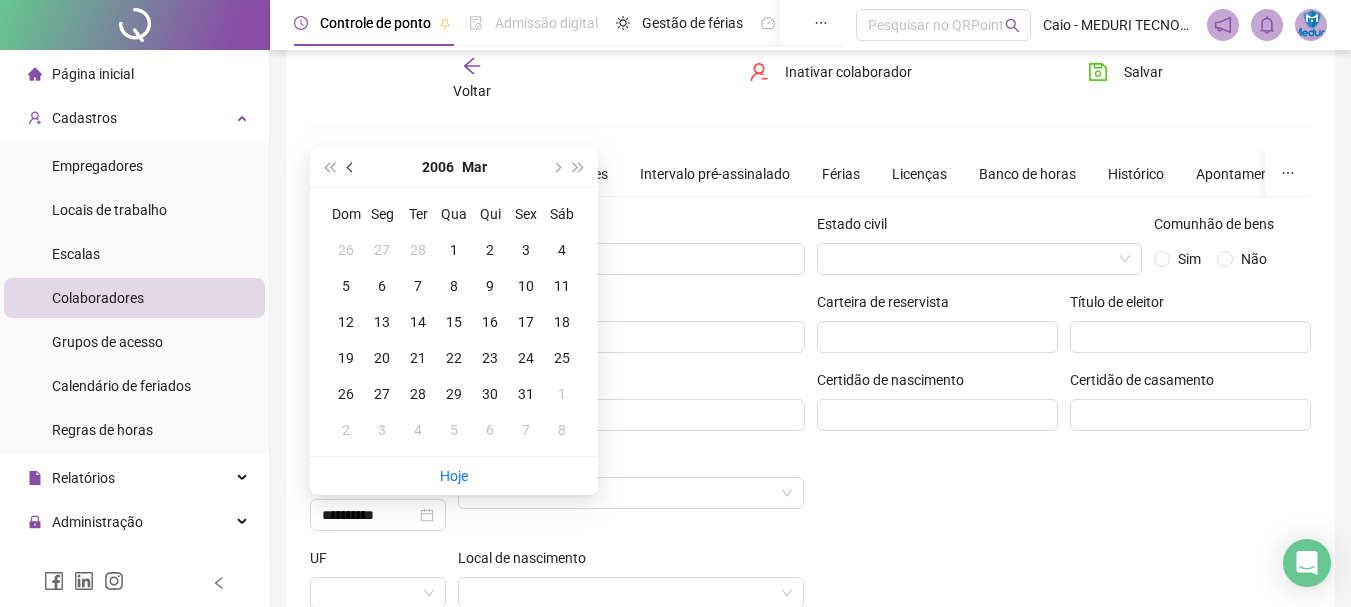 click at bounding box center [352, 167] 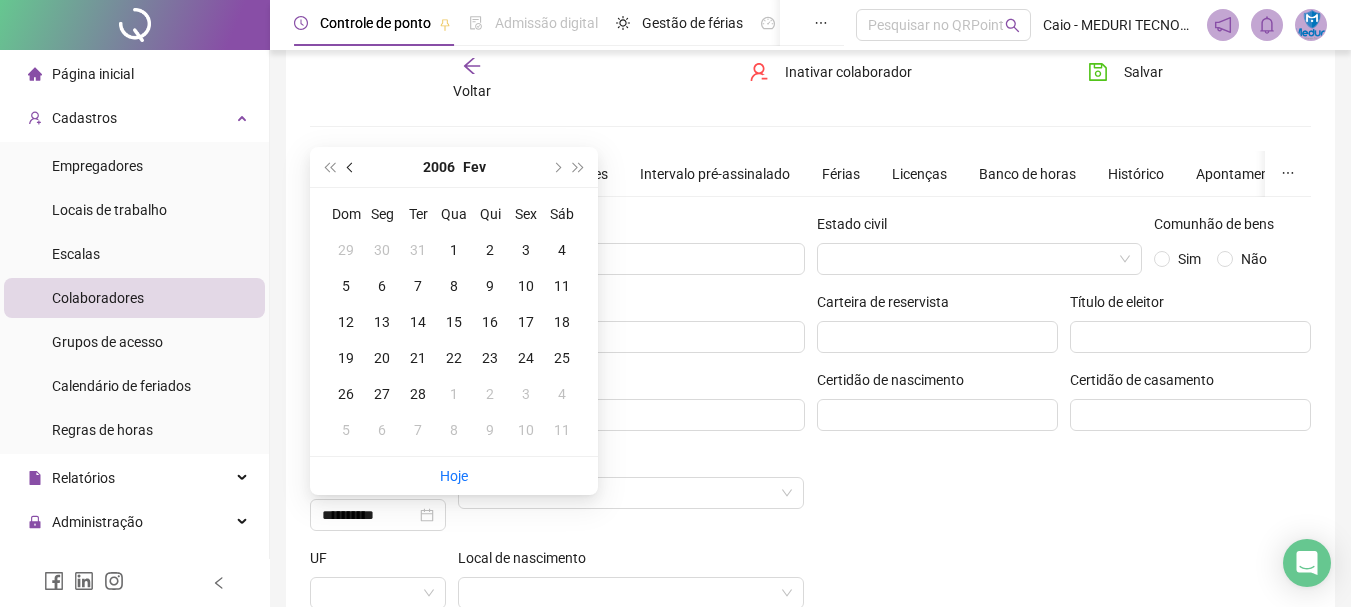click at bounding box center (352, 167) 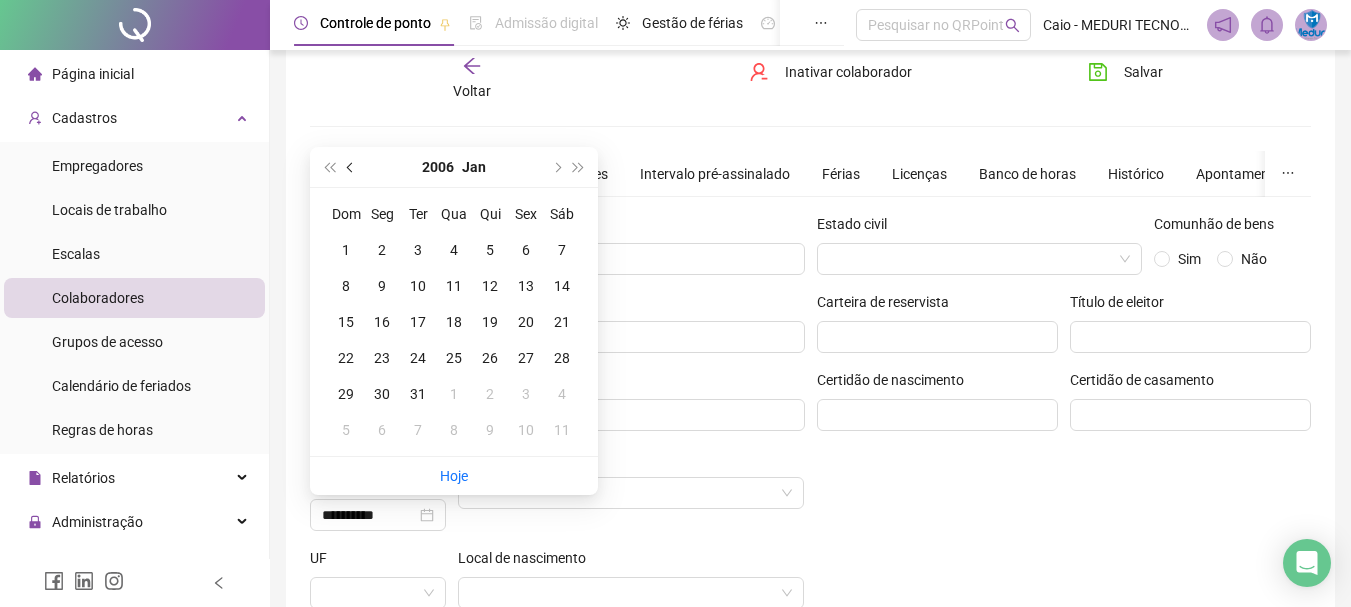 click at bounding box center [352, 167] 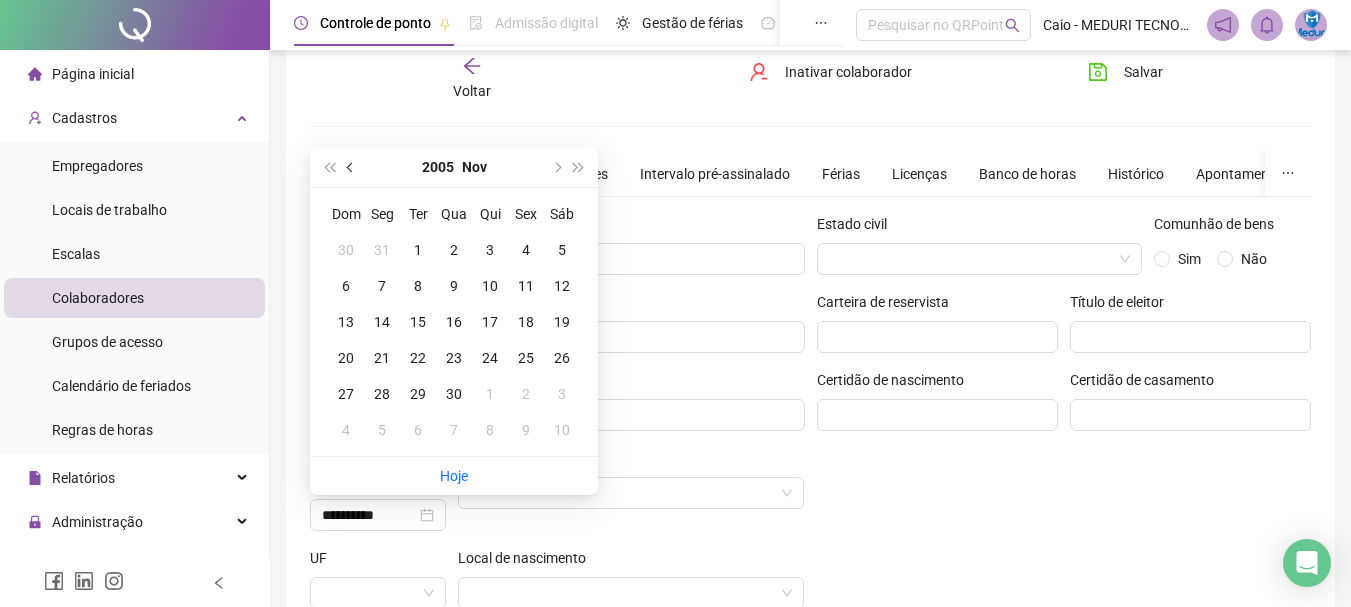 click at bounding box center [352, 167] 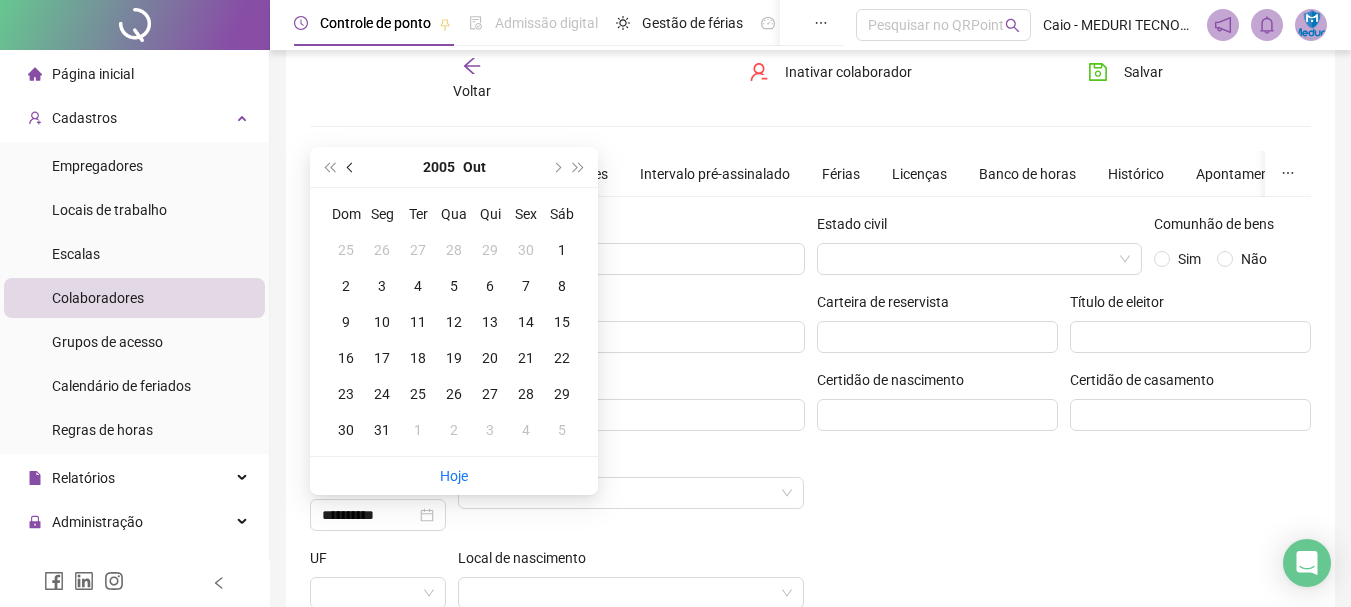 click at bounding box center [352, 167] 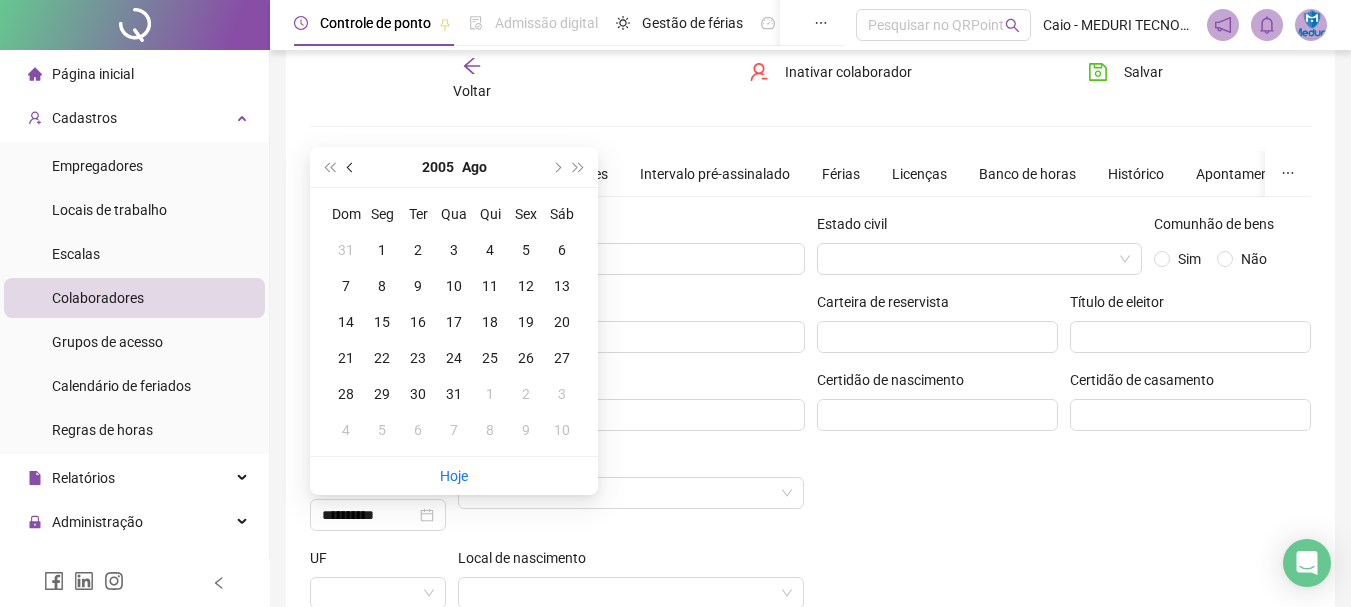 click at bounding box center [352, 167] 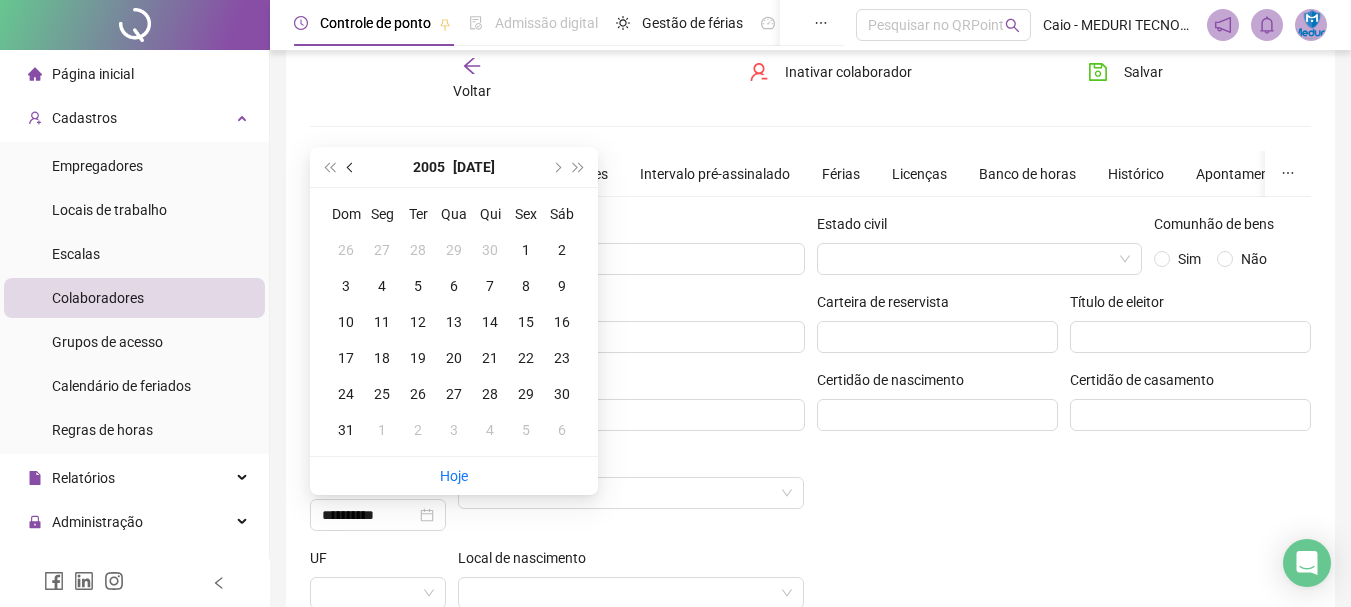 click at bounding box center (351, 167) 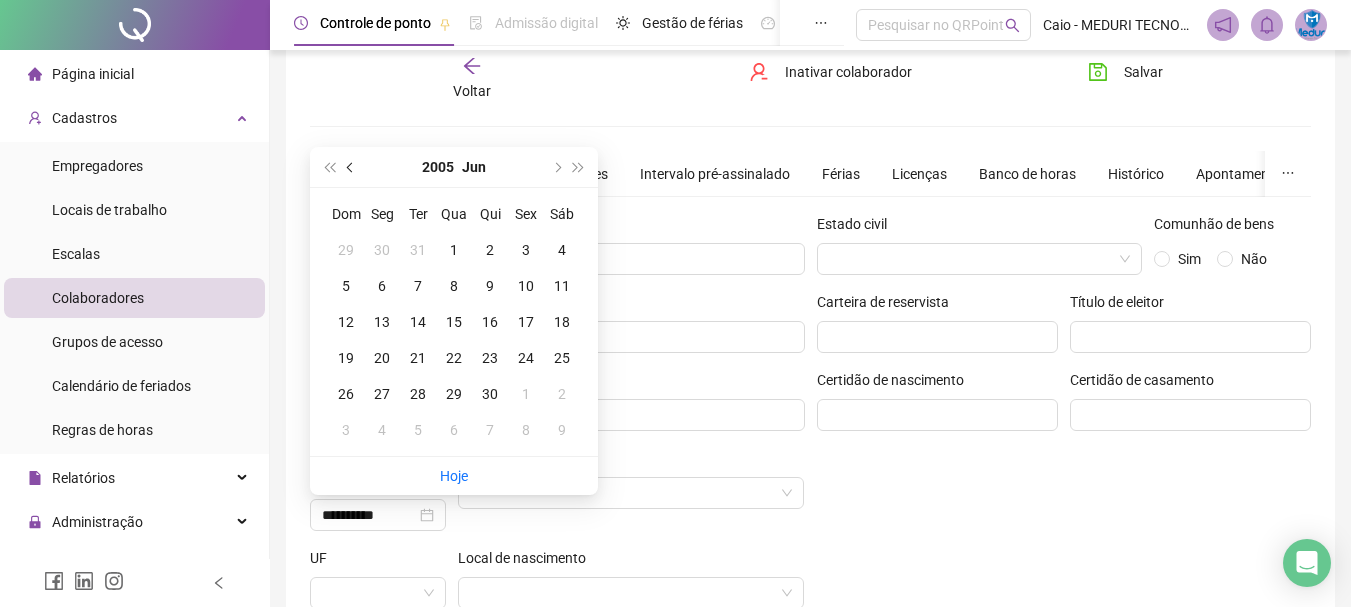 click at bounding box center [351, 167] 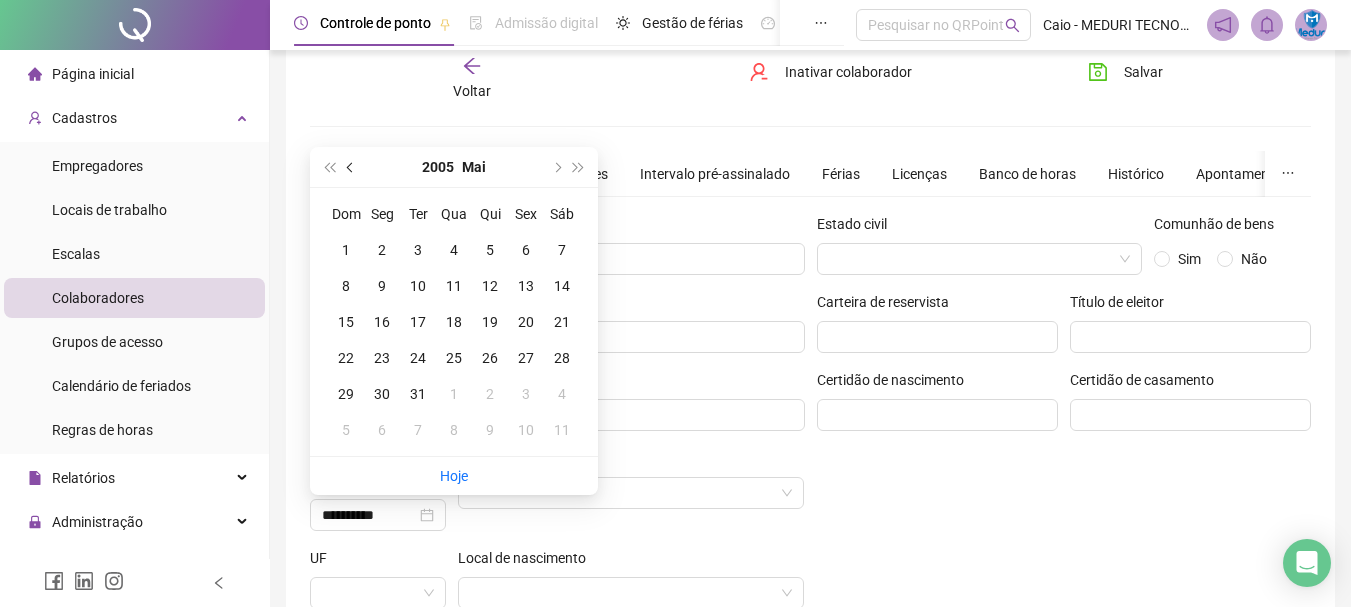 click at bounding box center (351, 167) 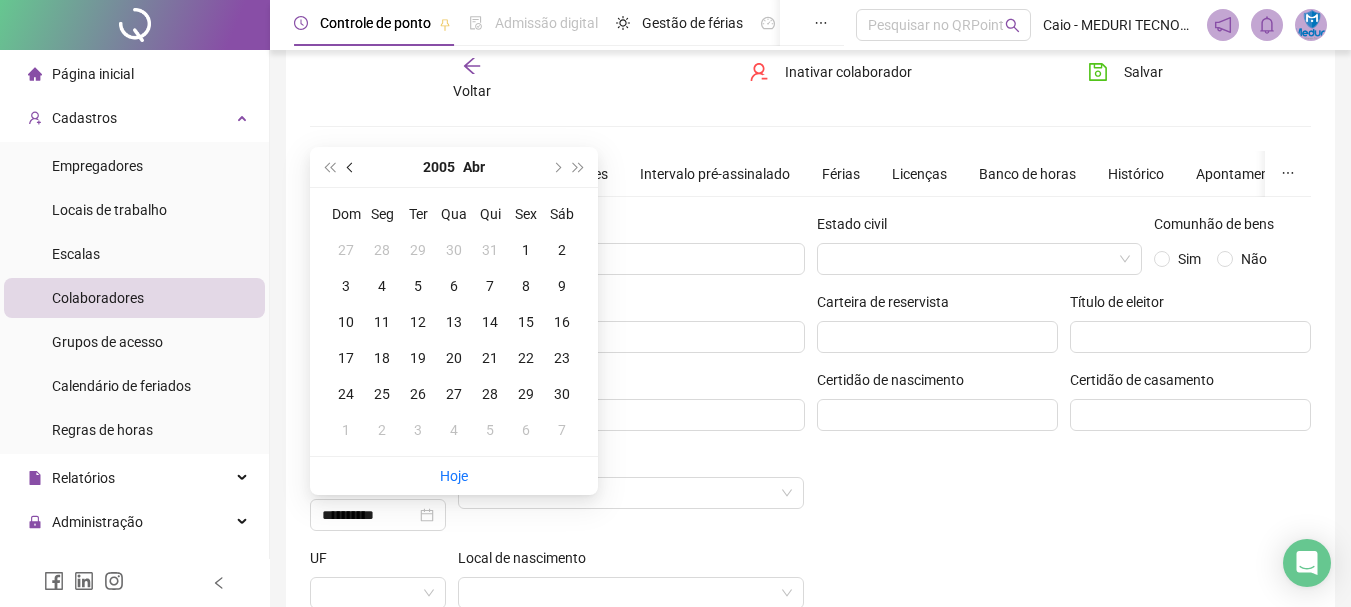 click at bounding box center [351, 167] 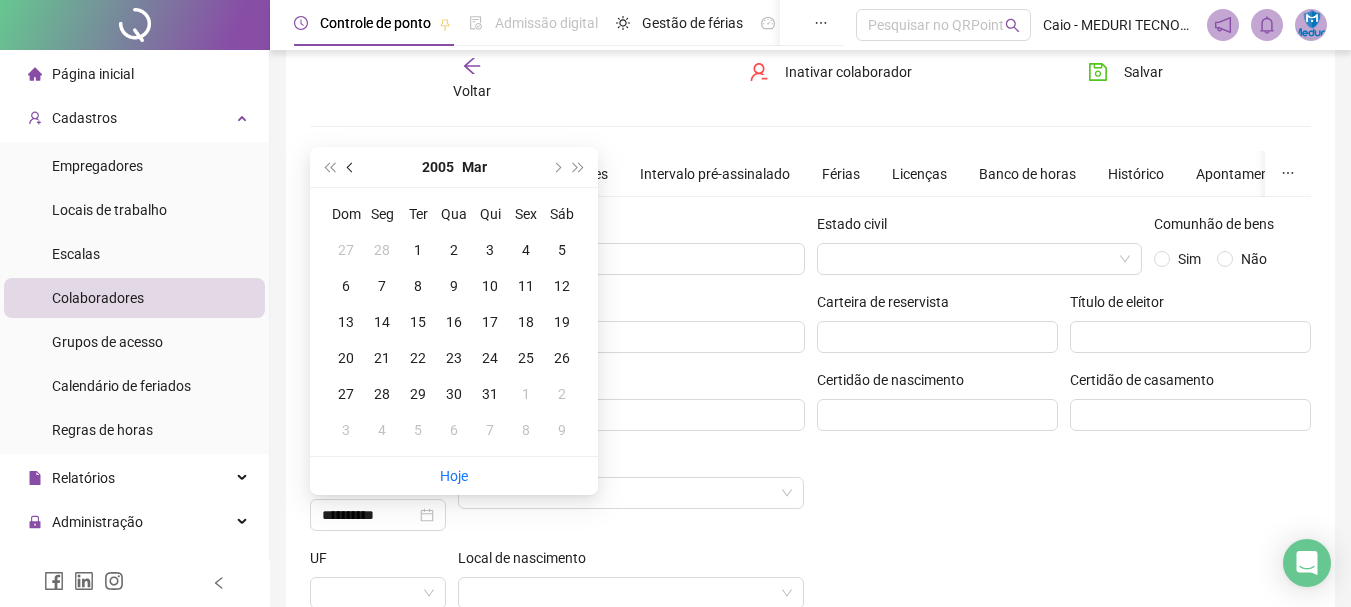 click at bounding box center [351, 167] 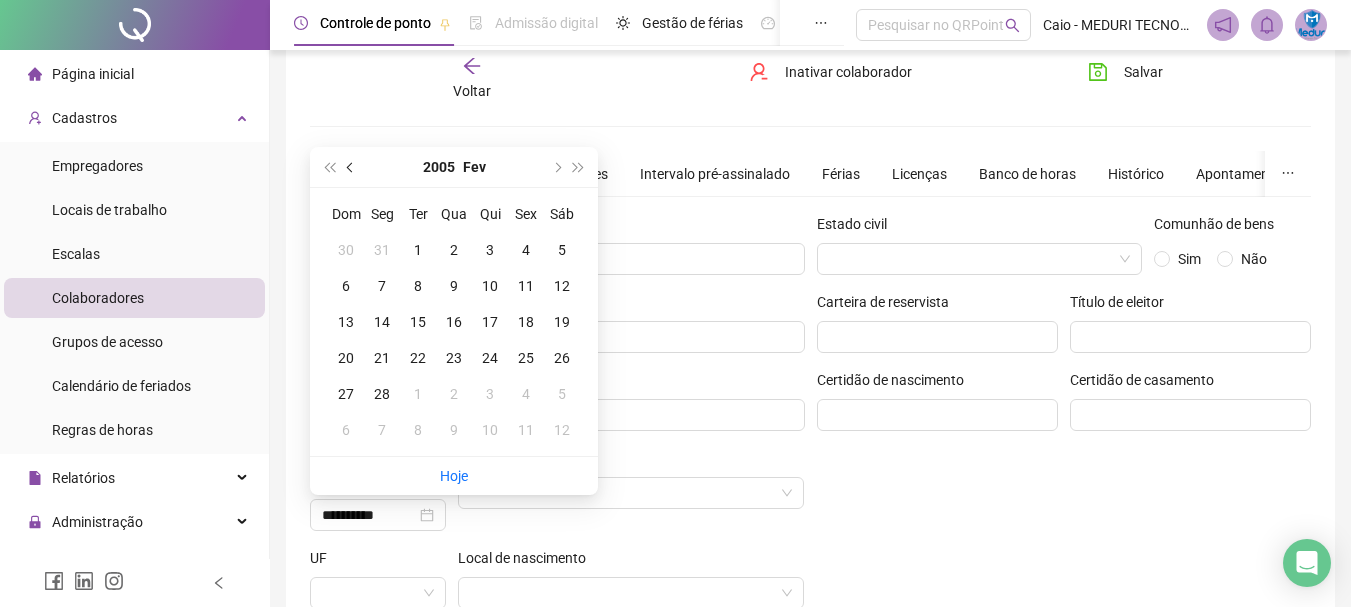 click at bounding box center [351, 167] 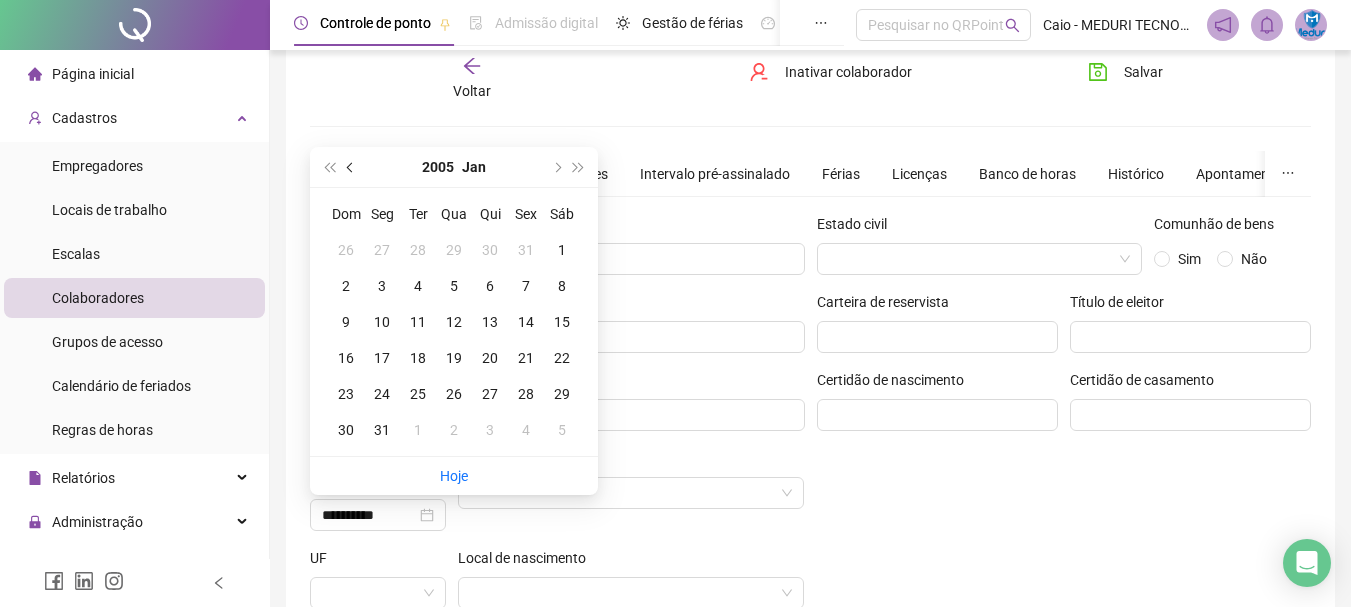 click at bounding box center [351, 167] 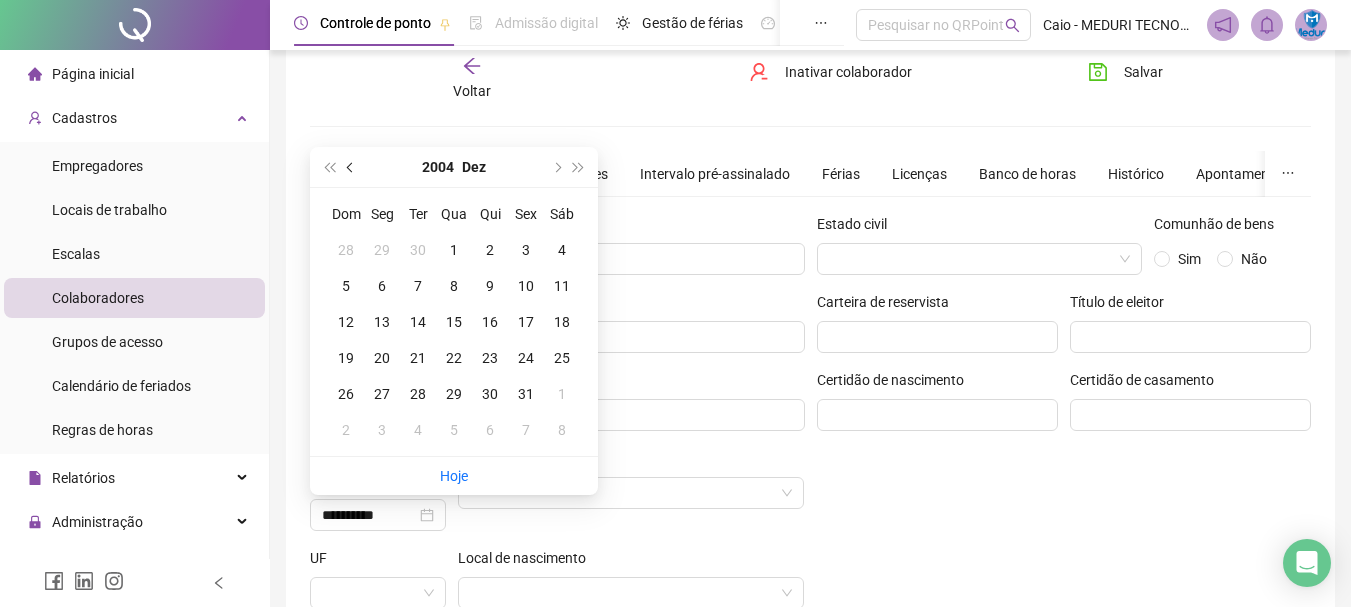 click at bounding box center (351, 167) 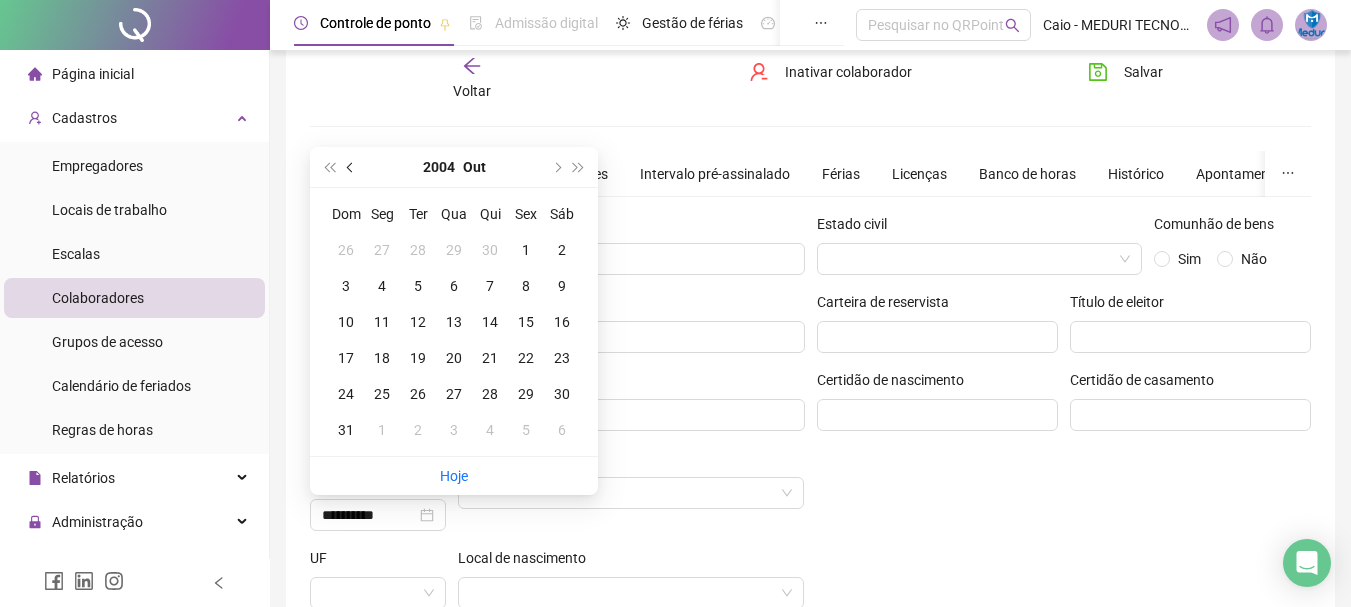 click at bounding box center [351, 167] 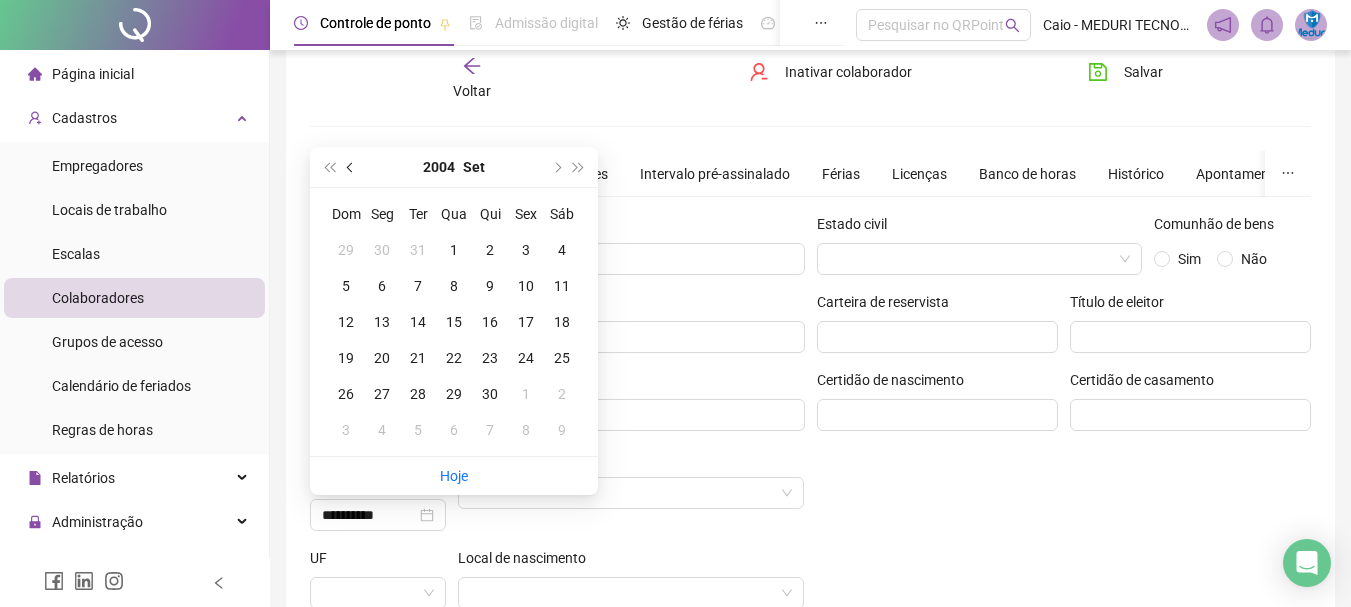 click at bounding box center [351, 167] 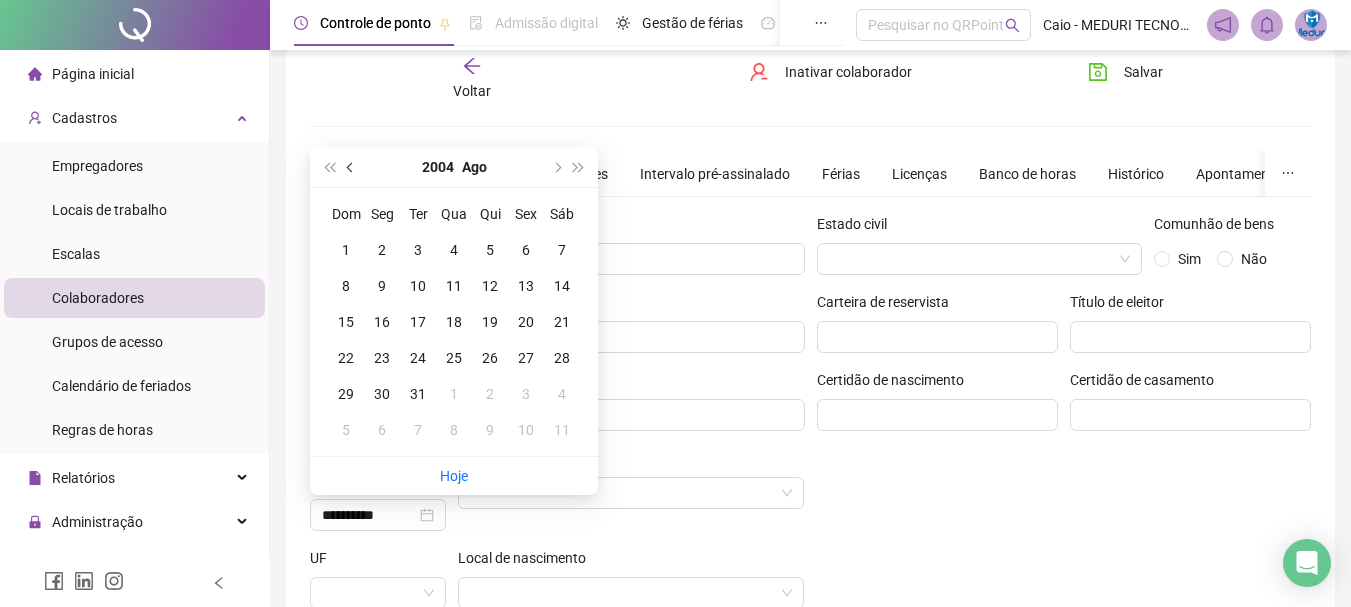 click at bounding box center (351, 167) 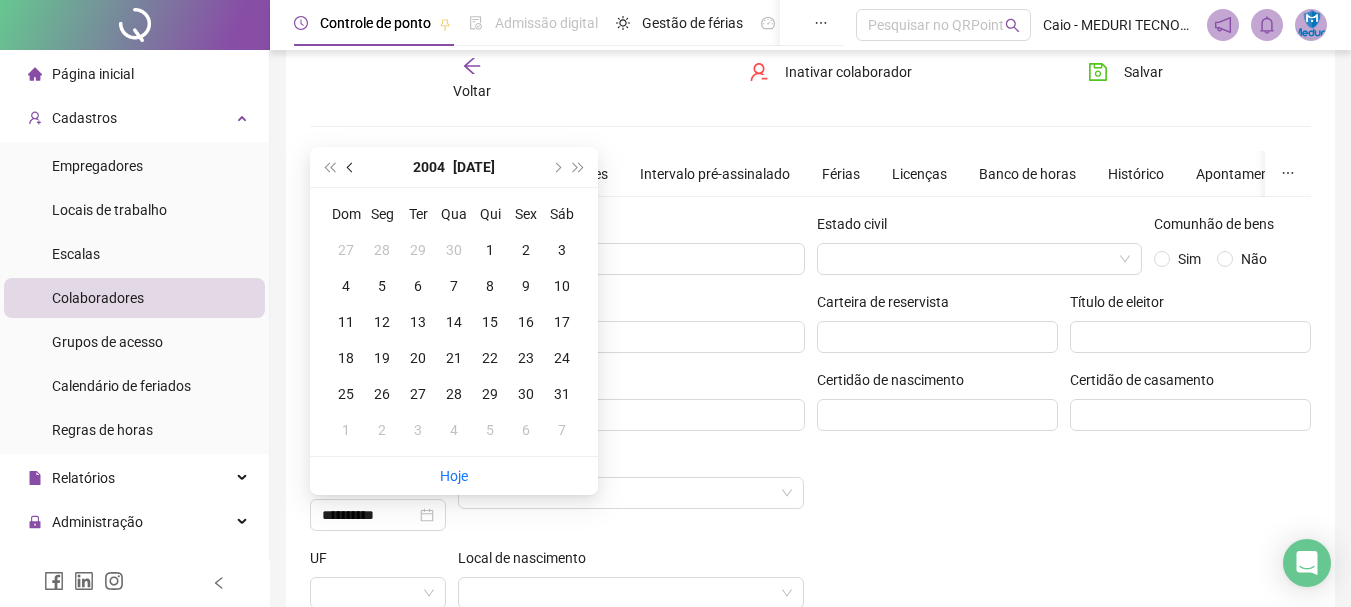 click at bounding box center [351, 167] 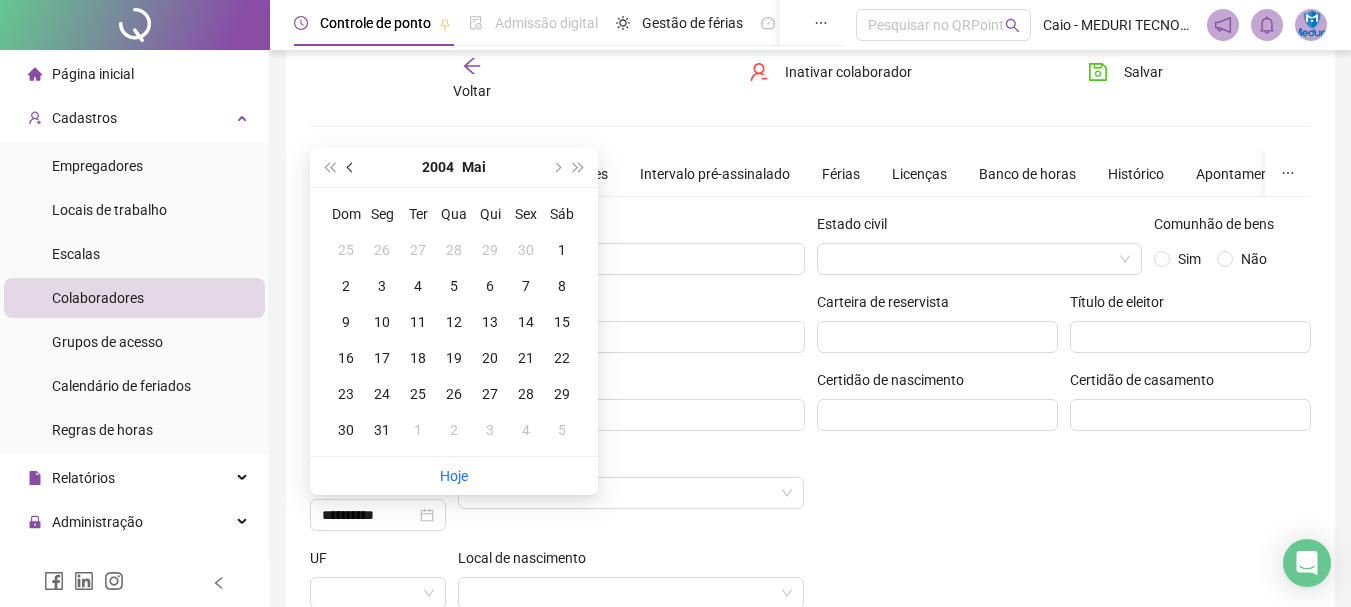 click at bounding box center [351, 167] 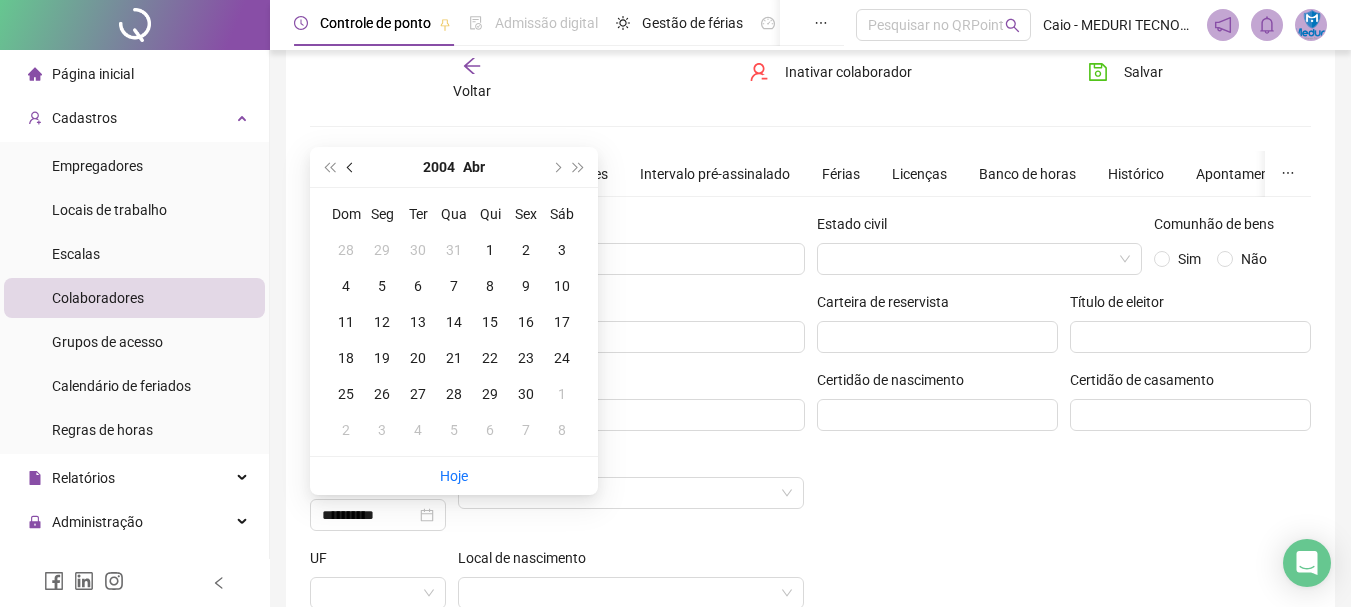 click at bounding box center (351, 167) 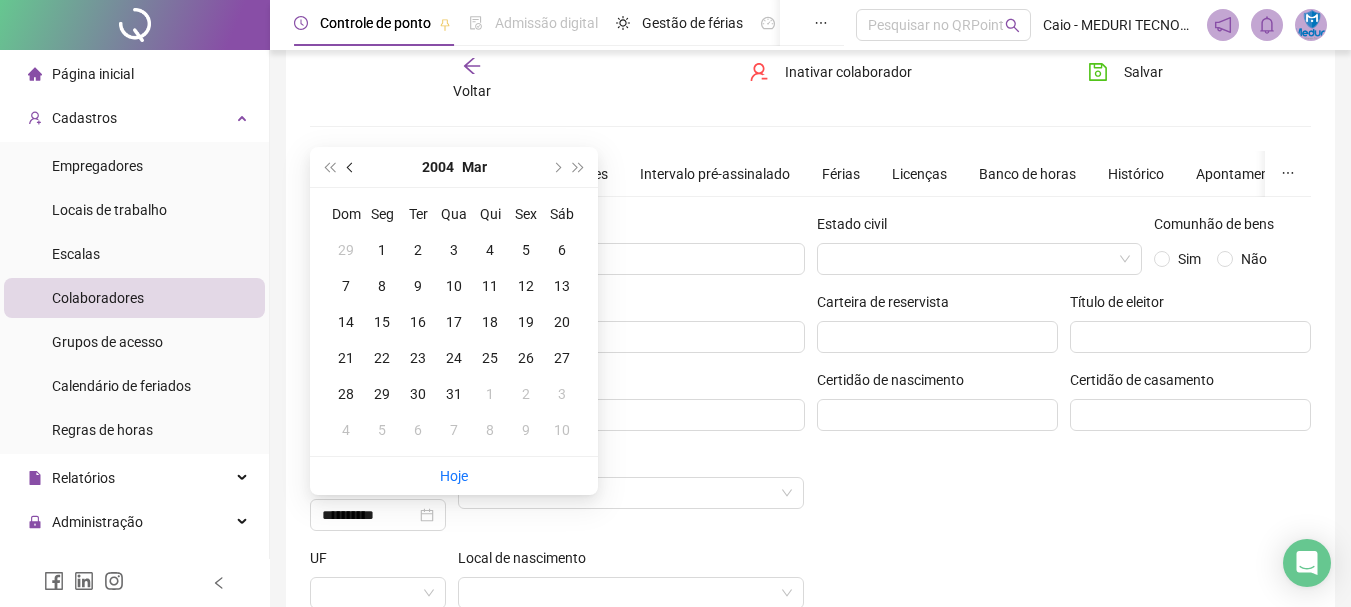 click at bounding box center [351, 167] 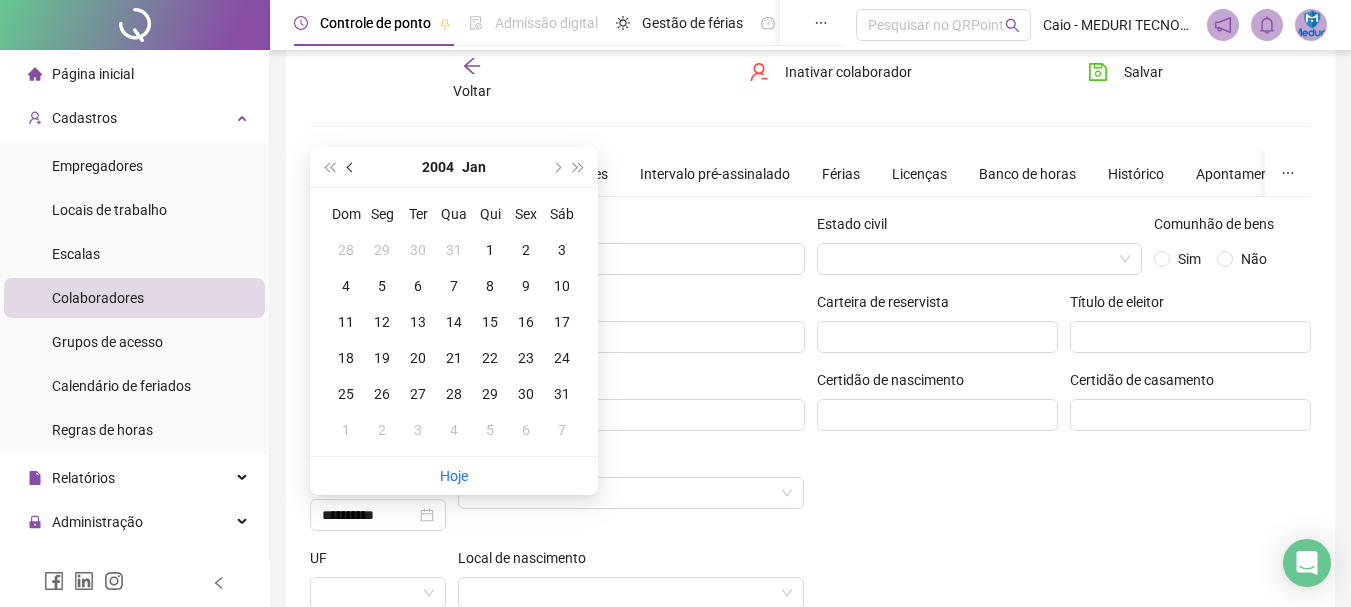 click at bounding box center (351, 167) 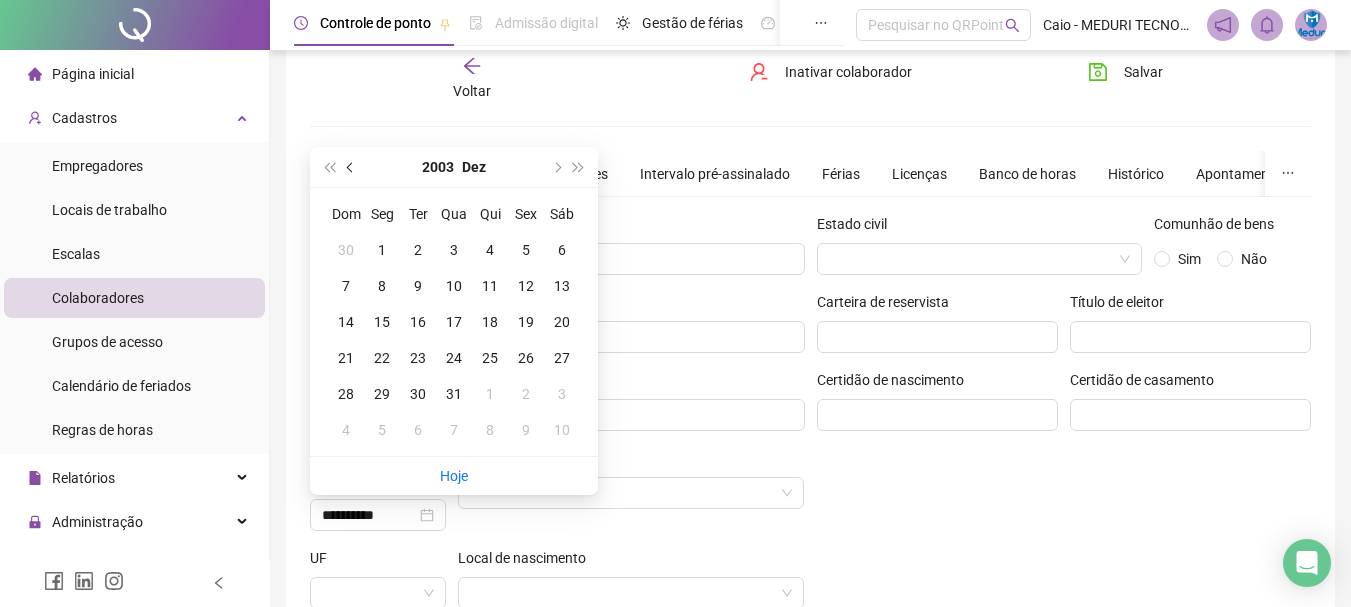 click at bounding box center (351, 167) 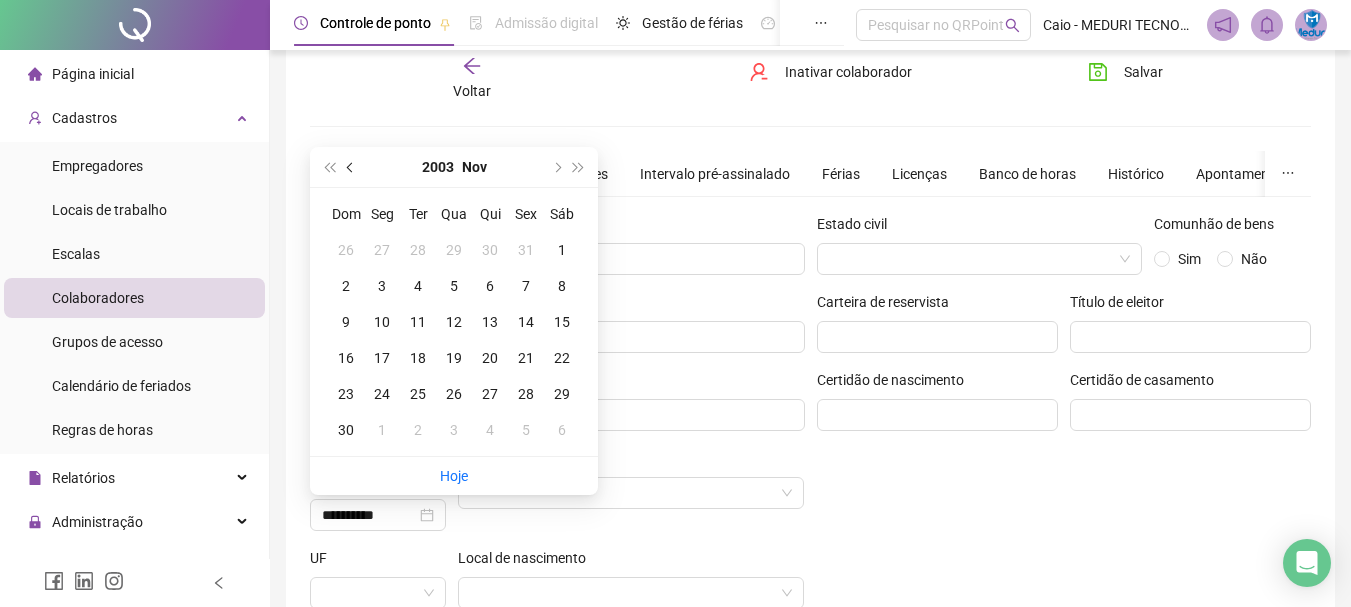 click at bounding box center (351, 167) 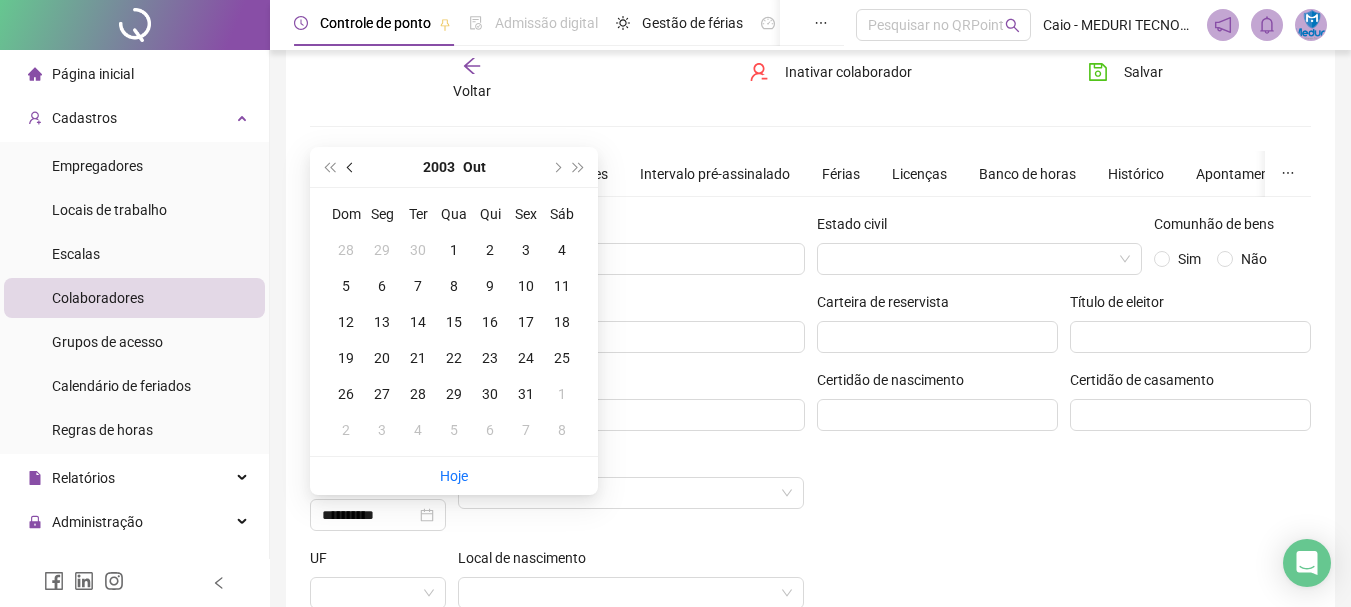 click at bounding box center (351, 167) 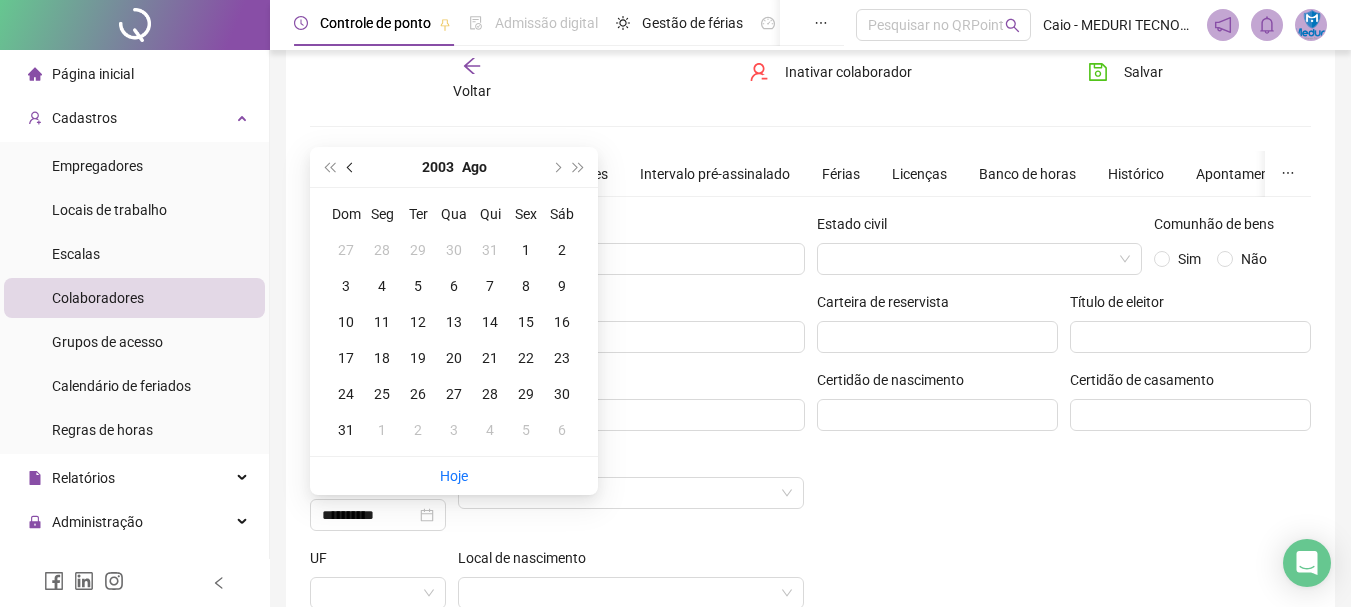 click at bounding box center [351, 167] 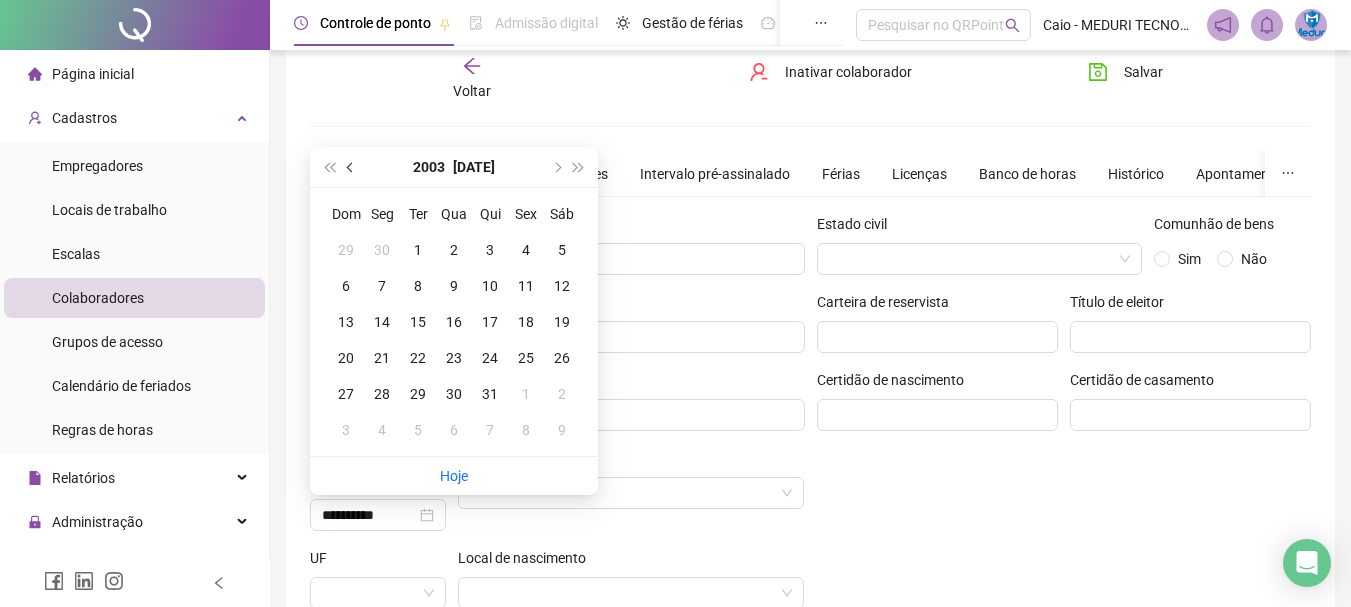click at bounding box center (351, 167) 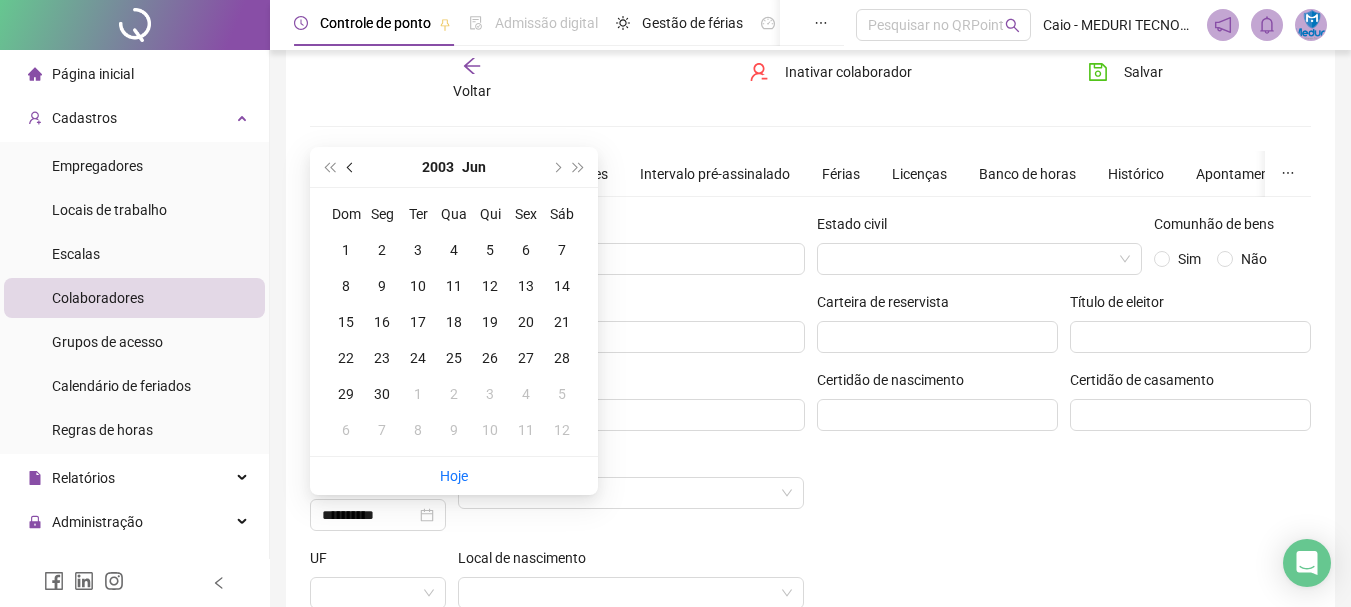 click at bounding box center (352, 167) 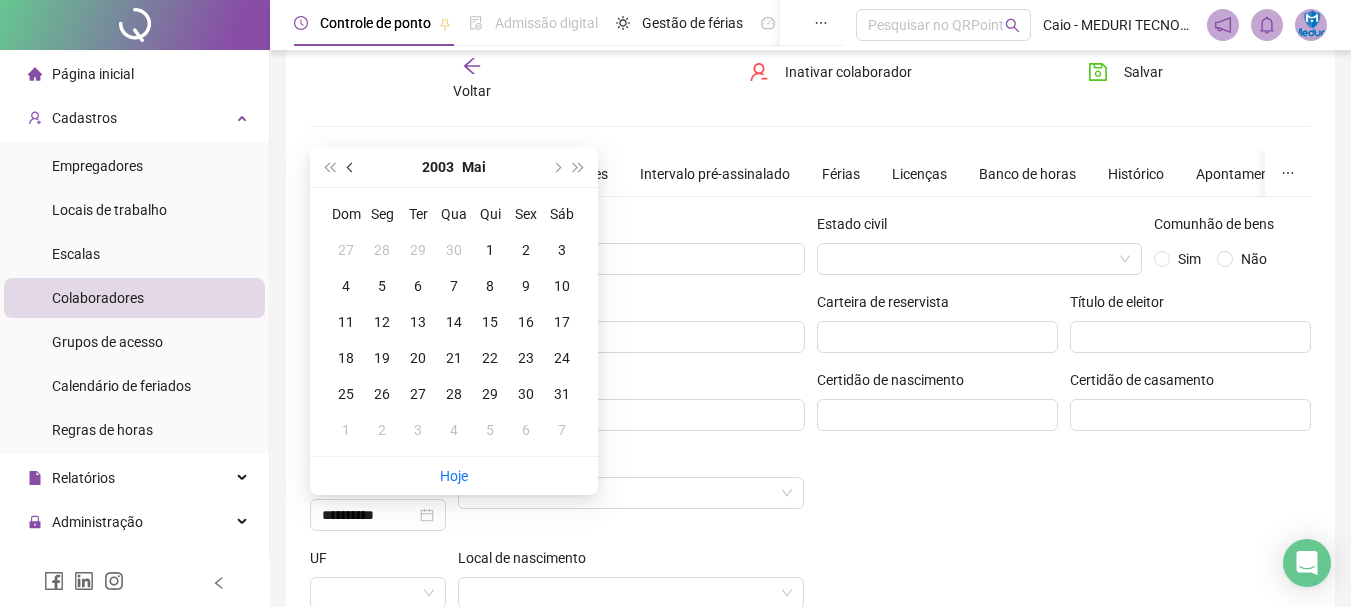 click at bounding box center [352, 167] 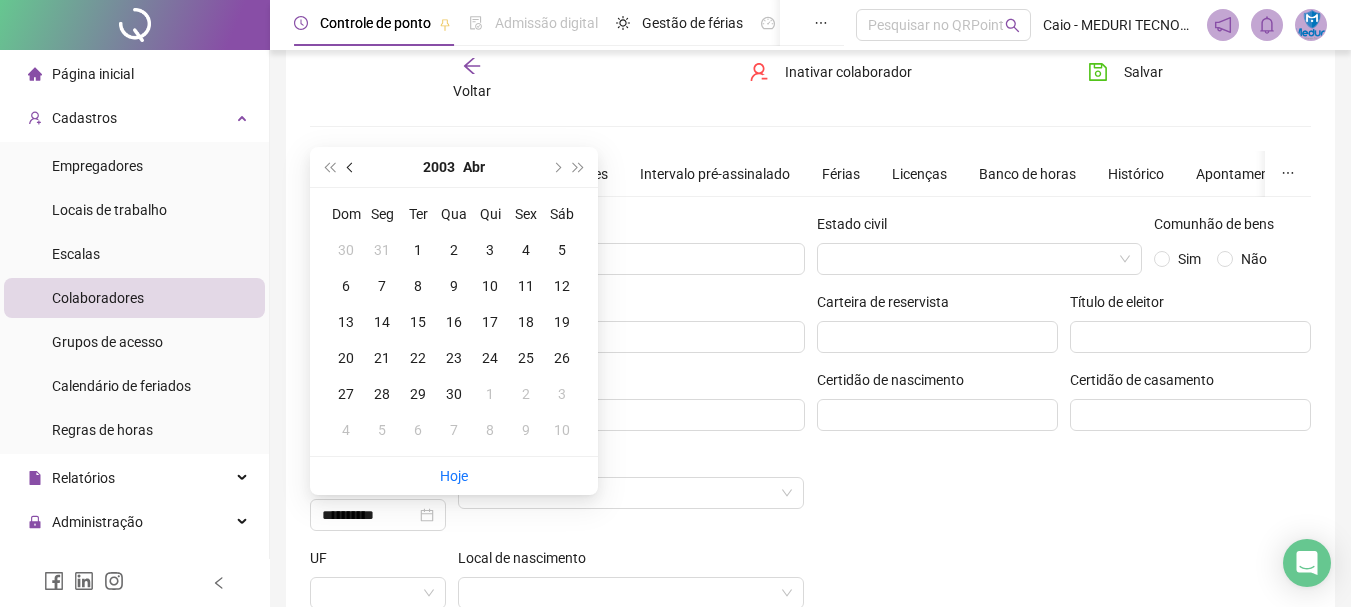 click at bounding box center [352, 167] 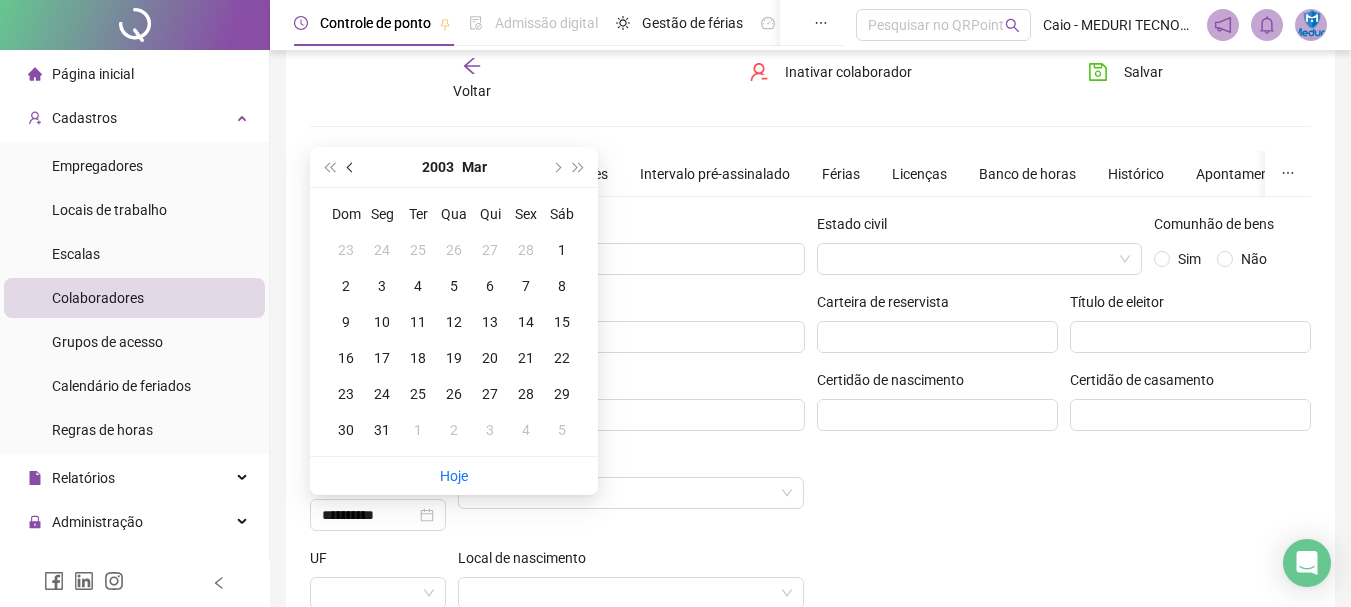 click at bounding box center (352, 167) 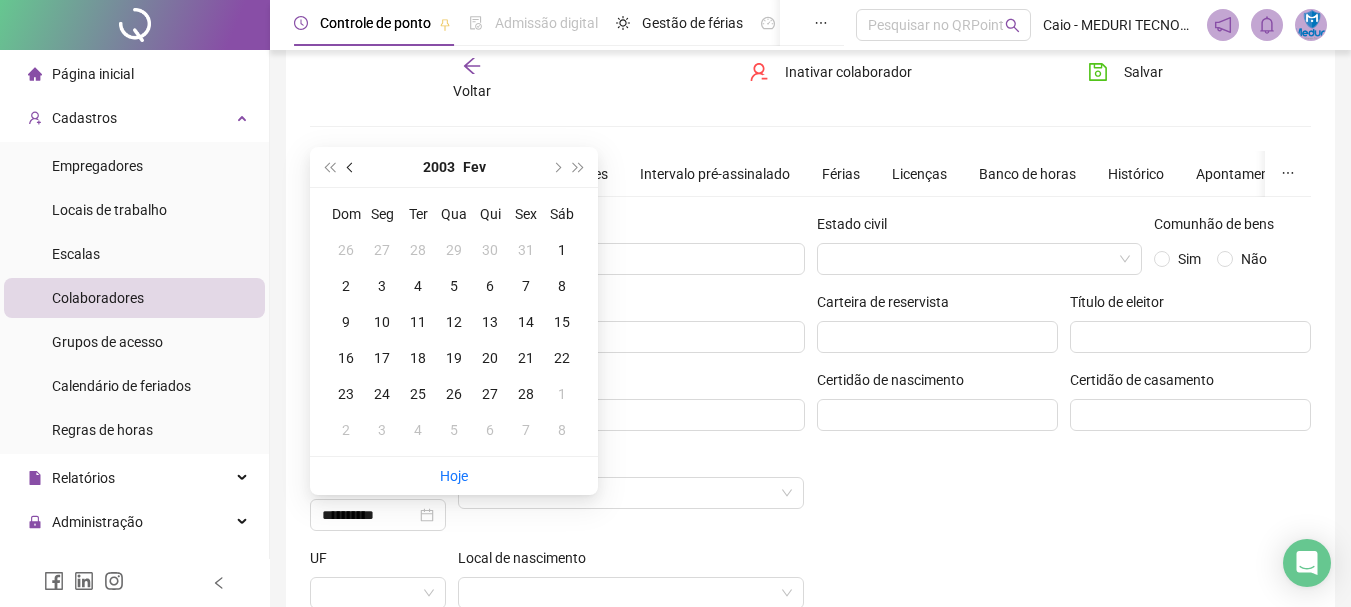 click at bounding box center (352, 167) 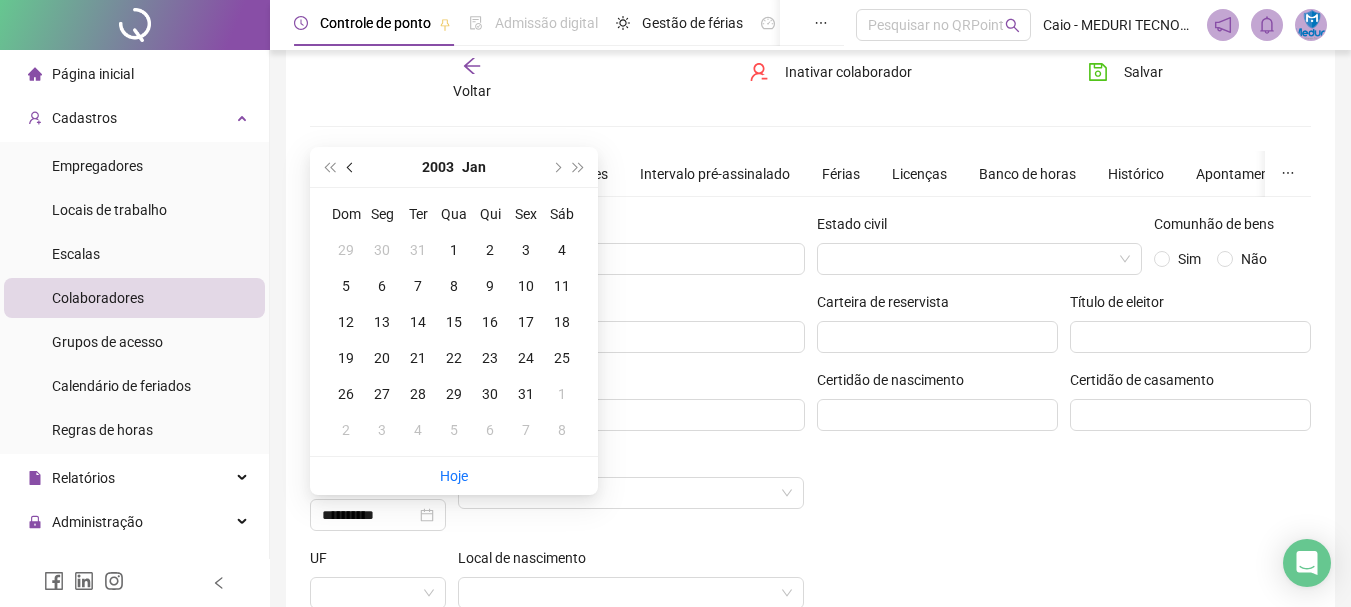 click at bounding box center [352, 167] 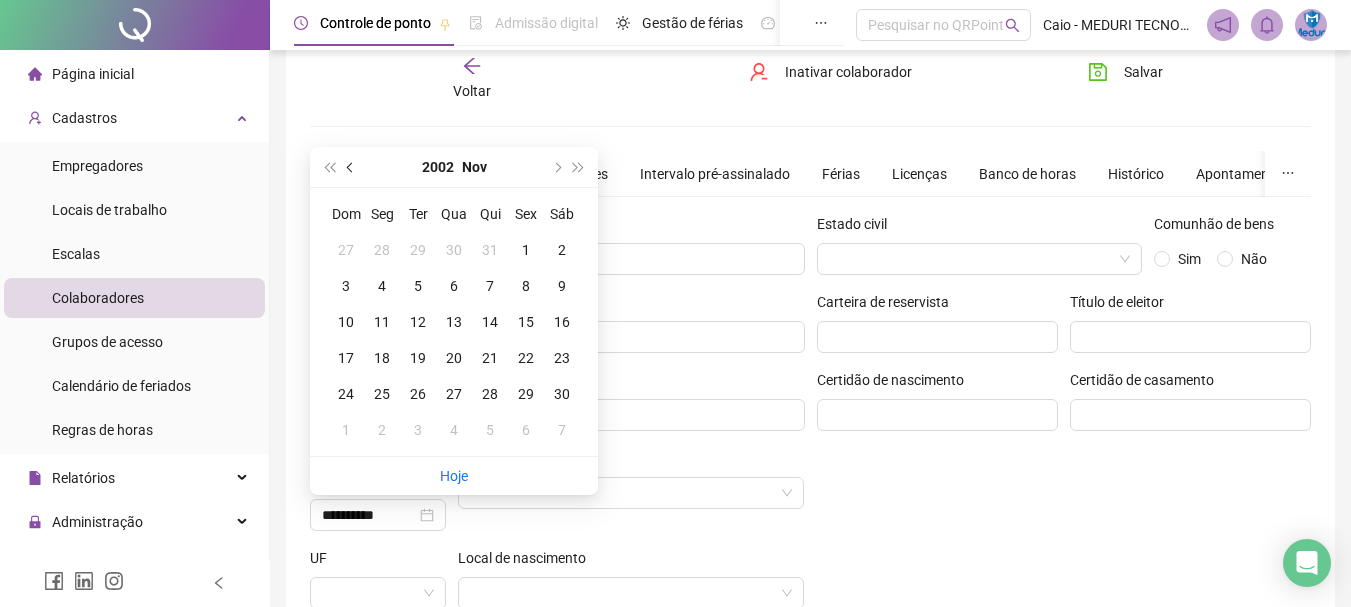 click at bounding box center [352, 167] 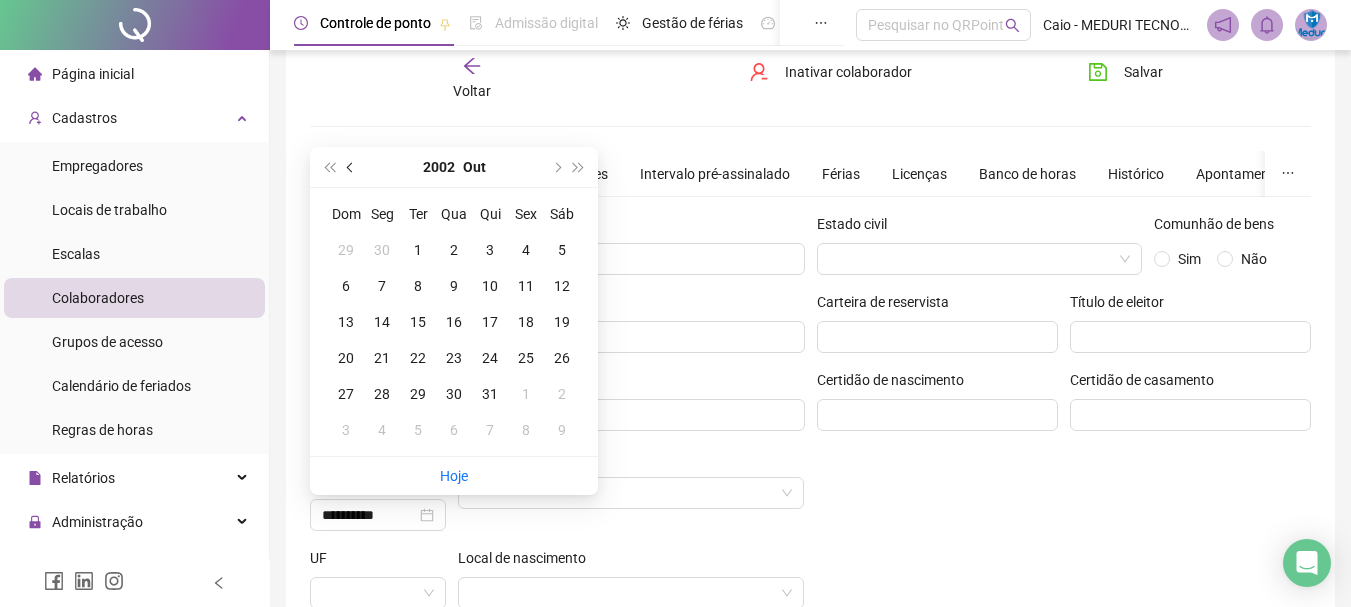 click at bounding box center (352, 167) 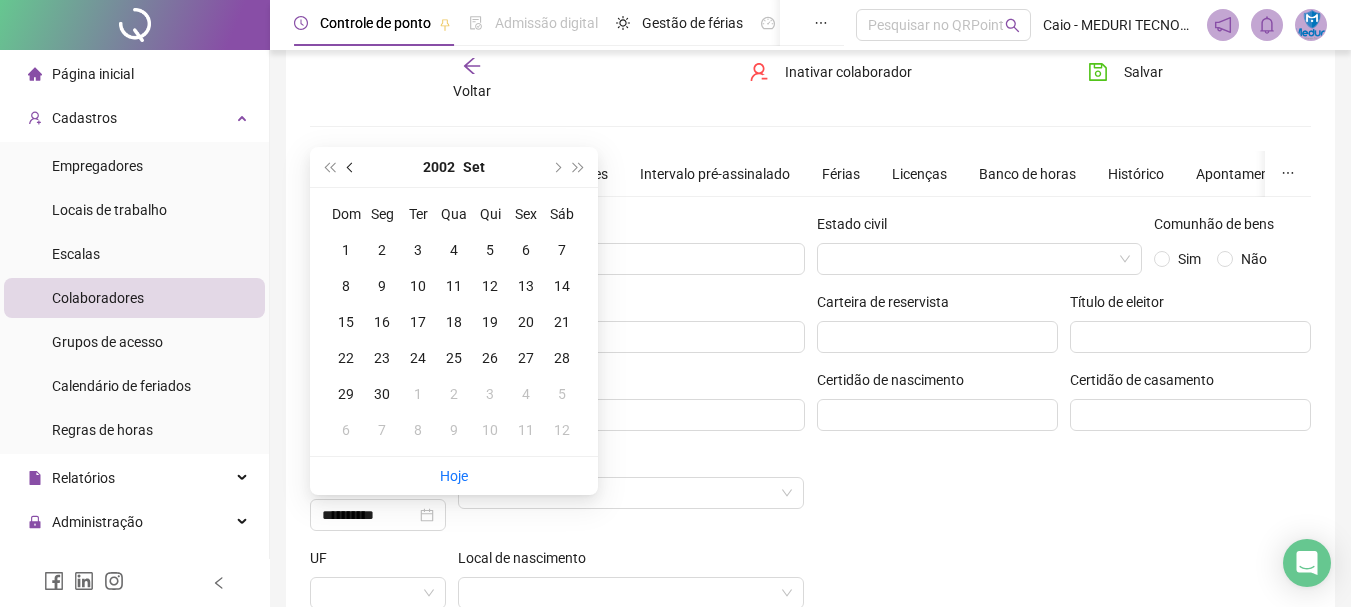 click at bounding box center (352, 167) 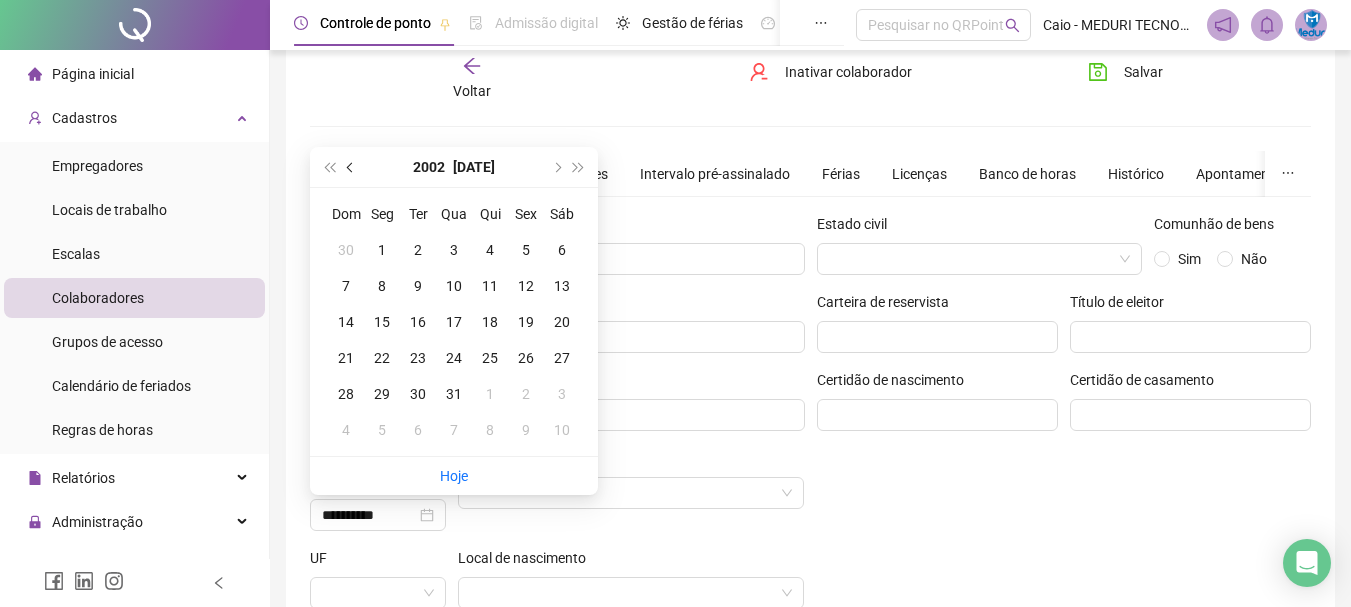 click at bounding box center (352, 167) 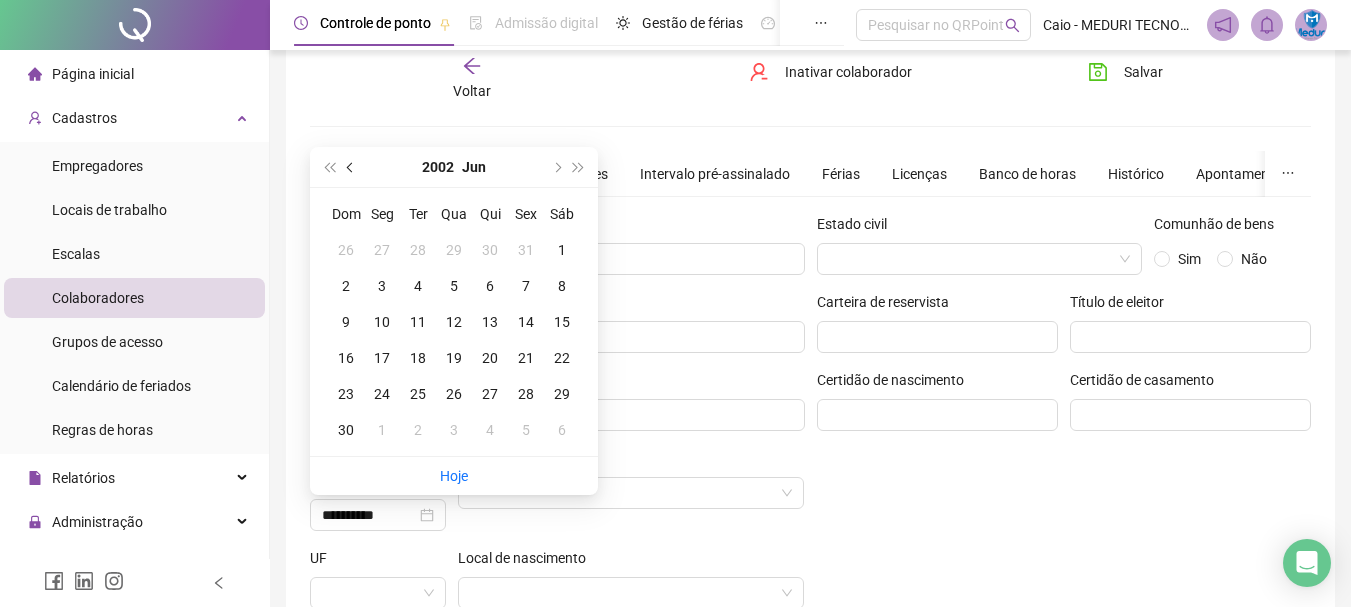 click at bounding box center [352, 167] 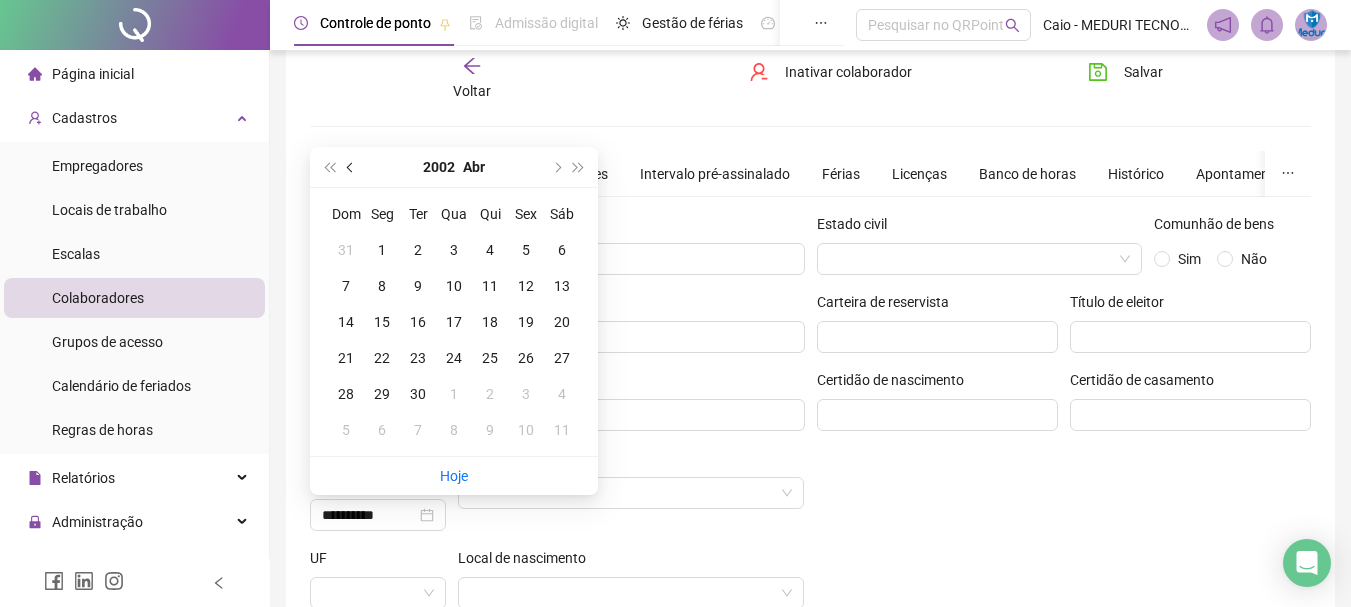 click at bounding box center (352, 167) 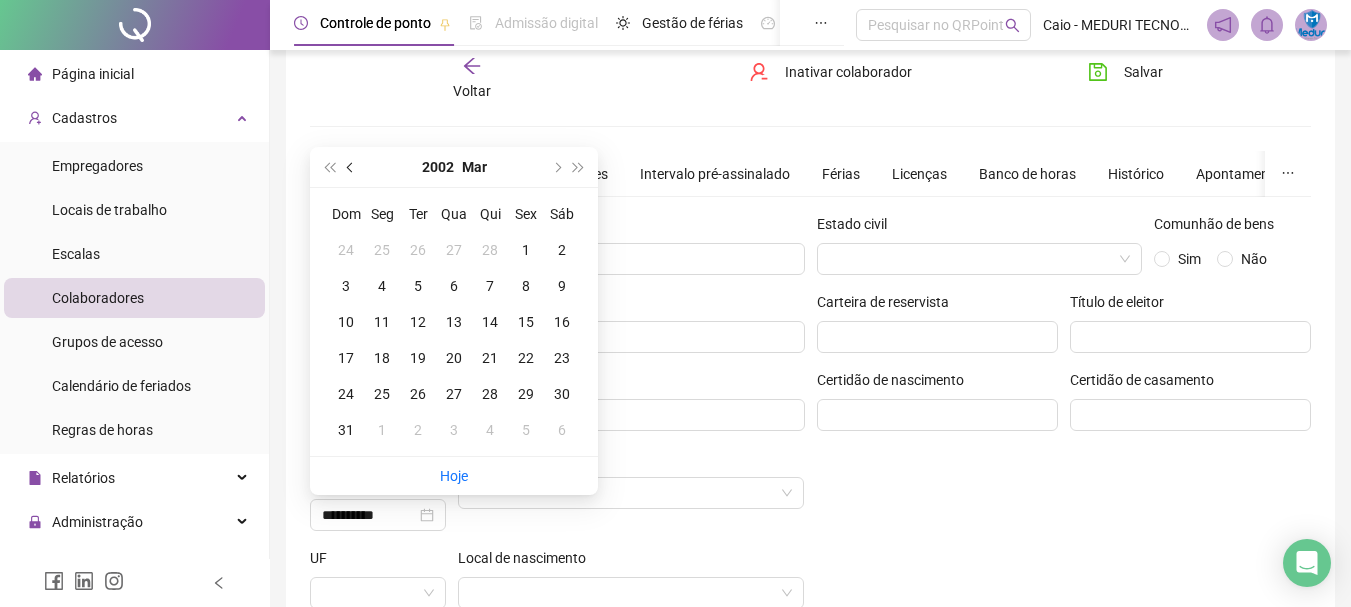 click at bounding box center (352, 167) 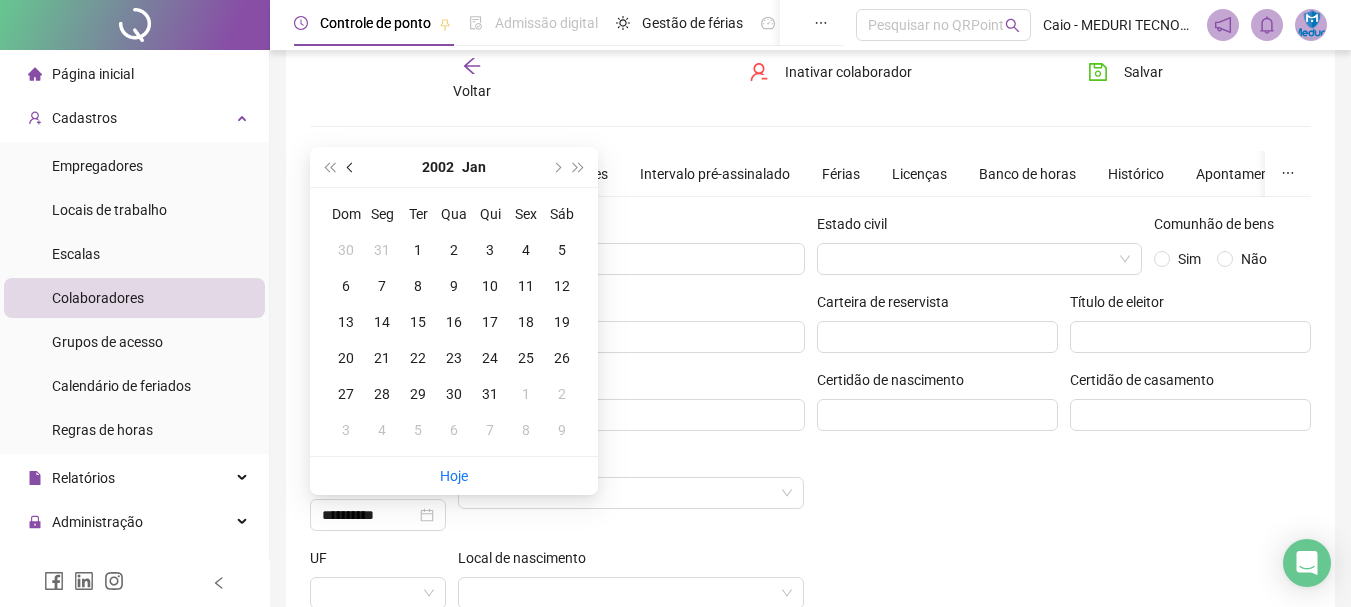 click at bounding box center [352, 167] 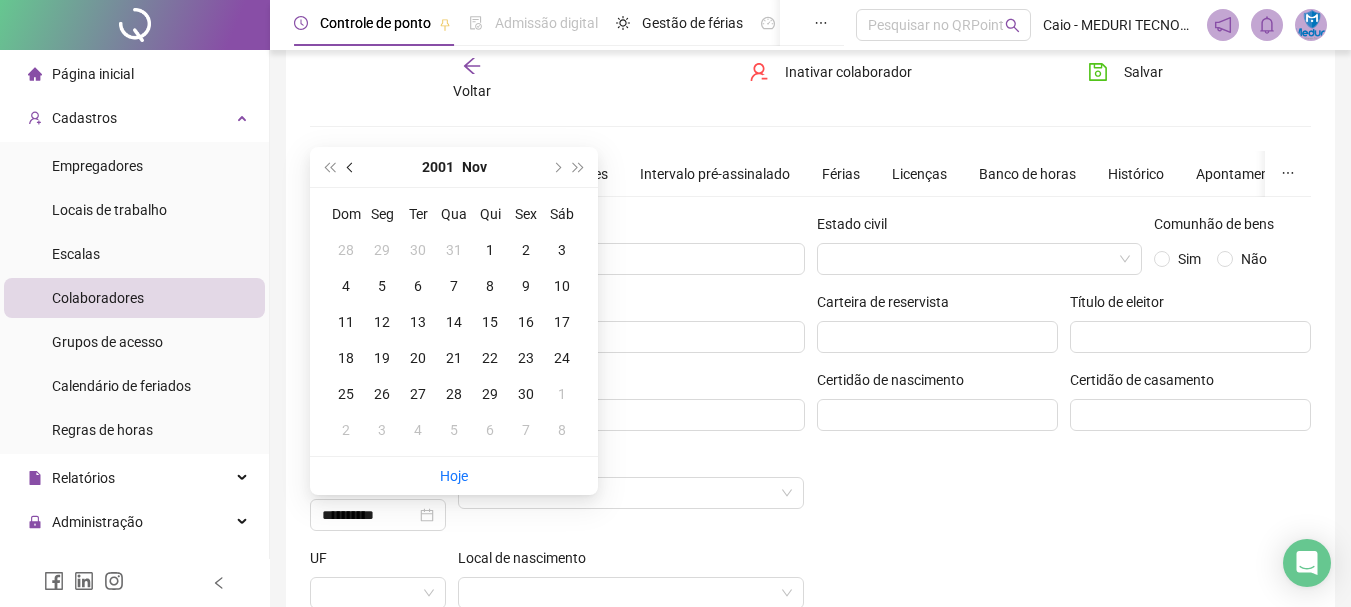 click at bounding box center (352, 167) 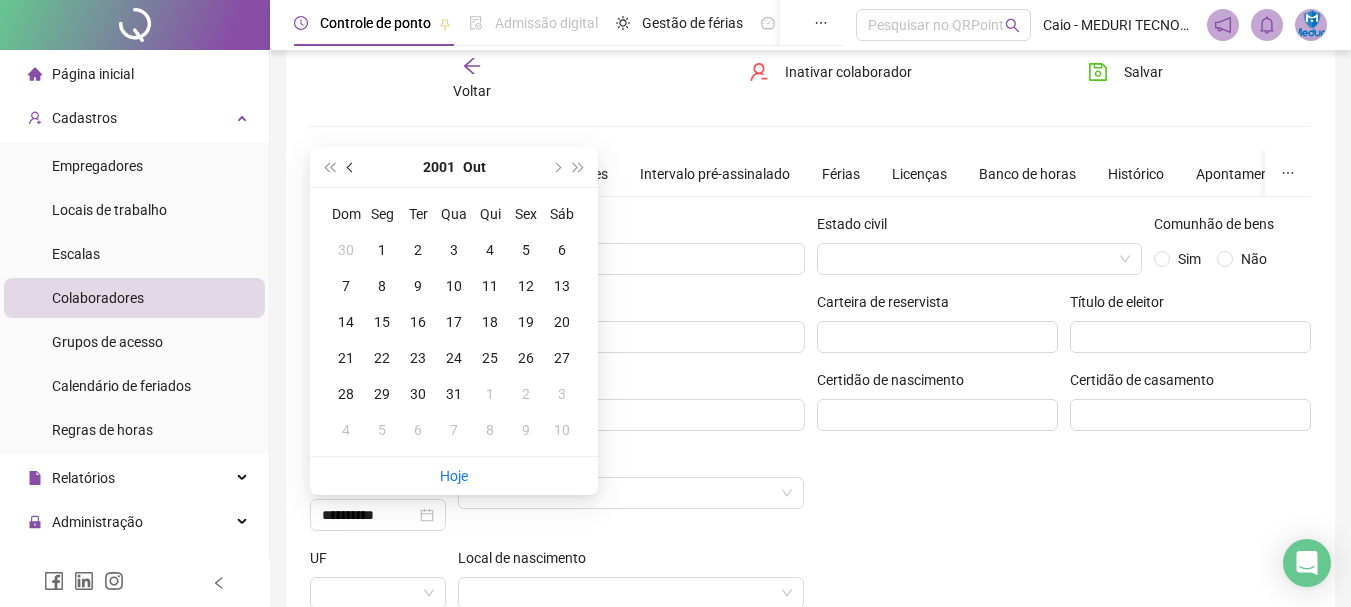 click at bounding box center [352, 167] 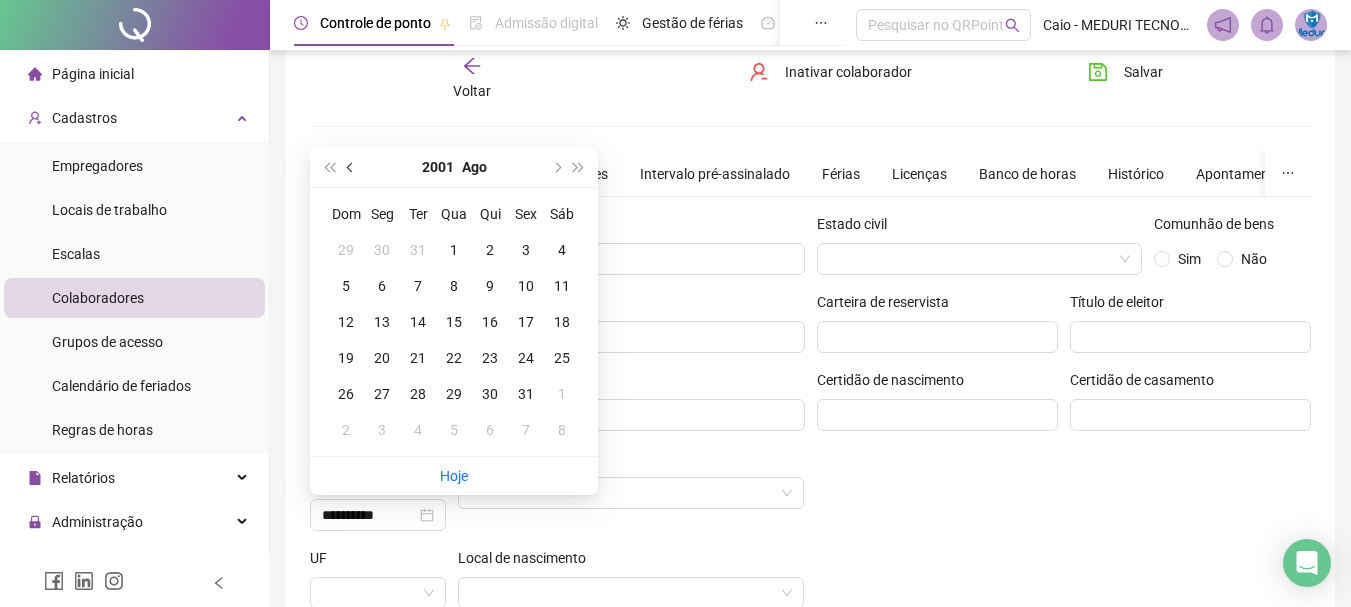 click at bounding box center [352, 167] 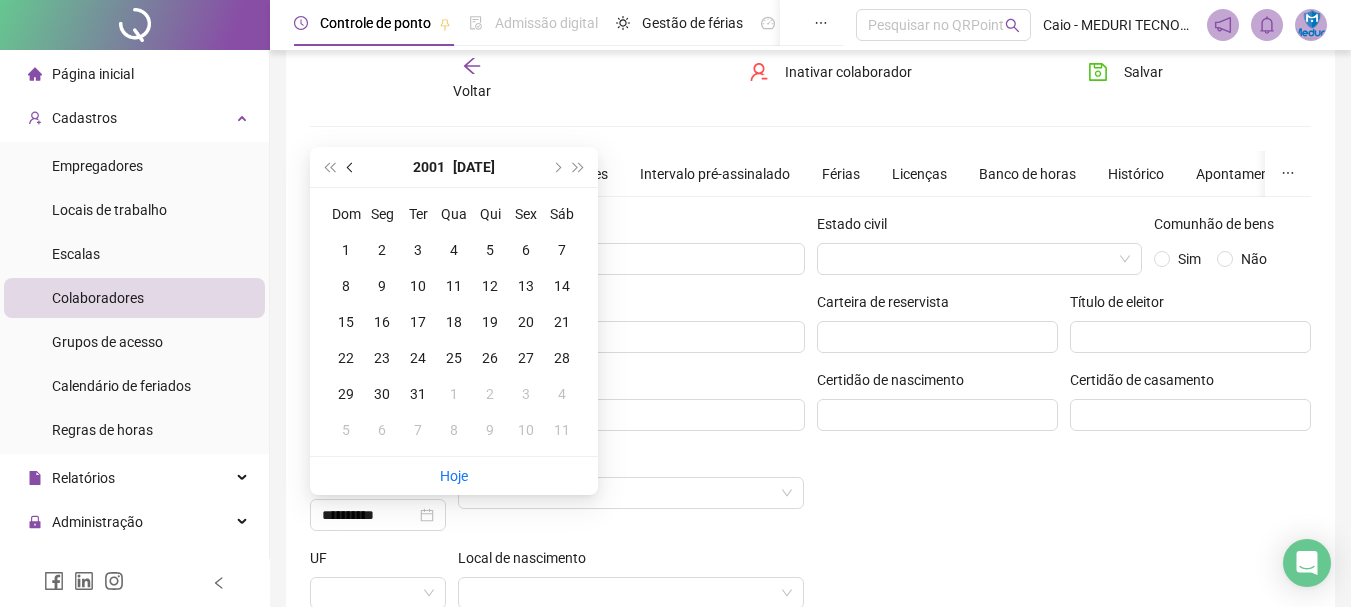 click at bounding box center (352, 167) 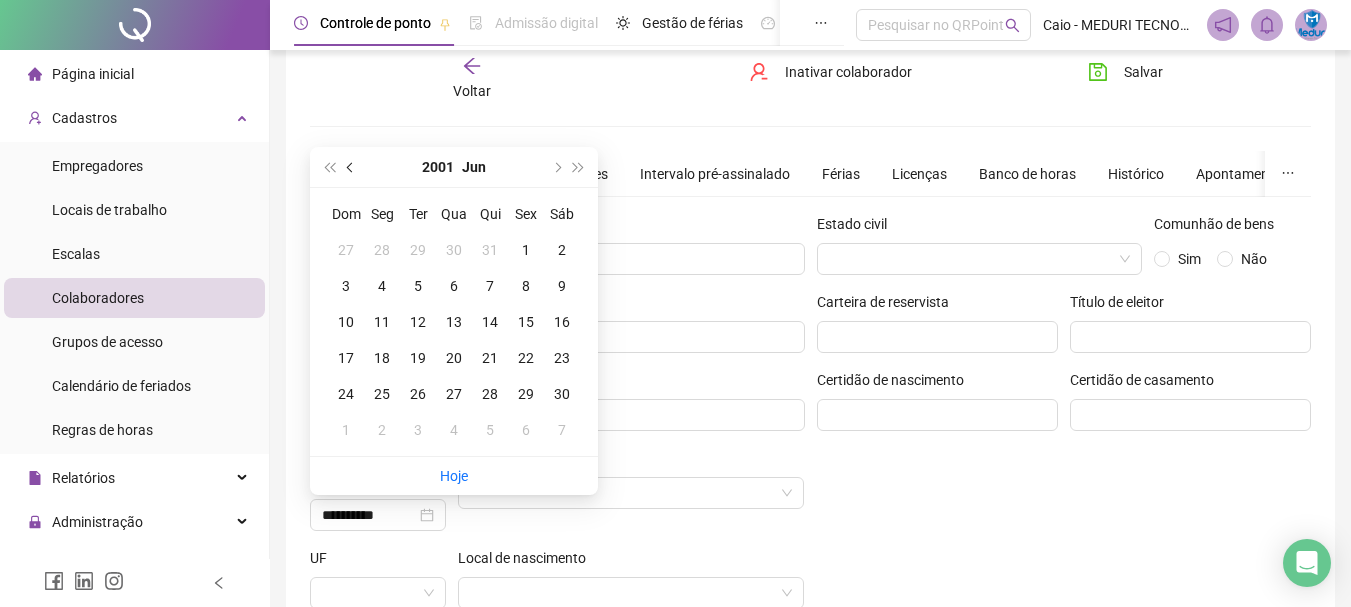 click at bounding box center [352, 167] 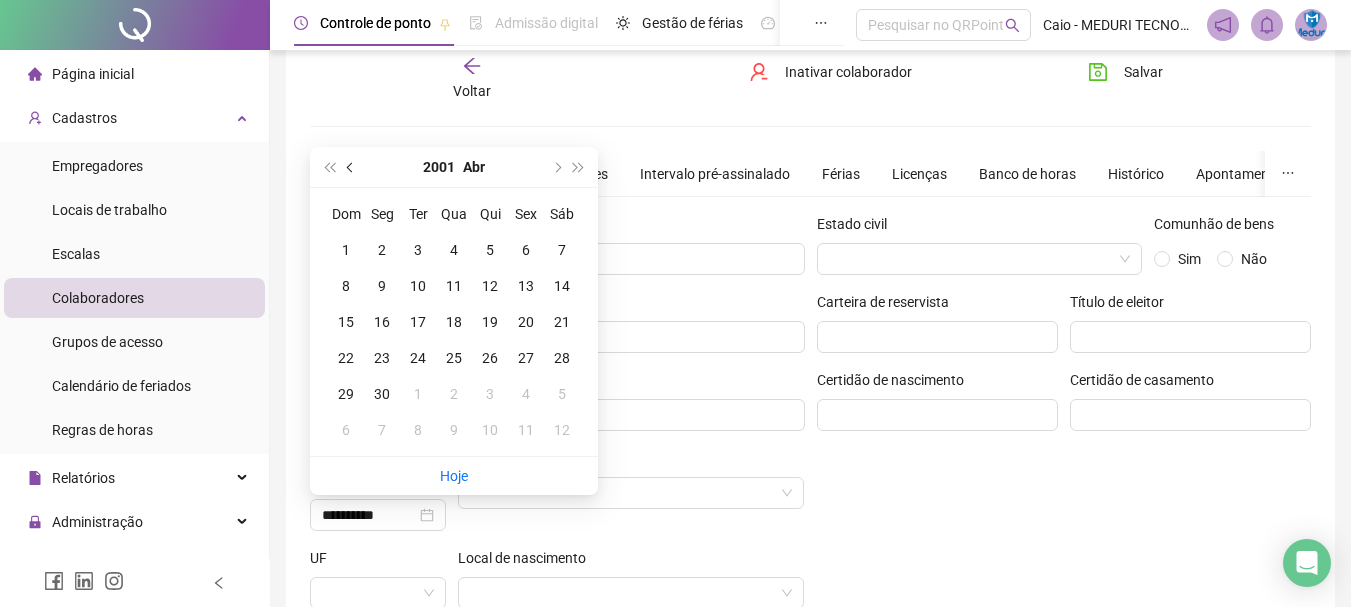click at bounding box center (352, 167) 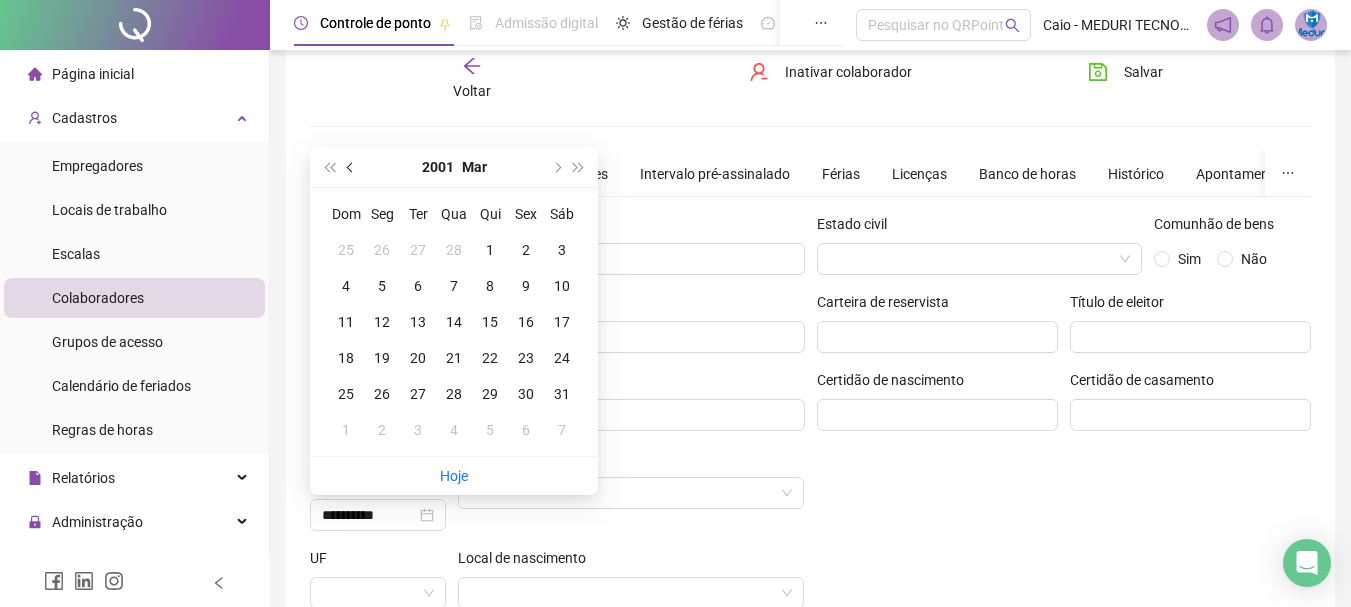 click at bounding box center (352, 167) 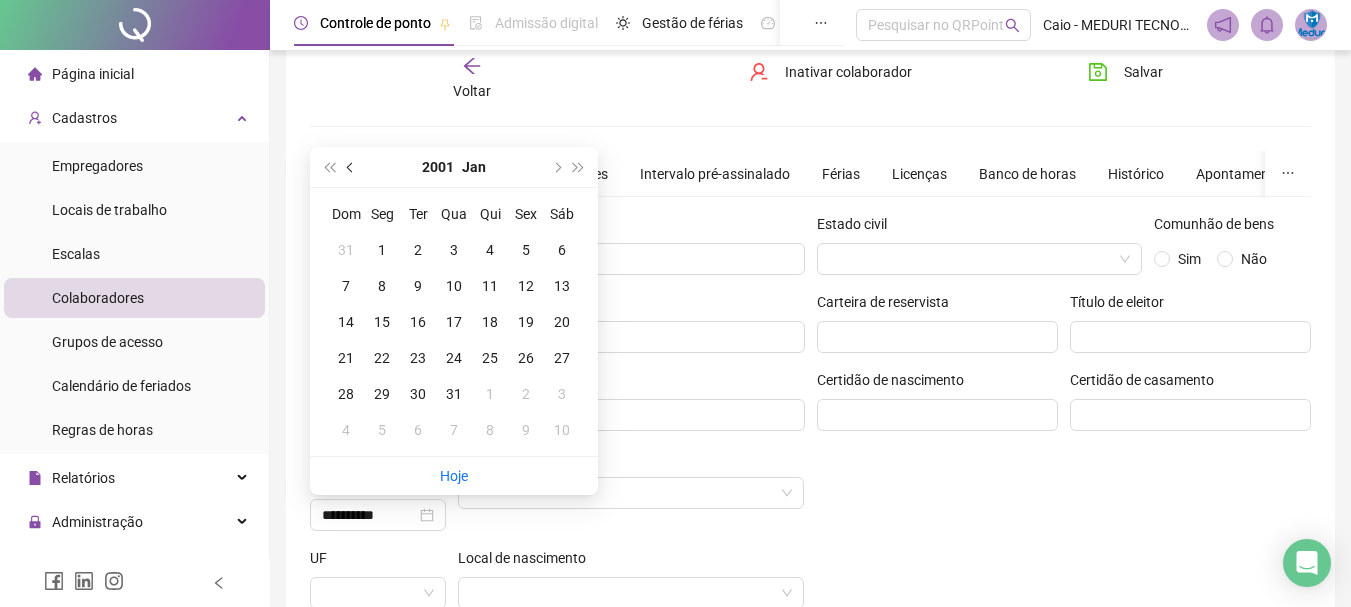 click at bounding box center (352, 167) 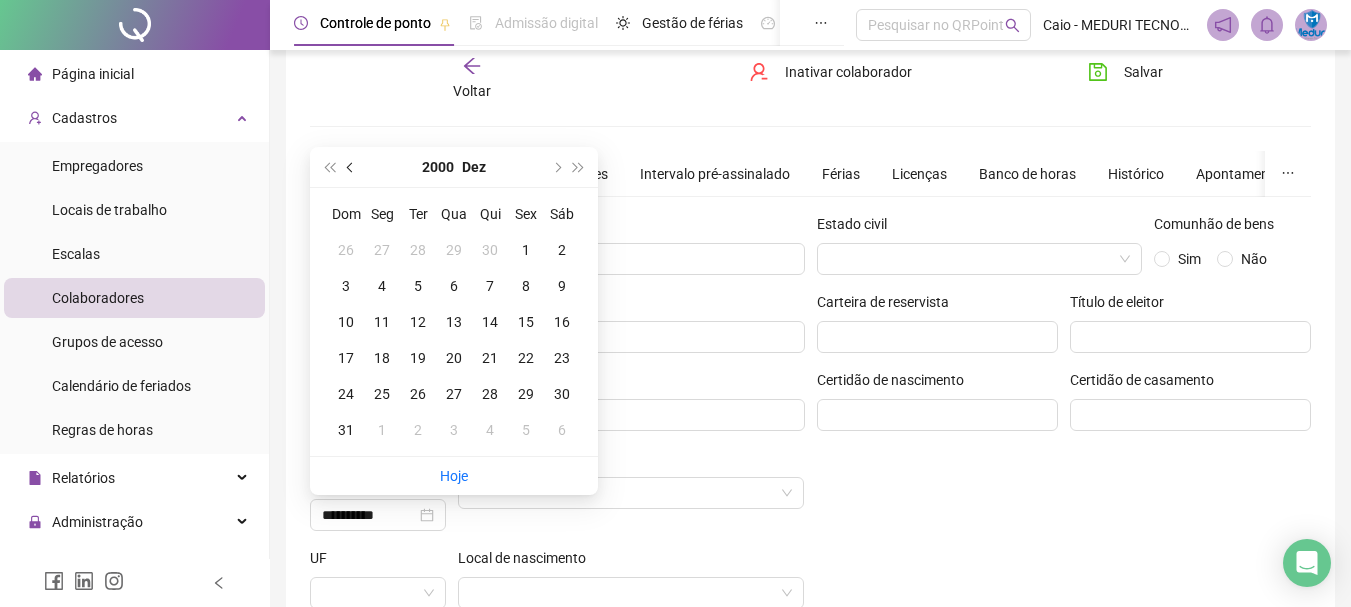 click at bounding box center (352, 167) 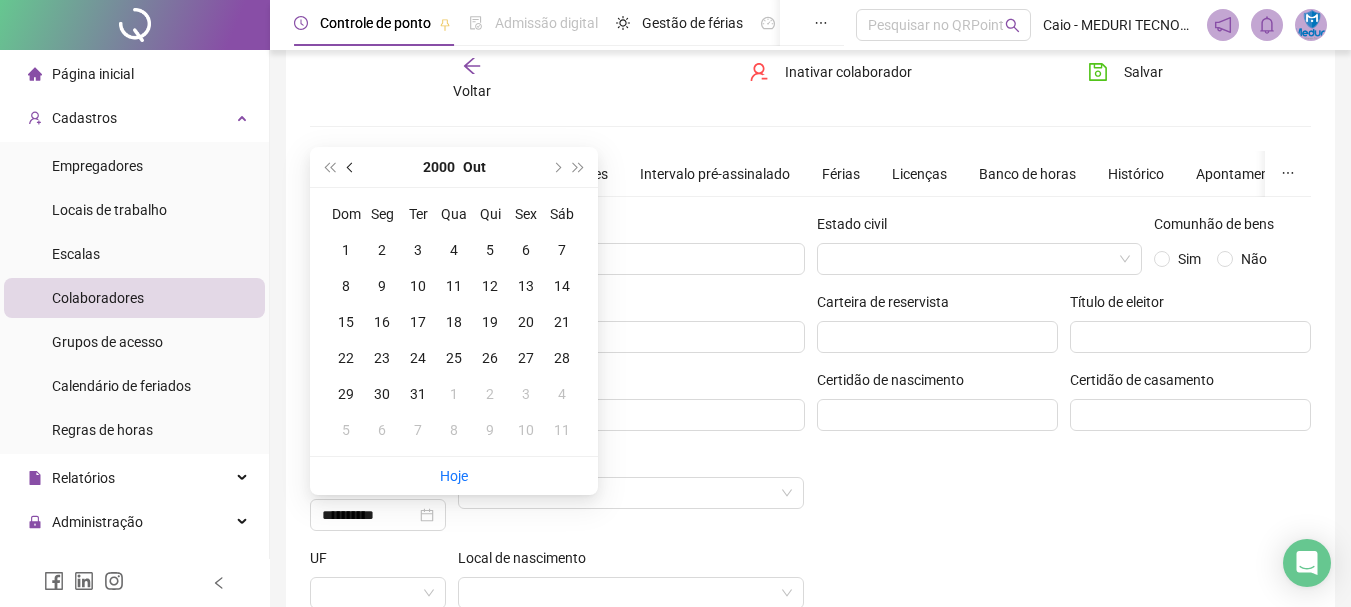 click at bounding box center [352, 167] 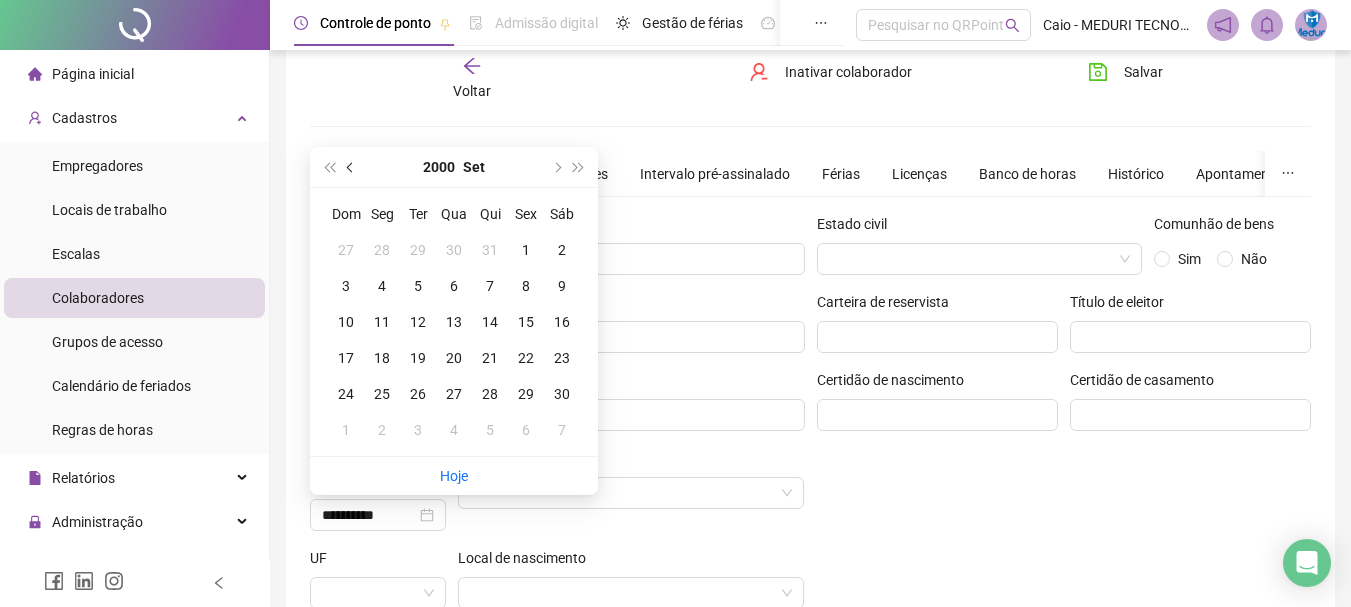 click at bounding box center [352, 167] 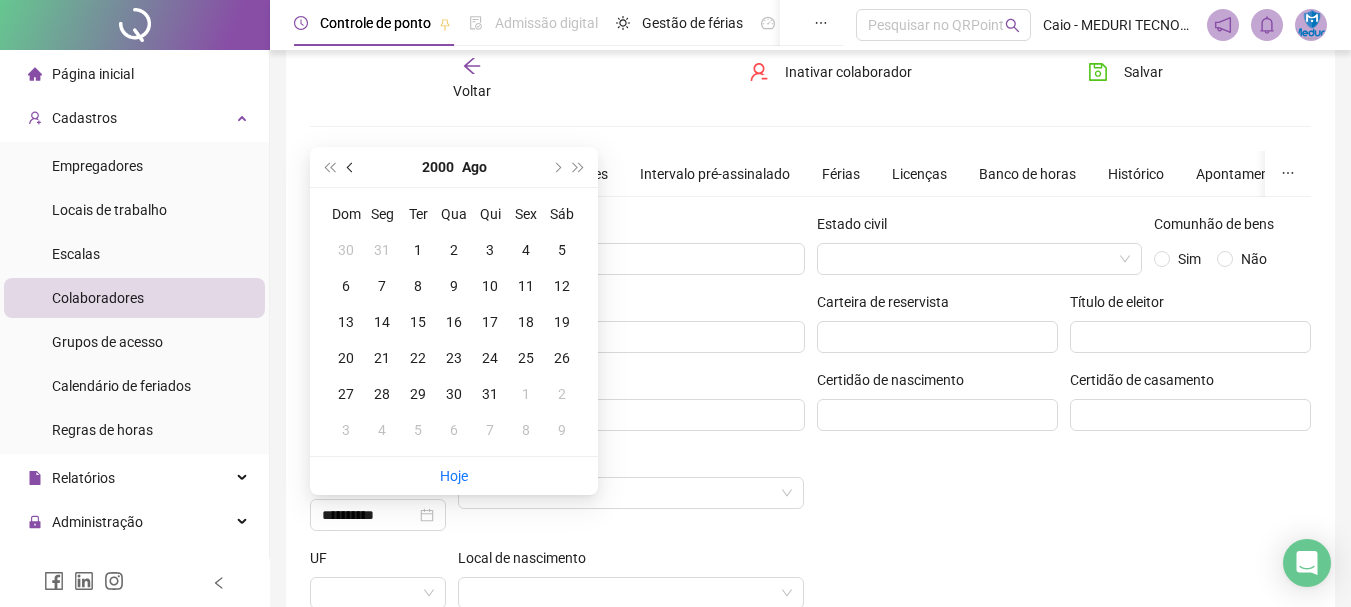 click at bounding box center (352, 167) 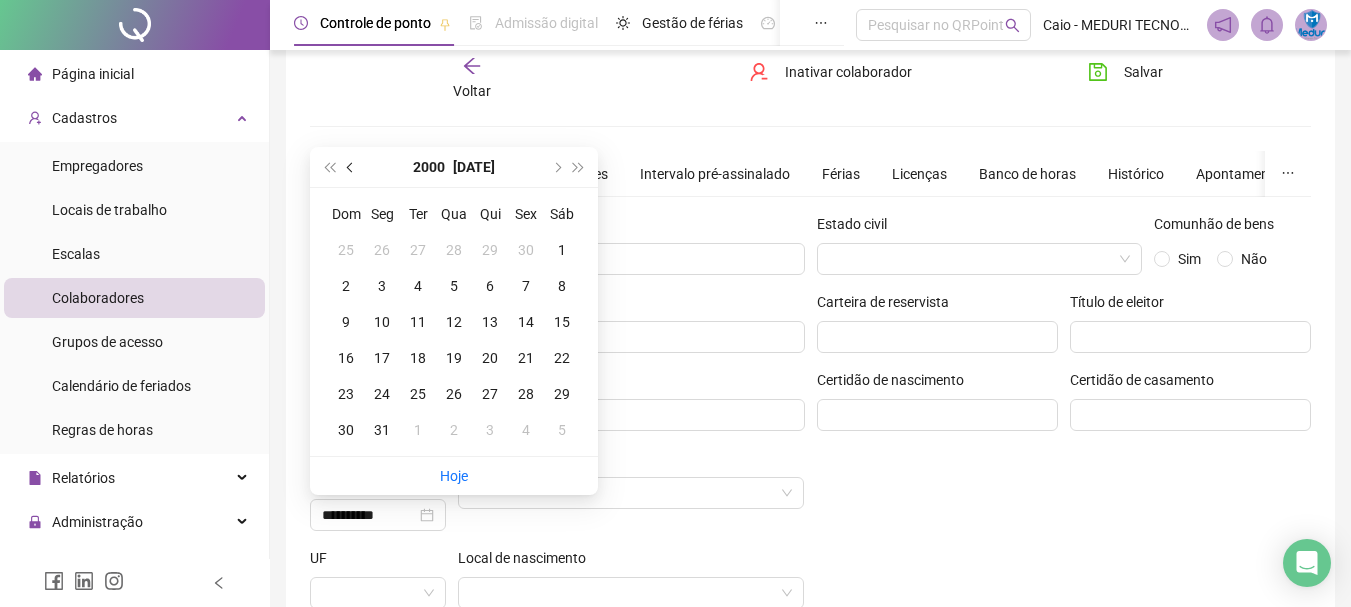 click at bounding box center (352, 167) 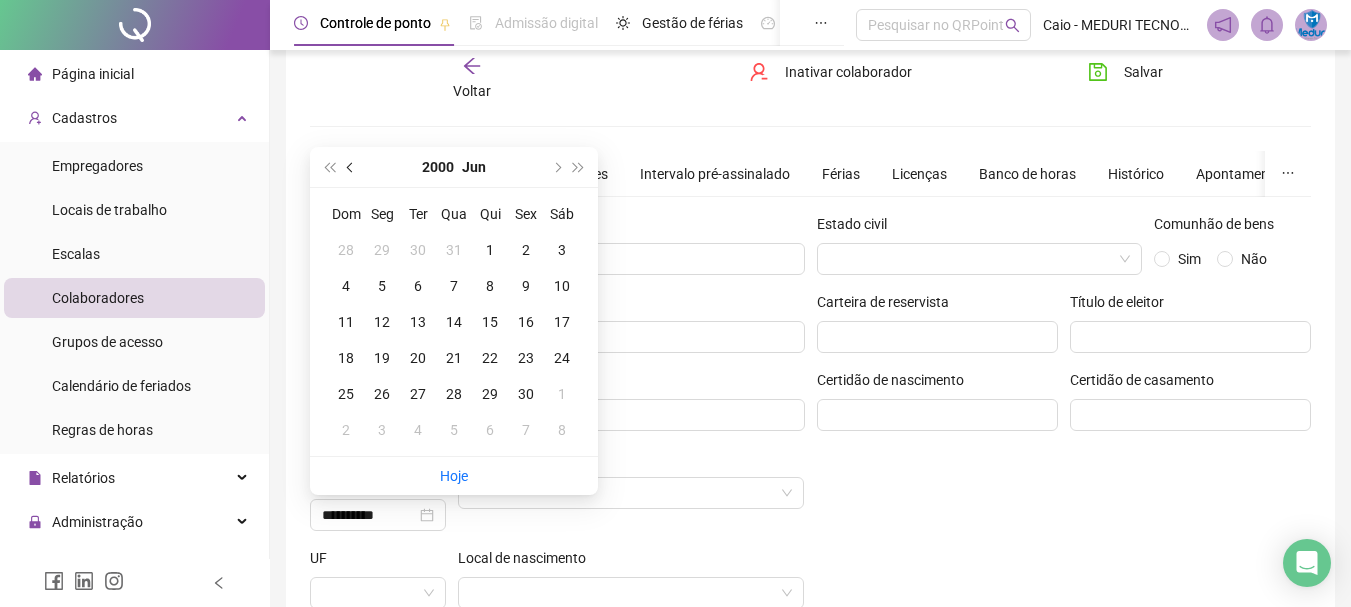 click at bounding box center (352, 167) 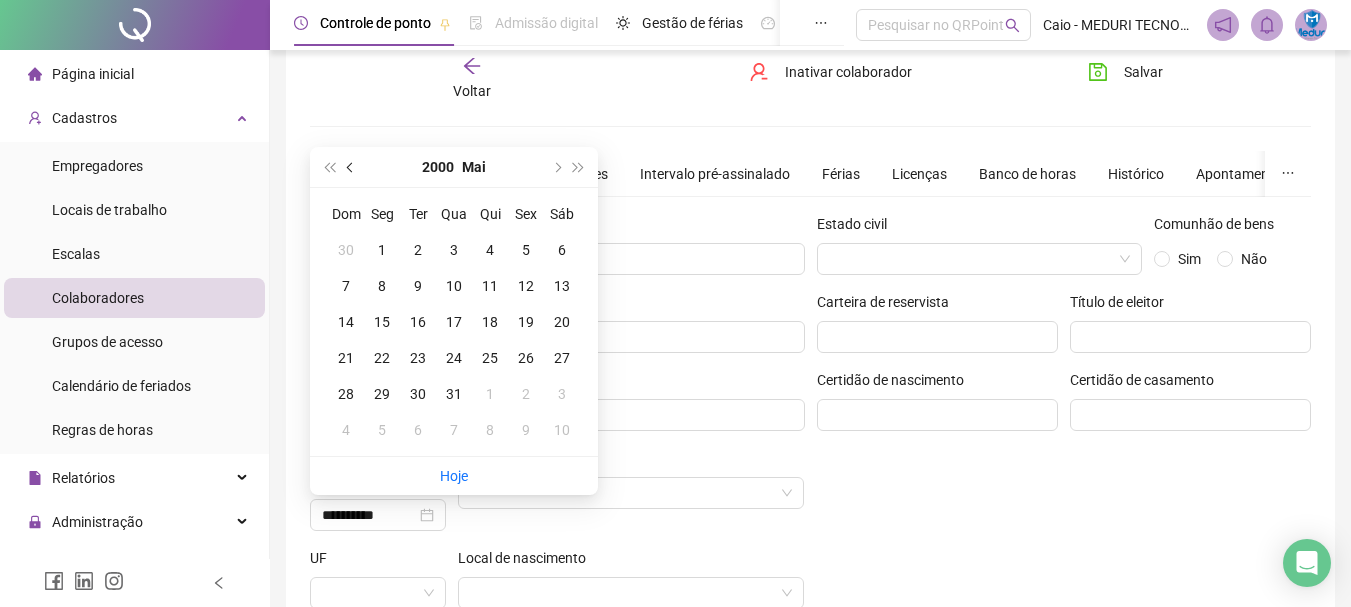 click at bounding box center (352, 167) 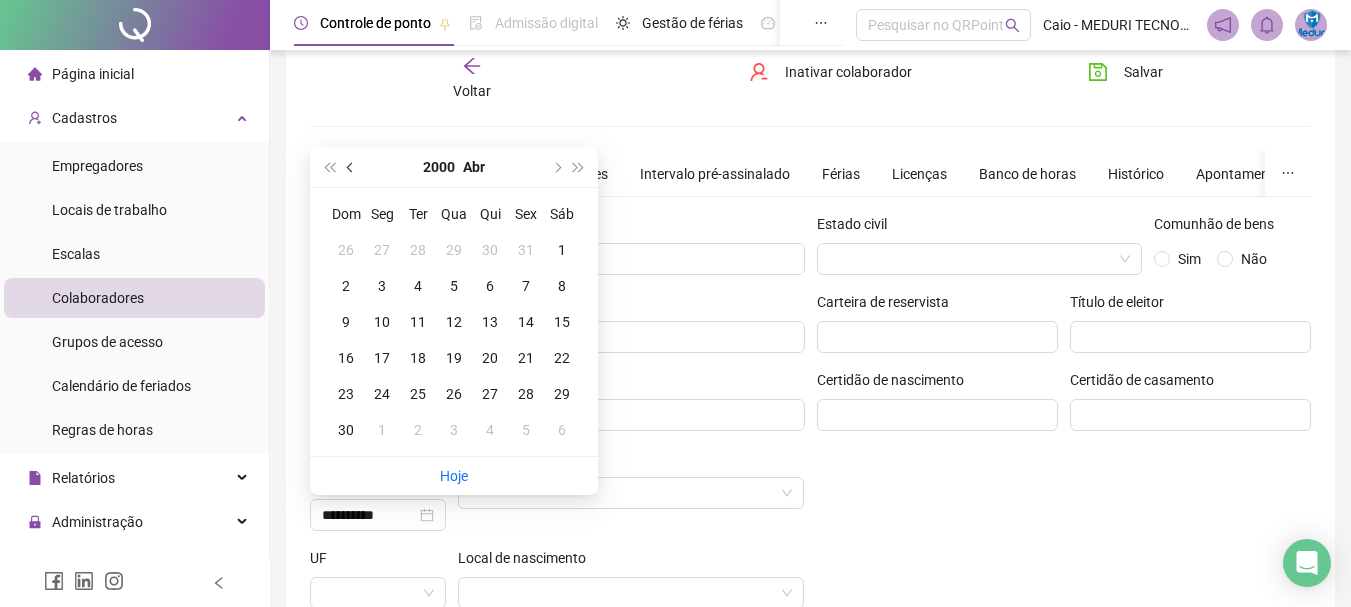 click at bounding box center (352, 167) 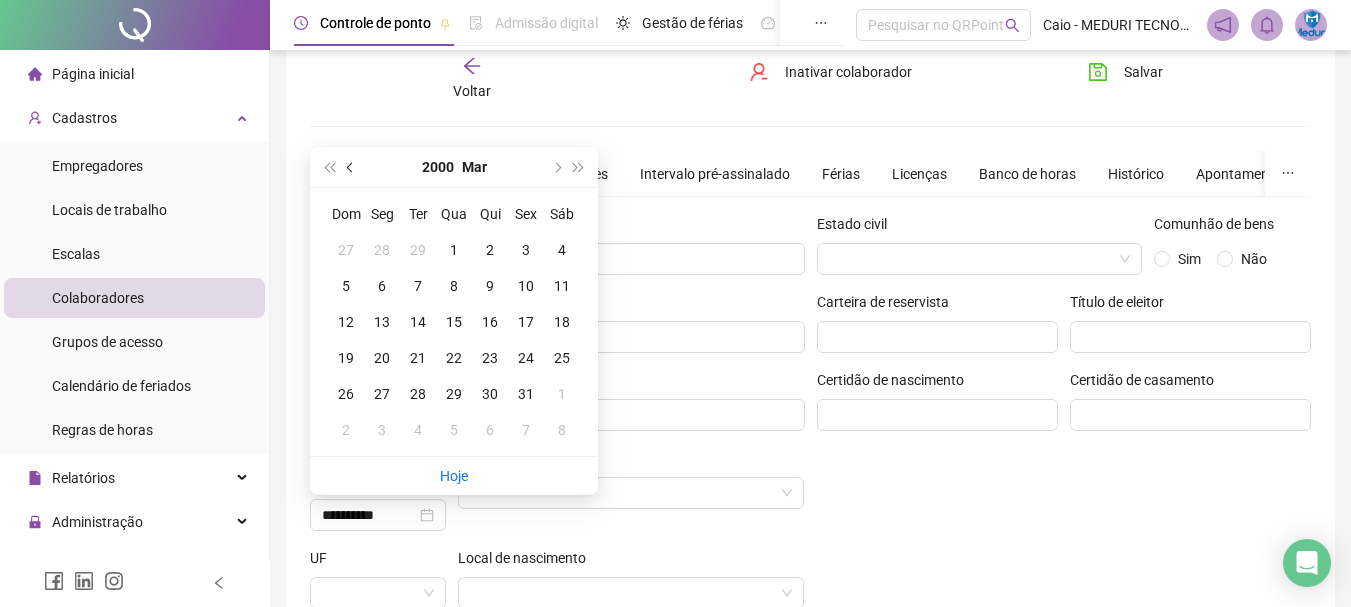click at bounding box center [352, 167] 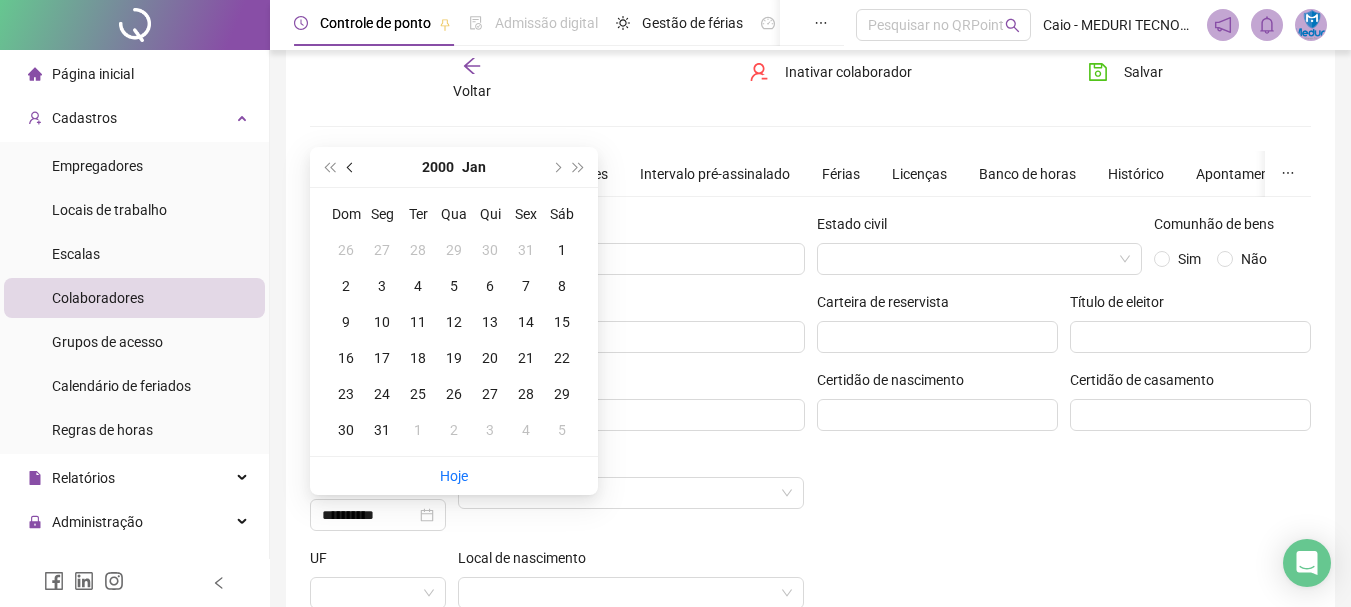 click at bounding box center [352, 167] 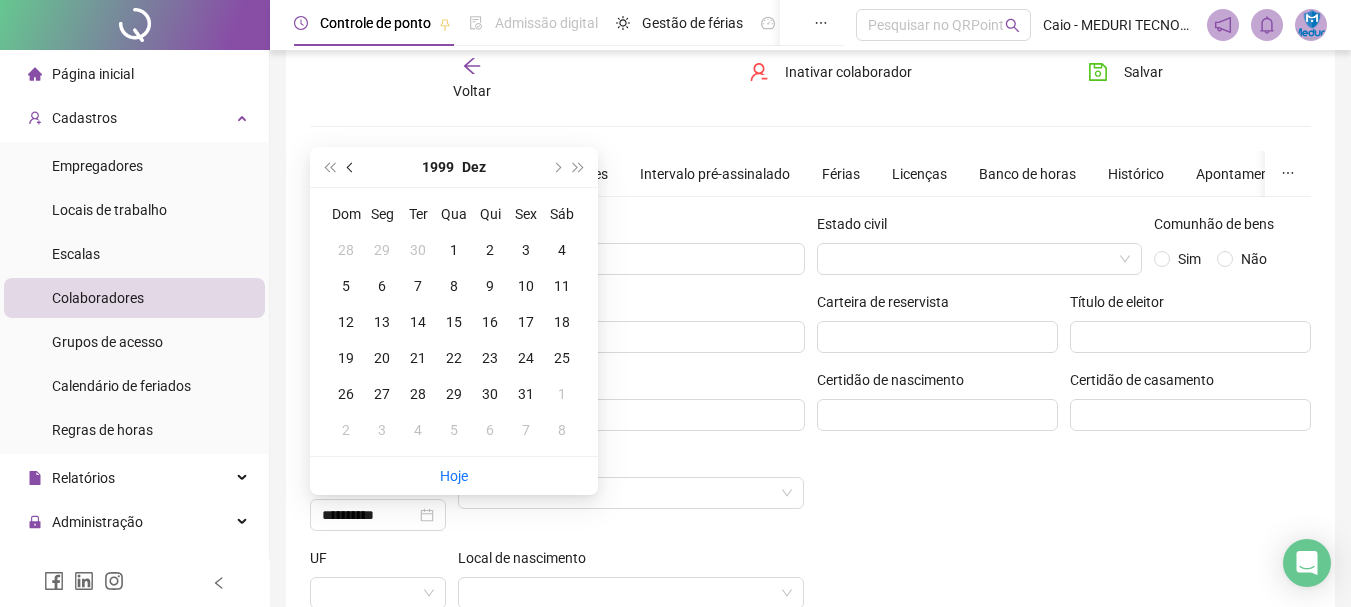 click at bounding box center [352, 167] 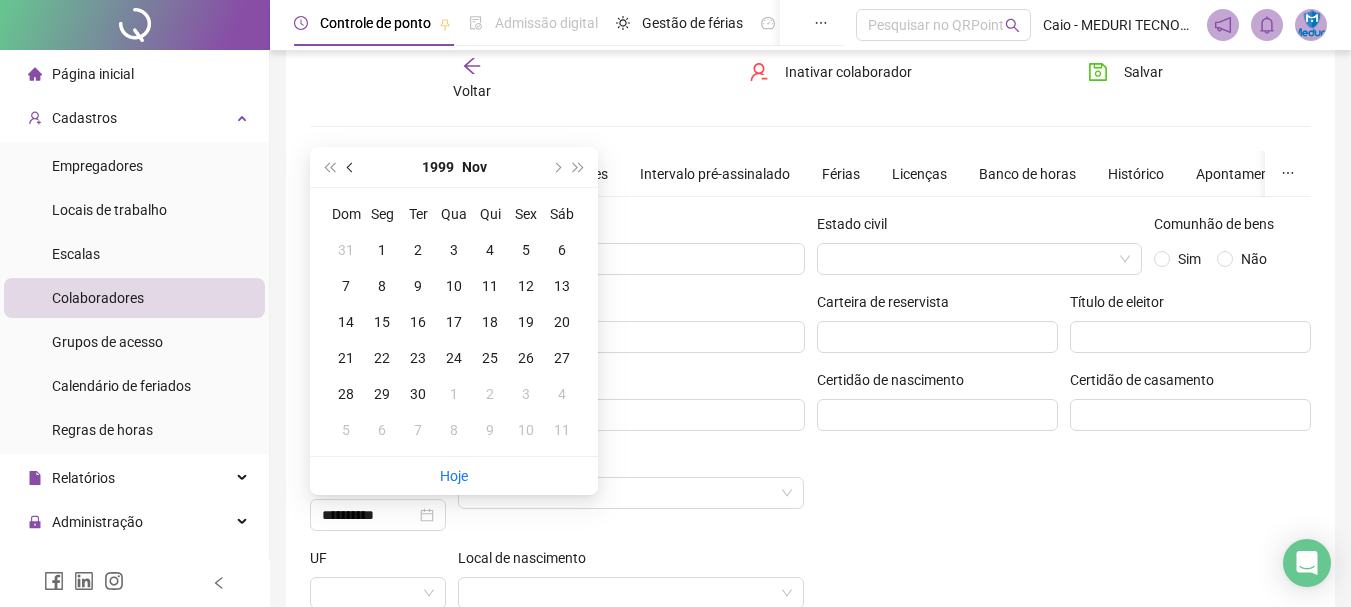 click at bounding box center [352, 167] 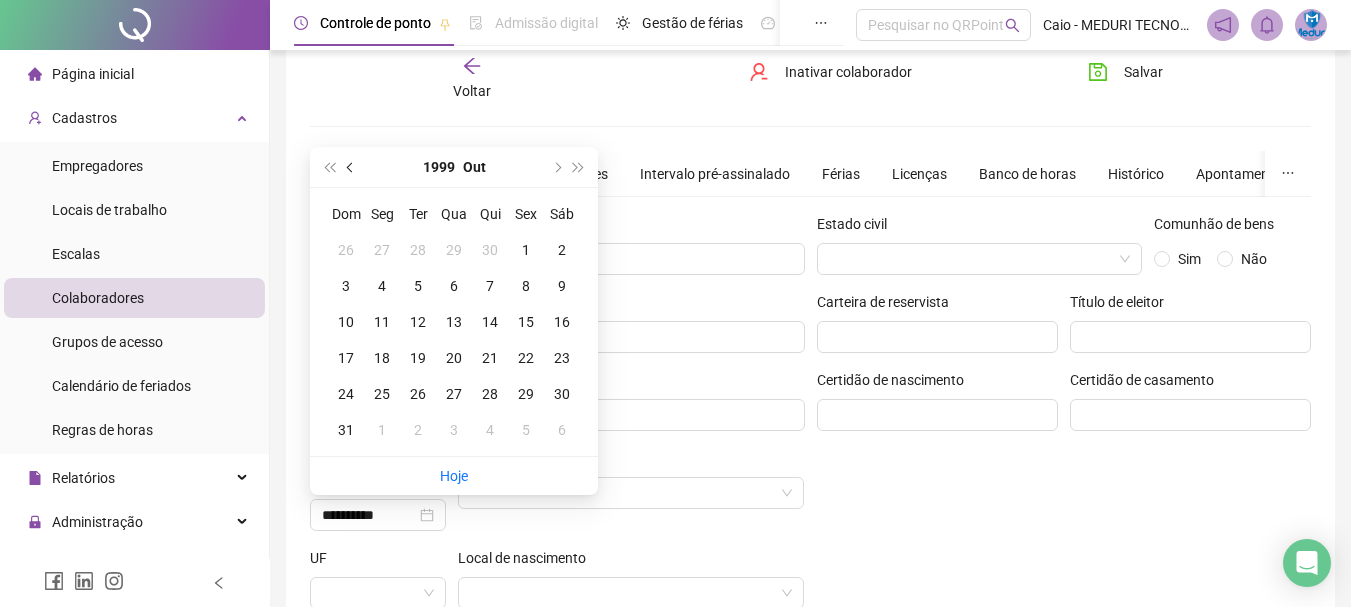 click at bounding box center (352, 167) 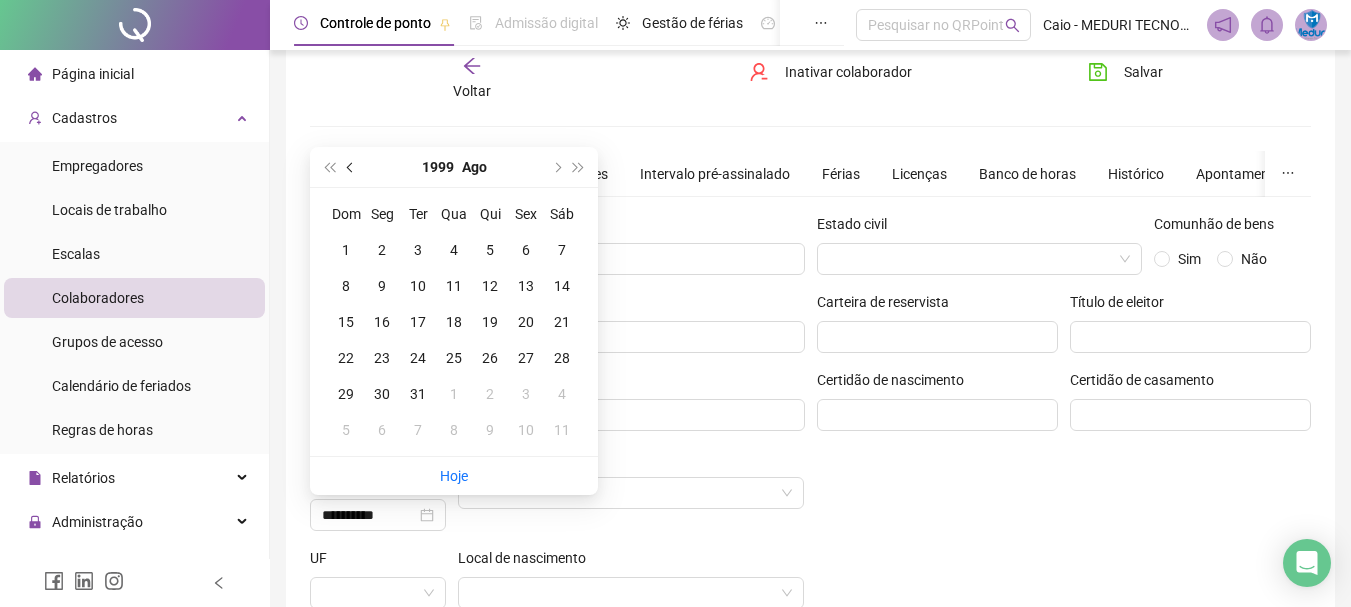 click at bounding box center (352, 167) 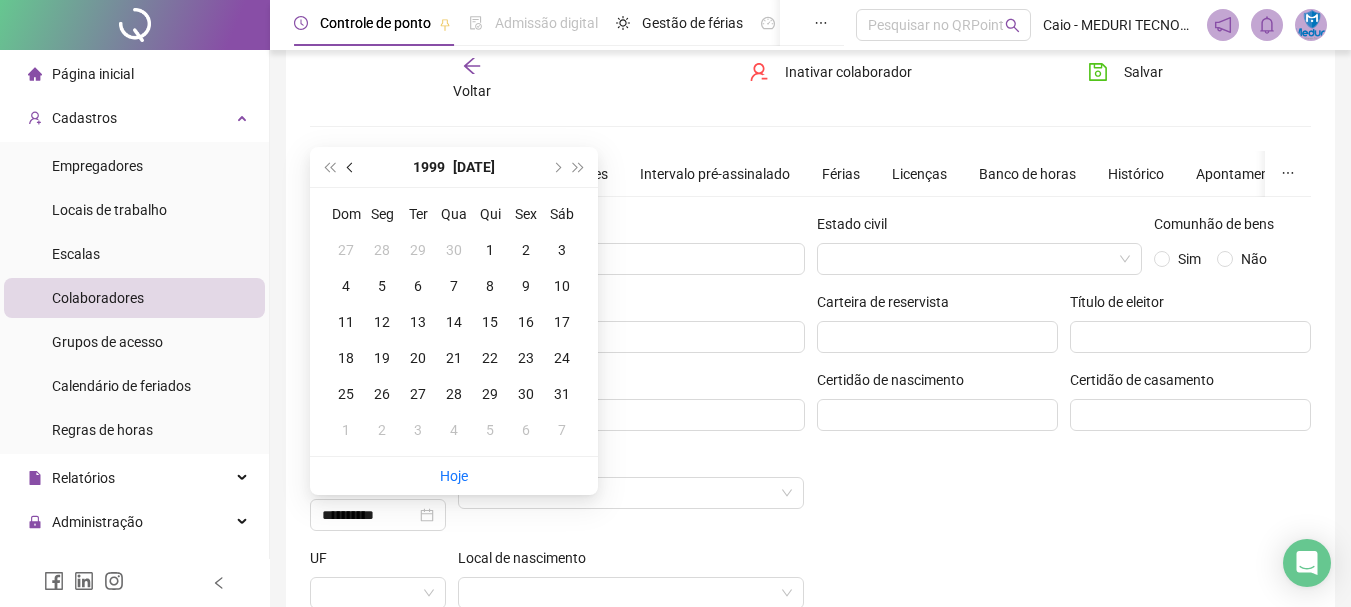 click at bounding box center (352, 167) 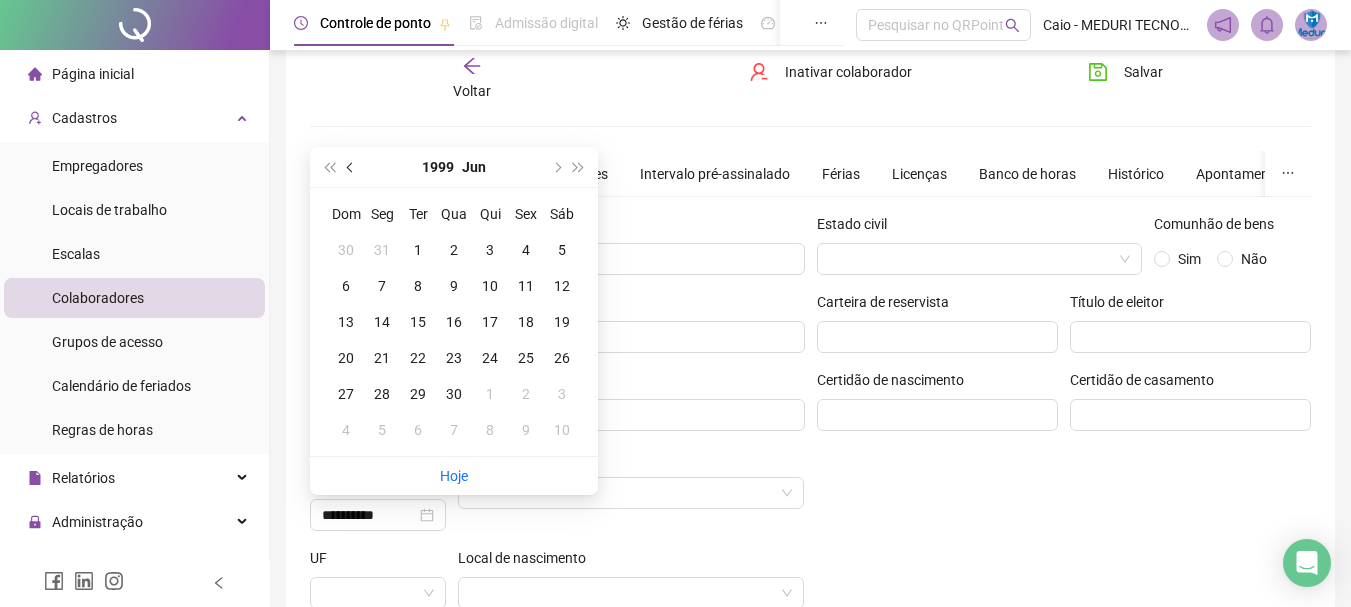 click at bounding box center (352, 167) 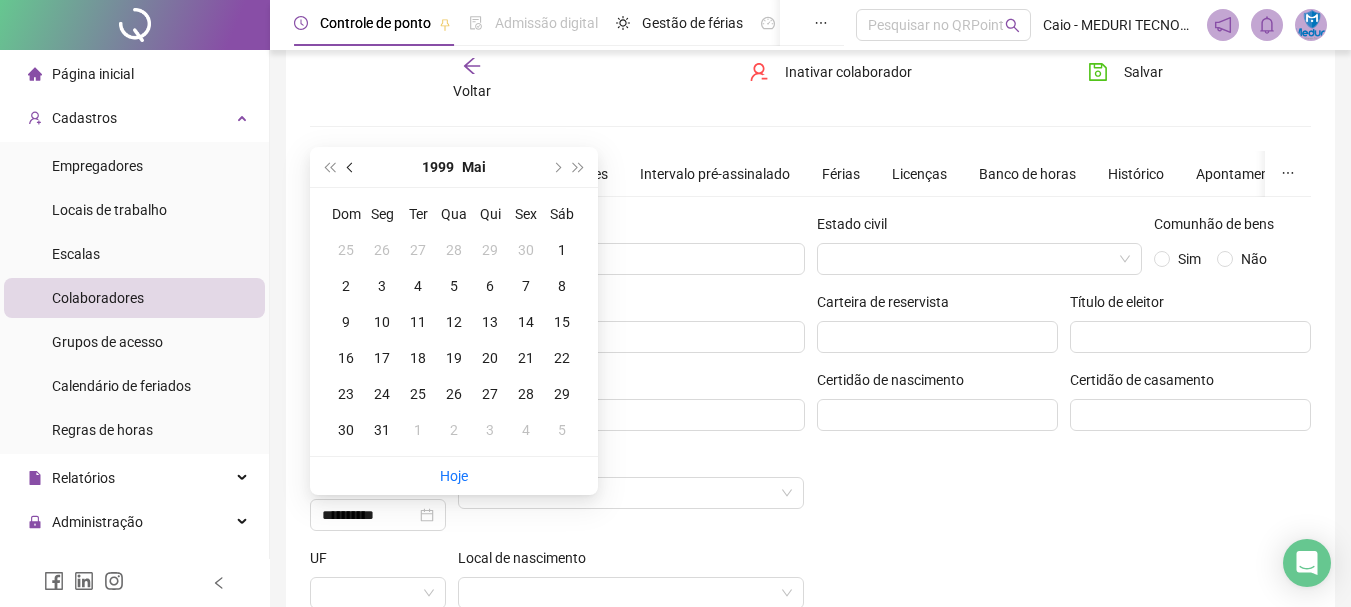 click at bounding box center [352, 167] 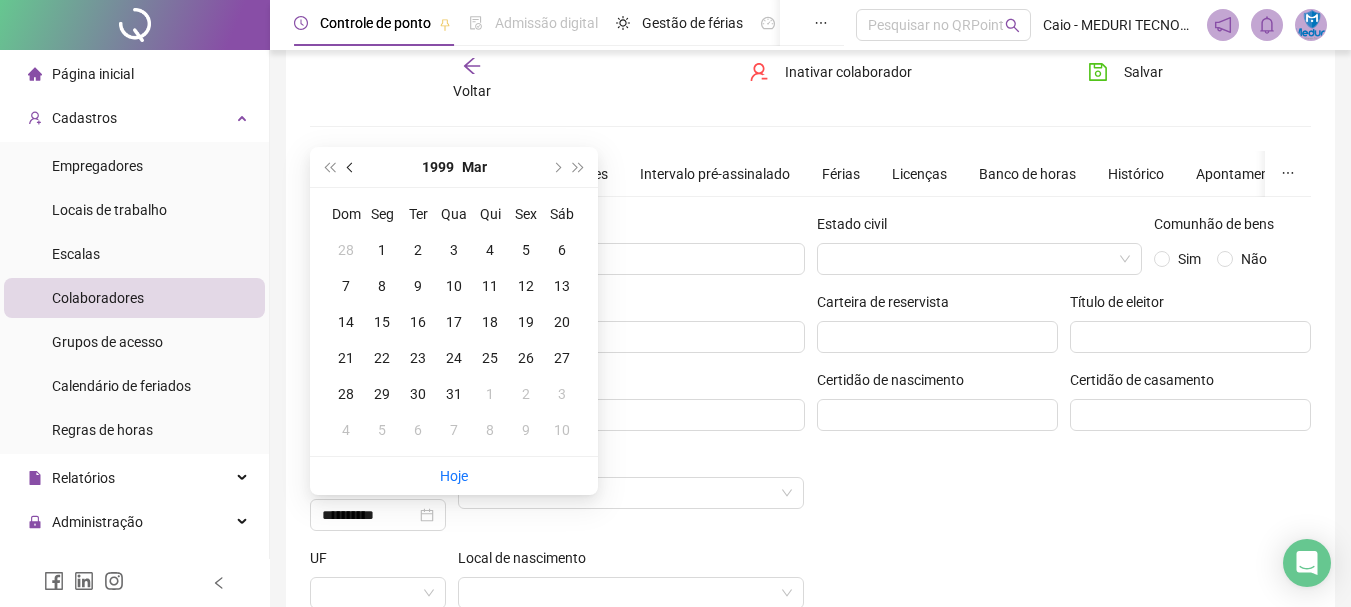 click at bounding box center [352, 167] 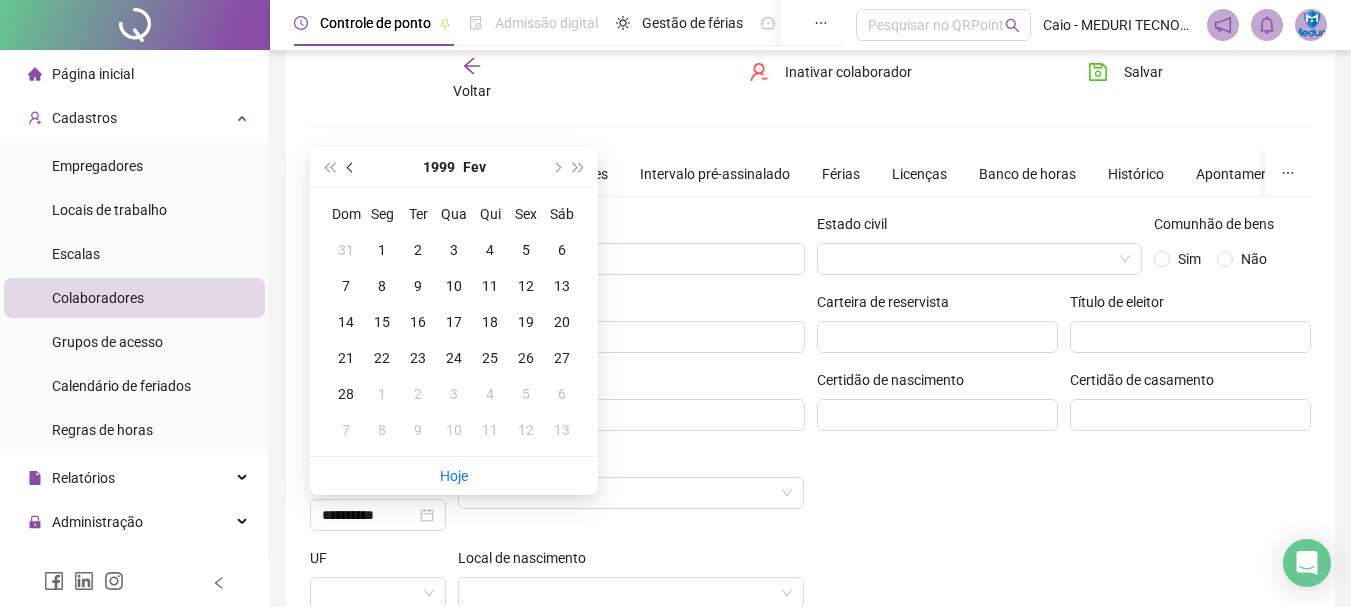 click at bounding box center [352, 167] 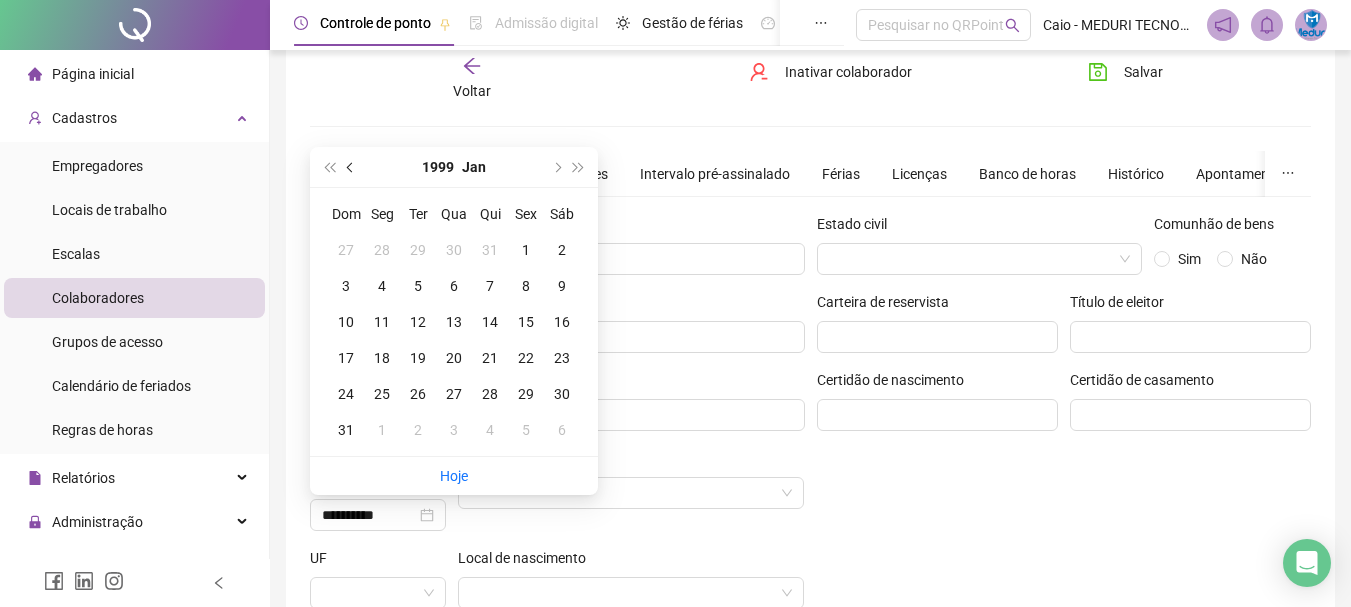 click at bounding box center (352, 167) 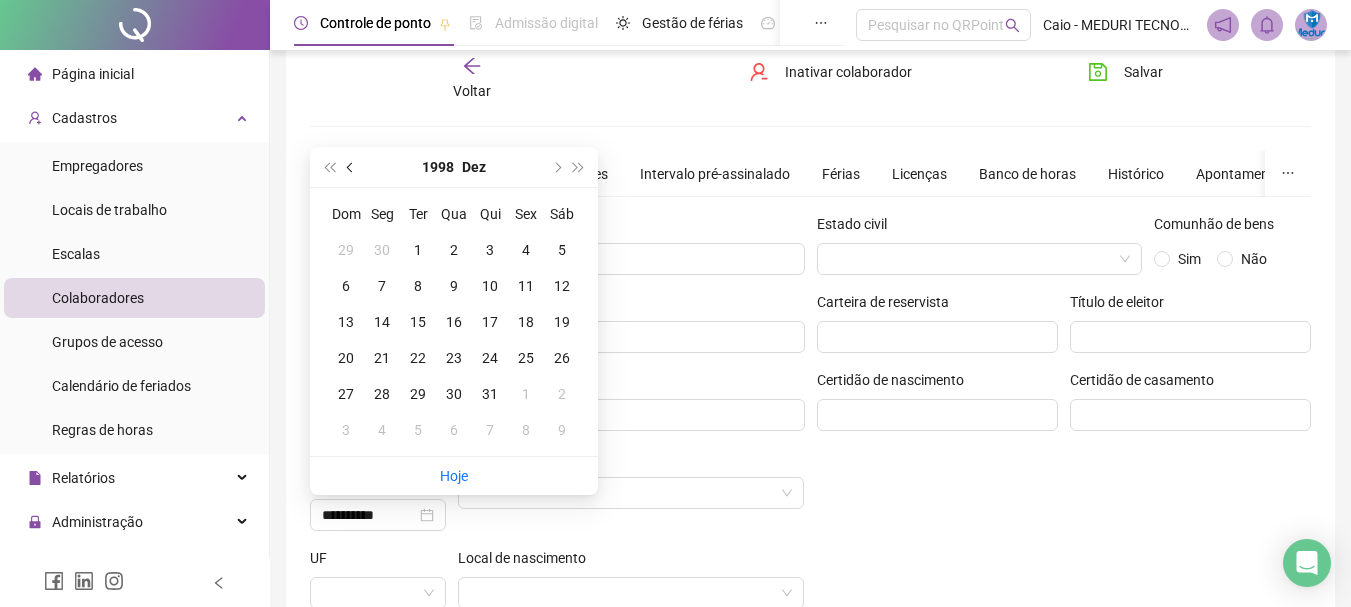 click at bounding box center (352, 167) 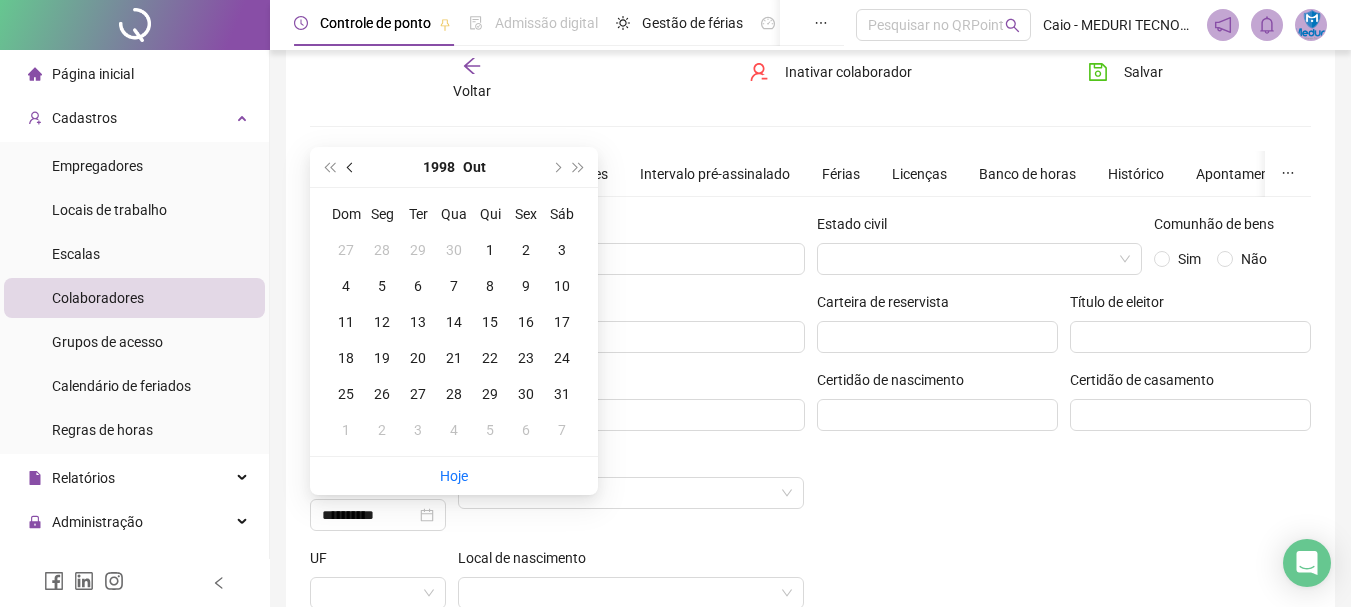 click at bounding box center [352, 167] 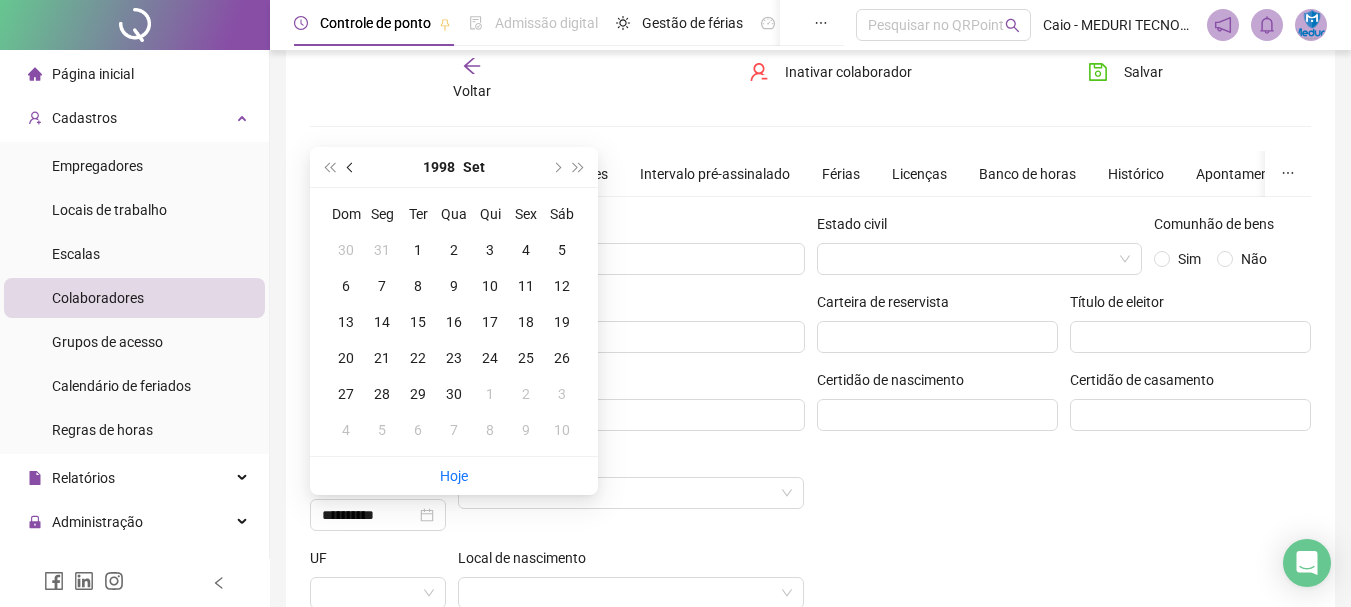 click at bounding box center [352, 167] 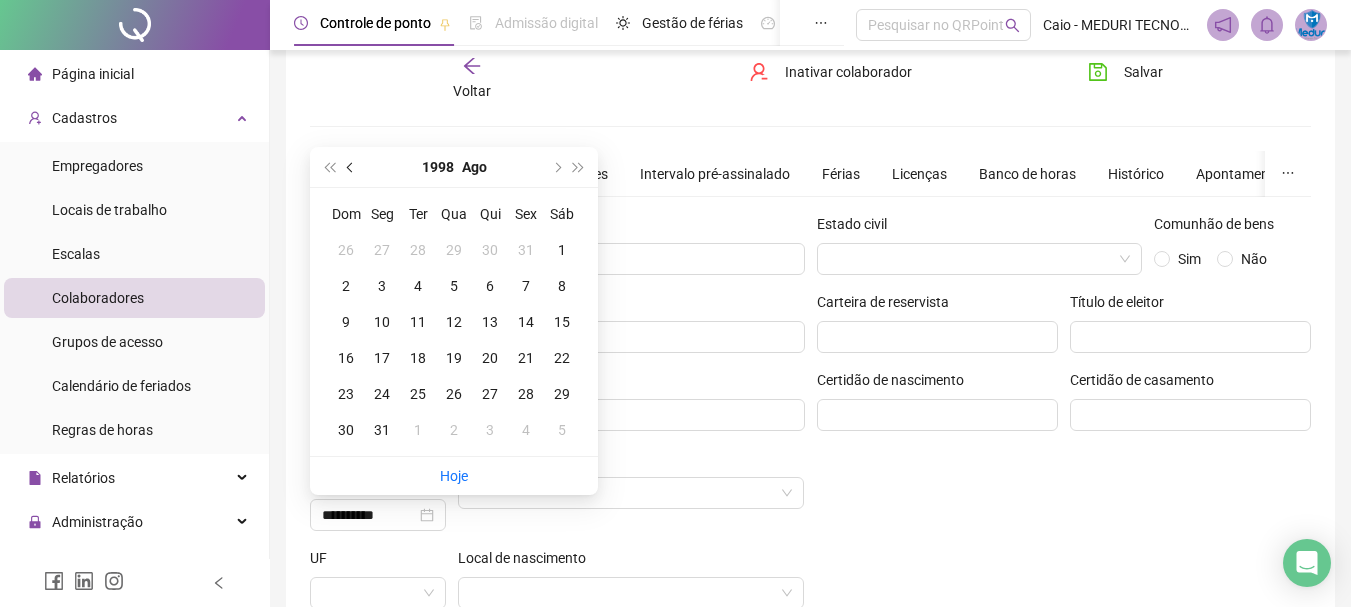 click at bounding box center [352, 167] 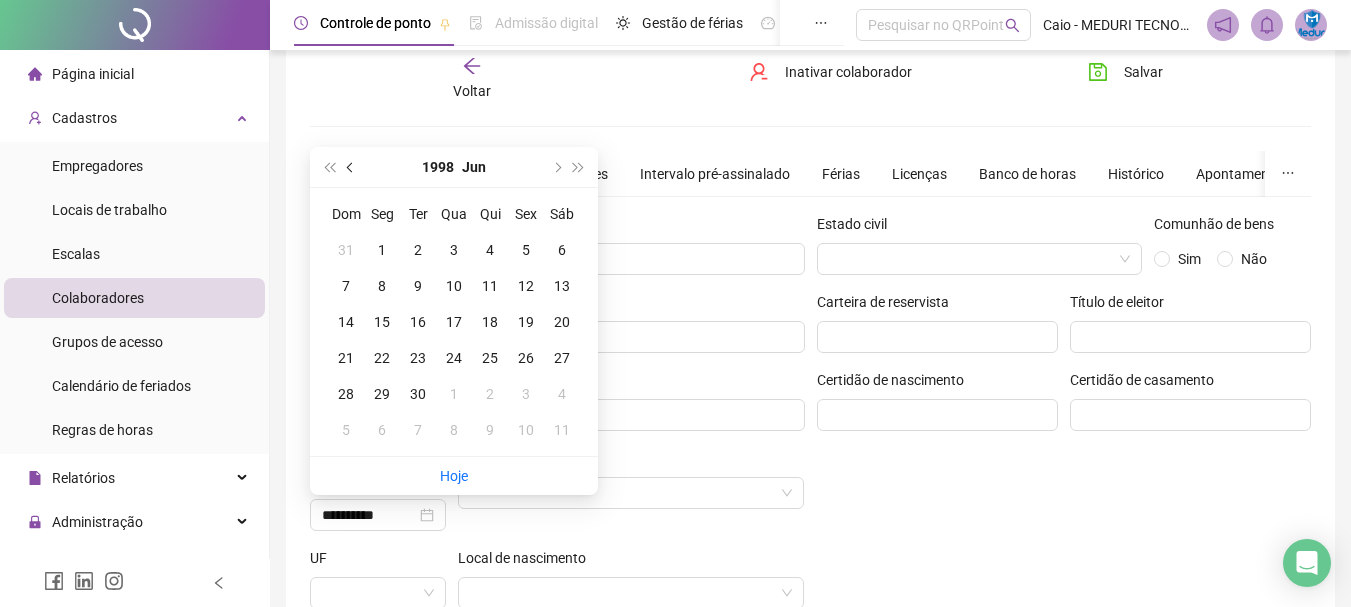 click at bounding box center (352, 167) 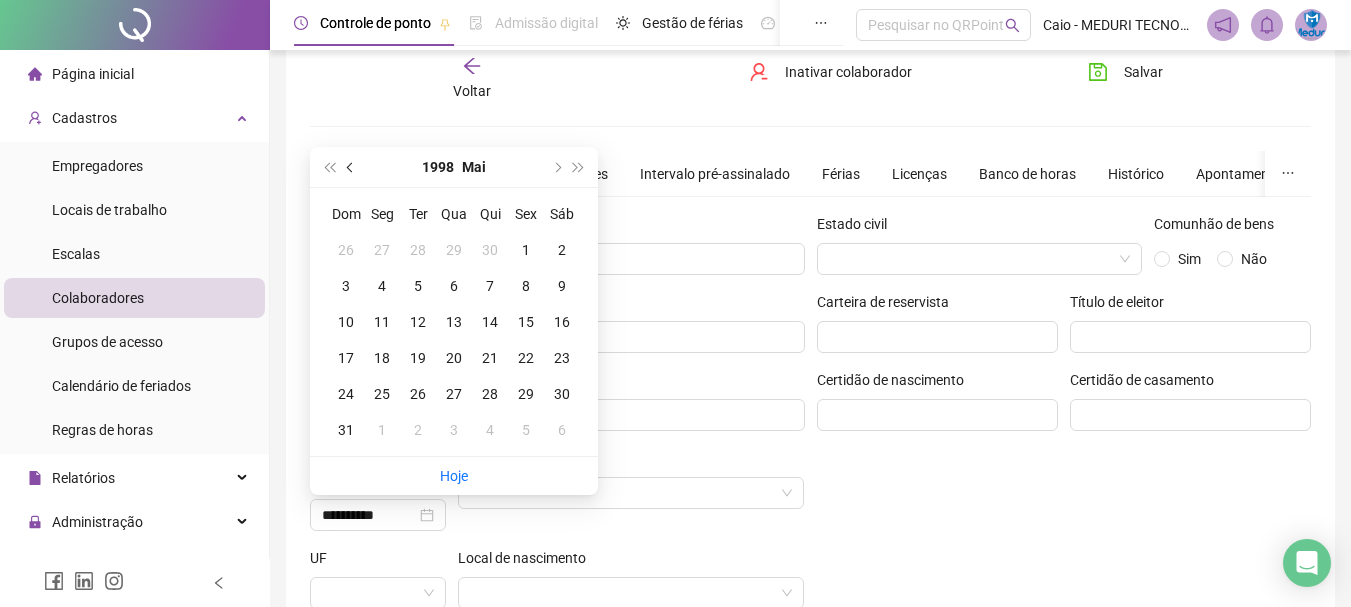 click at bounding box center [352, 167] 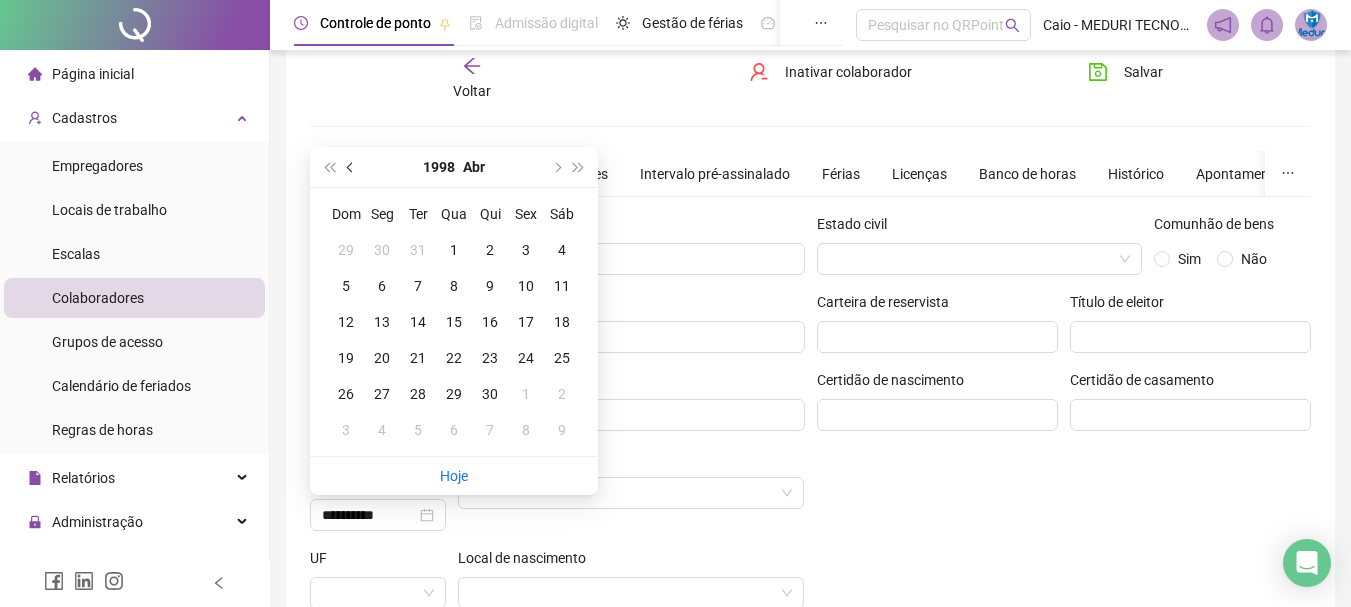 click at bounding box center [352, 167] 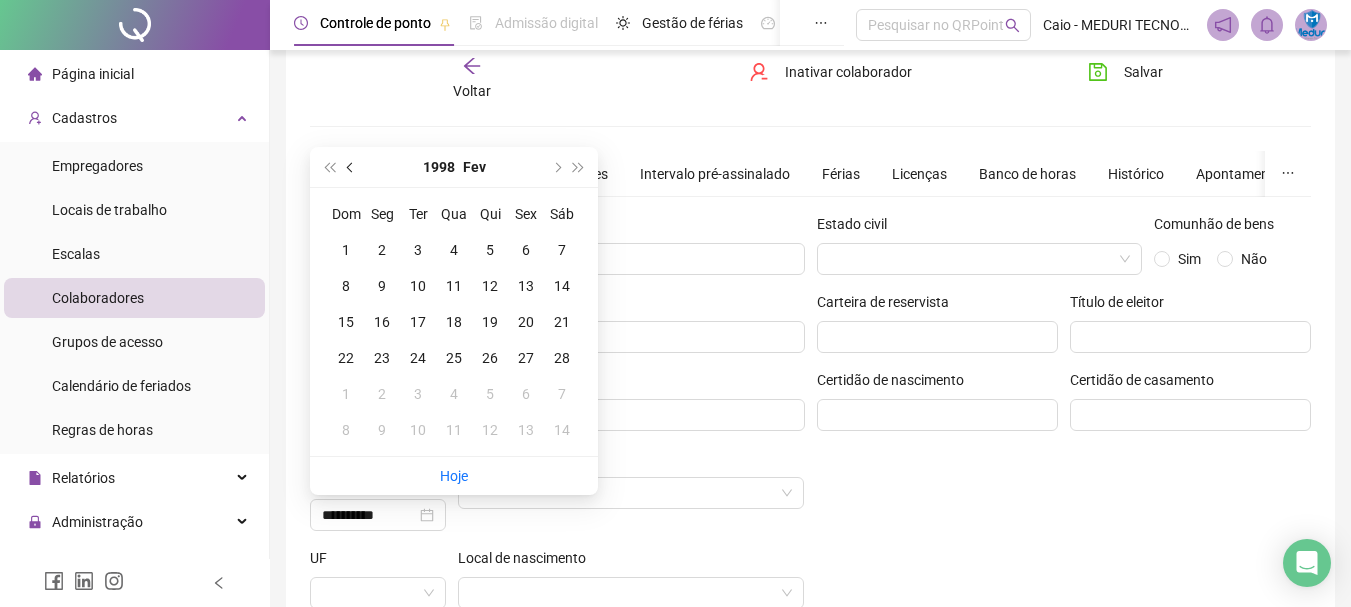 click at bounding box center [352, 167] 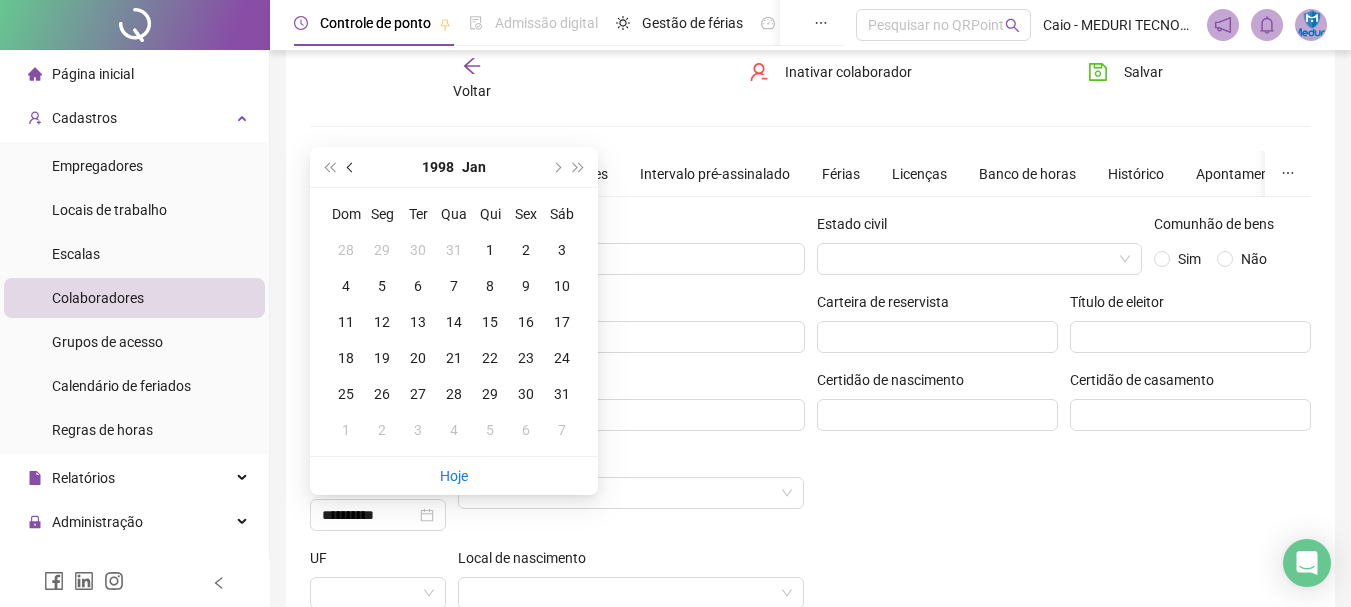 click at bounding box center [352, 167] 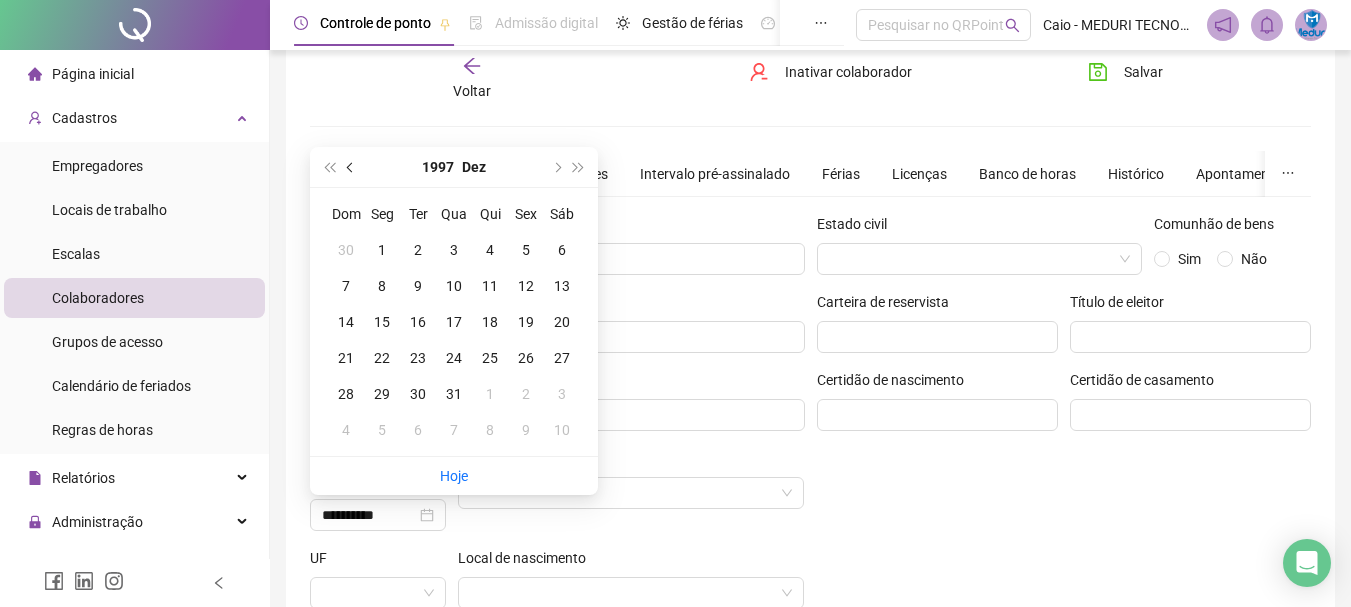 click at bounding box center [352, 167] 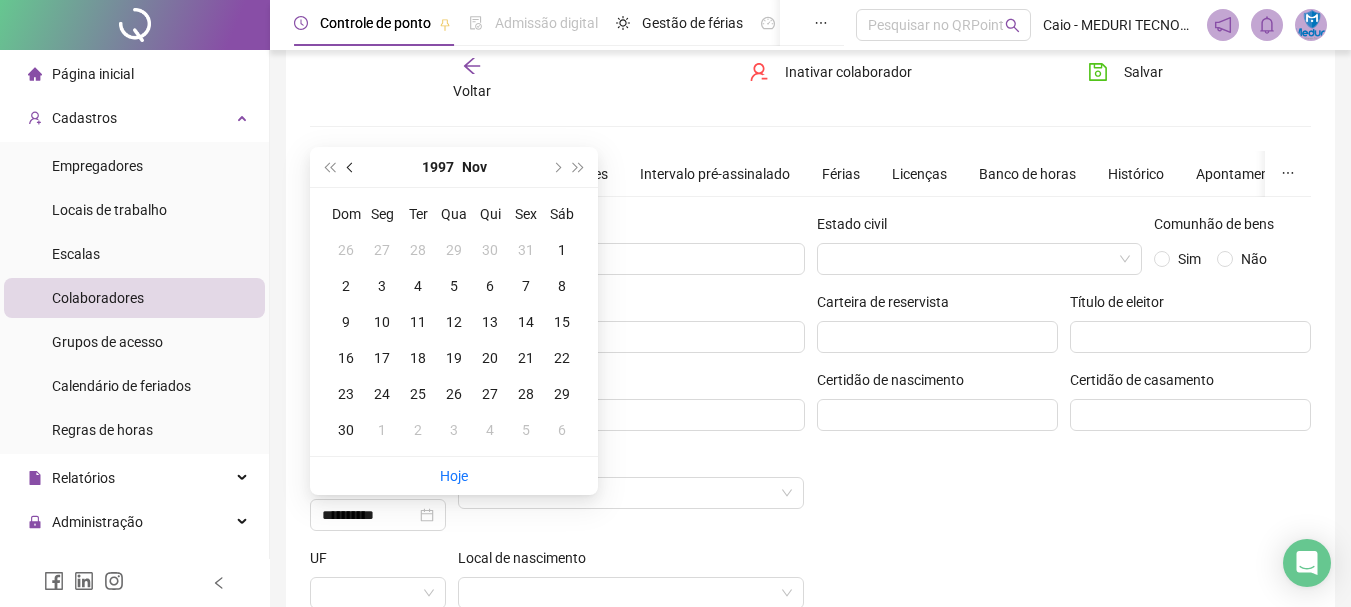 click at bounding box center [352, 167] 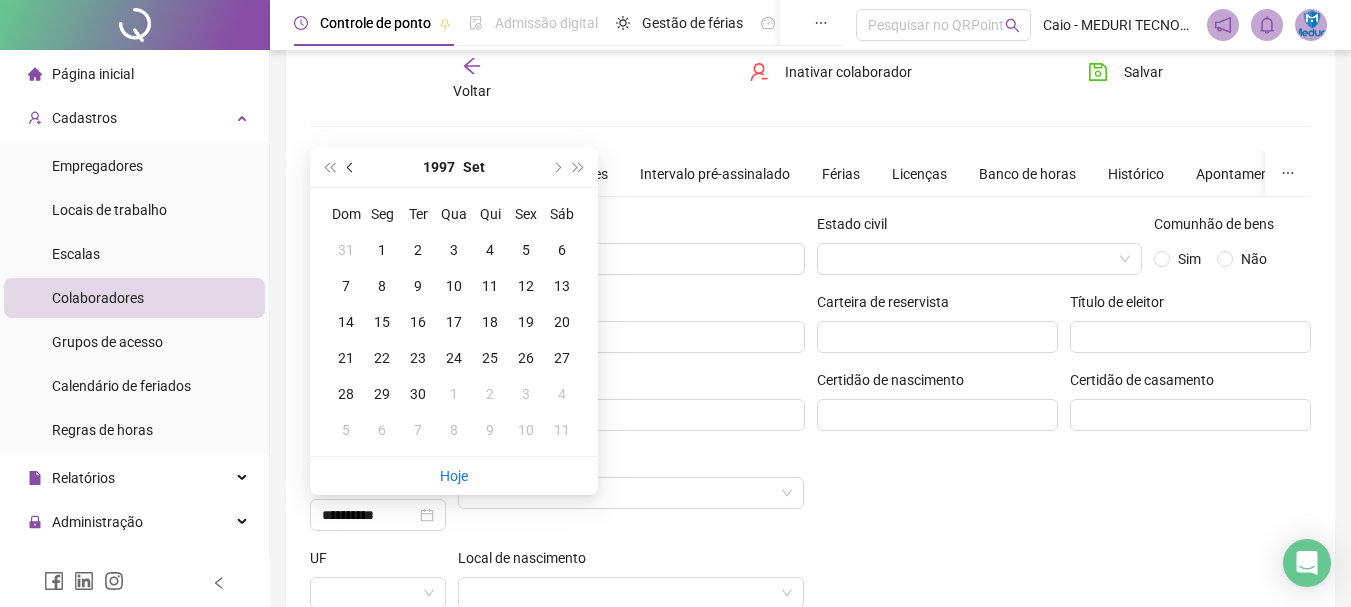 click at bounding box center (352, 167) 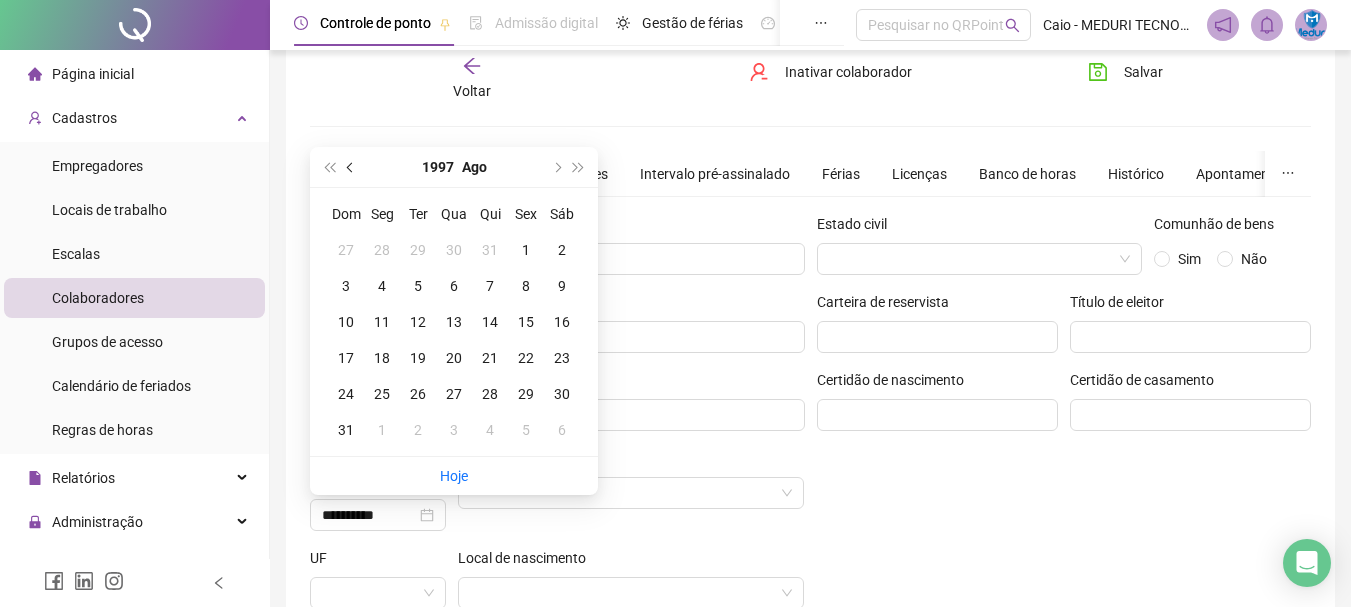 click at bounding box center (352, 167) 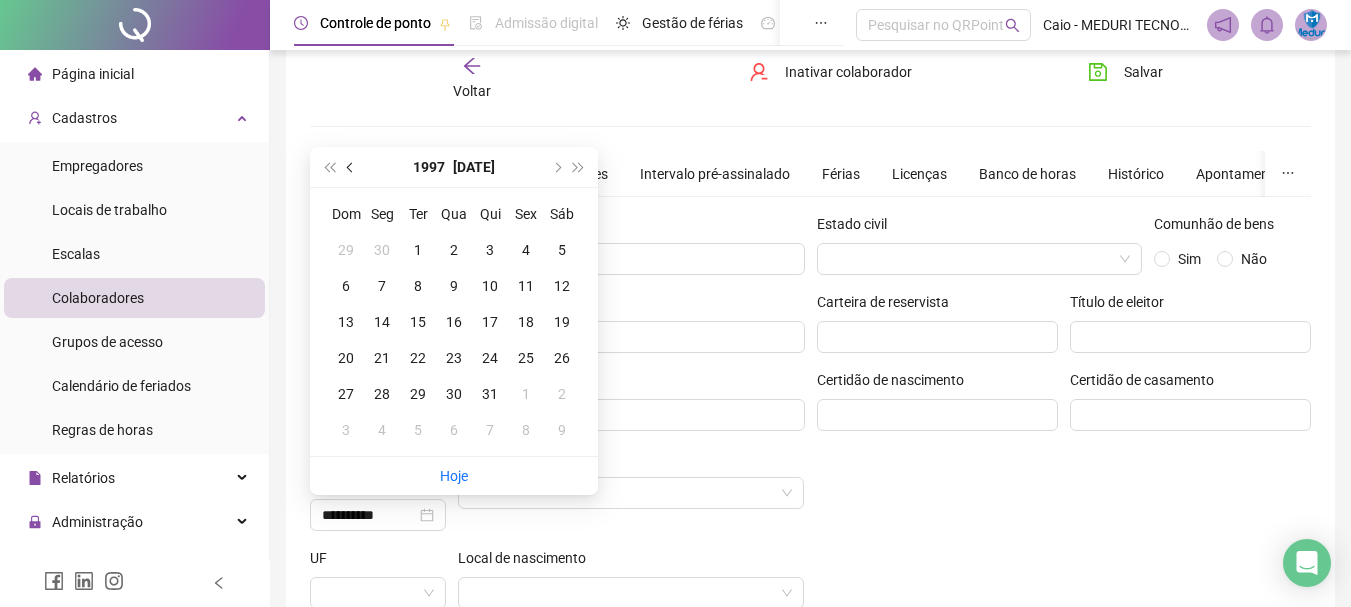 click at bounding box center (352, 167) 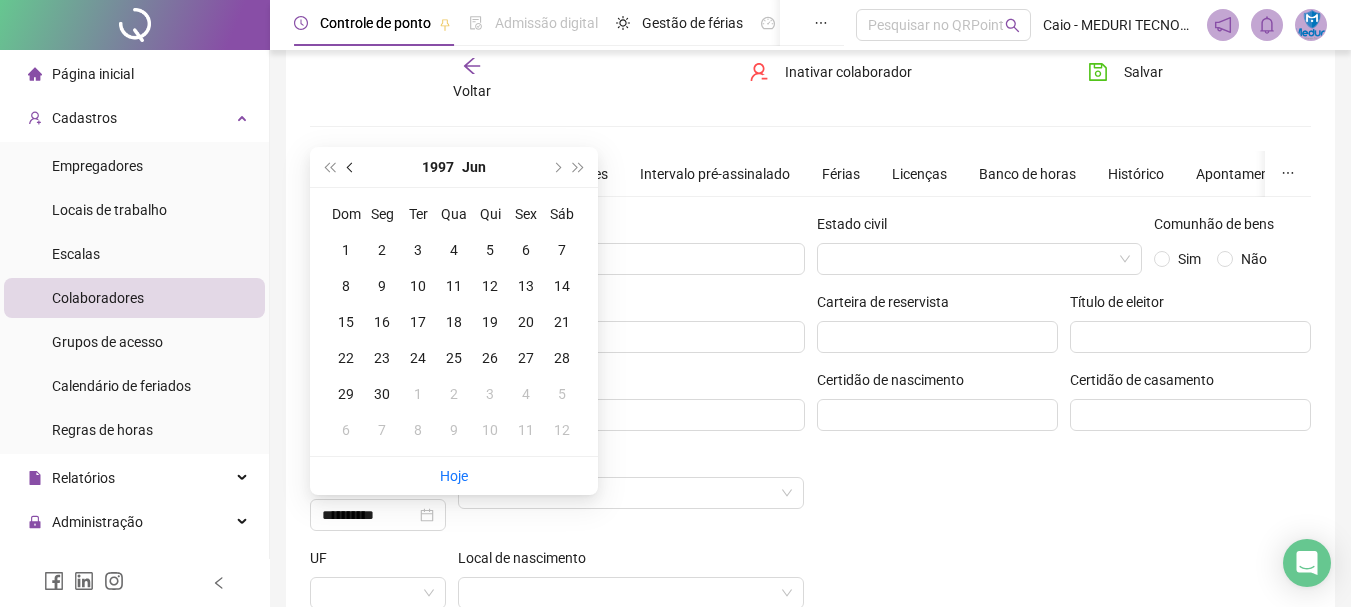 click at bounding box center (352, 167) 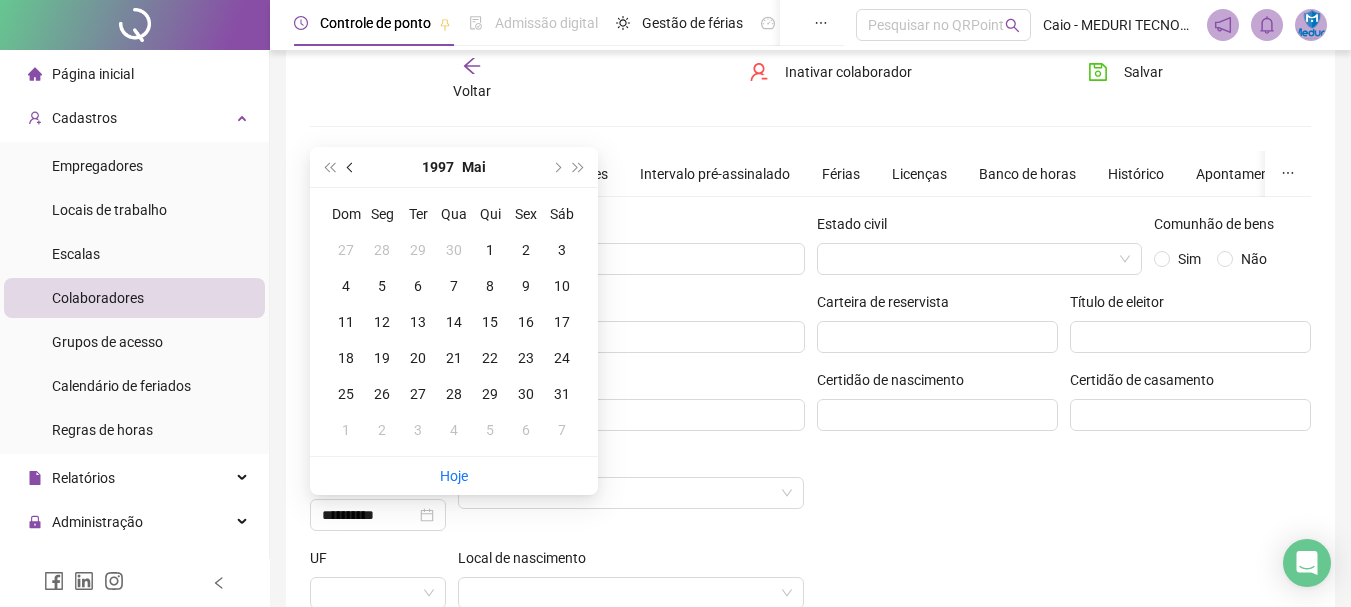 click at bounding box center [352, 167] 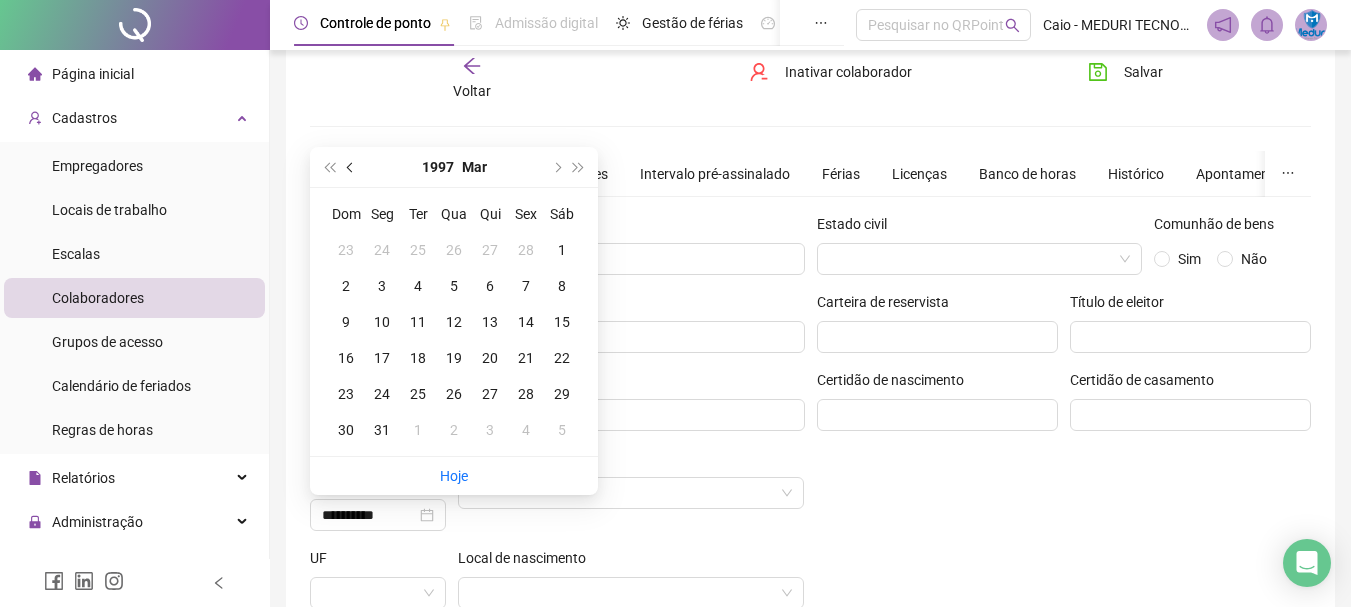 click at bounding box center [352, 167] 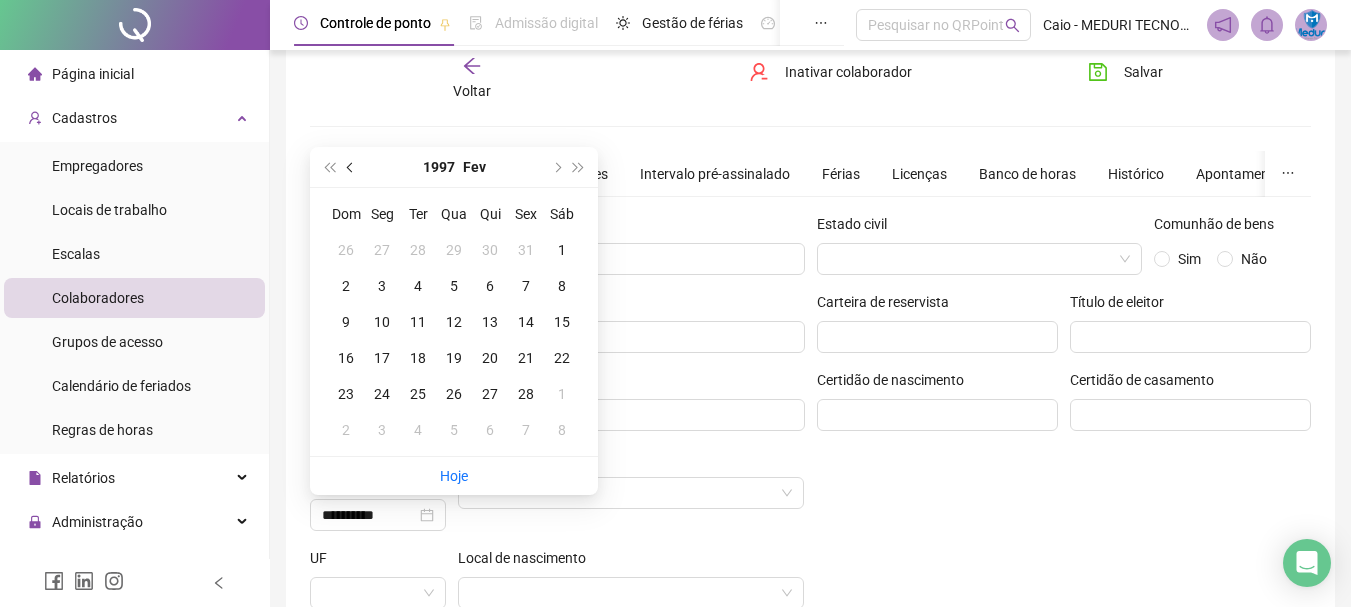 click at bounding box center [352, 167] 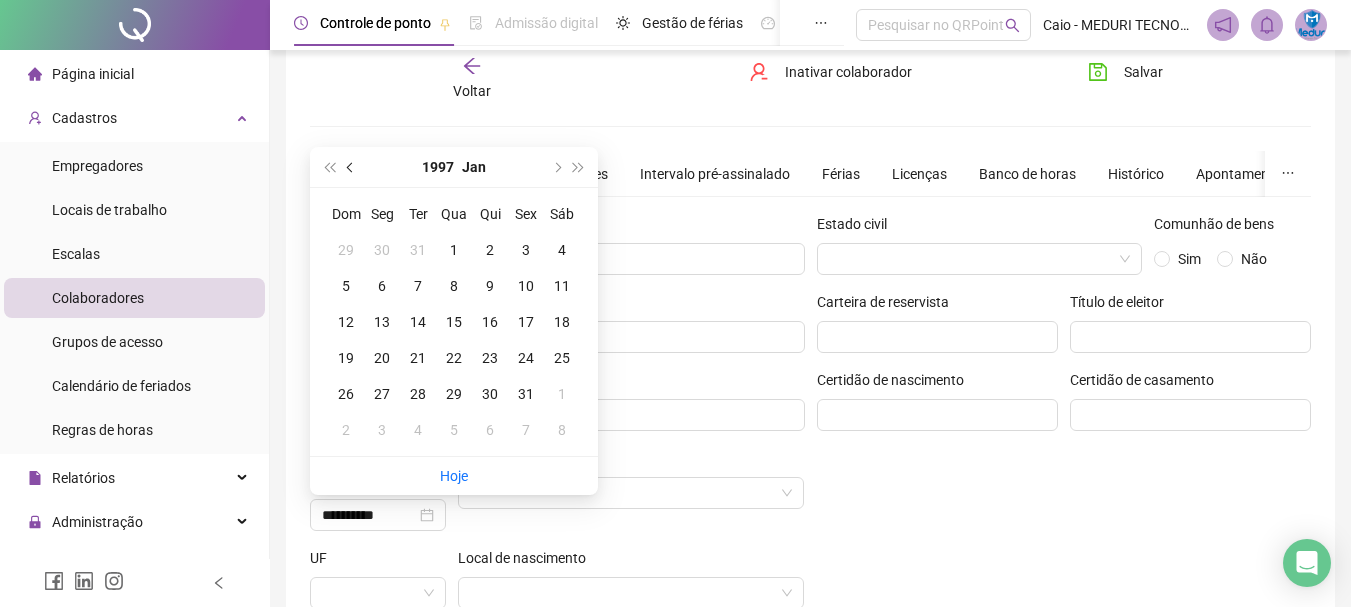 click at bounding box center (352, 167) 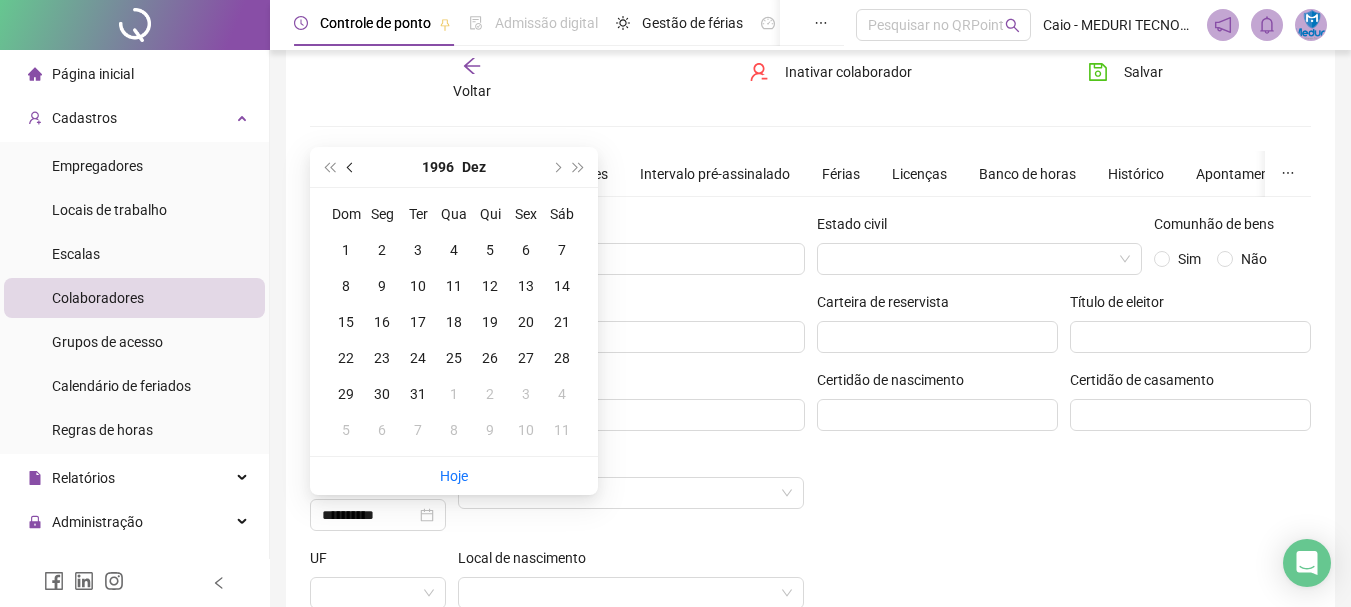click at bounding box center (352, 167) 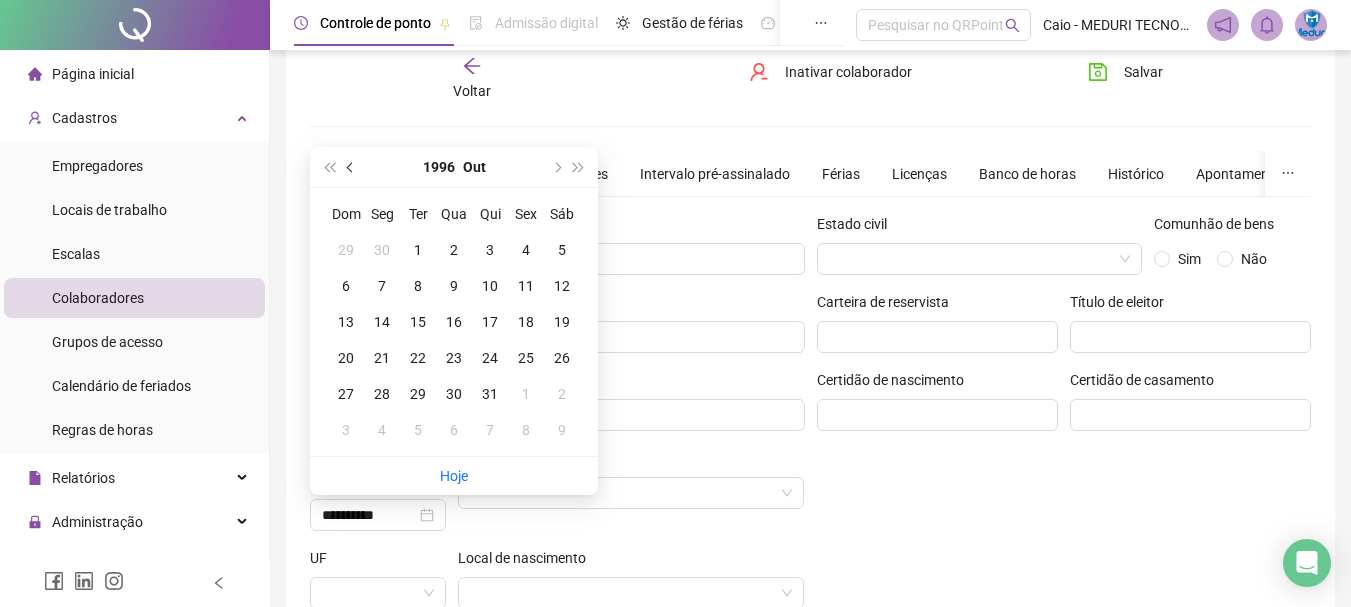 click at bounding box center (352, 167) 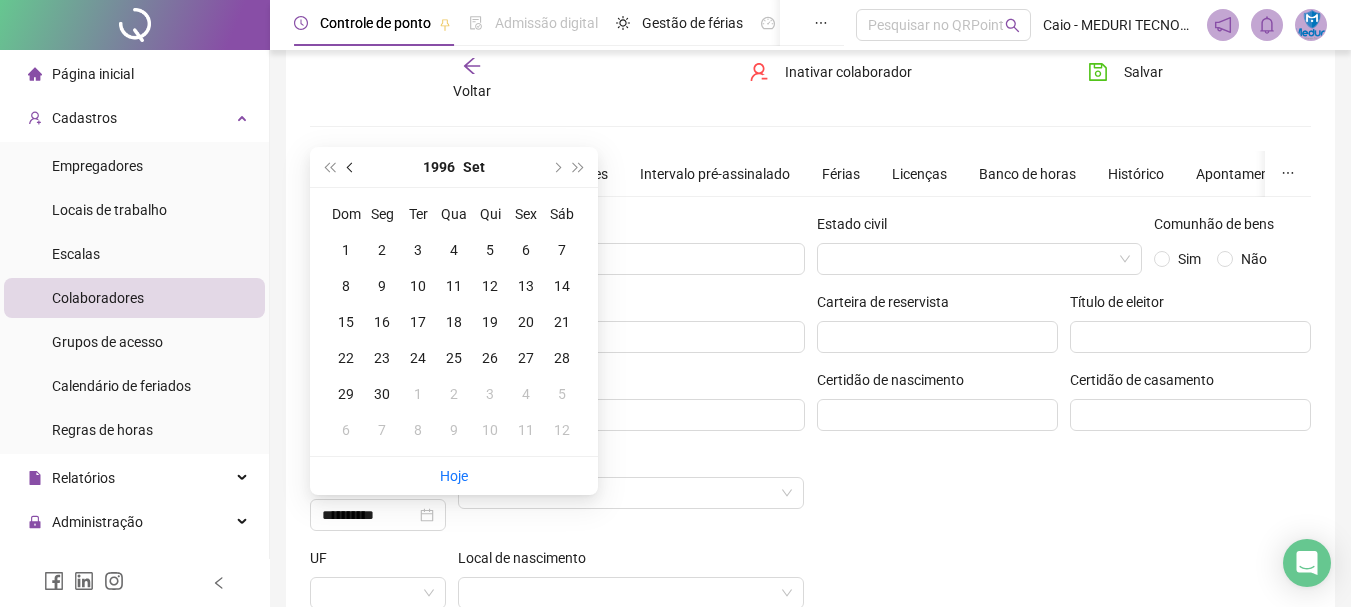 click at bounding box center (352, 167) 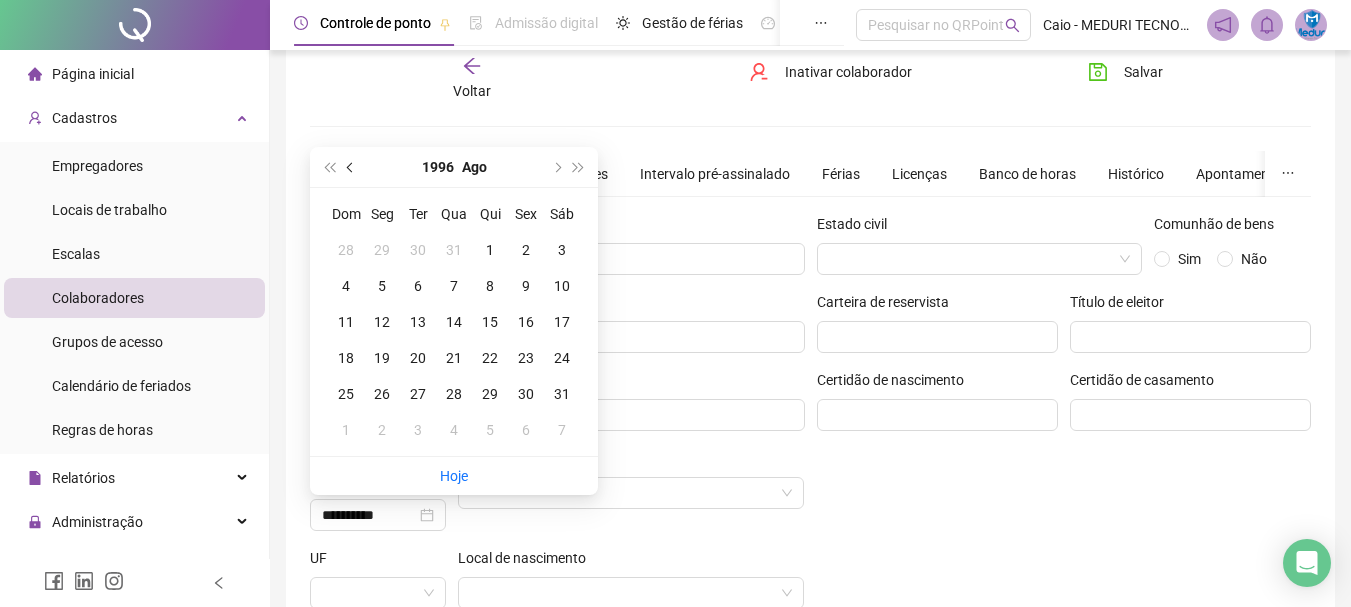 click at bounding box center [352, 167] 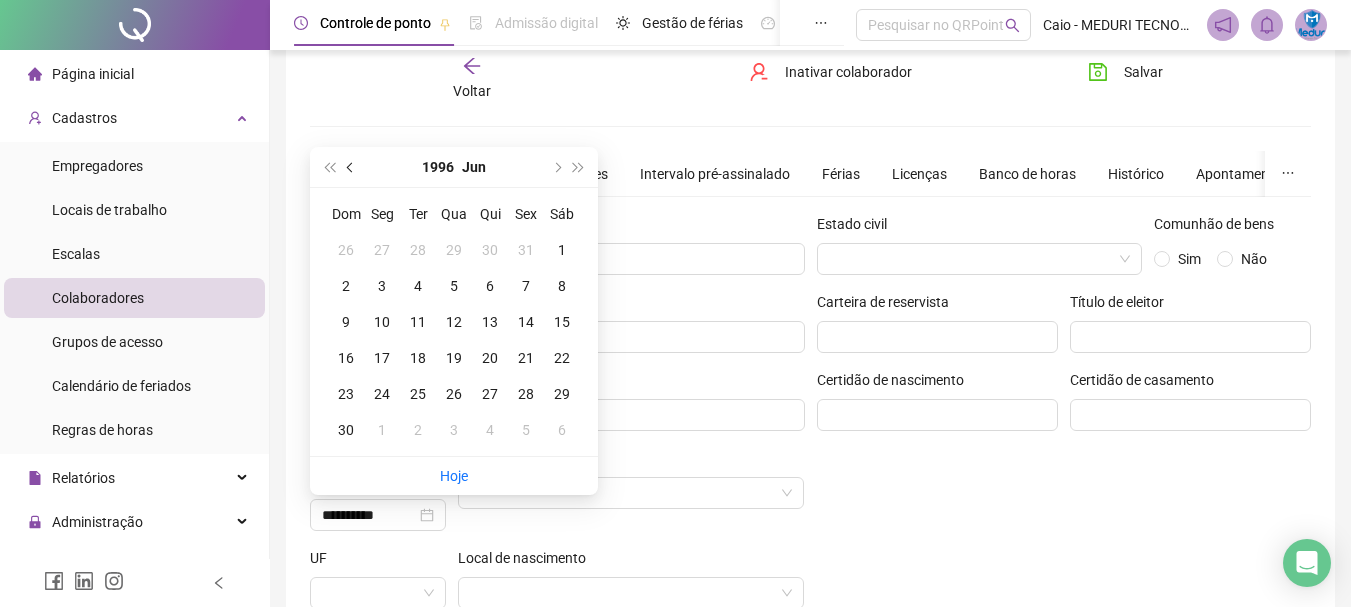 click at bounding box center (352, 167) 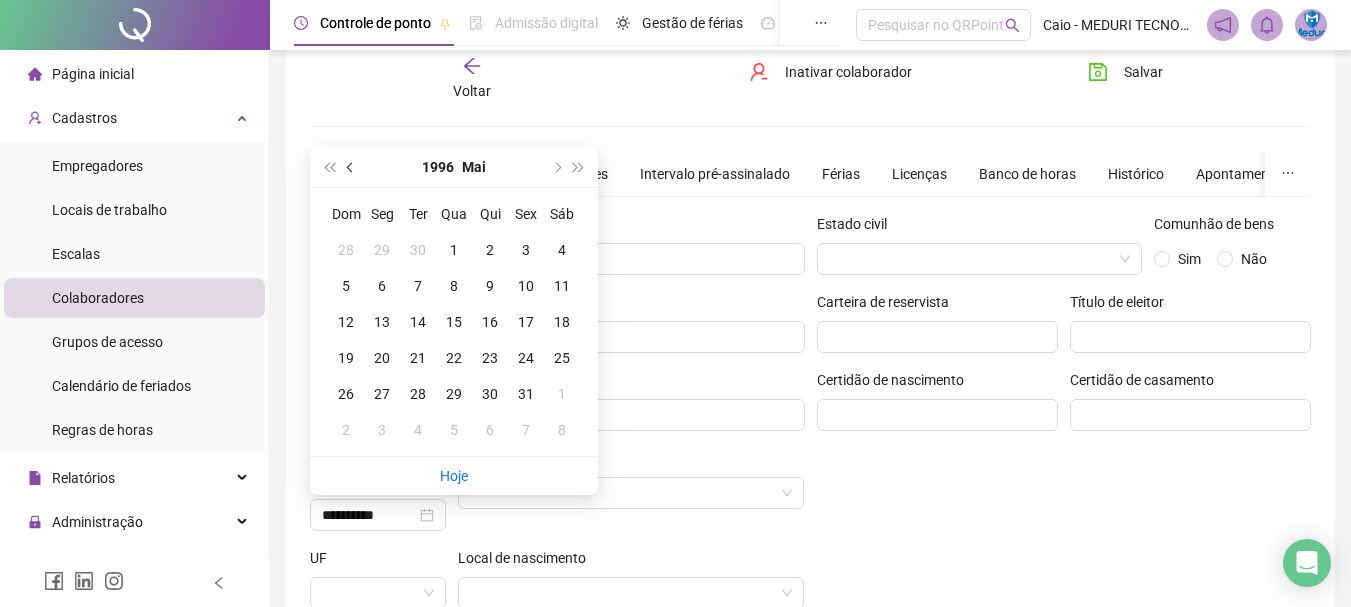 click at bounding box center [351, 167] 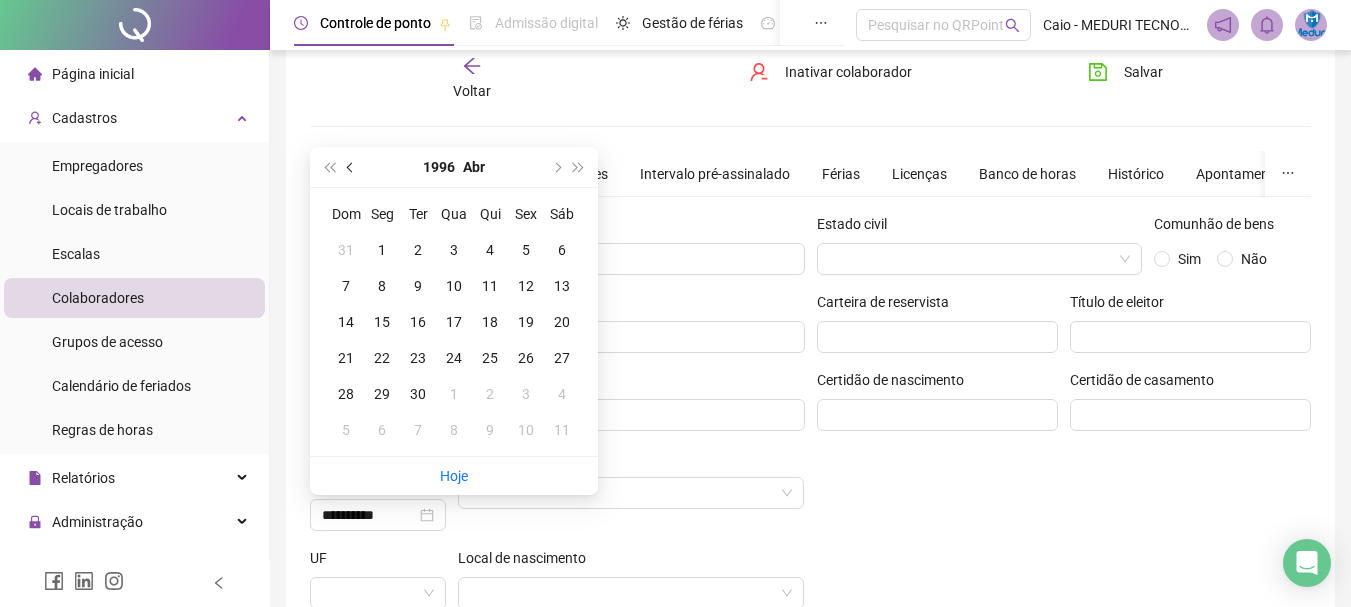 click at bounding box center [351, 167] 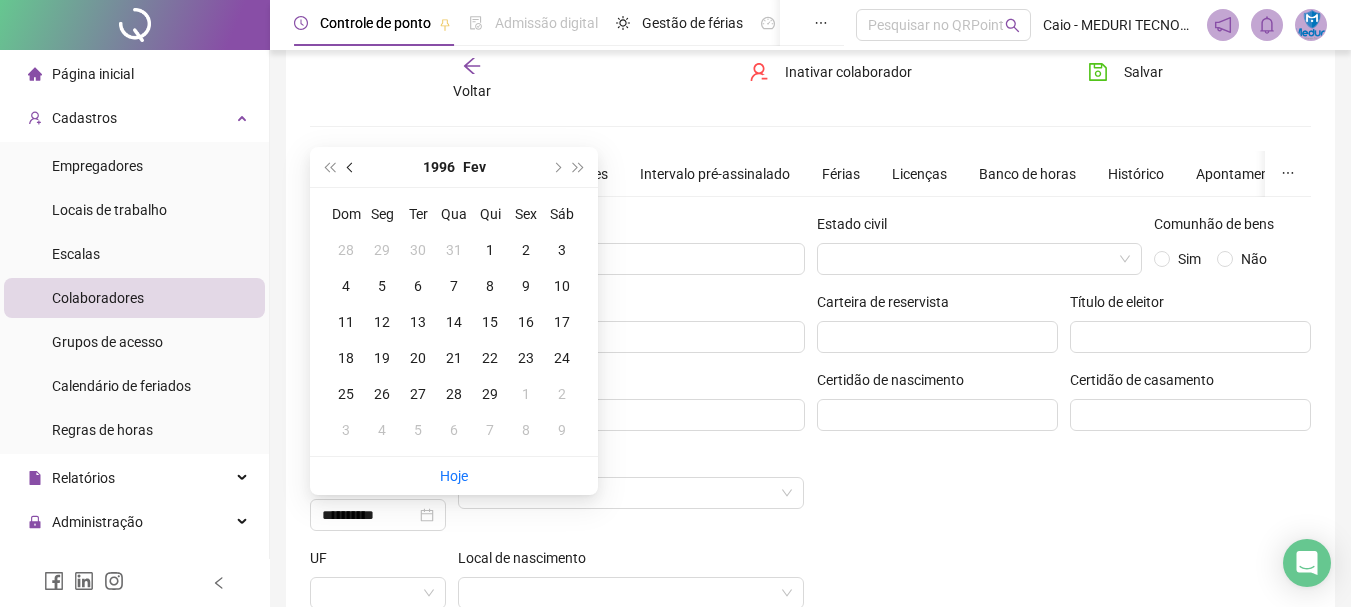 click at bounding box center (351, 167) 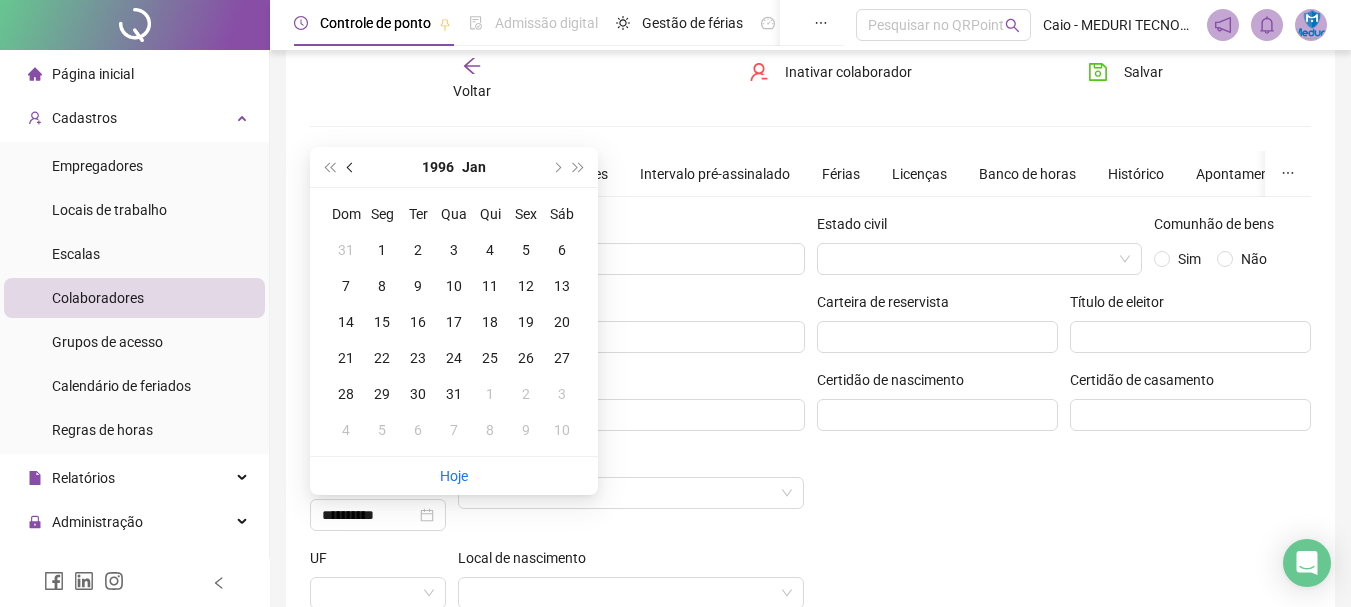 click at bounding box center [351, 167] 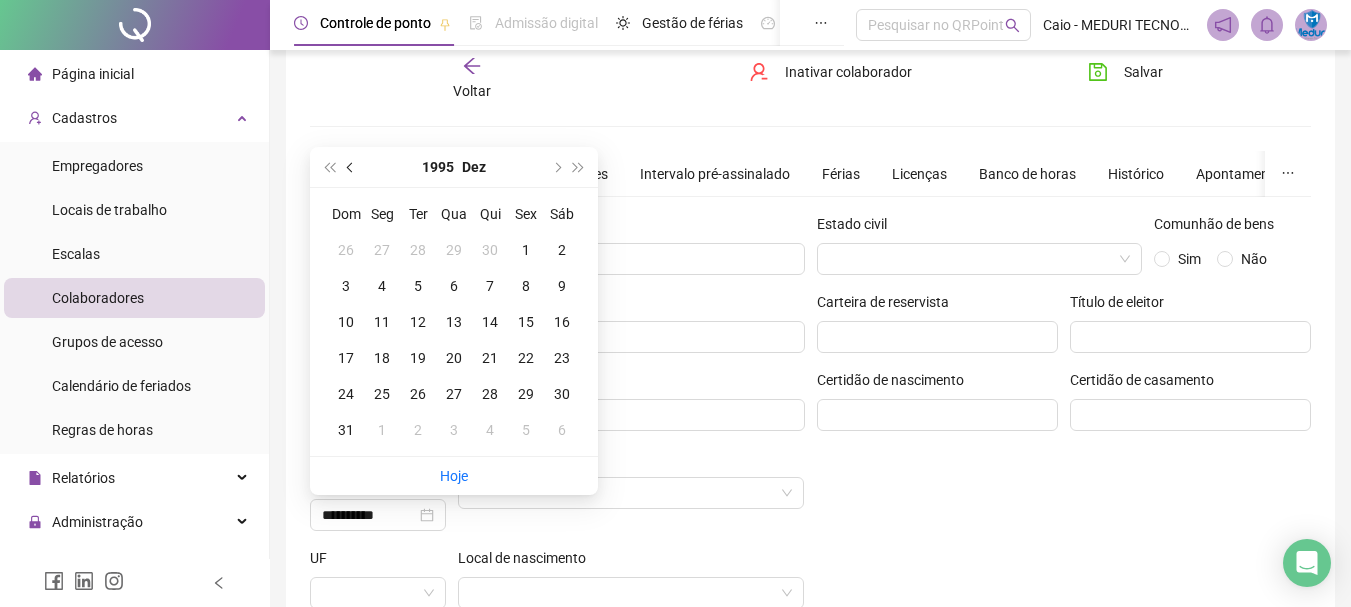 click at bounding box center [351, 167] 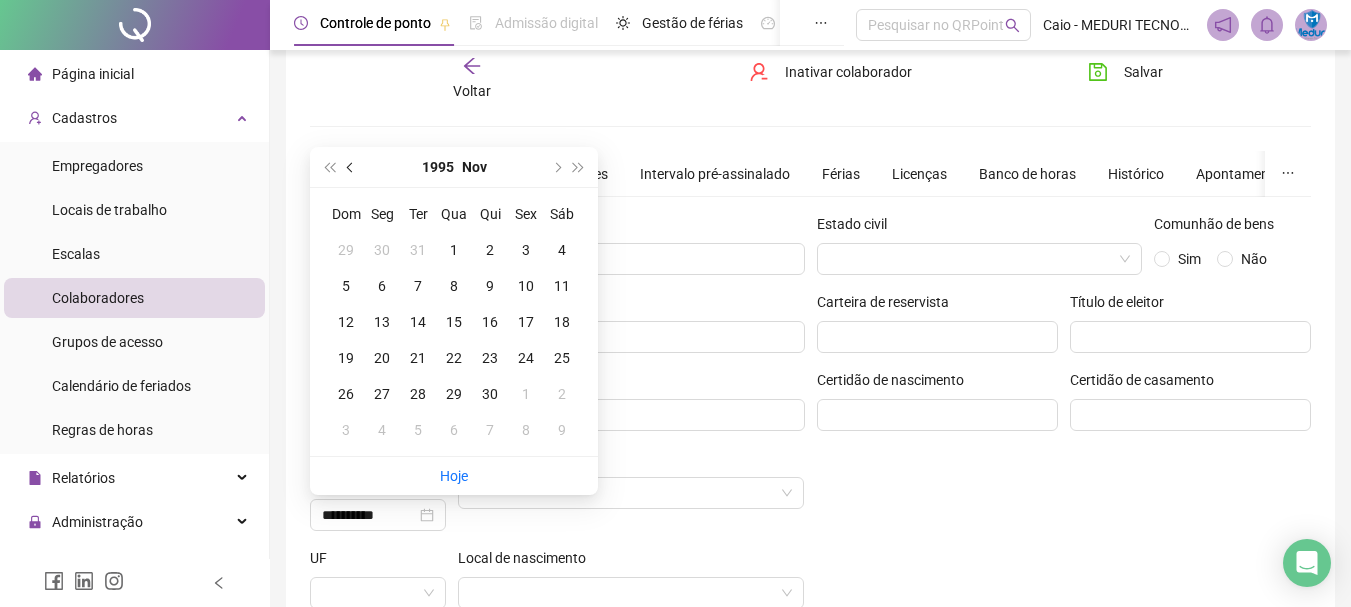 click at bounding box center (351, 167) 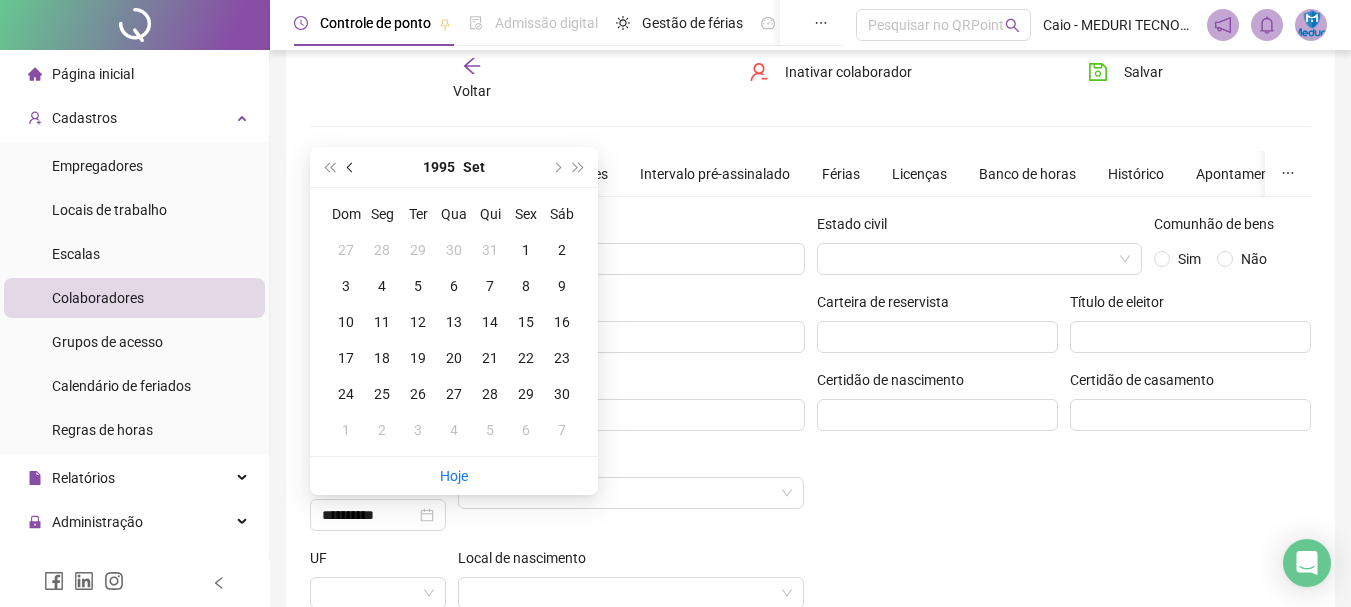 click at bounding box center [351, 167] 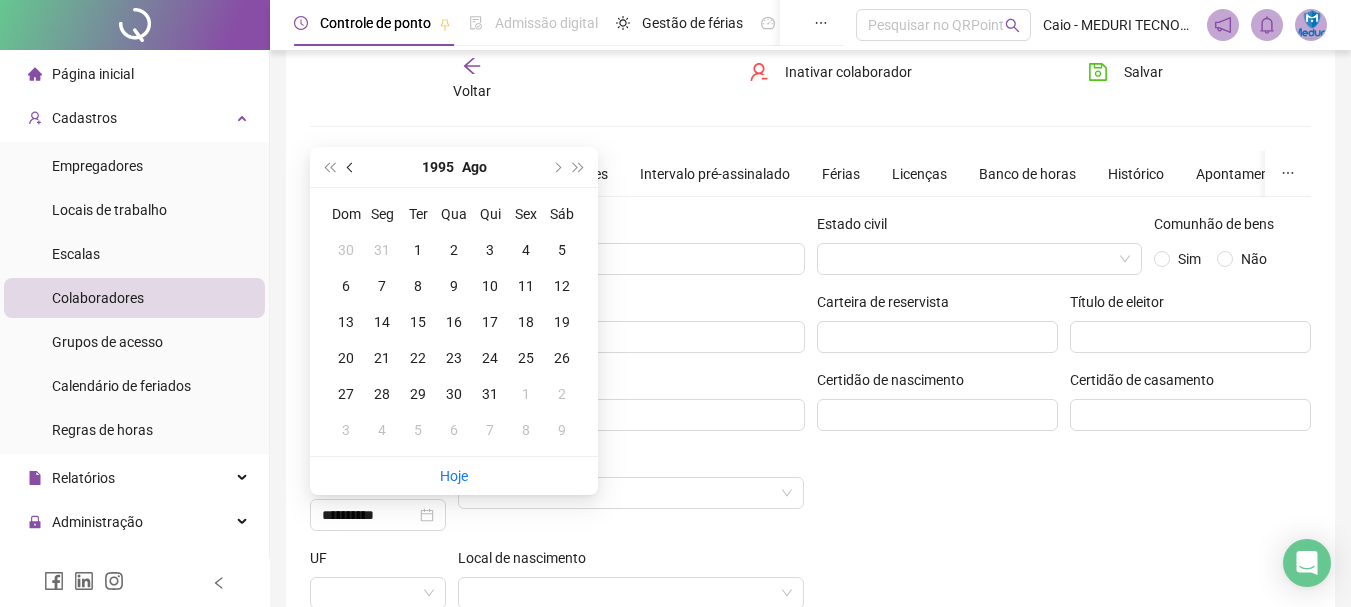 click at bounding box center (351, 167) 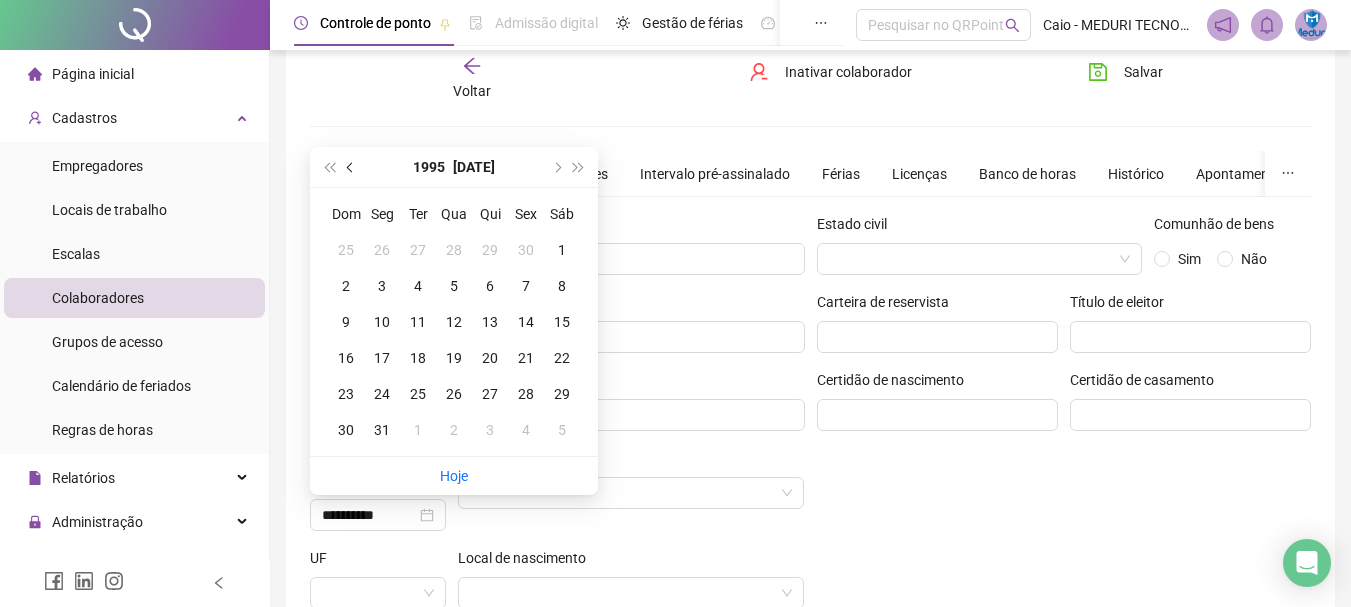 click at bounding box center (351, 167) 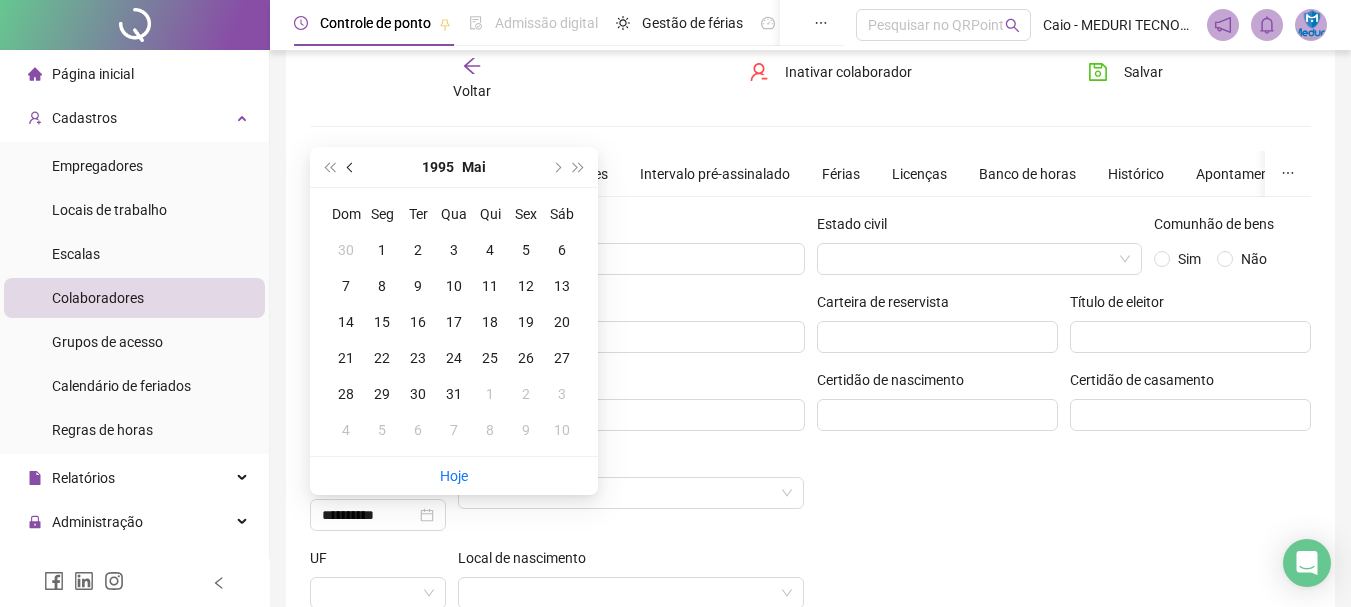 click at bounding box center [351, 167] 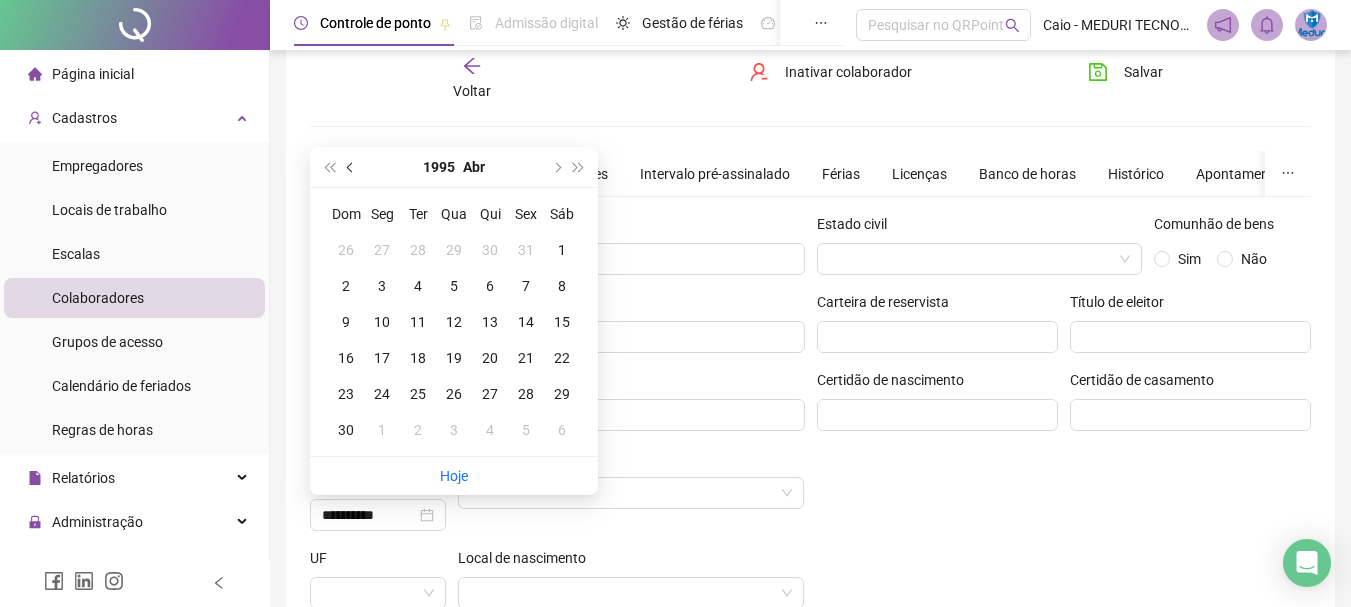 click at bounding box center [351, 167] 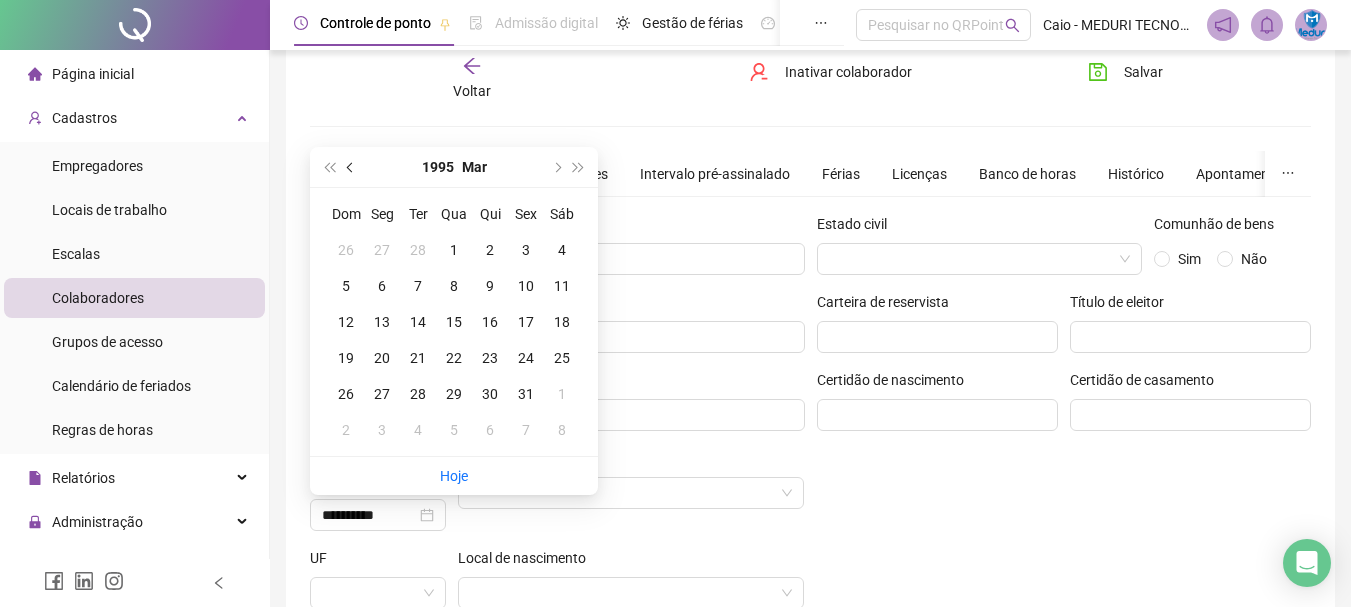 click at bounding box center [351, 167] 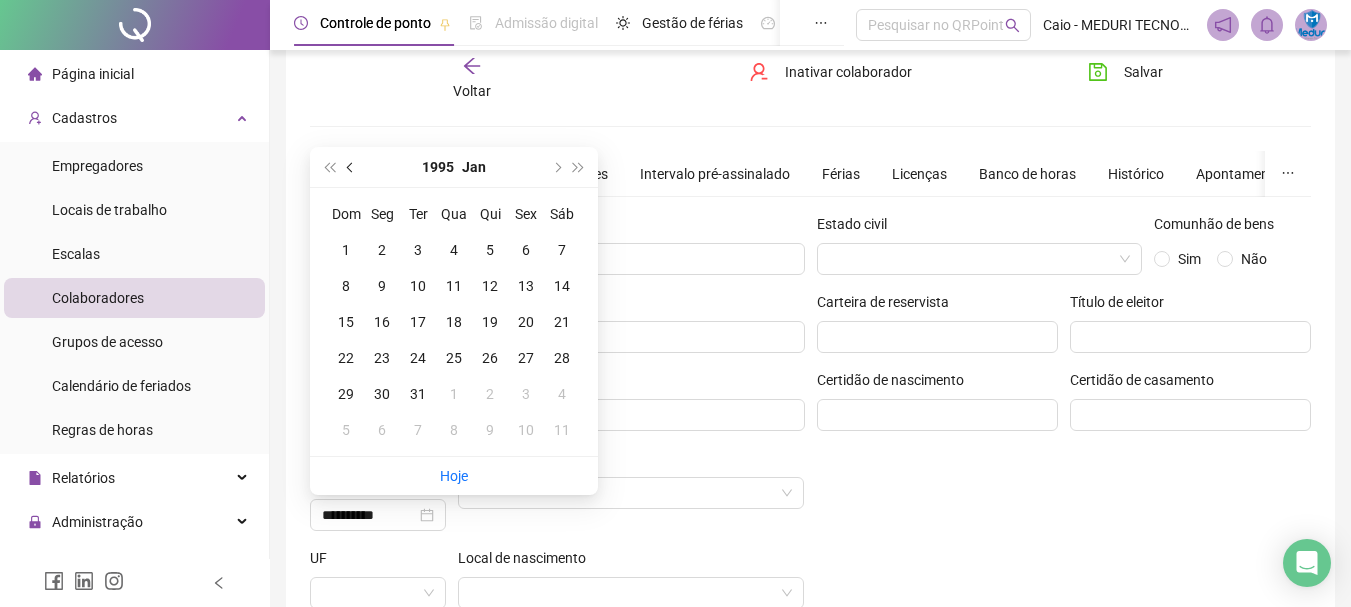 click at bounding box center [351, 167] 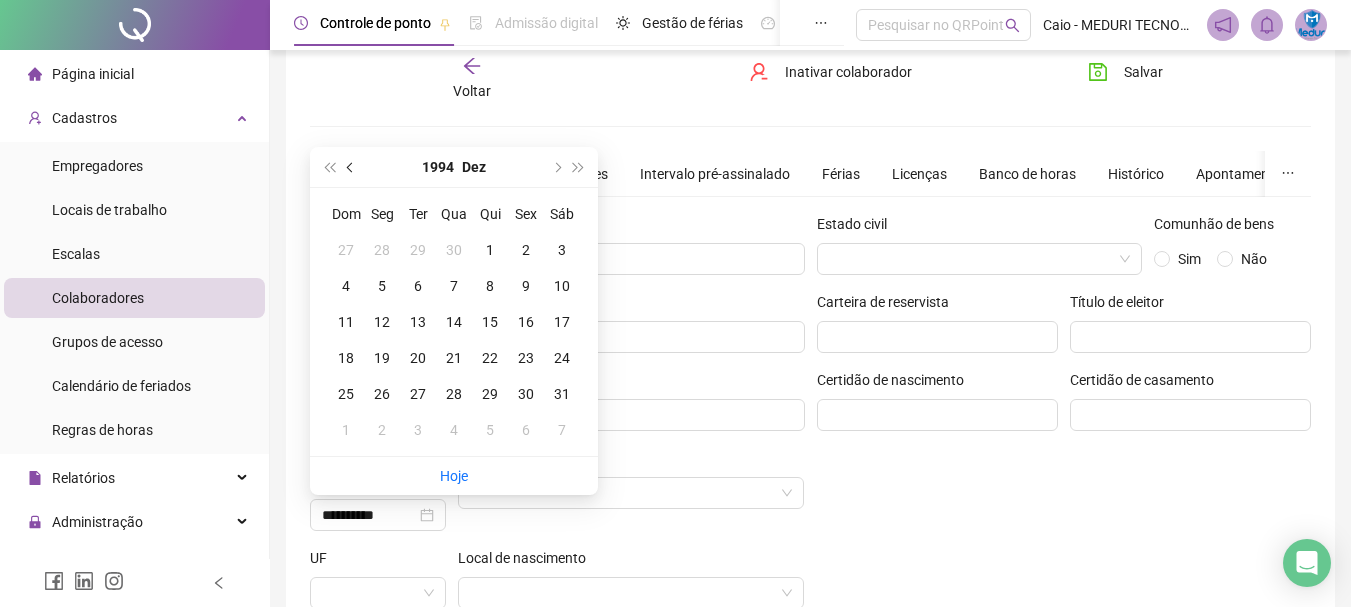 click at bounding box center (351, 167) 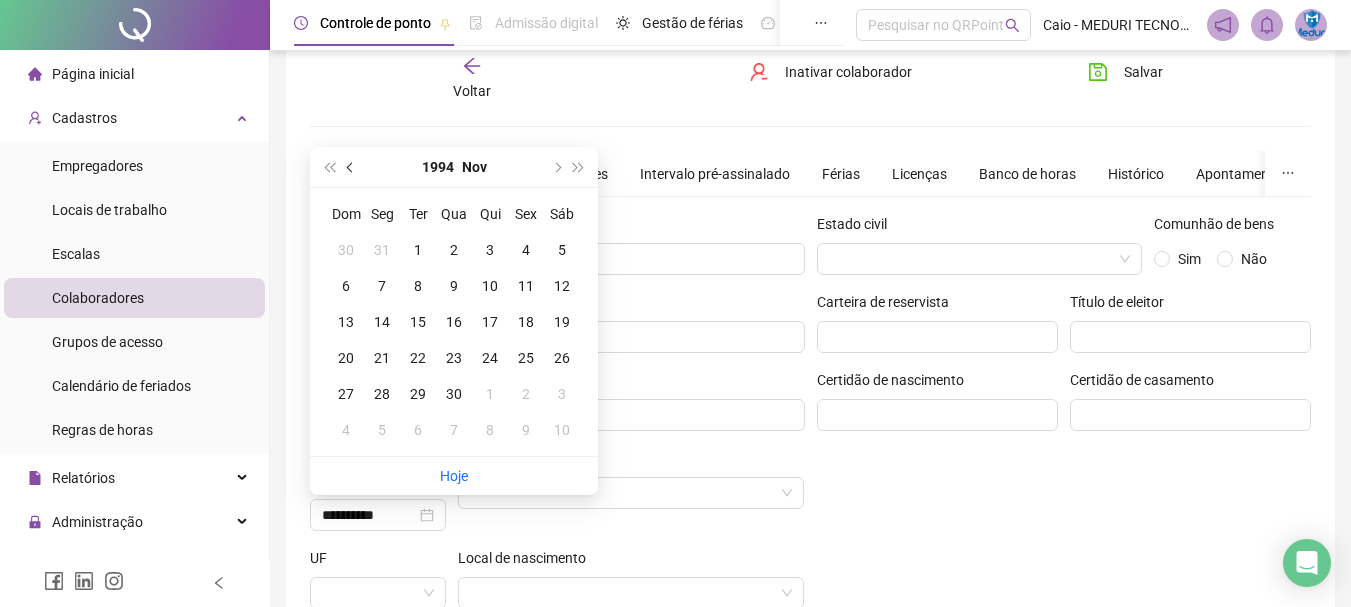 click at bounding box center (351, 167) 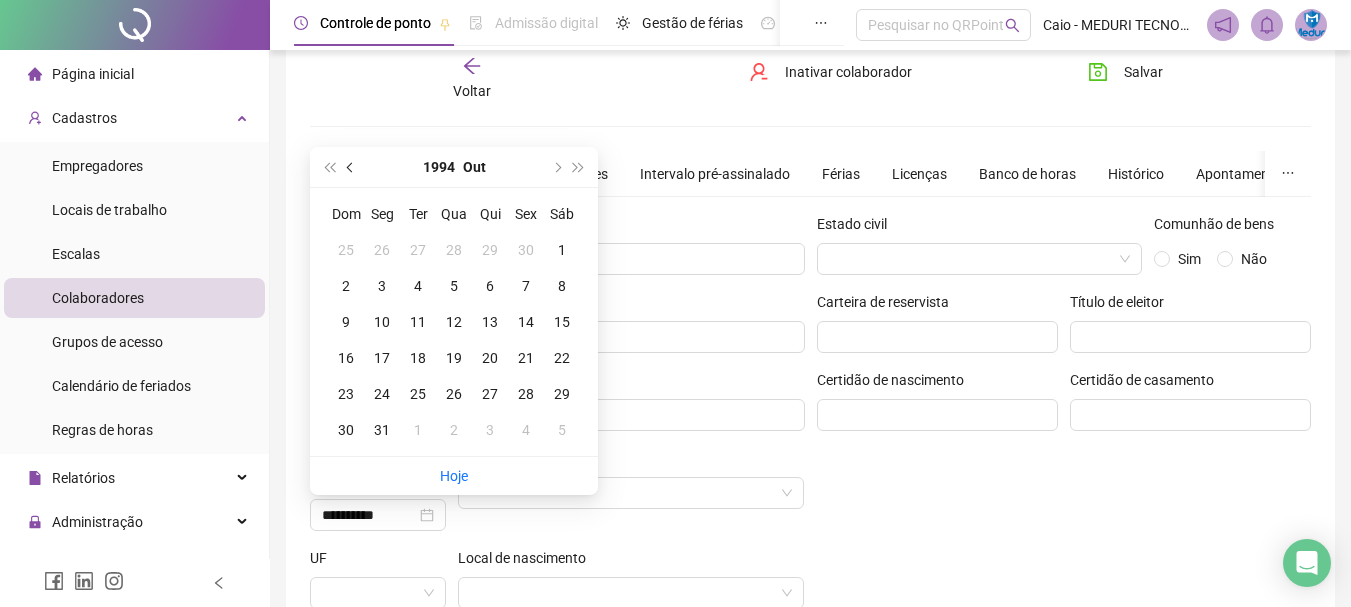 click at bounding box center [351, 167] 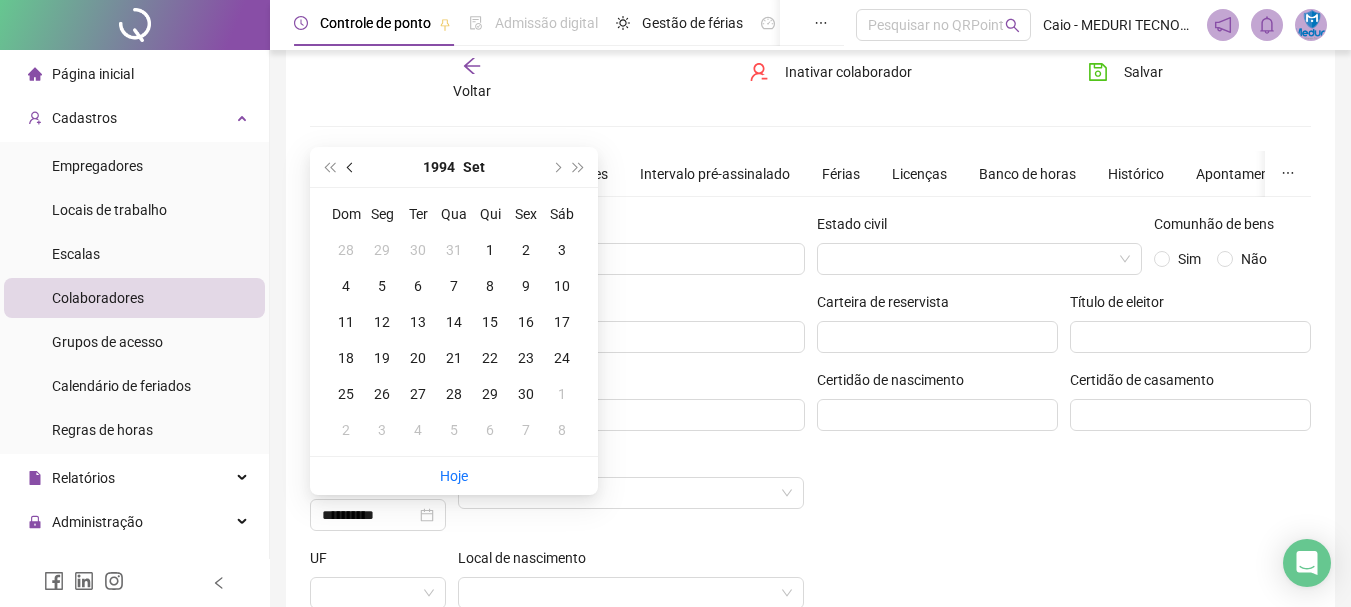 click at bounding box center [351, 167] 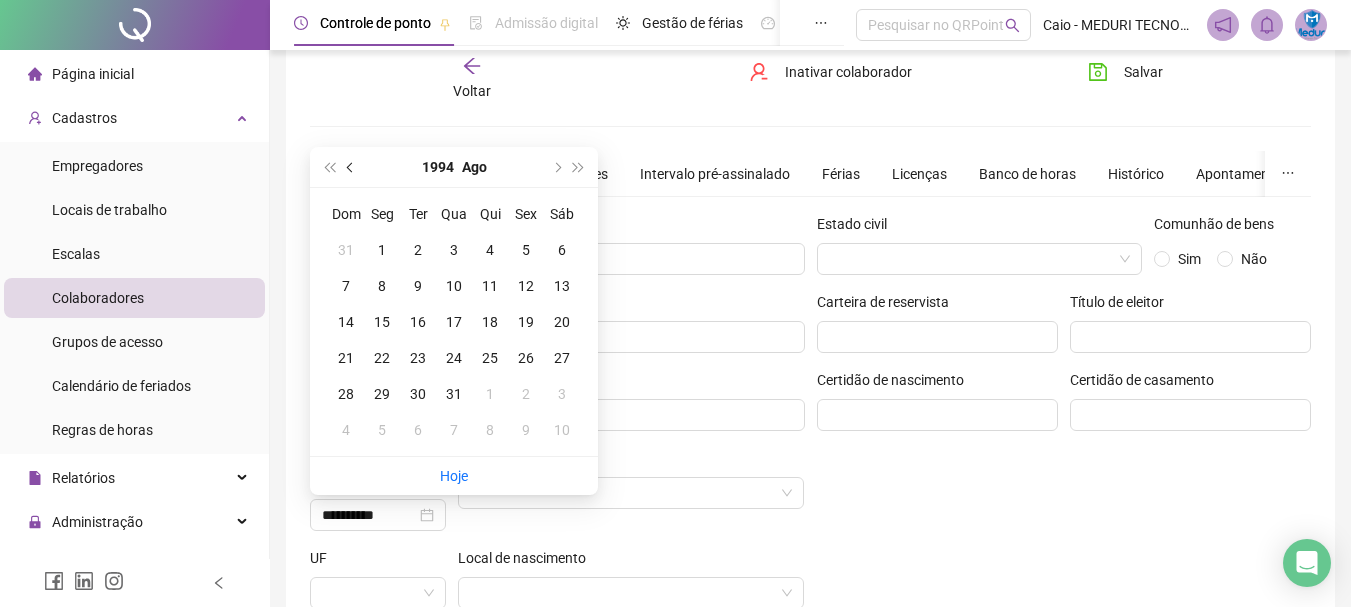 click at bounding box center (351, 167) 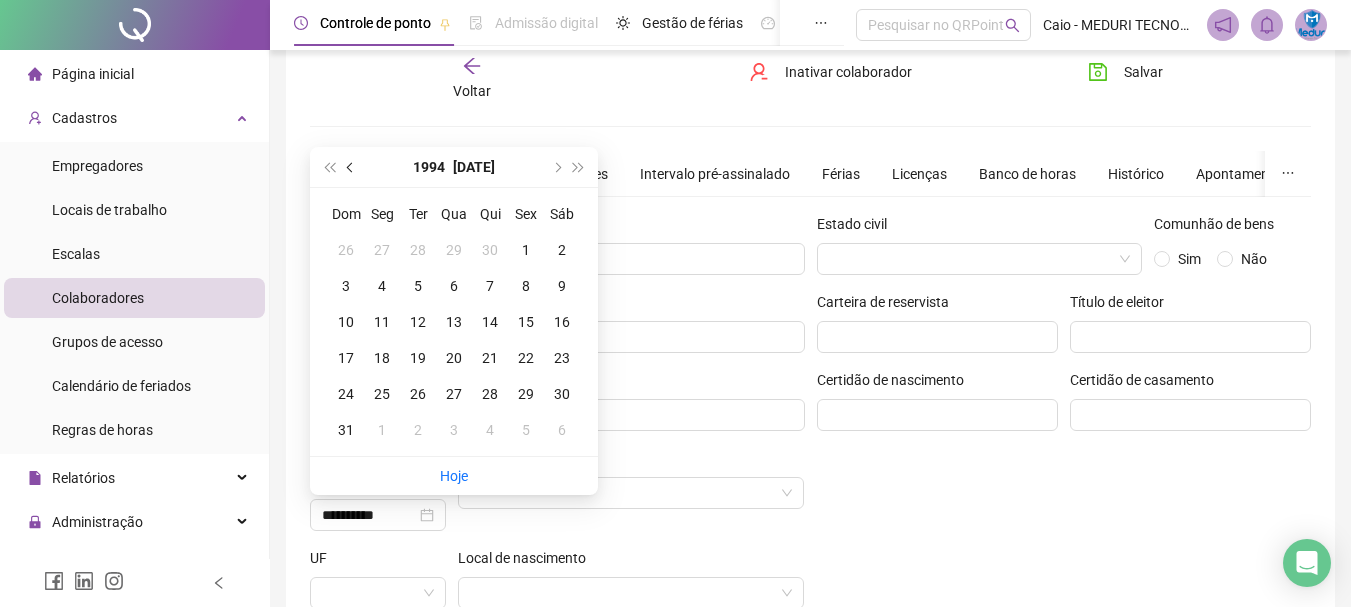 click at bounding box center [351, 167] 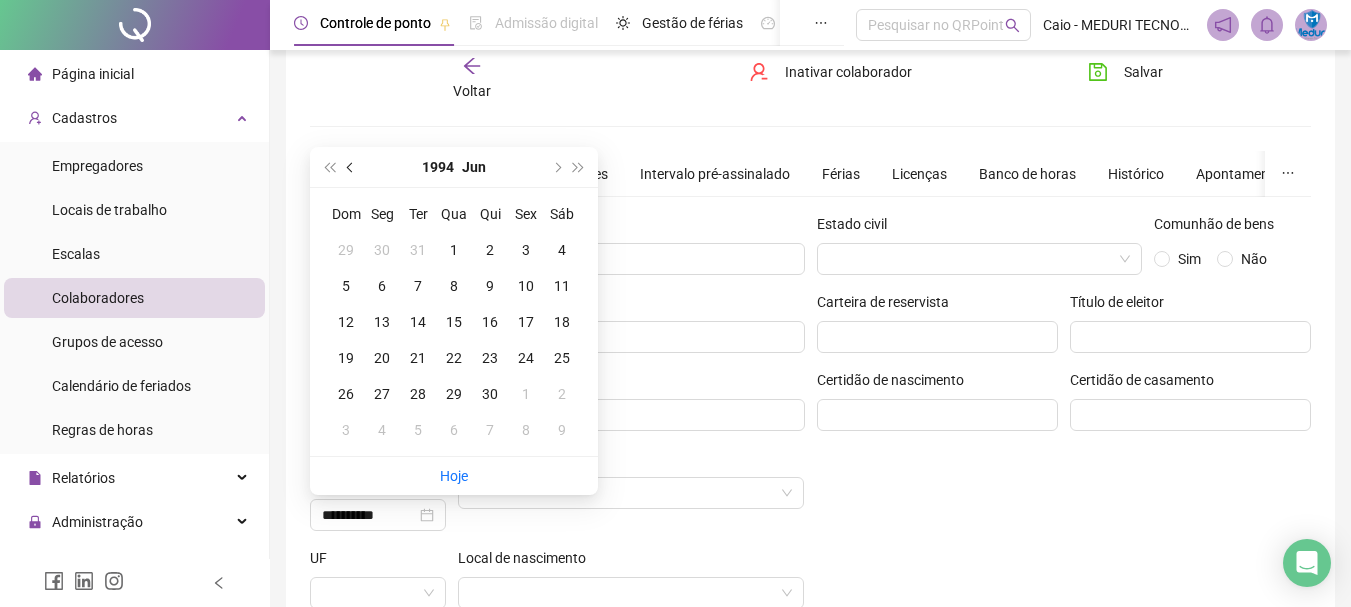 click at bounding box center [351, 167] 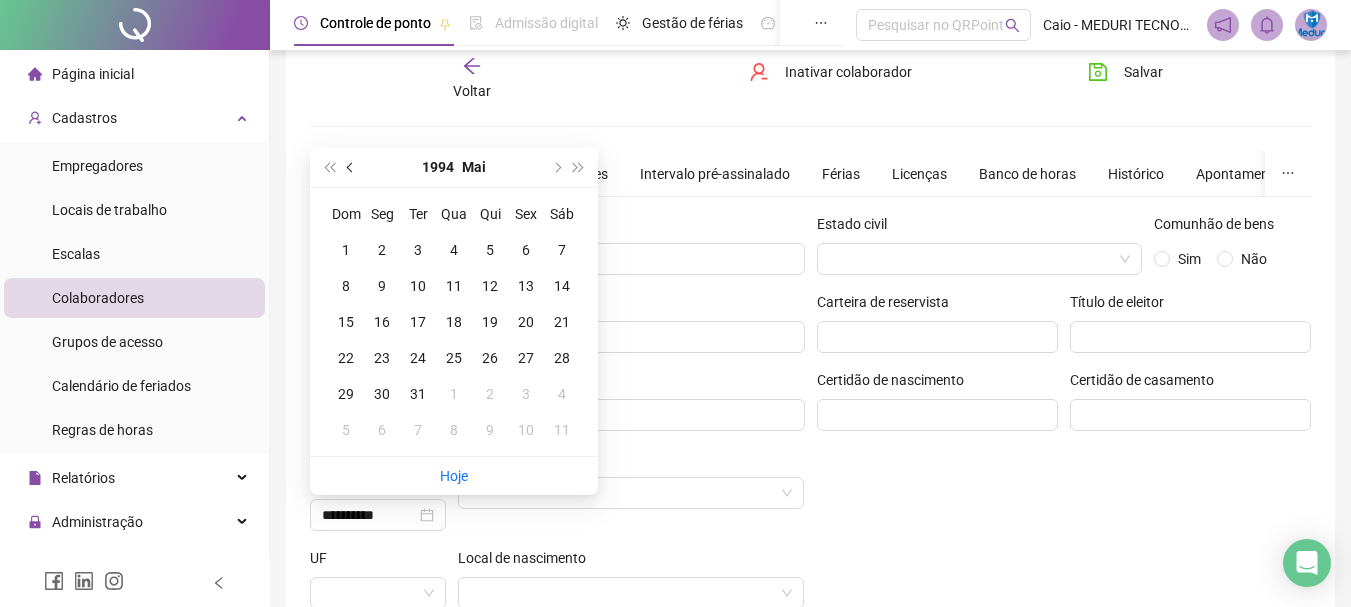 click at bounding box center (351, 167) 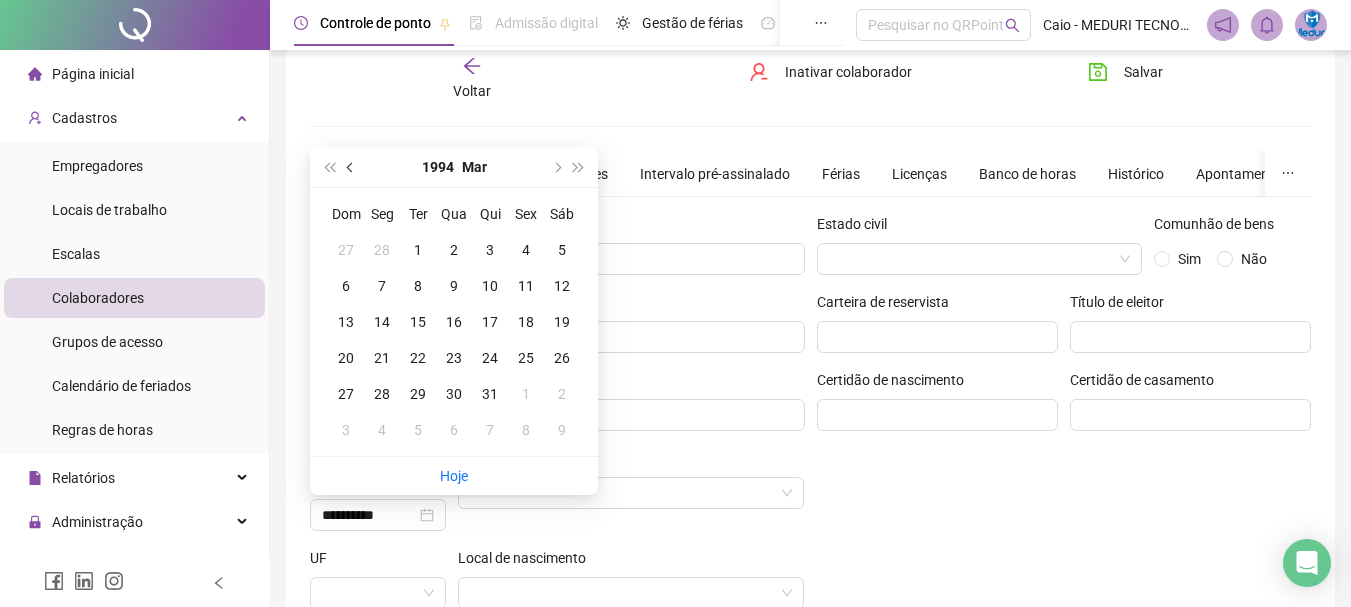 click at bounding box center (351, 167) 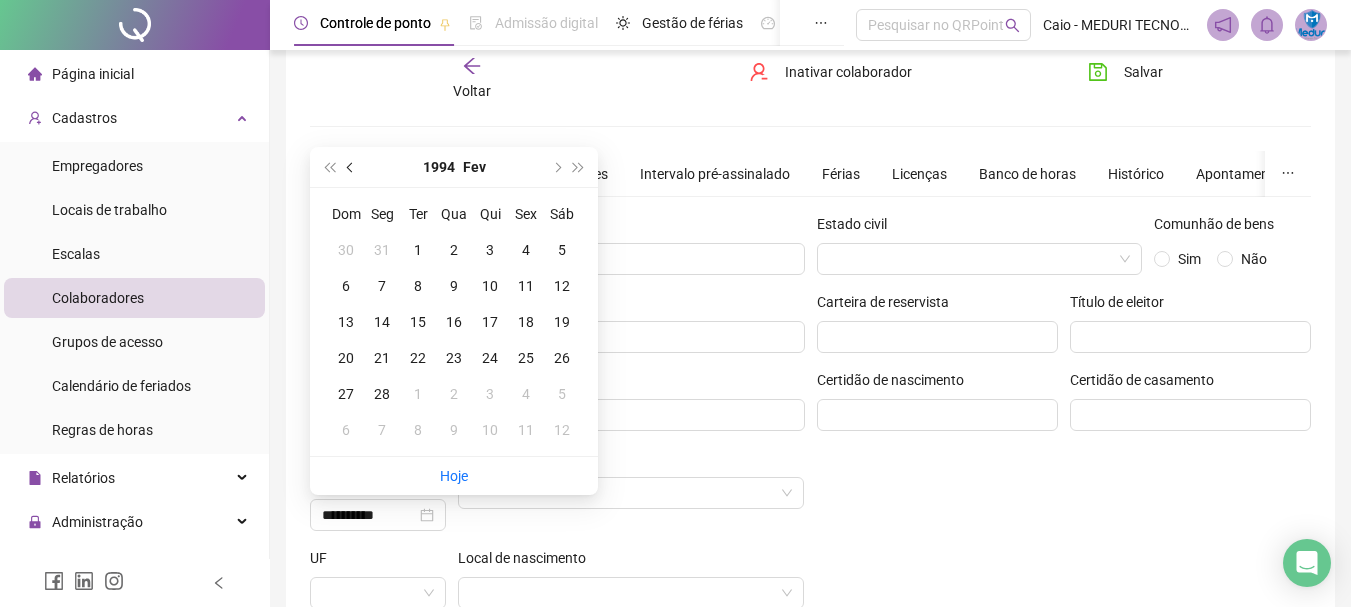 click at bounding box center [351, 167] 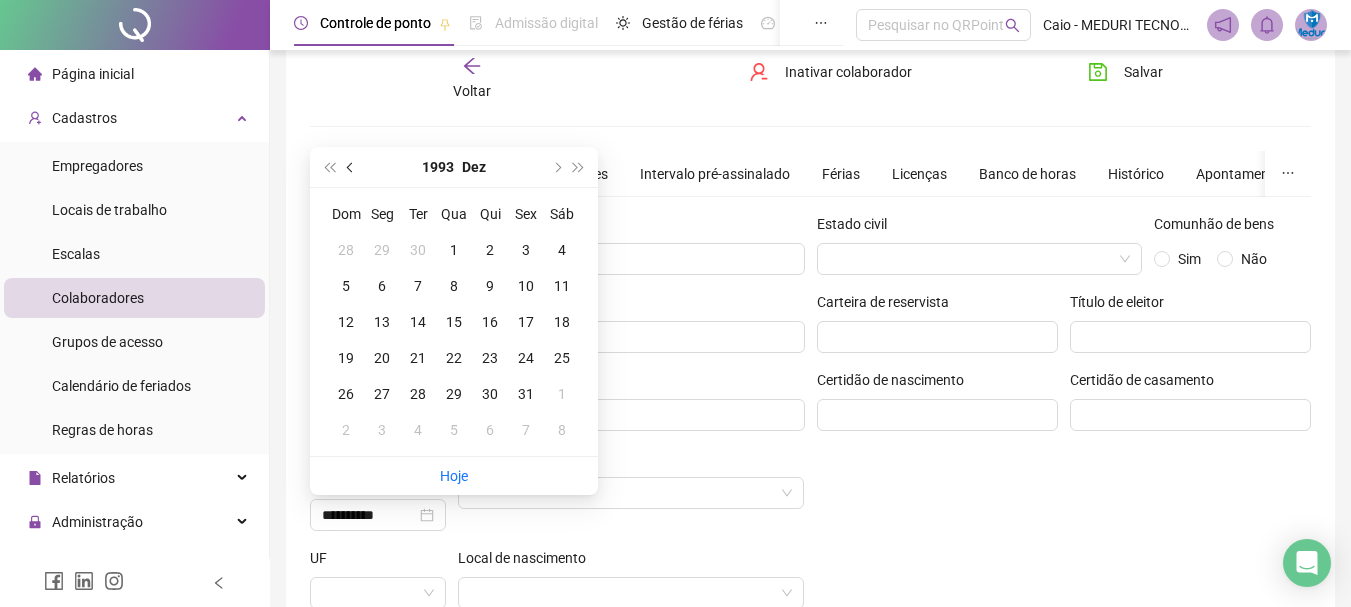 click at bounding box center (351, 167) 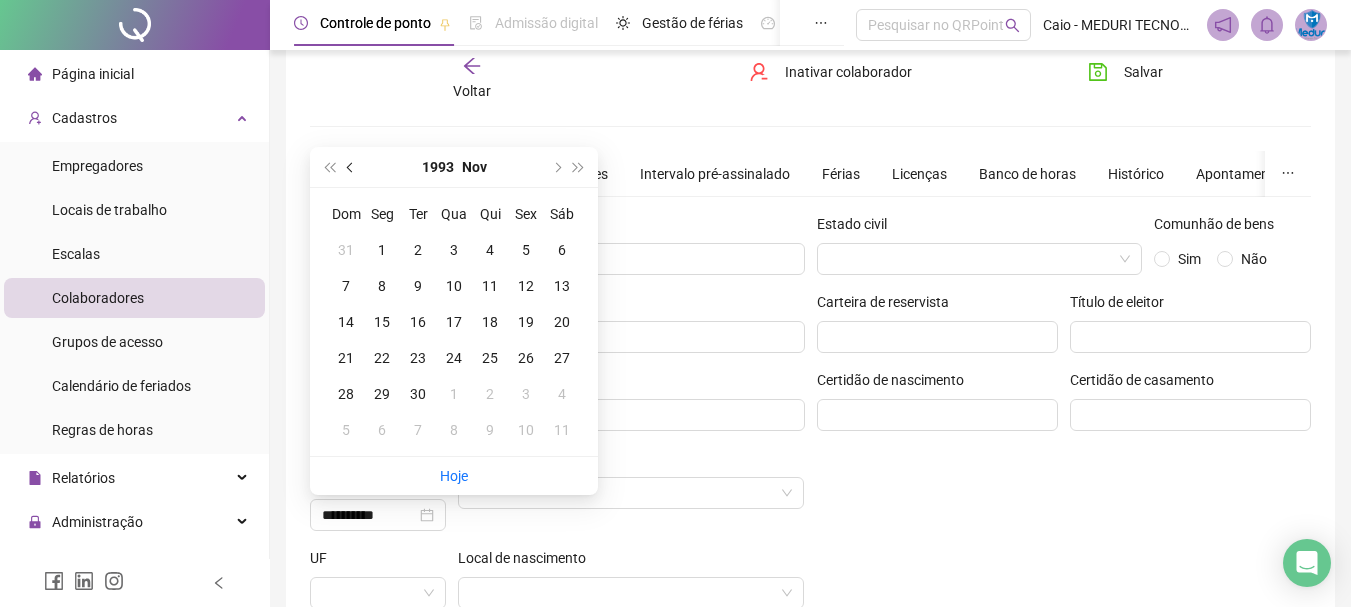 click at bounding box center (351, 167) 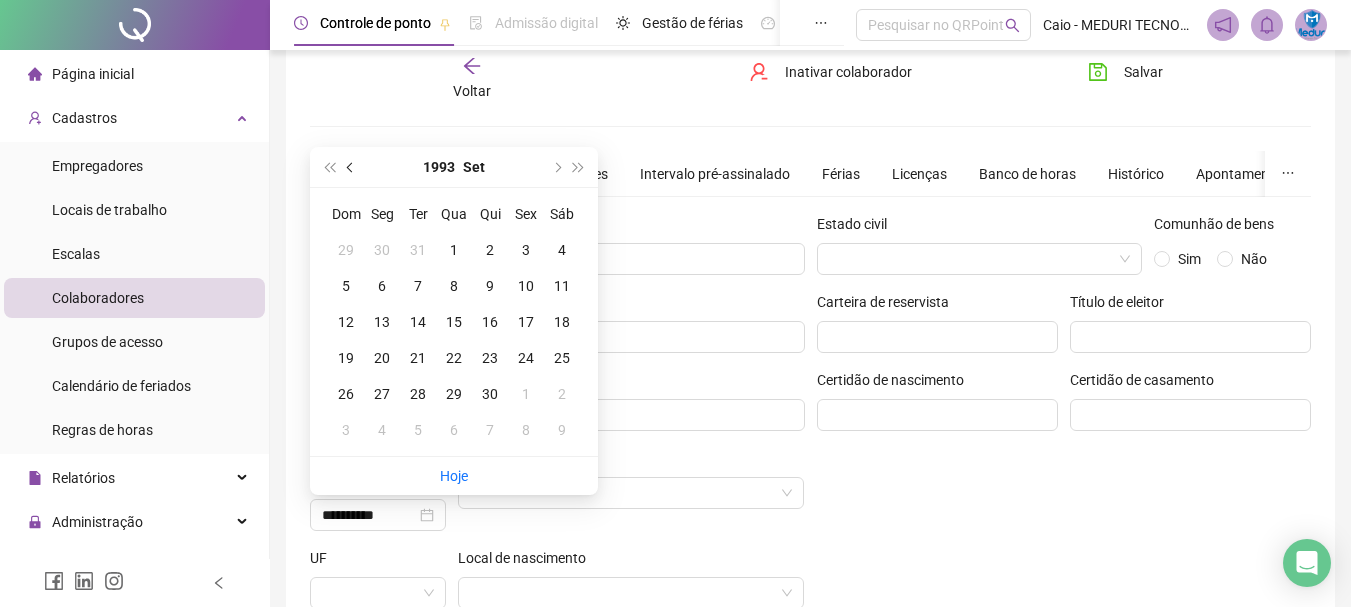 click at bounding box center (351, 167) 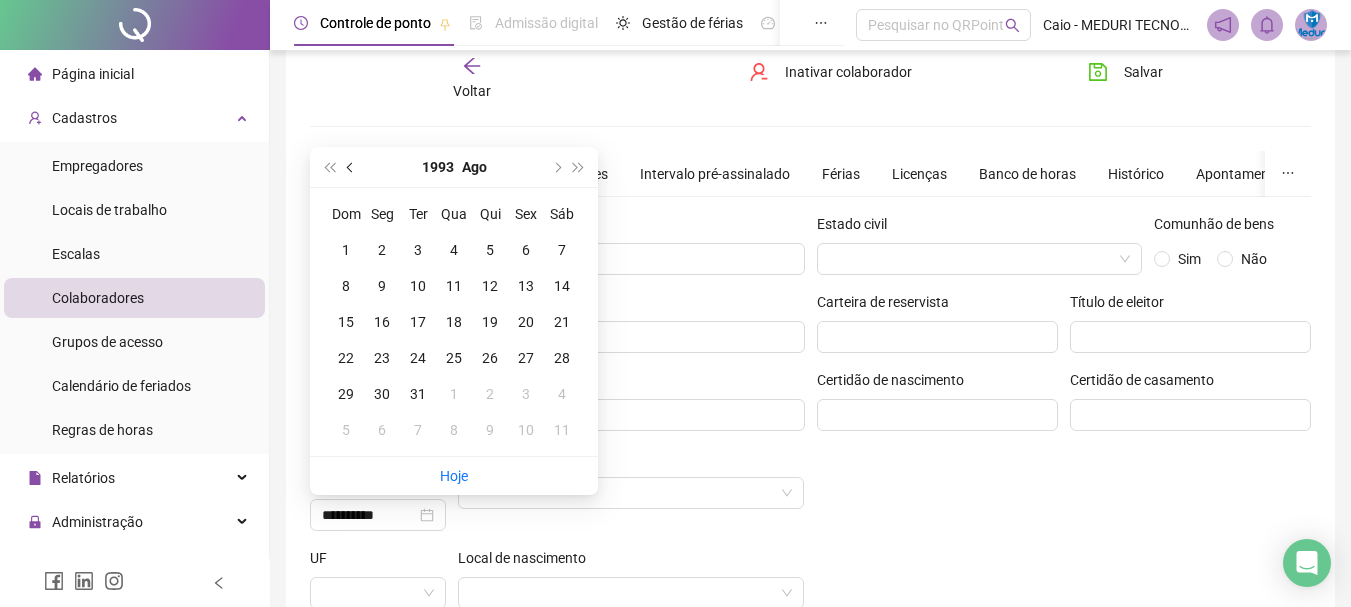 click at bounding box center (351, 167) 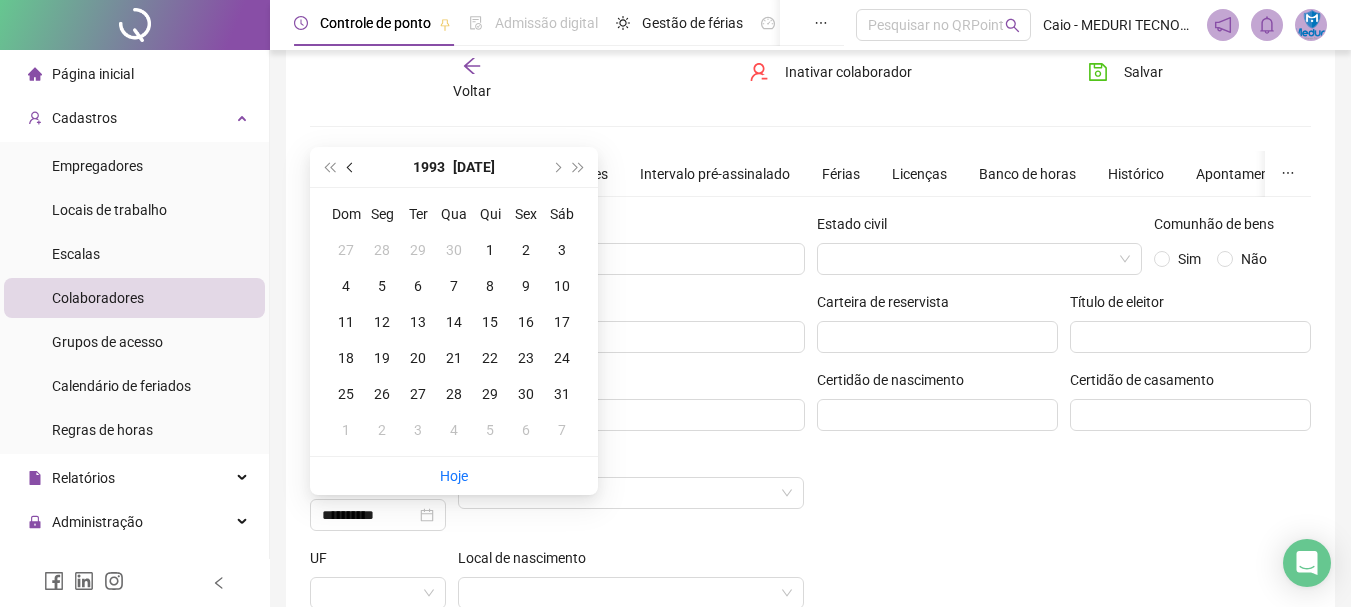 click at bounding box center (351, 167) 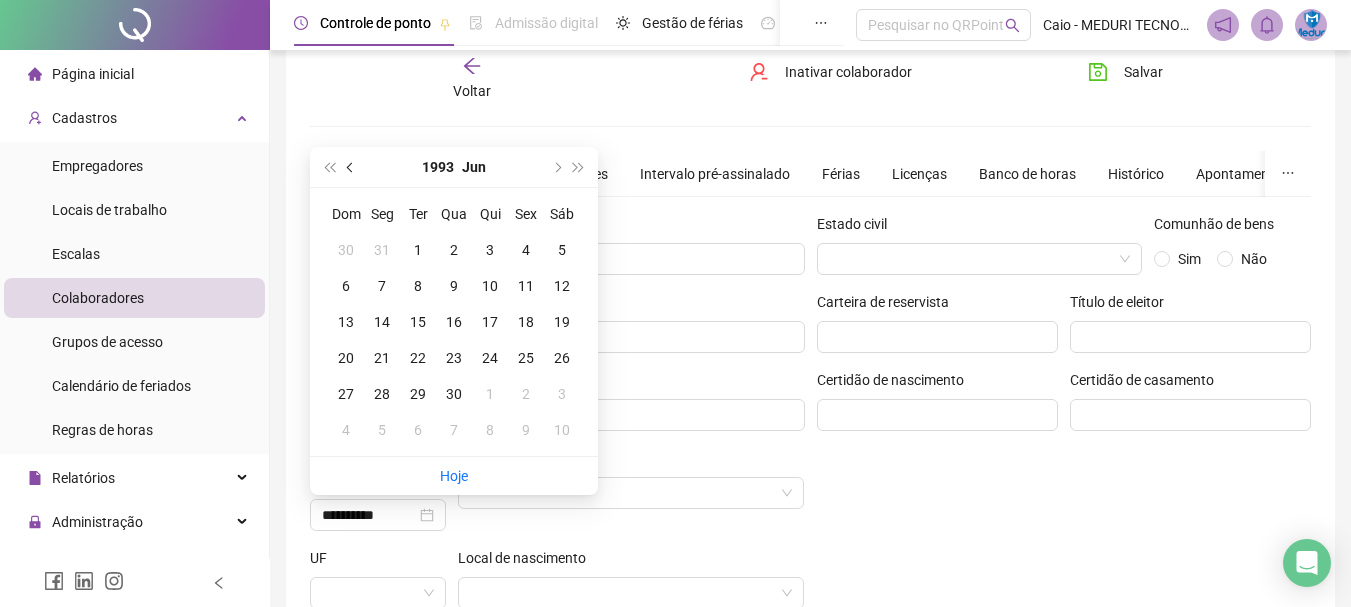 click at bounding box center [351, 167] 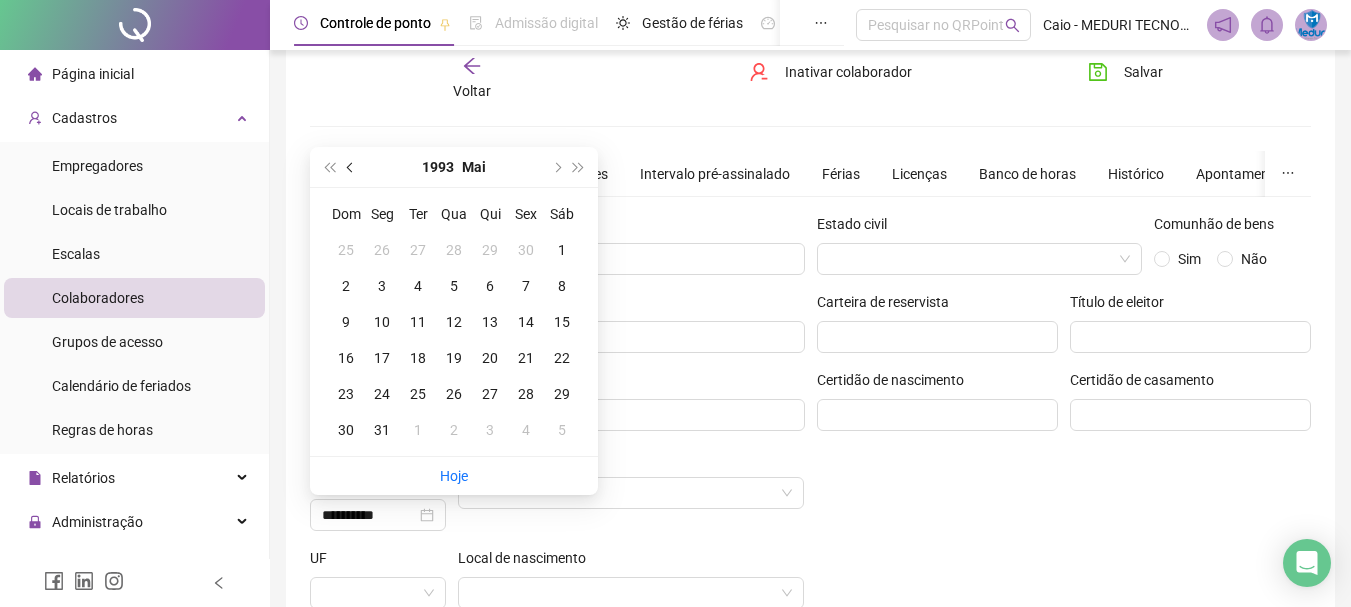 click at bounding box center [351, 167] 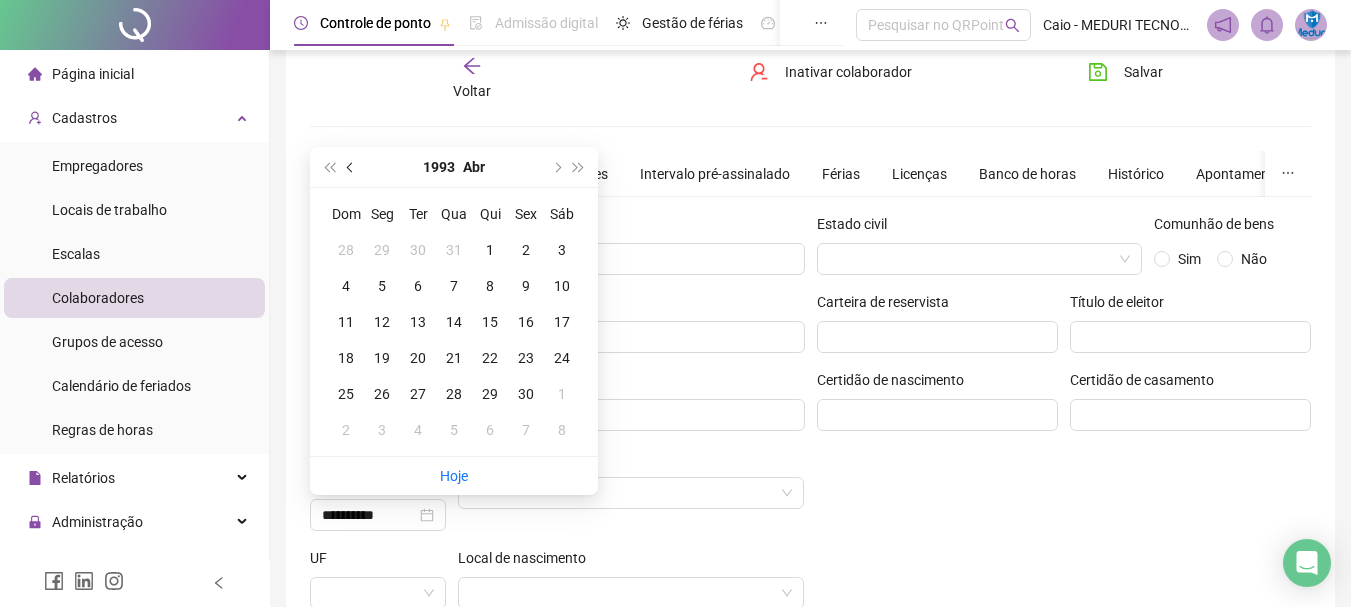 click at bounding box center (351, 167) 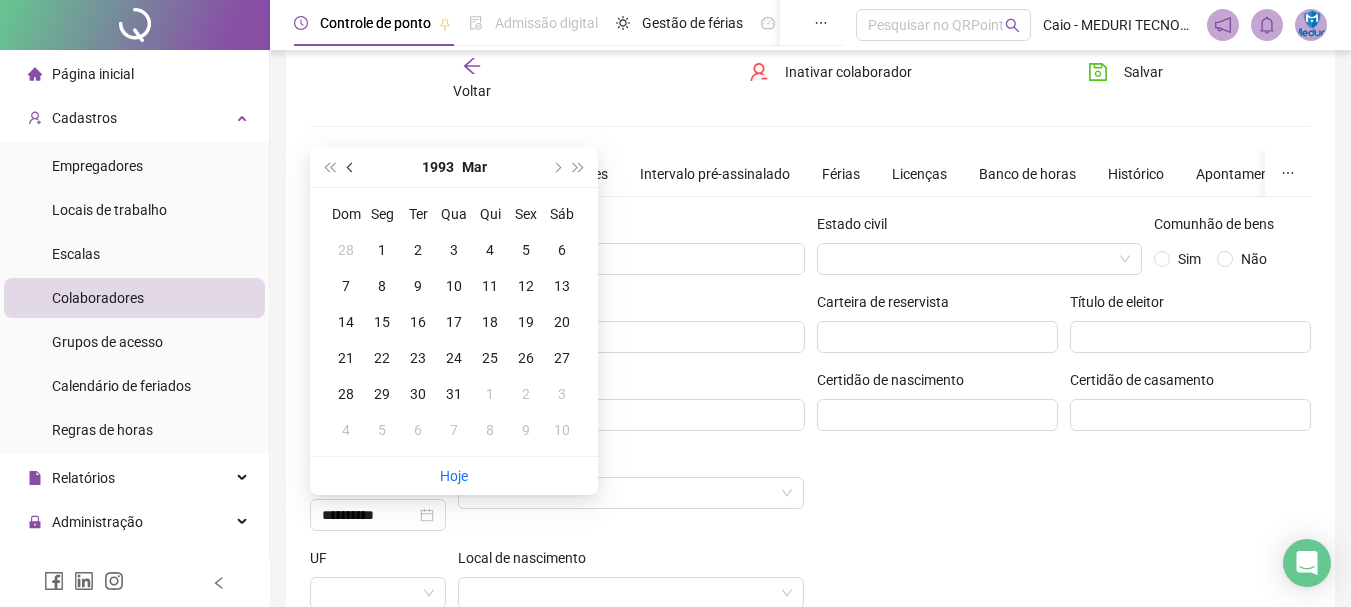 click at bounding box center (351, 167) 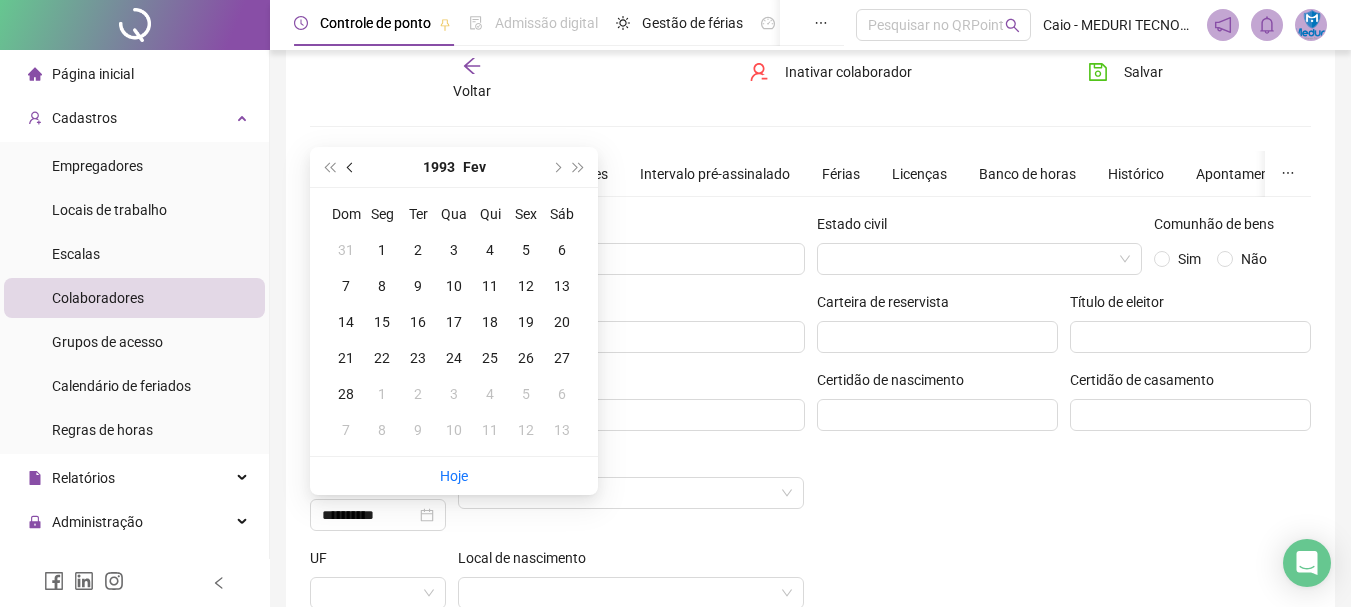 click at bounding box center [351, 167] 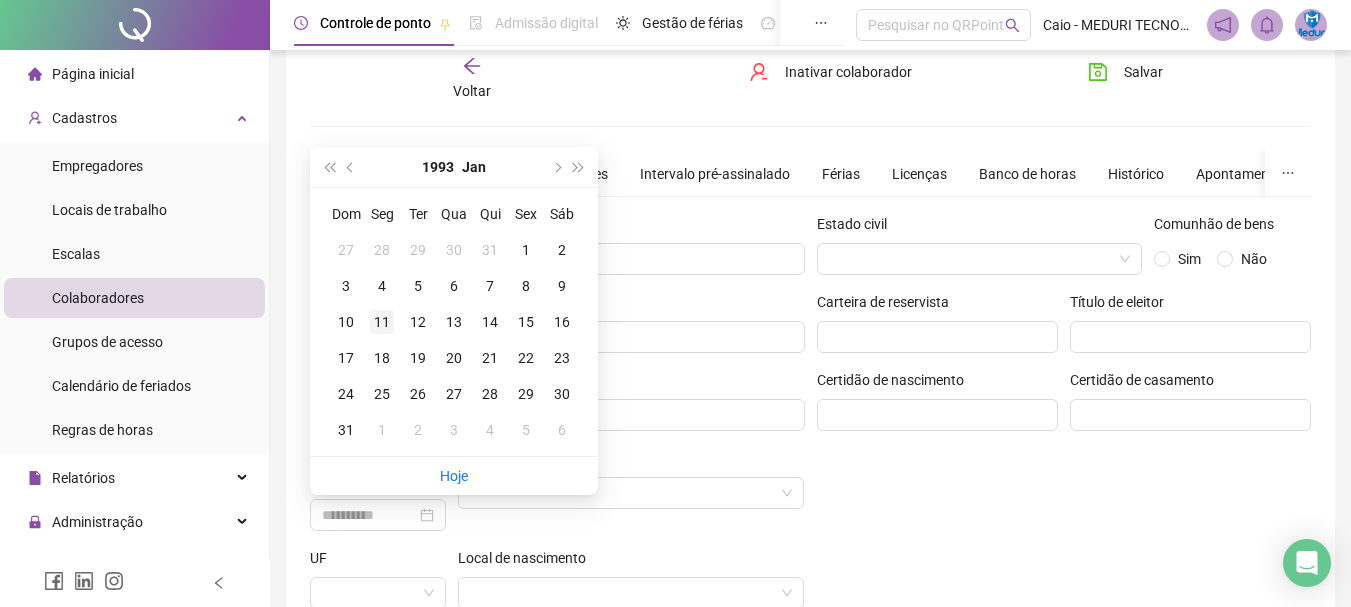 type on "**********" 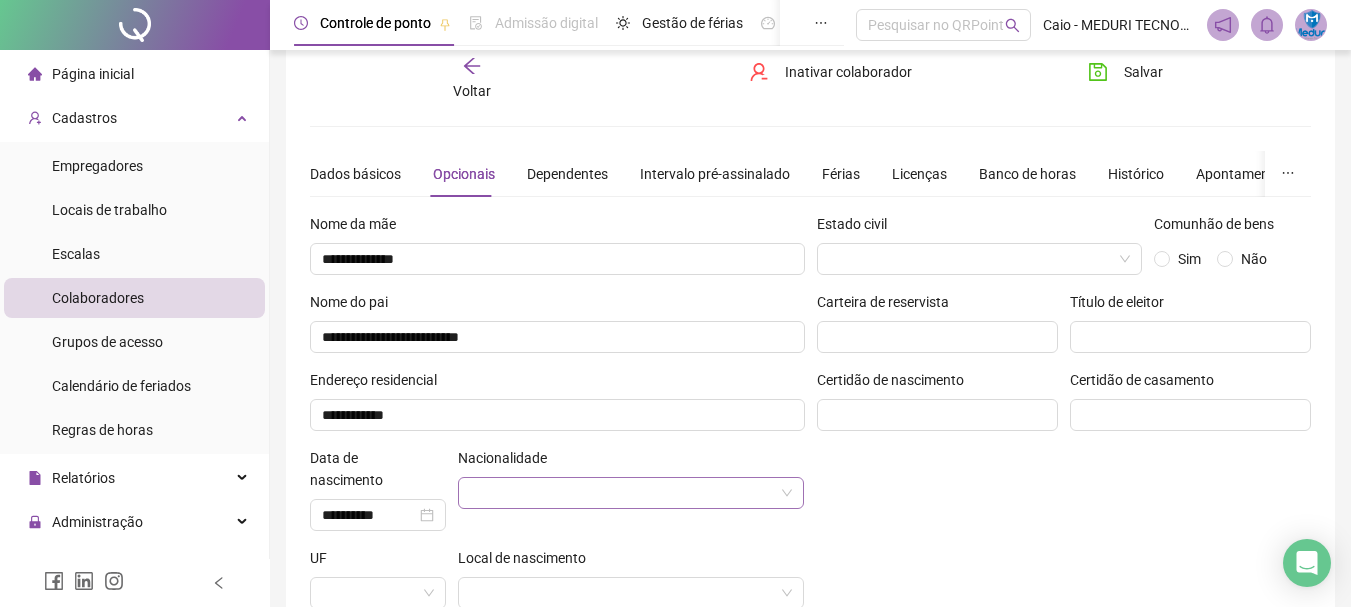 click at bounding box center (625, 493) 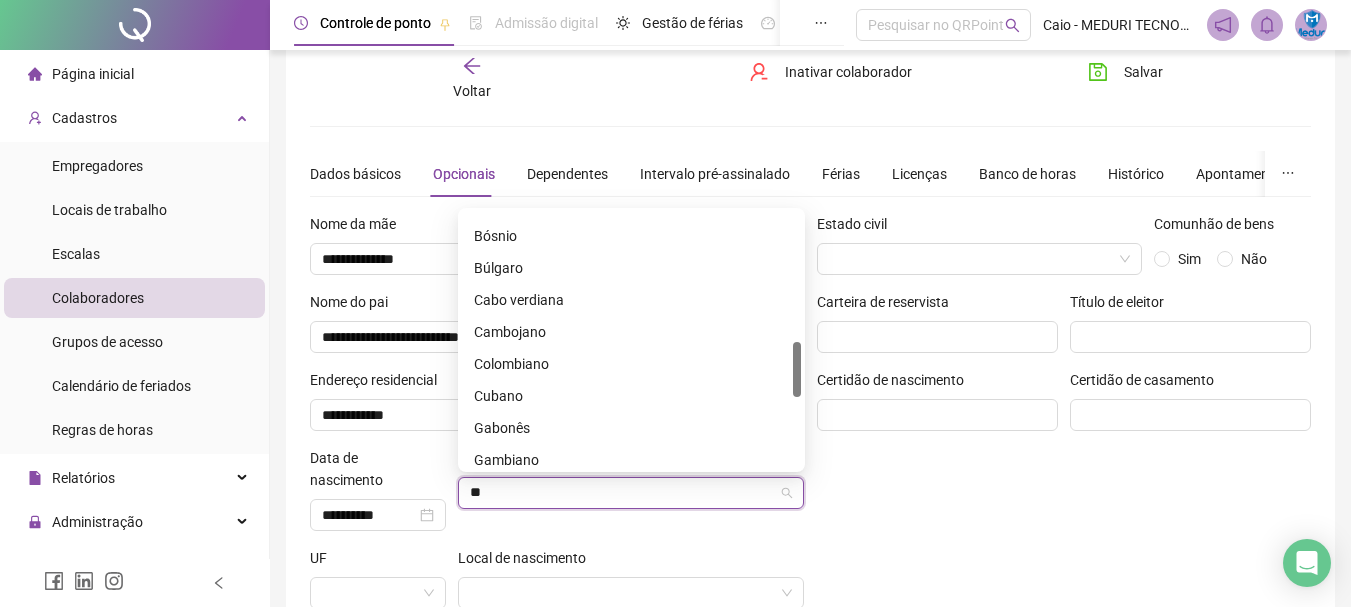 scroll, scrollTop: 0, scrollLeft: 0, axis: both 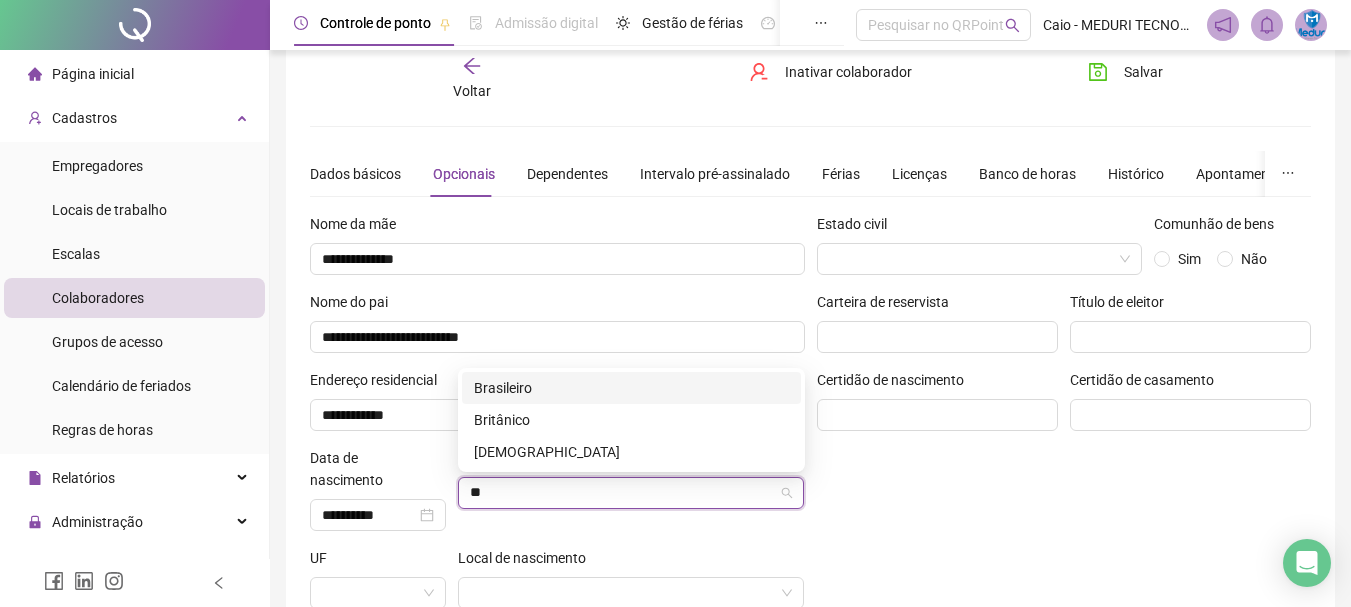 type on "***" 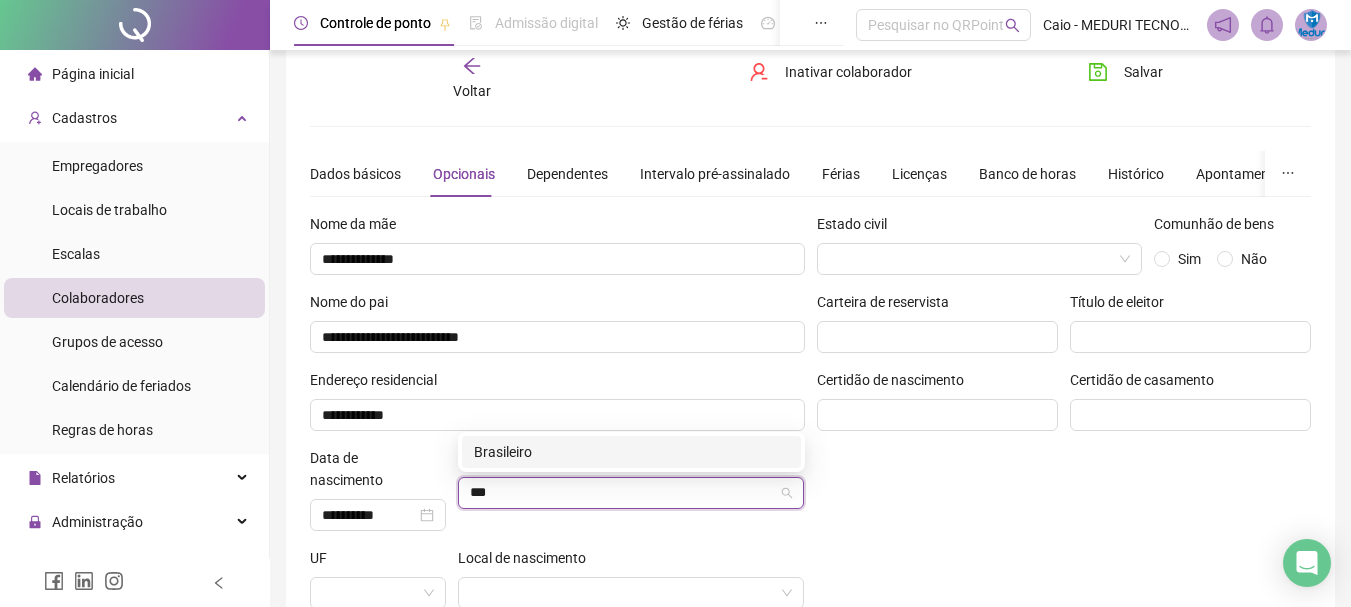 click on "Brasileiro" at bounding box center [631, 452] 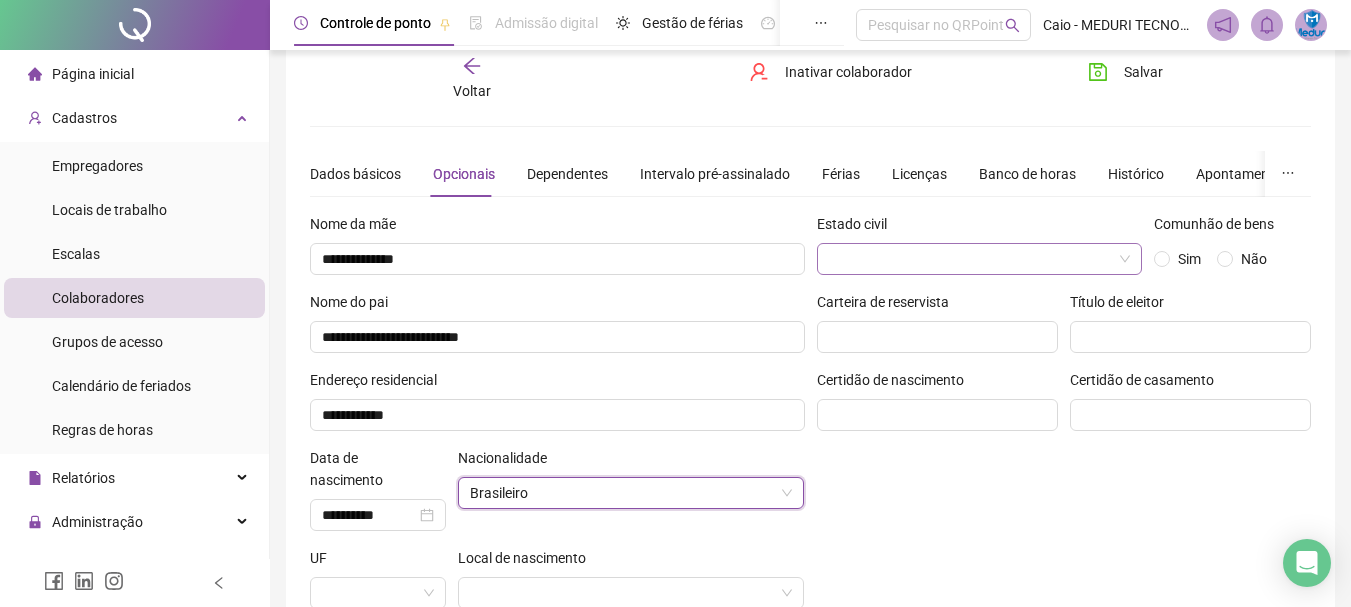click at bounding box center [974, 259] 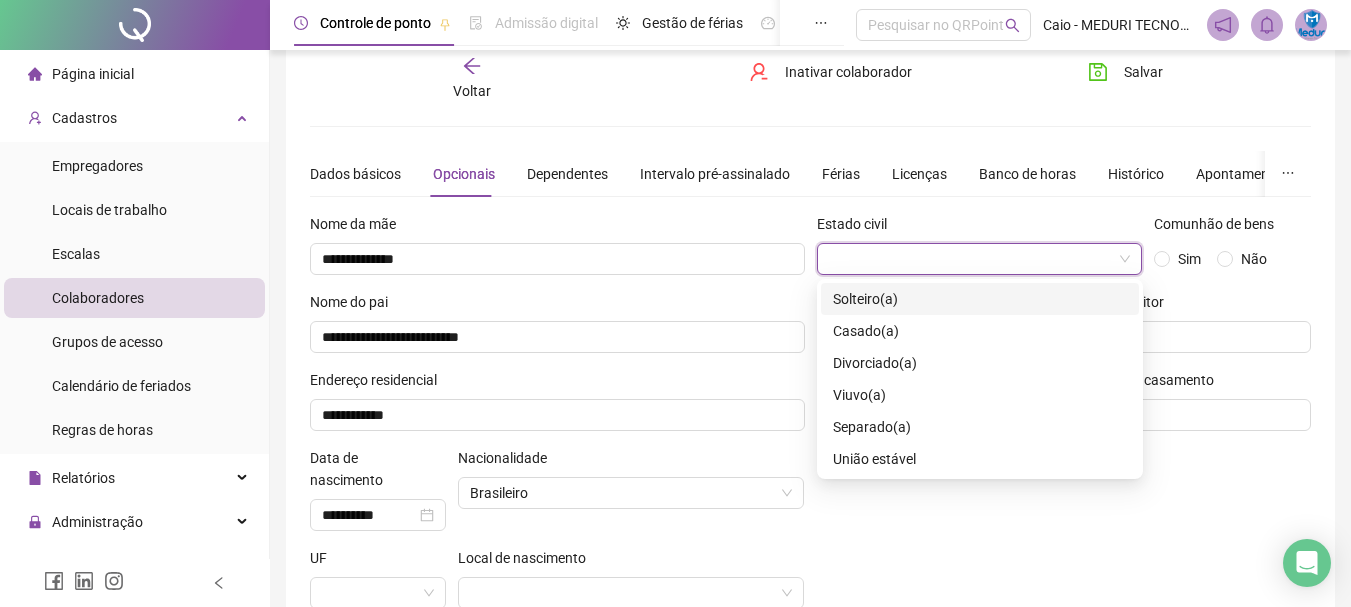 click on "Solteiro(a)" at bounding box center [865, 299] 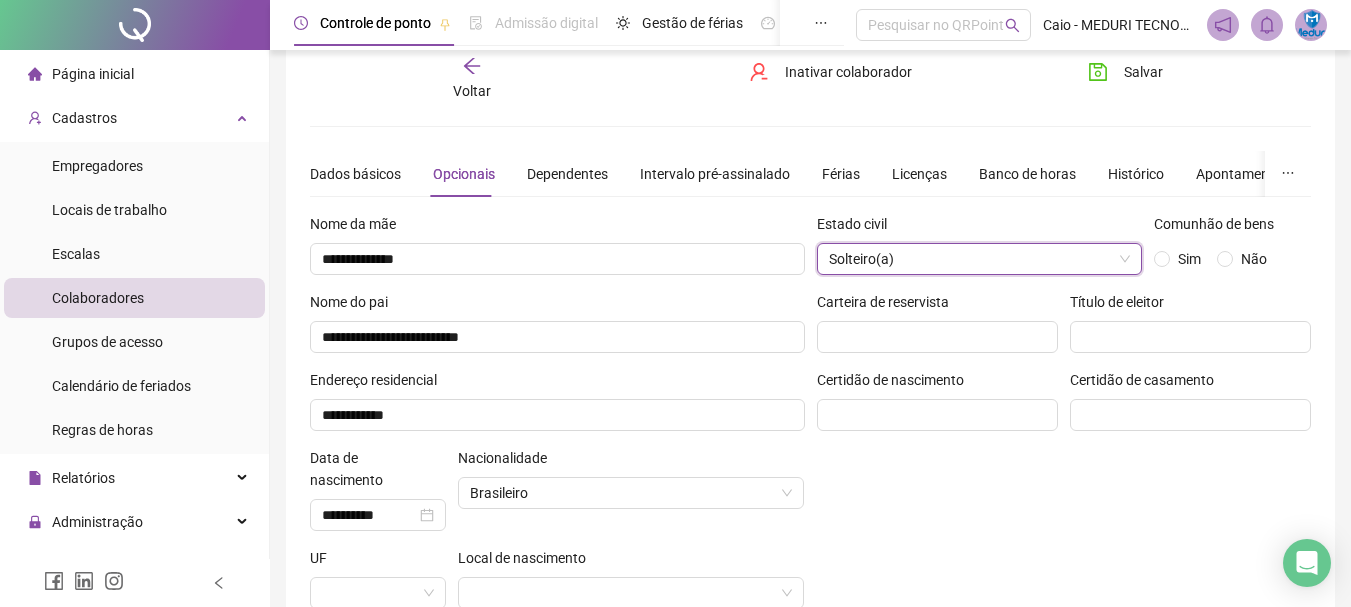 scroll, scrollTop: 134, scrollLeft: 0, axis: vertical 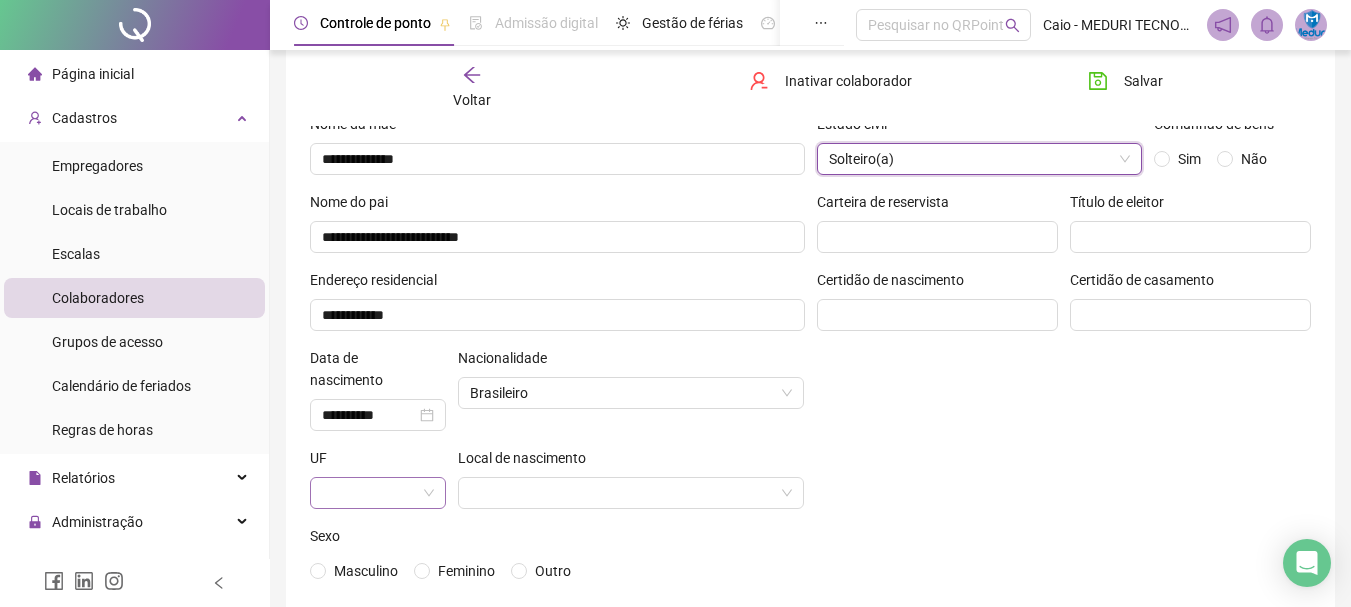 click at bounding box center (372, 493) 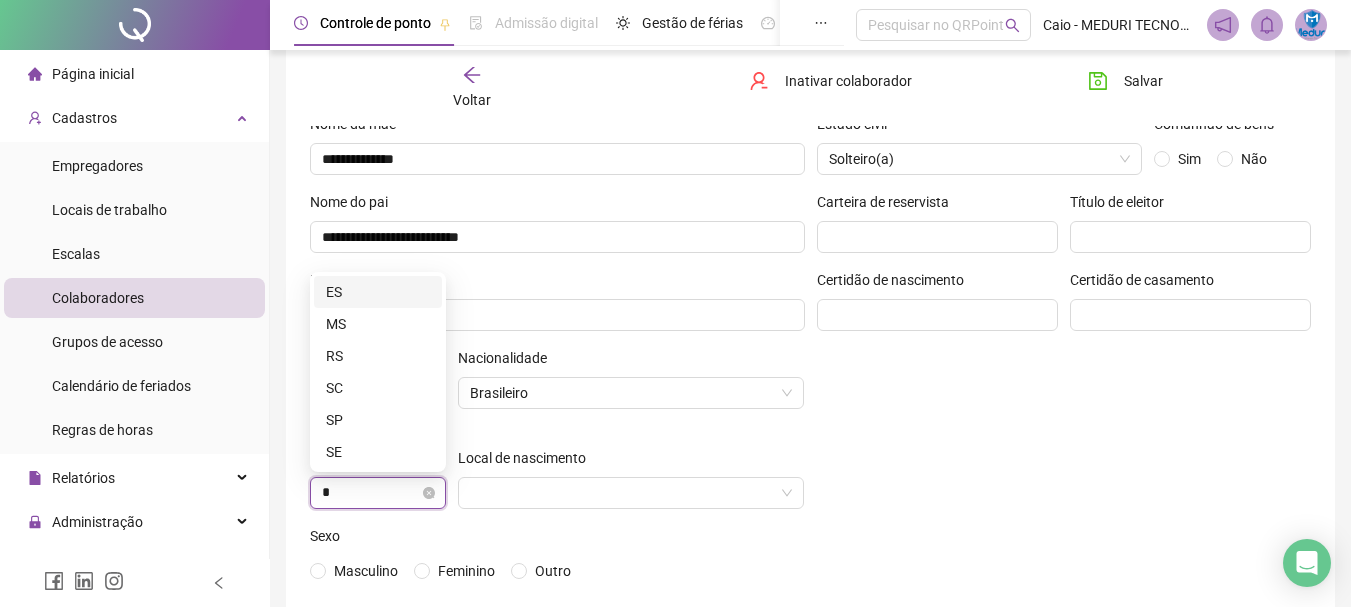 type on "**" 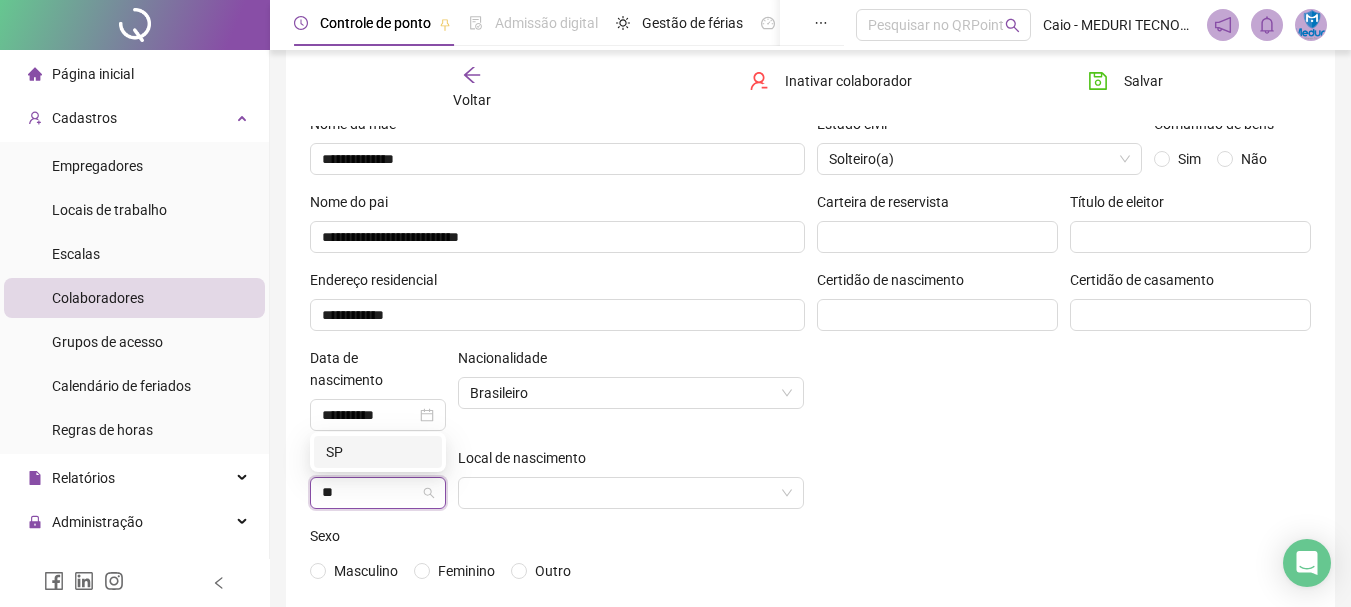 drag, startPoint x: 371, startPoint y: 456, endPoint x: 457, endPoint y: 465, distance: 86.46965 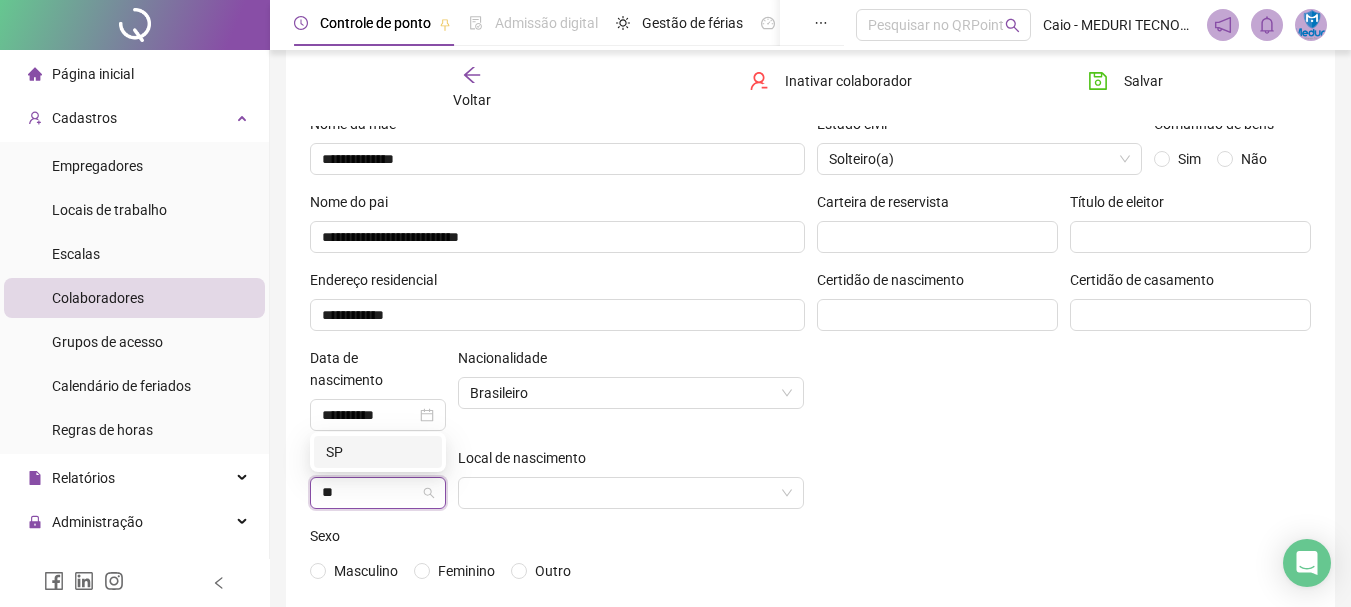 click on "SP" at bounding box center [378, 452] 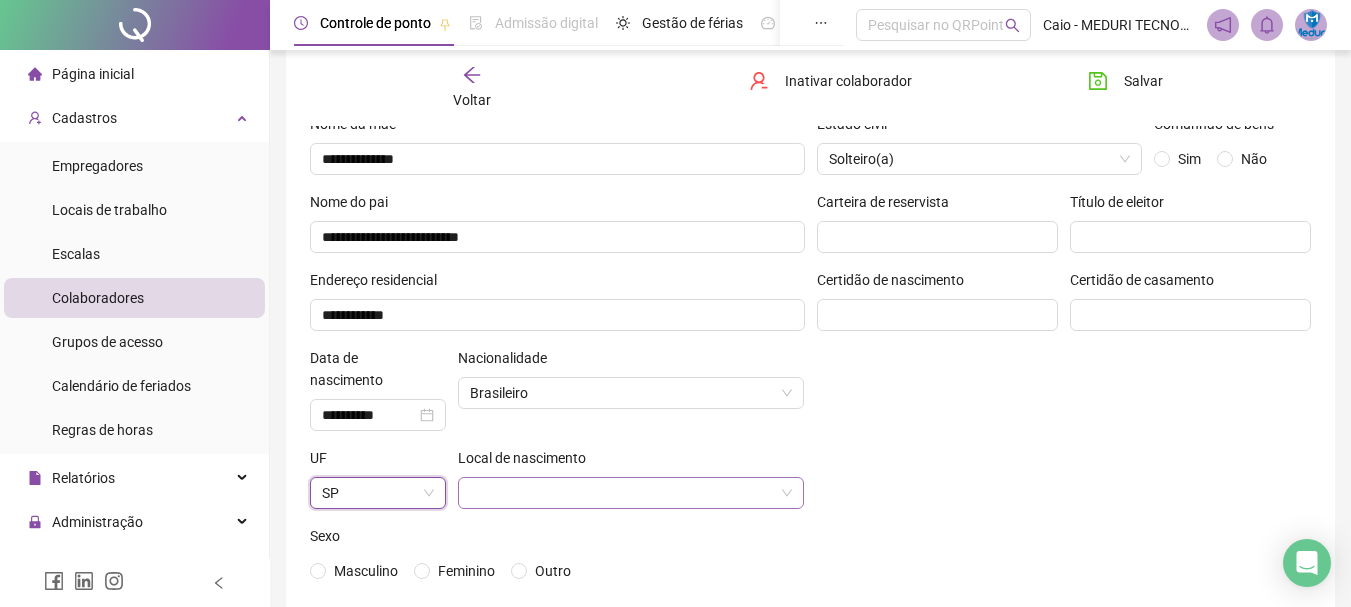 click at bounding box center (625, 493) 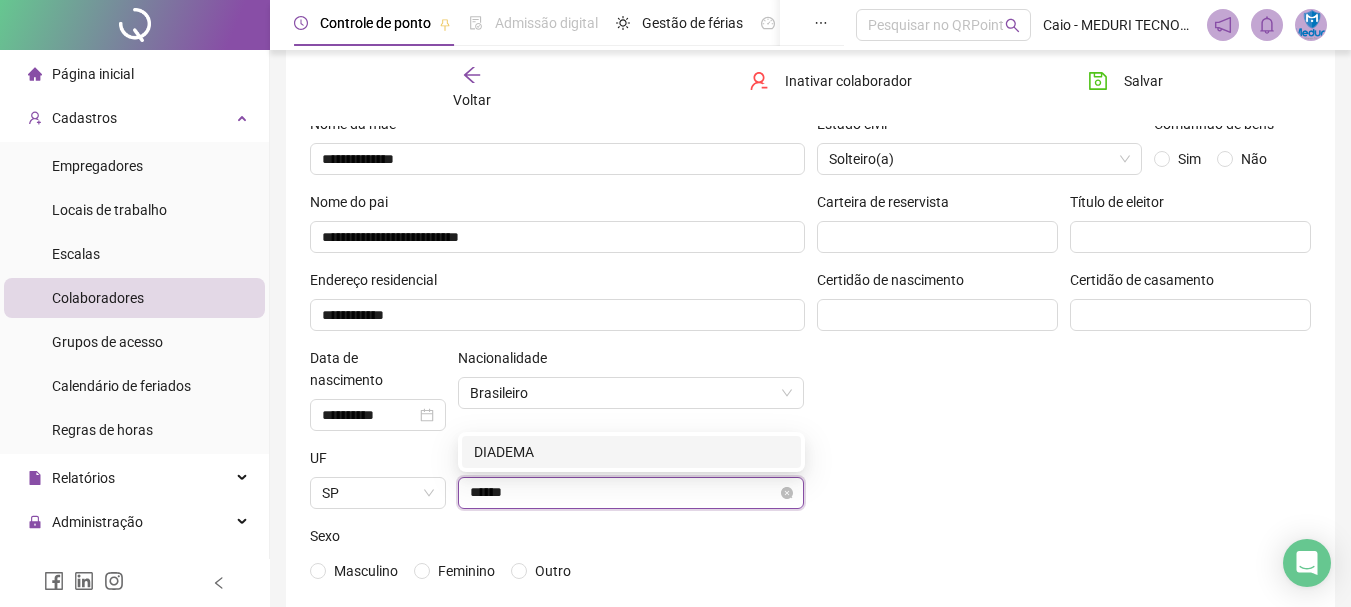 type on "*******" 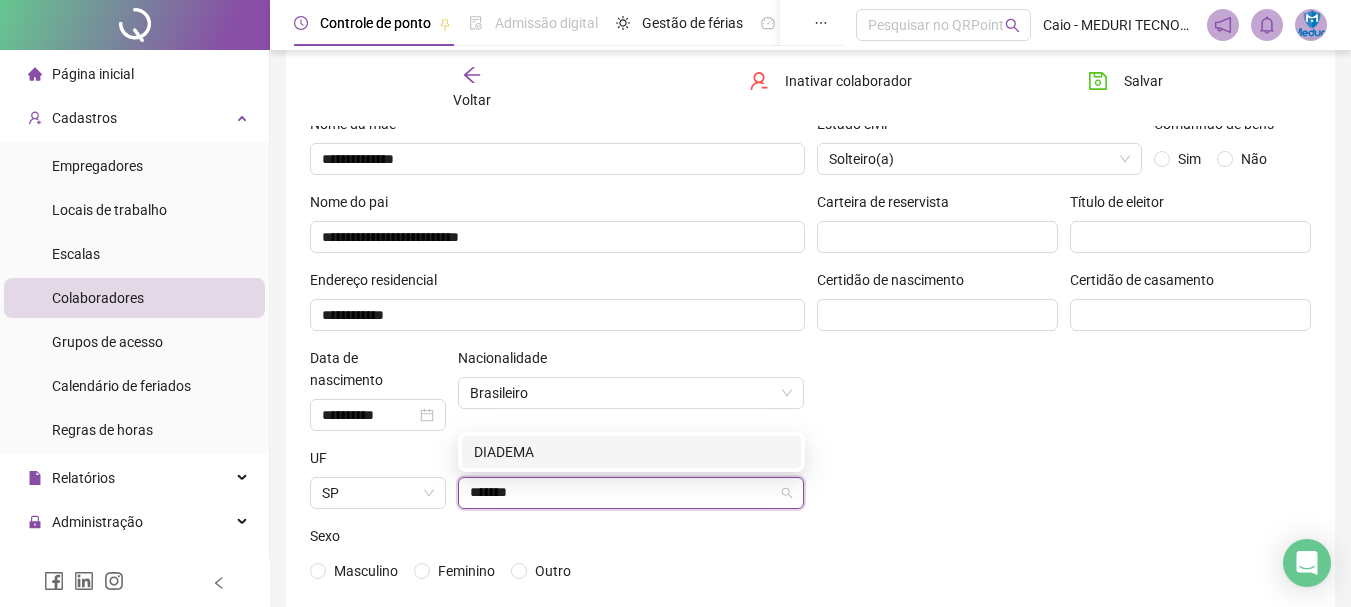 click on "DIADEMA" at bounding box center [631, 452] 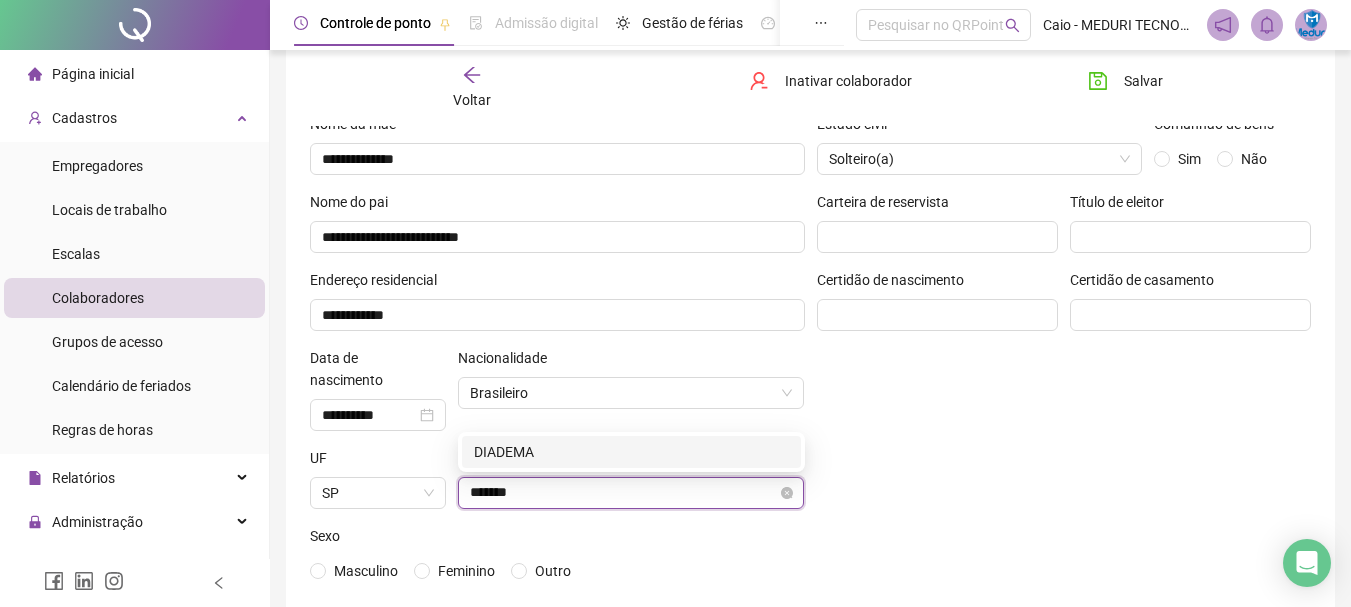 type 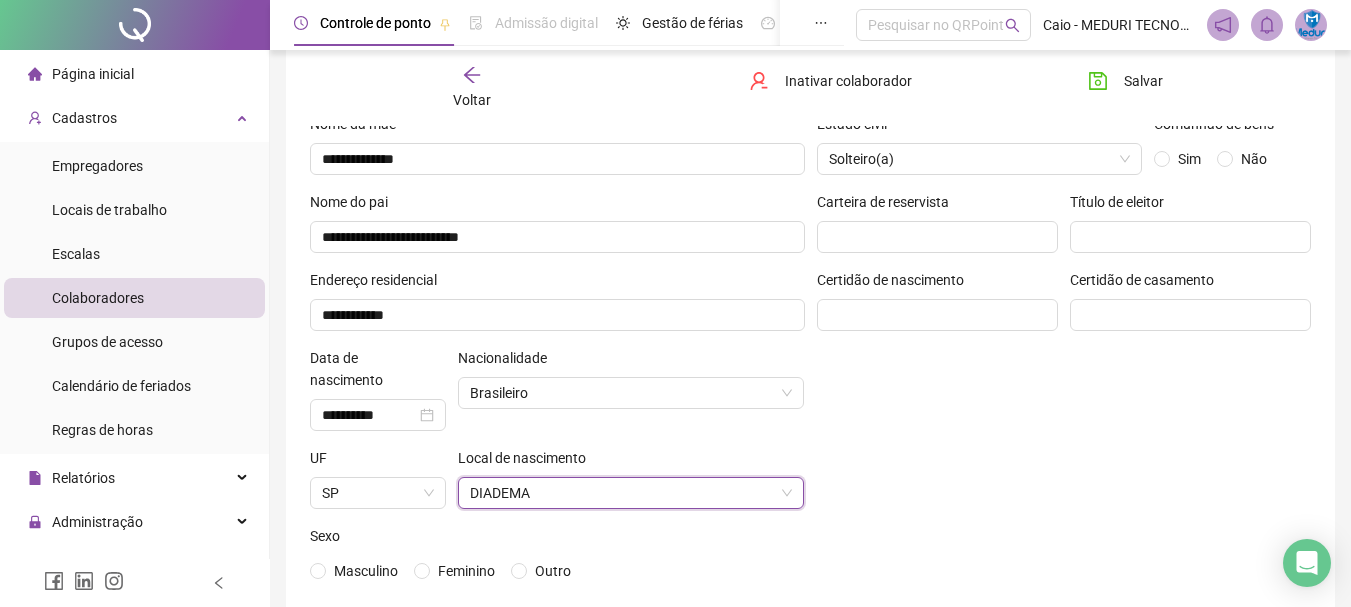 scroll, scrollTop: 234, scrollLeft: 0, axis: vertical 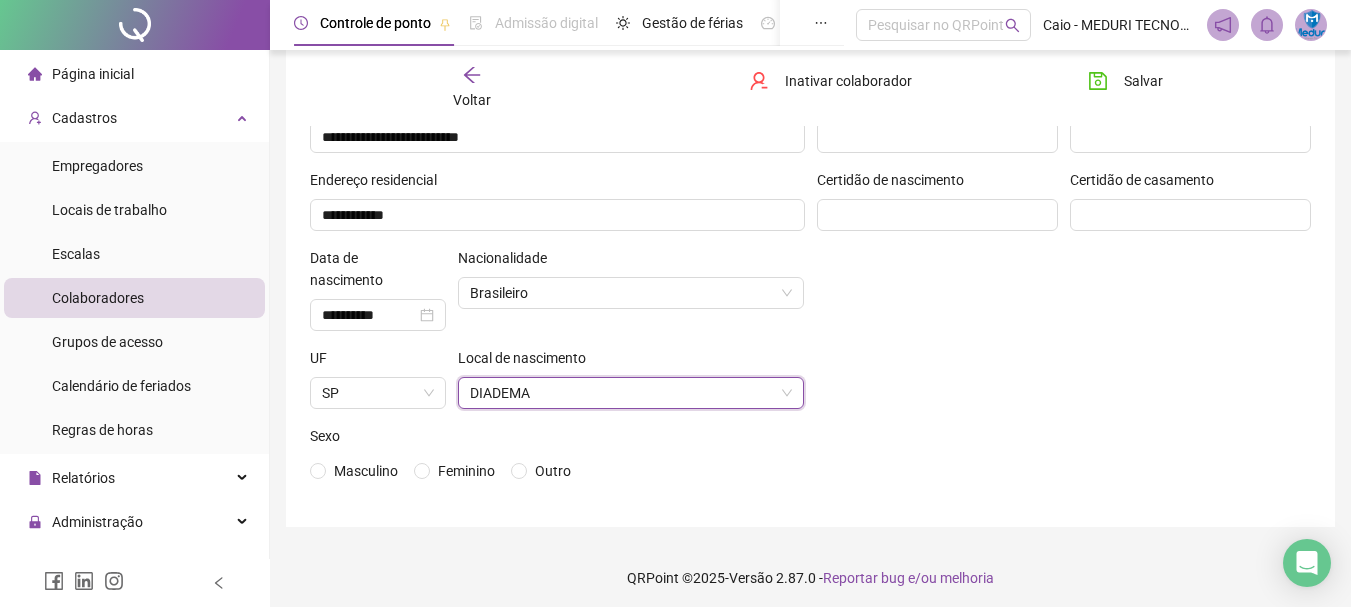 drag, startPoint x: 458, startPoint y: 472, endPoint x: 623, endPoint y: 494, distance: 166.4602 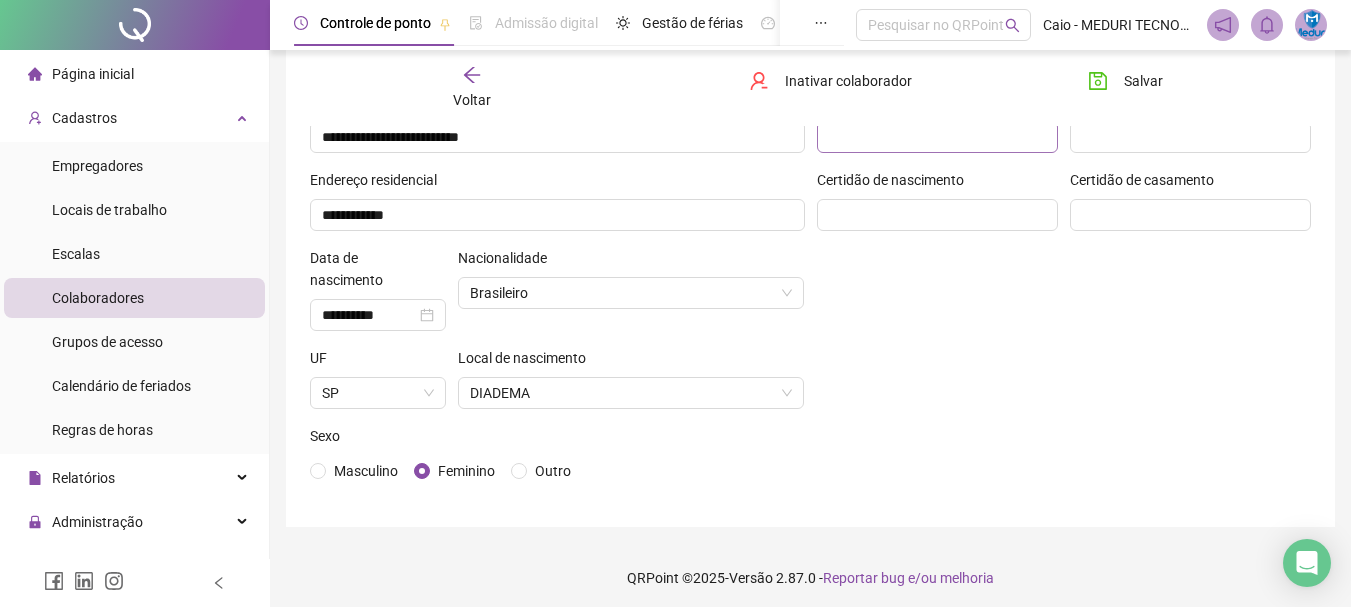 scroll, scrollTop: 0, scrollLeft: 0, axis: both 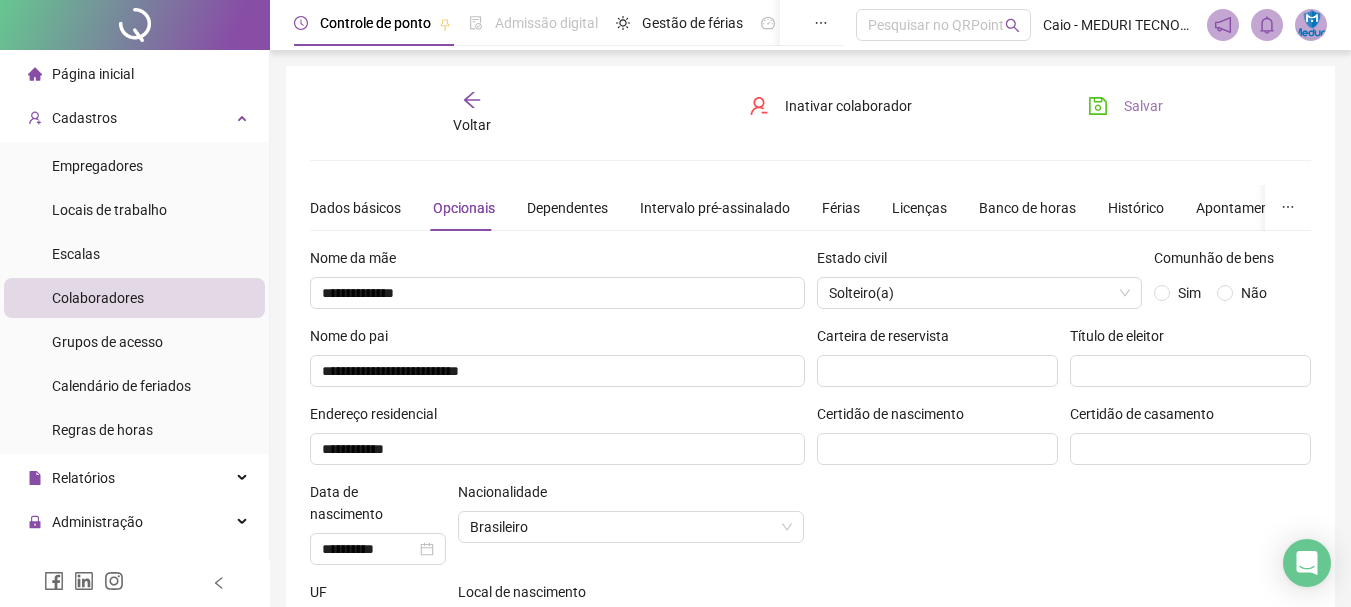 click on "Salvar" at bounding box center (1125, 106) 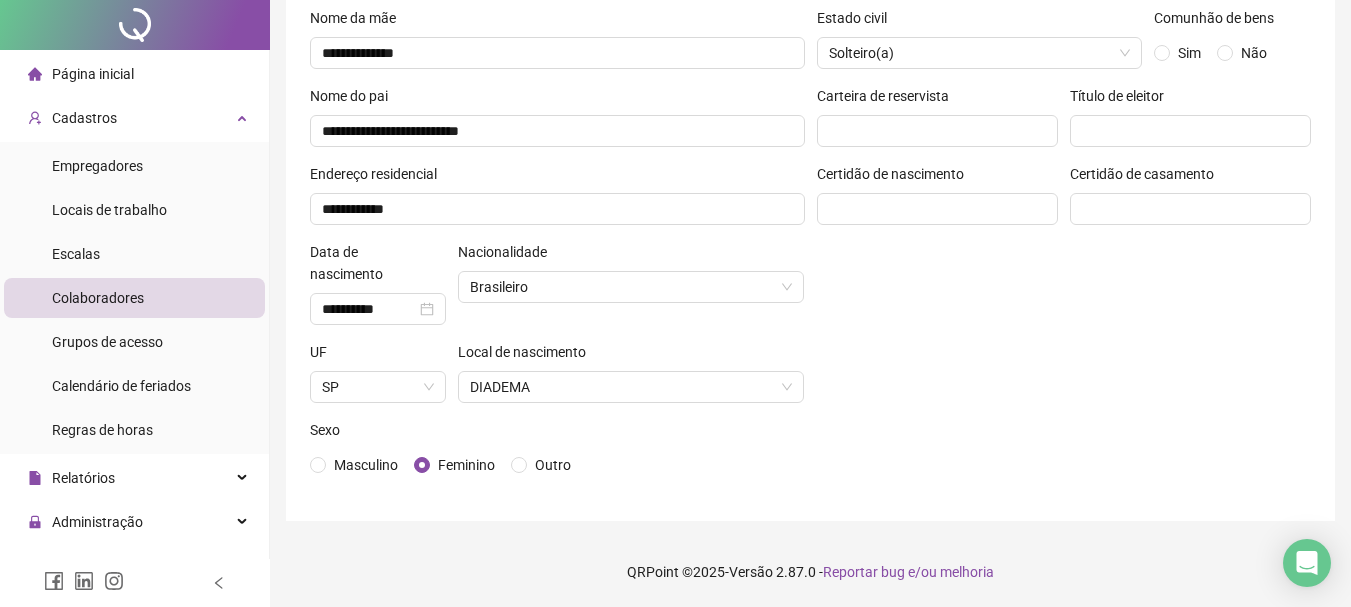 scroll, scrollTop: 0, scrollLeft: 0, axis: both 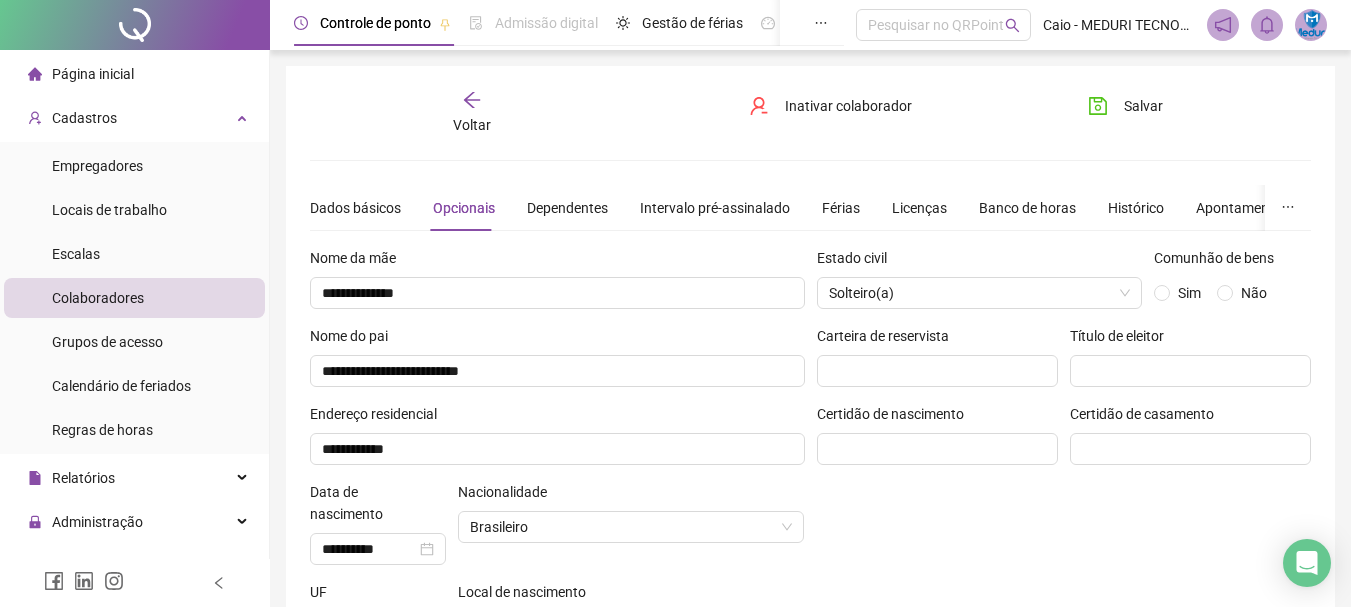 click 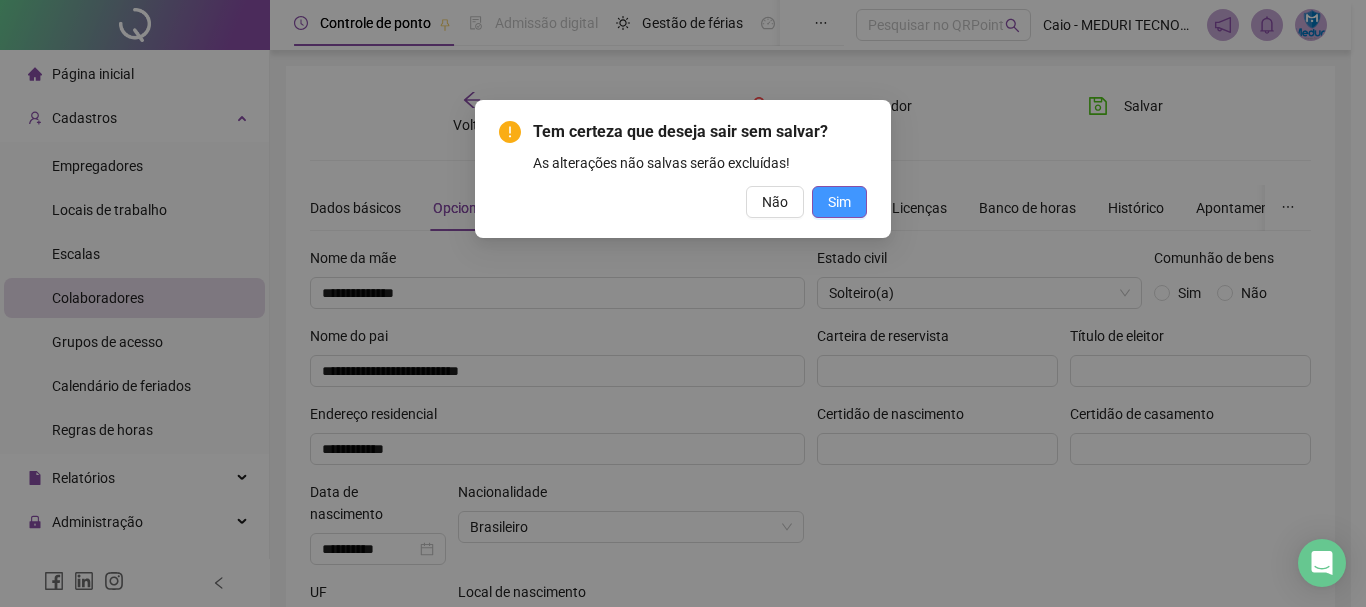 click on "Sim" at bounding box center [839, 202] 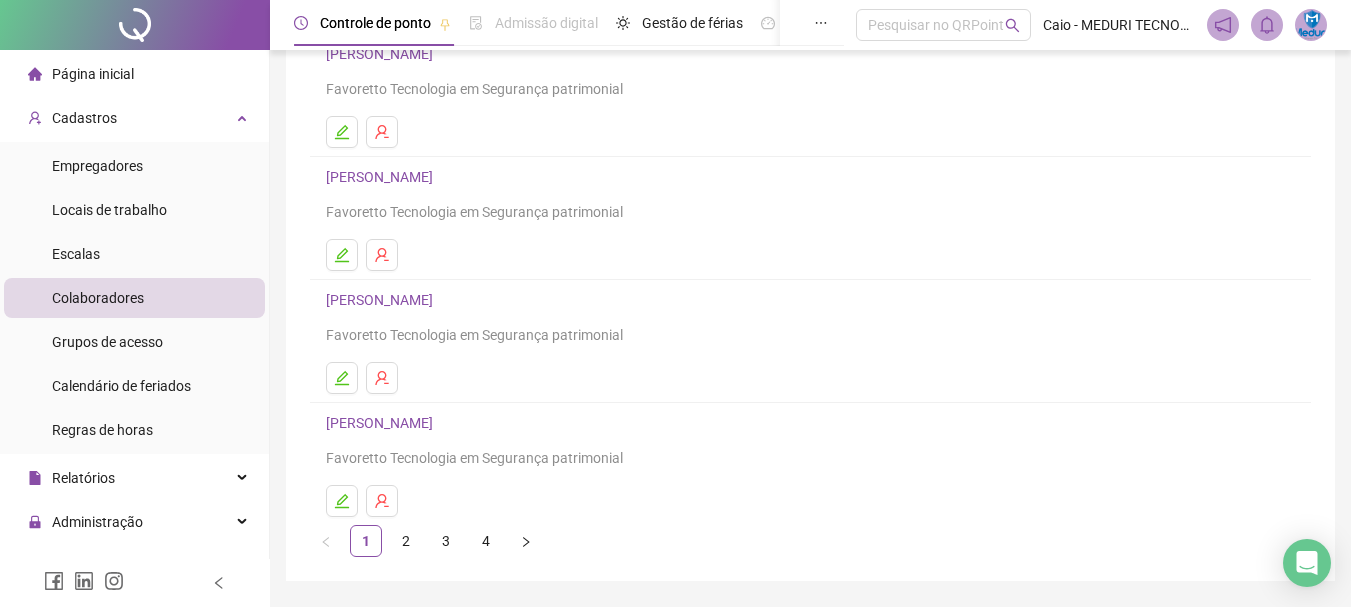 scroll, scrollTop: 360, scrollLeft: 0, axis: vertical 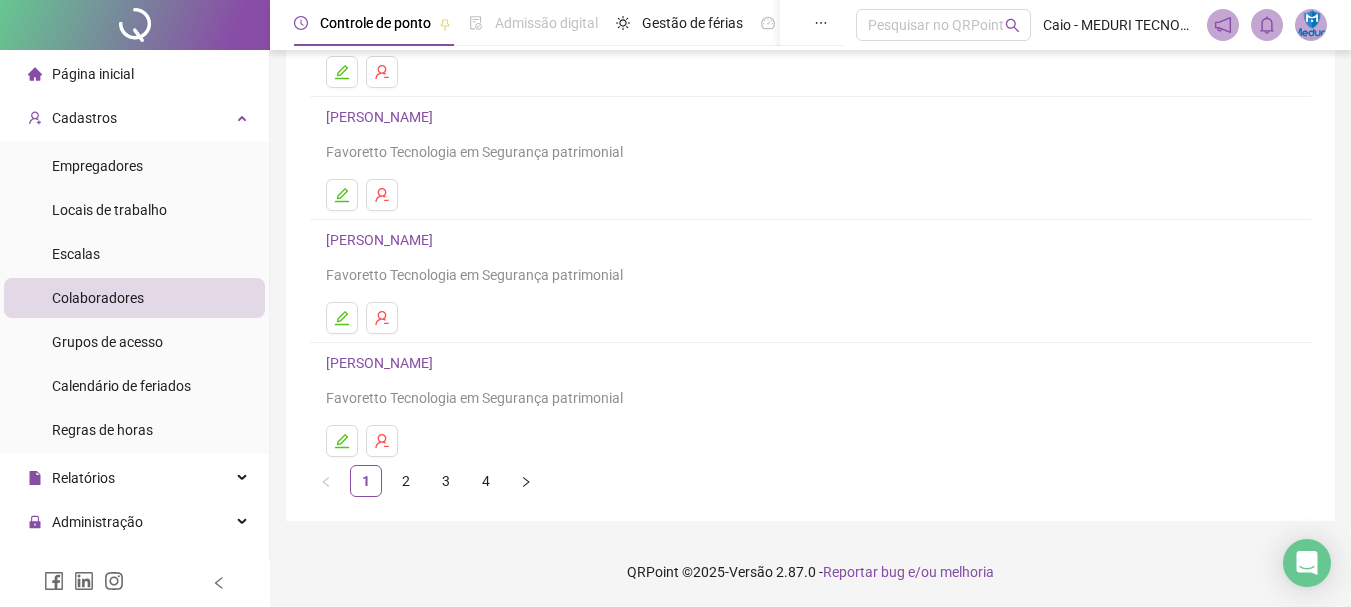 drag, startPoint x: 349, startPoint y: 431, endPoint x: 485, endPoint y: 406, distance: 138.2787 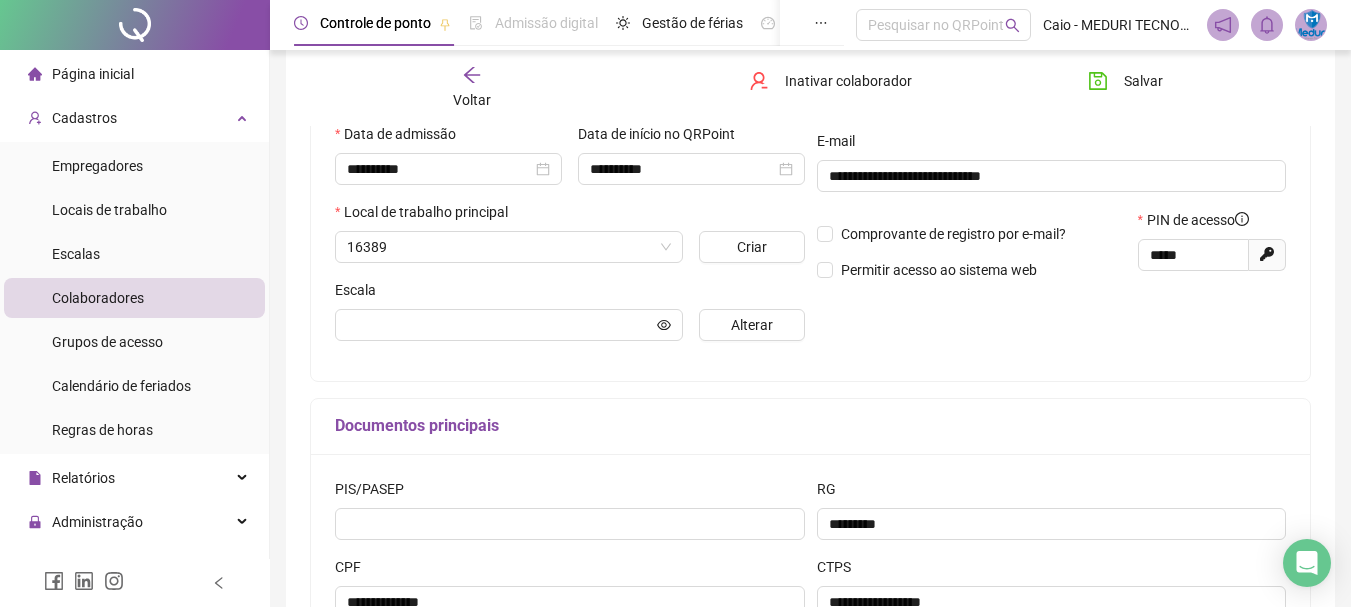 scroll, scrollTop: 370, scrollLeft: 0, axis: vertical 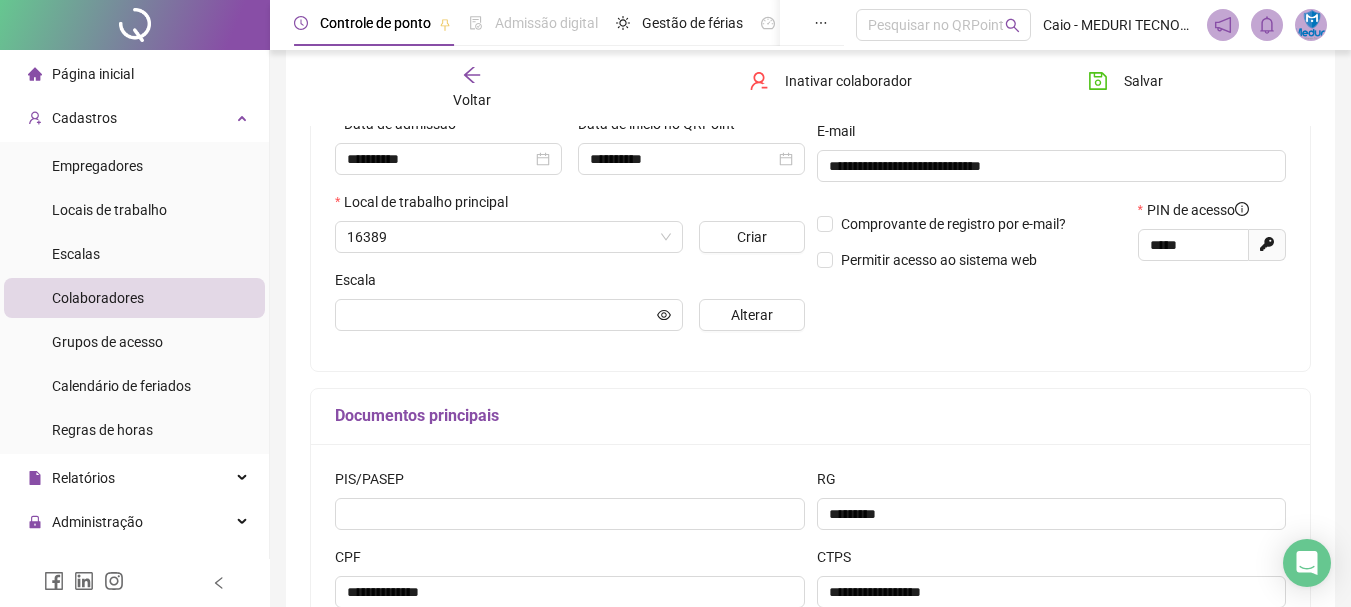 type on "********" 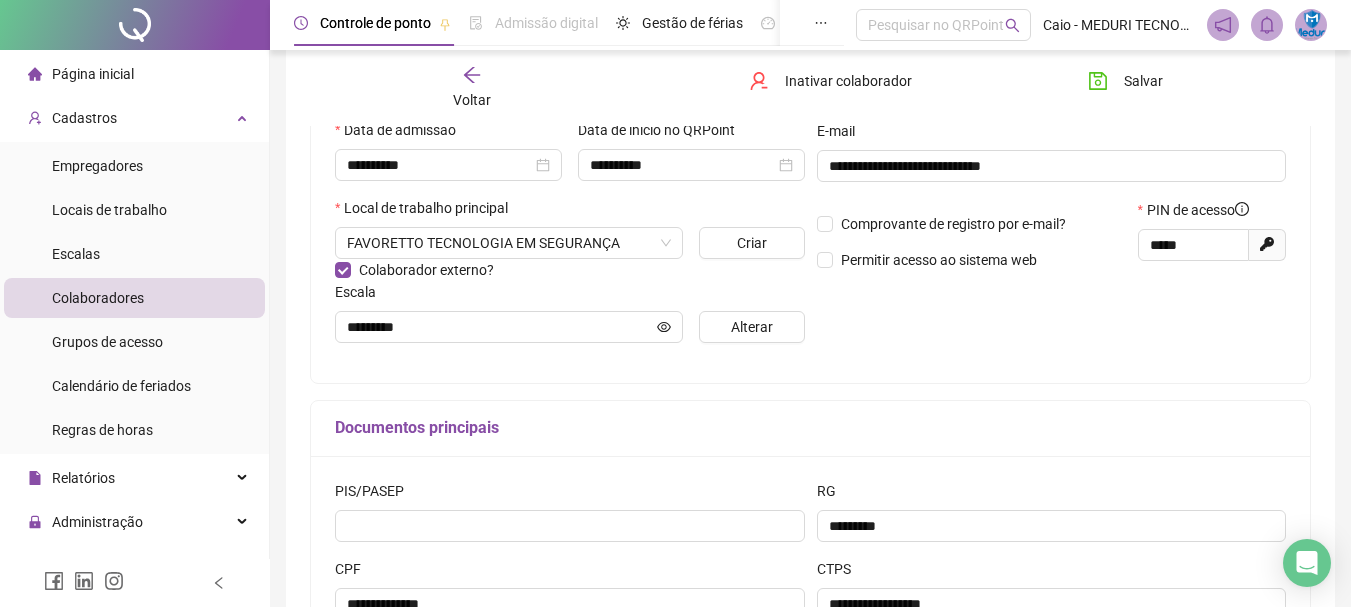 scroll, scrollTop: 0, scrollLeft: 0, axis: both 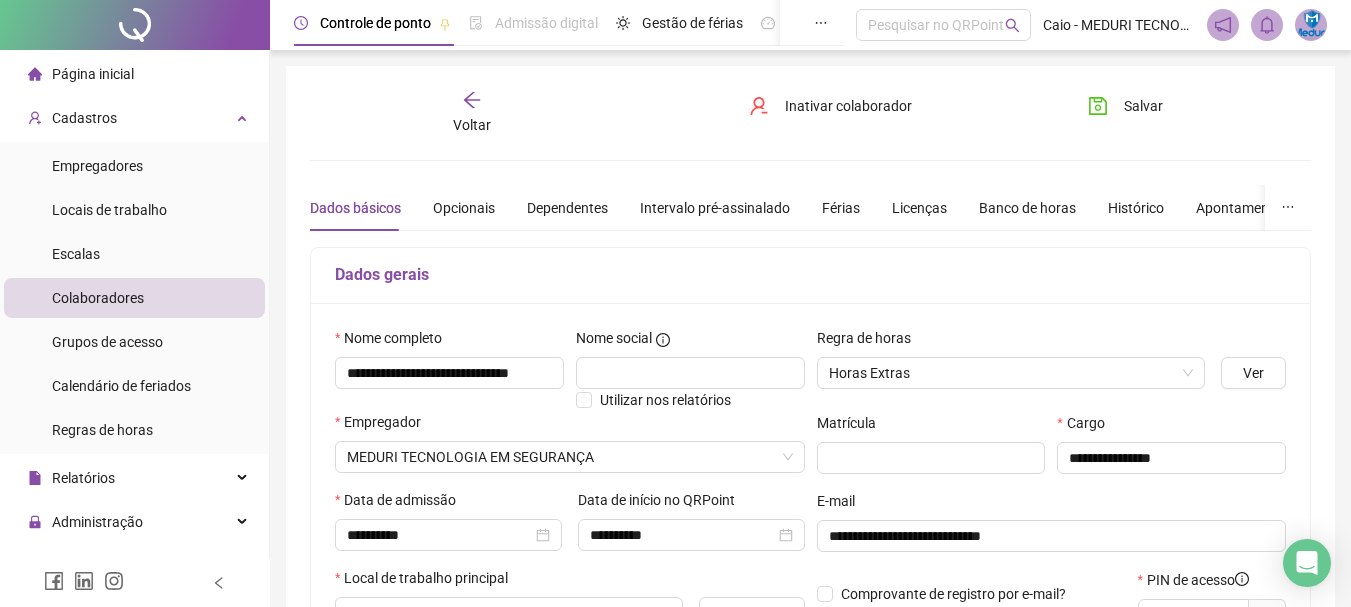 click on "Dados básicos Opcionais Dependentes Intervalo pré-assinalado Férias Licenças Banco de horas Histórico Apontamentos Integrações Preferências" at bounding box center [907, 208] 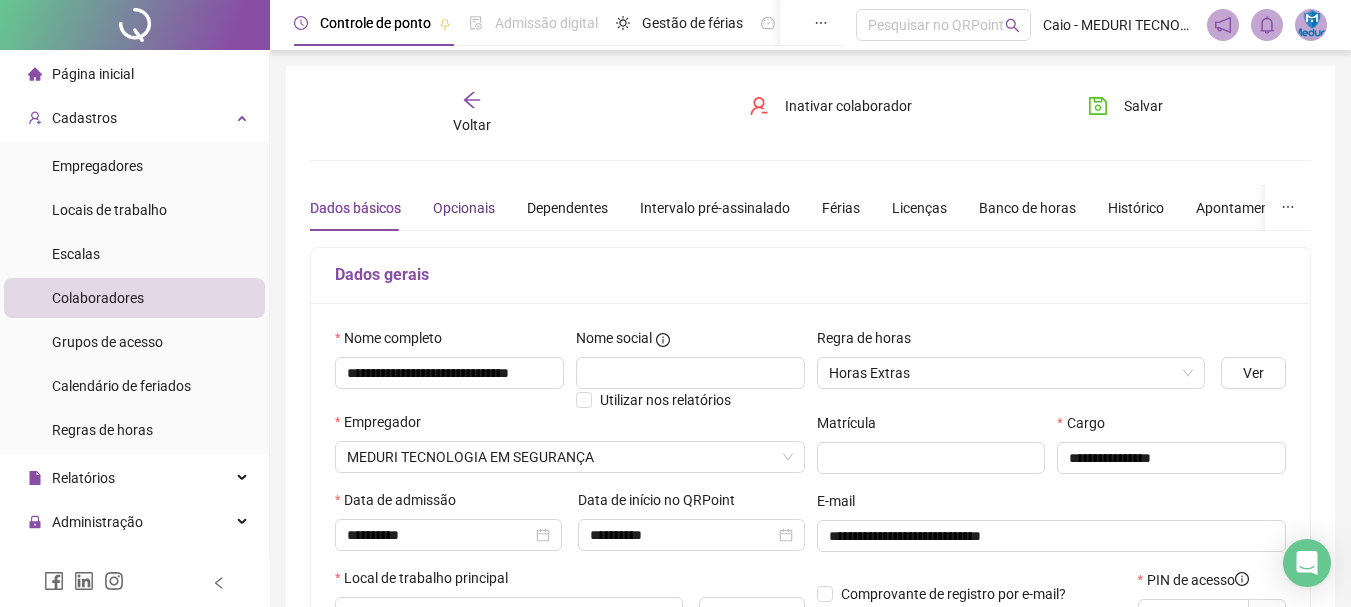 click on "Opcionais" at bounding box center [464, 208] 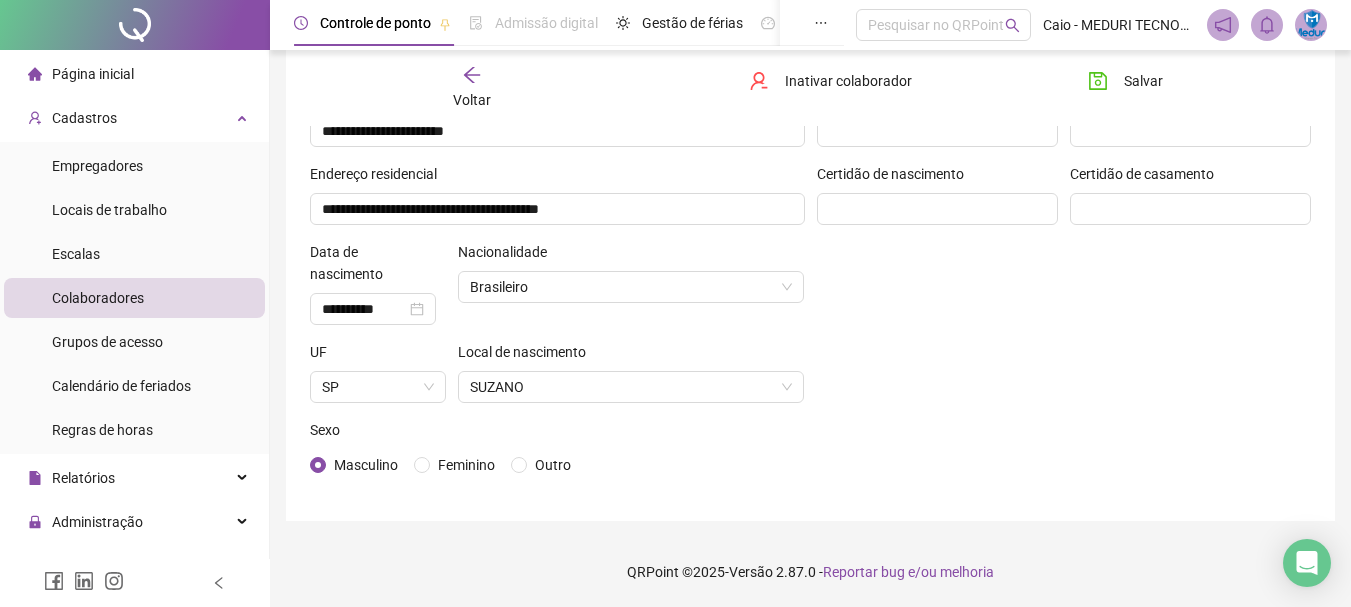 scroll, scrollTop: 0, scrollLeft: 0, axis: both 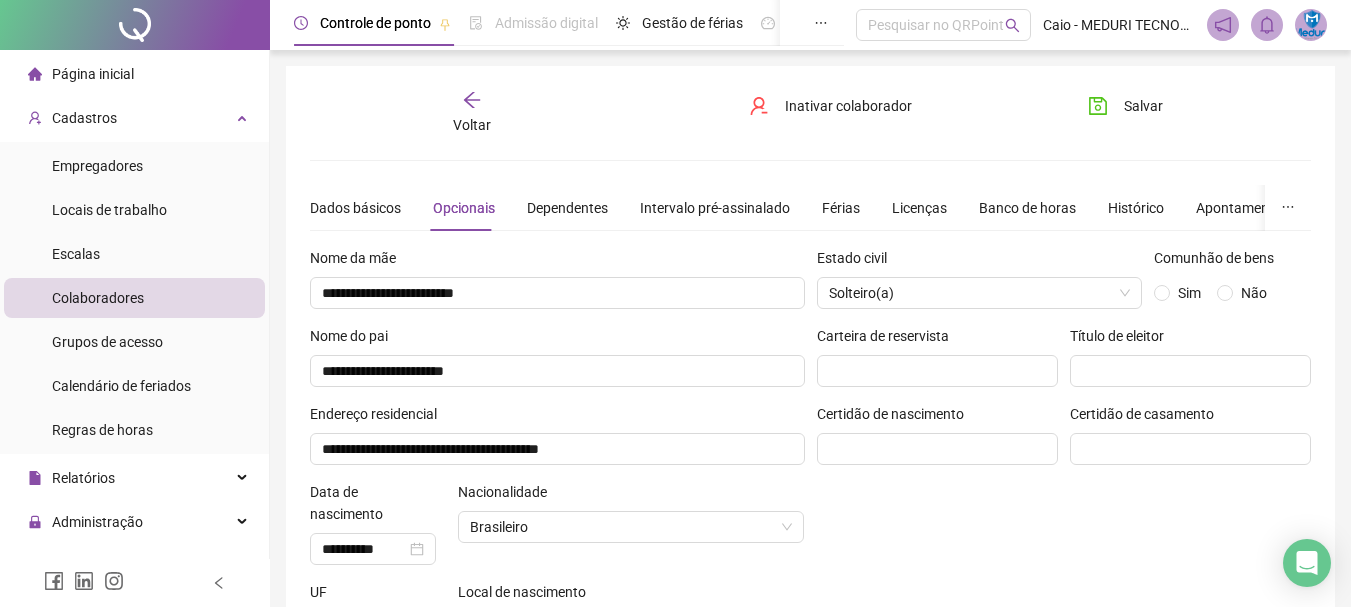click on "Voltar" at bounding box center (472, 125) 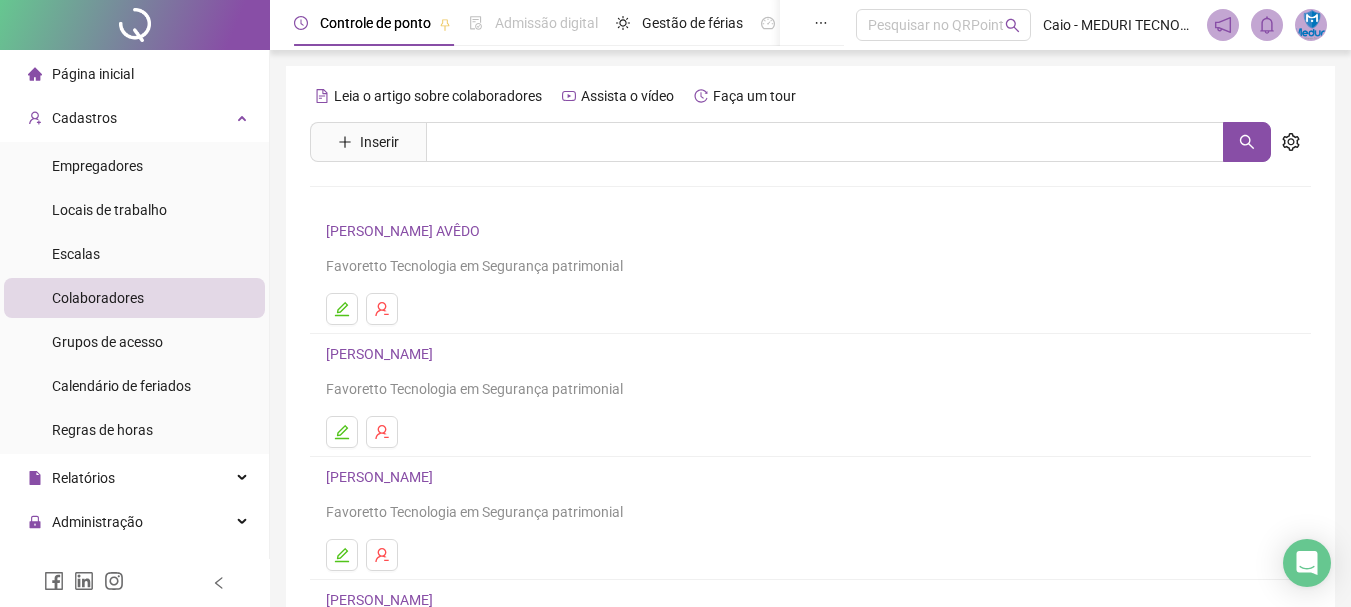 scroll, scrollTop: 360, scrollLeft: 0, axis: vertical 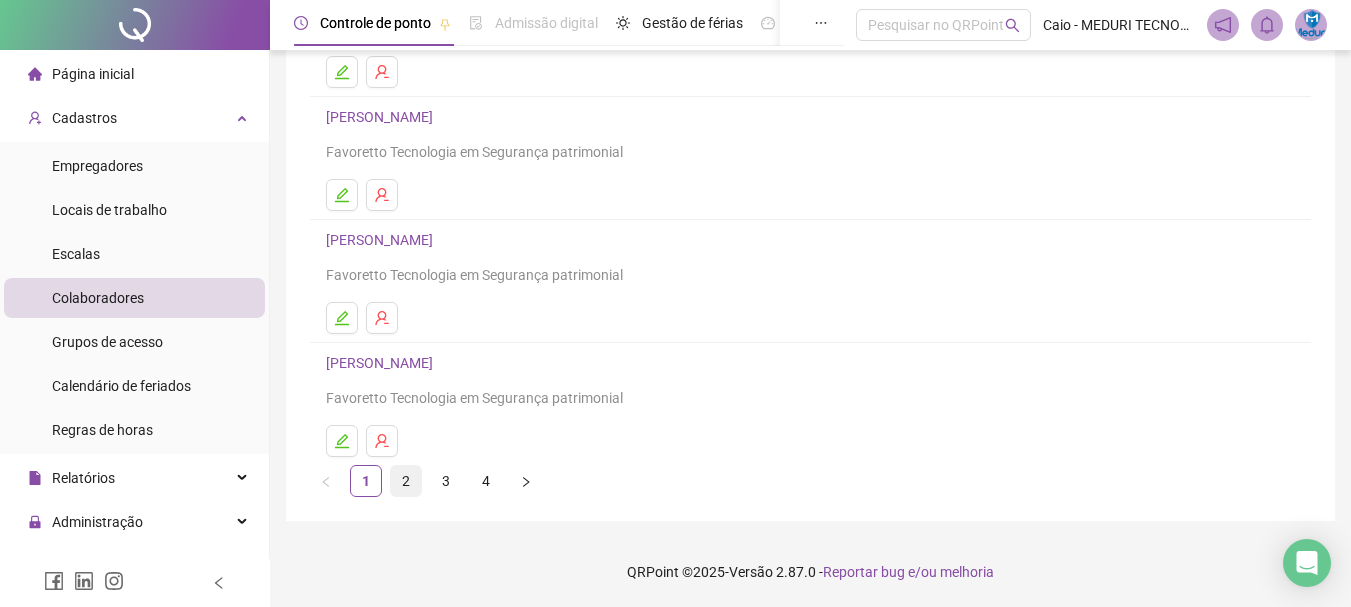 click on "2" at bounding box center [406, 481] 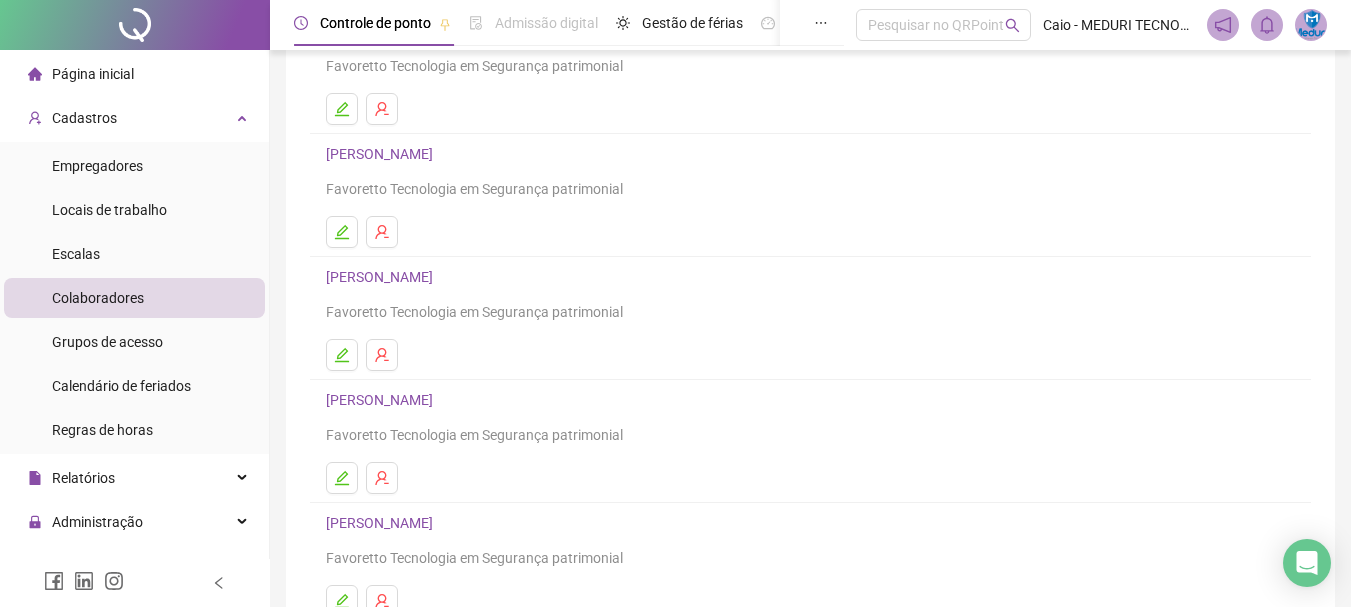 scroll, scrollTop: 360, scrollLeft: 0, axis: vertical 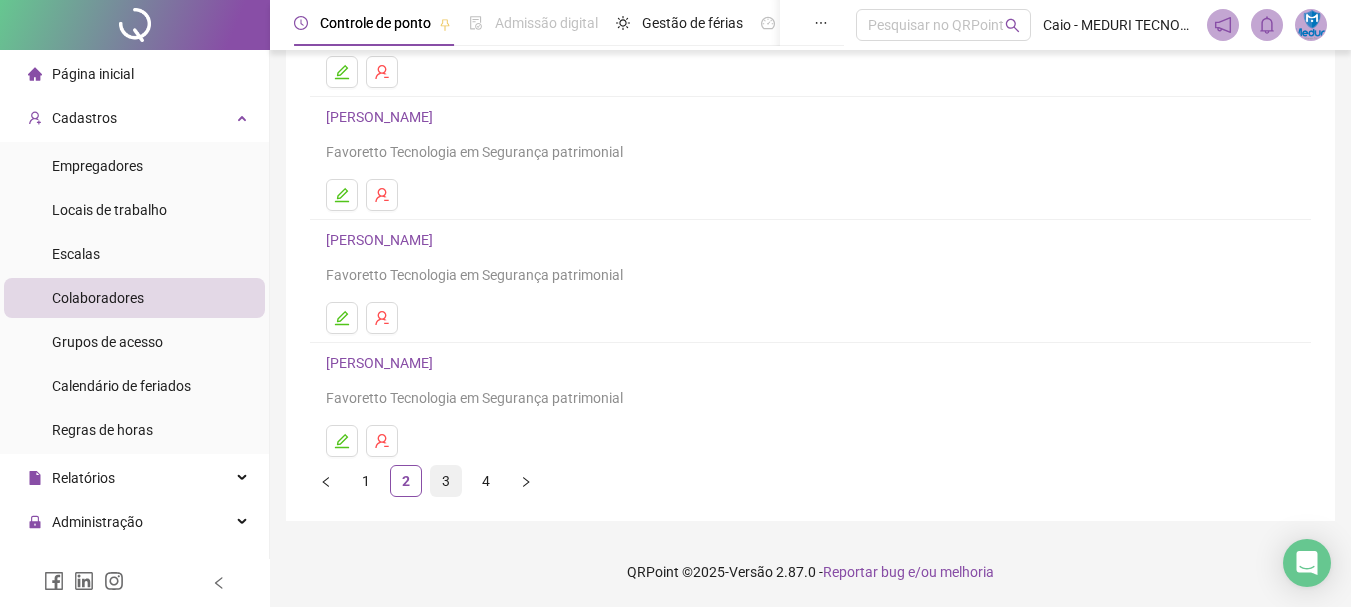 click on "3" at bounding box center [446, 481] 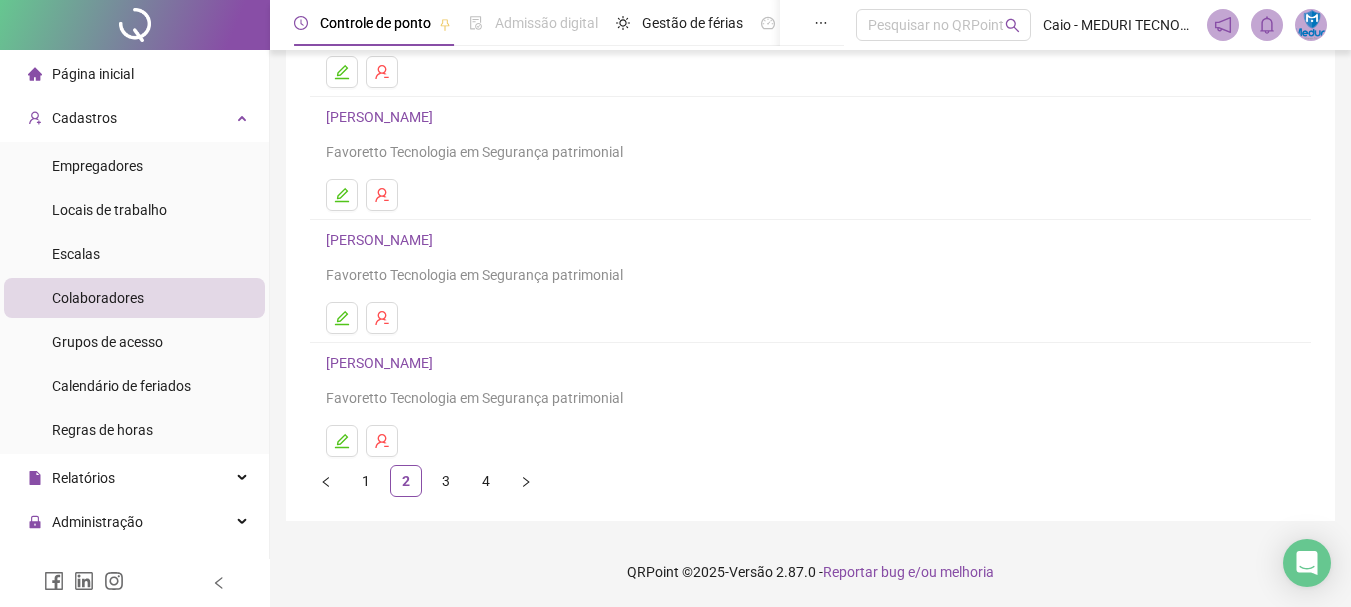 scroll, scrollTop: 0, scrollLeft: 0, axis: both 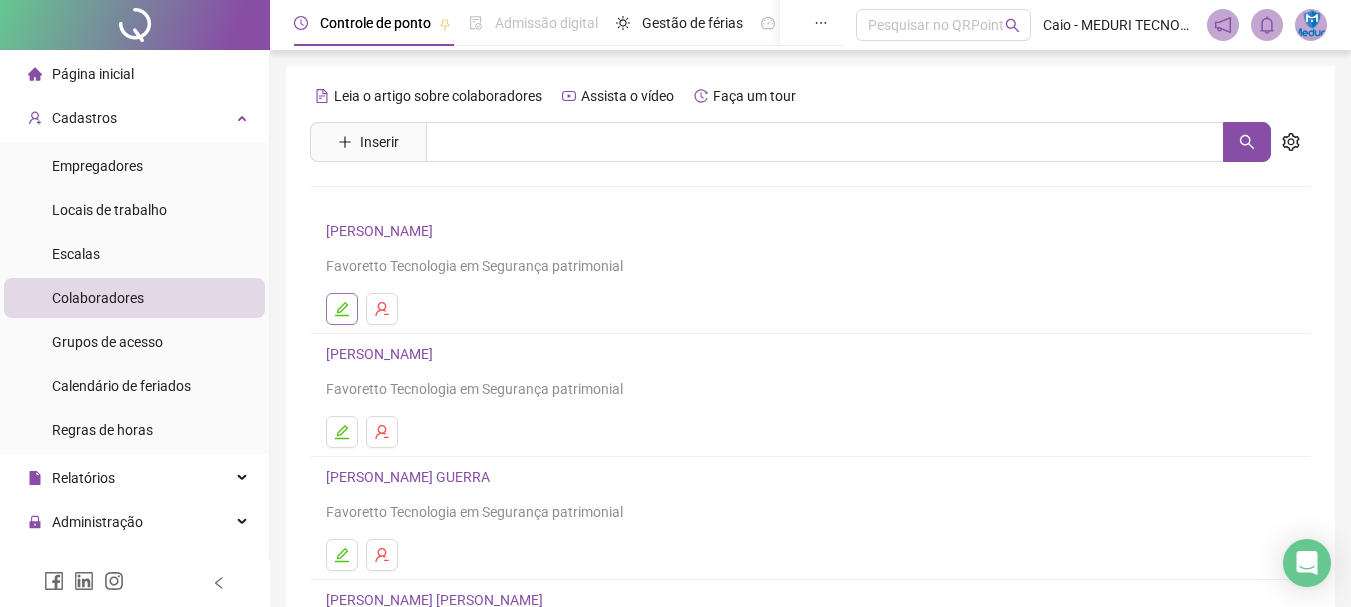 click 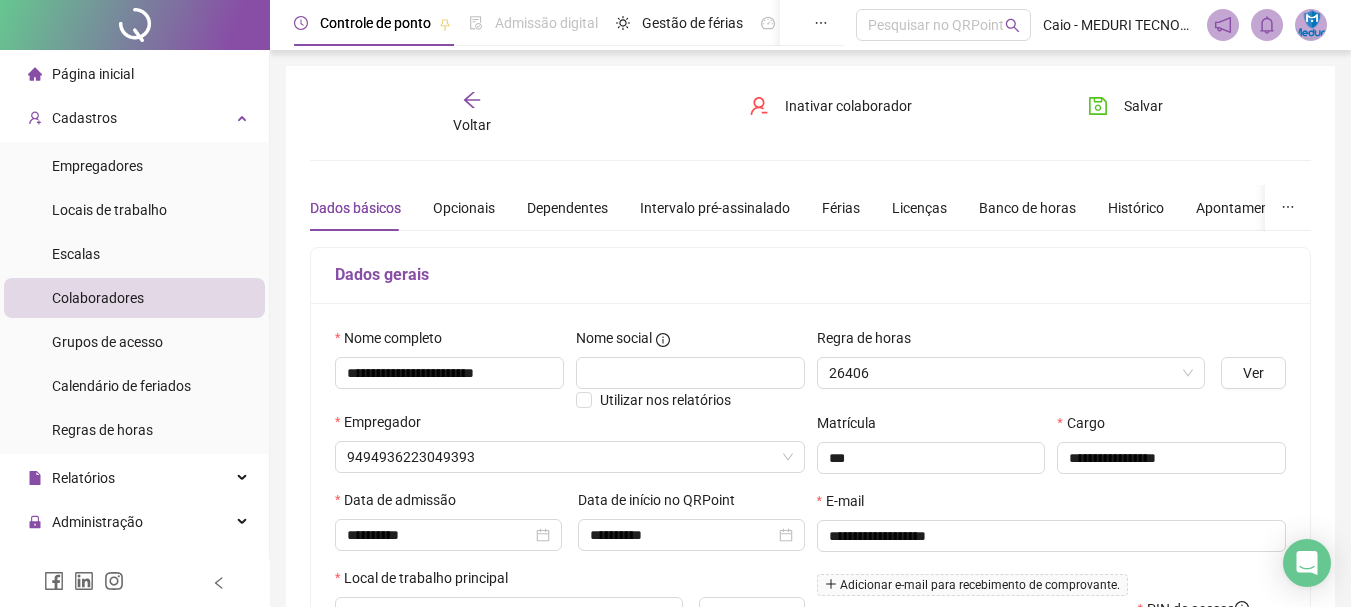 type on "**********" 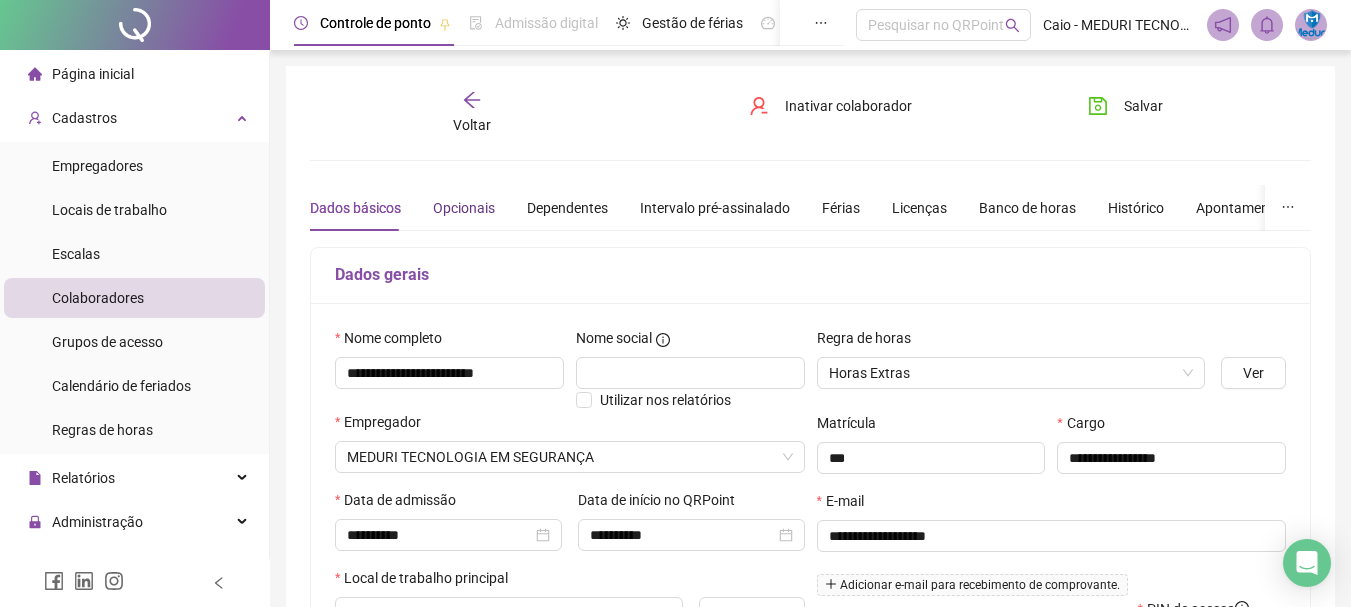 click on "Opcionais" at bounding box center (464, 208) 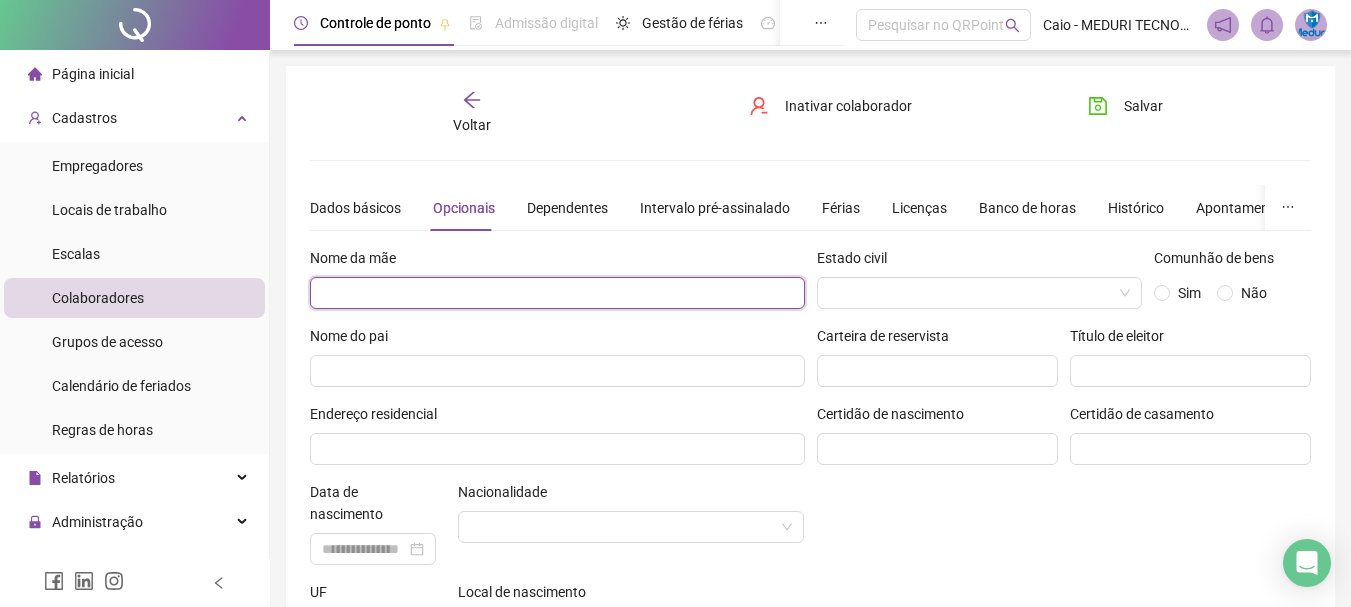 click at bounding box center [557, 293] 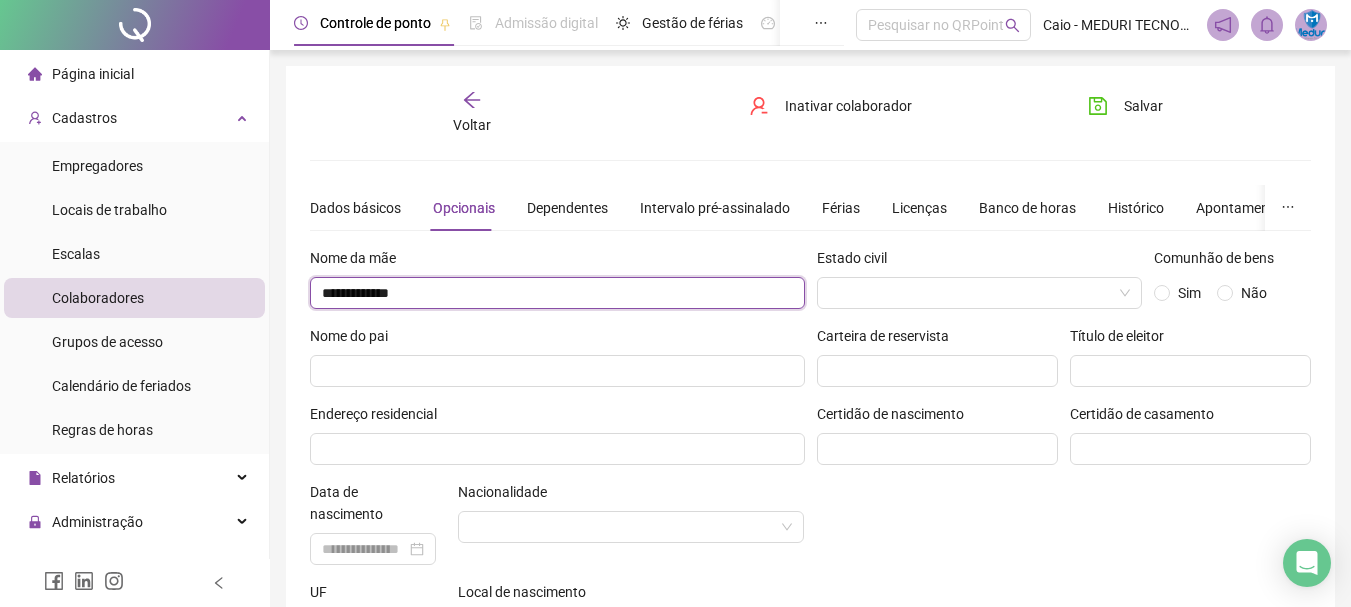 type on "**********" 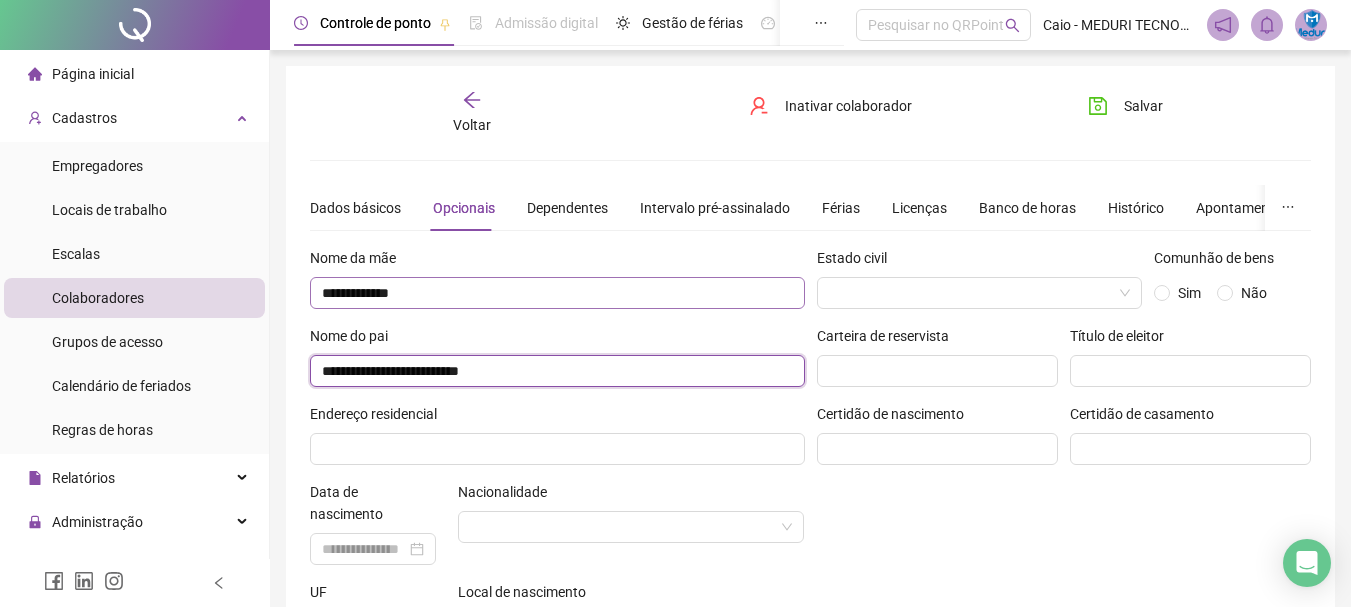 type on "**********" 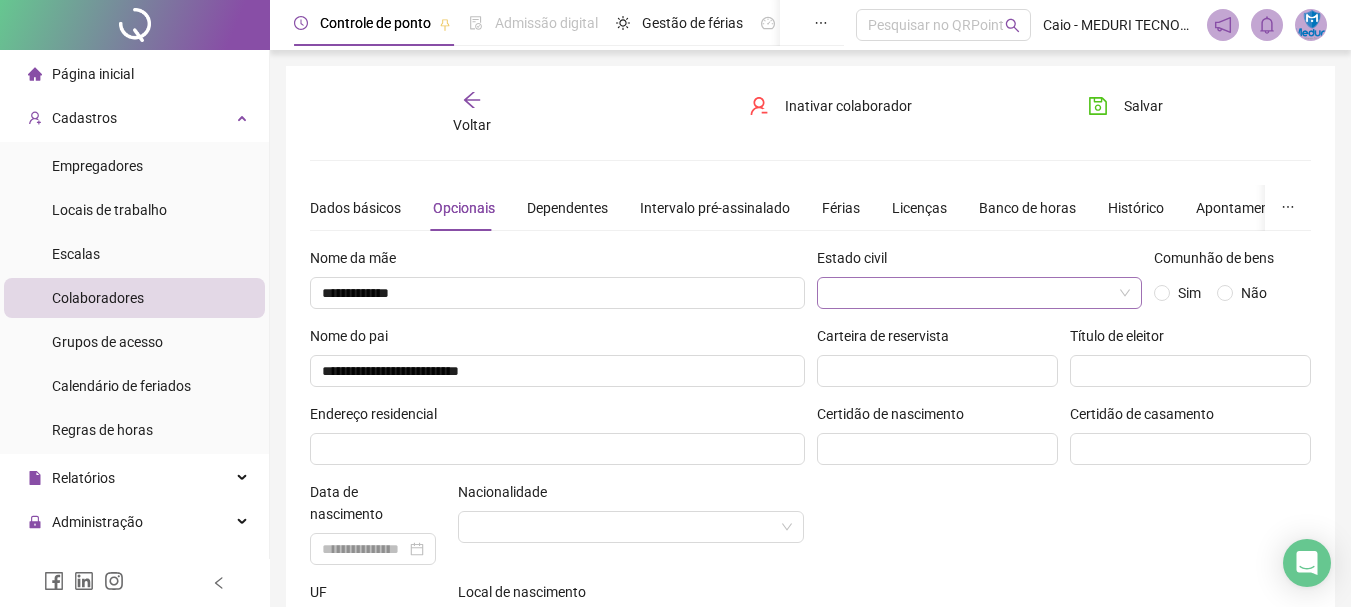 click at bounding box center [974, 293] 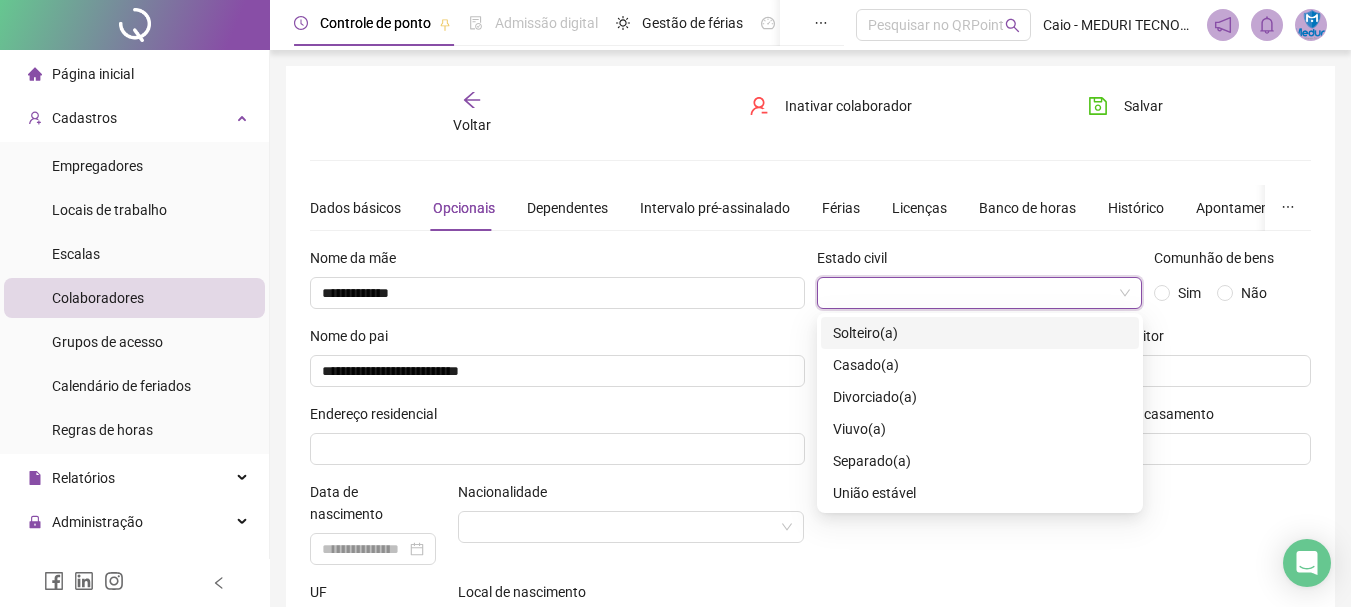 drag, startPoint x: 882, startPoint y: 330, endPoint x: 980, endPoint y: 337, distance: 98.24968 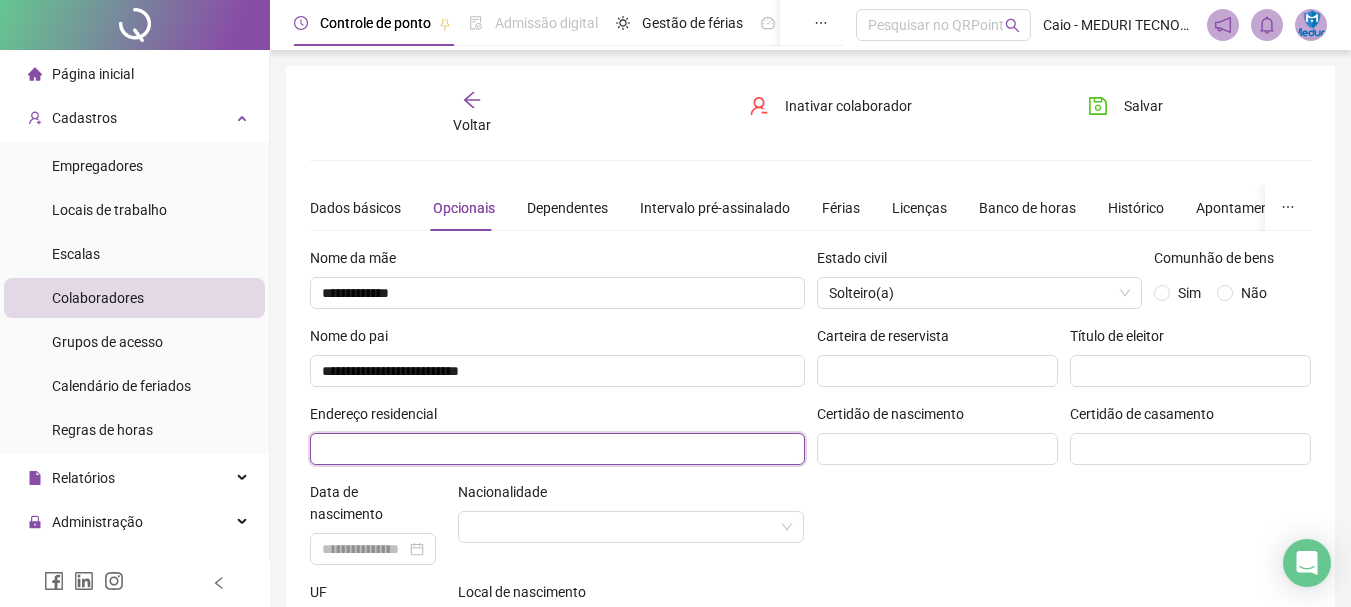 click at bounding box center [557, 449] 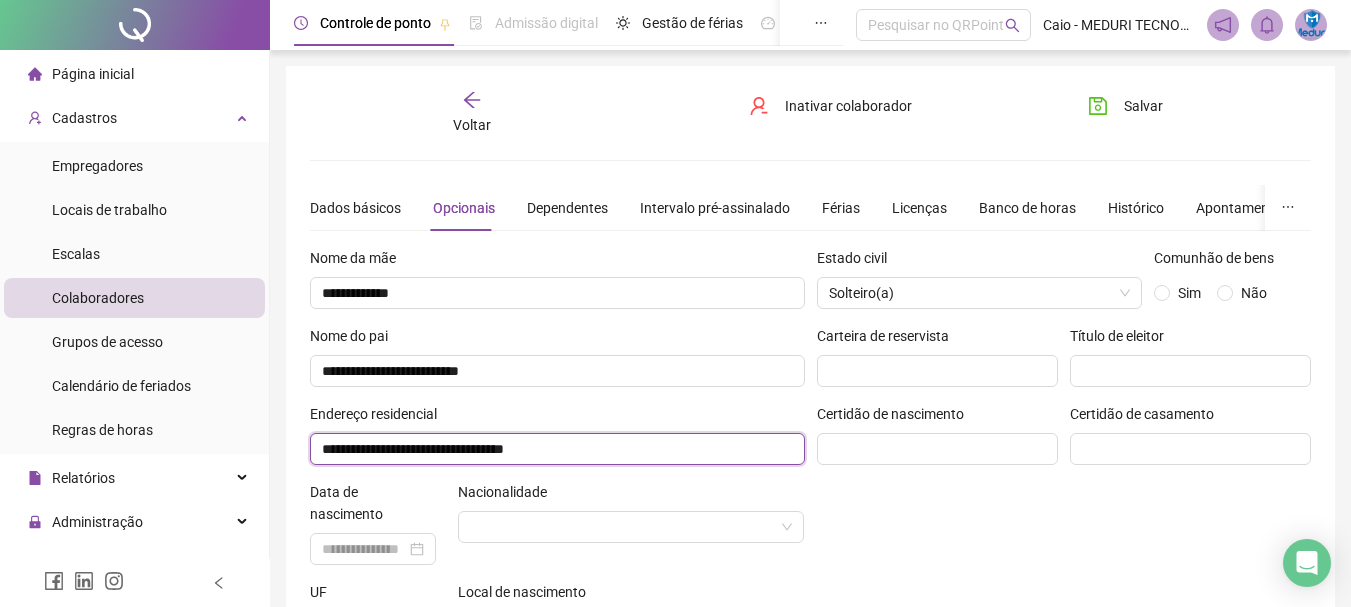 type on "**********" 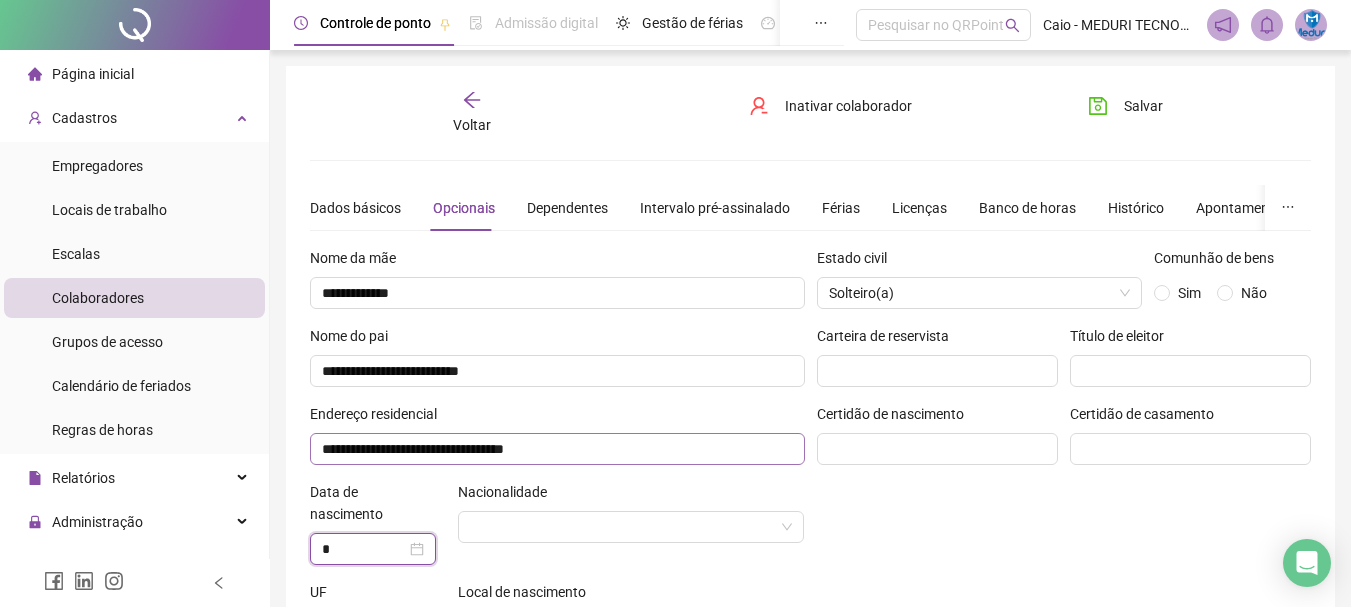 type on "**********" 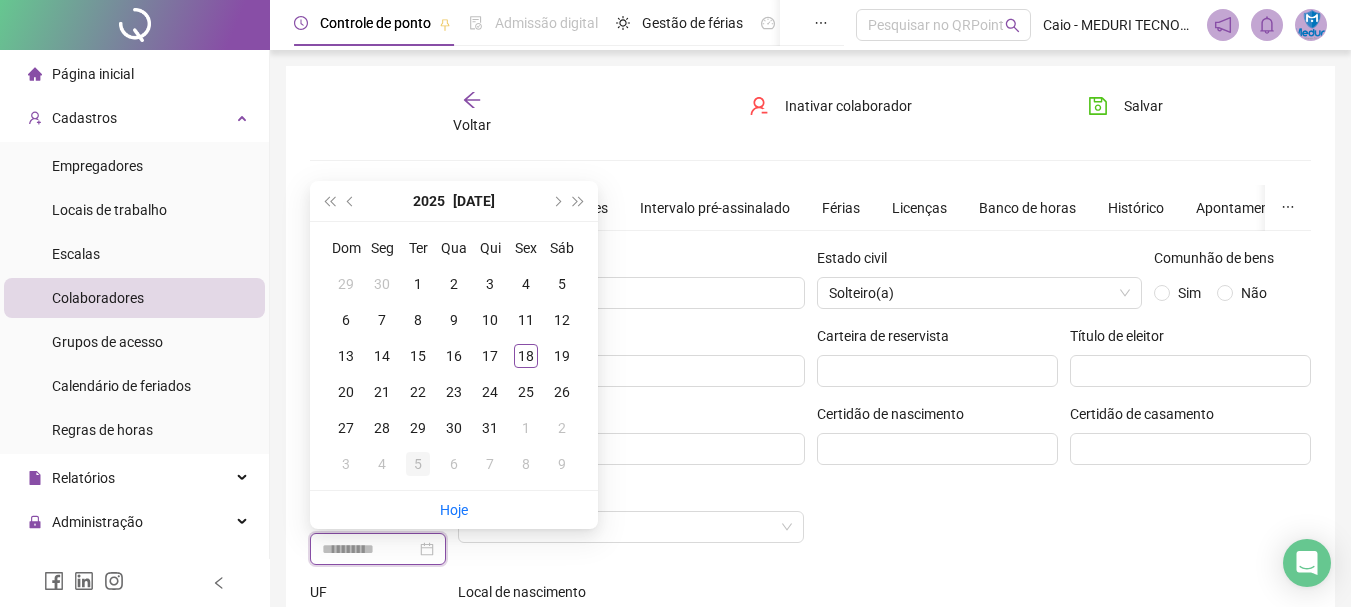scroll, scrollTop: 0, scrollLeft: 0, axis: both 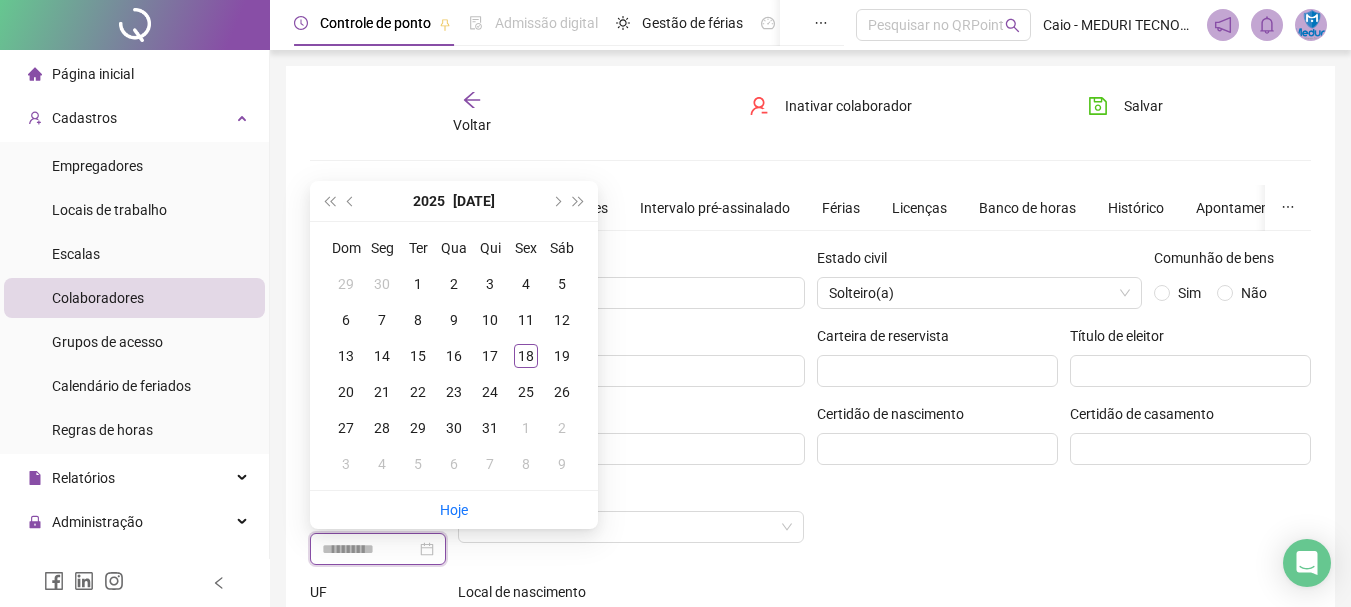 type on "**********" 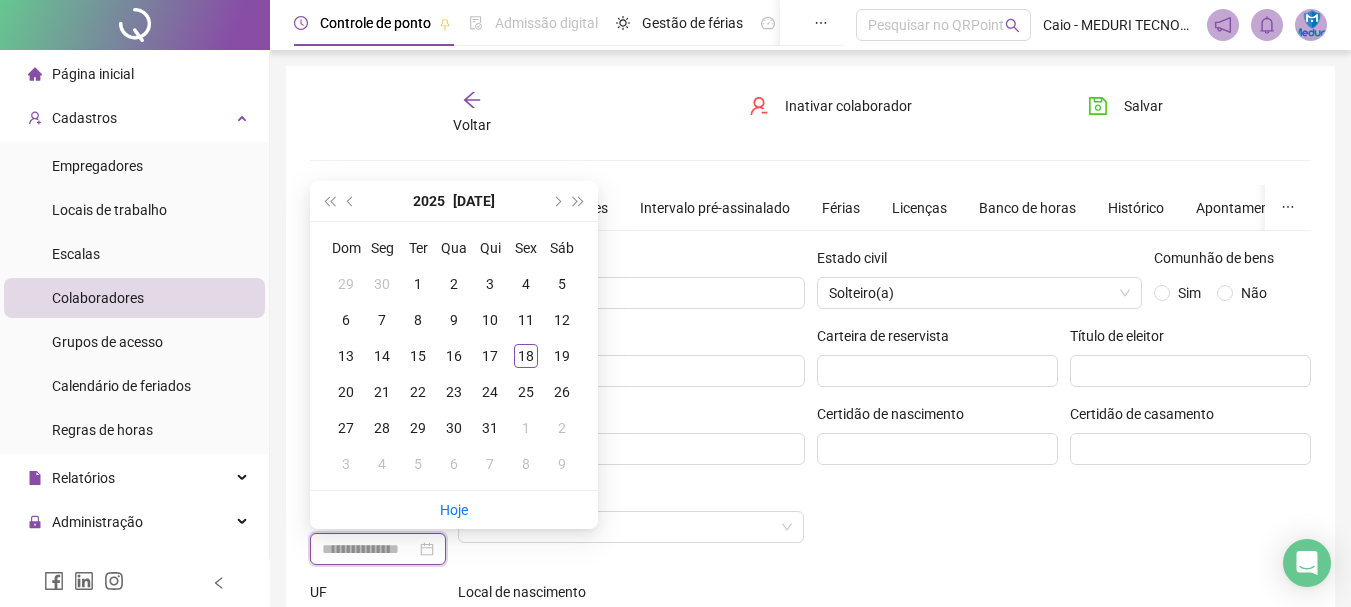 click at bounding box center [378, 549] 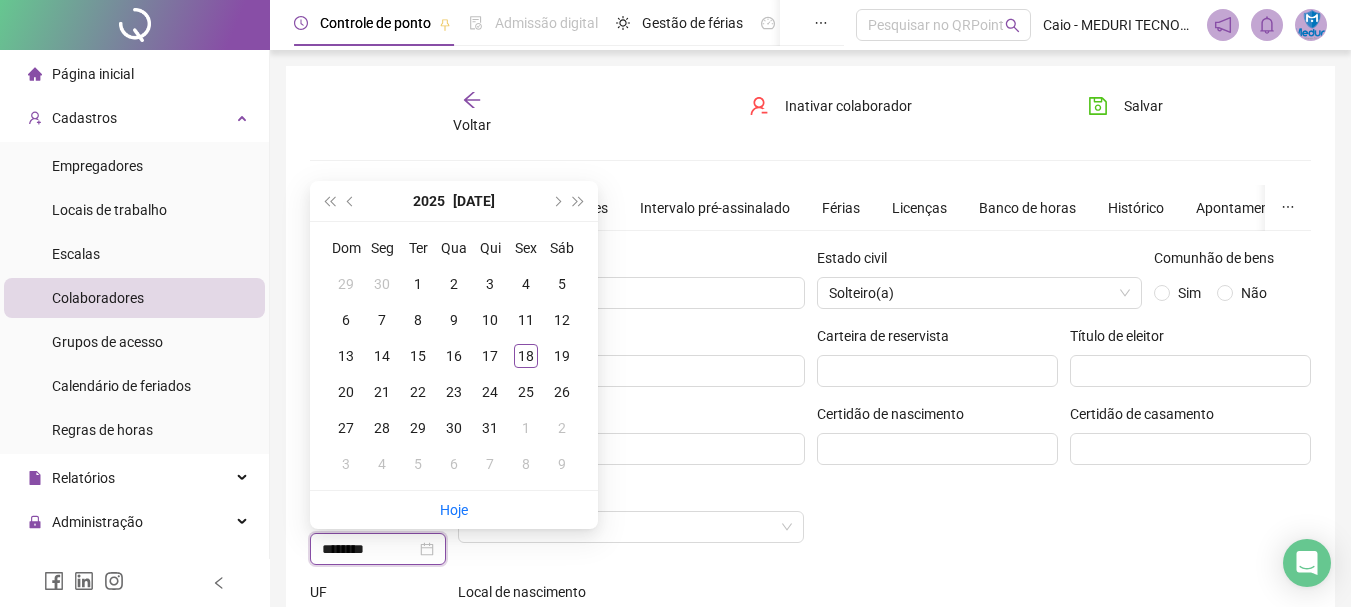 type on "********" 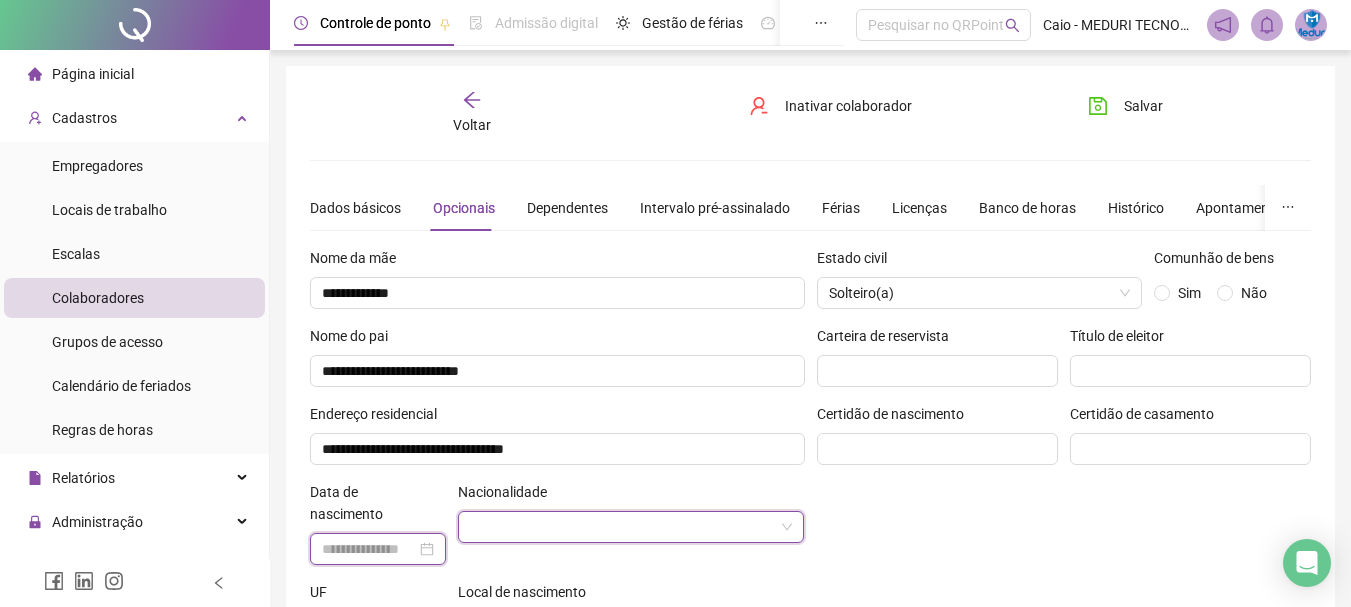 click at bounding box center (369, 549) 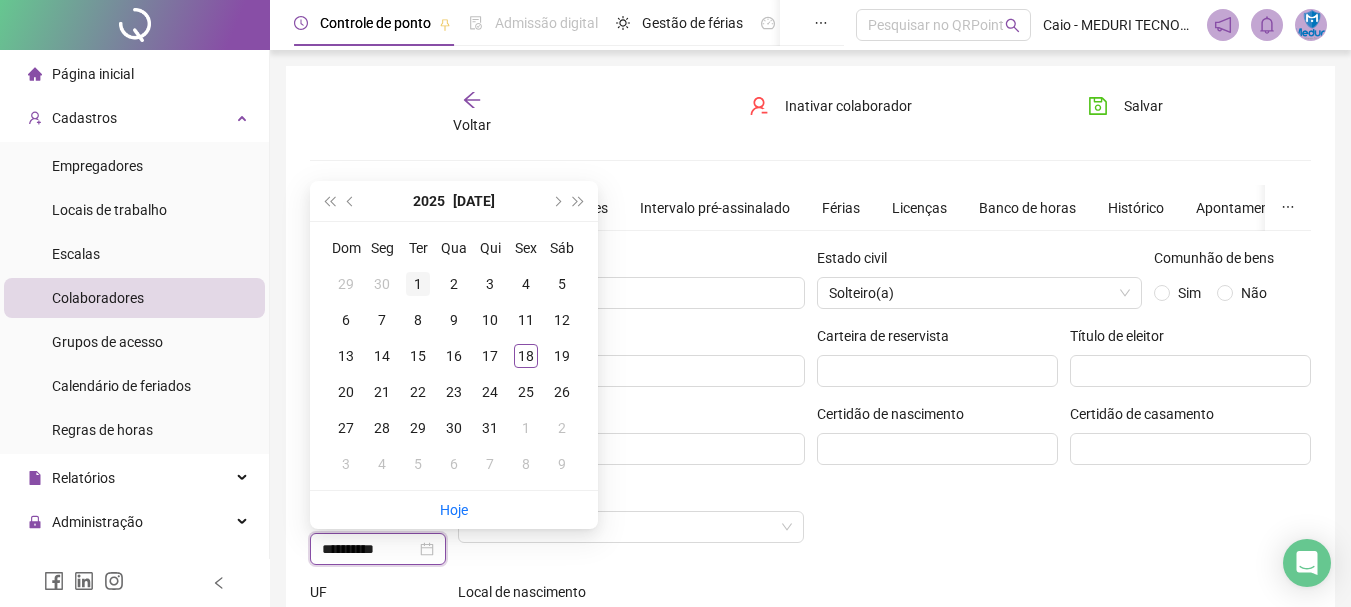 type on "**********" 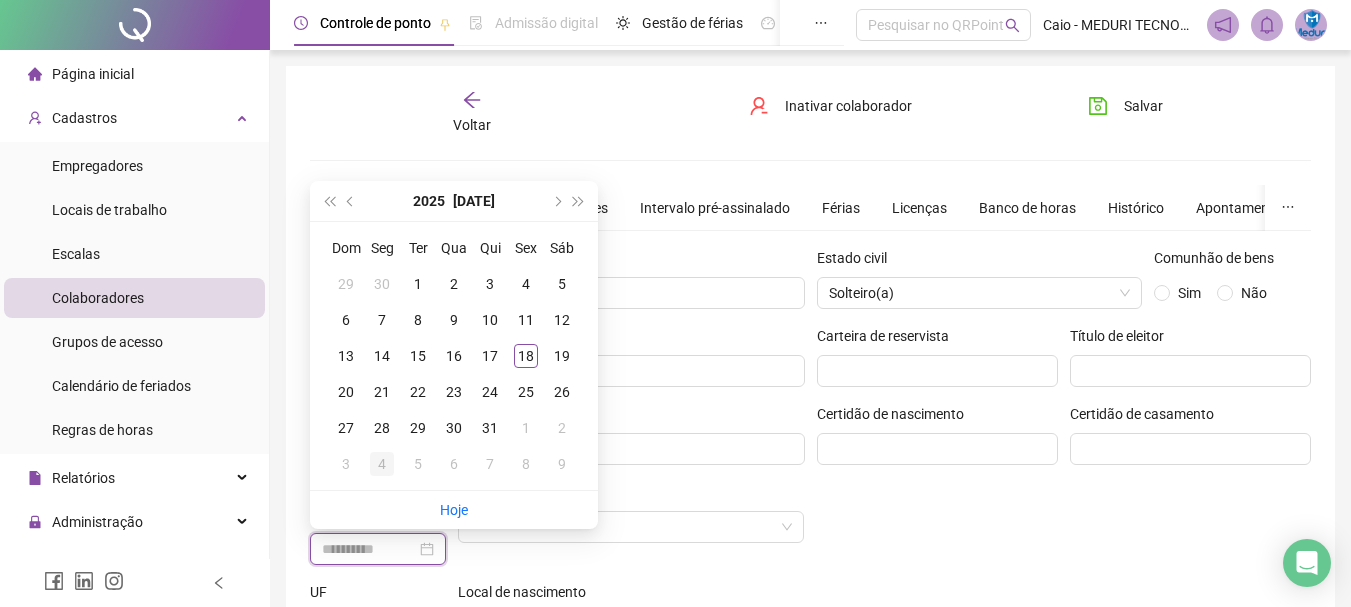 type on "**********" 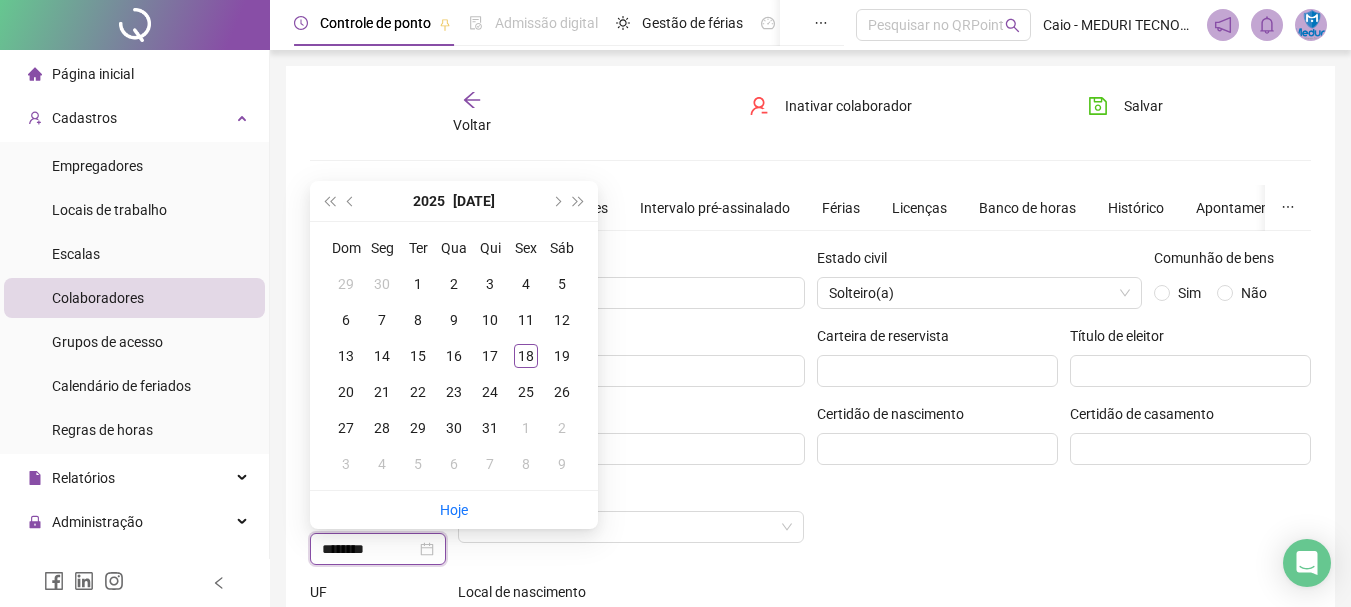 click on "********" at bounding box center [378, 549] 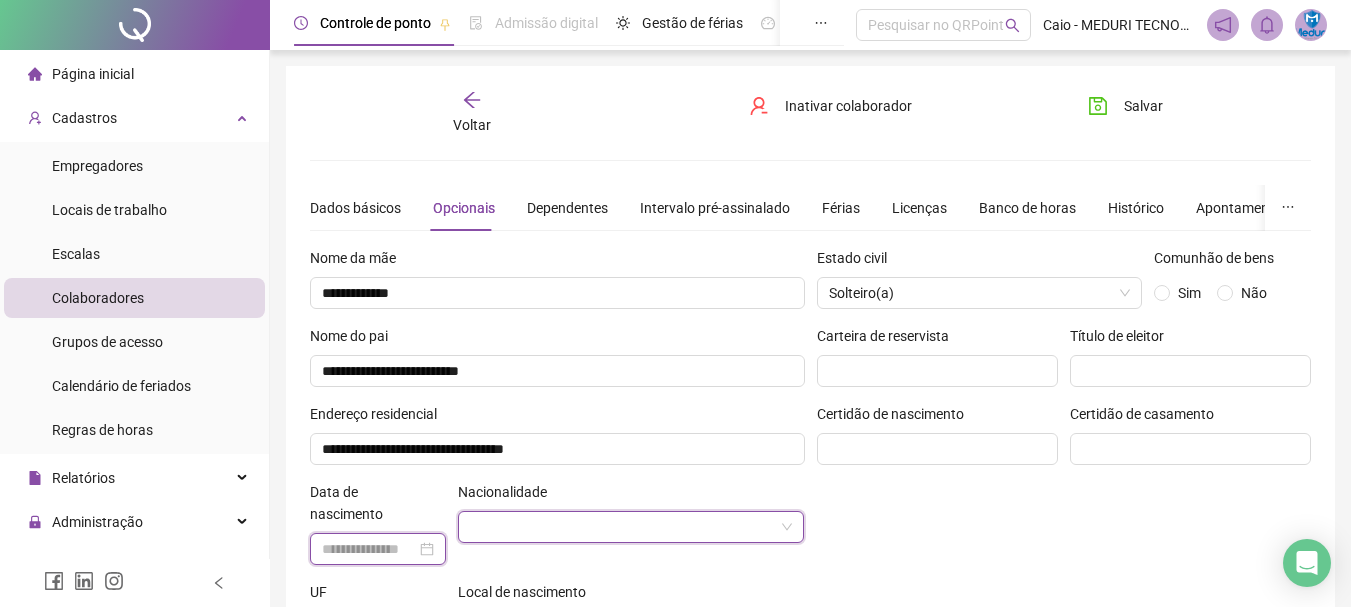 click at bounding box center (369, 549) 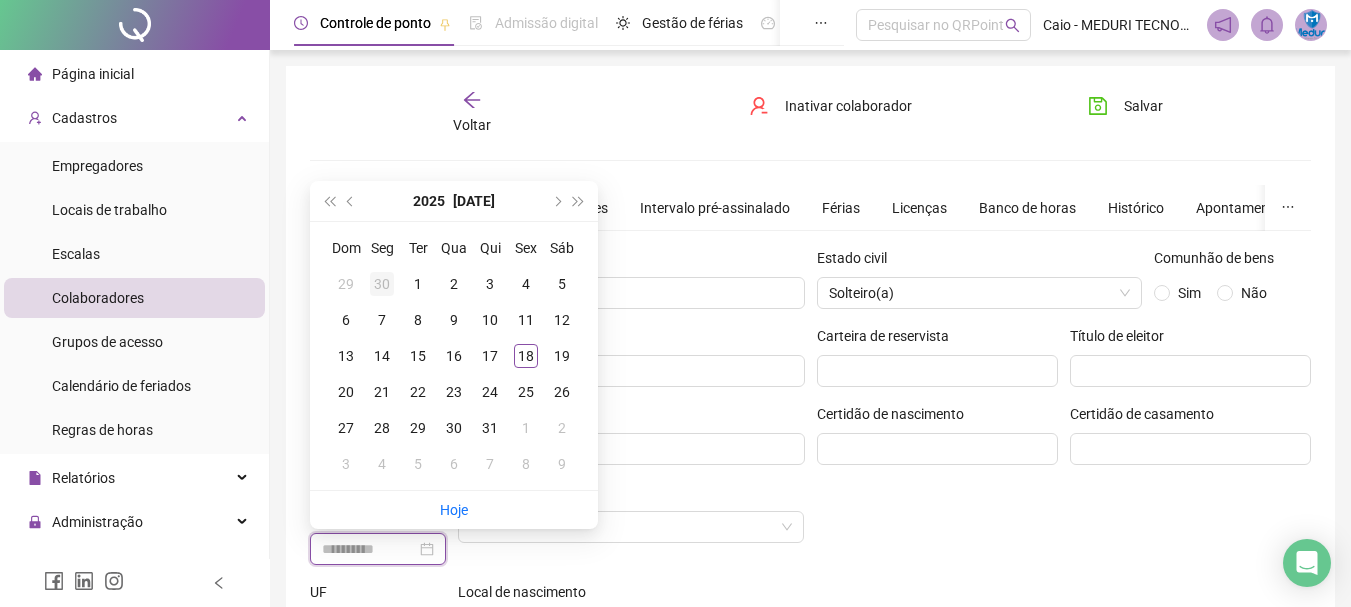type on "**********" 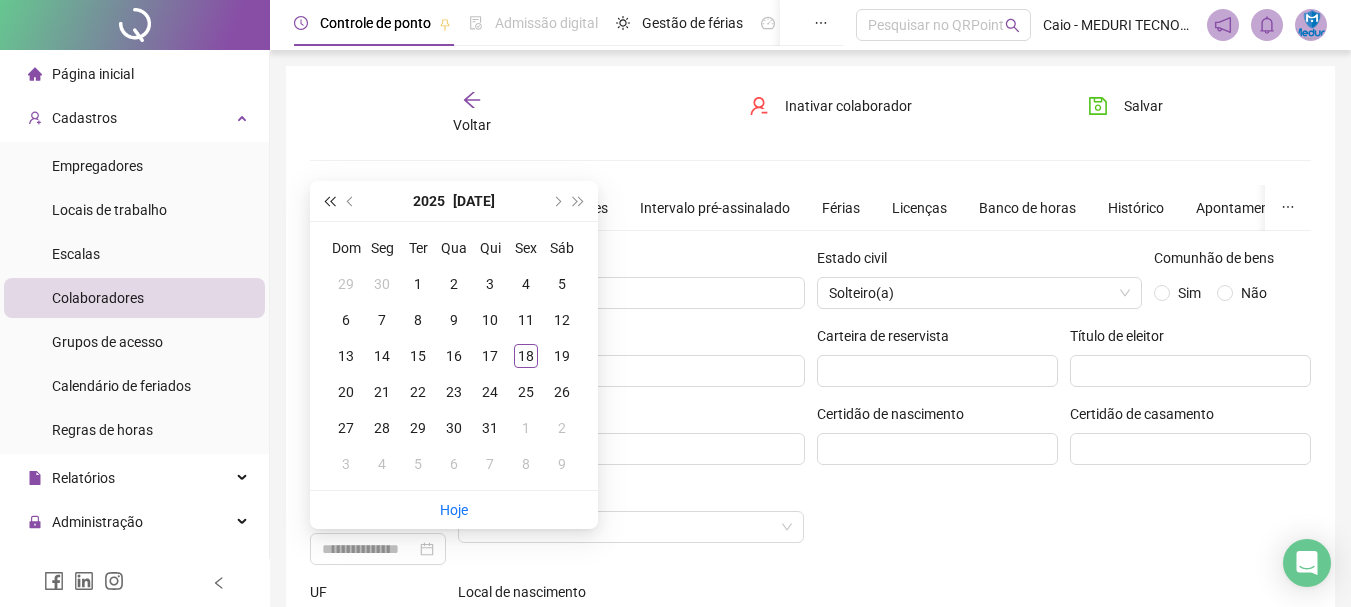 click at bounding box center (329, 201) 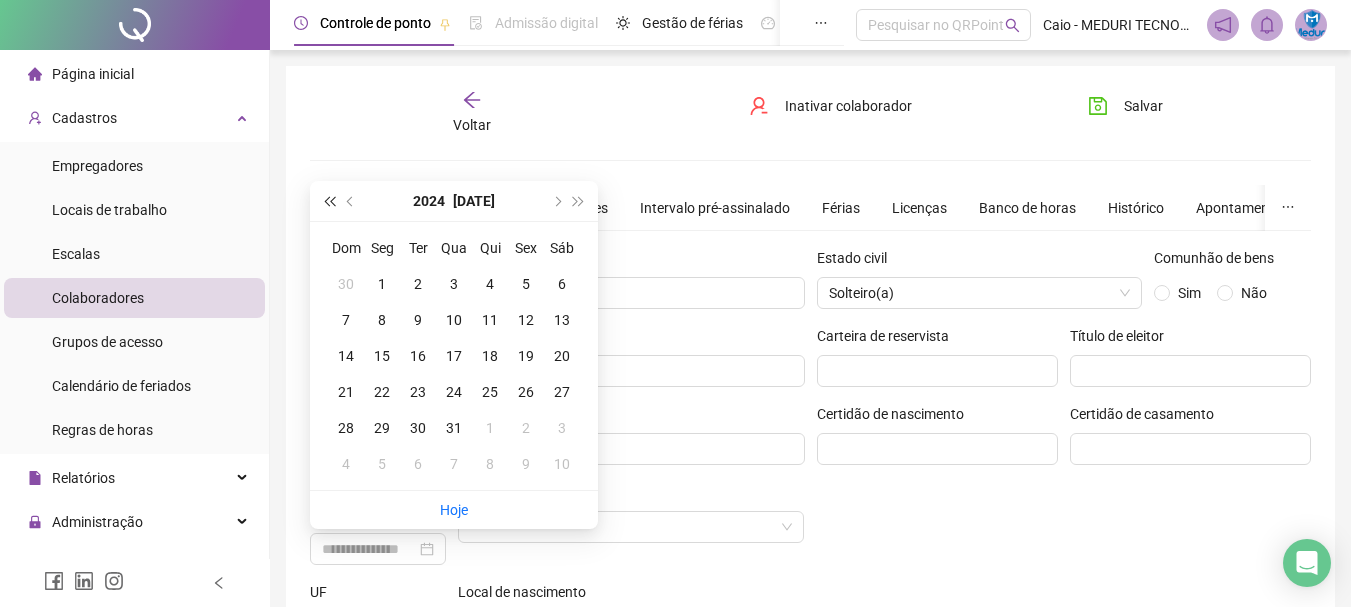 click at bounding box center [329, 201] 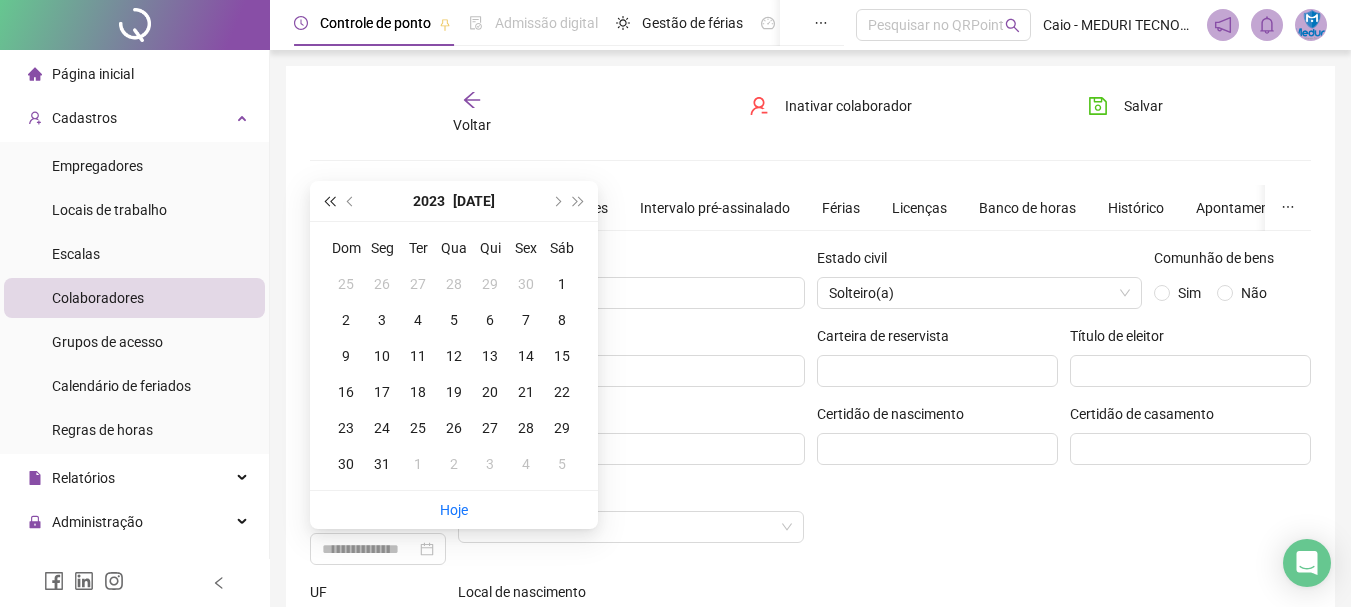 click at bounding box center [329, 201] 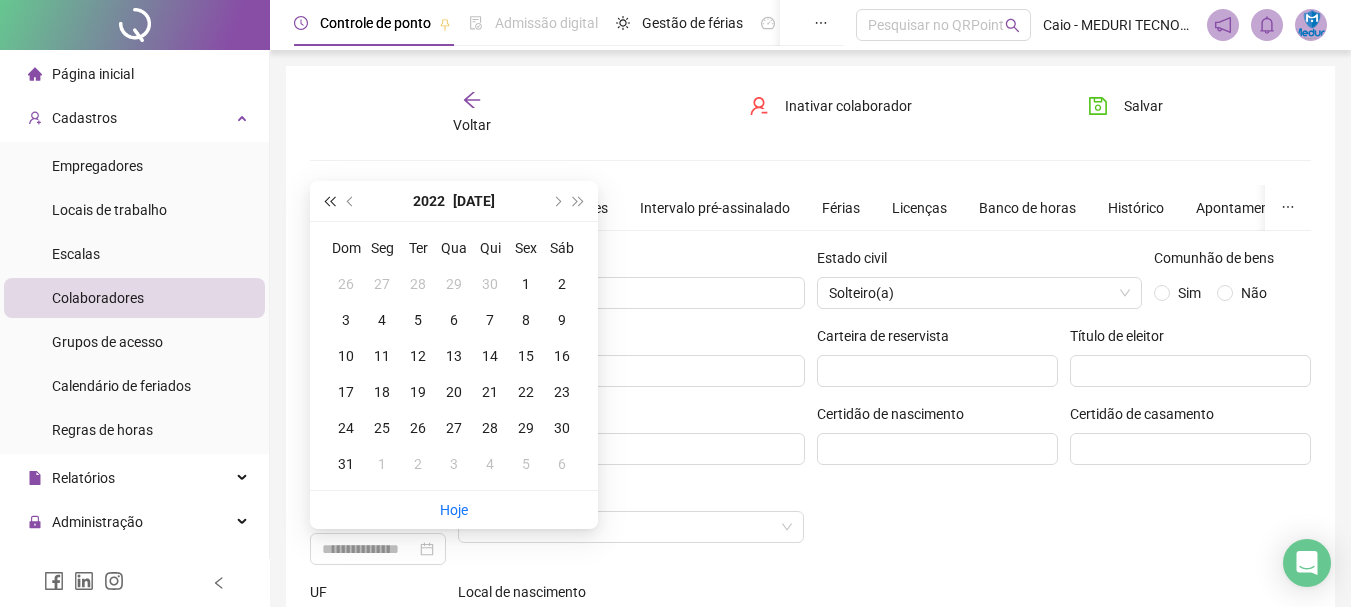 click at bounding box center (329, 201) 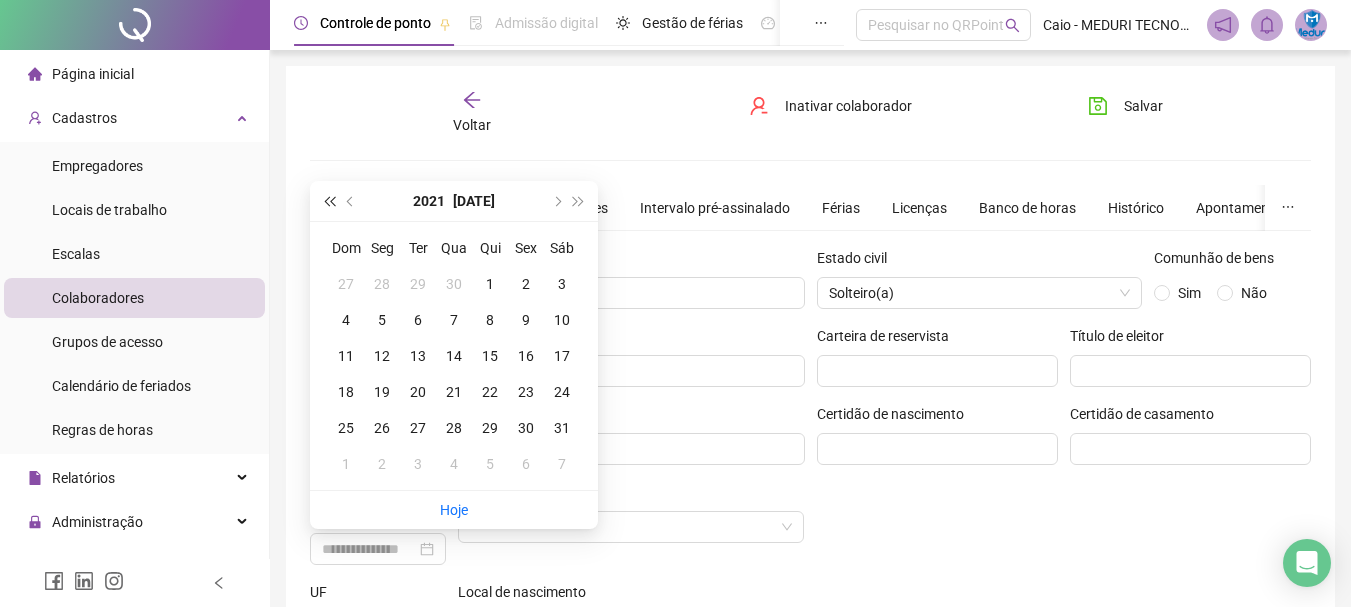 click at bounding box center (329, 201) 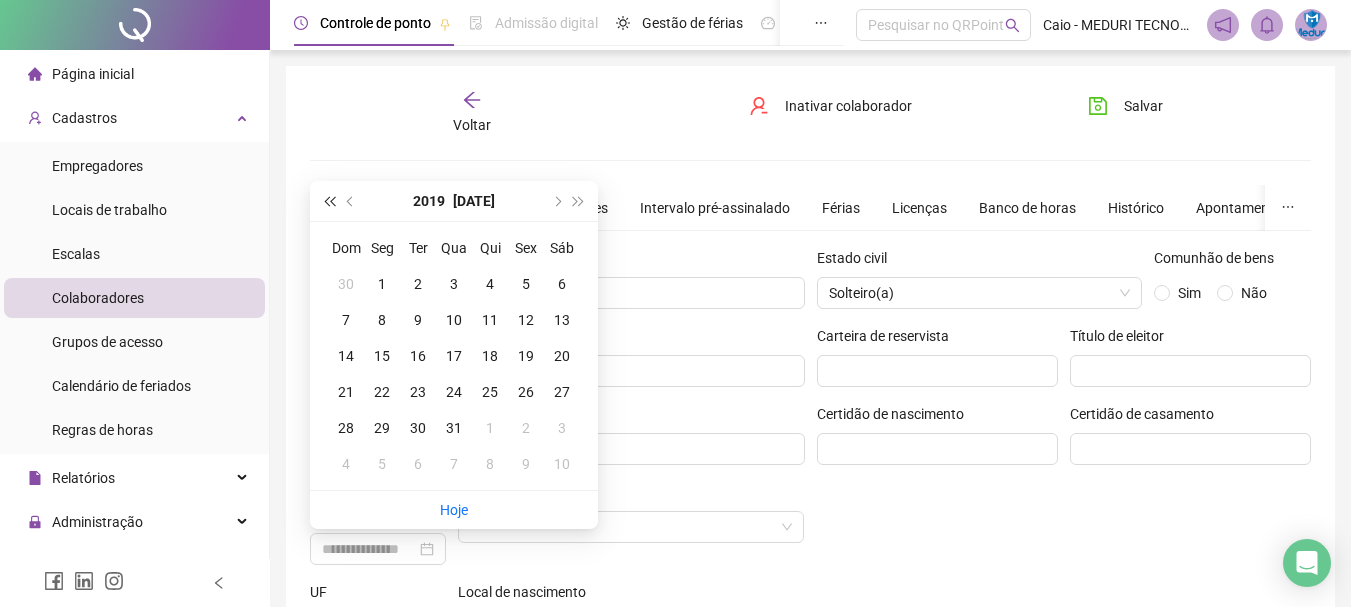 click at bounding box center [329, 201] 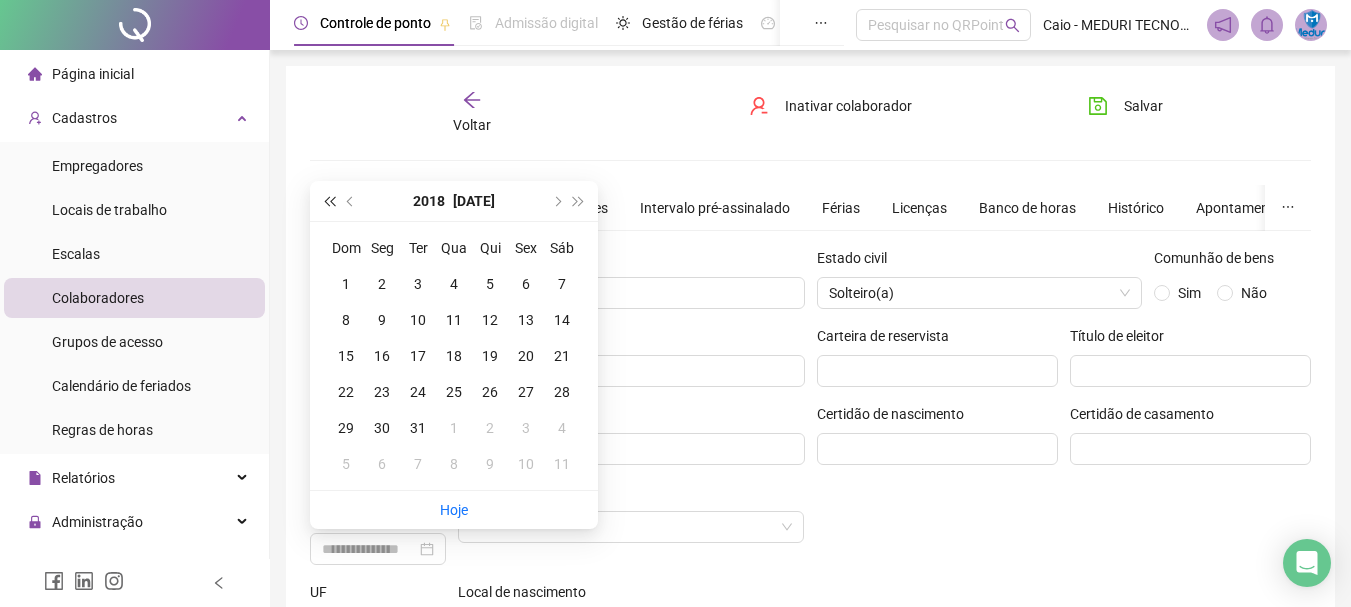 click at bounding box center [329, 201] 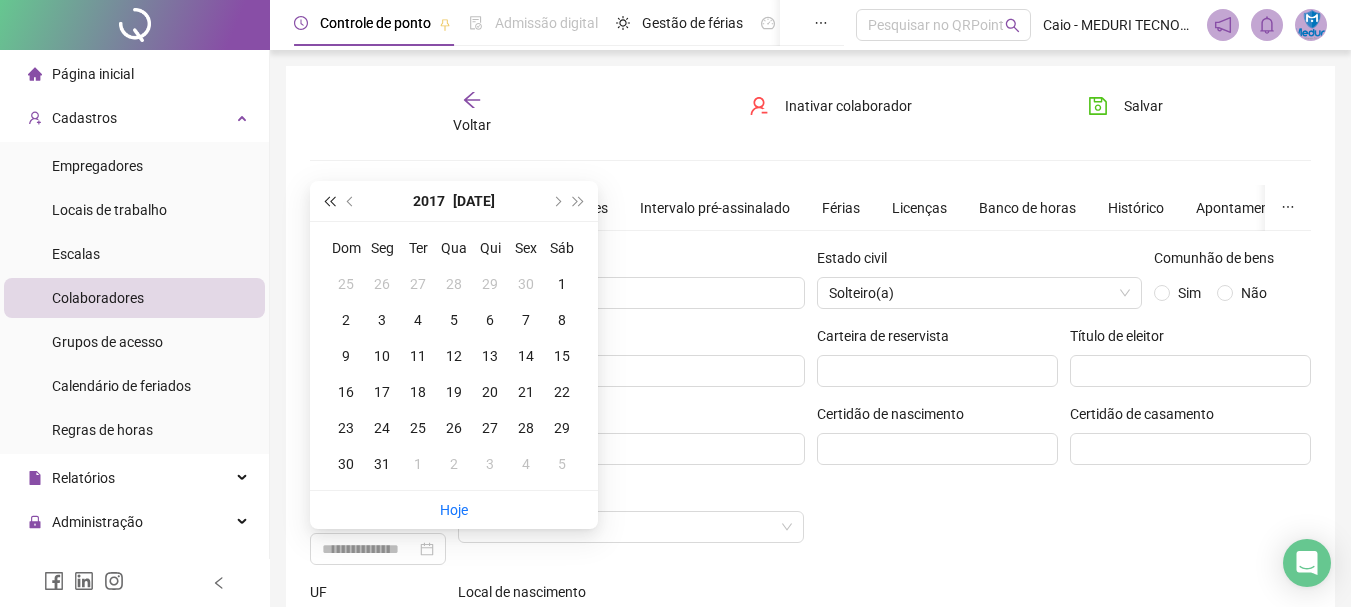 click at bounding box center (329, 201) 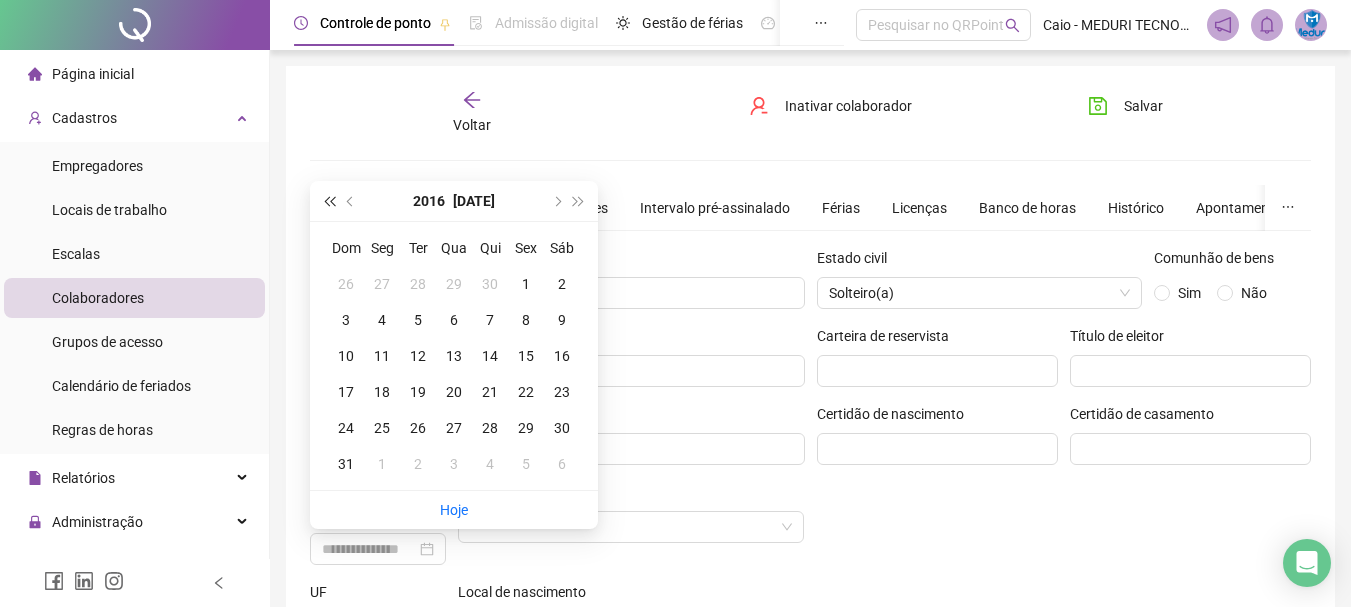click at bounding box center [329, 201] 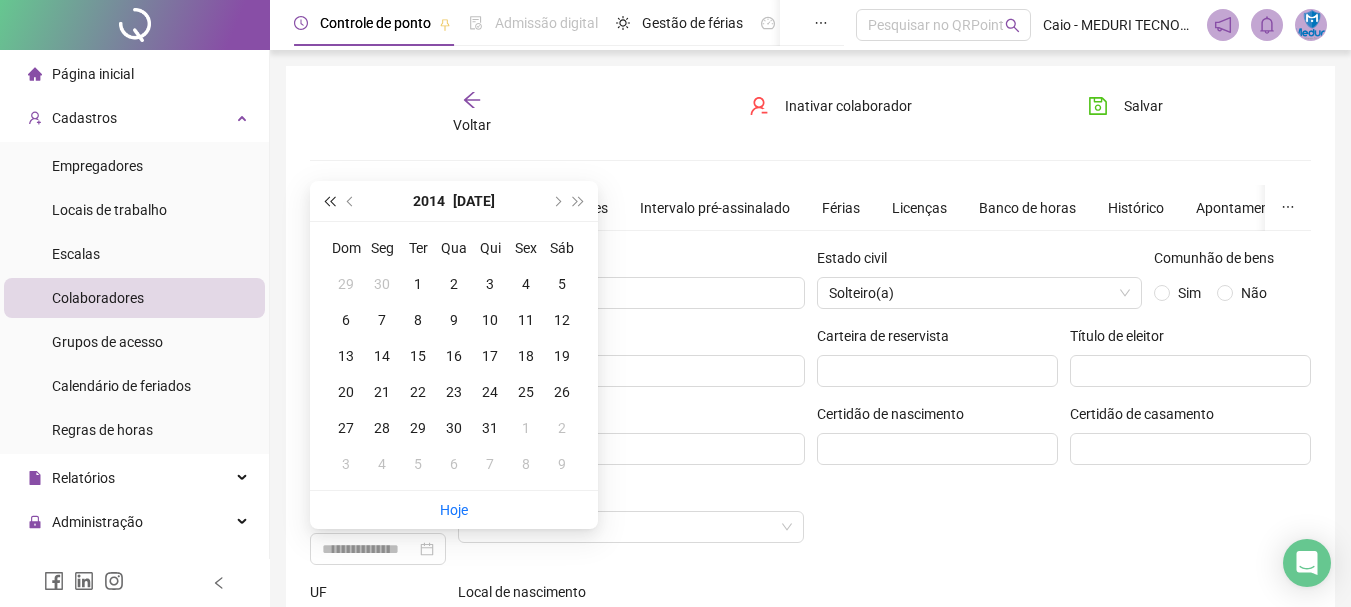 click at bounding box center [329, 201] 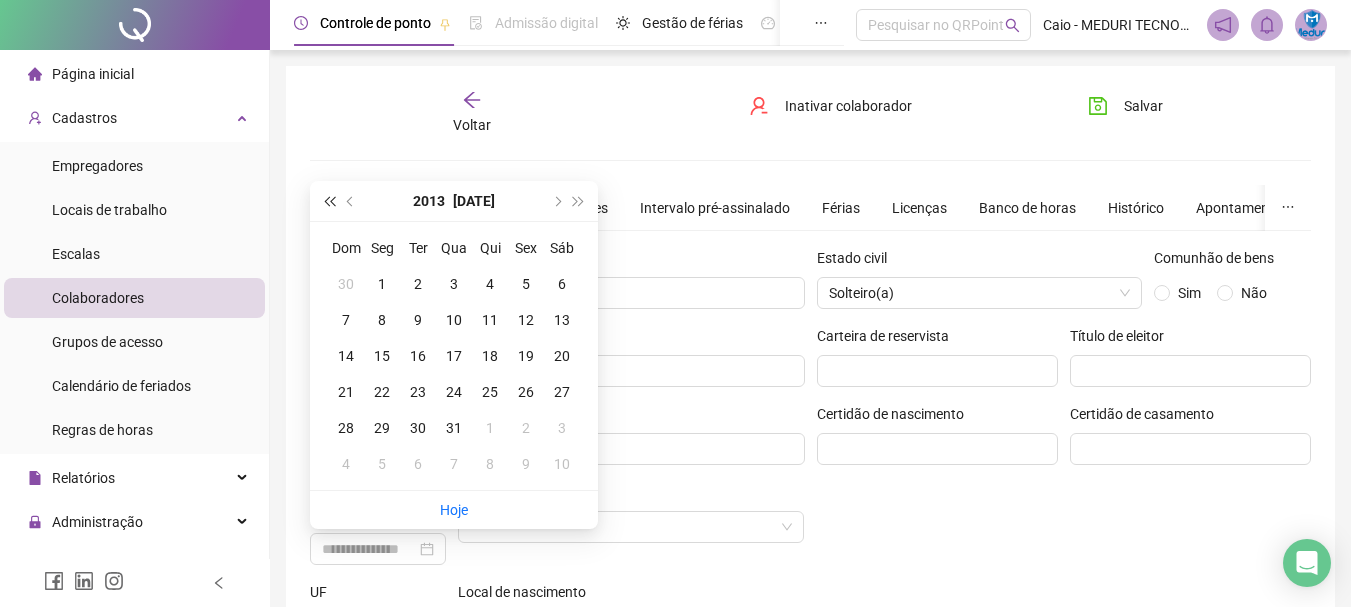 click at bounding box center [329, 201] 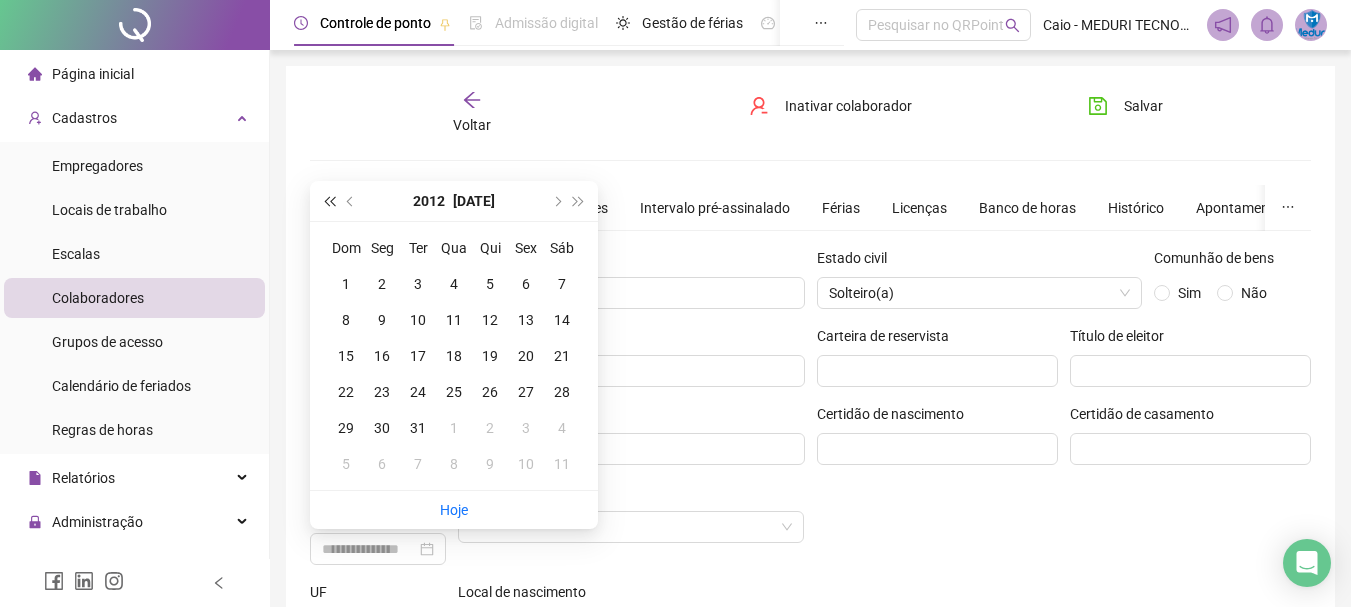 click at bounding box center (329, 201) 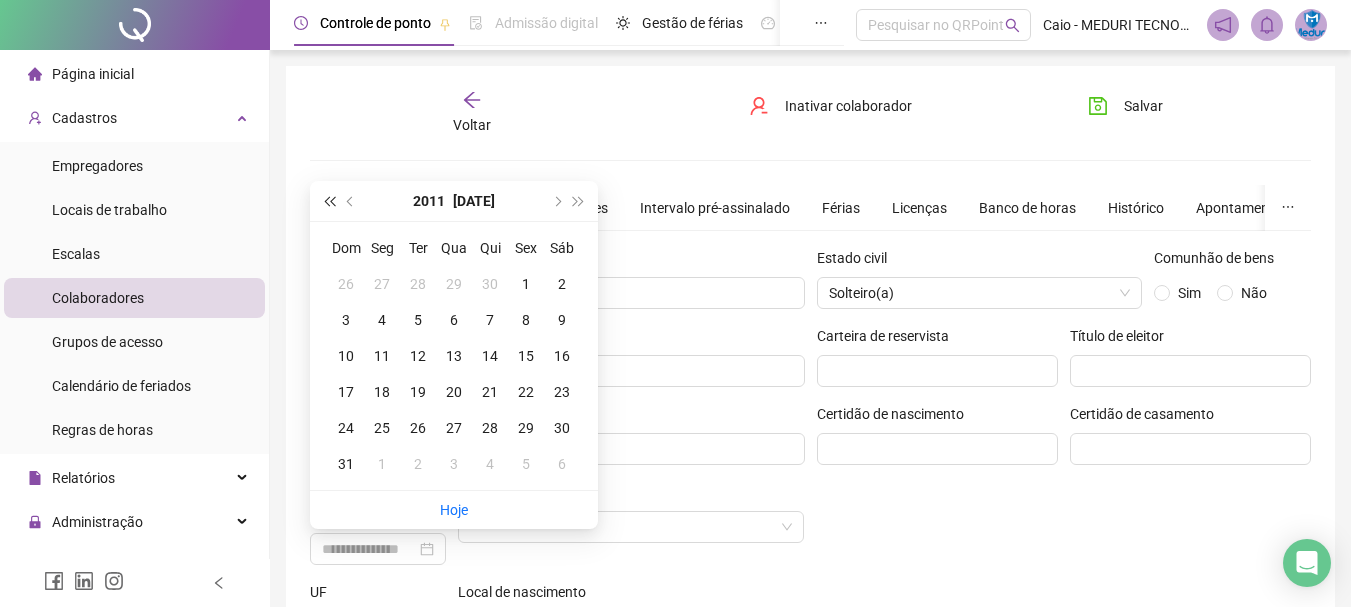 click at bounding box center (329, 201) 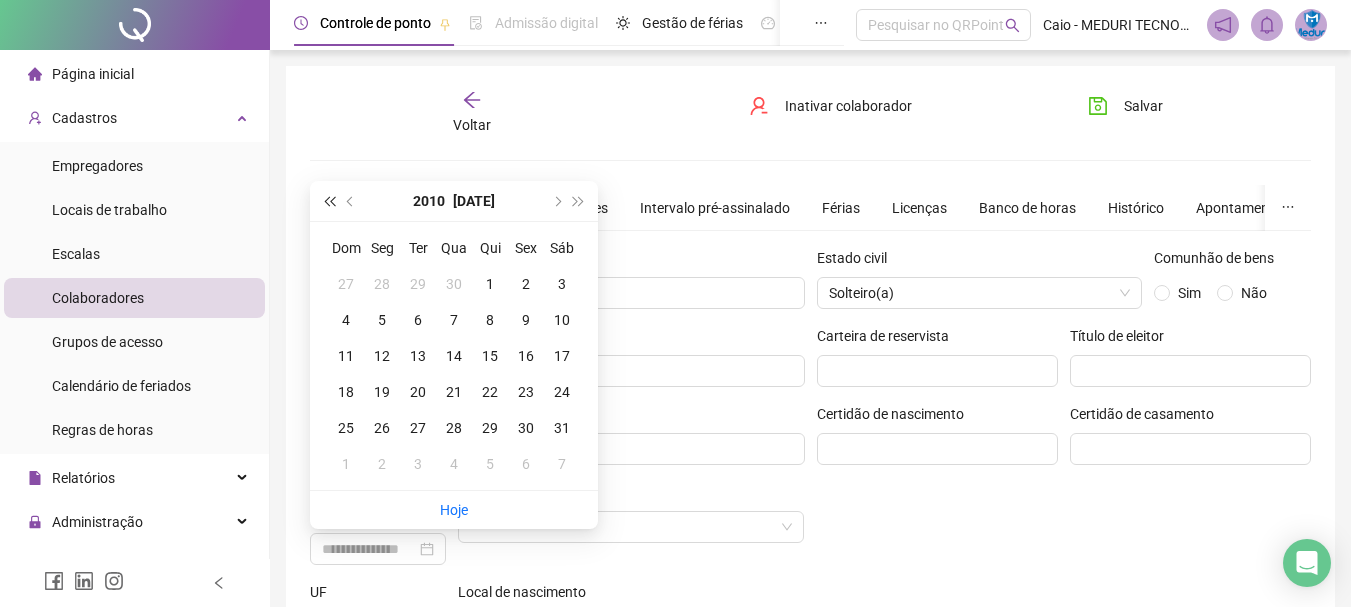 click at bounding box center (329, 201) 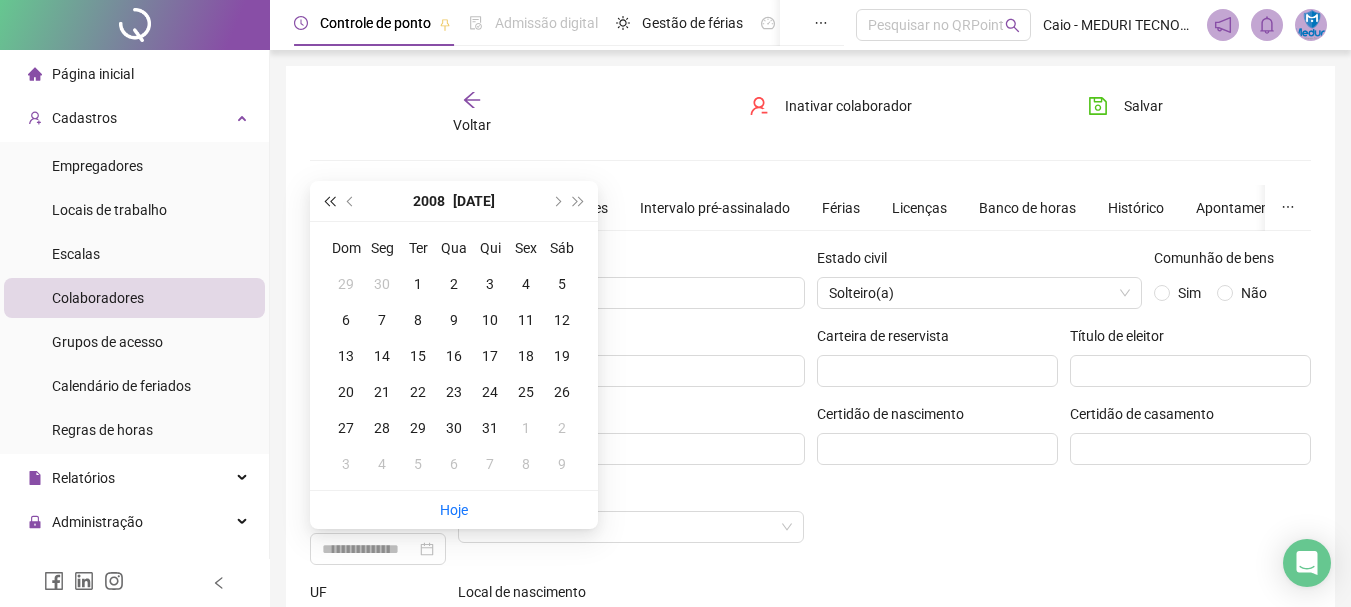 click at bounding box center [329, 201] 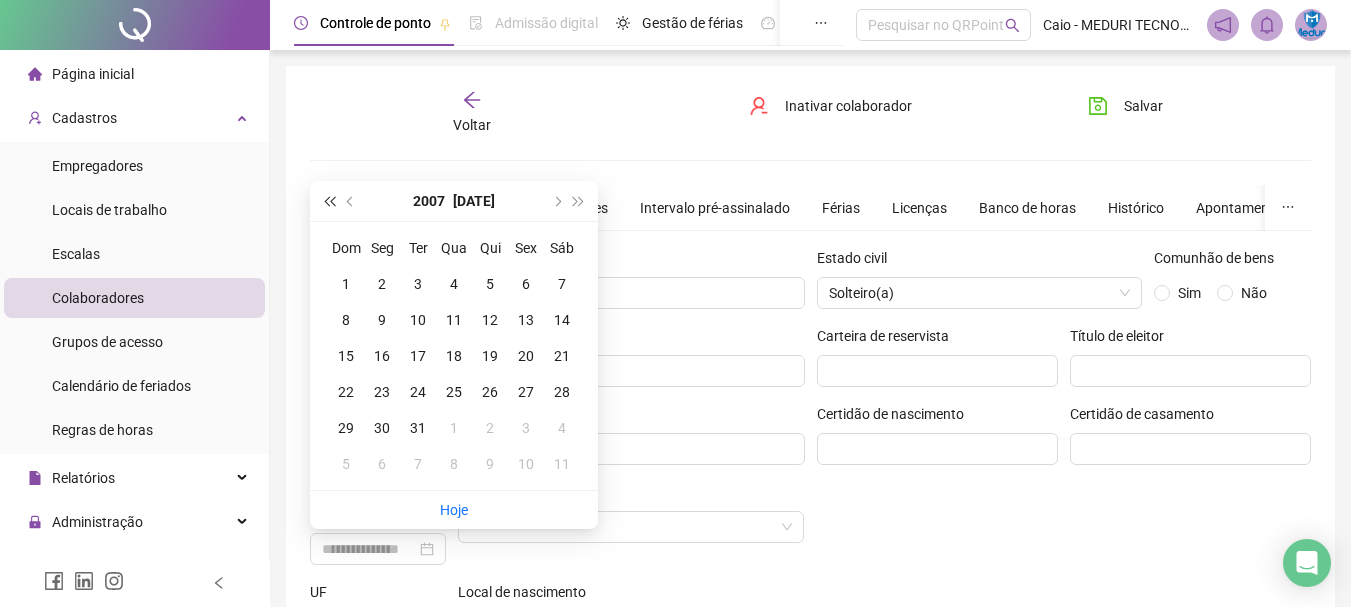 click at bounding box center (329, 201) 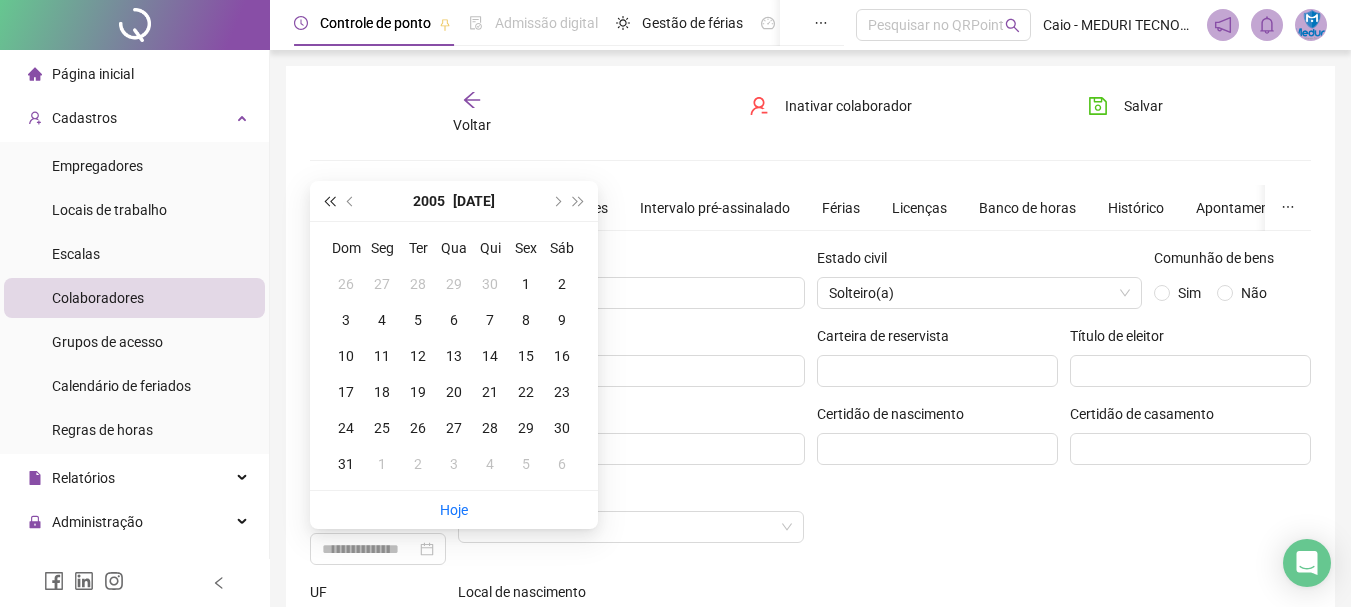 click at bounding box center (329, 201) 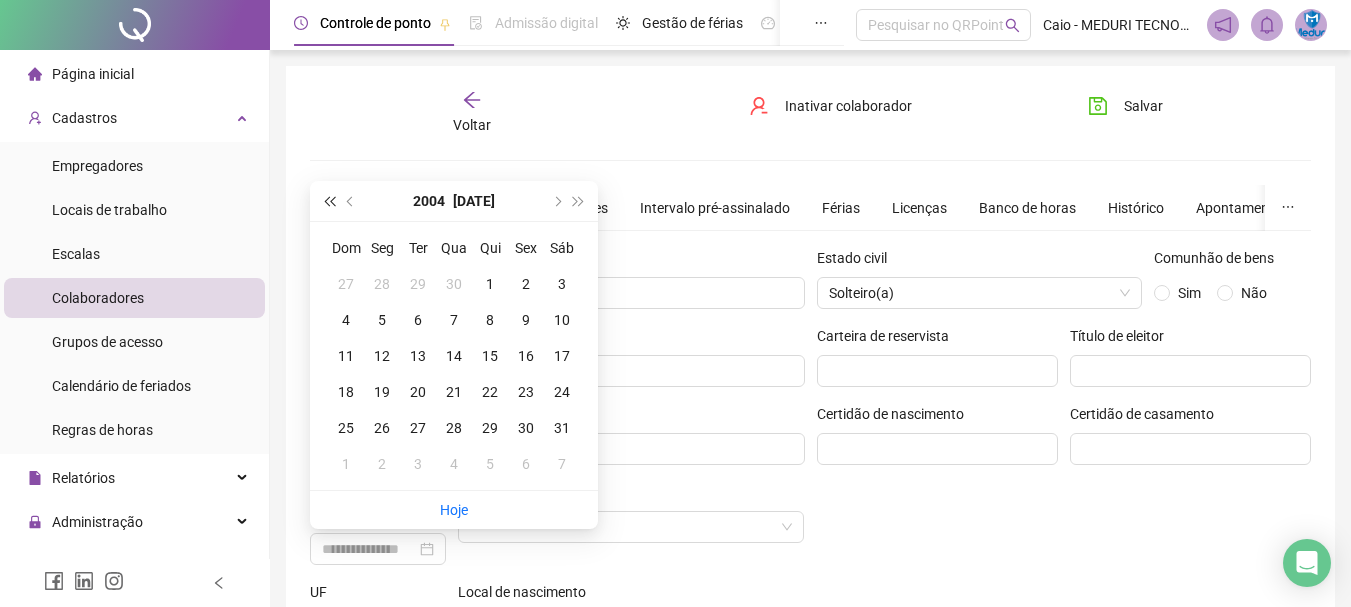 click at bounding box center (329, 201) 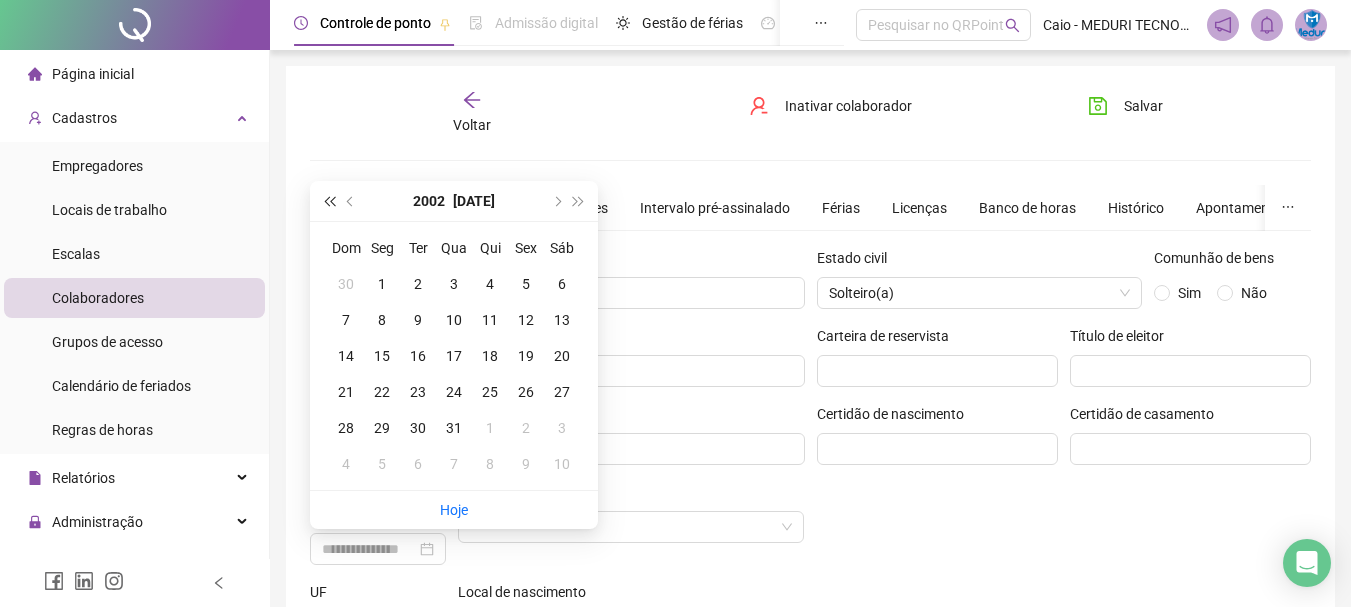 click at bounding box center [329, 201] 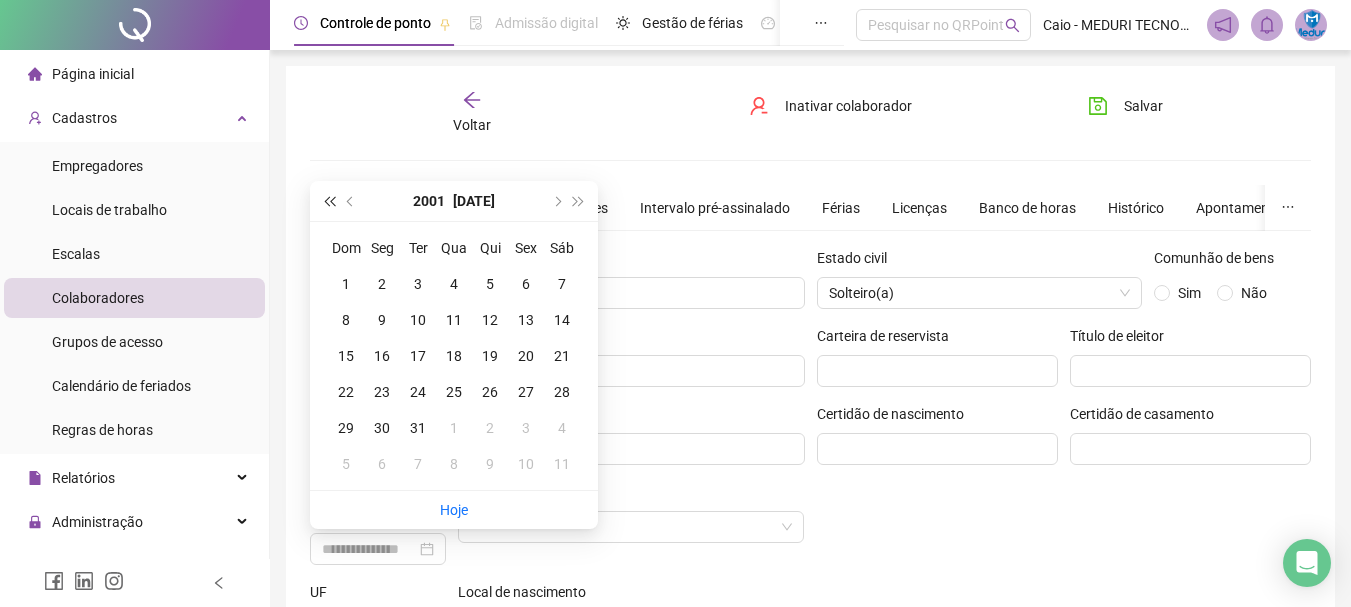 click at bounding box center [329, 201] 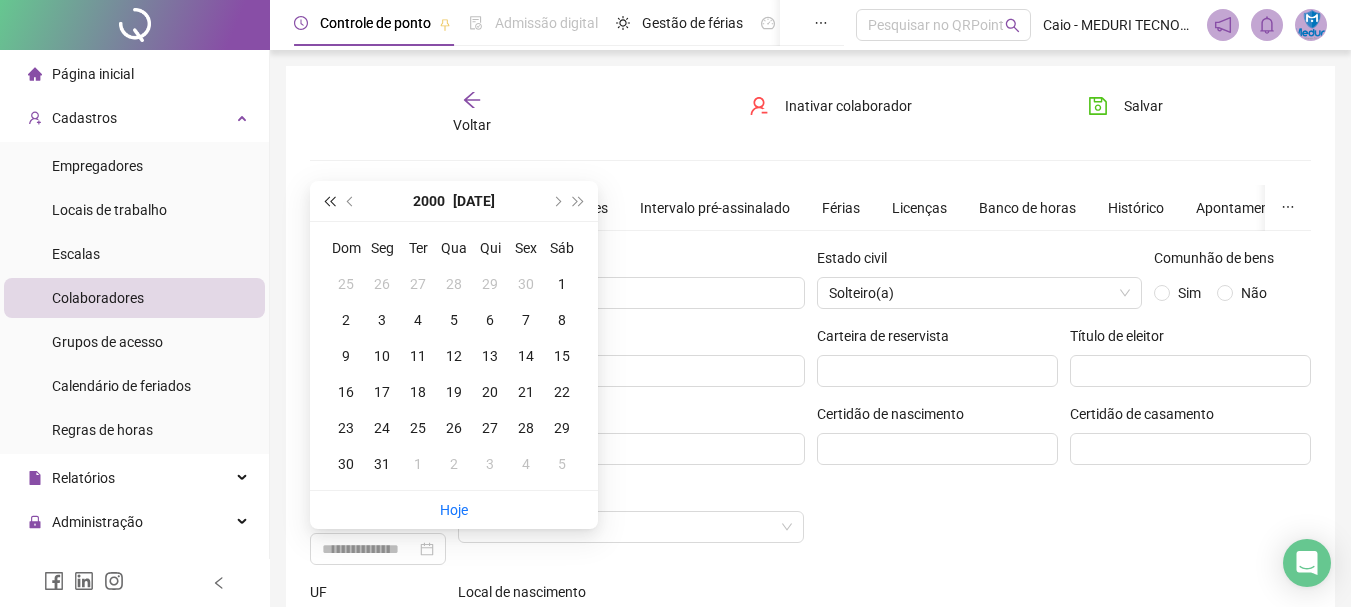 click at bounding box center [329, 201] 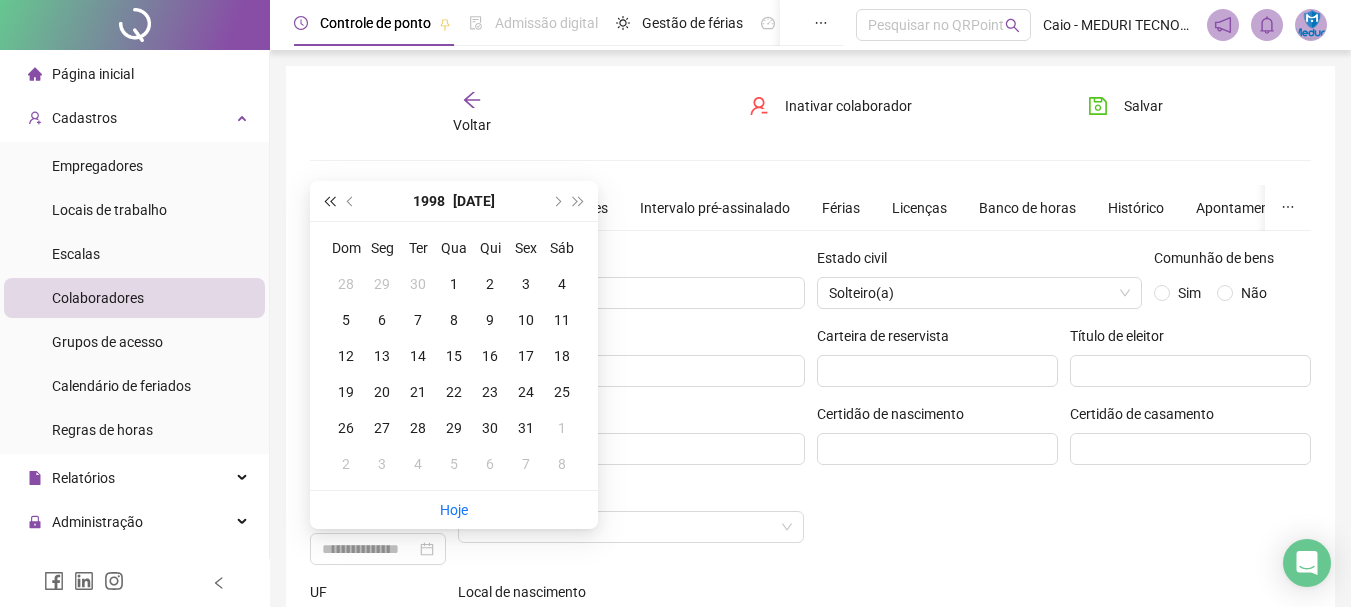 click at bounding box center [329, 201] 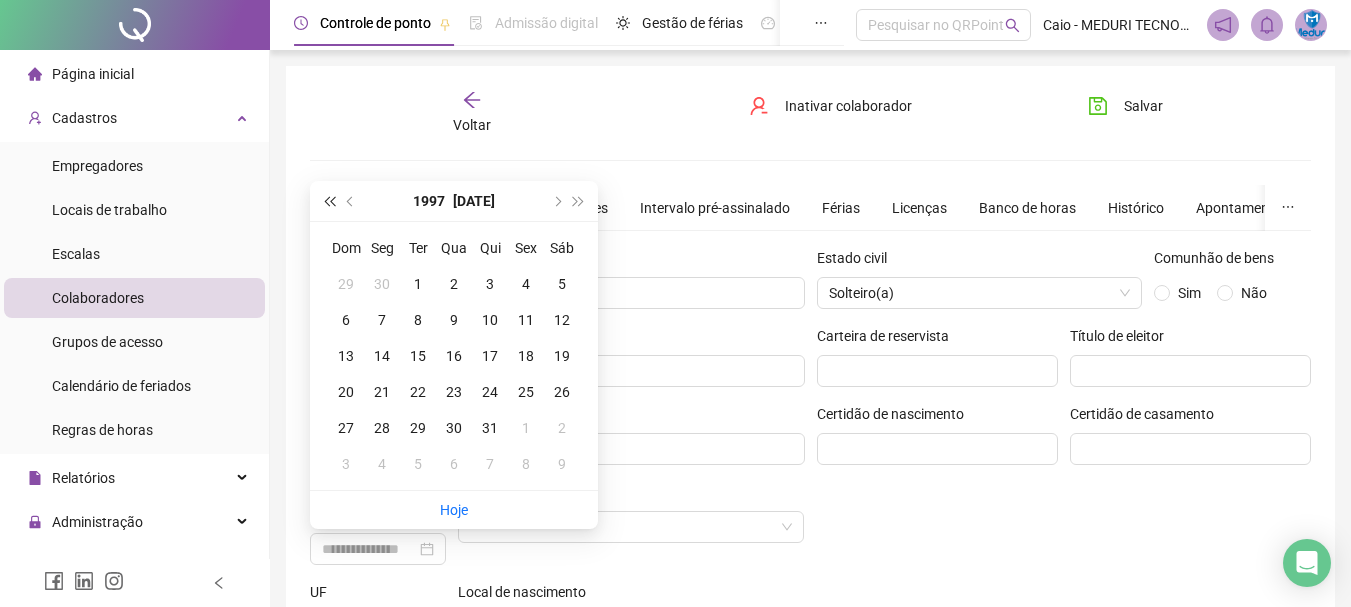 click at bounding box center (329, 201) 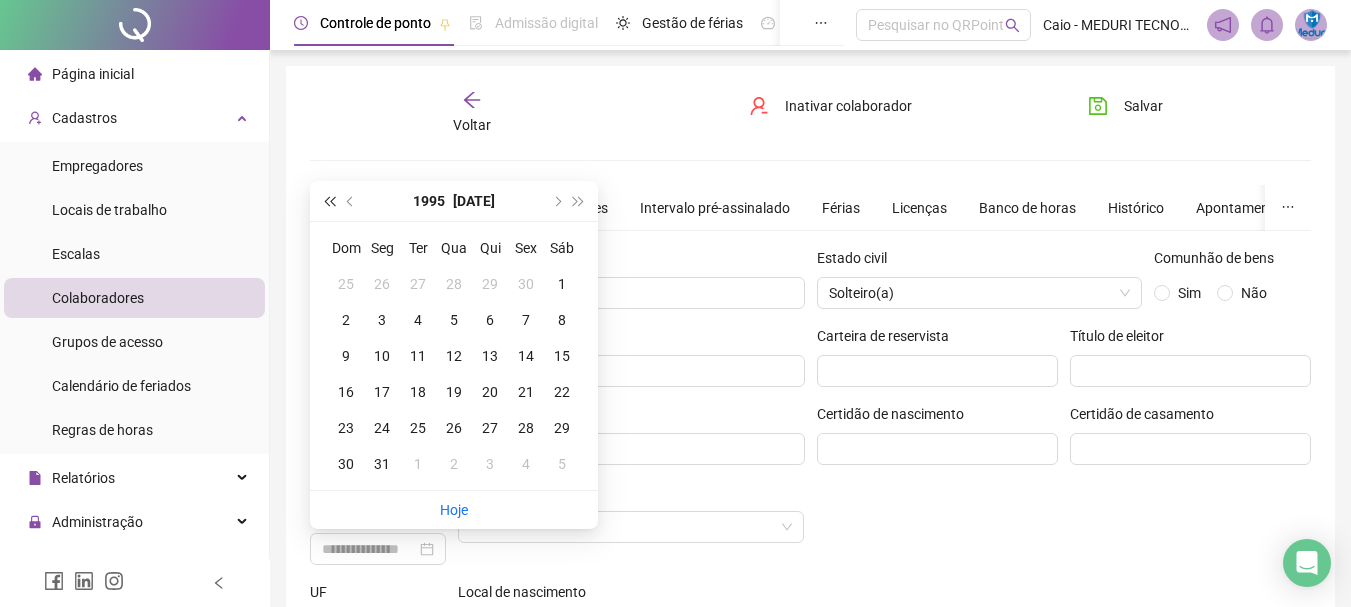 click at bounding box center [329, 201] 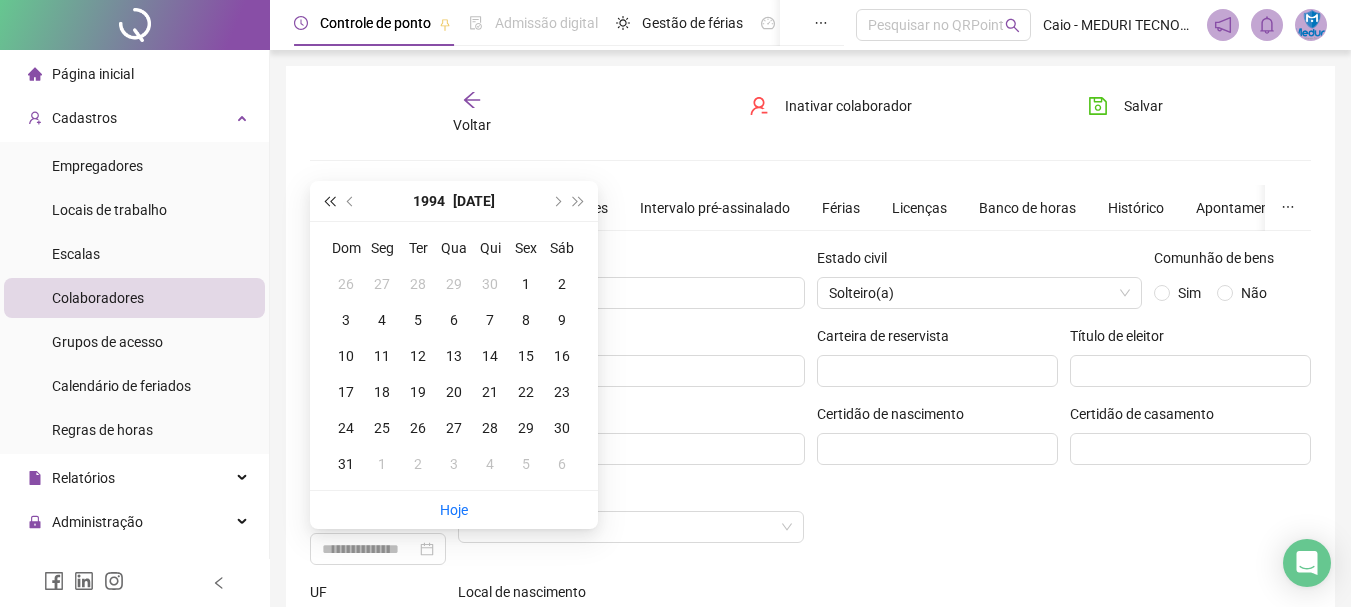 click at bounding box center (329, 201) 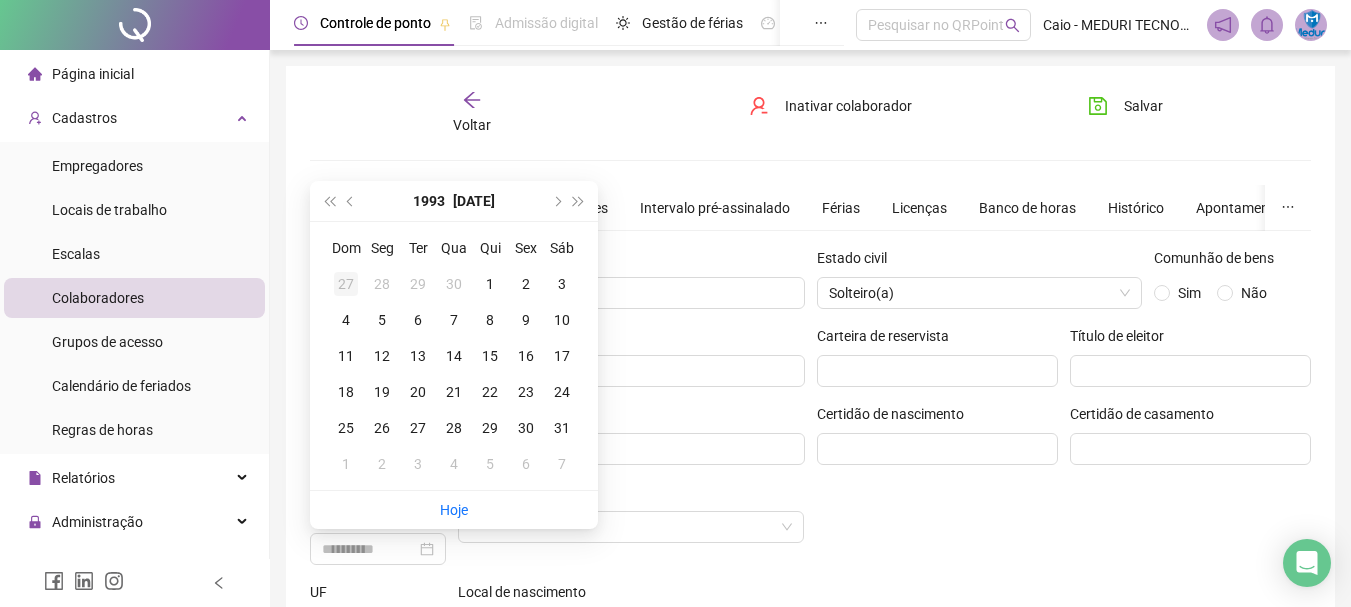 type on "**********" 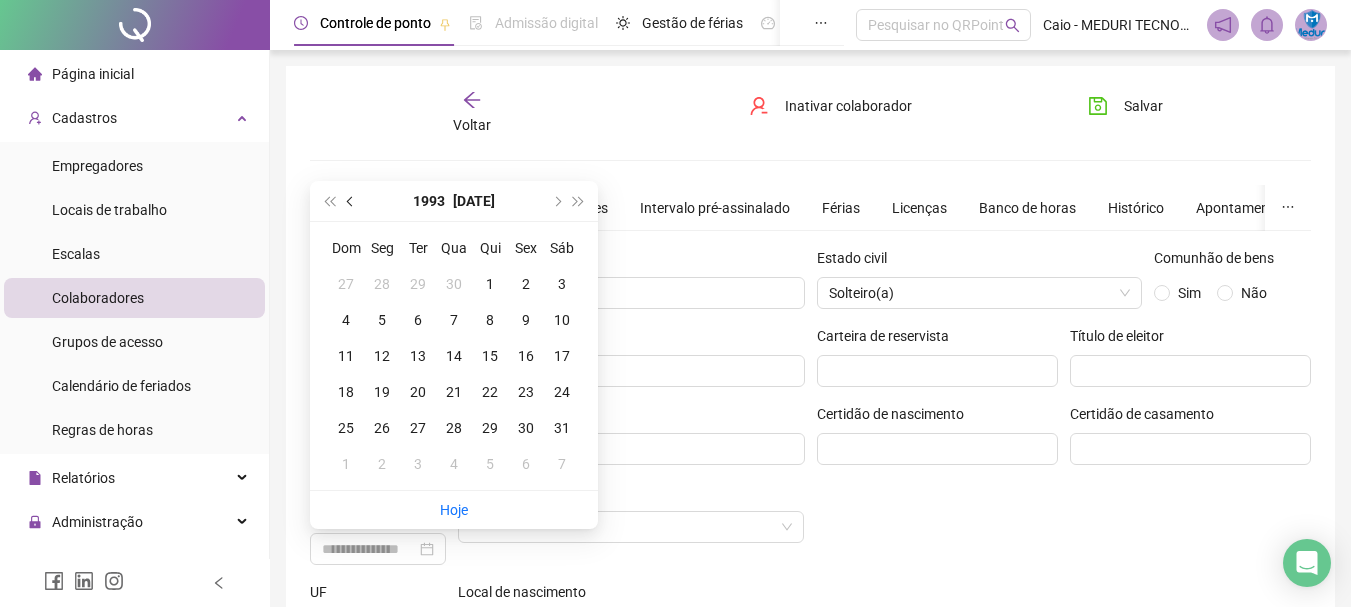 click at bounding box center (351, 201) 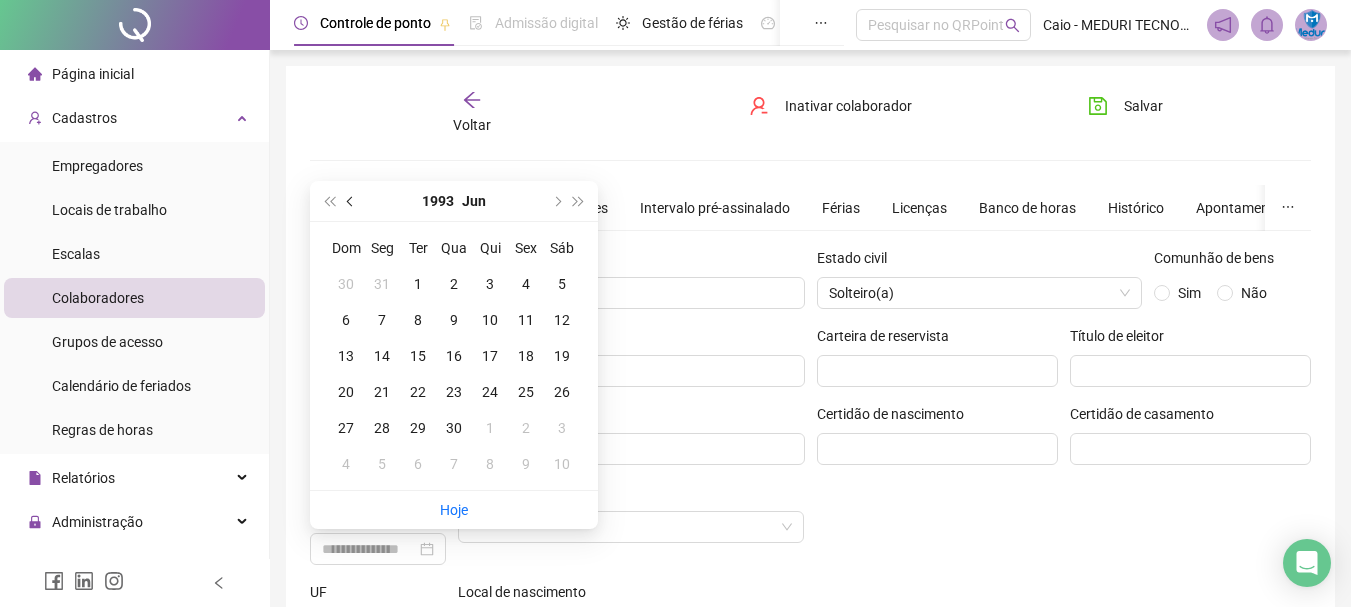 click at bounding box center [351, 201] 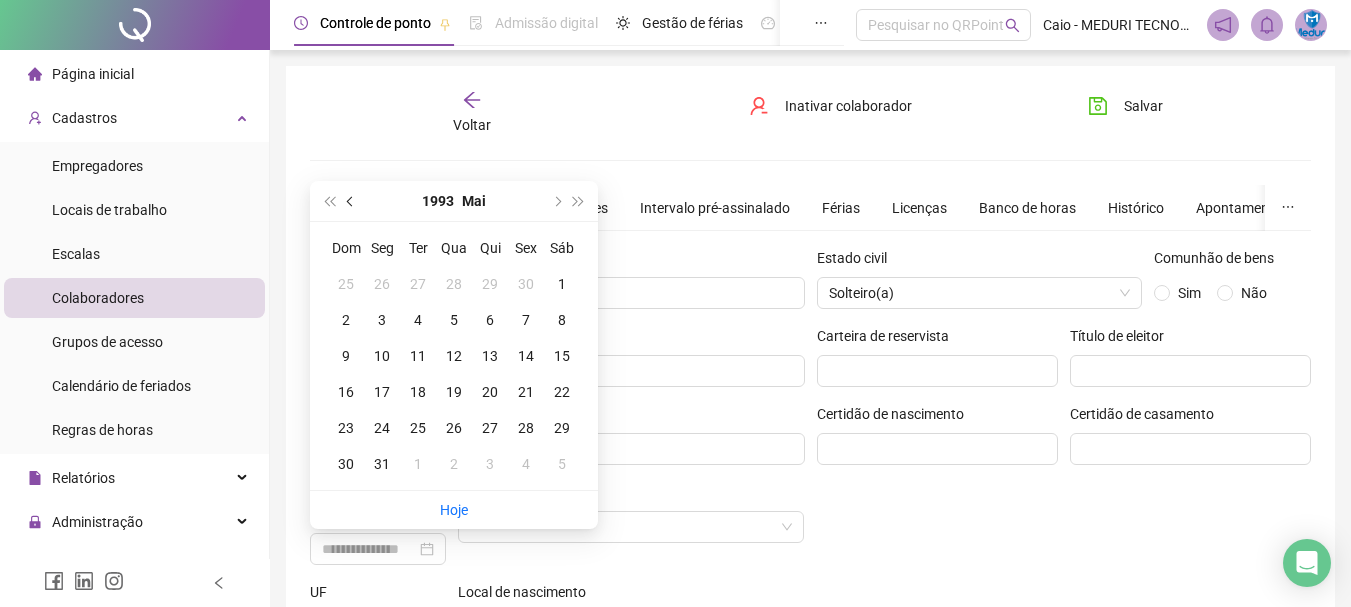 click at bounding box center [351, 201] 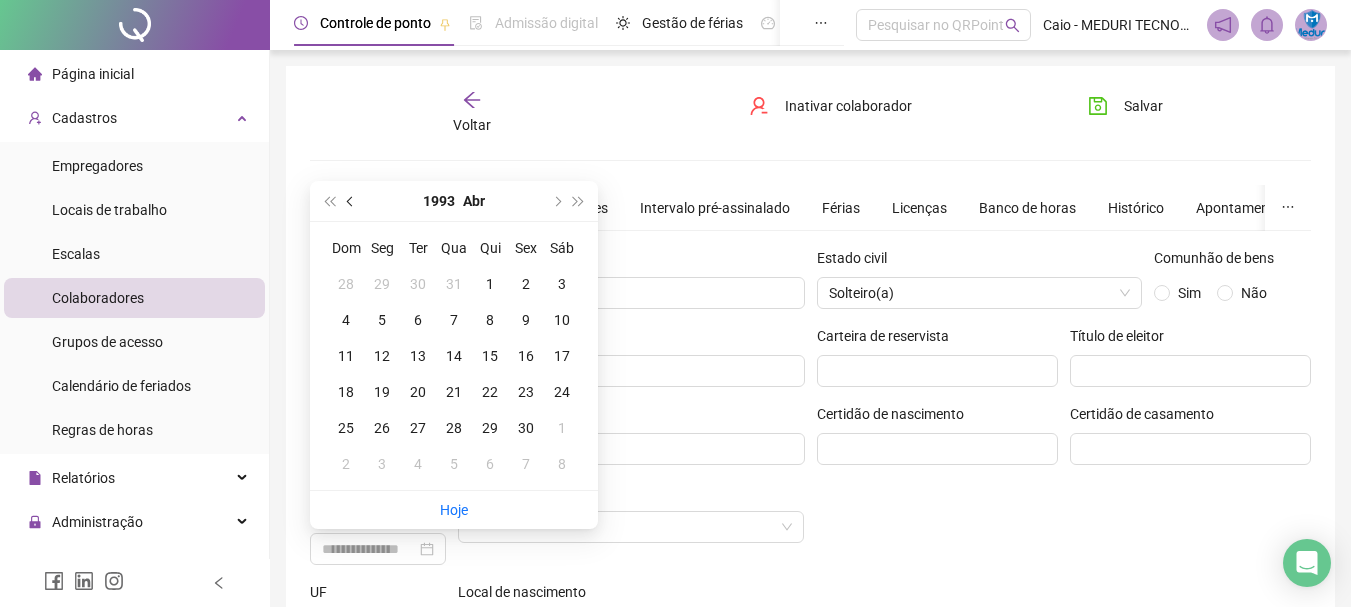 click at bounding box center (351, 201) 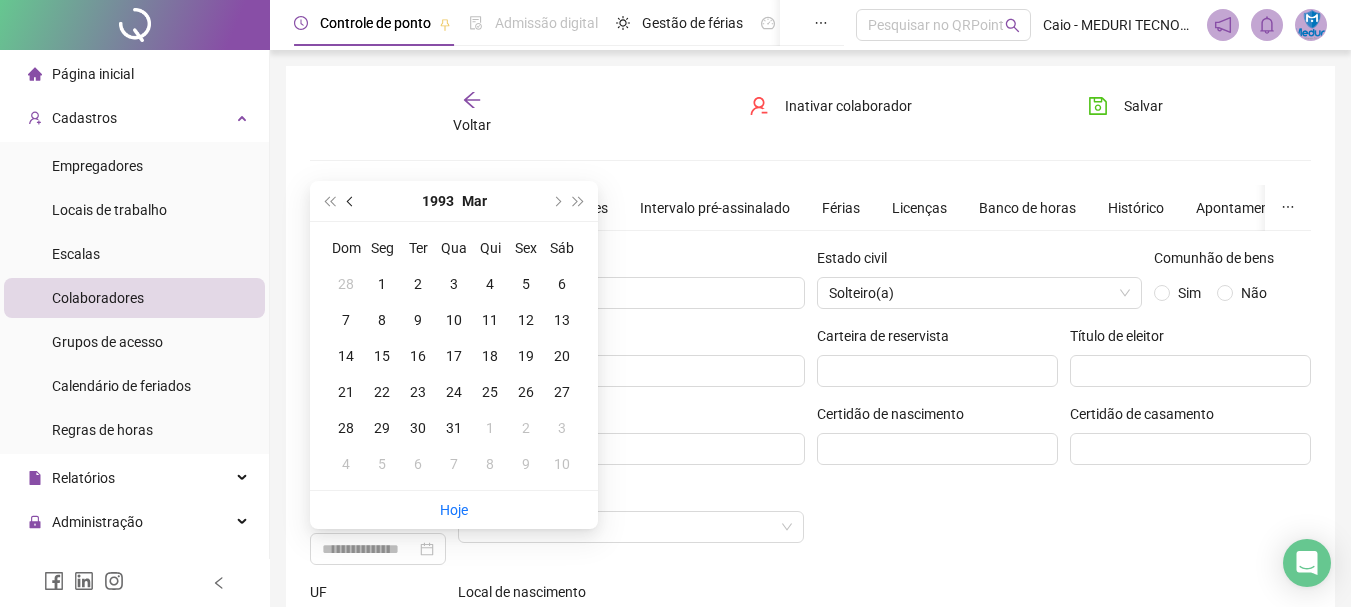 click at bounding box center (351, 201) 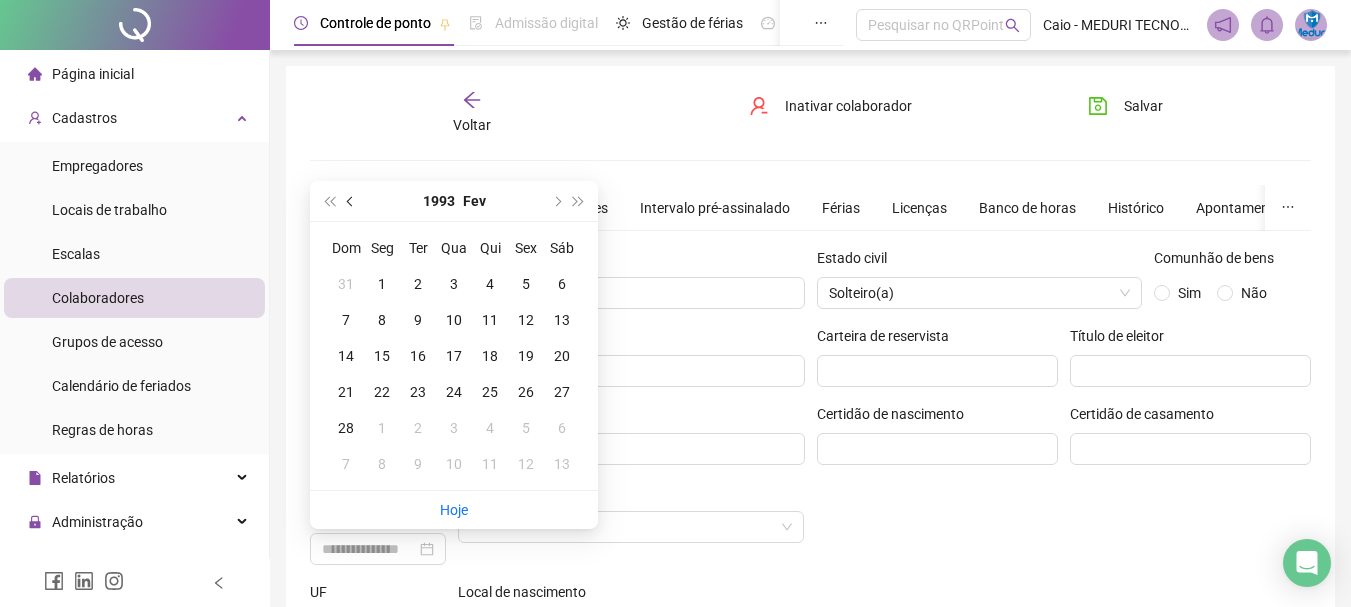click at bounding box center [351, 201] 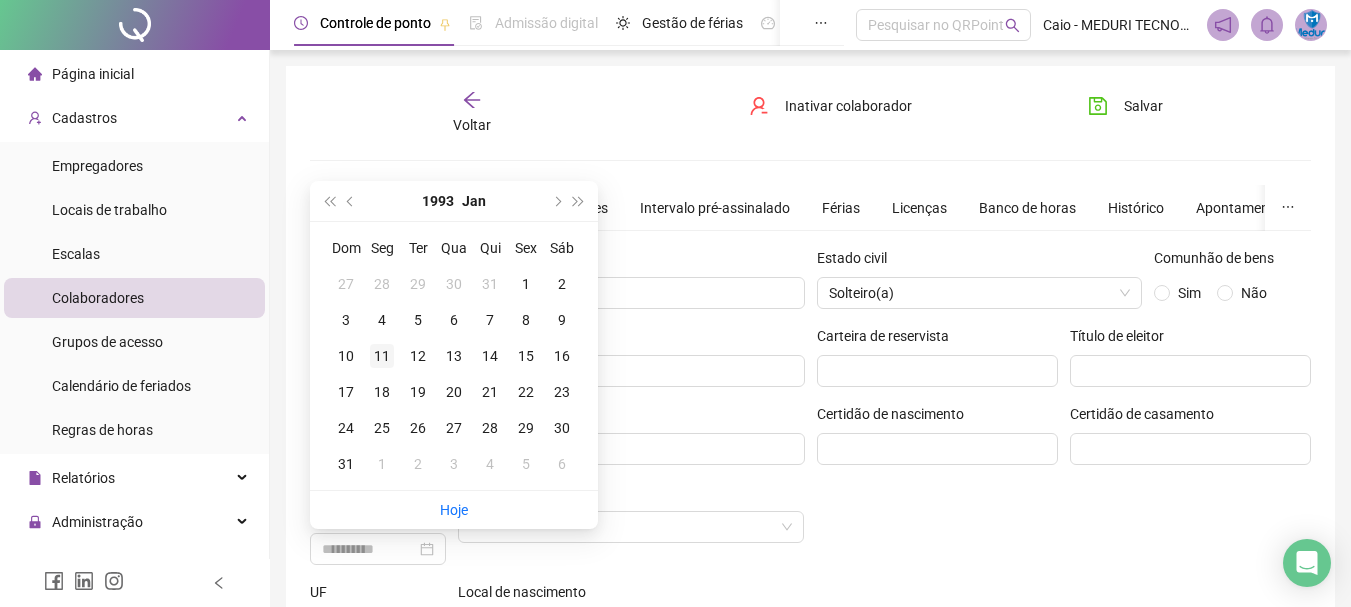type on "**********" 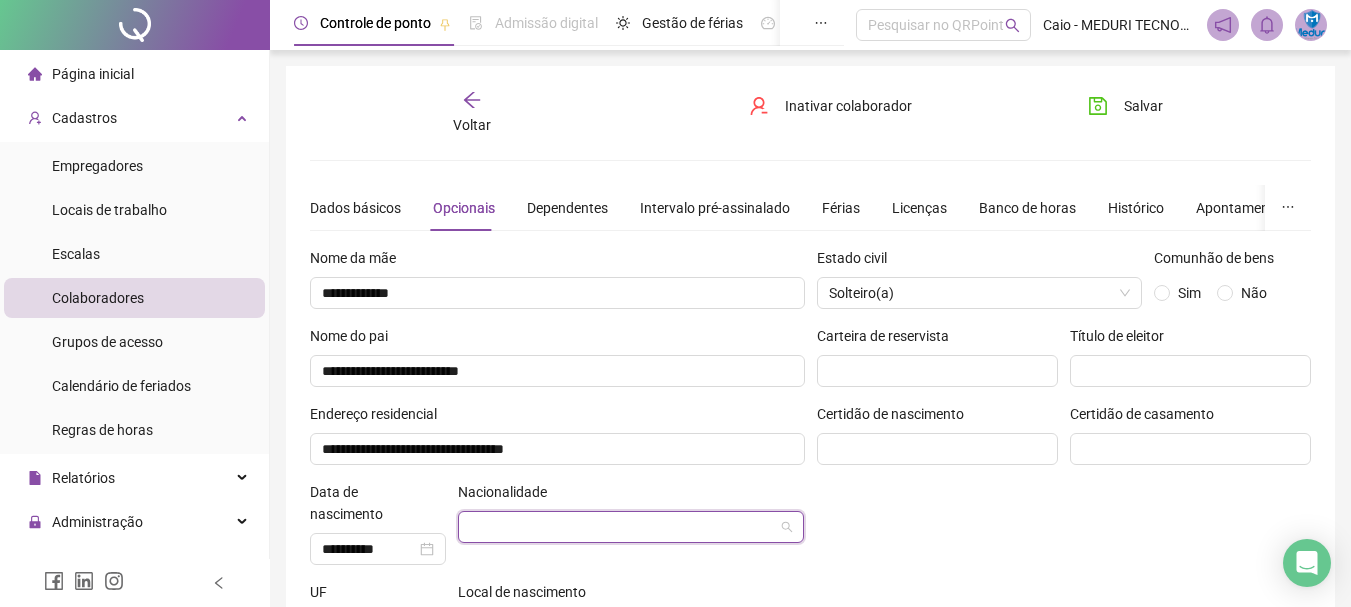 click at bounding box center [625, 527] 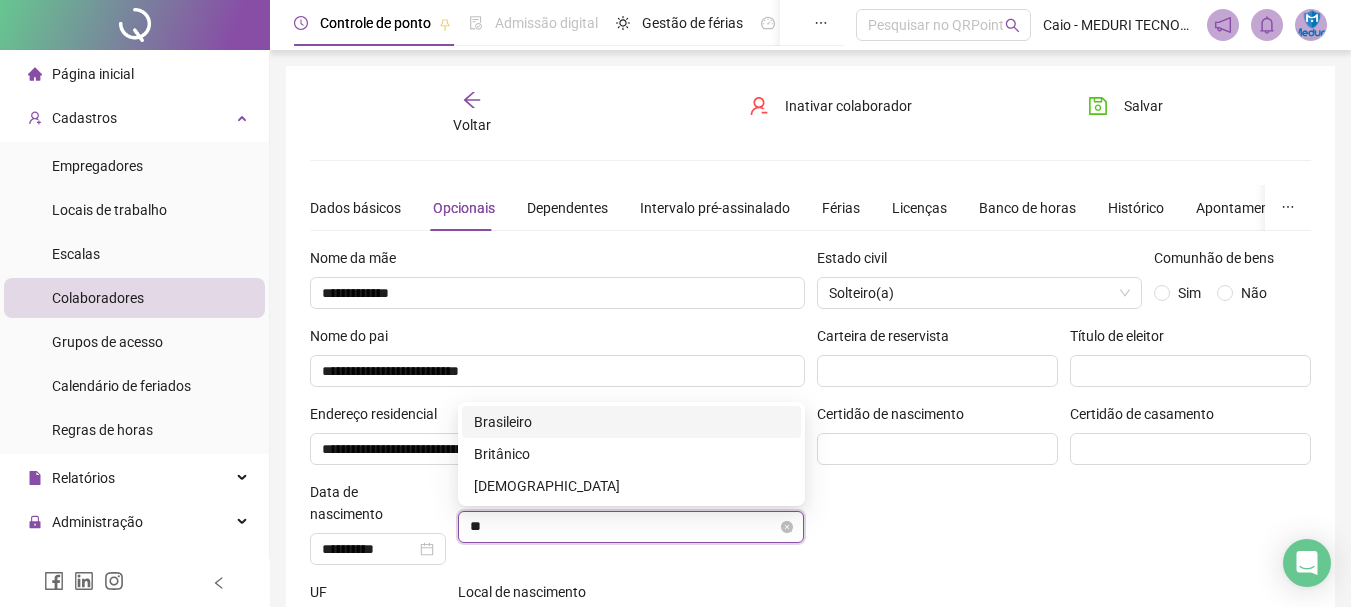 type on "***" 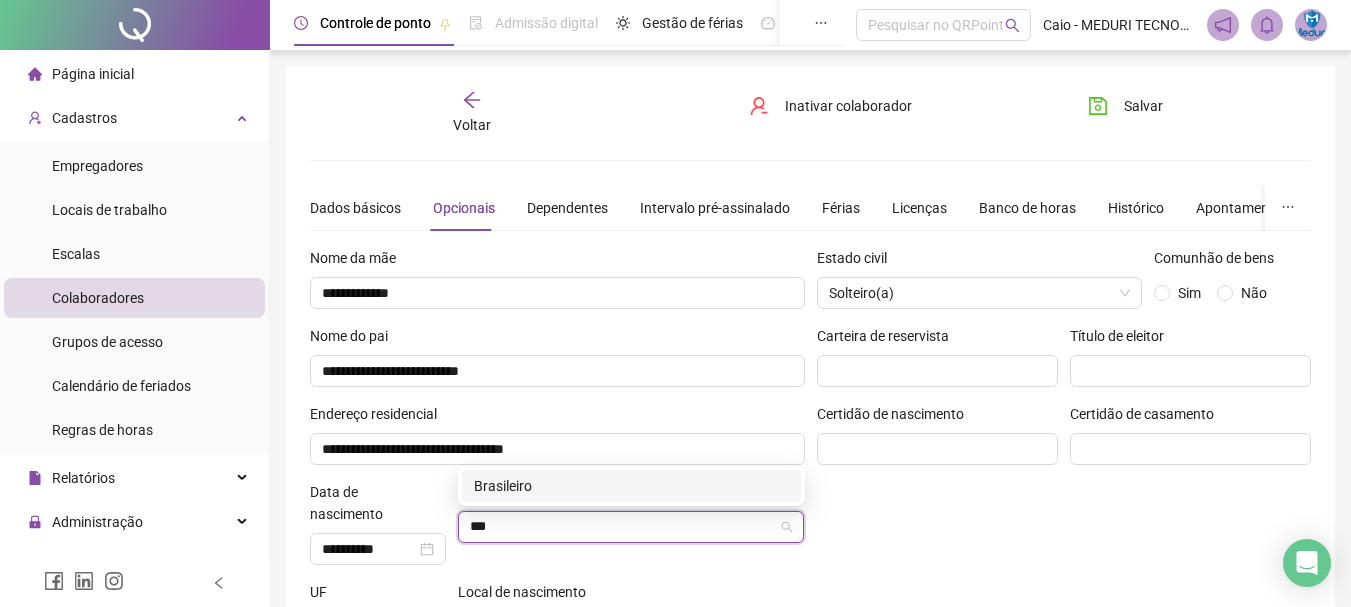 click on "Brasileiro" at bounding box center [631, 486] 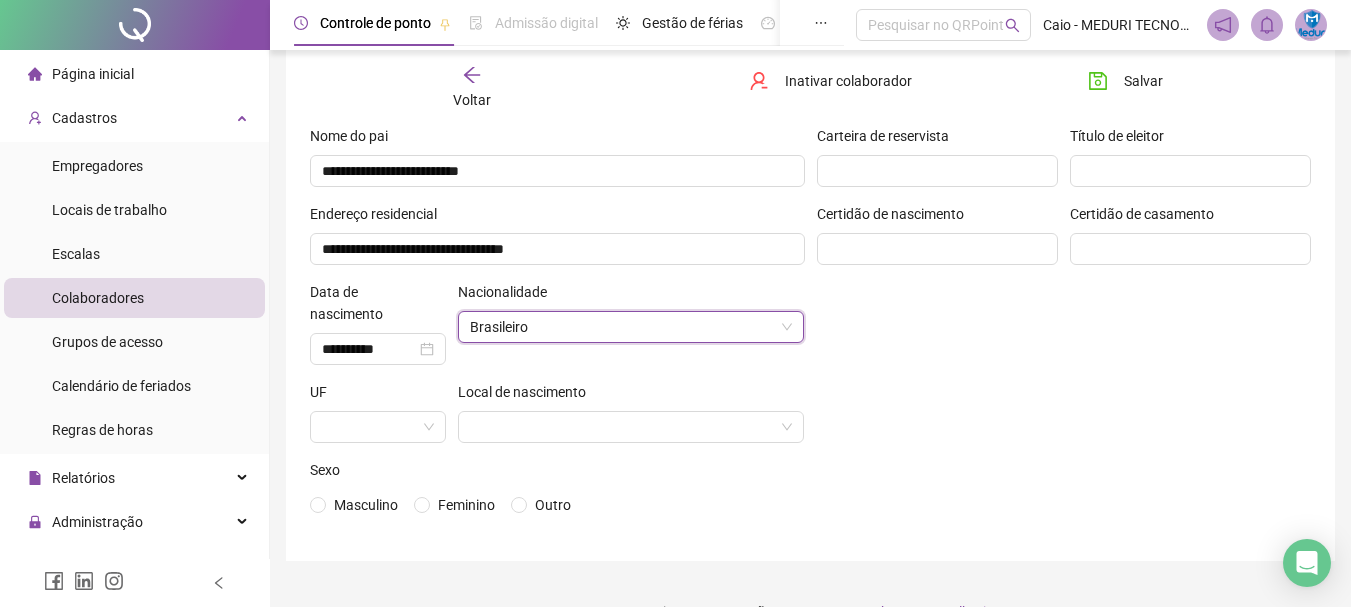 scroll, scrollTop: 240, scrollLeft: 0, axis: vertical 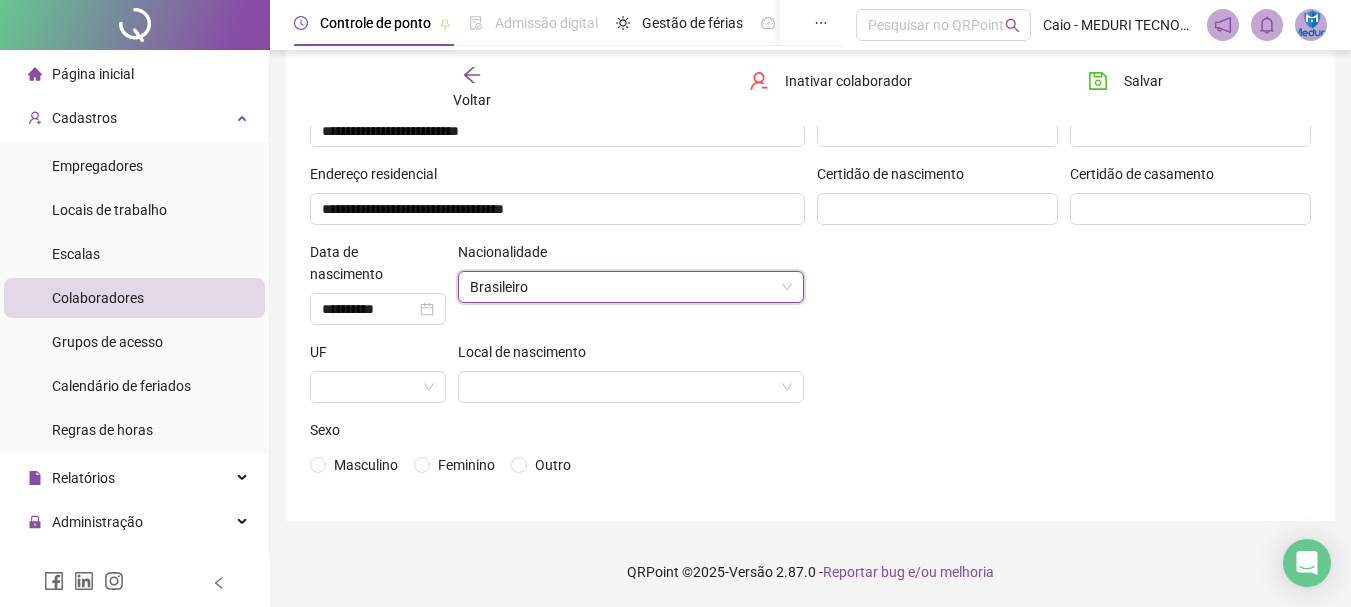 click on "UF" at bounding box center [378, 380] 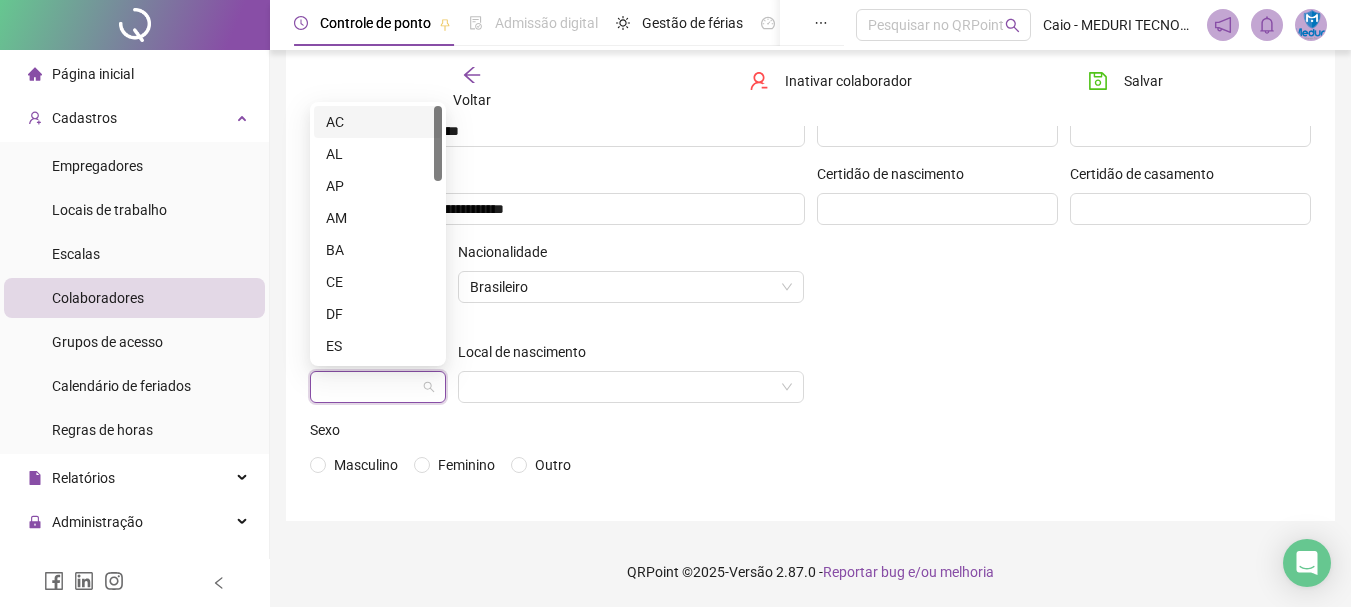 click at bounding box center [372, 387] 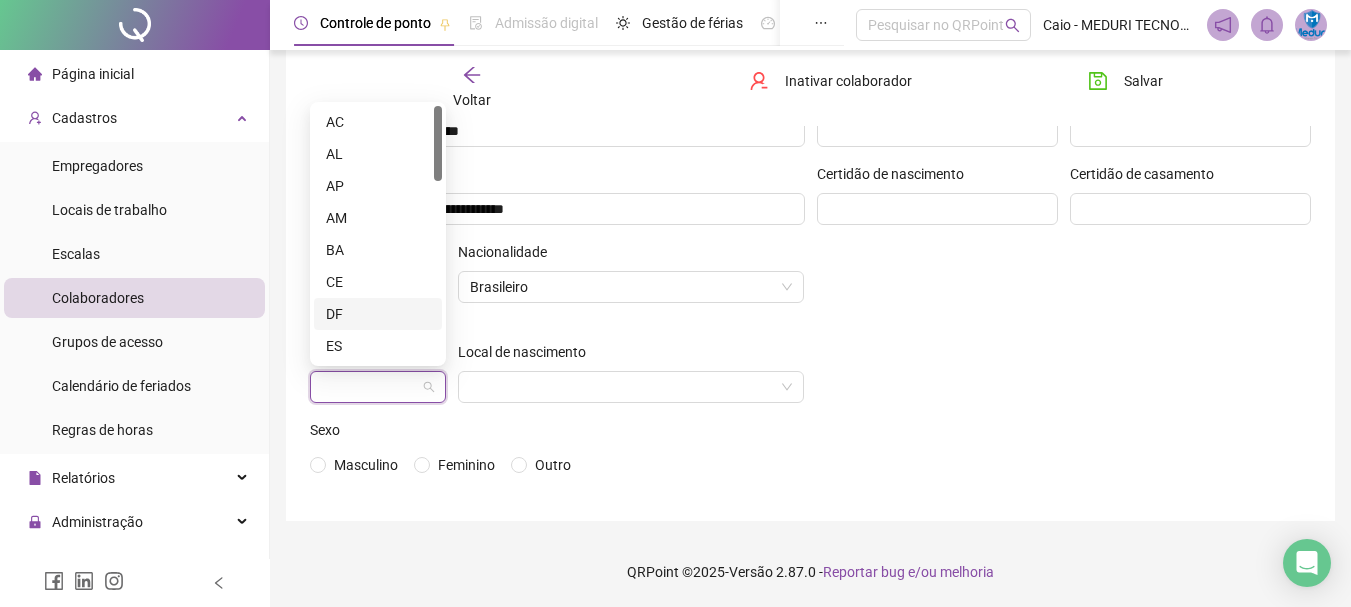 type on "*" 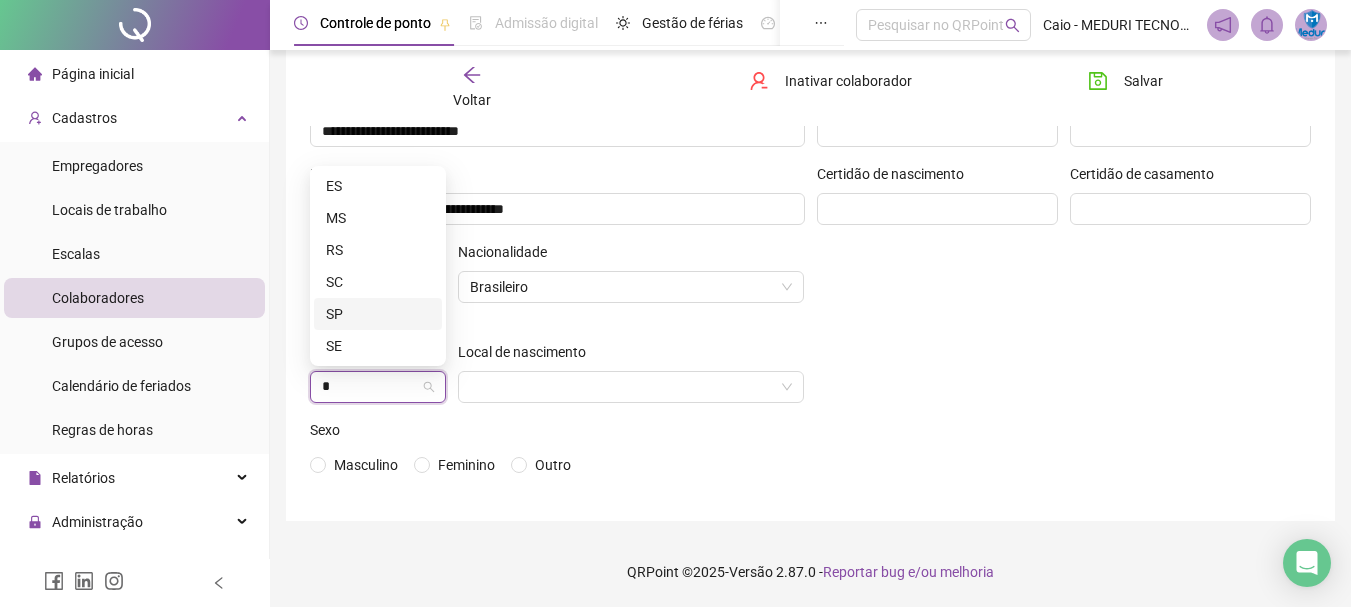 click on "SP" at bounding box center (378, 314) 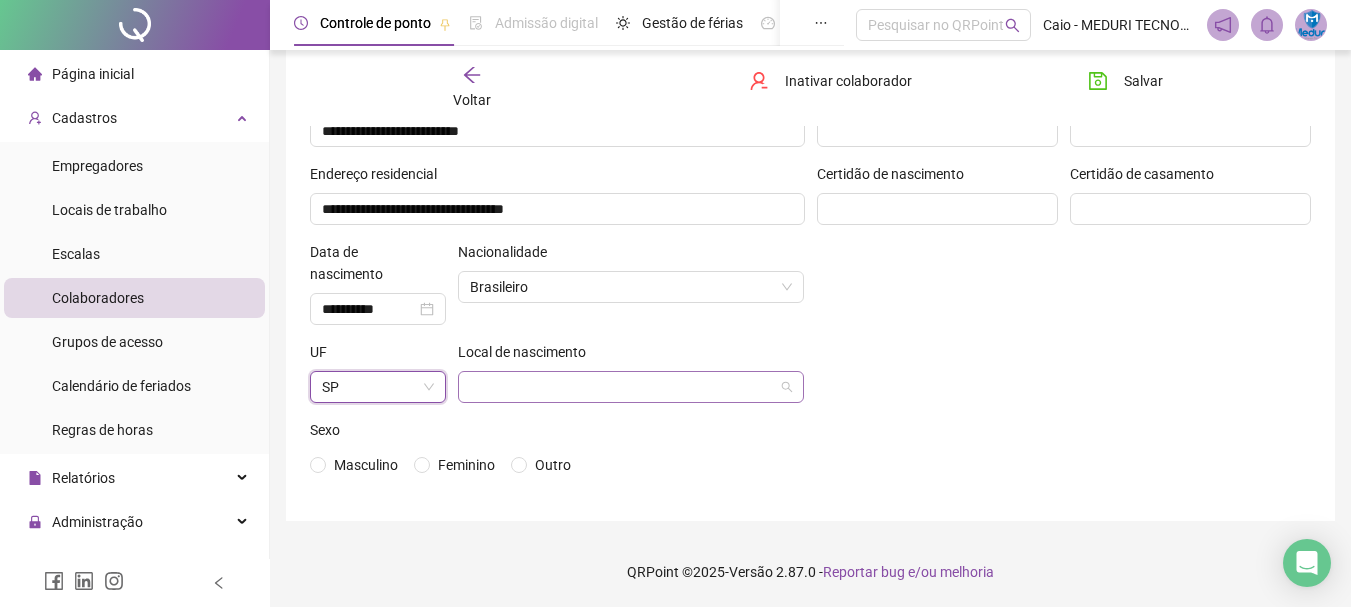 click at bounding box center (631, 387) 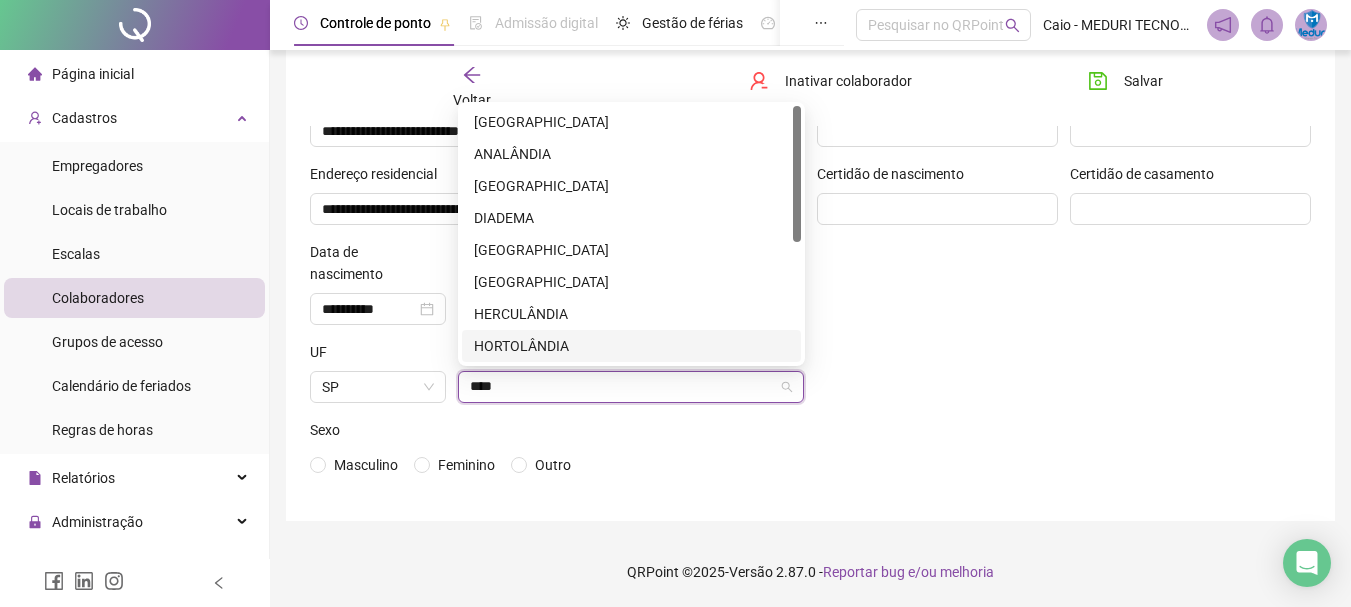 type on "*****" 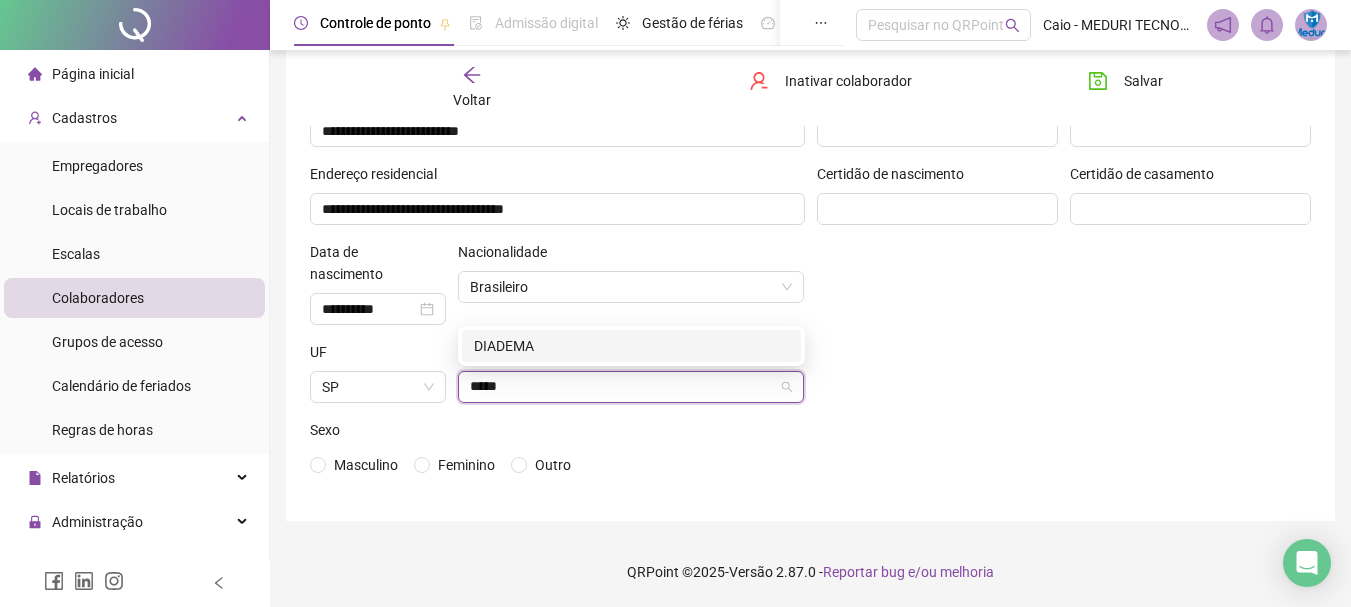 click on "DIADEMA" at bounding box center [631, 346] 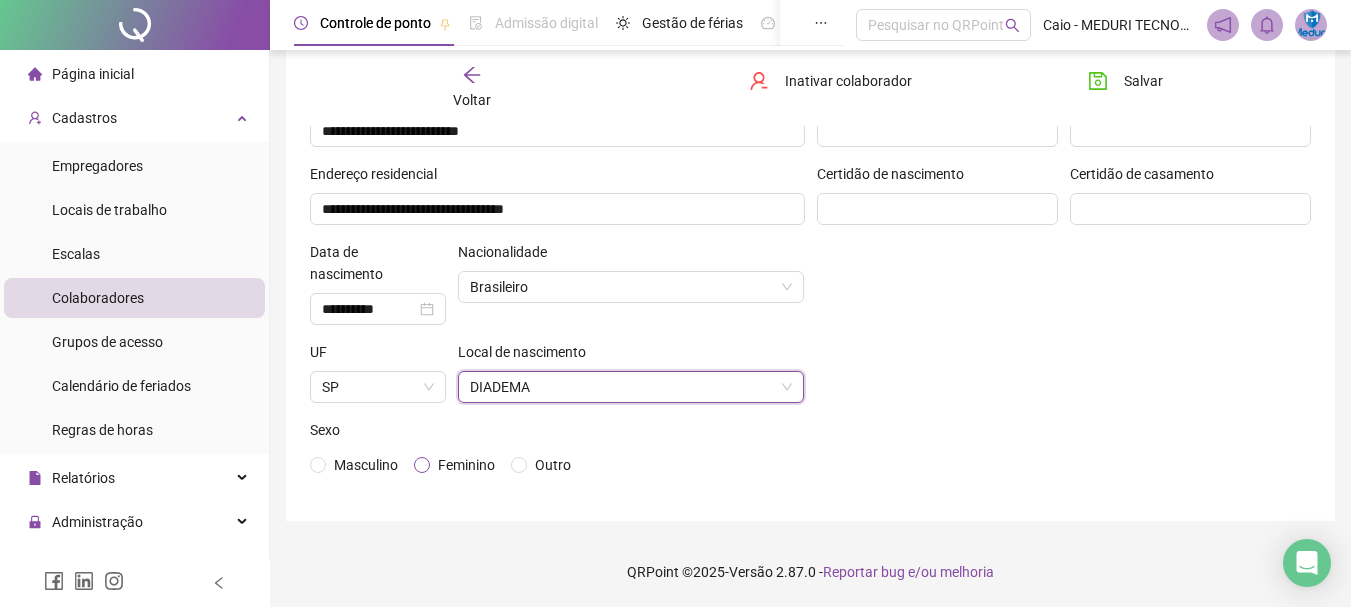 click on "Feminino" at bounding box center [466, 465] 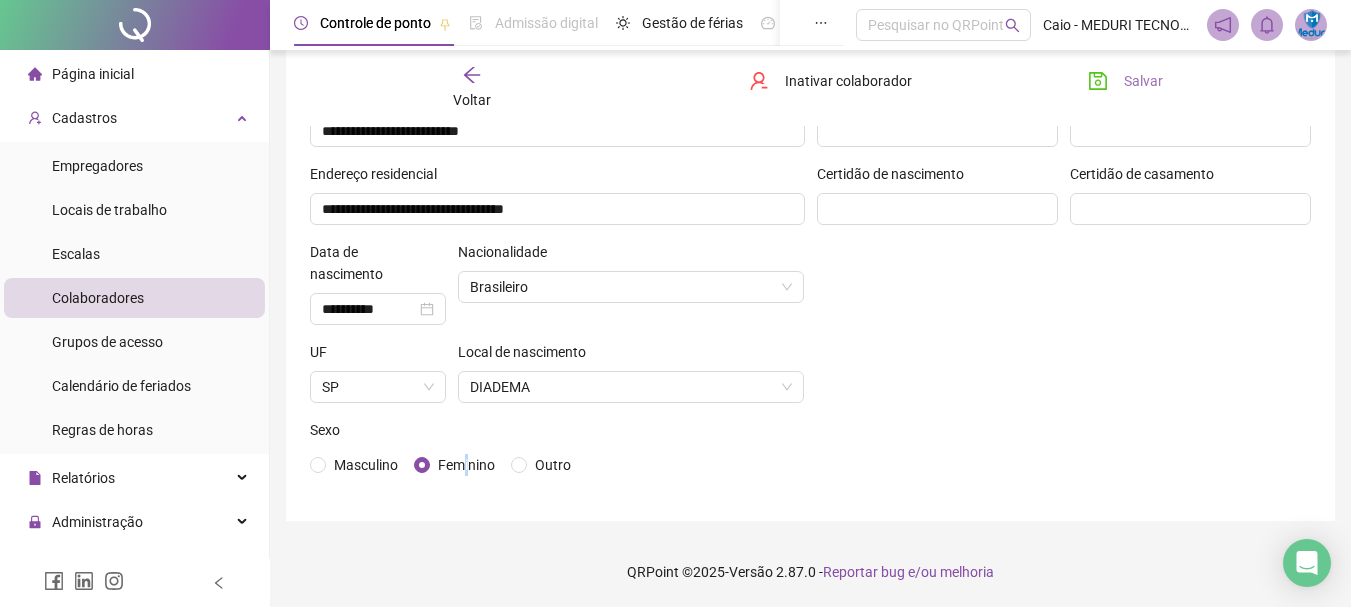 click on "Salvar" at bounding box center [1143, 81] 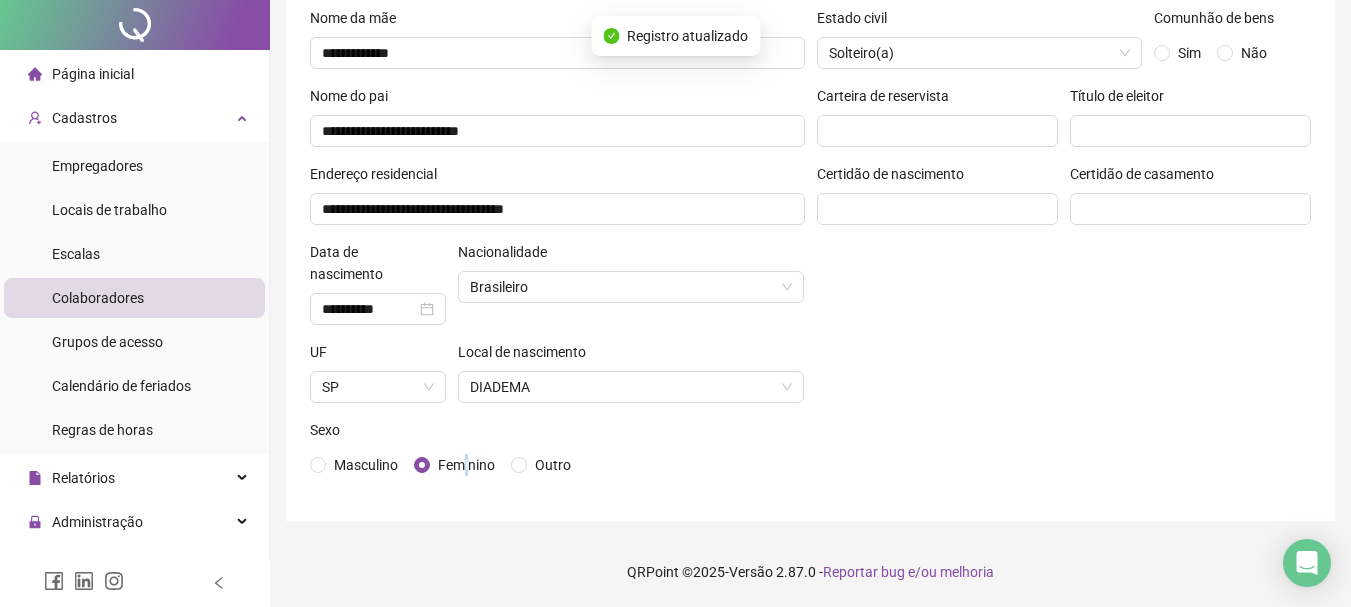 scroll, scrollTop: 0, scrollLeft: 0, axis: both 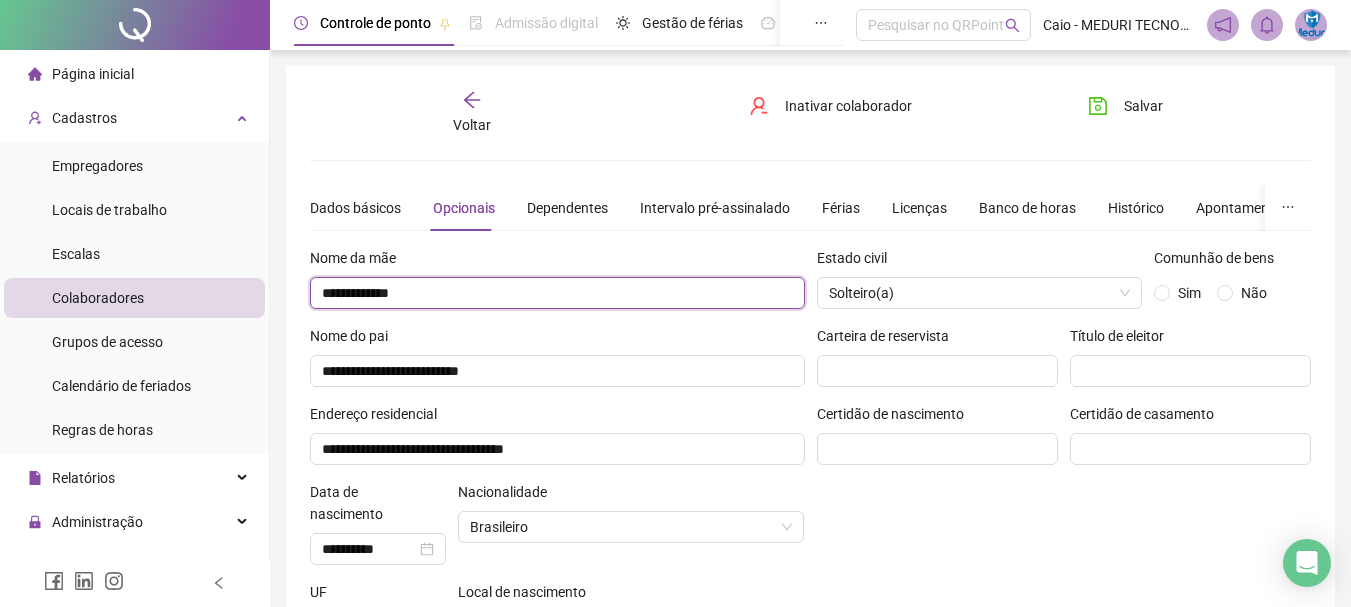 click on "**********" at bounding box center [557, 293] 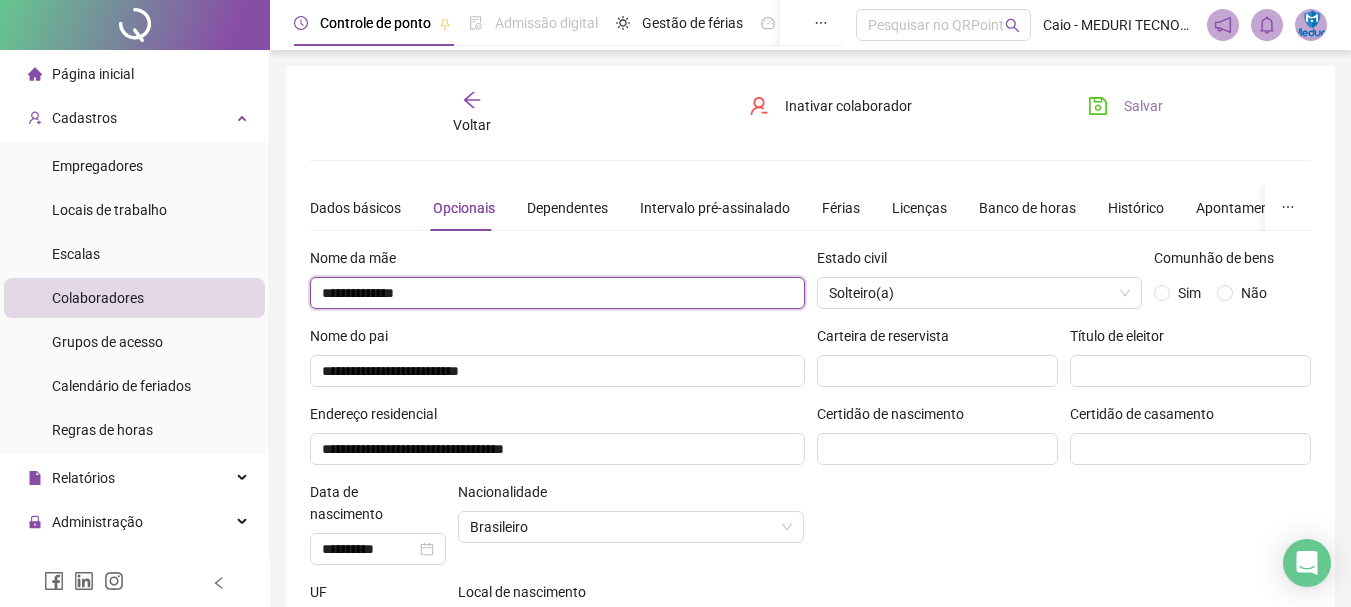type on "**********" 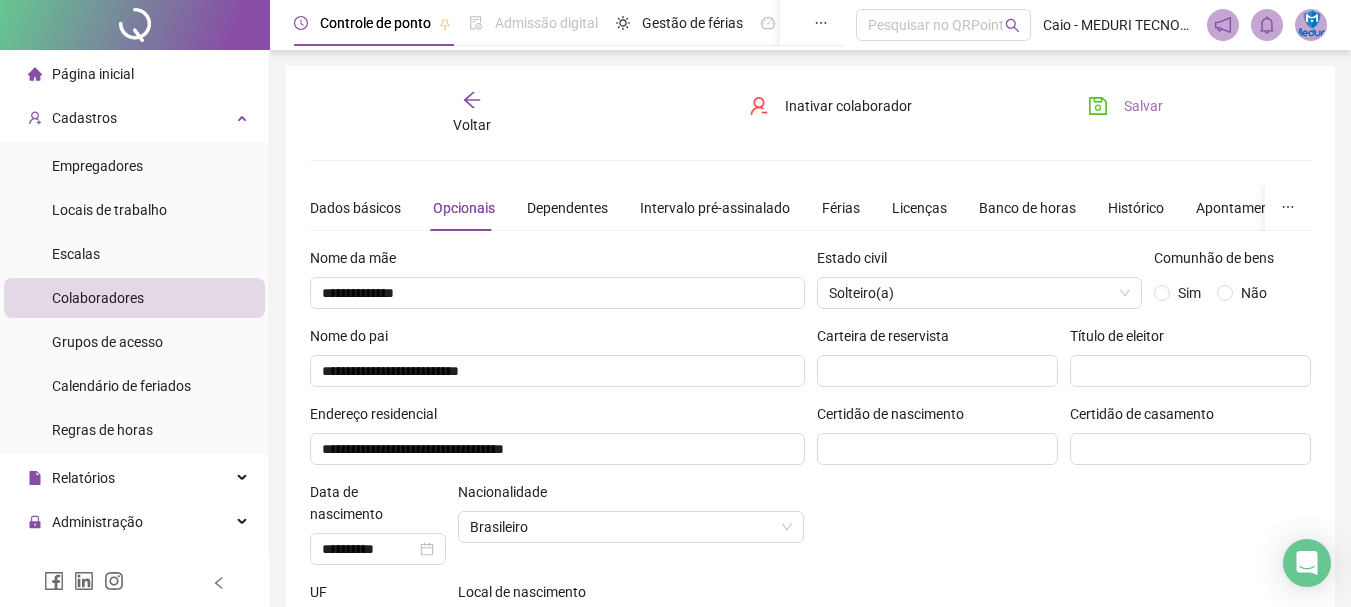 click on "Salvar" at bounding box center (1143, 106) 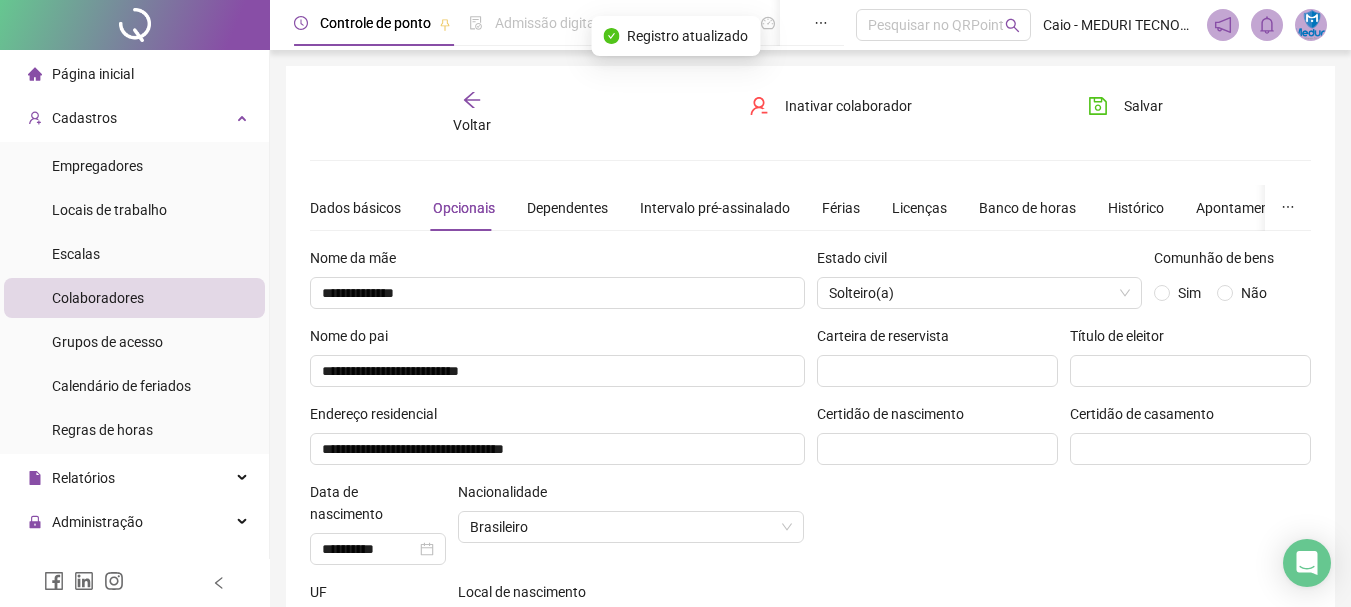 click on "Voltar" at bounding box center (472, 125) 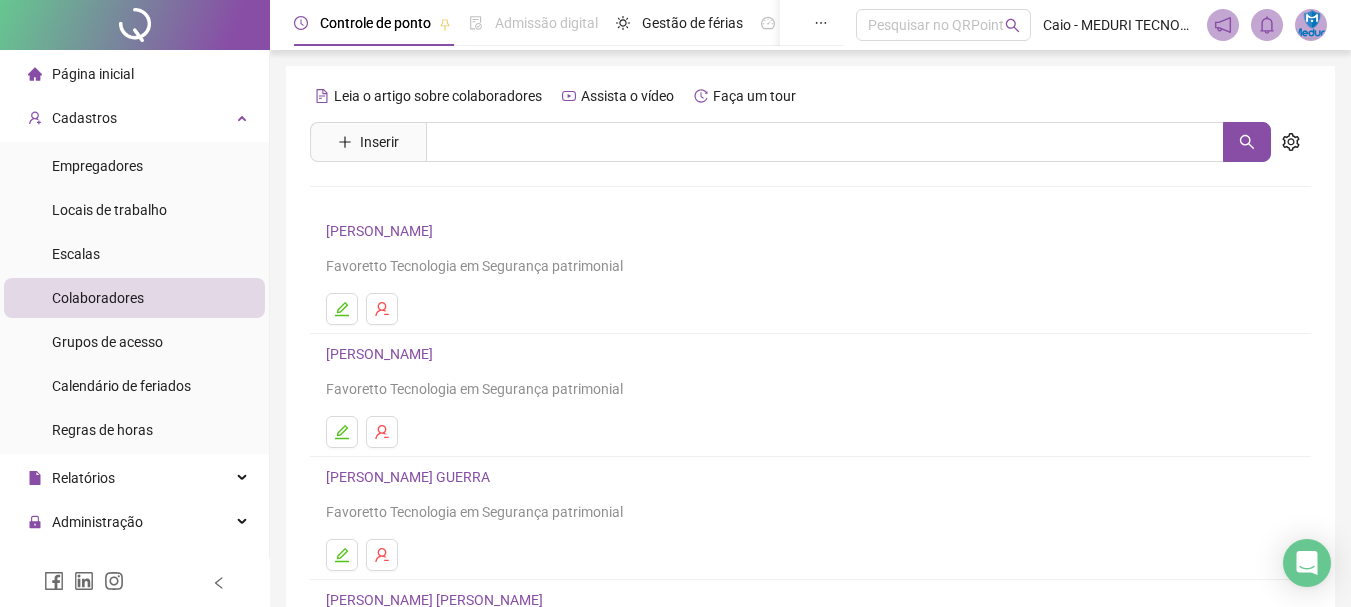 click on "[PERSON_NAME]" at bounding box center [382, 231] 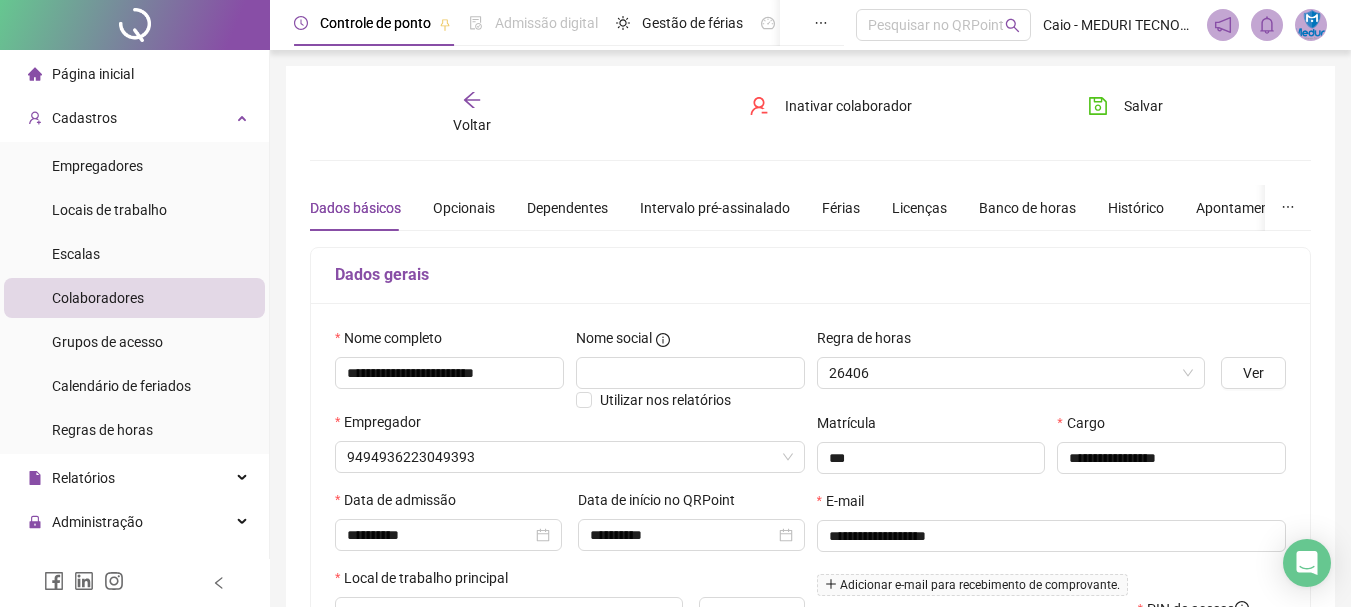 type on "**********" 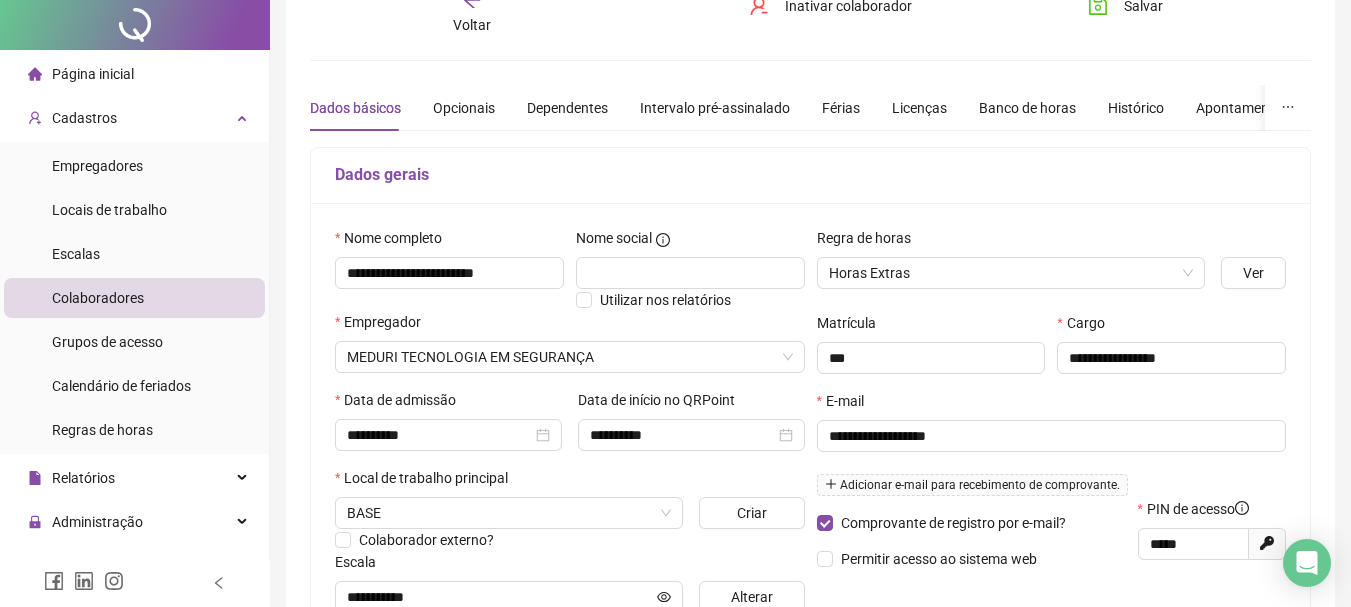 scroll, scrollTop: 200, scrollLeft: 0, axis: vertical 